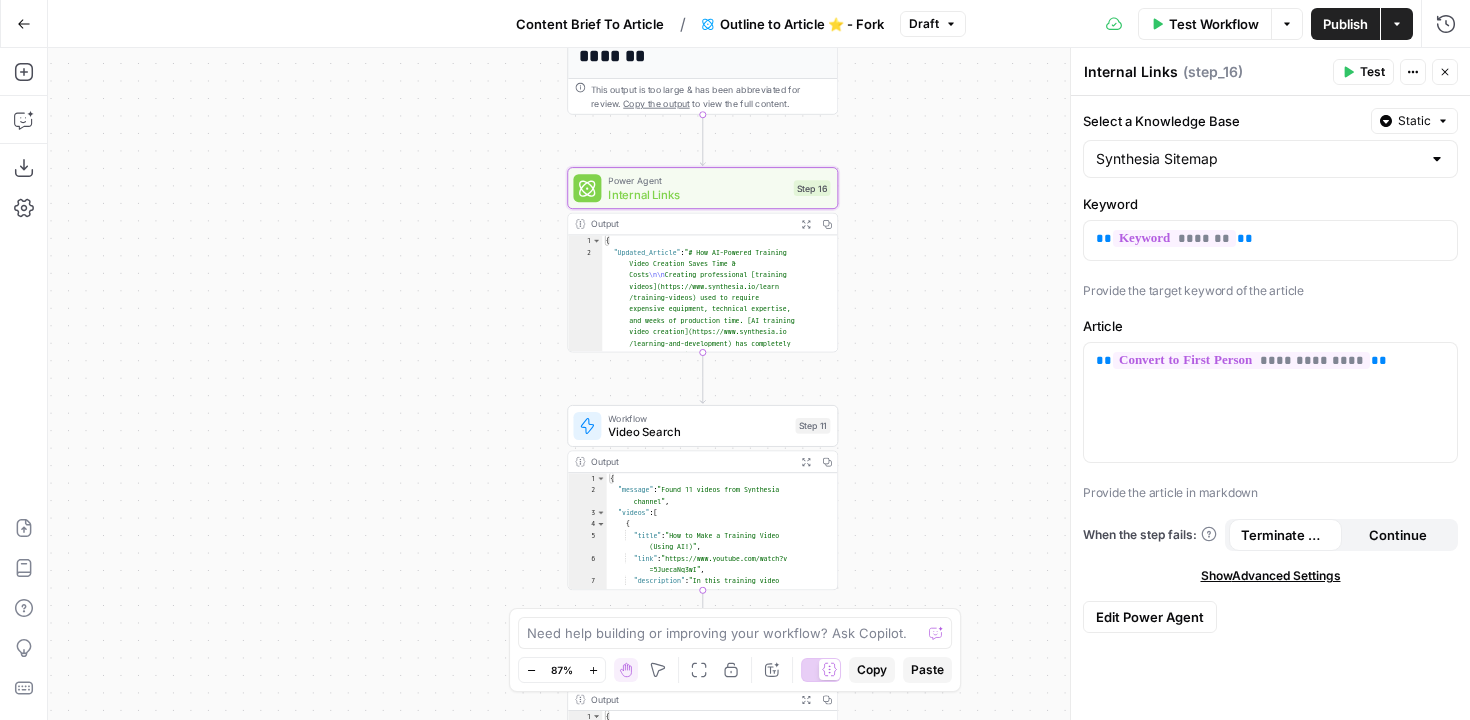 scroll, scrollTop: 0, scrollLeft: 0, axis: both 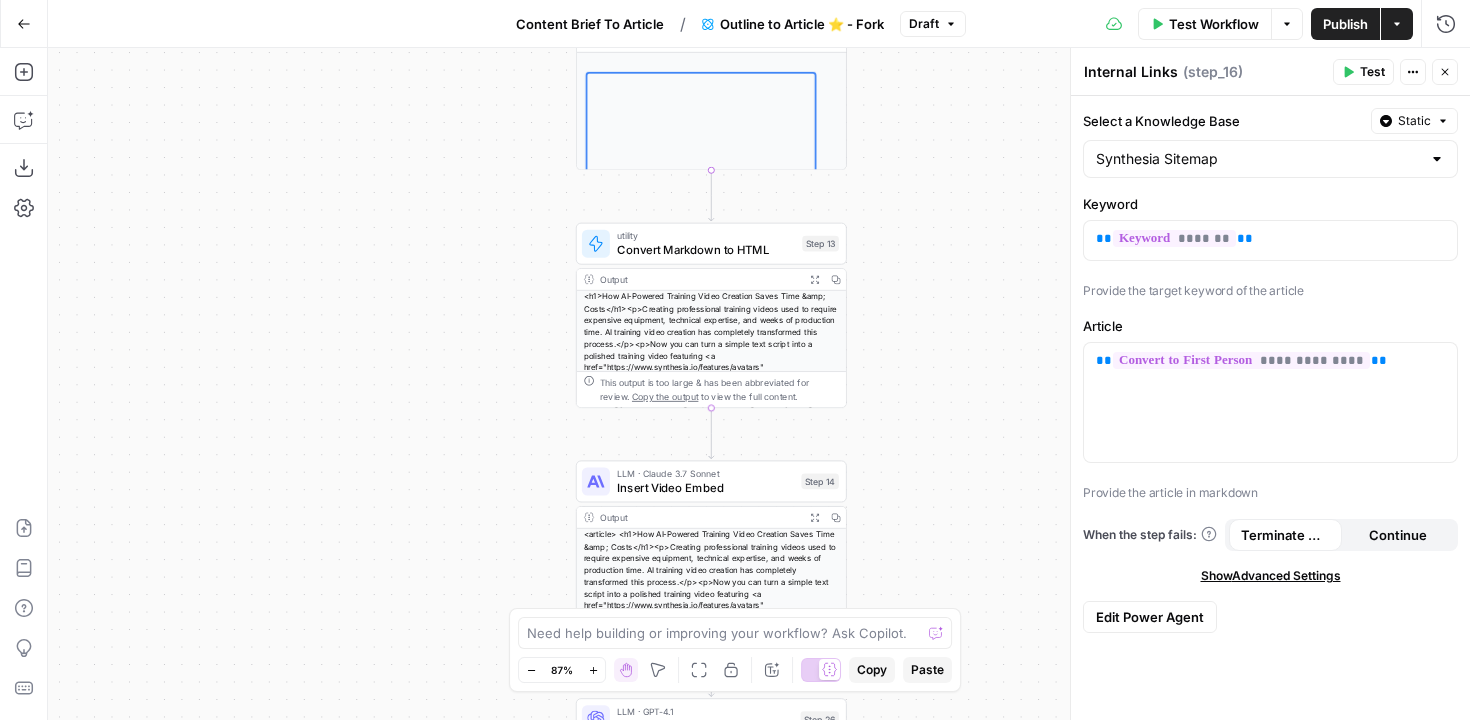 click on "Convert Markdown to HTML" at bounding box center (706, 249) 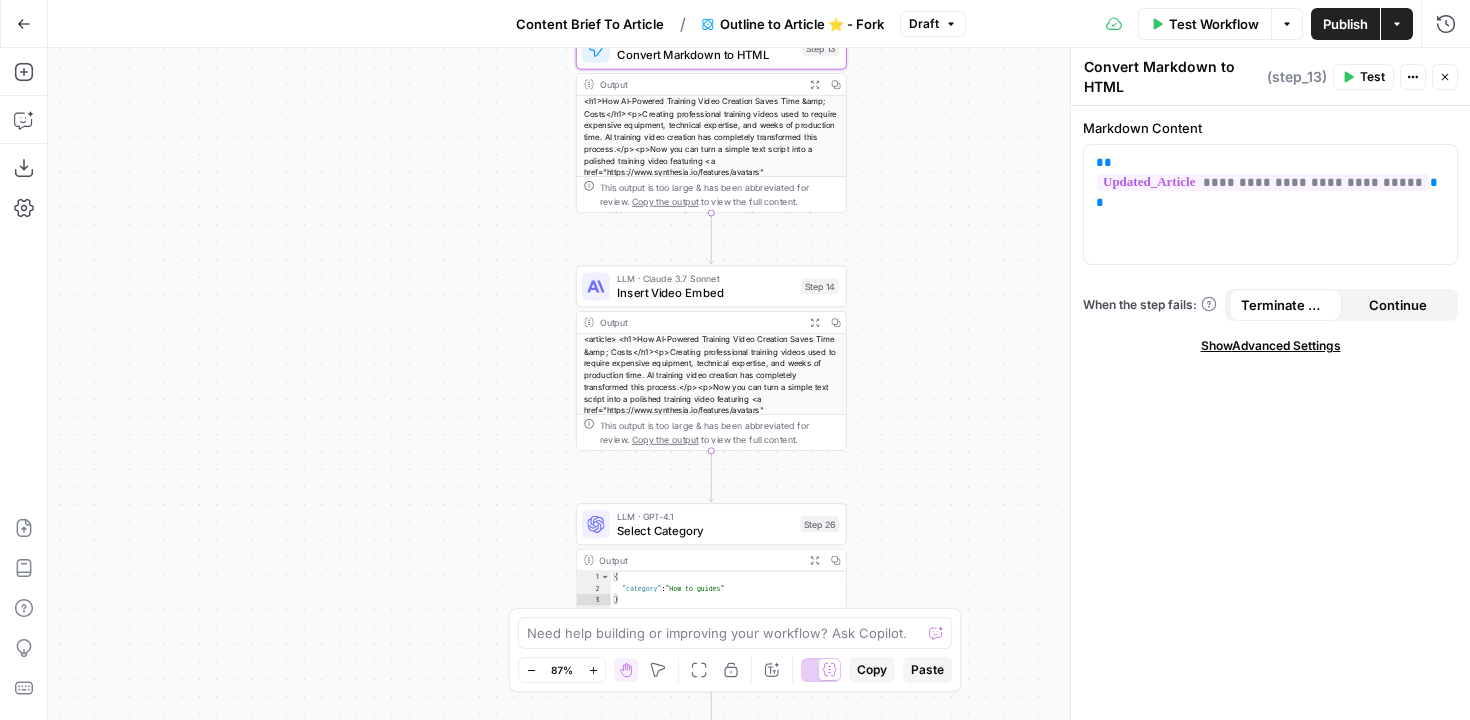 drag, startPoint x: 952, startPoint y: 375, endPoint x: 951, endPoint y: 179, distance: 196.00255 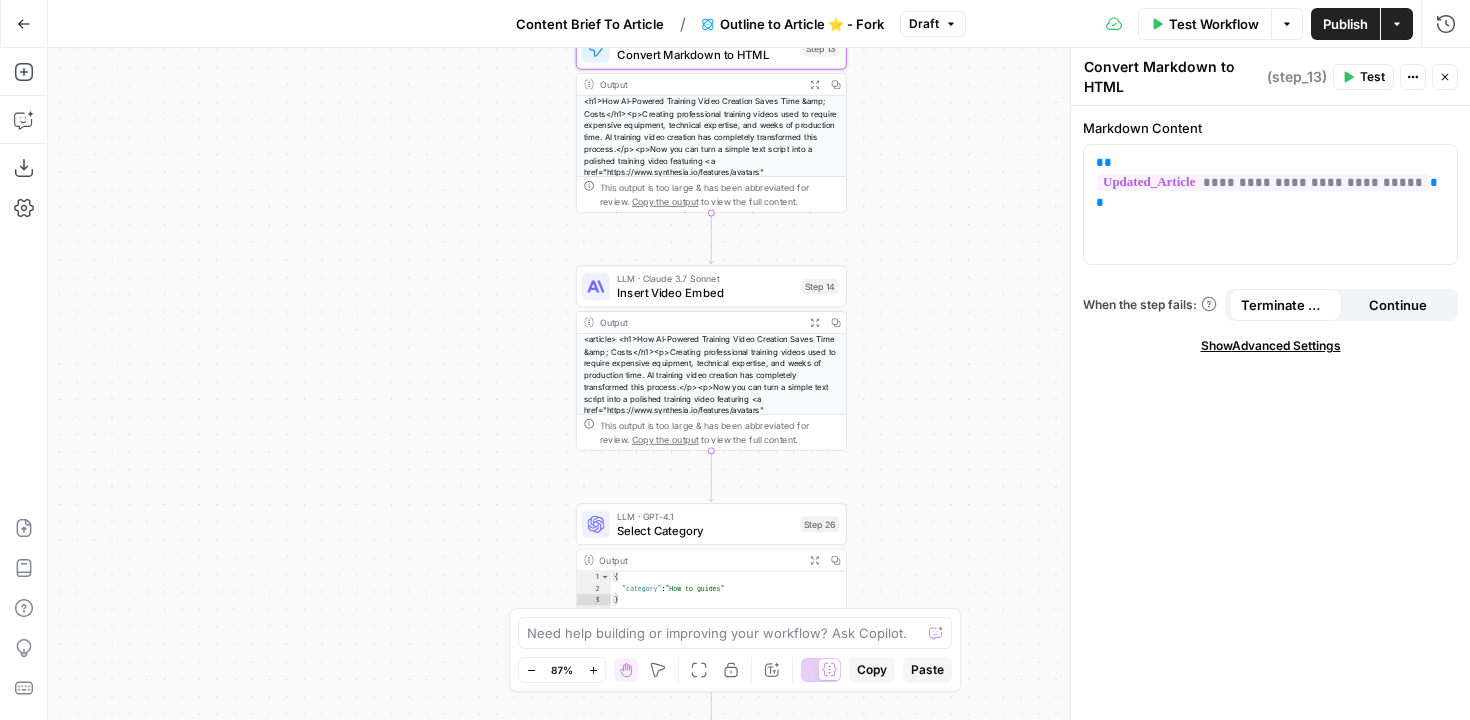 click on "Workflow Set Inputs Inputs Power Agent Deep Research 🔬 - Fork Step 15 Output Copy 1 2 {    "Research_summary" :  "Here is a synthesized,         non-redundant overview of key findings and         insights on video translation, combining         unique contributions from the papers         “Rerender A Video: Zero-Shot Text-Guided         Video-to-Video Translation” (SIGGRAPH Asia         2023) and “I2V-GAN: Unpaired Infrared-to        -Visible Video Translation,” with clear         attribution to each source: \n\n 🔹  1. Zero        -Shot Text-Guided Video Translation         (Rerender A Video) \n Source: https://dl.acm        .org/doi/10.1145/3610548.3618160 \n\n - The         paper introduces a zero-shot framework         that translates videos based on text         prompts without requiring retraining,         leveraging pre-trained image diffusion         models (e.g., Stable Diffusion) for video  )" at bounding box center (759, 384) 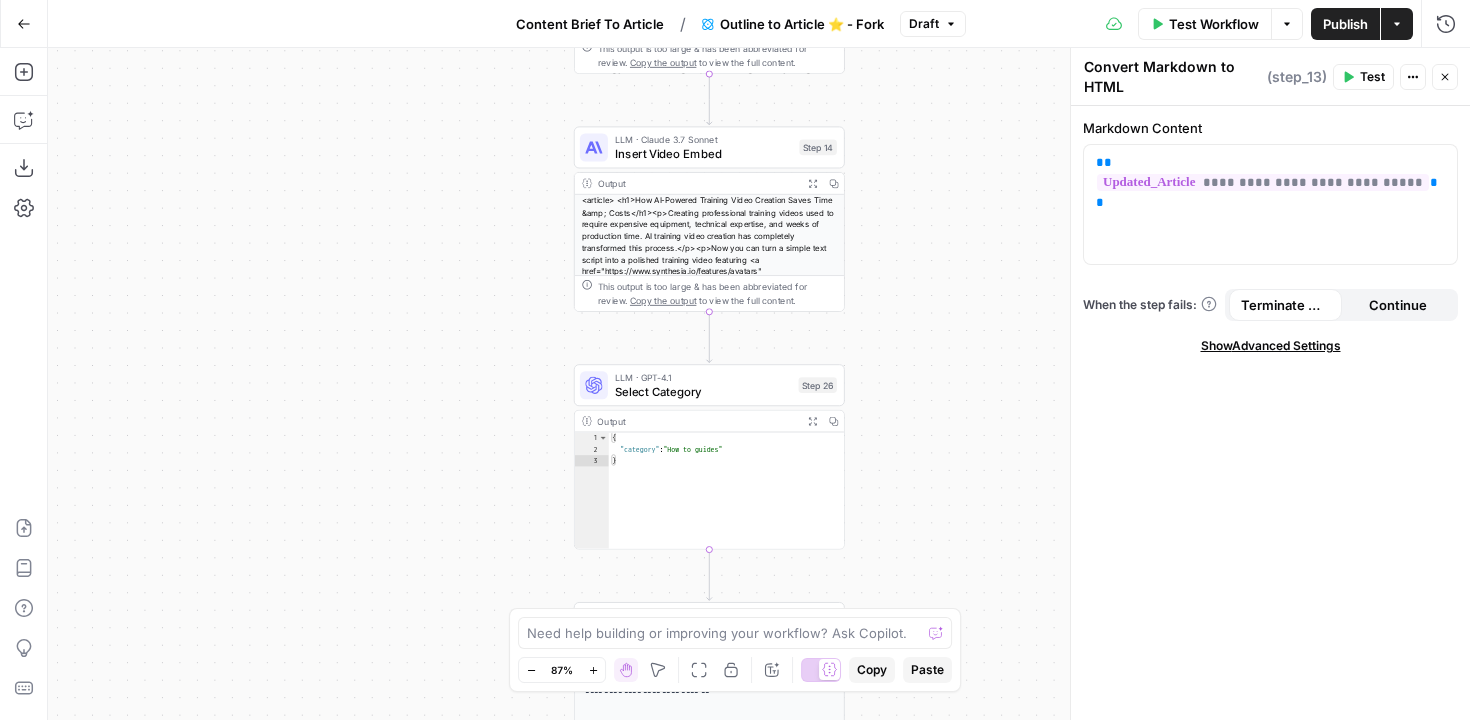 drag, startPoint x: 906, startPoint y: 461, endPoint x: 905, endPoint y: 323, distance: 138.00362 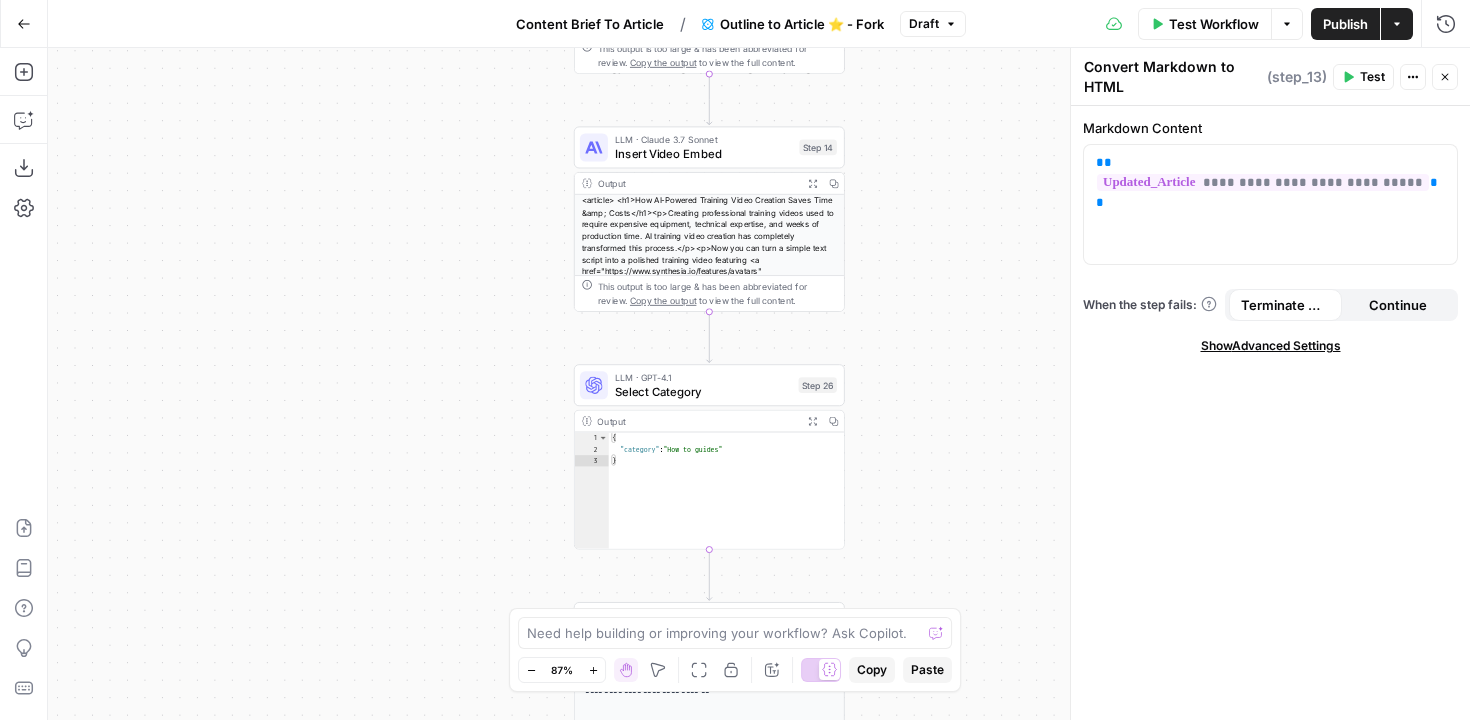 click on "Workflow Set Inputs Inputs Power Agent Deep Research 🔬 - Fork Step 15 Output Copy 1 2 {    "Research_summary" :  "Here is a synthesized,         non-redundant overview of key findings and         insights on video translation, combining         unique contributions from the papers         “Rerender A Video: Zero-Shot Text-Guided         Video-to-Video Translation” (SIGGRAPH Asia         2023) and “I2V-GAN: Unpaired Infrared-to        -Visible Video Translation,” with clear         attribution to each source: \n\n 🔹  1. Zero        -Shot Text-Guided Video Translation         (Rerender A Video) \n Source: https://dl.acm        .org/doi/10.1145/3610548.3618160 \n\n - The         paper introduces a zero-shot framework         that translates videos based on text         prompts without requiring retraining,         leveraging pre-trained image diffusion         models (e.g., Stable Diffusion) for video  )" at bounding box center [759, 384] 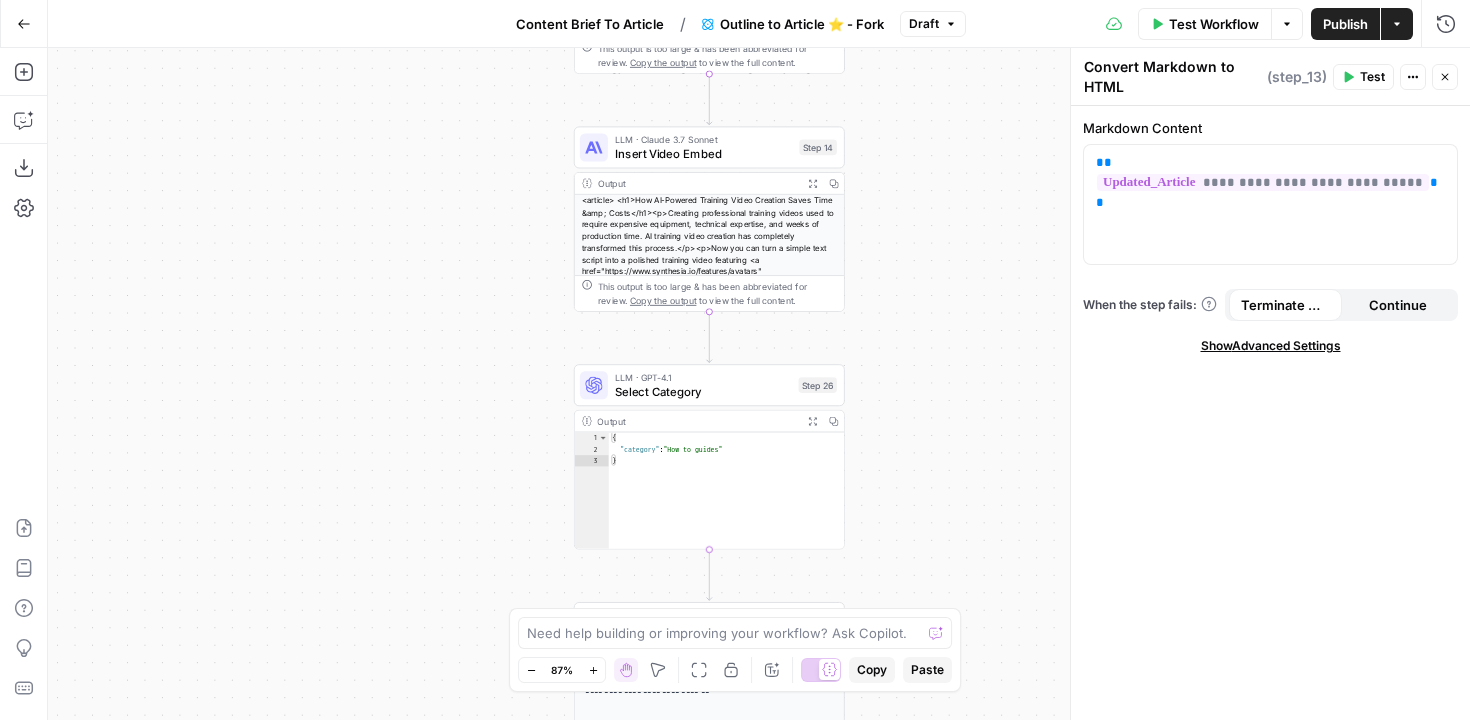 click on "Select Category" at bounding box center [703, 391] 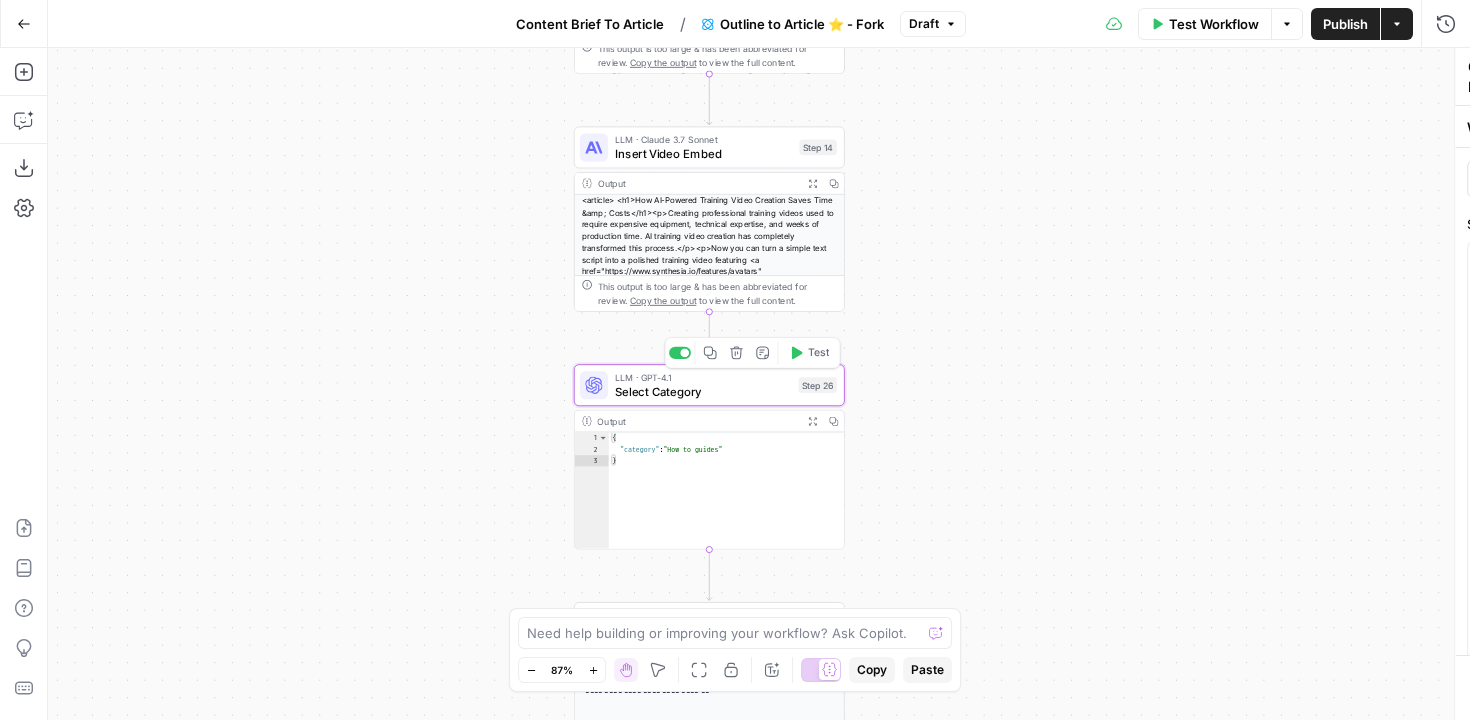 type on "Select Category" 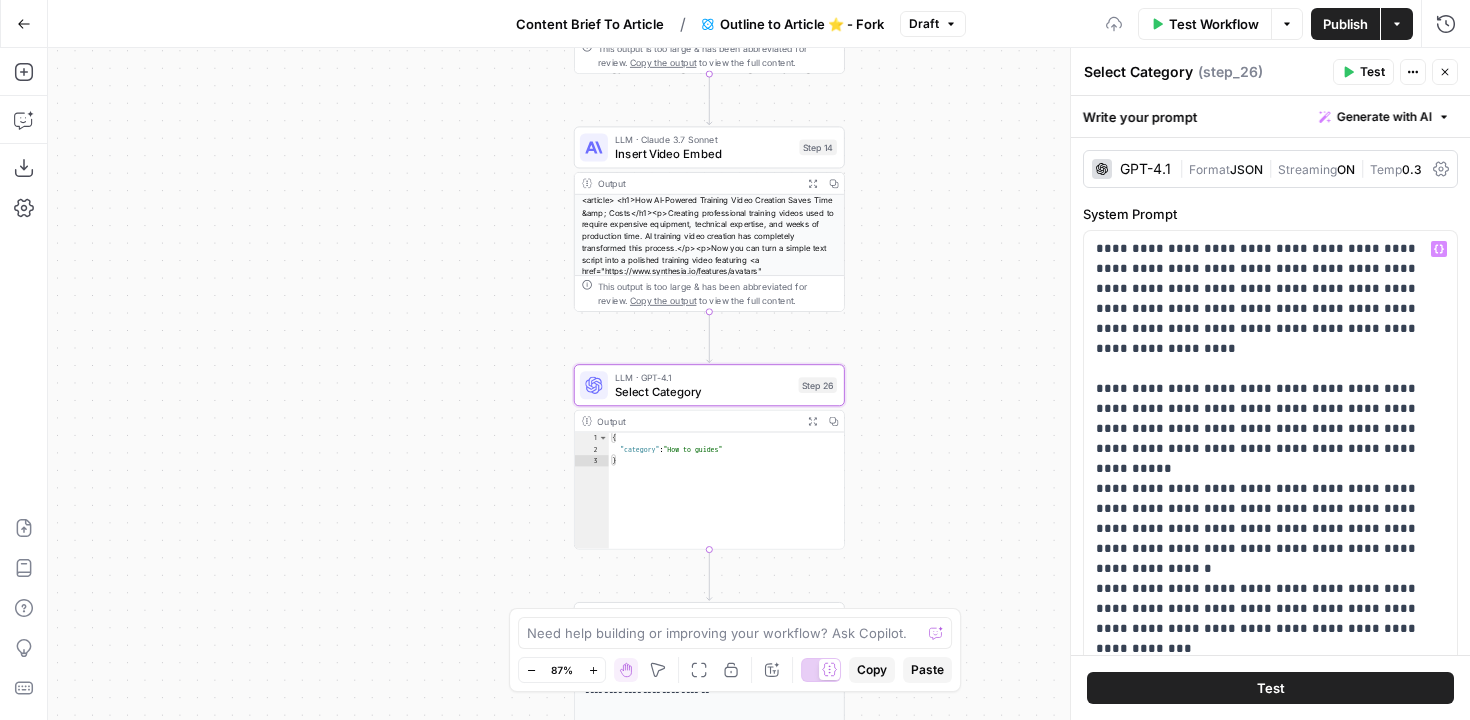 scroll, scrollTop: 221, scrollLeft: 0, axis: vertical 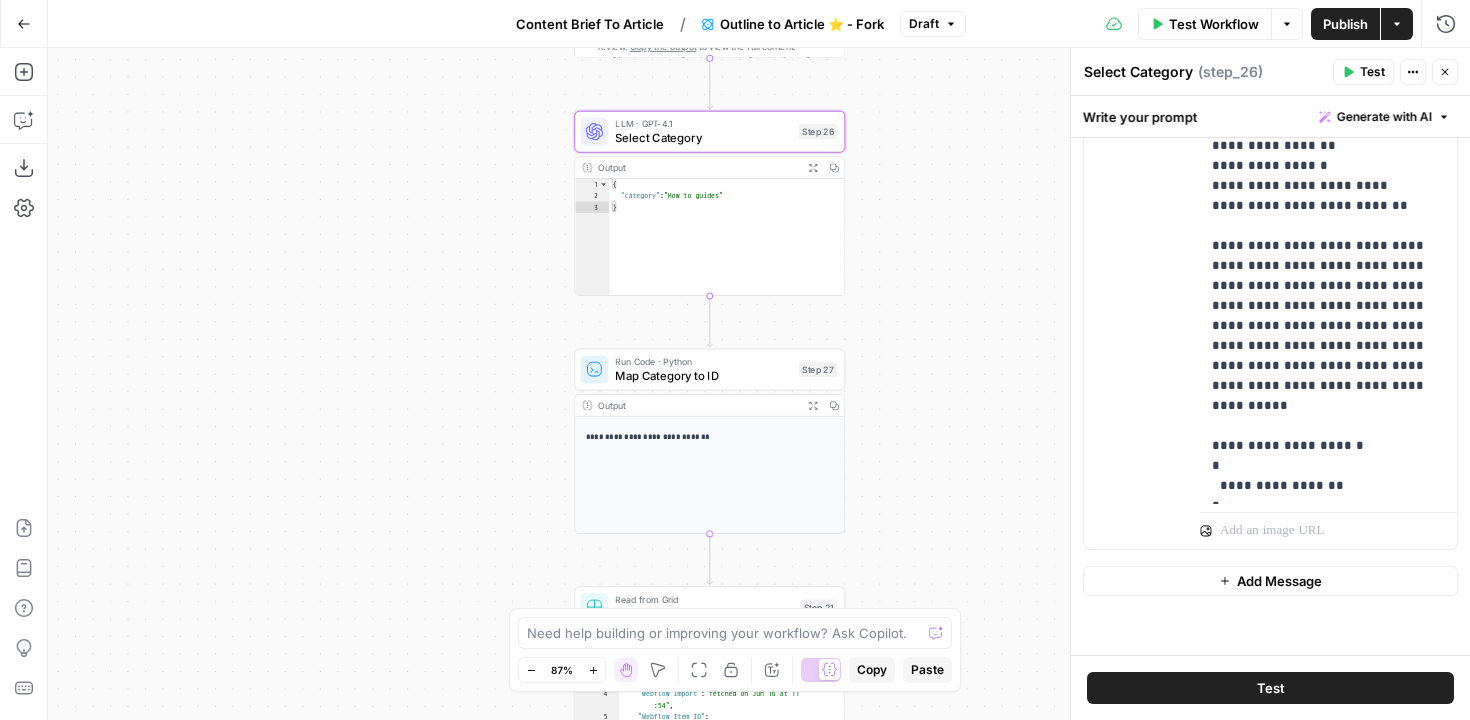 click on "Map Category to ID" at bounding box center (703, 375) 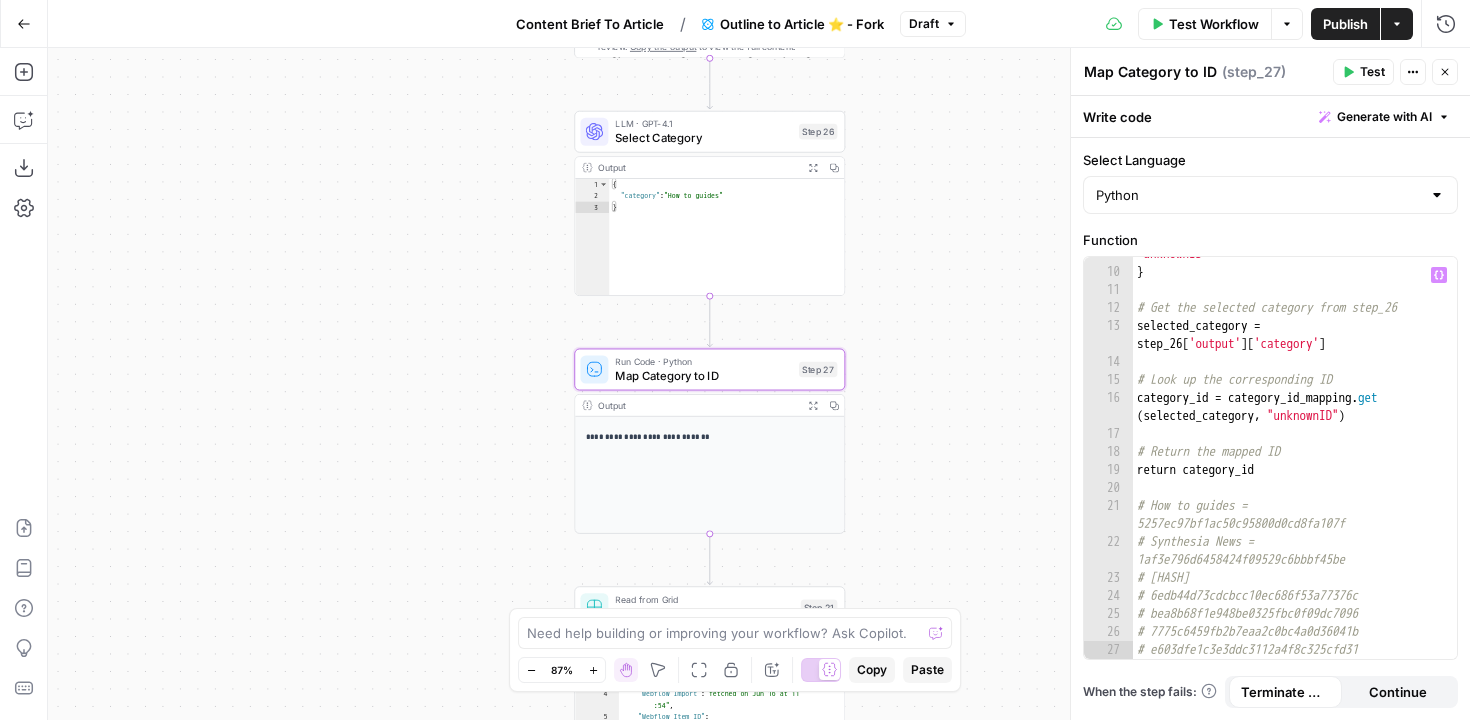 scroll, scrollTop: 246, scrollLeft: 0, axis: vertical 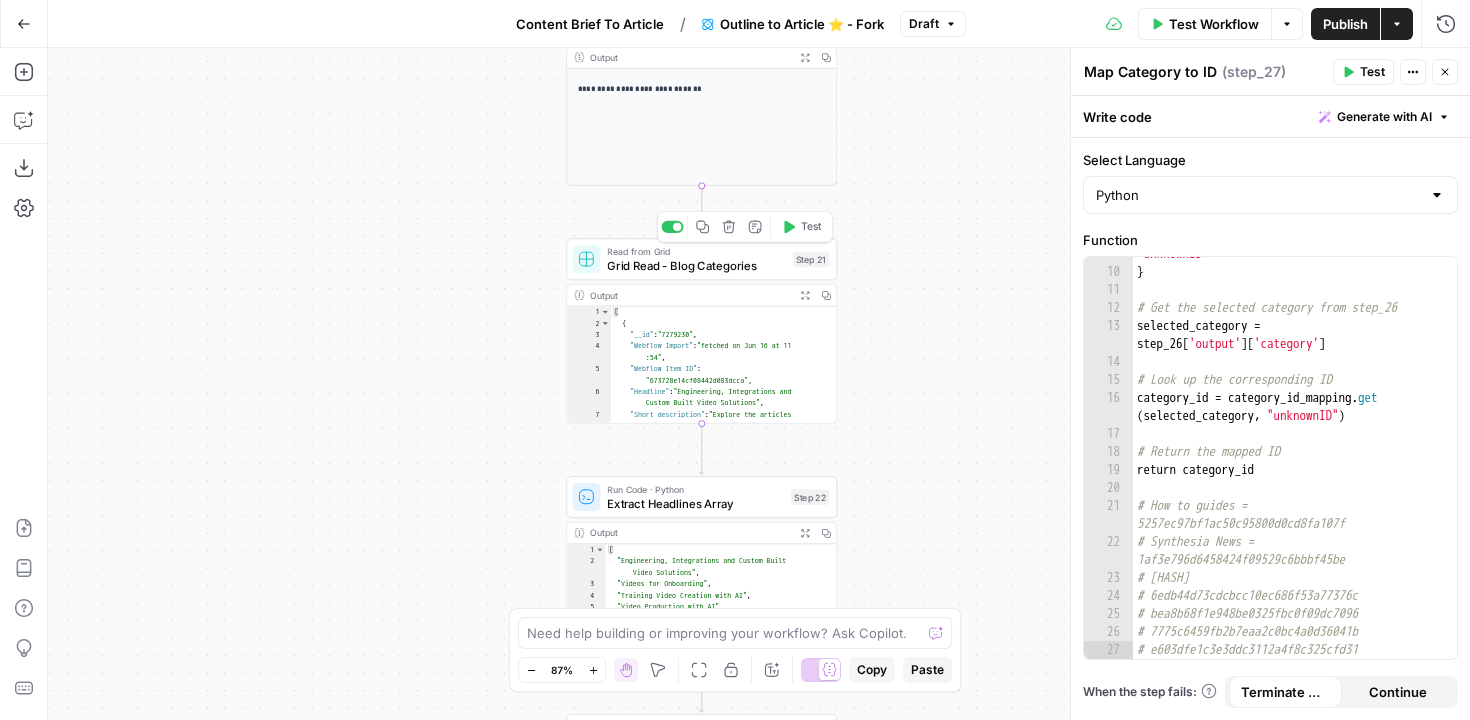 click on "Grid Read - Blog Categories" at bounding box center (696, 265) 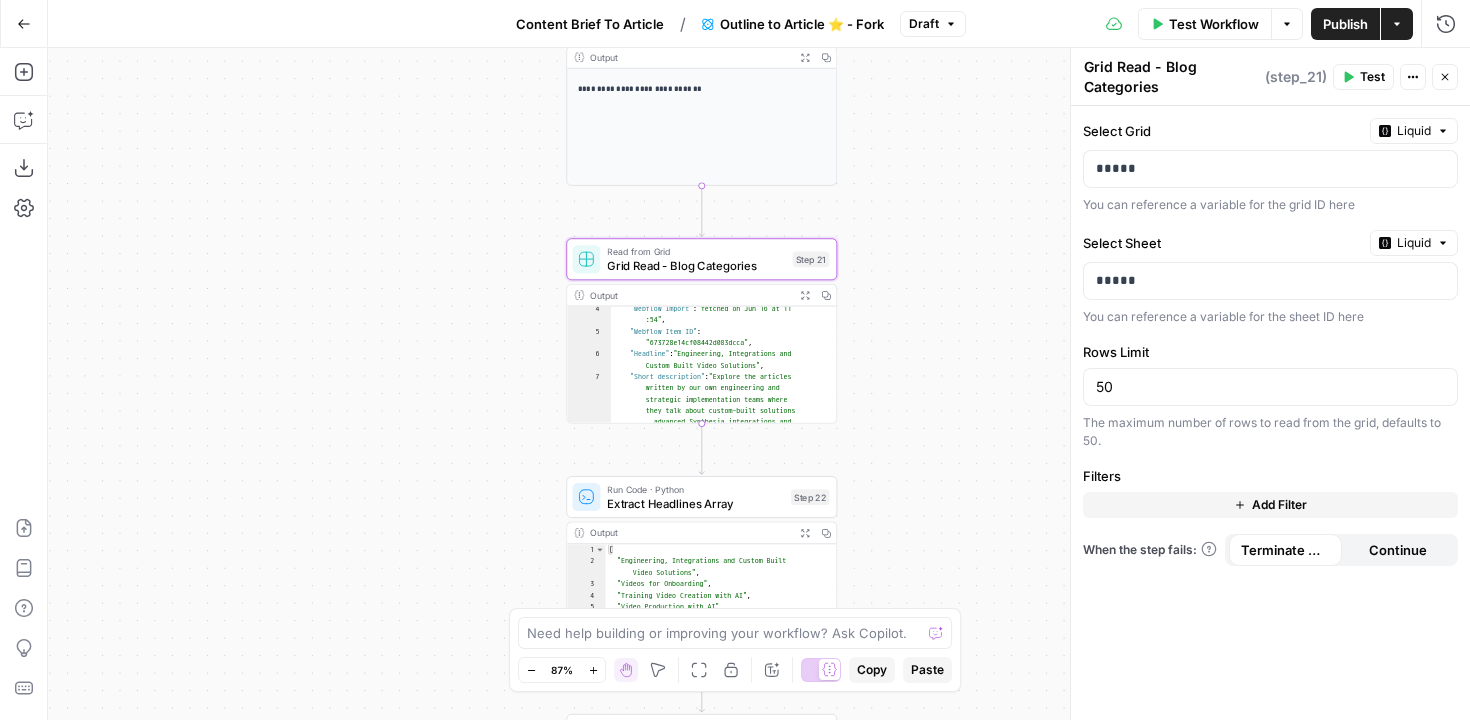scroll, scrollTop: 46, scrollLeft: 0, axis: vertical 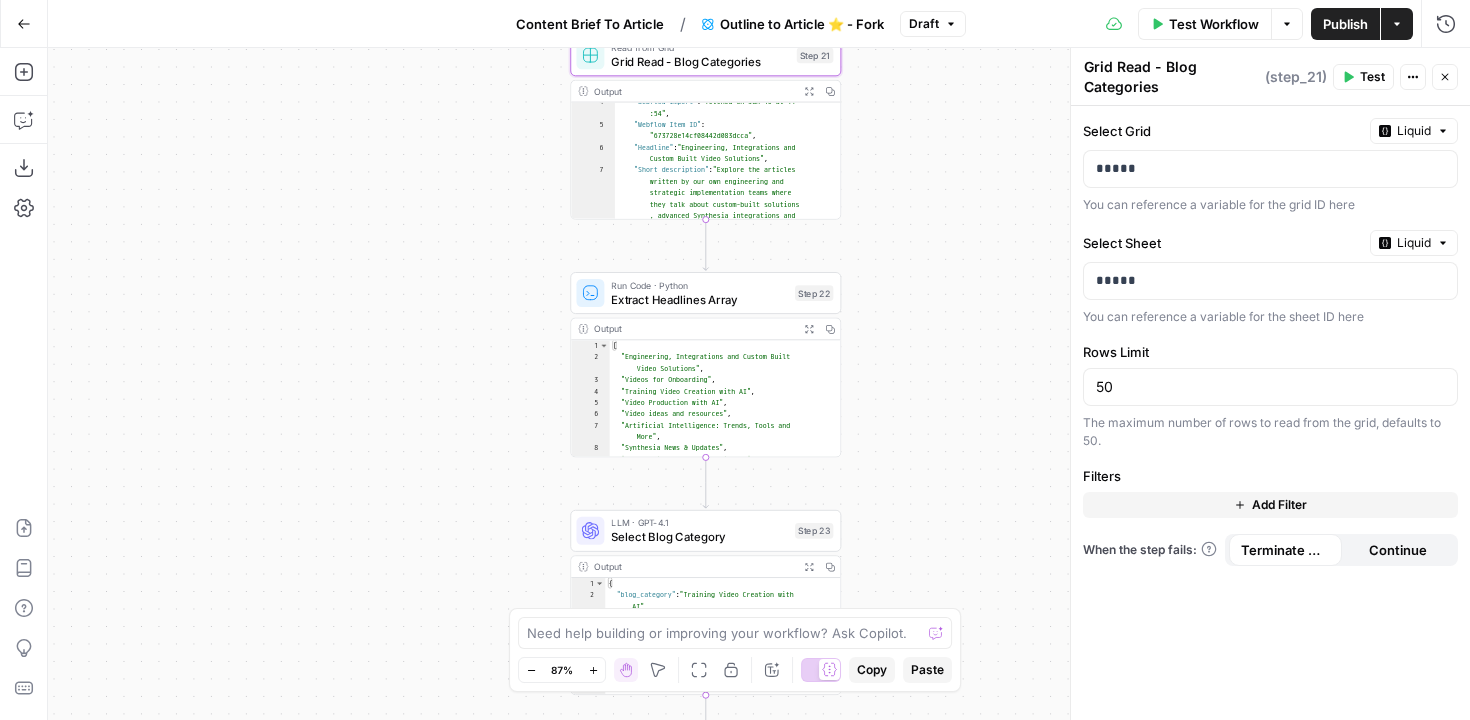 drag, startPoint x: 909, startPoint y: 464, endPoint x: 913, endPoint y: 260, distance: 204.03922 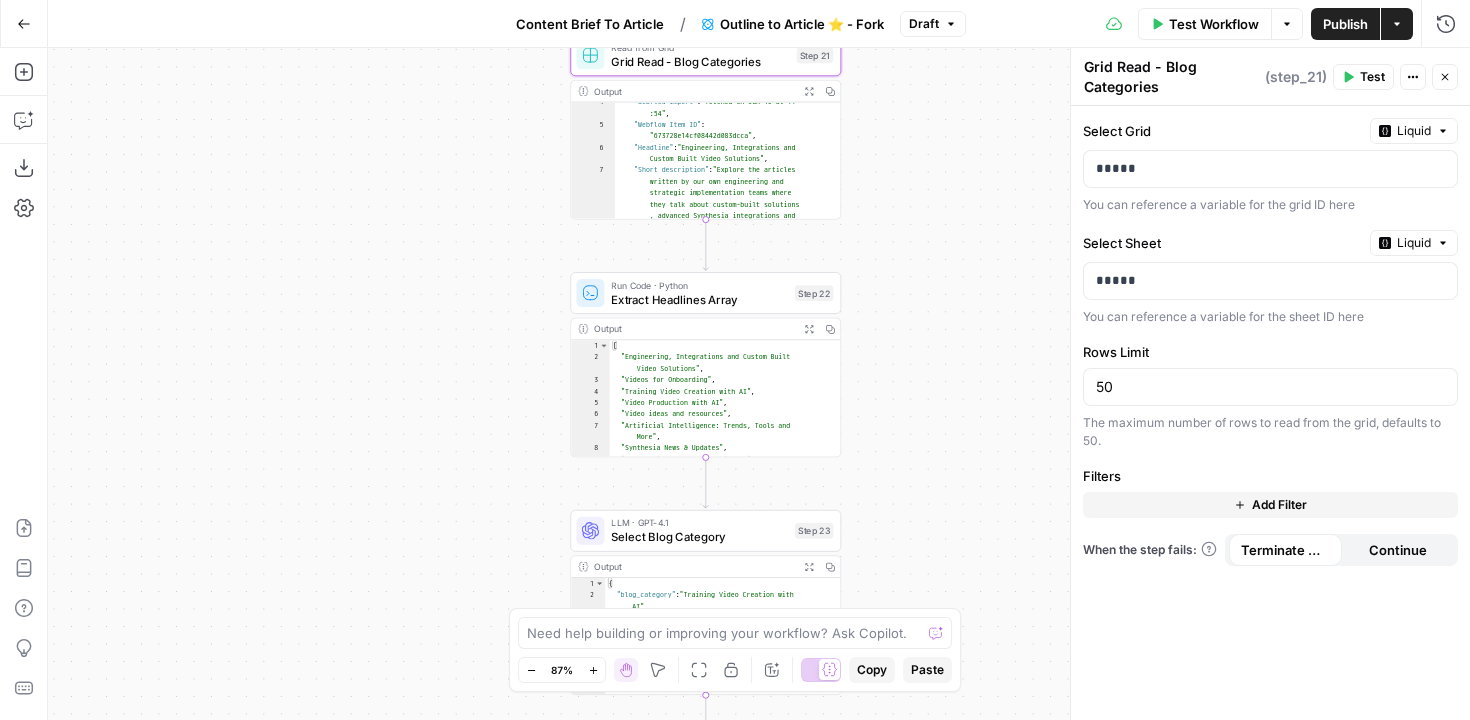 click on "Workflow Set Inputs Inputs Power Agent Deep Research 🔬 - Fork Step 15 Output Copy 1 2 {    "Research_summary" :  "Here is a synthesized,         non-redundant overview of key findings and         insights on video translation, combining         unique contributions from the papers         “Rerender A Video: Zero-Shot Text-Guided         Video-to-Video Translation” (SIGGRAPH Asia         2023) and “I2V-GAN: Unpaired Infrared-to        -Visible Video Translation,” with clear         attribution to each source: \n\n 🔹  1. Zero        -Shot Text-Guided Video Translation         (Rerender A Video) \n Source: https://dl.acm        .org/doi/10.1145/3610548.3618160 \n\n - The         paper introduces a zero-shot framework         that translates videos based on text         prompts without requiring retraining,         leveraging pre-trained image diffusion         models (e.g., Stable Diffusion) for video  )" at bounding box center (759, 384) 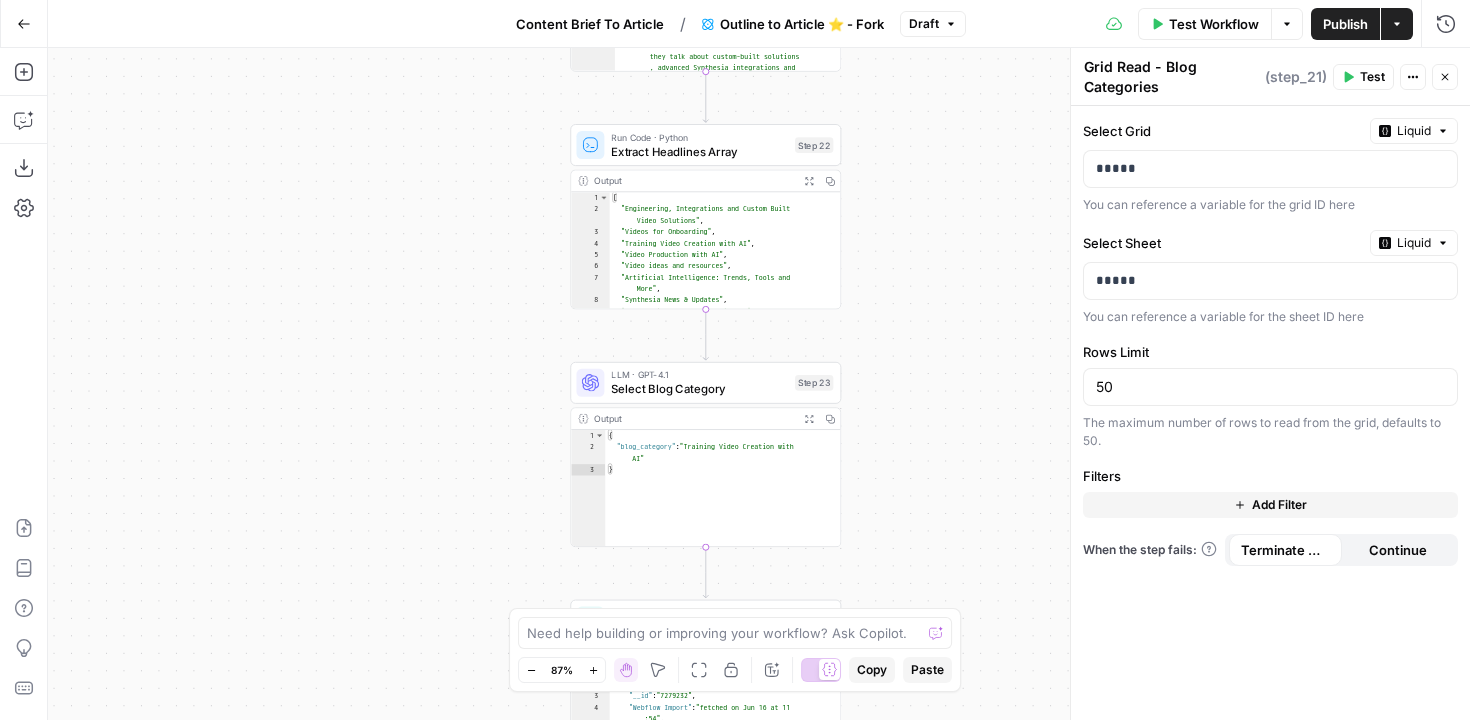 drag, startPoint x: 913, startPoint y: 412, endPoint x: 913, endPoint y: 264, distance: 148 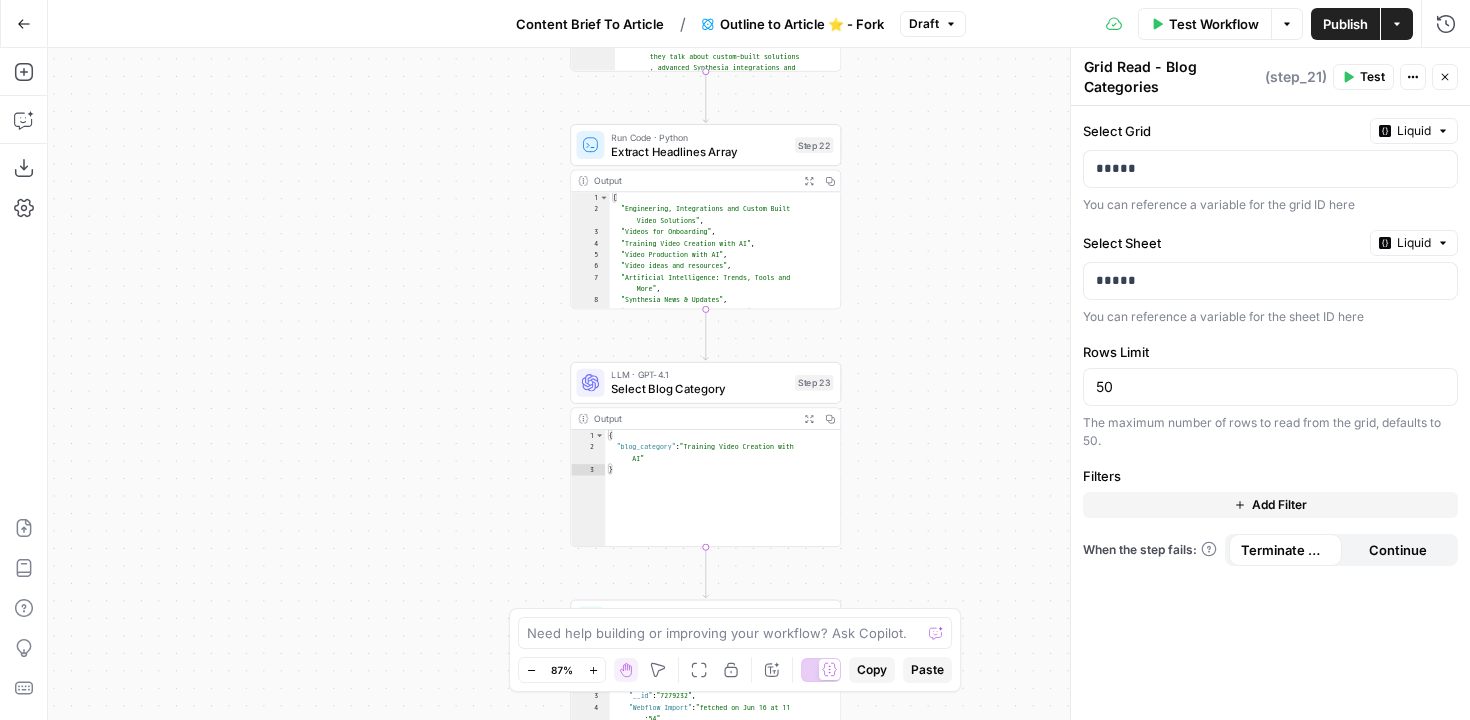click on "Workflow Set Inputs Inputs Power Agent Deep Research 🔬 - Fork Step 15 Output Copy 1 2 {    "Research_summary" :  "Here is a synthesized,         non-redundant overview of key findings and         insights on video translation, combining         unique contributions from the papers         “Rerender A Video: Zero-Shot Text-Guided         Video-to-Video Translation” (SIGGRAPH Asia         2023) and “I2V-GAN: Unpaired Infrared-to        -Visible Video Translation,” with clear         attribution to each source: \n\n 🔹  1. Zero        -Shot Text-Guided Video Translation         (Rerender A Video) \n Source: https://dl.acm        .org/doi/10.1145/3610548.3618160 \n\n - The         paper introduces a zero-shot framework         that translates videos based on text         prompts without requiring retraining,         leveraging pre-trained image diffusion         models (e.g., Stable Diffusion) for video  )" at bounding box center (759, 384) 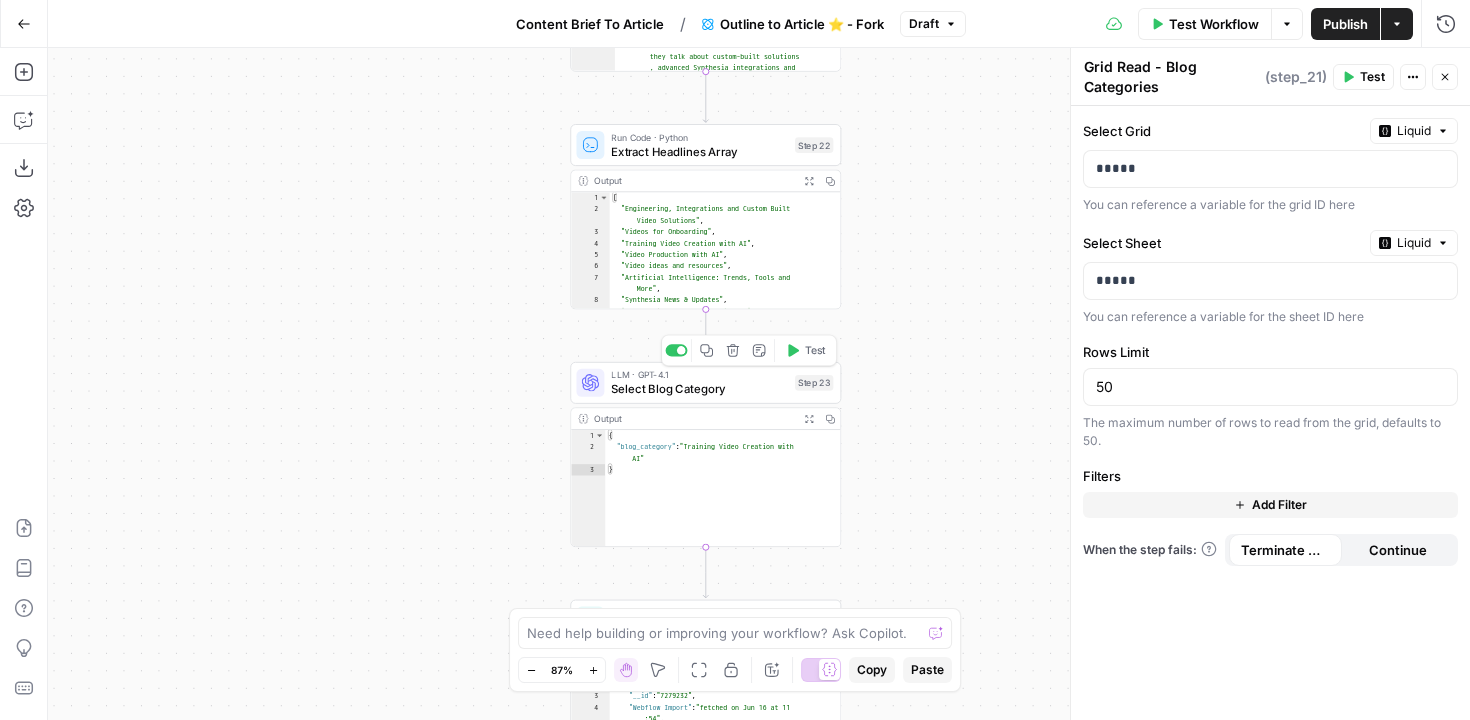 click on "Select Blog Category" at bounding box center [699, 388] 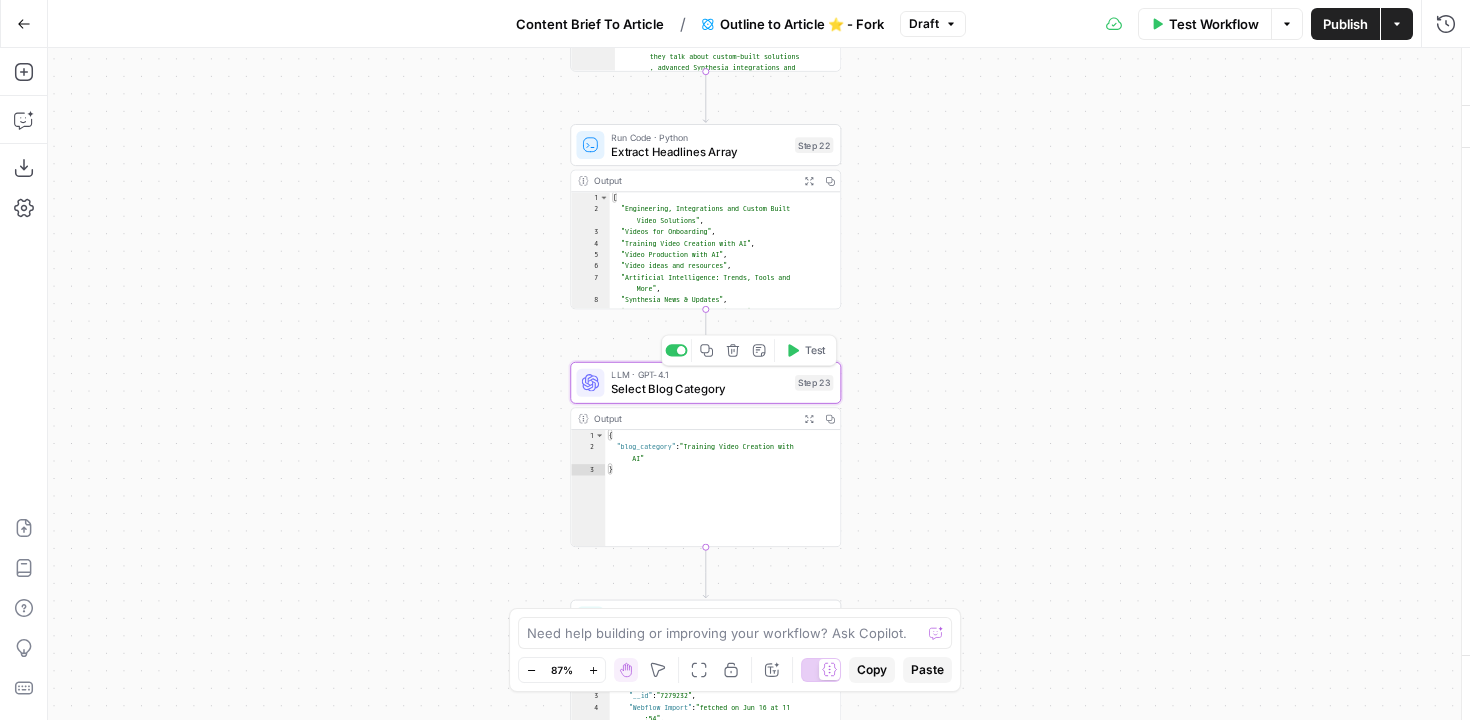 type on "Select Blog Category" 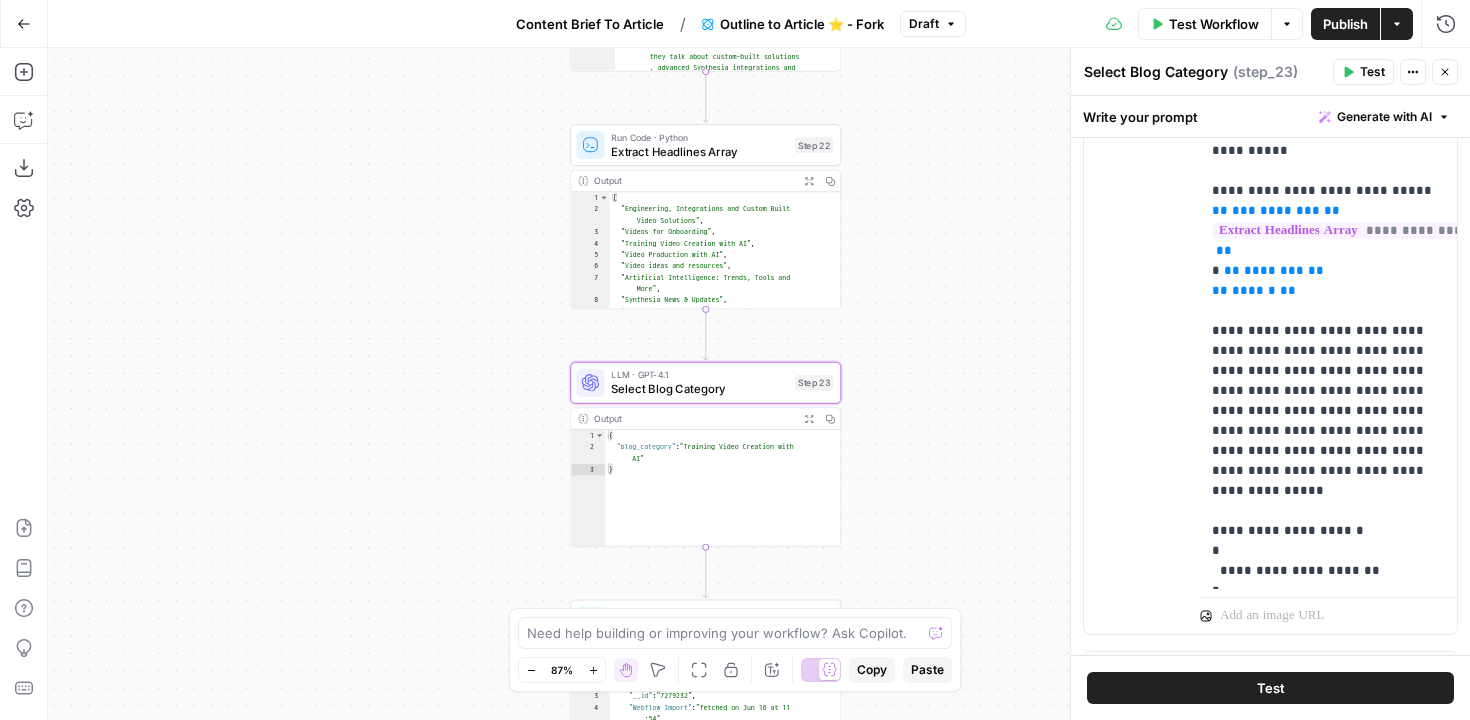 scroll, scrollTop: 1204, scrollLeft: 0, axis: vertical 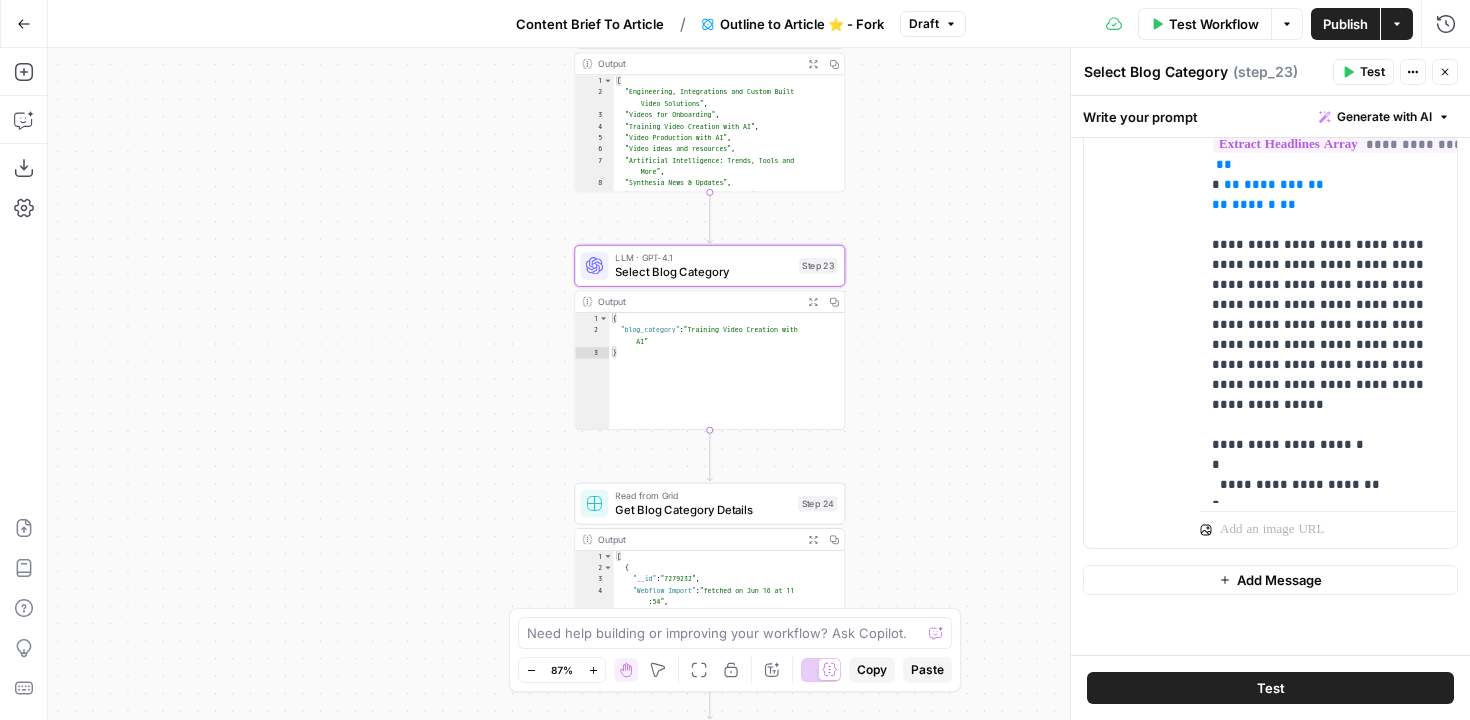 drag, startPoint x: 996, startPoint y: 408, endPoint x: 1000, endPoint y: 290, distance: 118.06778 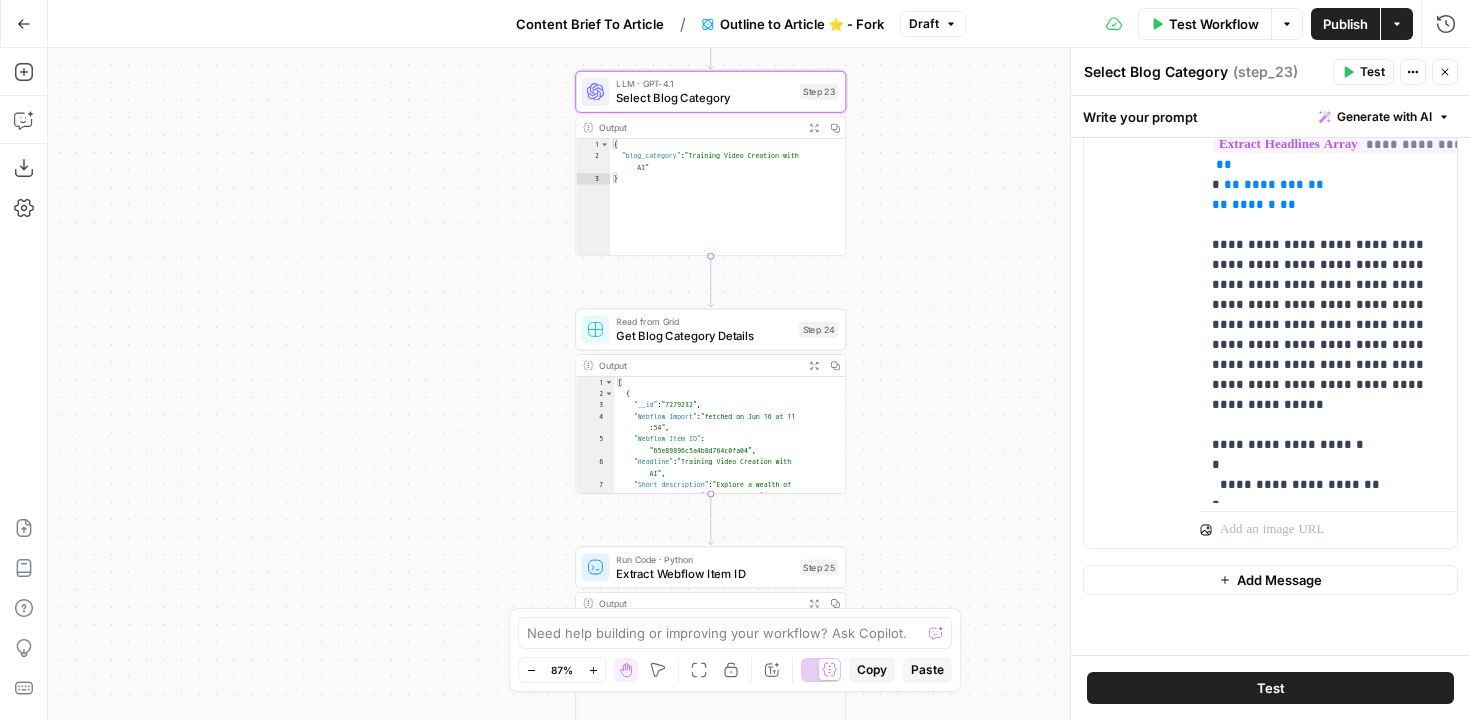 drag, startPoint x: 916, startPoint y: 344, endPoint x: 917, endPoint y: 171, distance: 173.00288 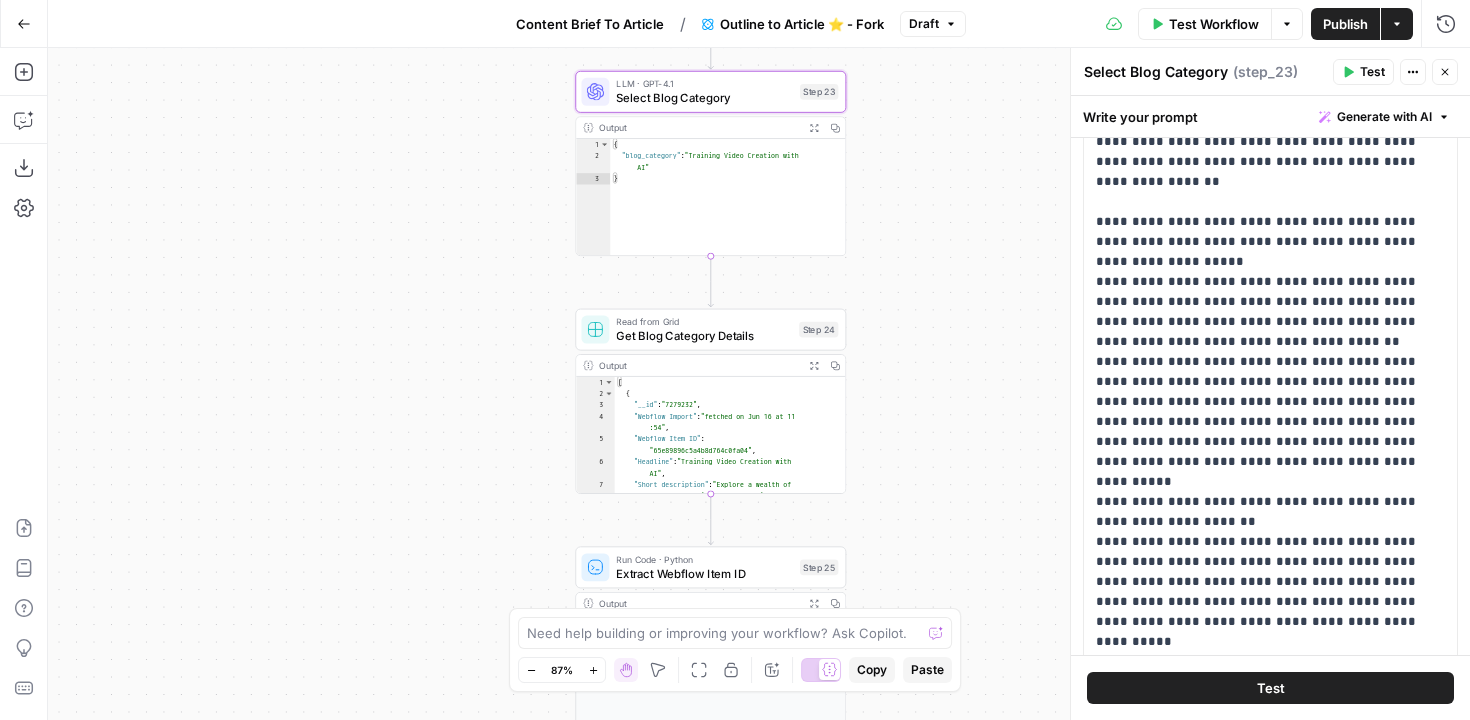 scroll, scrollTop: 0, scrollLeft: 0, axis: both 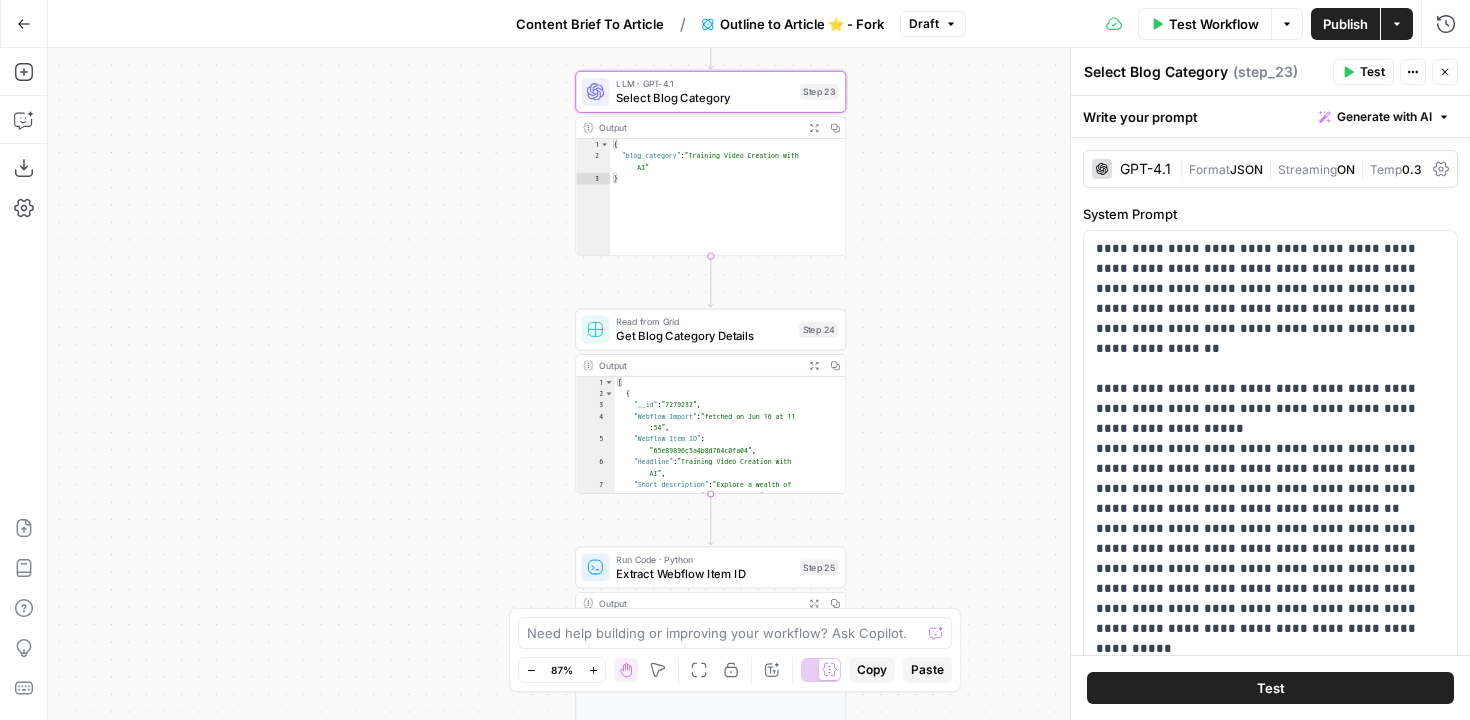 click on "LLM · GPT-4.1 Select Blog Category Step 23 Copy step Delete step Add Note Test" at bounding box center [710, 92] 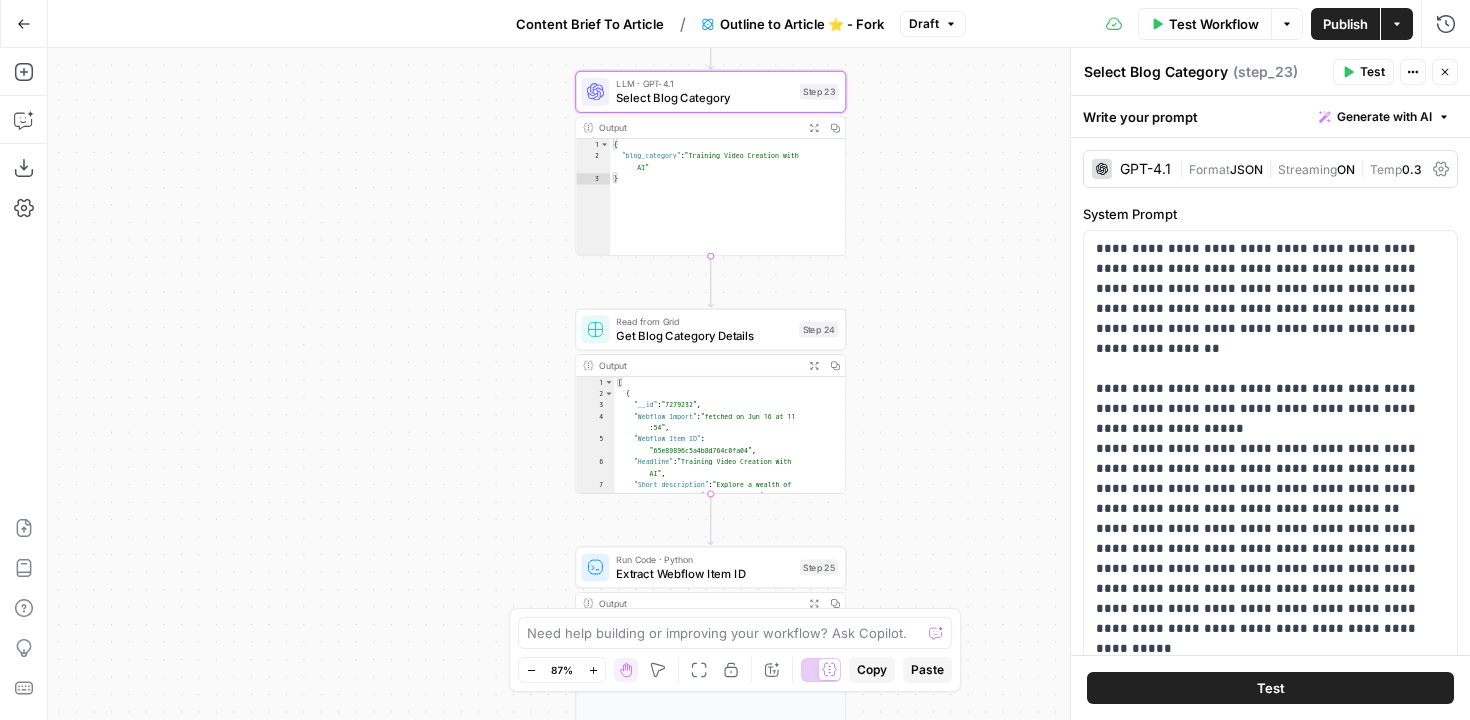 click on "Get Blog Category Details" at bounding box center (704, 335) 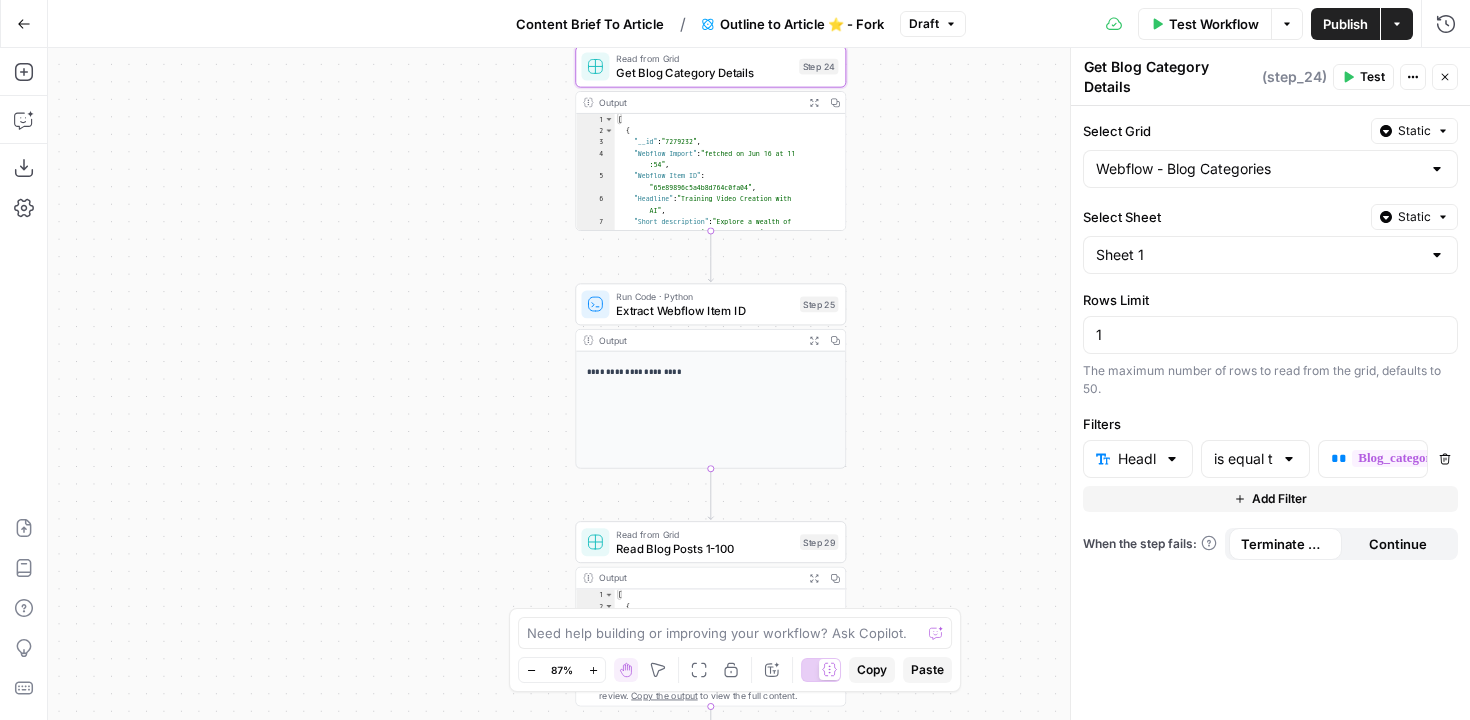 drag, startPoint x: 1009, startPoint y: 515, endPoint x: 1009, endPoint y: 252, distance: 263 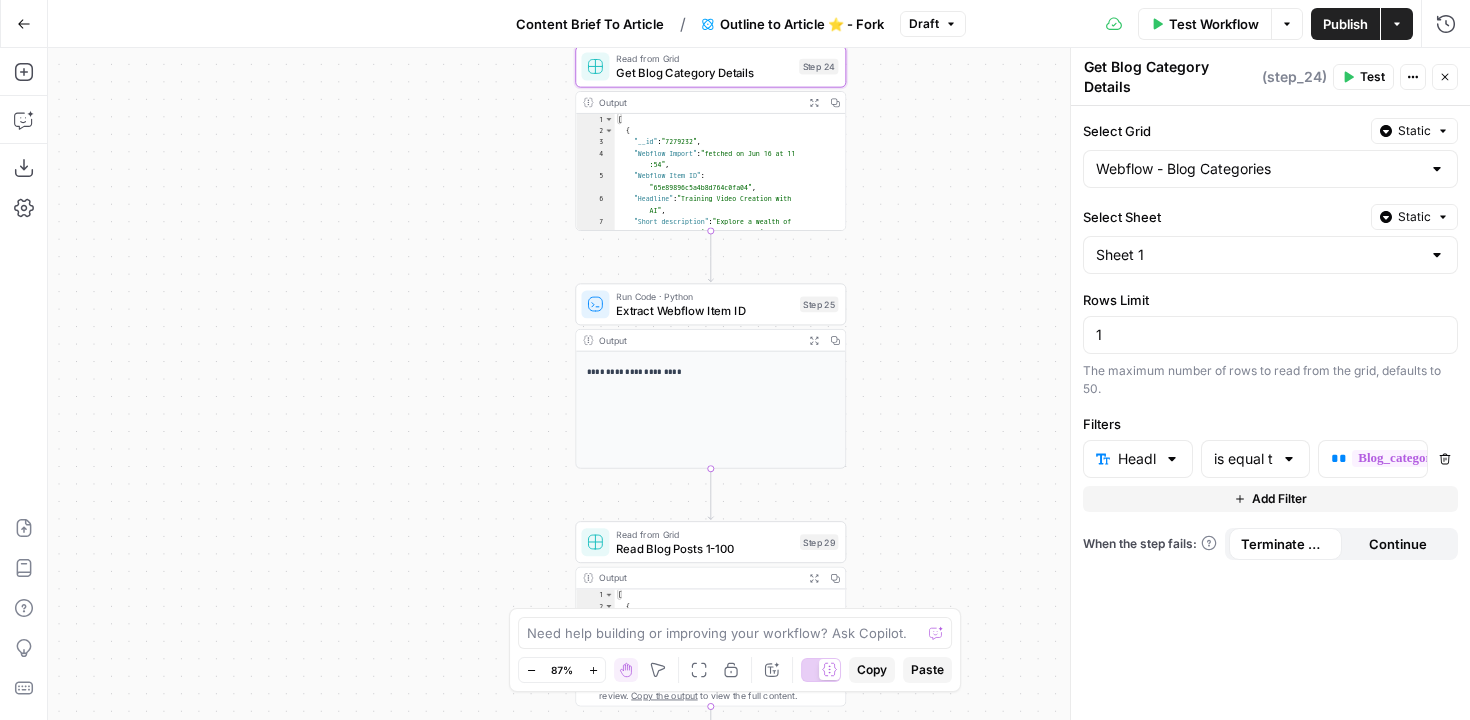 click on "Workflow Set Inputs Inputs Power Agent Deep Research 🔬 - Fork Step 15 Output Copy 1 2 {    "Research_summary" :  "Here is a synthesized,         non-redundant overview of key findings and         insights on video translation, combining         unique contributions from the papers         “Rerender A Video: Zero-Shot Text-Guided         Video-to-Video Translation” (SIGGRAPH Asia         2023) and “I2V-GAN: Unpaired Infrared-to        -Visible Video Translation,” with clear         attribution to each source: \n\n 🔹  1. Zero        -Shot Text-Guided Video Translation         (Rerender A Video) \n Source: https://dl.acm        .org/doi/10.1145/3610548.3618160 \n\n - The         paper introduces a zero-shot framework         that translates videos based on text         prompts without requiring retraining,         leveraging pre-trained image diffusion         models (e.g., Stable Diffusion) for video  )" at bounding box center [759, 384] 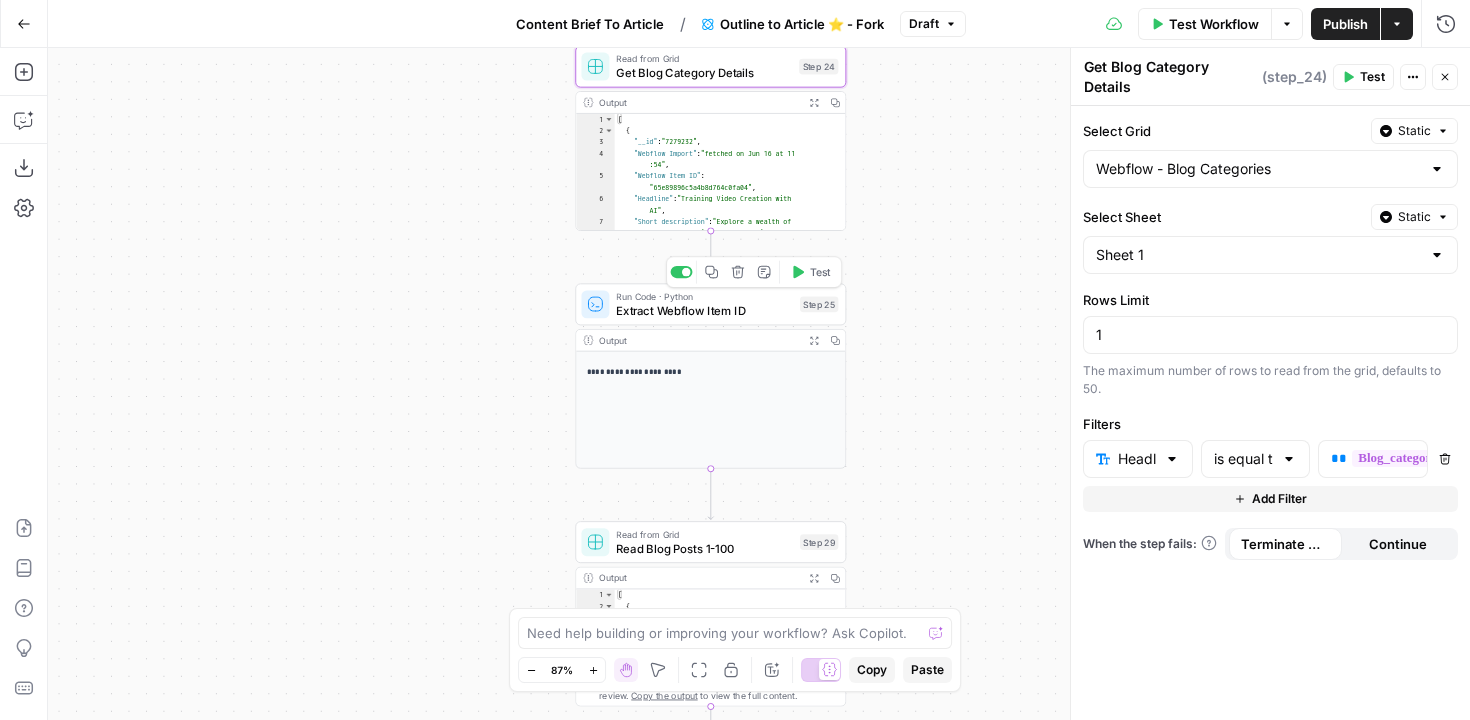 click on "Extract Webflow Item ID" at bounding box center (704, 310) 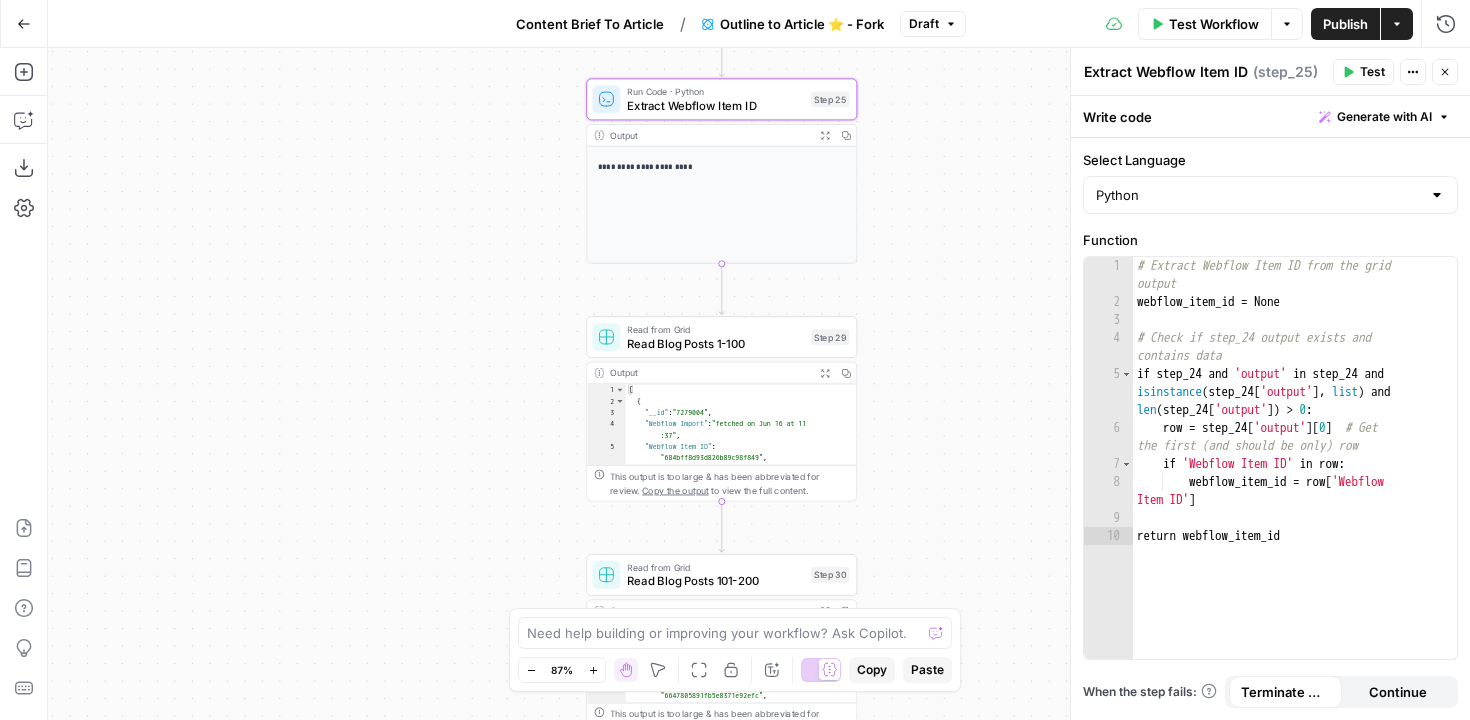 drag, startPoint x: 951, startPoint y: 442, endPoint x: 962, endPoint y: 236, distance: 206.29349 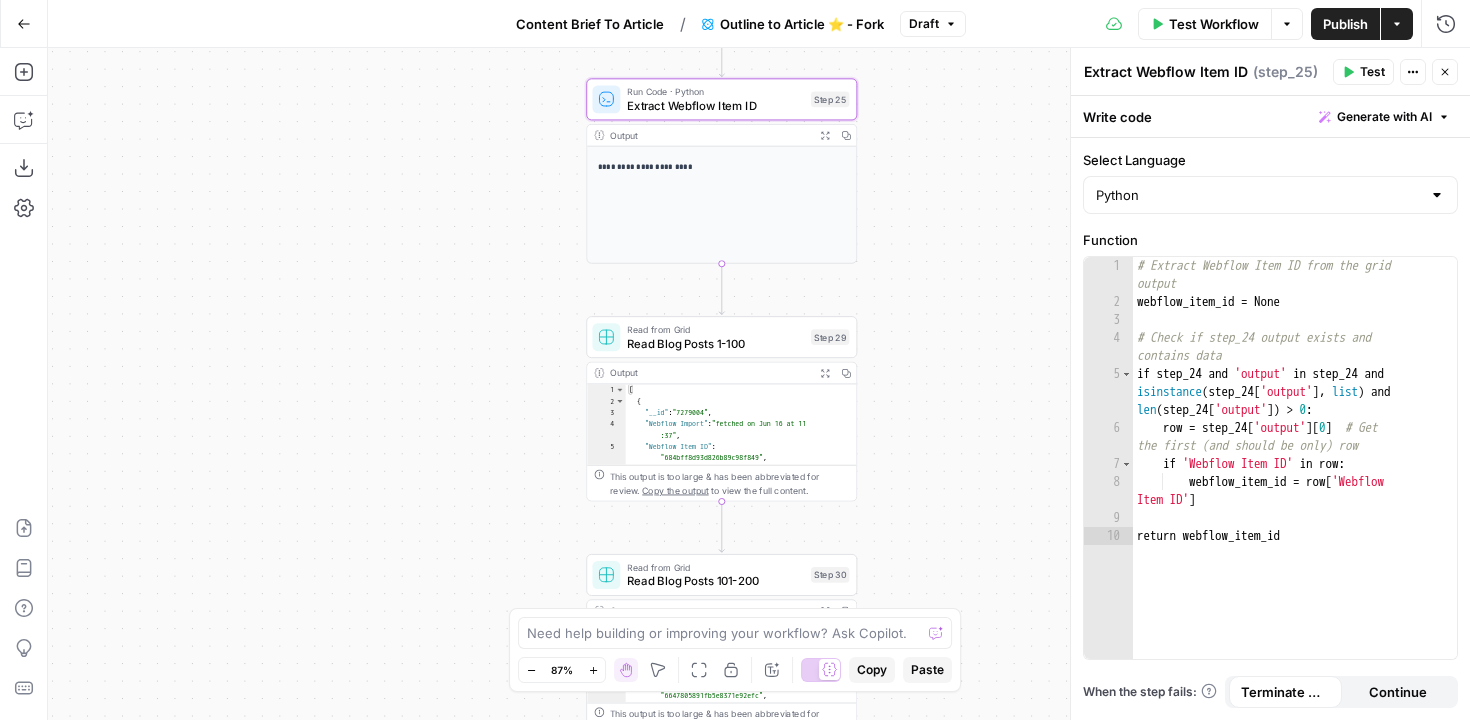 click on "Workflow Set Inputs Inputs Power Agent Deep Research 🔬 - Fork Step 15 Output Copy 1 2 {    "Research_summary" :  "Here is a synthesized,         non-redundant overview of key findings and         insights on video translation, combining         unique contributions from the papers         “Rerender A Video: Zero-Shot Text-Guided         Video-to-Video Translation” (SIGGRAPH Asia         2023) and “I2V-GAN: Unpaired Infrared-to        -Visible Video Translation,” with clear         attribution to each source: \n\n 🔹  1. Zero        -Shot Text-Guided Video Translation         (Rerender A Video) \n Source: https://dl.acm        .org/doi/10.1145/3610548.3618160 \n\n - The         paper introduces a zero-shot framework         that translates videos based on text         prompts without requiring retraining,         leveraging pre-trained image diffusion         models (e.g., Stable Diffusion) for video  )" at bounding box center (759, 384) 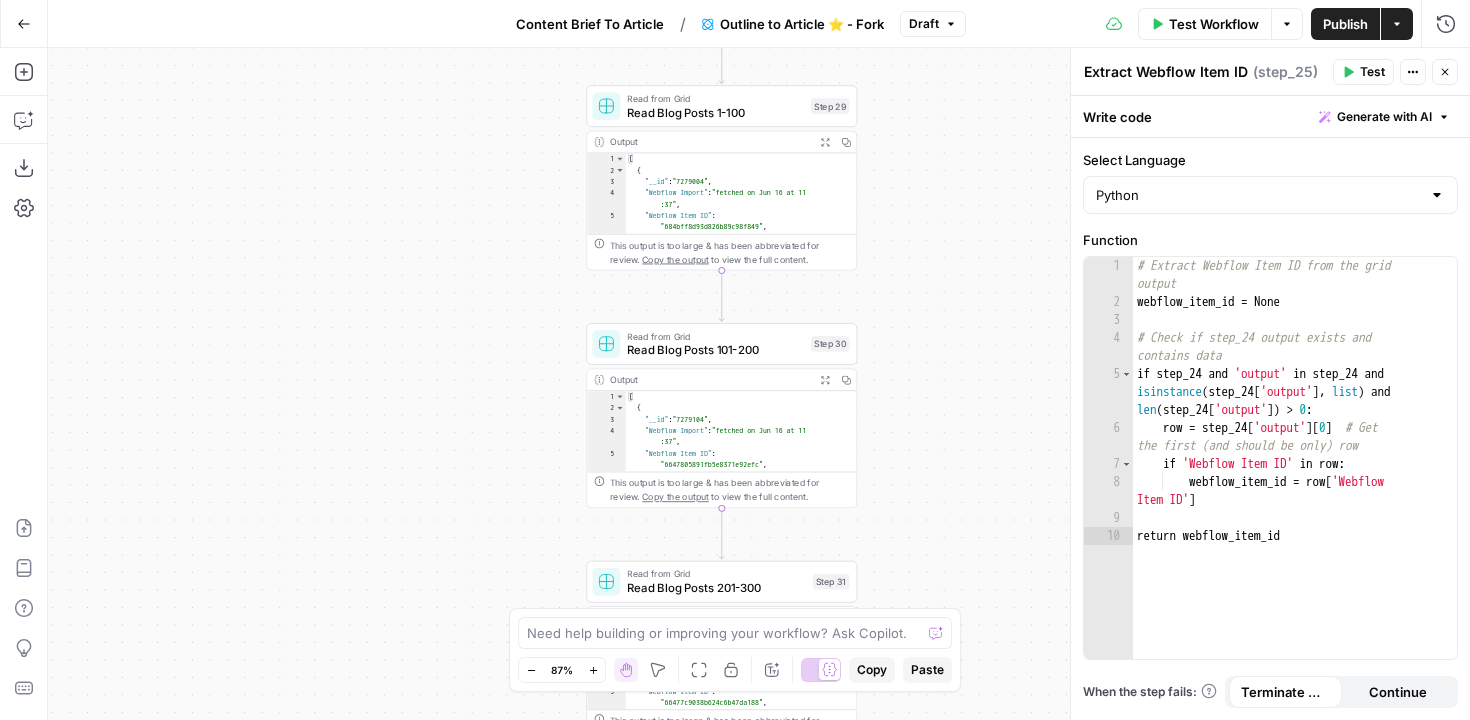 drag, startPoint x: 979, startPoint y: 366, endPoint x: 979, endPoint y: 136, distance: 230 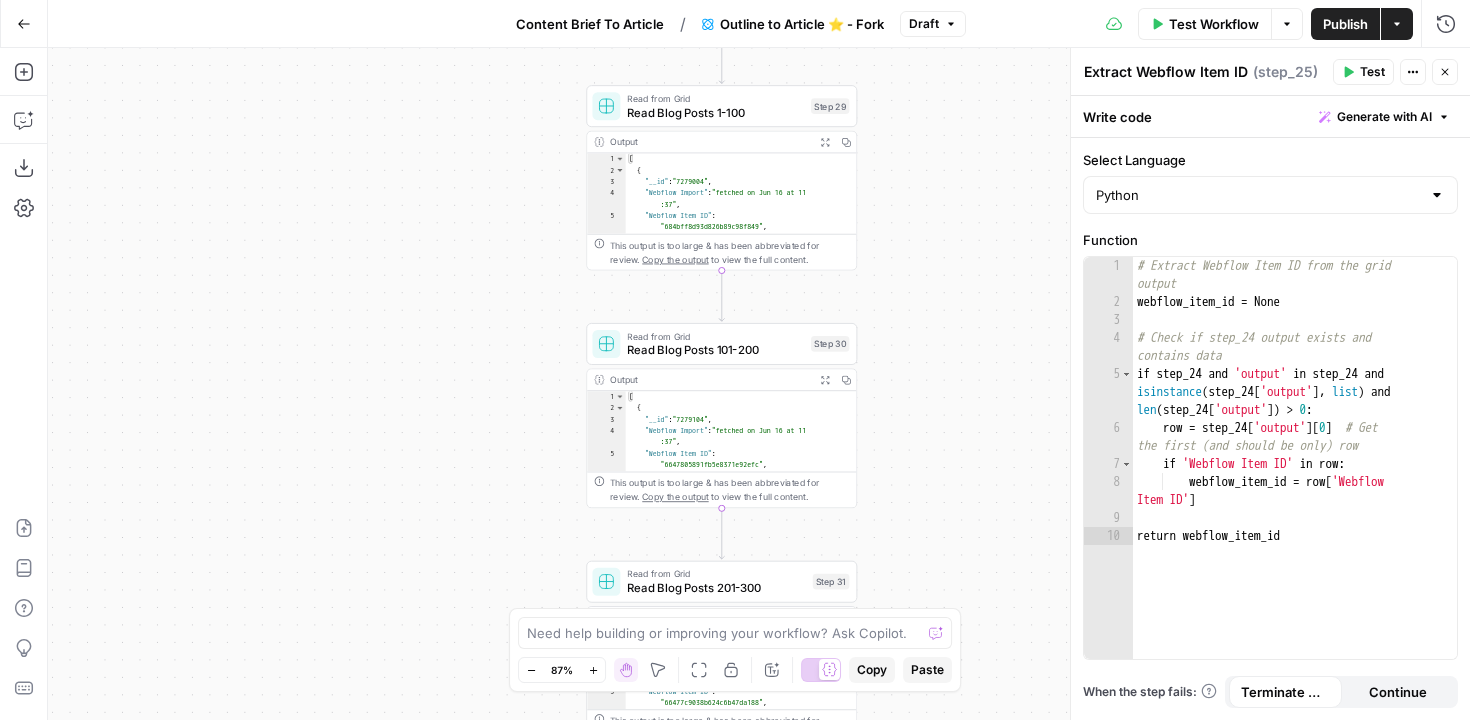 click on "Workflow Set Inputs Inputs Power Agent Deep Research 🔬 - Fork Step 15 Output Copy 1 2 {    "Research_summary" :  "Here is a synthesized,         non-redundant overview of key findings and         insights on video translation, combining         unique contributions from the papers         “Rerender A Video: Zero-Shot Text-Guided         Video-to-Video Translation” (SIGGRAPH Asia         2023) and “I2V-GAN: Unpaired Infrared-to        -Visible Video Translation,” with clear         attribution to each source: \n\n 🔹  1. Zero        -Shot Text-Guided Video Translation         (Rerender A Video) \n Source: https://dl.acm        .org/doi/10.1145/3610548.3618160 \n\n - The         paper introduces a zero-shot framework         that translates videos based on text         prompts without requiring retraining,         leveraging pre-trained image diffusion         models (e.g., Stable Diffusion) for video  )" at bounding box center [759, 384] 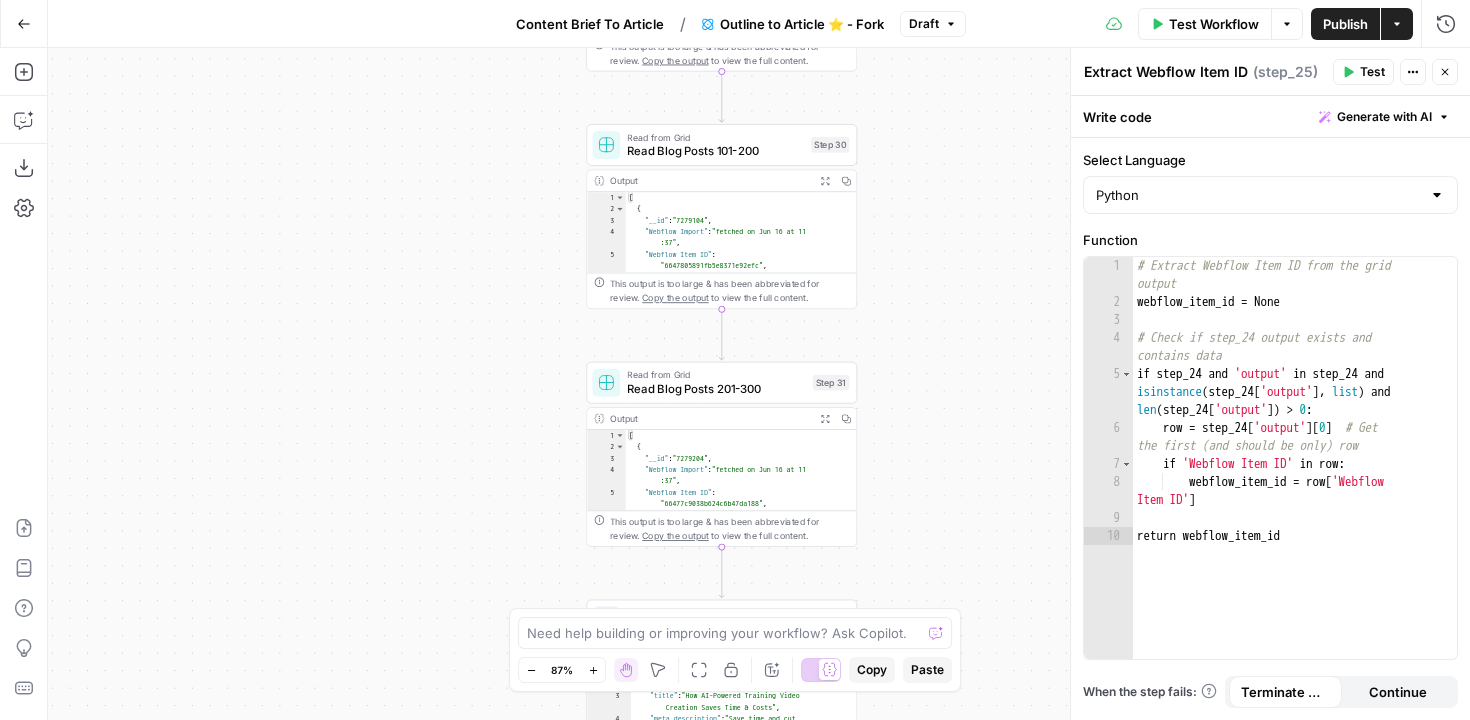 drag, startPoint x: 979, startPoint y: 470, endPoint x: 979, endPoint y: 271, distance: 199 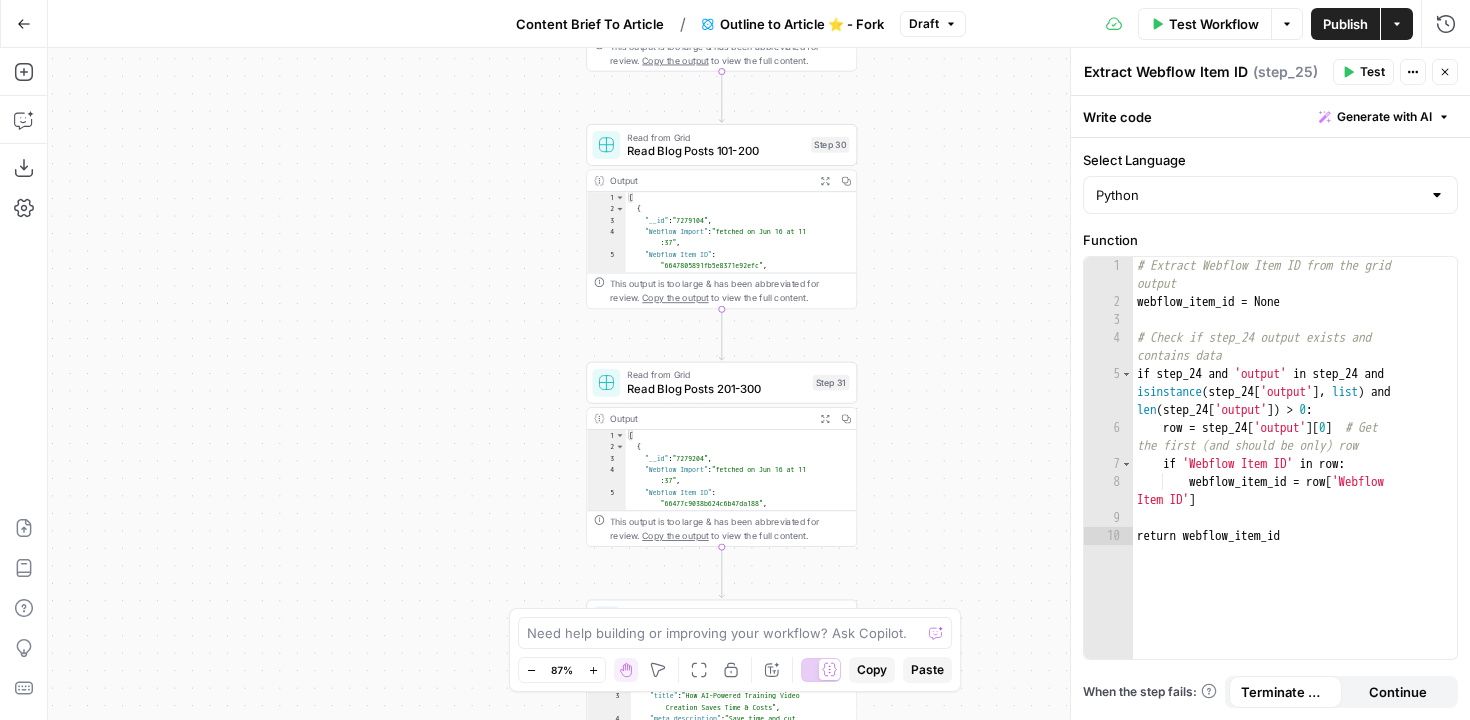 click on "Workflow Set Inputs Inputs Power Agent Deep Research 🔬 - Fork Step 15 Output Copy 1 2 {    "Research_summary" :  "Here is a synthesized,         non-redundant overview of key findings and         insights on video translation, combining         unique contributions from the papers         “Rerender A Video: Zero-Shot Text-Guided         Video-to-Video Translation” (SIGGRAPH Asia         2023) and “I2V-GAN: Unpaired Infrared-to        -Visible Video Translation,” with clear         attribution to each source: \n\n 🔹  1. Zero        -Shot Text-Guided Video Translation         (Rerender A Video) \n Source: https://dl.acm        .org/doi/10.1145/3610548.3618160 \n\n - The         paper introduces a zero-shot framework         that translates videos based on text         prompts without requiring retraining,         leveraging pre-trained image diffusion         models (e.g., Stable Diffusion) for video  )" at bounding box center (759, 384) 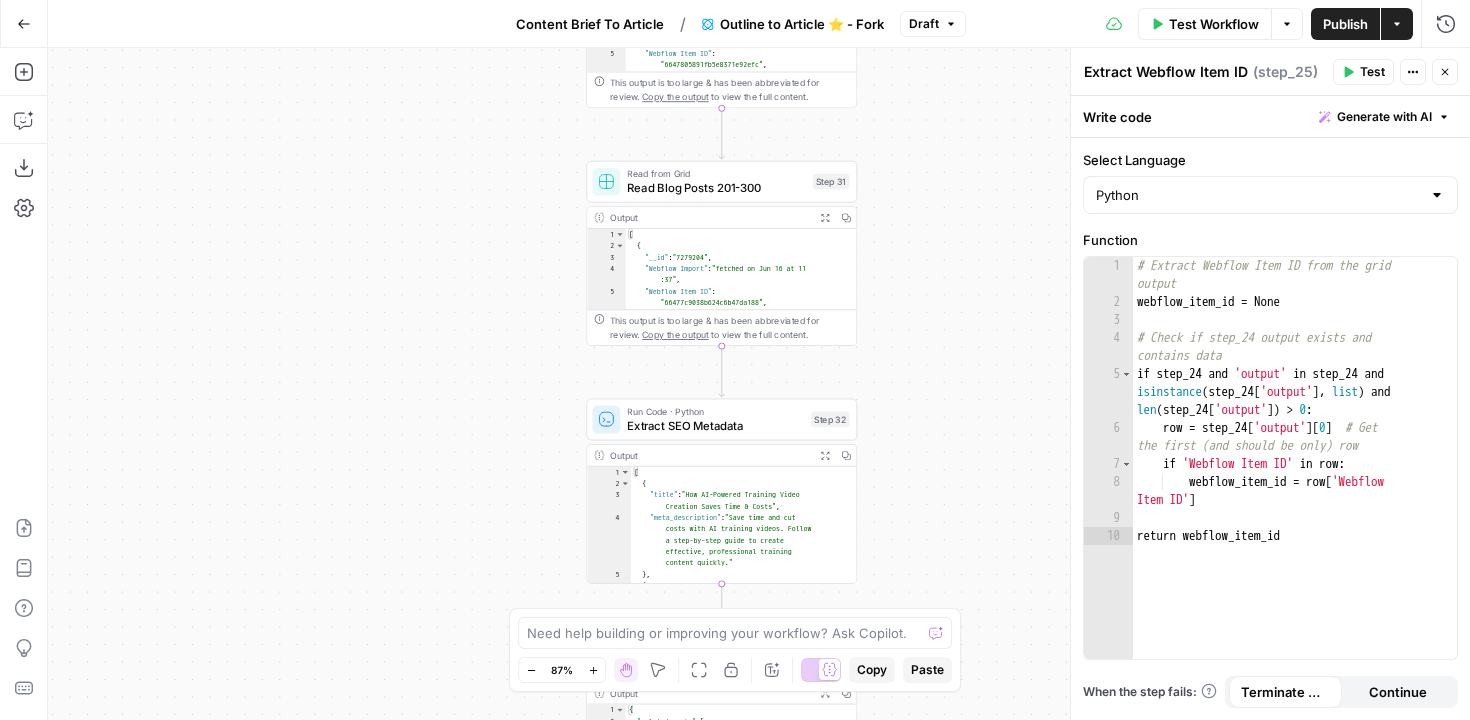 drag, startPoint x: 969, startPoint y: 522, endPoint x: 969, endPoint y: 305, distance: 217 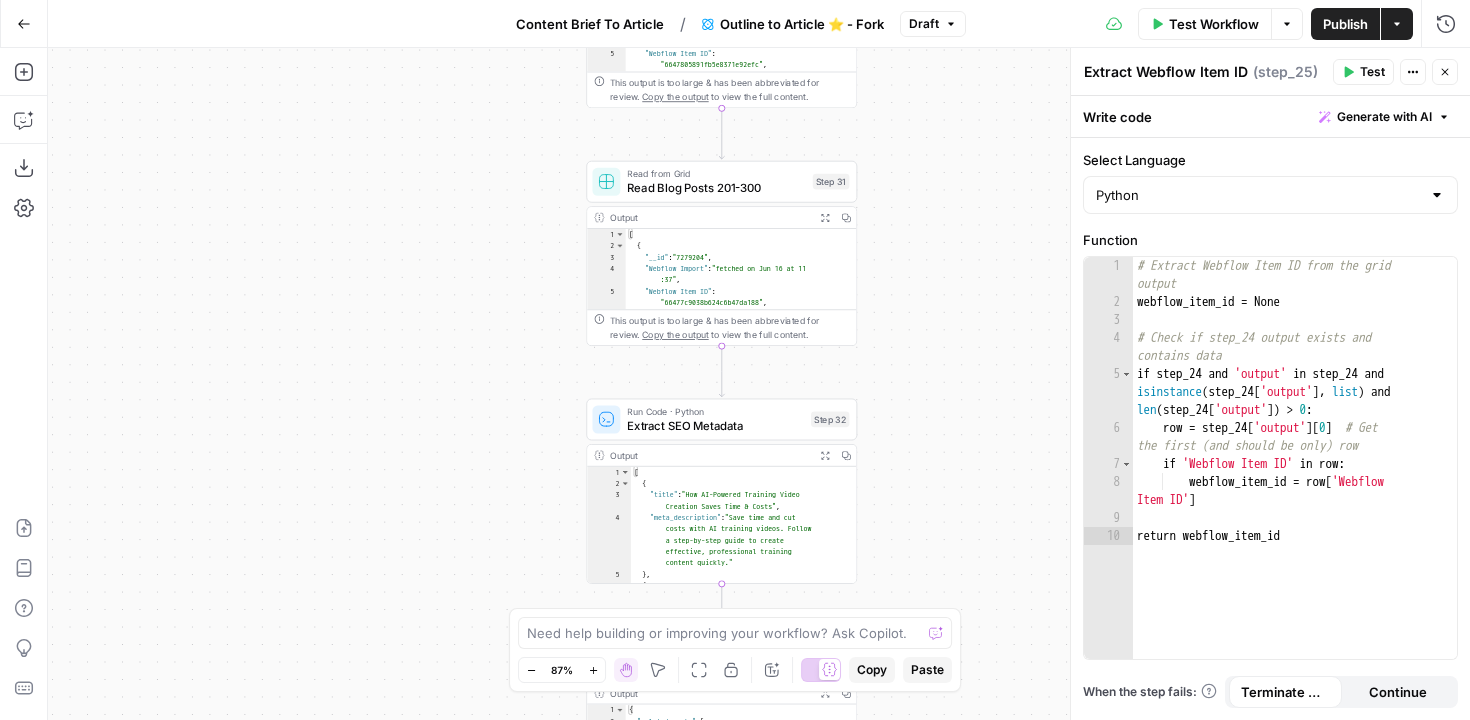 click on "Workflow Set Inputs Inputs Power Agent Deep Research 🔬 - Fork Step 15 Output Copy 1 2 {    "Research_summary" :  "Here is a synthesized,         non-redundant overview of key findings and         insights on video translation, combining         unique contributions from the papers         “Rerender A Video: Zero-Shot Text-Guided         Video-to-Video Translation” (SIGGRAPH Asia         2023) and “I2V-GAN: Unpaired Infrared-to        -Visible Video Translation,” with clear         attribution to each source: \n\n 🔹  1. Zero        -Shot Text-Guided Video Translation         (Rerender A Video) \n Source: https://dl.acm        .org/doi/10.1145/3610548.3618160 \n\n - The         paper introduces a zero-shot framework         that translates videos based on text         prompts without requiring retraining,         leveraging pre-trained image diffusion         models (e.g., Stable Diffusion) for video  )" at bounding box center (759, 384) 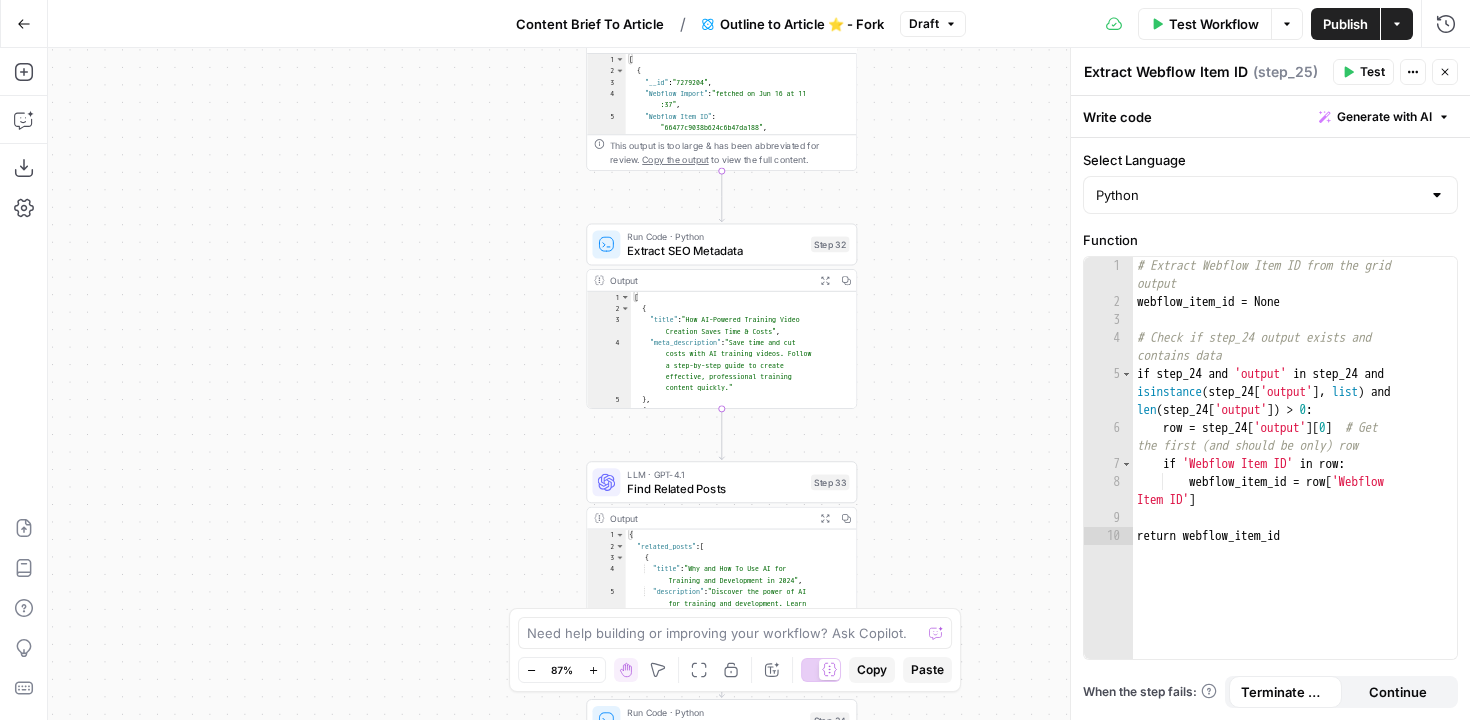 drag, startPoint x: 969, startPoint y: 438, endPoint x: 969, endPoint y: 279, distance: 159 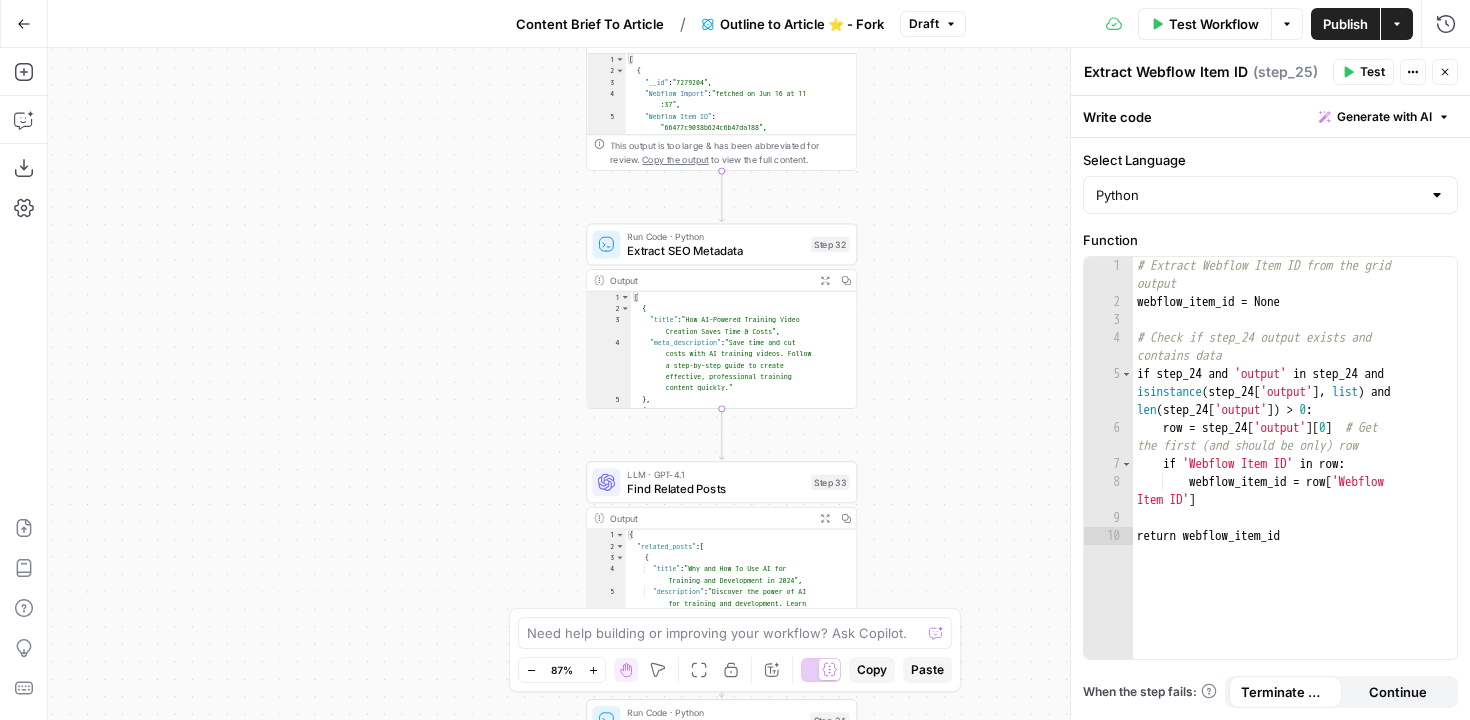 click on "Workflow Set Inputs Inputs Power Agent Deep Research 🔬 - Fork Step 15 Output Copy 1 2 {    "Research_summary" :  "Here is a synthesized,         non-redundant overview of key findings and         insights on video translation, combining         unique contributions from the papers         “Rerender A Video: Zero-Shot Text-Guided         Video-to-Video Translation” (SIGGRAPH Asia         2023) and “I2V-GAN: Unpaired Infrared-to        -Visible Video Translation,” with clear         attribution to each source: \n\n 🔹  1. Zero        -Shot Text-Guided Video Translation         (Rerender A Video) \n Source: https://dl.acm        .org/doi/10.1145/3610548.3618160 \n\n - The         paper introduces a zero-shot framework         that translates videos based on text         prompts without requiring retraining,         leveraging pre-trained image diffusion         models (e.g., Stable Diffusion) for video  )" at bounding box center (759, 384) 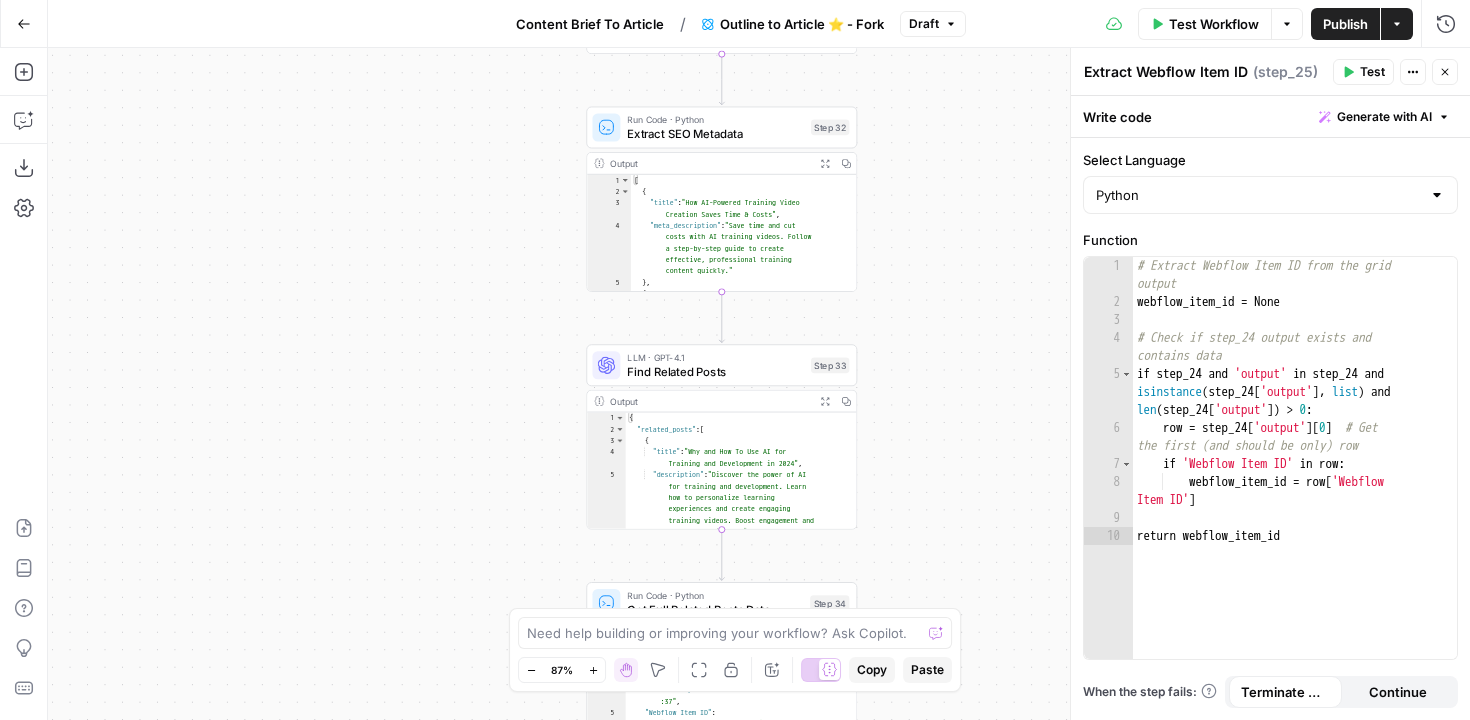 drag, startPoint x: 969, startPoint y: 434, endPoint x: 969, endPoint y: 315, distance: 119 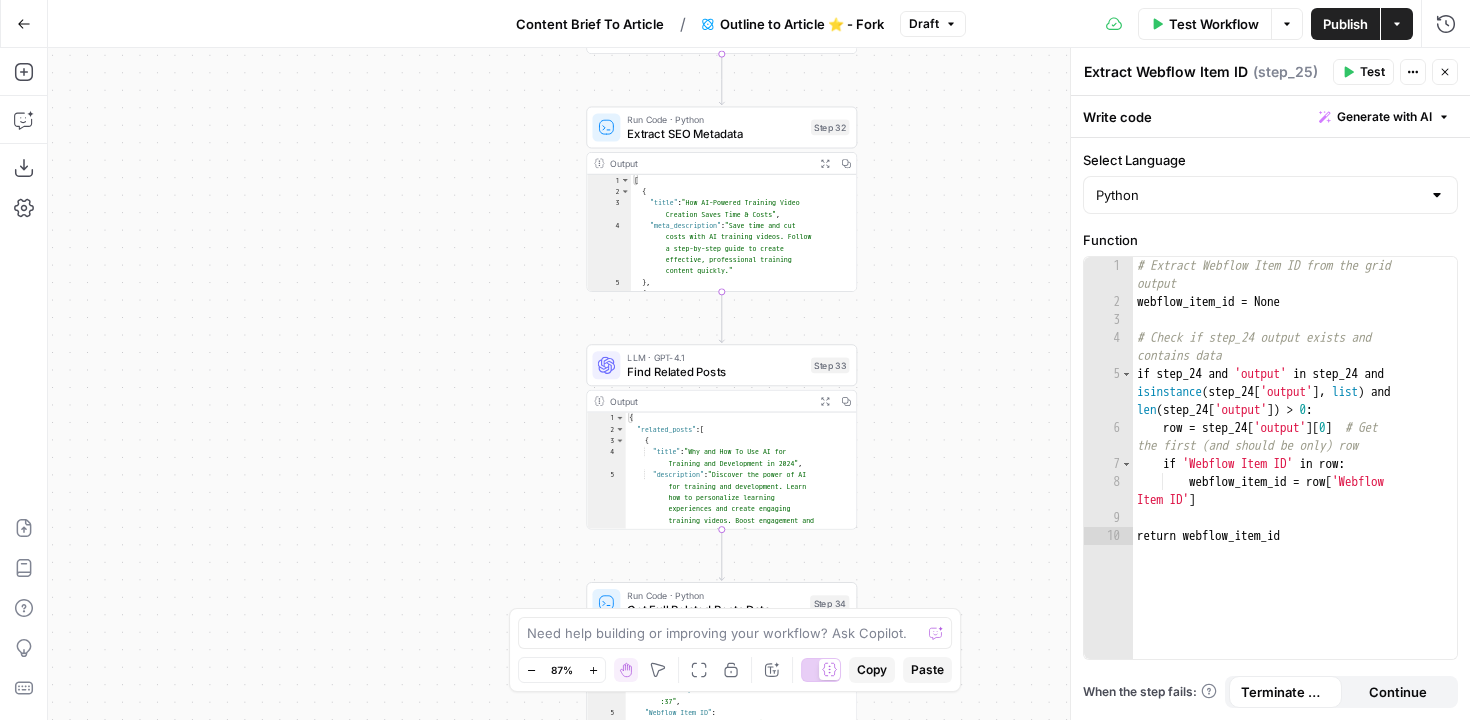 click on "Workflow Set Inputs Inputs Power Agent Deep Research 🔬 - Fork Step 15 Output Copy 1 2 {    "Research_summary" :  "Here is a synthesized,         non-redundant overview of key findings and         insights on video translation, combining         unique contributions from the papers         “Rerender A Video: Zero-Shot Text-Guided         Video-to-Video Translation” (SIGGRAPH Asia         2023) and “I2V-GAN: Unpaired Infrared-to        -Visible Video Translation,” with clear         attribution to each source: \n\n 🔹  1. Zero        -Shot Text-Guided Video Translation         (Rerender A Video) \n Source: https://dl.acm        .org/doi/10.1145/3610548.3618160 \n\n - The         paper introduces a zero-shot framework         that translates videos based on text         prompts without requiring retraining,         leveraging pre-trained image diffusion         models (e.g., Stable Diffusion) for video  )" at bounding box center [759, 384] 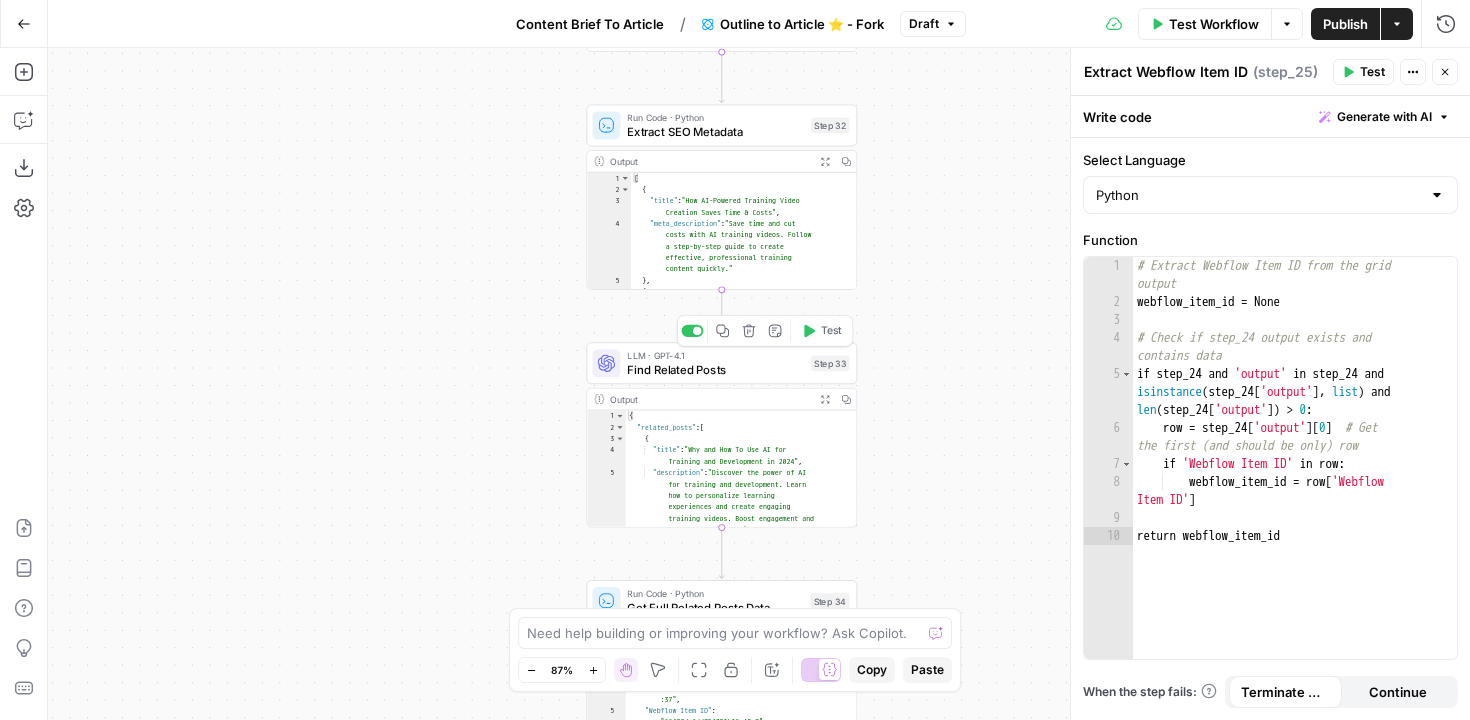 click on "Find Related Posts" at bounding box center [715, 369] 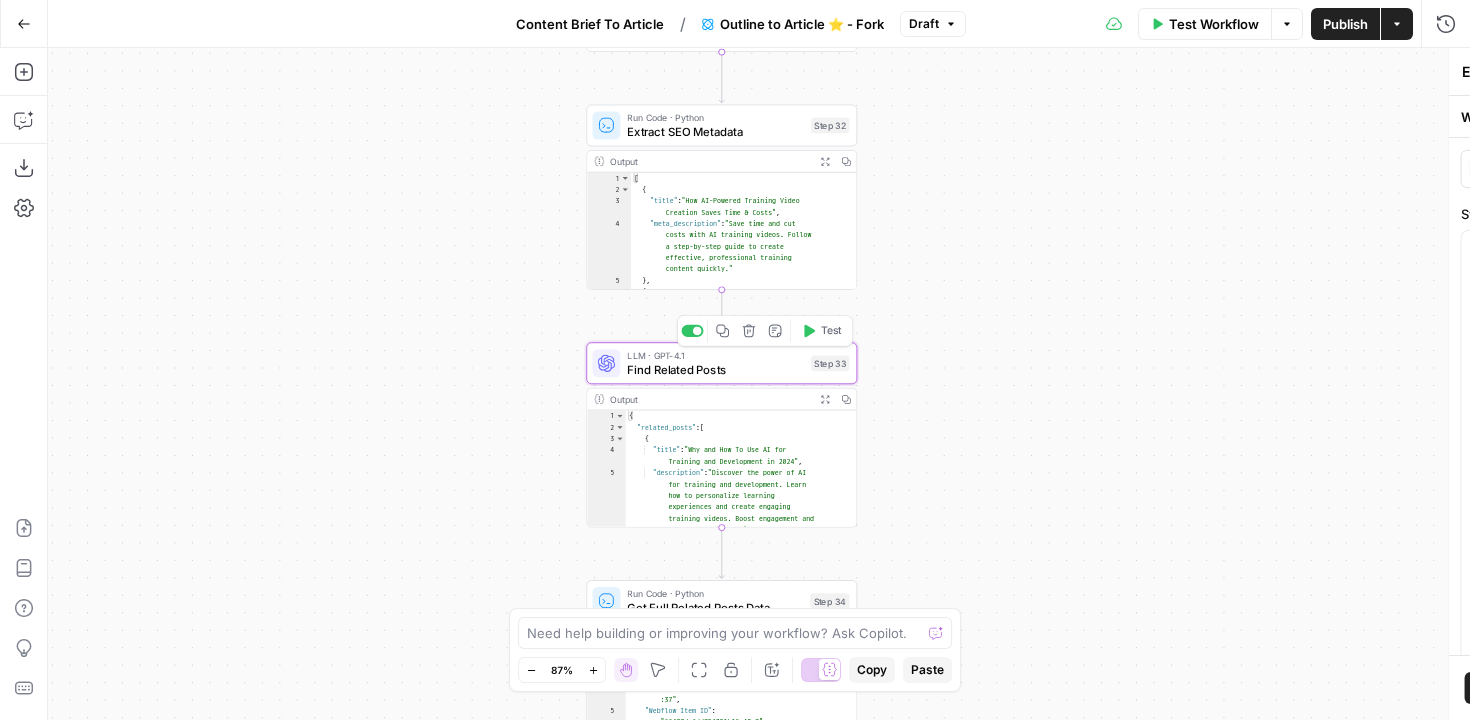 type on "Find Related Posts" 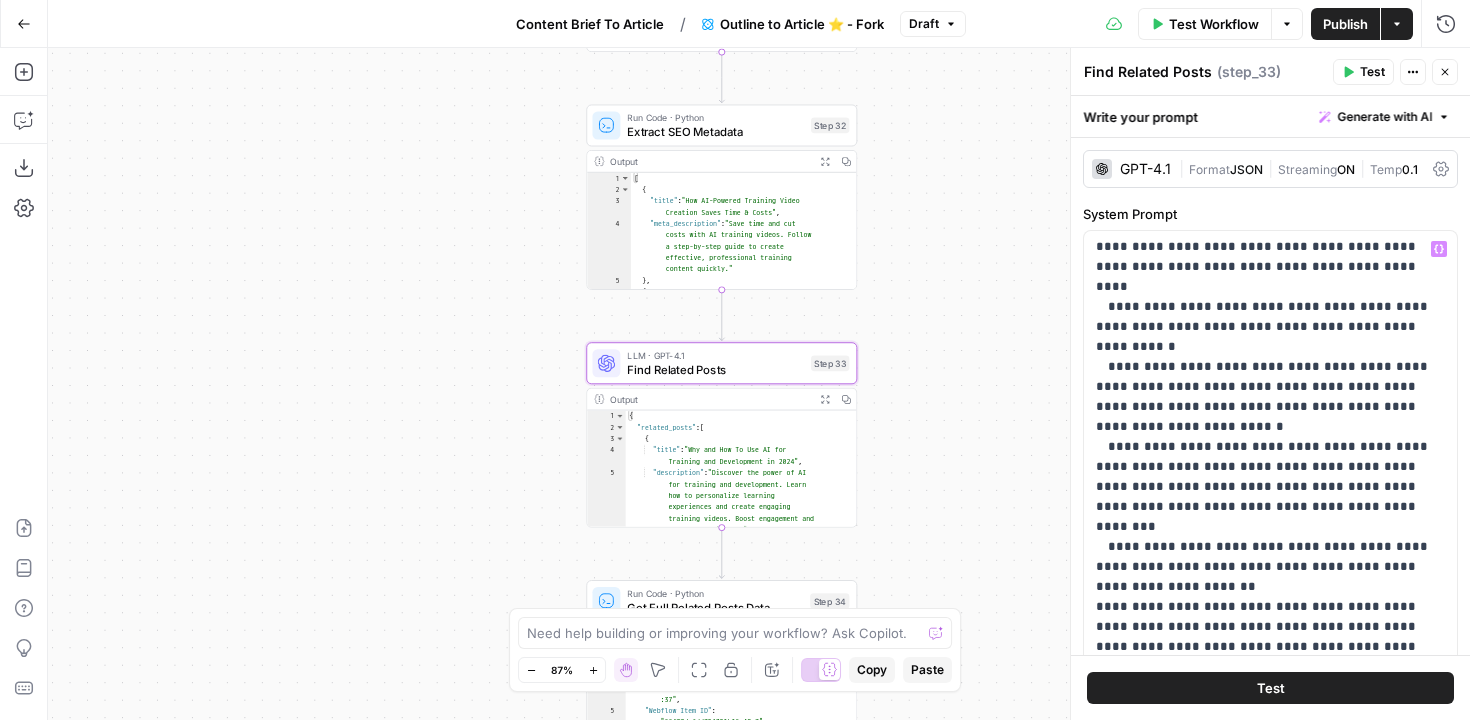 scroll, scrollTop: 581, scrollLeft: 0, axis: vertical 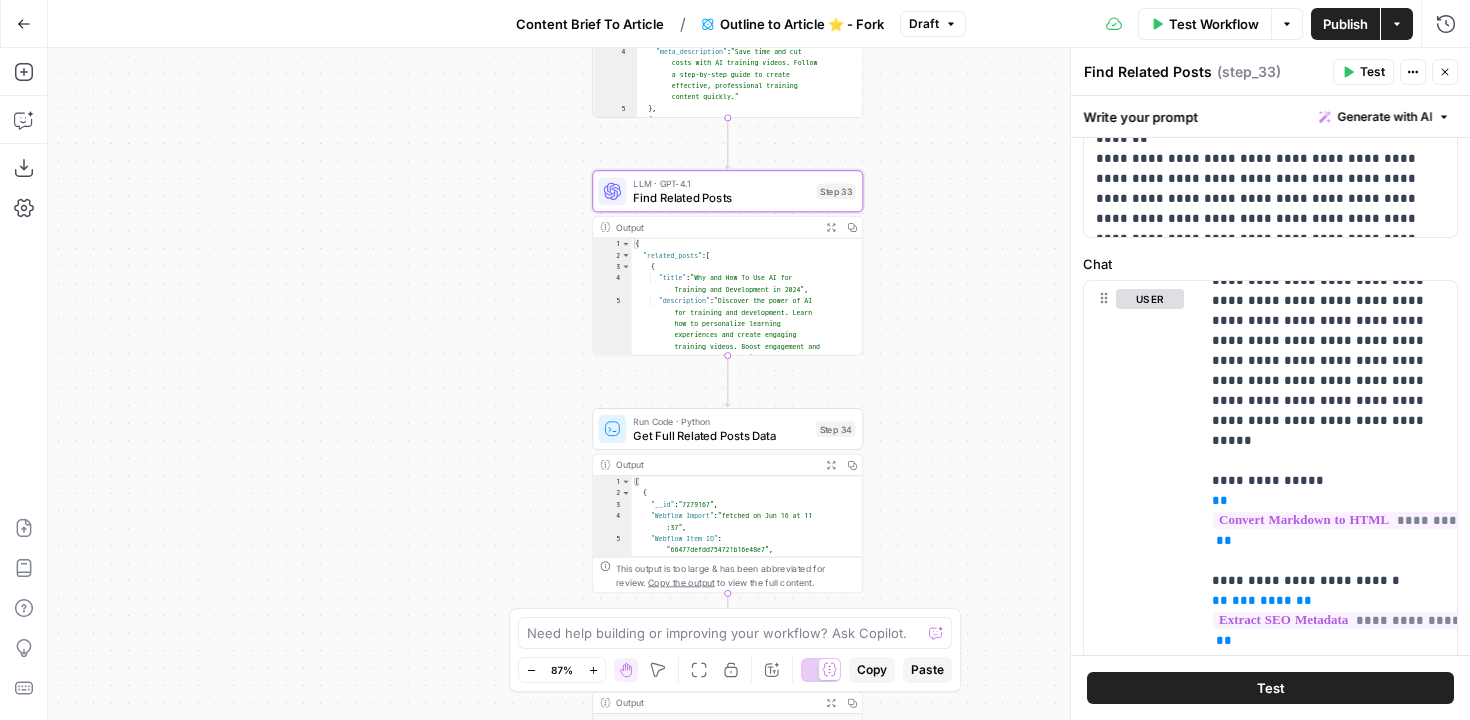 drag, startPoint x: 963, startPoint y: 470, endPoint x: 969, endPoint y: 301, distance: 169.10648 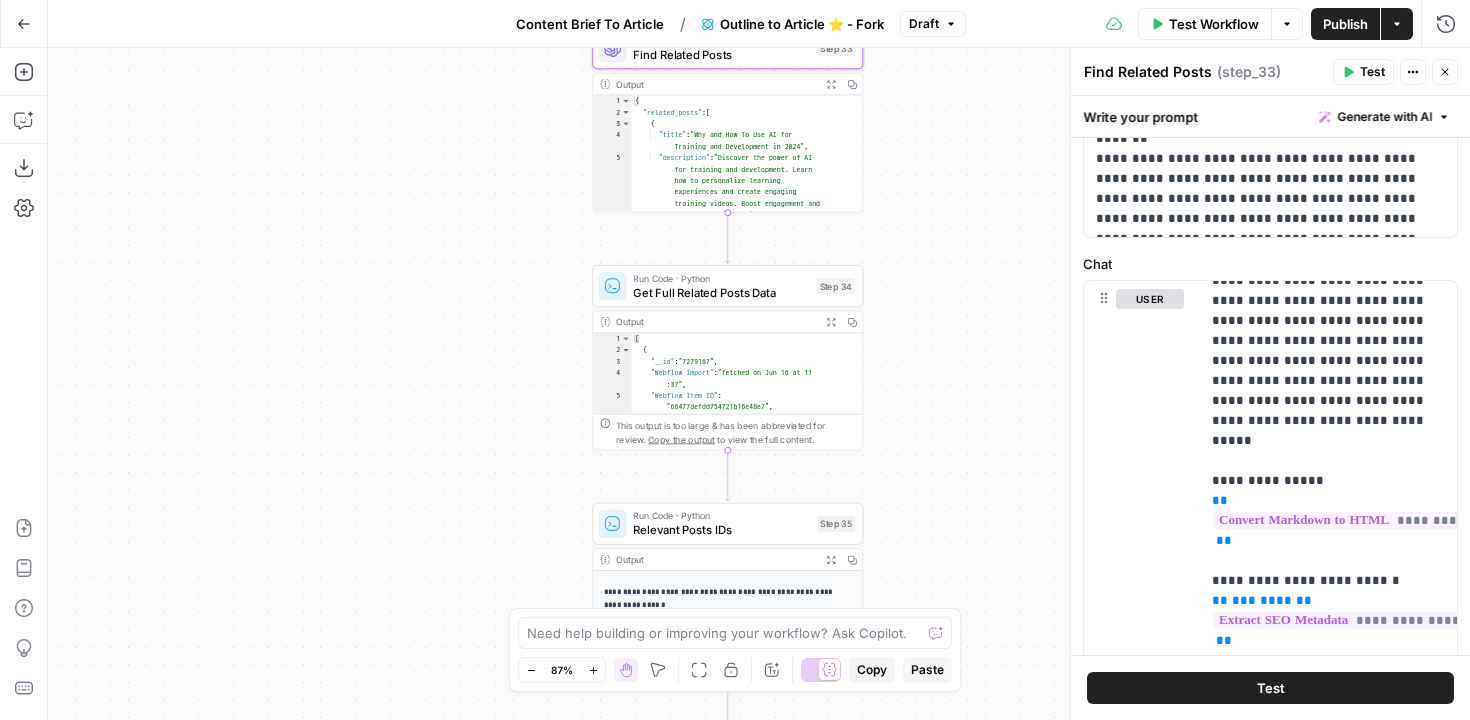 drag, startPoint x: 973, startPoint y: 389, endPoint x: 973, endPoint y: 246, distance: 143 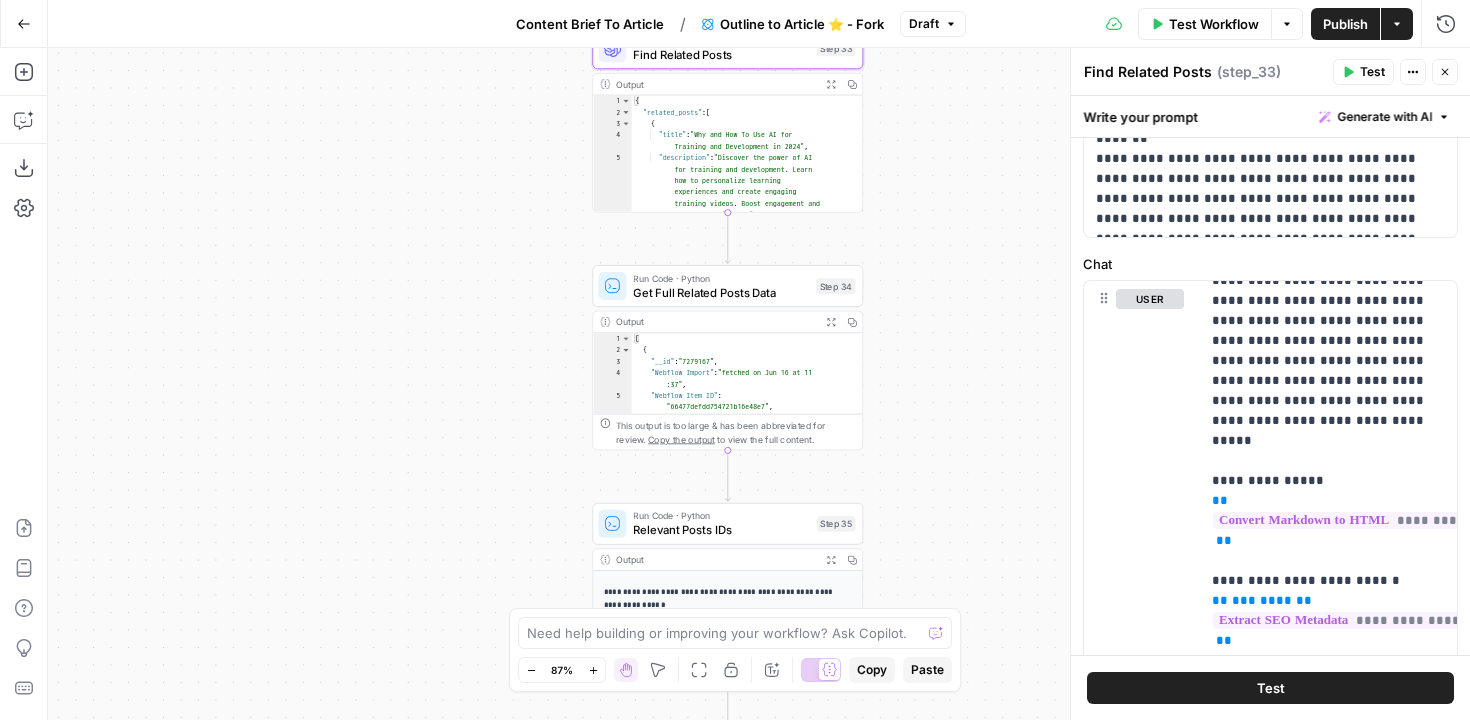 click on "Workflow Set Inputs Inputs Power Agent Deep Research 🔬 - Fork Step 15 Output Copy 1 2 {    "Research_summary" :  "Here is a synthesized,         non-redundant overview of key findings and         insights on video translation, combining         unique contributions from the papers         “Rerender A Video: Zero-Shot Text-Guided         Video-to-Video Translation” (SIGGRAPH Asia         2023) and “I2V-GAN: Unpaired Infrared-to        -Visible Video Translation,” with clear         attribution to each source: \n\n 🔹  1. Zero        -Shot Text-Guided Video Translation         (Rerender A Video) \n Source: https://dl.acm        .org/doi/10.1145/3610548.3618160 \n\n - The         paper introduces a zero-shot framework         that translates videos based on text         prompts without requiring retraining,         leveraging pre-trained image diffusion         models (e.g., Stable Diffusion) for video  )" at bounding box center [759, 384] 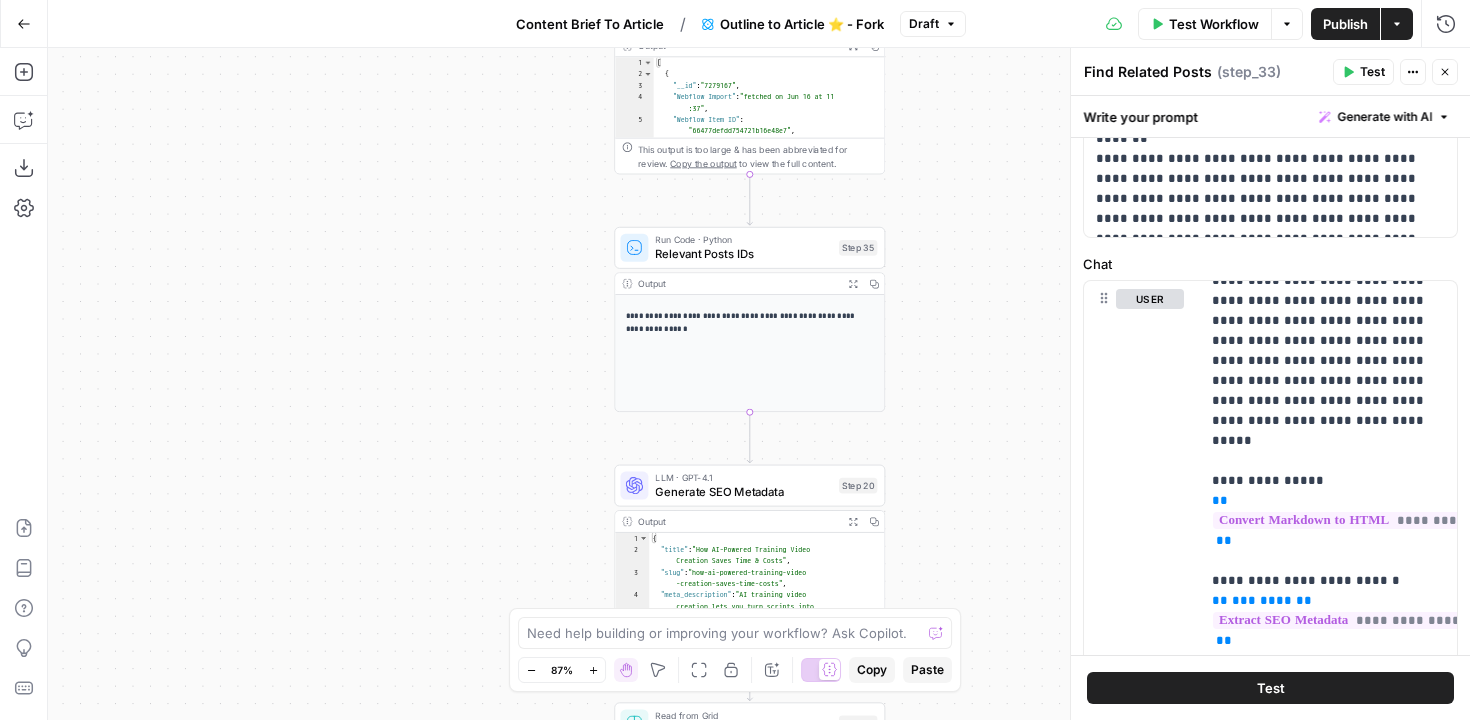 drag, startPoint x: 968, startPoint y: 345, endPoint x: 990, endPoint y: 69, distance: 276.87543 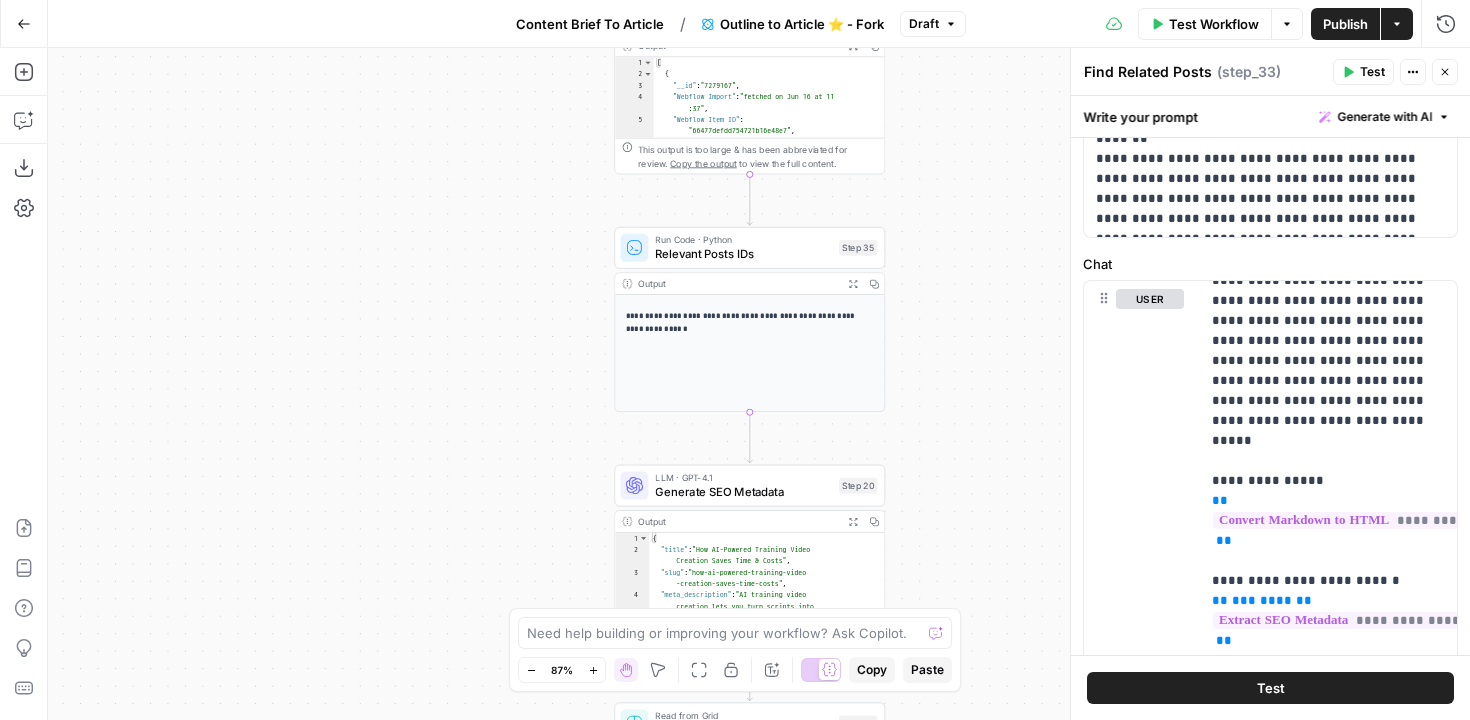 click on "Workflow Set Inputs Inputs Power Agent Deep Research 🔬 - Fork Step 15 Output Copy 1 2 {    "Research_summary" :  "Here is a synthesized,         non-redundant overview of key findings and         insights on video translation, combining         unique contributions from the papers         “Rerender A Video: Zero-Shot Text-Guided         Video-to-Video Translation” (SIGGRAPH Asia         2023) and “I2V-GAN: Unpaired Infrared-to        -Visible Video Translation,” with clear         attribution to each source: \n\n 🔹  1. Zero        -Shot Text-Guided Video Translation         (Rerender A Video) \n Source: https://dl.acm        .org/doi/10.1145/3610548.3618160 \n\n - The         paper introduces a zero-shot framework         that translates videos based on text         prompts without requiring retraining,         leveraging pre-trained image diffusion         models (e.g., Stable Diffusion) for video  )" at bounding box center (759, 384) 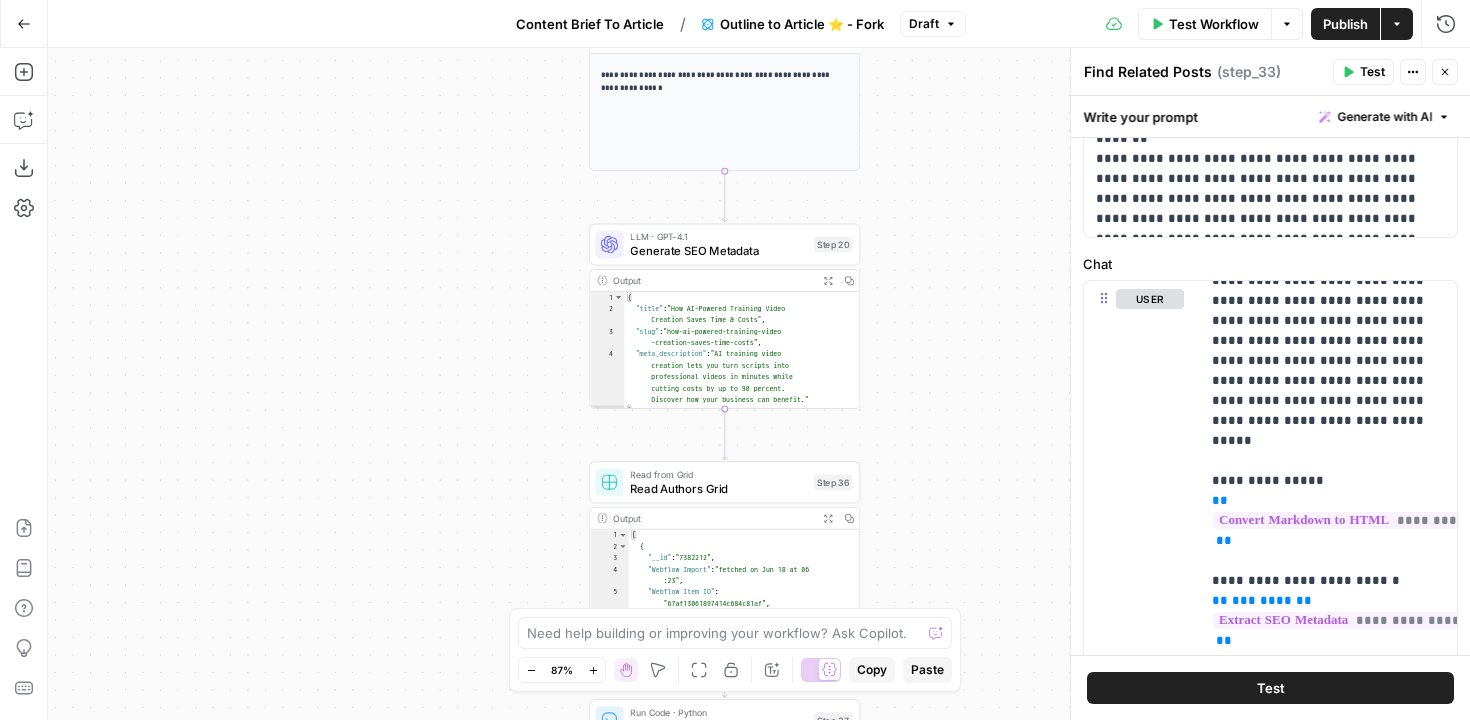 drag, startPoint x: 959, startPoint y: 388, endPoint x: 933, endPoint y: 147, distance: 242.39844 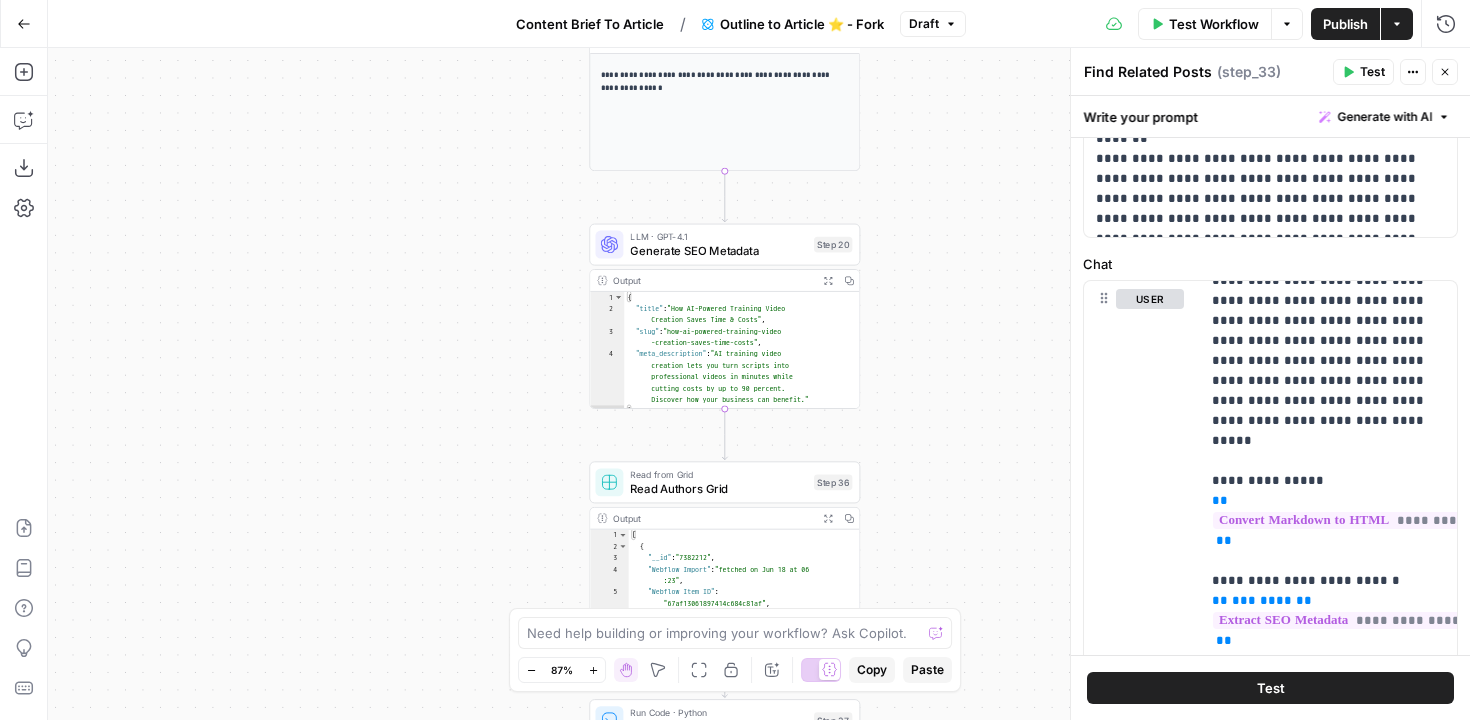 click on "Workflow Set Inputs Inputs Power Agent Deep Research 🔬 - Fork Step 15 Output Copy 1 2 {    "Research_summary" :  "Here is a synthesized,         non-redundant overview of key findings and         insights on video translation, combining         unique contributions from the papers         “Rerender A Video: Zero-Shot Text-Guided         Video-to-Video Translation” (SIGGRAPH Asia         2023) and “I2V-GAN: Unpaired Infrared-to        -Visible Video Translation,” with clear         attribution to each source: \n\n 🔹  1. Zero        -Shot Text-Guided Video Translation         (Rerender A Video) \n Source: https://dl.acm        .org/doi/10.1145/3610548.3618160 \n\n - The         paper introduces a zero-shot framework         that translates videos based on text         prompts without requiring retraining,         leveraging pre-trained image diffusion         models (e.g., Stable Diffusion) for video  )" at bounding box center (759, 384) 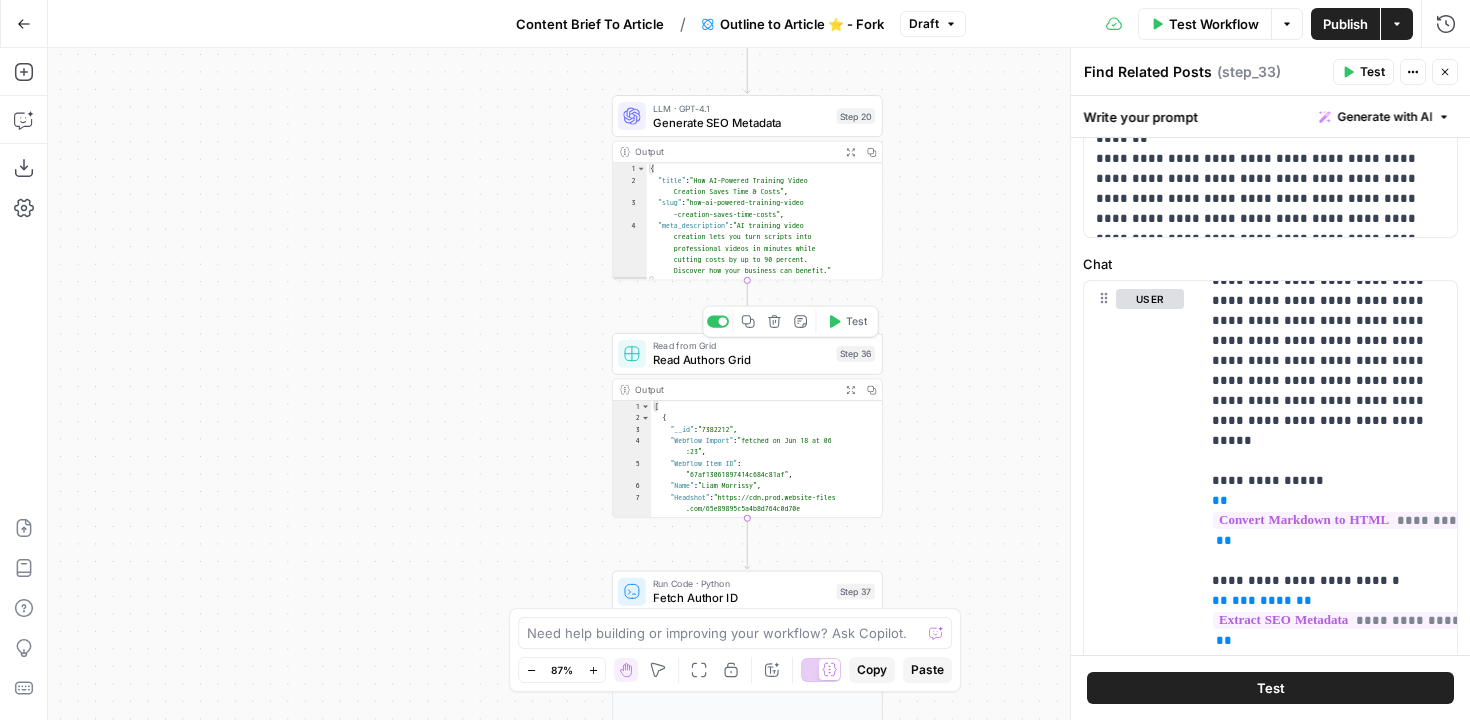 click on "Read Authors Grid" at bounding box center (741, 359) 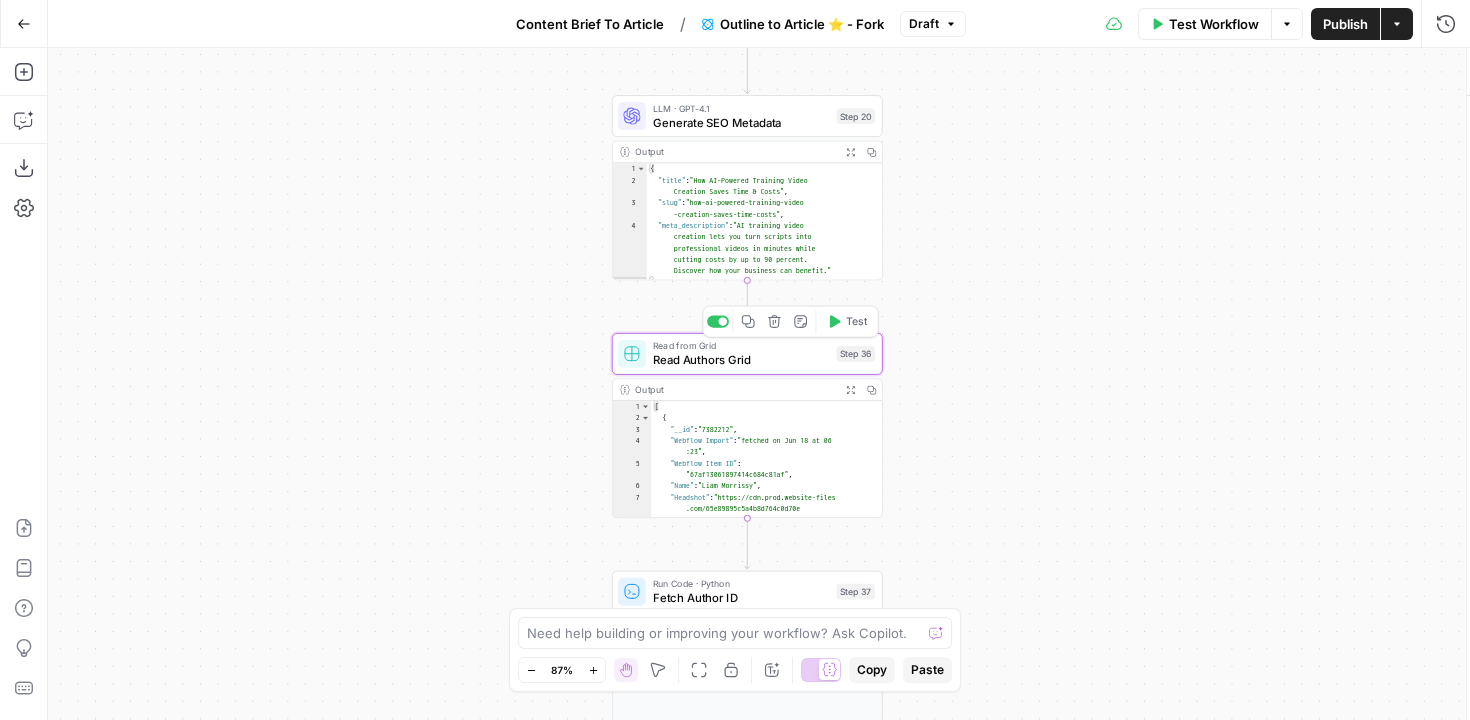 type on "Read Authors Grid" 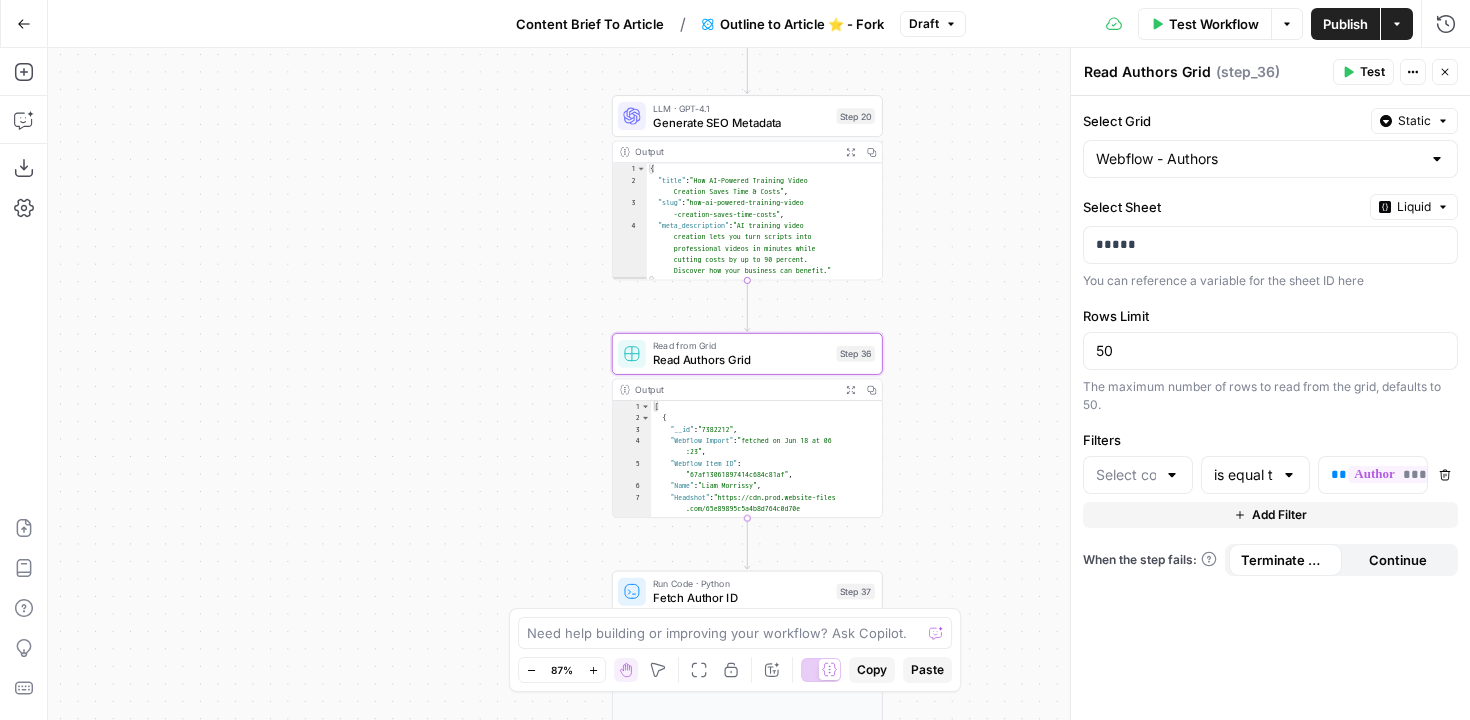 type on "Name" 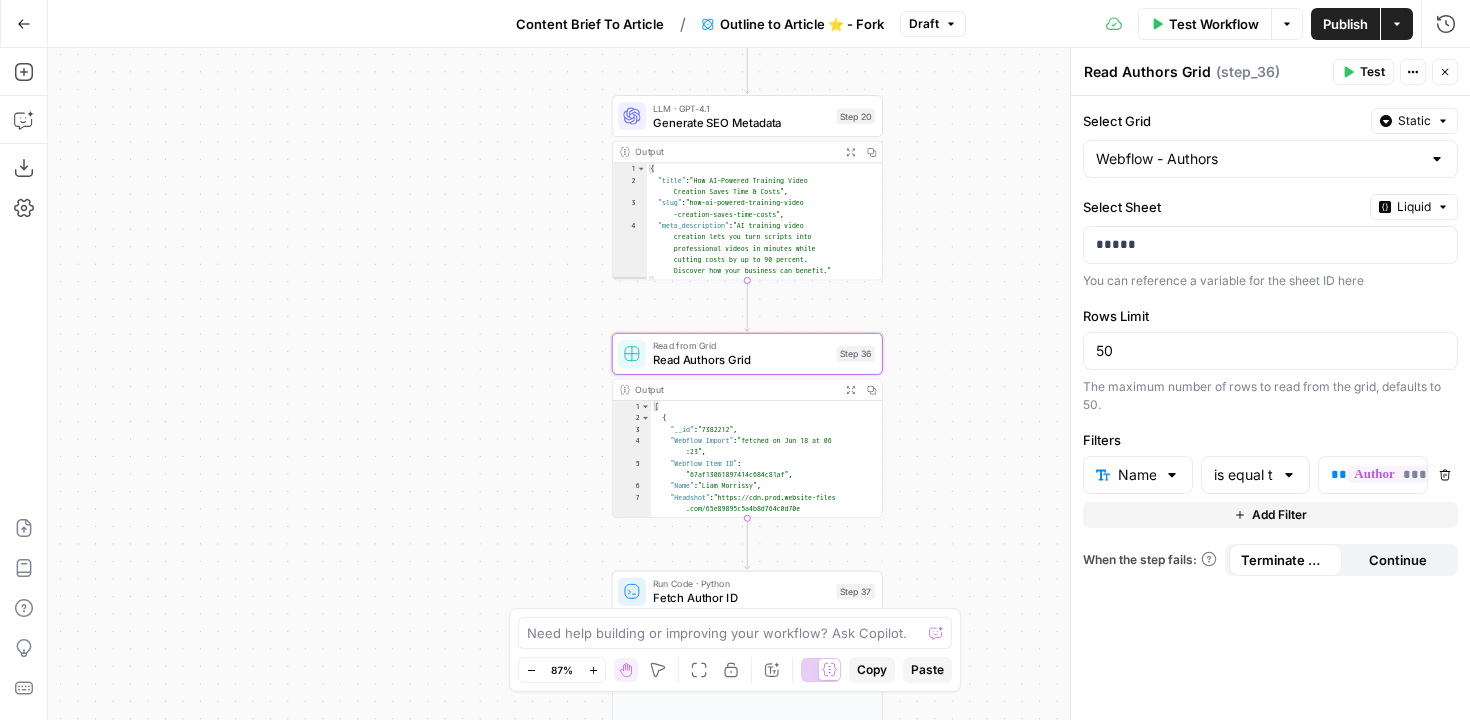 click on "Close" at bounding box center [1445, 72] 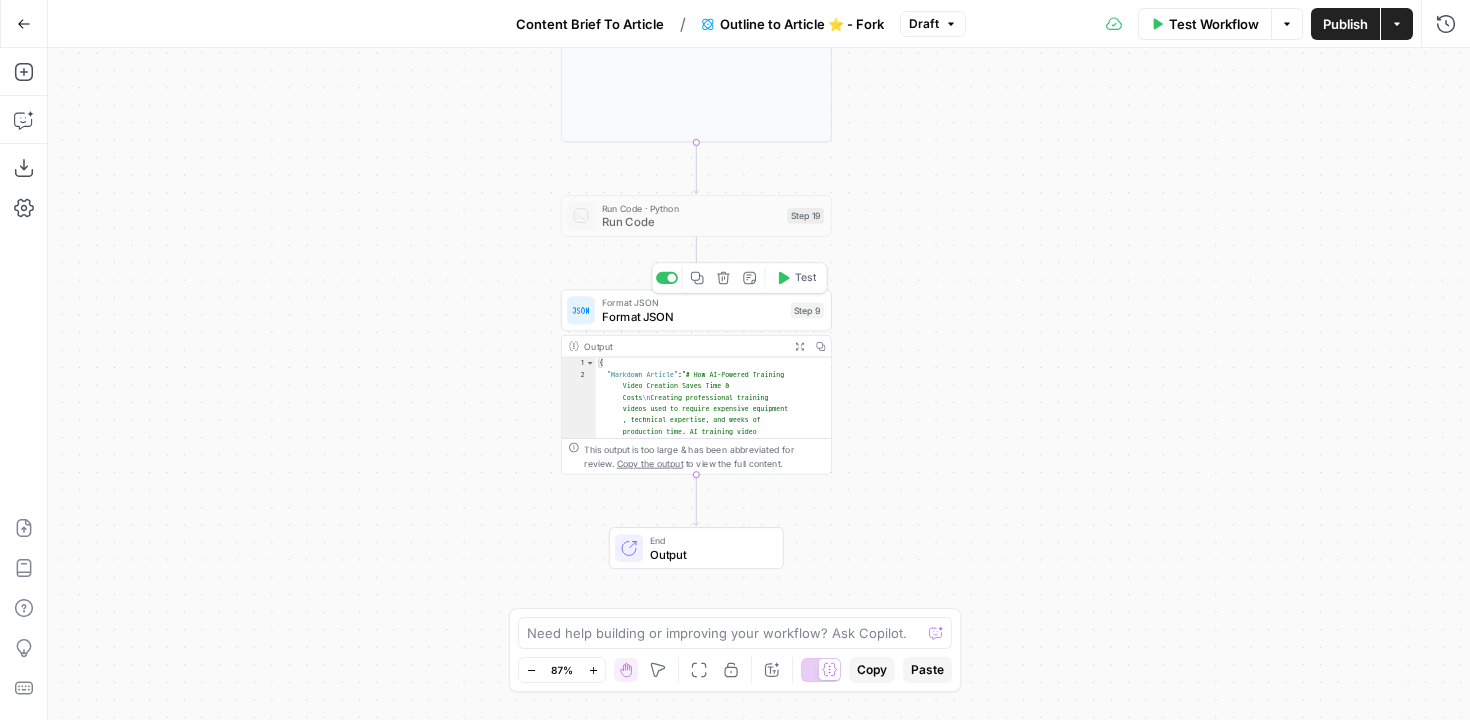 click on "Format JSON" at bounding box center (693, 316) 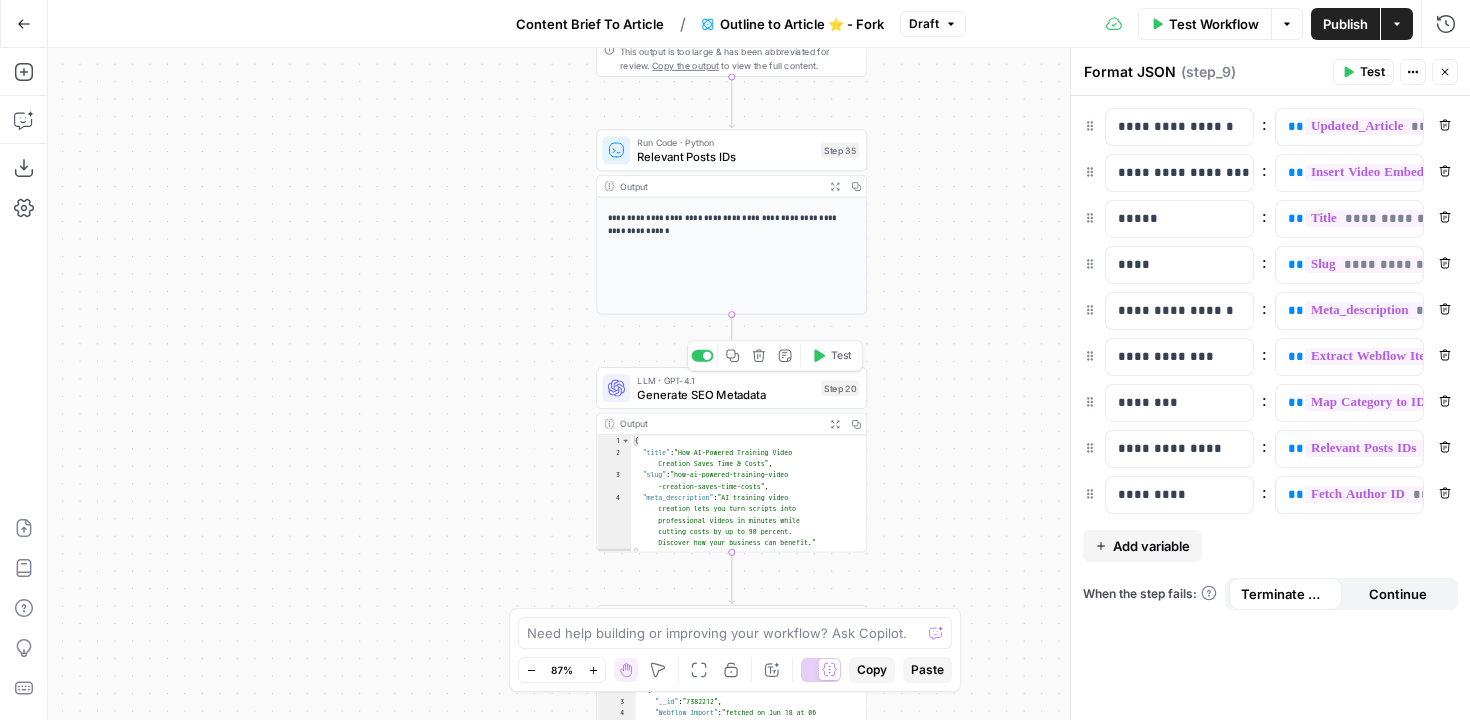 click on "LLM · GPT-4.1 Generate SEO Metadata Step 20 Copy step Delete step Add Note Test" at bounding box center [731, 388] 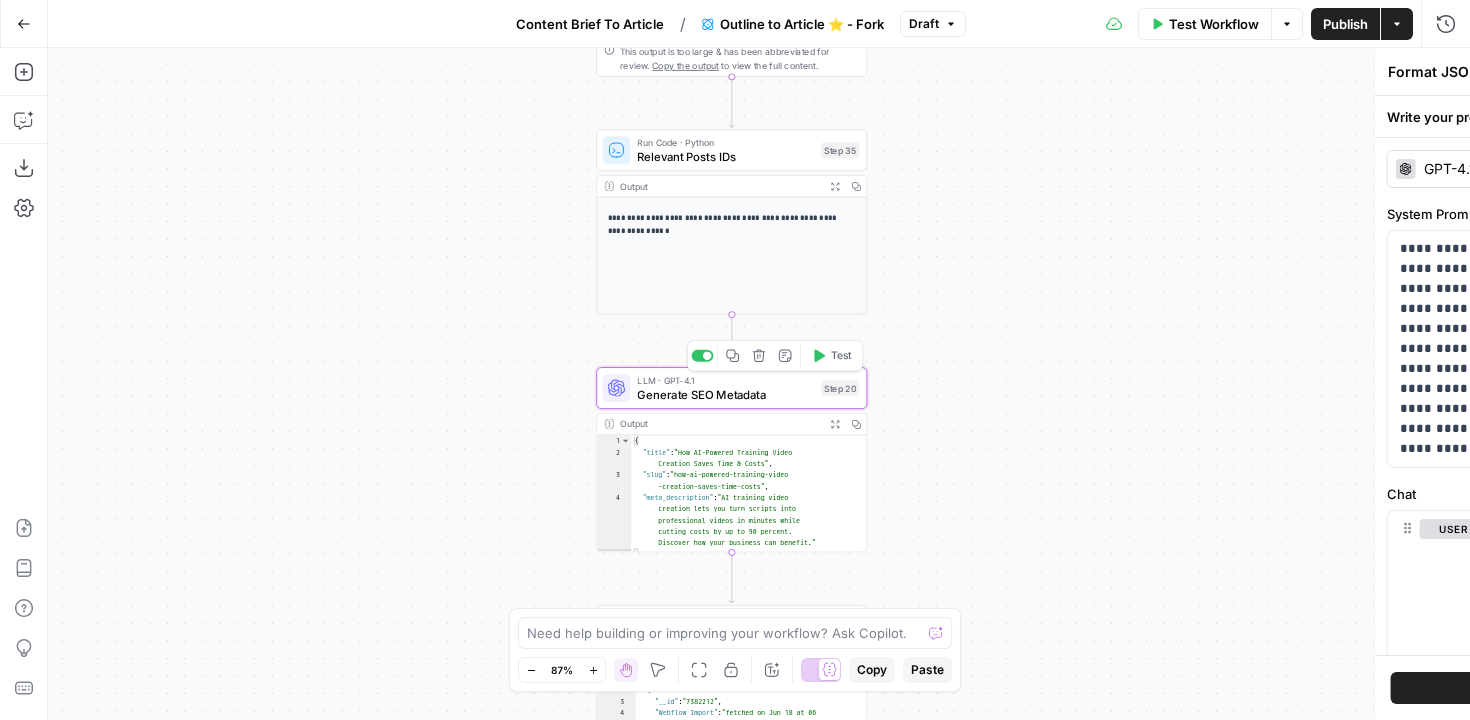 type on "Generate SEO Metadata" 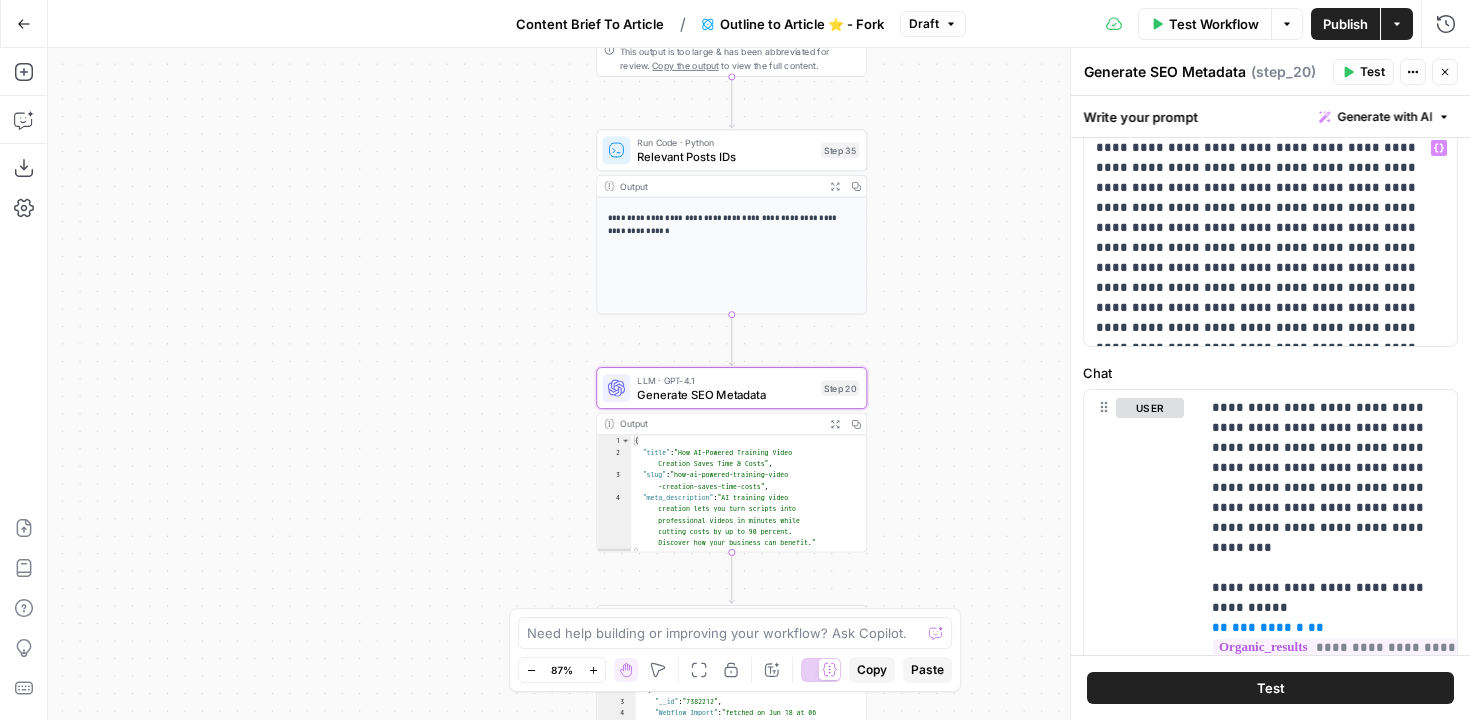 scroll, scrollTop: 266, scrollLeft: 0, axis: vertical 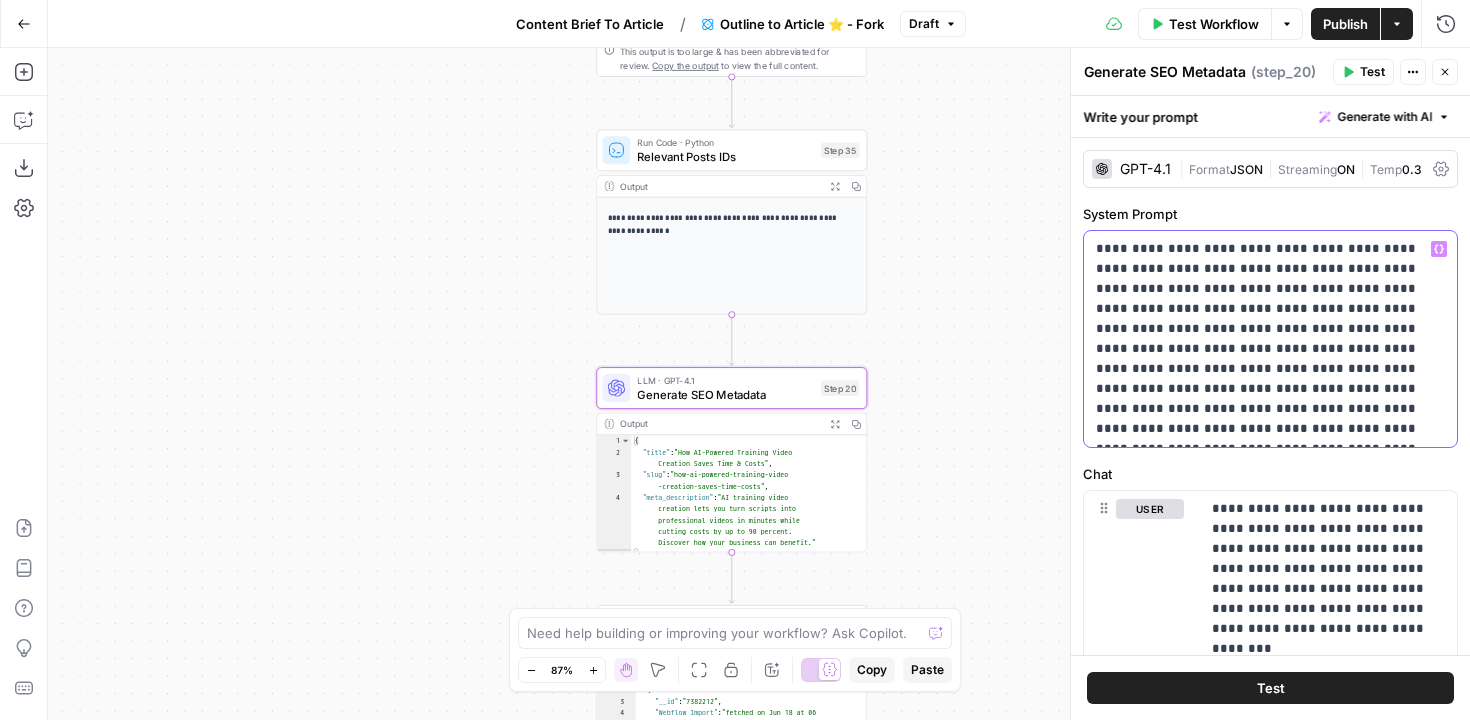 click on "**********" at bounding box center [1270, 339] 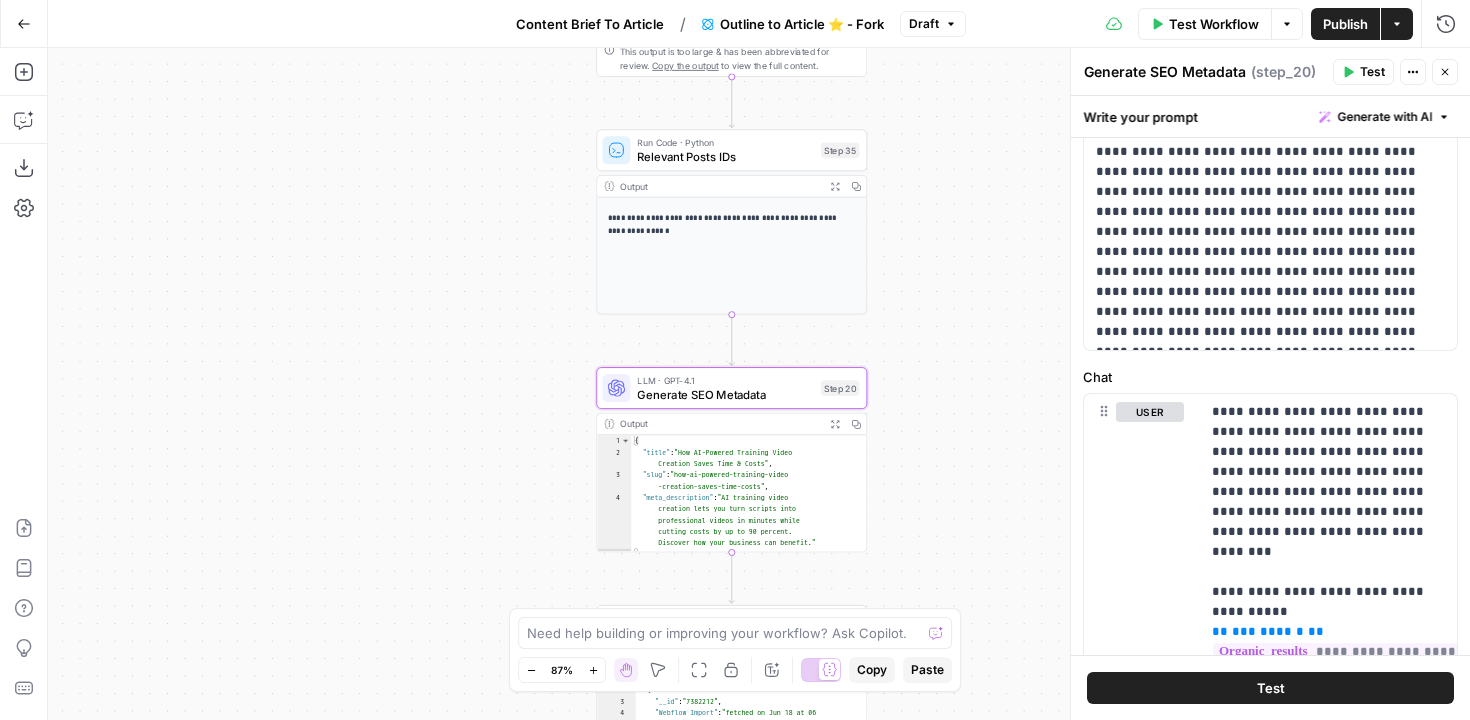scroll, scrollTop: 180, scrollLeft: 0, axis: vertical 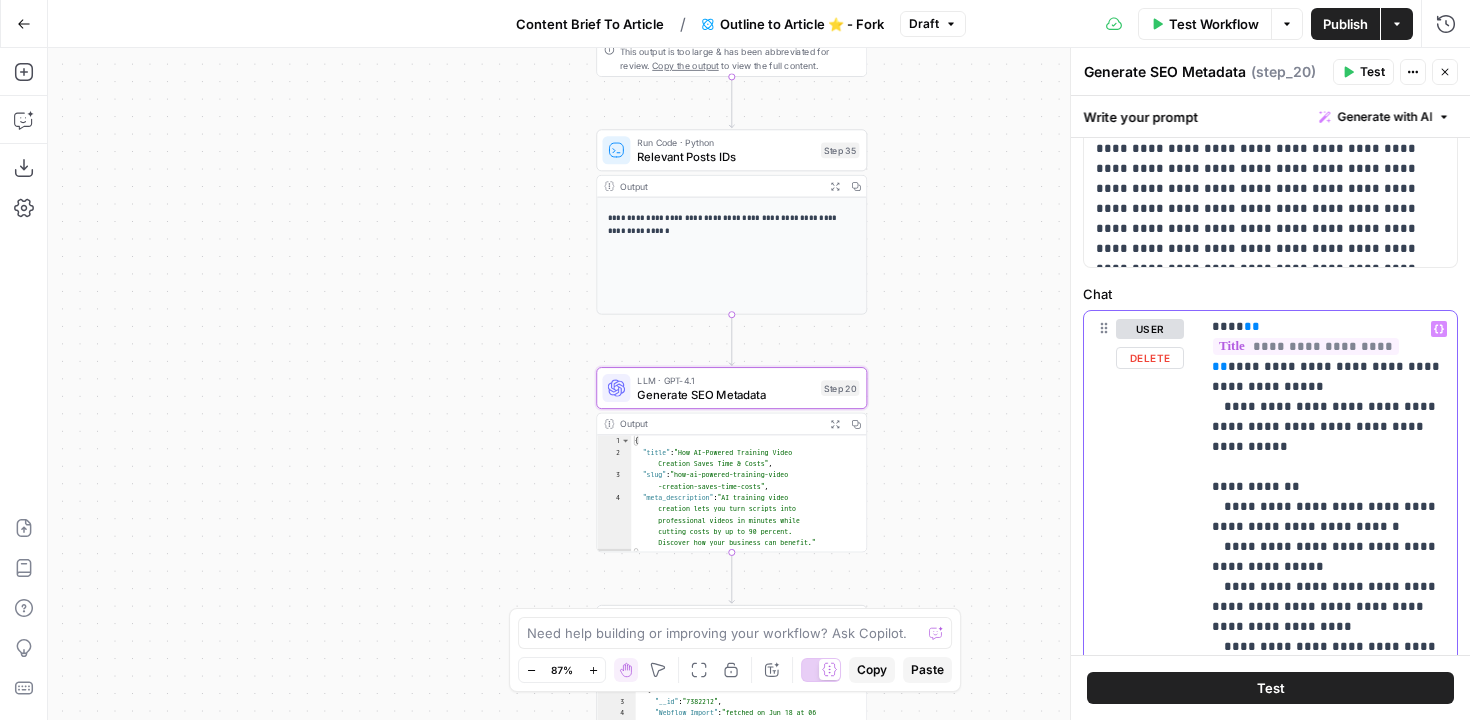 click on "**********" at bounding box center (1328, 718) 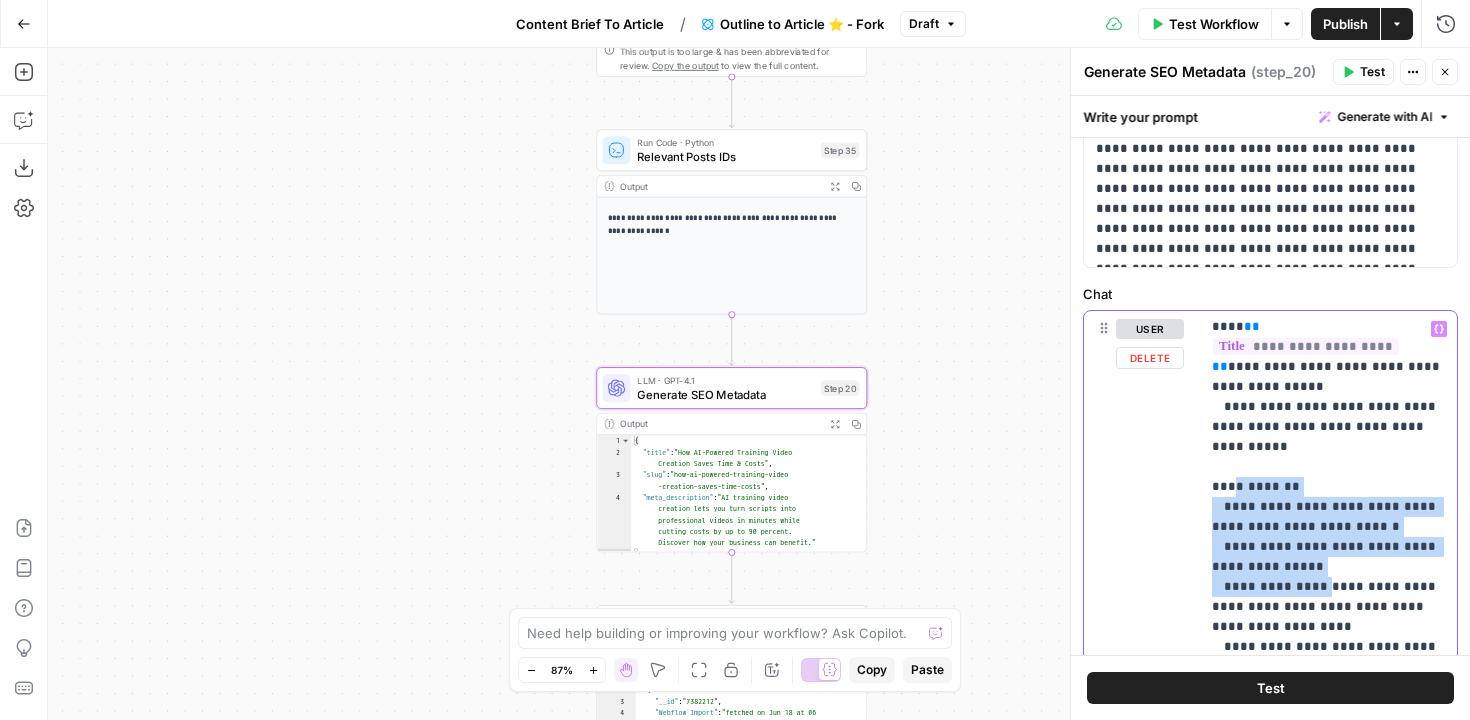 drag, startPoint x: 1230, startPoint y: 388, endPoint x: 1307, endPoint y: 490, distance: 127.80063 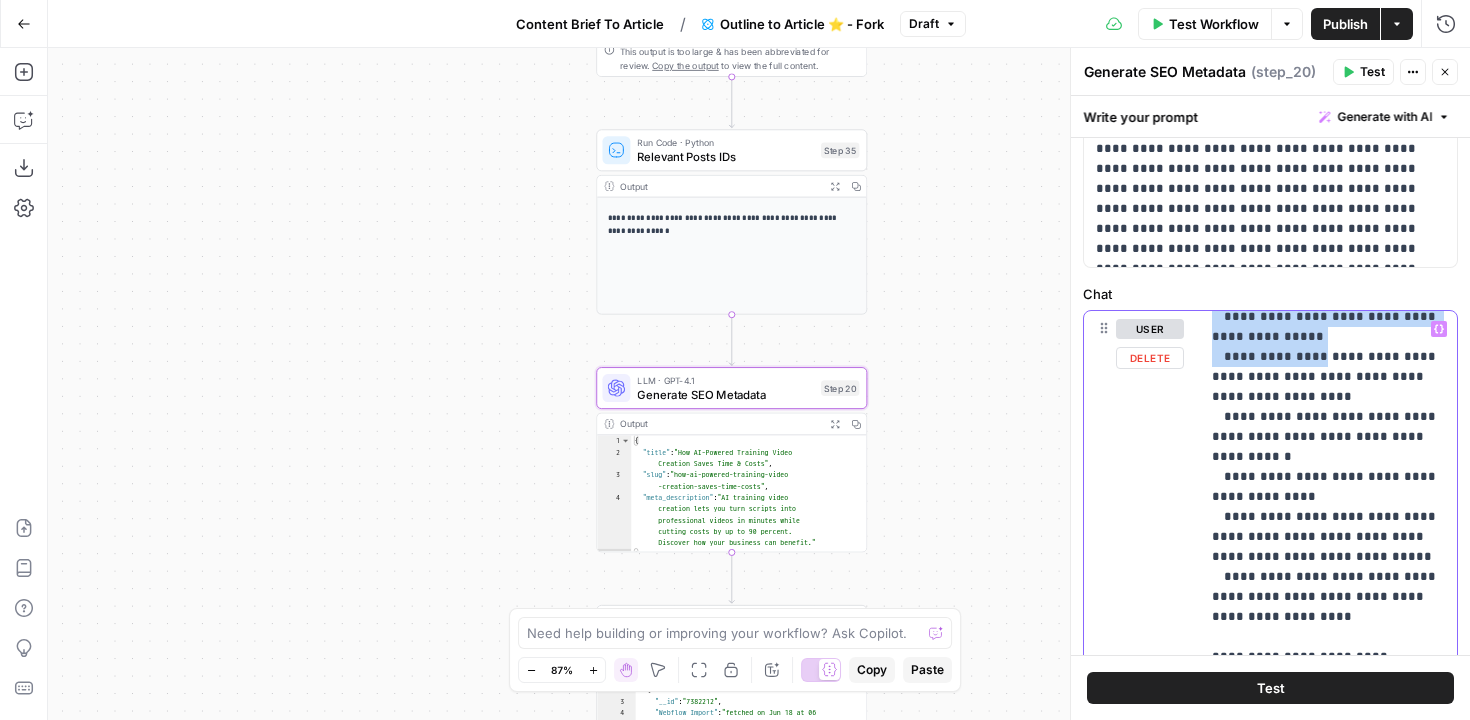 scroll, scrollTop: 854, scrollLeft: 0, axis: vertical 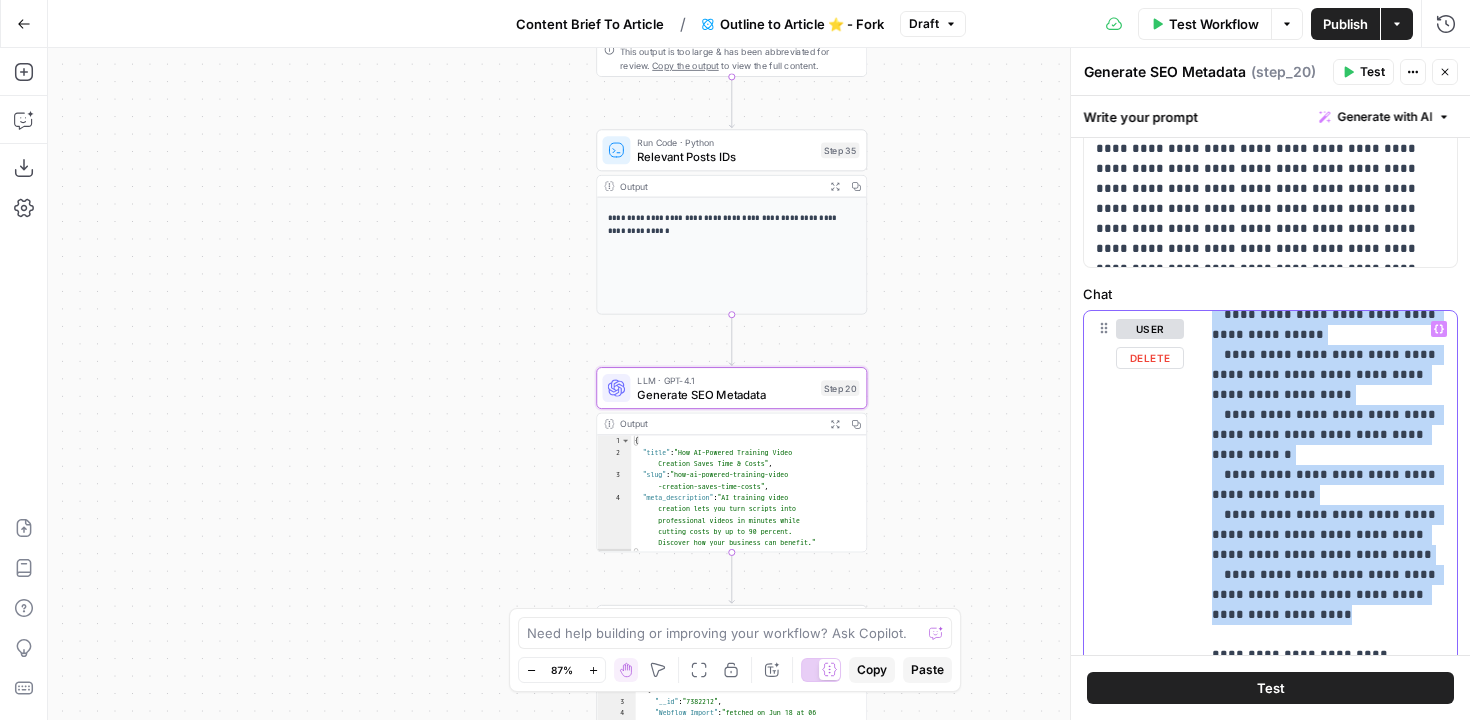 click on "**********" at bounding box center [1328, 595] 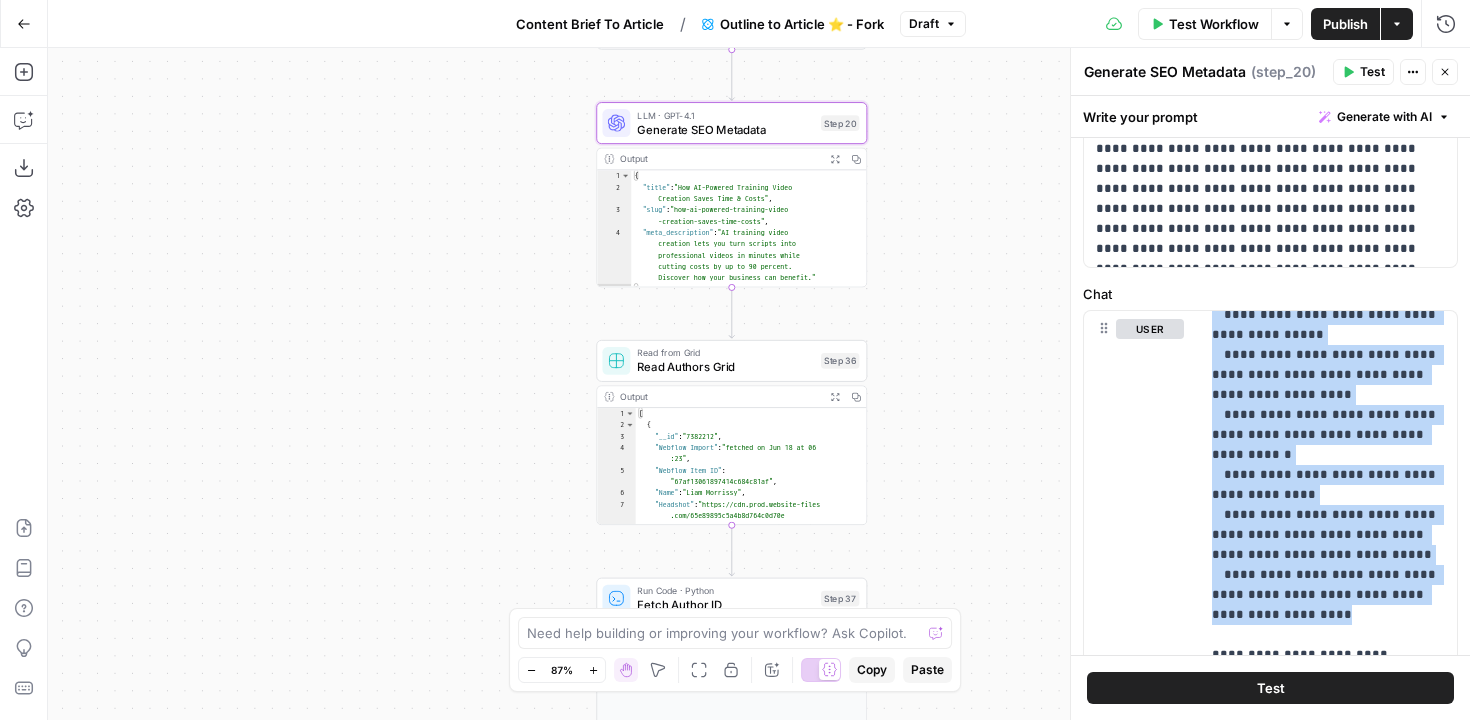 drag, startPoint x: 942, startPoint y: 463, endPoint x: 942, endPoint y: 198, distance: 265 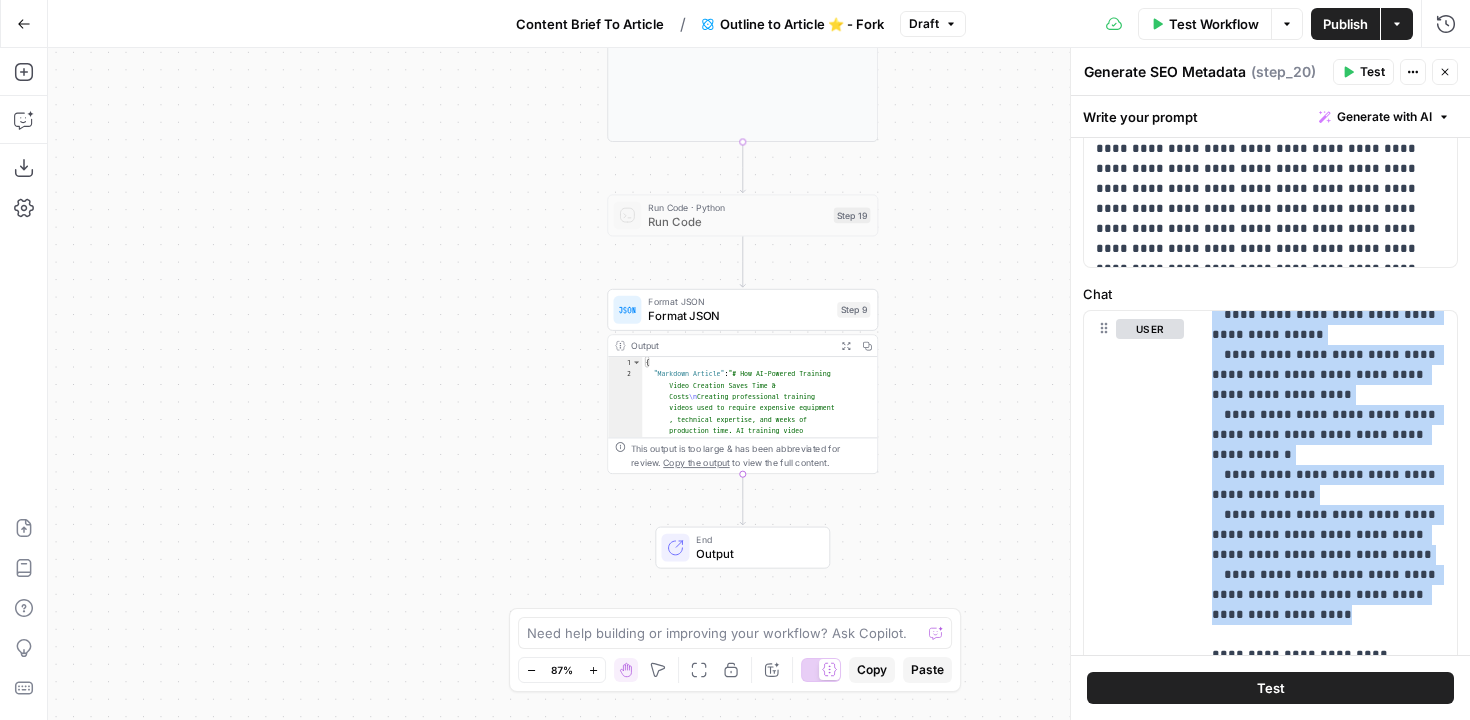 drag, startPoint x: 892, startPoint y: 470, endPoint x: 903, endPoint y: 200, distance: 270.22397 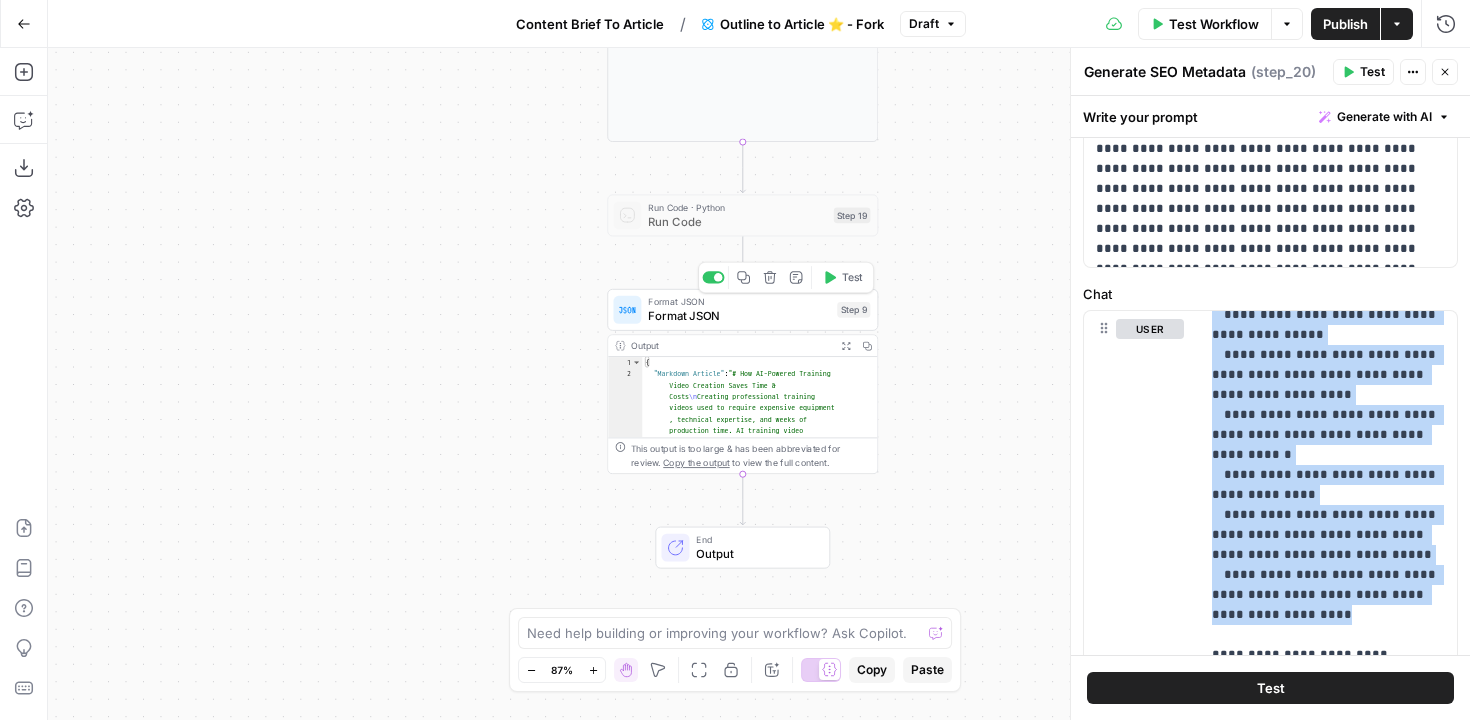 click on "Format JSON" at bounding box center (739, 302) 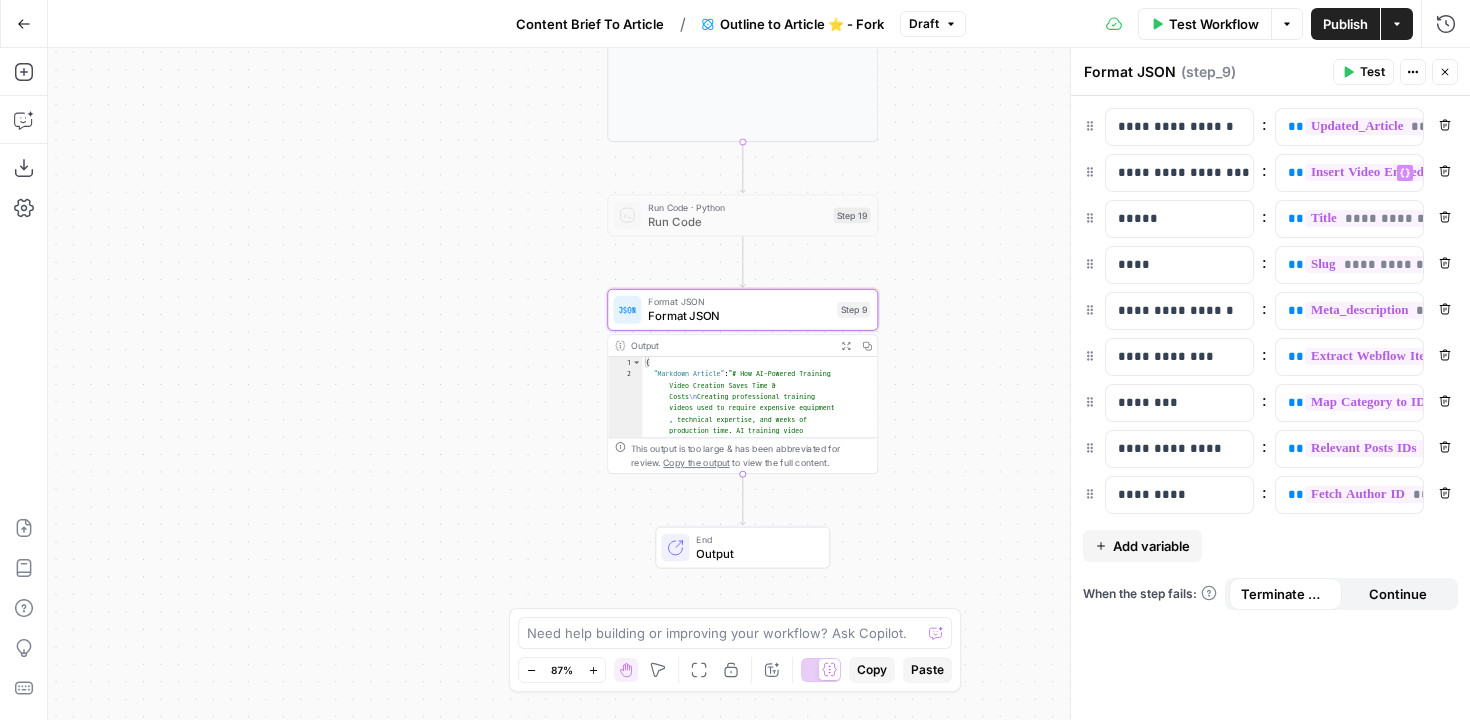 scroll, scrollTop: 0, scrollLeft: 6, axis: horizontal 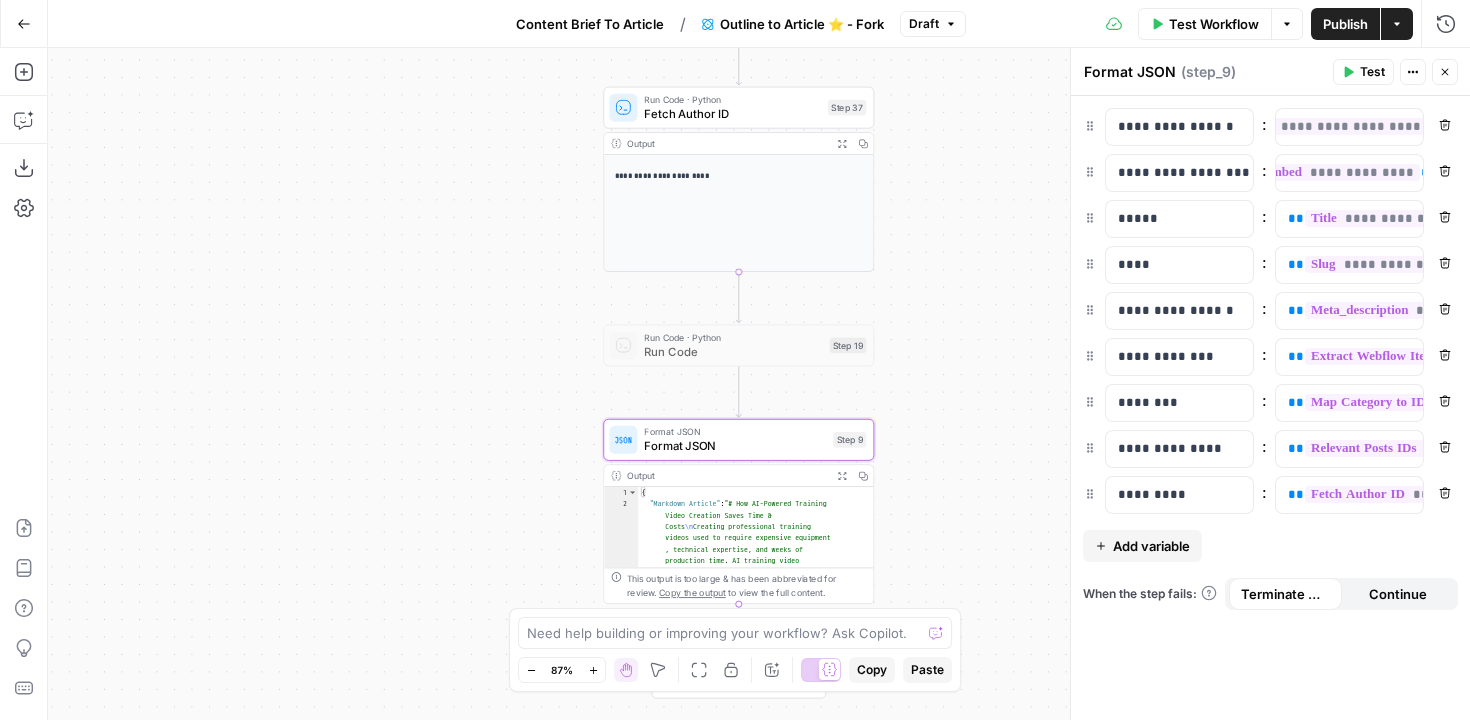 drag, startPoint x: 996, startPoint y: 280, endPoint x: 987, endPoint y: 438, distance: 158.25612 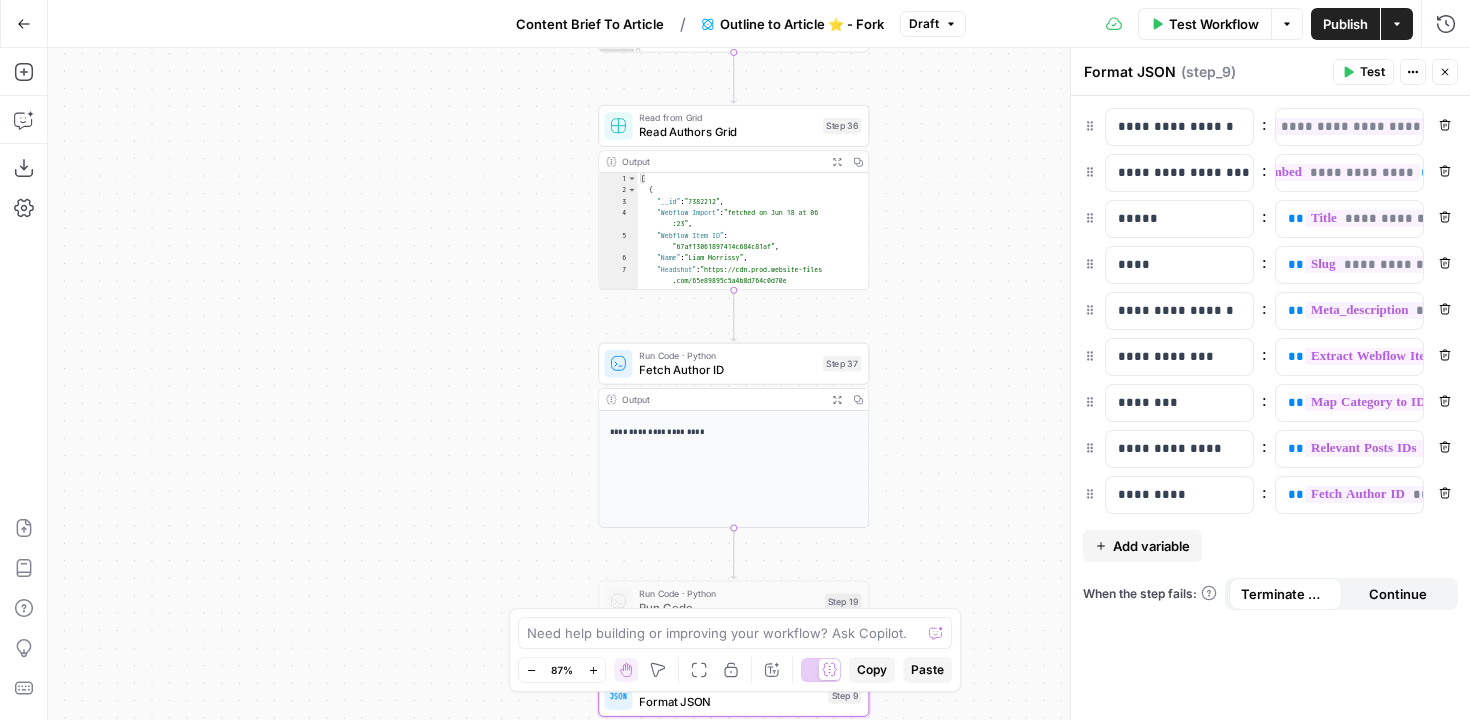drag, startPoint x: 986, startPoint y: 181, endPoint x: 986, endPoint y: 409, distance: 228 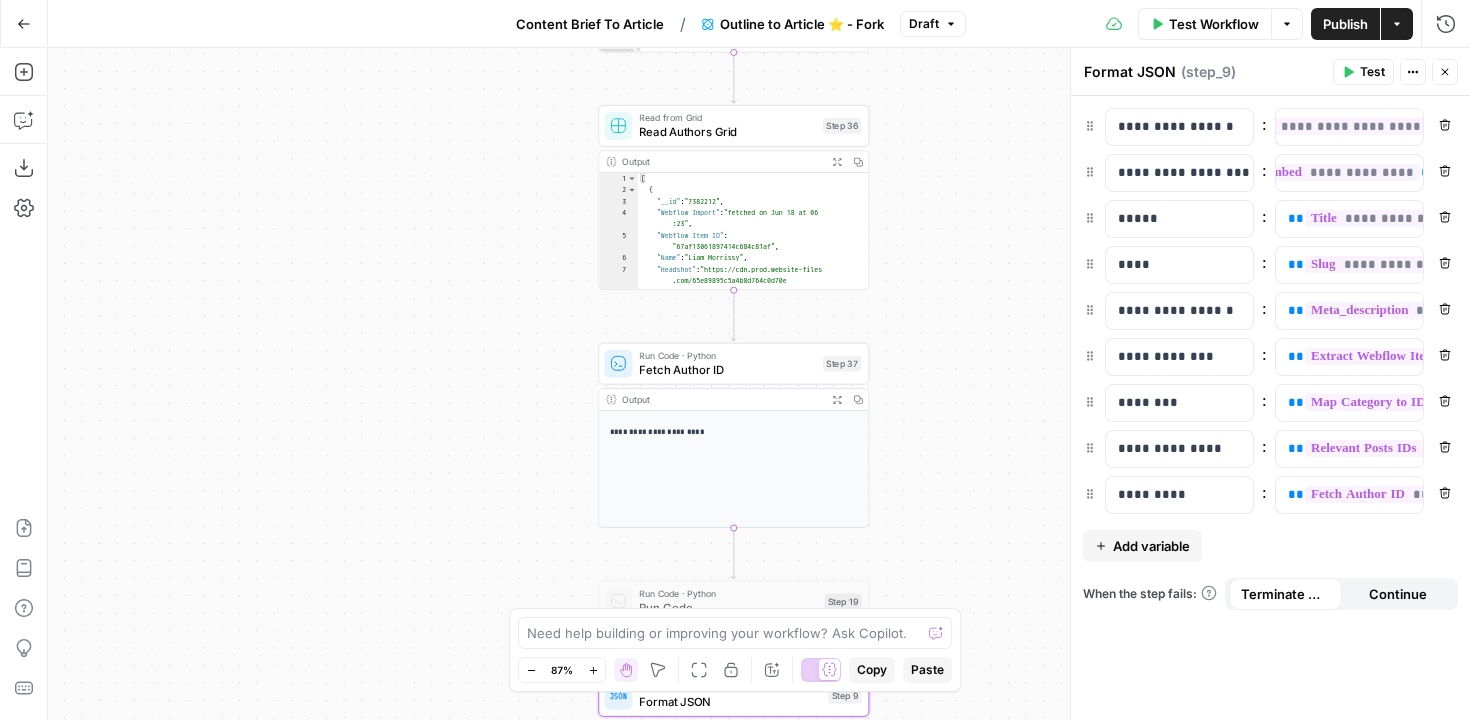 click on "Workflow Set Inputs Inputs Power Agent Deep Research 🔬 - Fork Step 15 Output Copy 1 2 {    "Research_summary" :  "Here is a synthesized,         non-redundant overview of key findings and         insights on video translation, combining         unique contributions from the papers         “Rerender A Video: Zero-Shot Text-Guided         Video-to-Video Translation” (SIGGRAPH Asia         2023) and “I2V-GAN: Unpaired Infrared-to        -Visible Video Translation,” with clear         attribution to each source: \n\n 🔹  1. Zero        -Shot Text-Guided Video Translation         (Rerender A Video) \n Source: https://dl.acm        .org/doi/10.1145/3610548.3618160 \n\n - The         paper introduces a zero-shot framework         that translates videos based on text         prompts without requiring retraining,         leveraging pre-trained image diffusion         models (e.g., Stable Diffusion) for video  )" at bounding box center [759, 384] 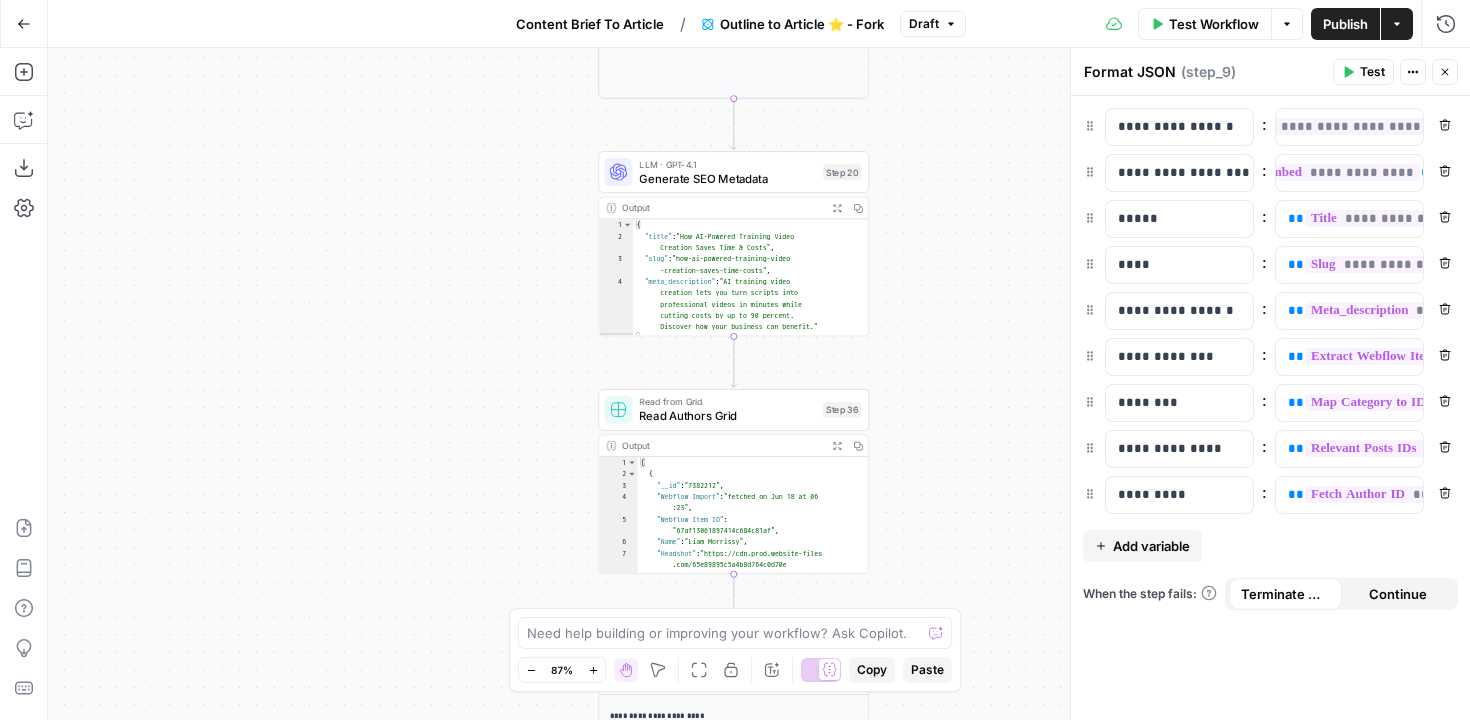 drag, startPoint x: 985, startPoint y: 193, endPoint x: 985, endPoint y: 487, distance: 294 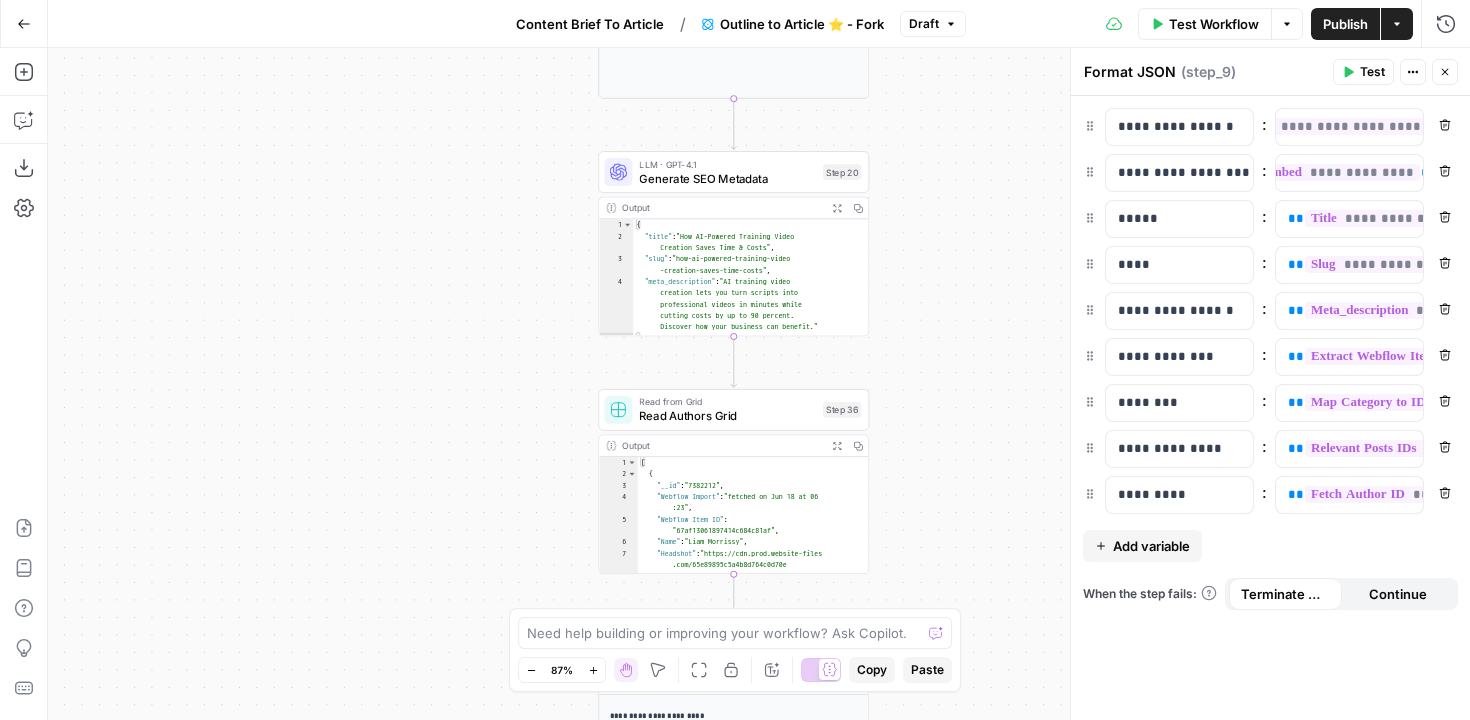 click on "Workflow Set Inputs Inputs Power Agent Deep Research 🔬 - Fork Step 15 Output Copy 1 2 {    "Research_summary" :  "Here is a synthesized,         non-redundant overview of key findings and         insights on video translation, combining         unique contributions from the papers         “Rerender A Video: Zero-Shot Text-Guided         Video-to-Video Translation” (SIGGRAPH Asia         2023) and “I2V-GAN: Unpaired Infrared-to        -Visible Video Translation,” with clear         attribution to each source: \n\n 🔹  1. Zero        -Shot Text-Guided Video Translation         (Rerender A Video) \n Source: https://dl.acm        .org/doi/10.1145/3610548.3618160 \n\n - The         paper introduces a zero-shot framework         that translates videos based on text         prompts without requiring retraining,         leveraging pre-trained image diffusion         models (e.g., Stable Diffusion) for video  )" at bounding box center (759, 384) 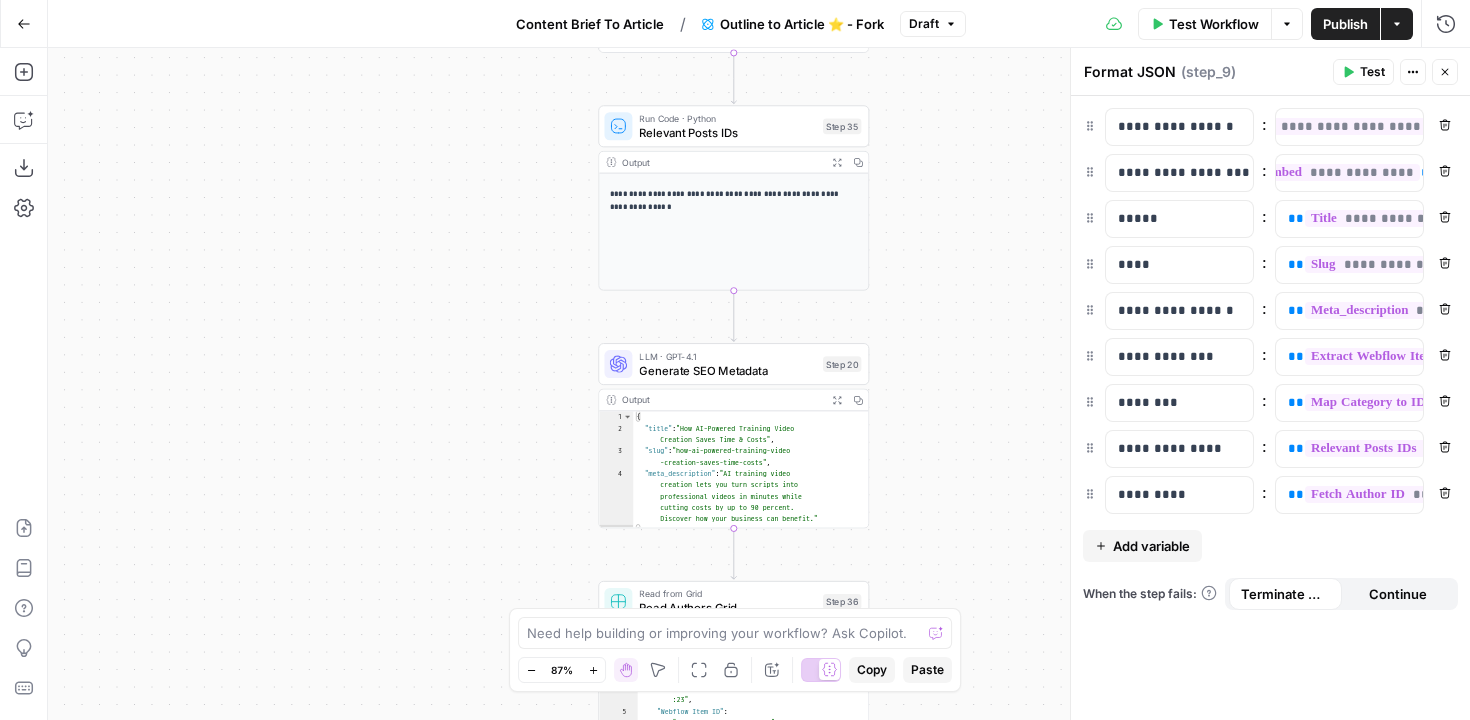 drag, startPoint x: 990, startPoint y: 191, endPoint x: 990, endPoint y: 374, distance: 183 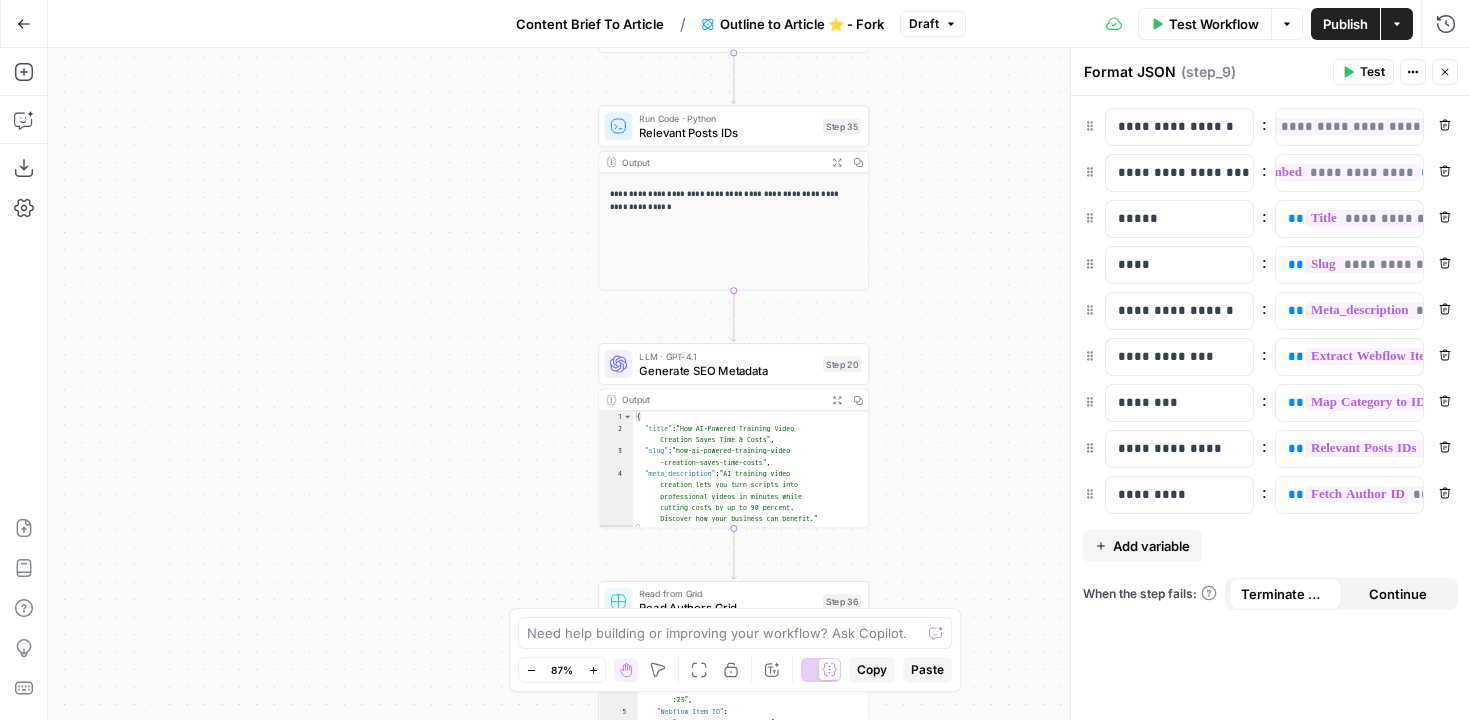 click on "Workflow Set Inputs Inputs Power Agent Deep Research 🔬 - Fork Step 15 Output Copy 1 2 {    "Research_summary" :  "Here is a synthesized,         non-redundant overview of key findings and         insights on video translation, combining         unique contributions from the papers         “Rerender A Video: Zero-Shot Text-Guided         Video-to-Video Translation” (SIGGRAPH Asia         2023) and “I2V-GAN: Unpaired Infrared-to        -Visible Video Translation,” with clear         attribution to each source: \n\n 🔹  1. Zero        -Shot Text-Guided Video Translation         (Rerender A Video) \n Source: https://dl.acm        .org/doi/10.1145/3610548.3618160 \n\n - The         paper introduces a zero-shot framework         that translates videos based on text         prompts without requiring retraining,         leveraging pre-trained image diffusion         models (e.g., Stable Diffusion) for video  )" at bounding box center [759, 384] 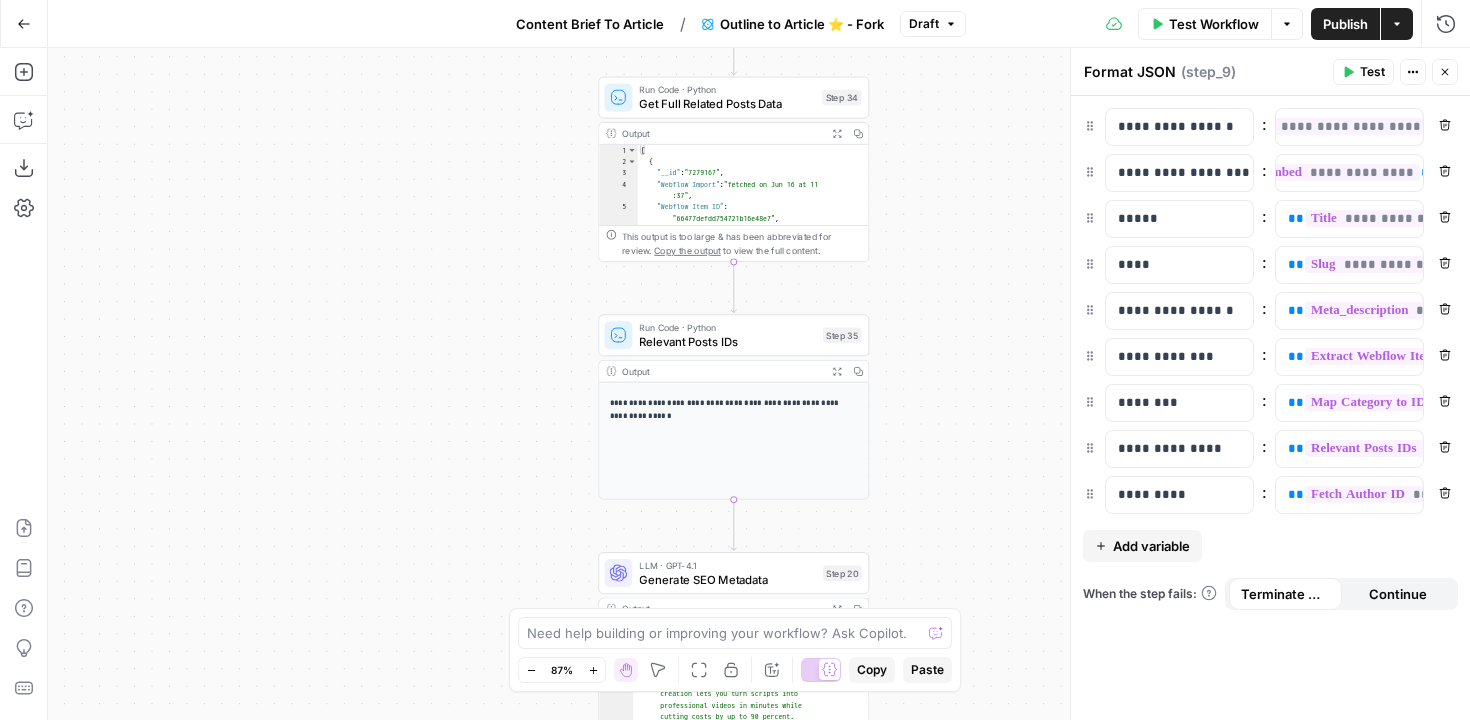 drag, startPoint x: 961, startPoint y: 189, endPoint x: 961, endPoint y: 436, distance: 247 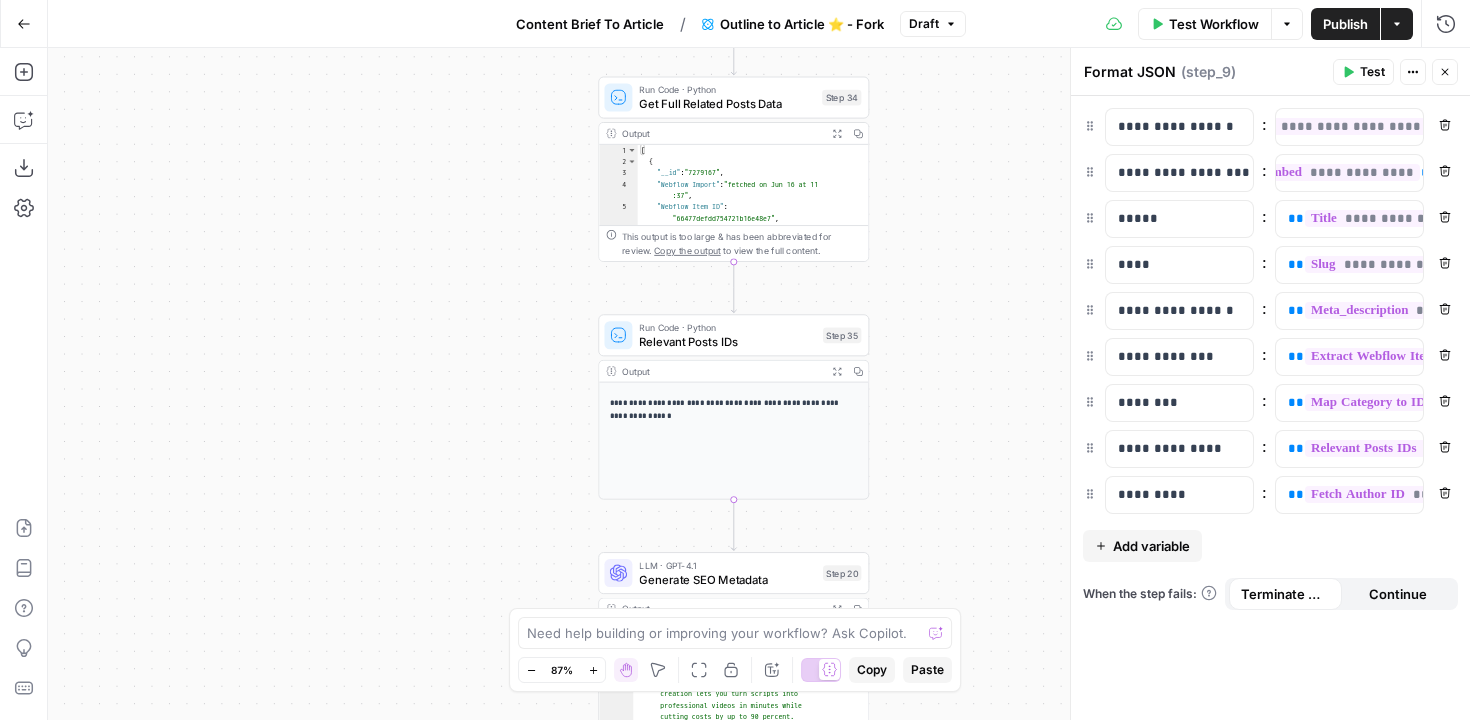 click on "Workflow Set Inputs Inputs Power Agent Deep Research 🔬 - Fork Step 15 Output Copy 1 2 {    "Research_summary" :  "Here is a synthesized,         non-redundant overview of key findings and         insights on video translation, combining         unique contributions from the papers         “Rerender A Video: Zero-Shot Text-Guided         Video-to-Video Translation” (SIGGRAPH Asia         2023) and “I2V-GAN: Unpaired Infrared-to        -Visible Video Translation,” with clear         attribution to each source: \n\n 🔹  1. Zero        -Shot Text-Guided Video Translation         (Rerender A Video) \n Source: https://dl.acm        .org/doi/10.1145/3610548.3618160 \n\n - The         paper introduces a zero-shot framework         that translates videos based on text         prompts without requiring retraining,         leveraging pre-trained image diffusion         models (e.g., Stable Diffusion) for video  )" at bounding box center [759, 384] 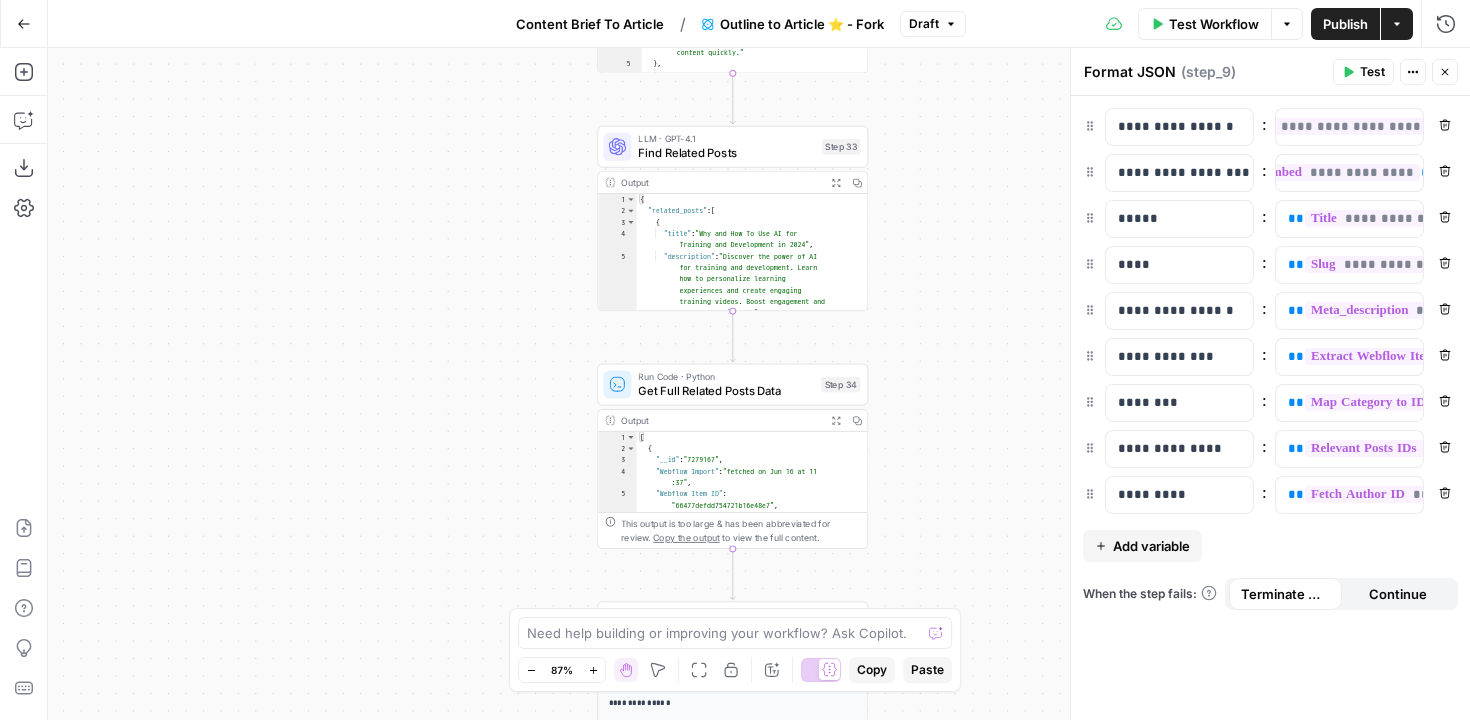 drag, startPoint x: 947, startPoint y: 214, endPoint x: 946, endPoint y: 477, distance: 263.0019 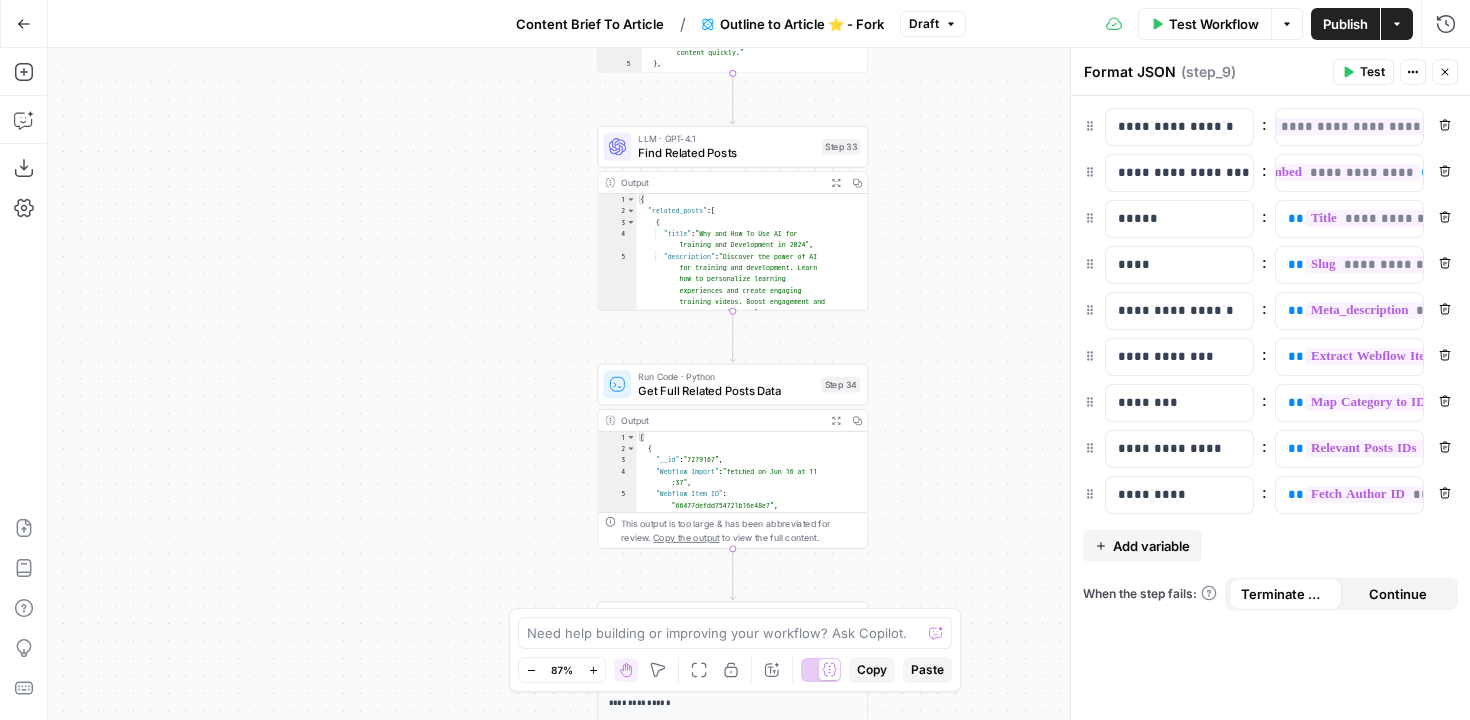 click on "Workflow Set Inputs Inputs Power Agent Deep Research 🔬 - Fork Step 15 Output Copy 1 2 {    "Research_summary" :  "Here is a synthesized,         non-redundant overview of key findings and         insights on video translation, combining         unique contributions from the papers         “Rerender A Video: Zero-Shot Text-Guided         Video-to-Video Translation” (SIGGRAPH Asia         2023) and “I2V-GAN: Unpaired Infrared-to        -Visible Video Translation,” with clear         attribution to each source: \n\n 🔹  1. Zero        -Shot Text-Guided Video Translation         (Rerender A Video) \n Source: https://dl.acm        .org/doi/10.1145/3610548.3618160 \n\n - The         paper introduces a zero-shot framework         that translates videos based on text         prompts without requiring retraining,         leveraging pre-trained image diffusion         models (e.g., Stable Diffusion) for video  )" at bounding box center [759, 384] 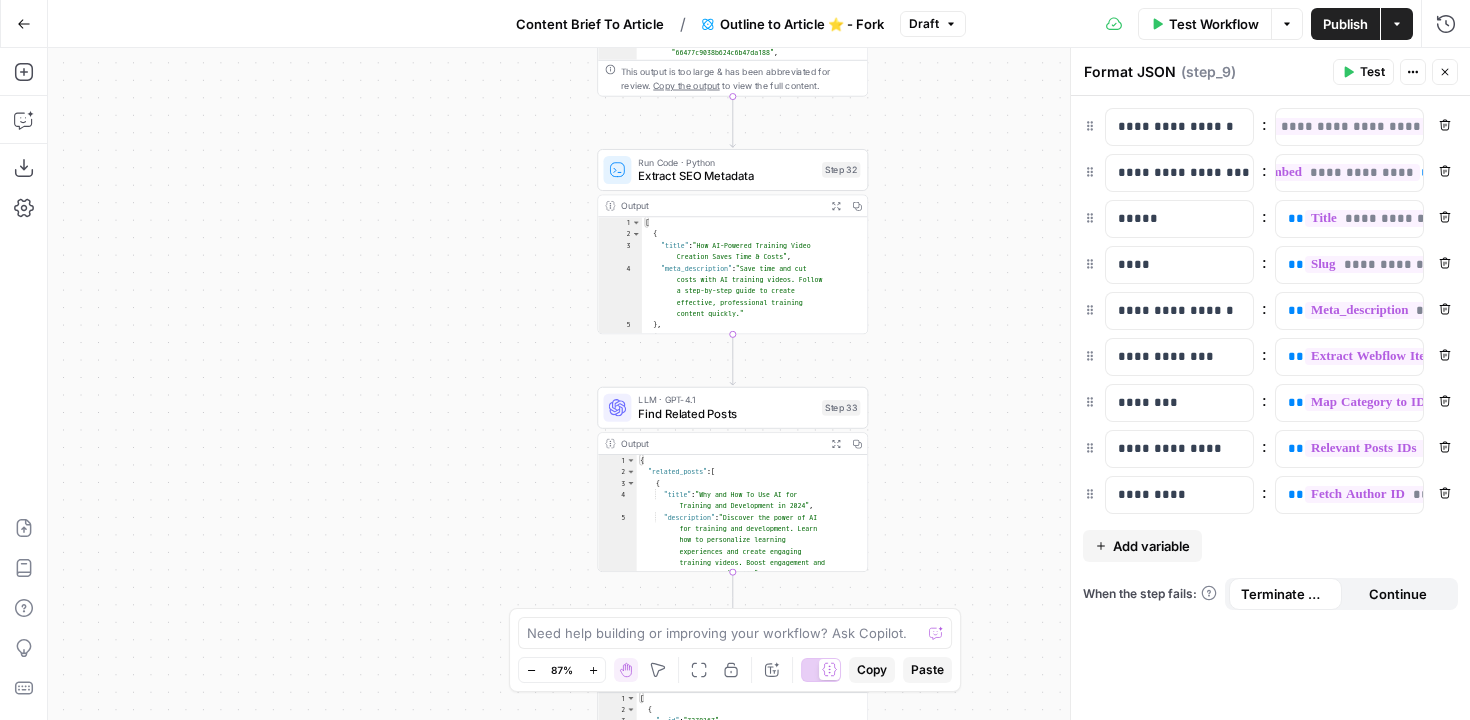 drag, startPoint x: 948, startPoint y: 168, endPoint x: 948, endPoint y: 414, distance: 246 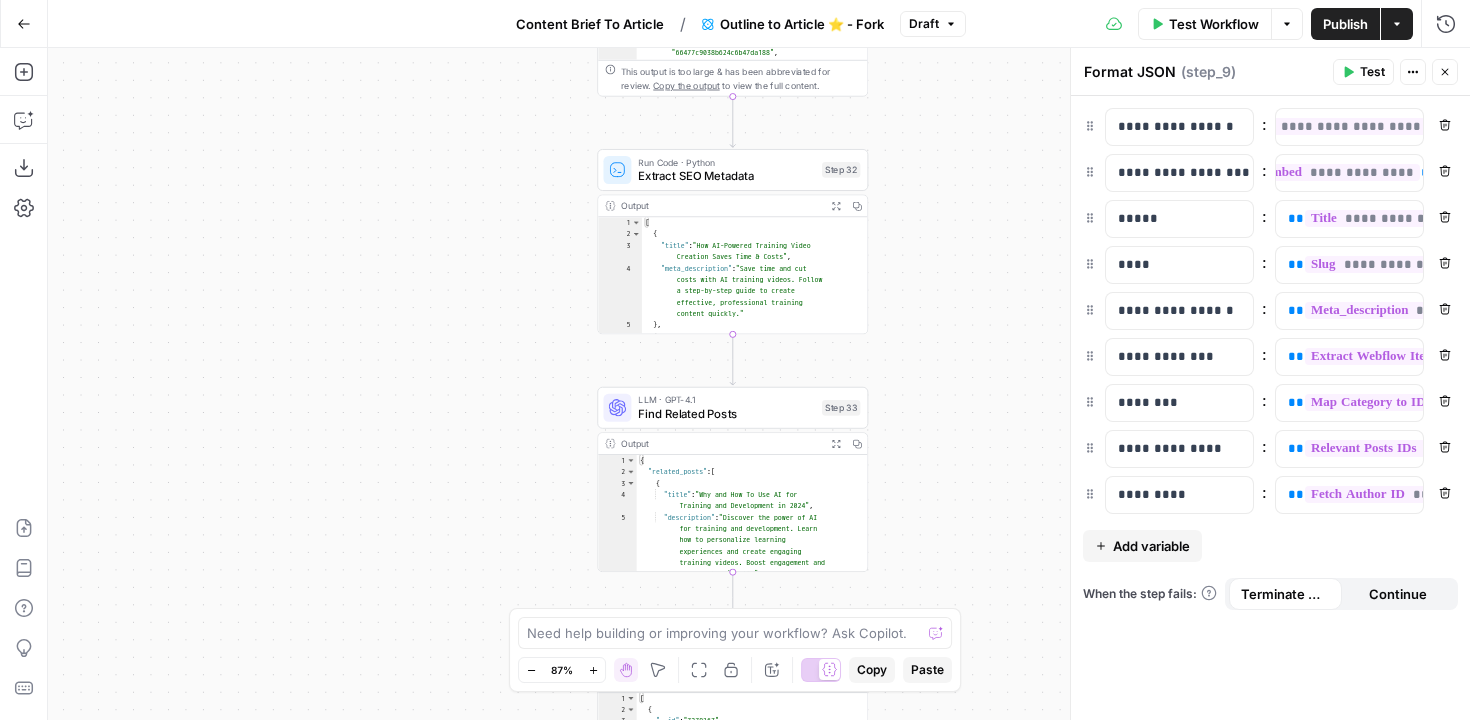 click on "Workflow Set Inputs Inputs Power Agent Deep Research 🔬 - Fork Step 15 Output Copy 1 2 {    "Research_summary" :  "Here is a synthesized,         non-redundant overview of key findings and         insights on video translation, combining         unique contributions from the papers         “Rerender A Video: Zero-Shot Text-Guided         Video-to-Video Translation” (SIGGRAPH Asia         2023) and “I2V-GAN: Unpaired Infrared-to        -Visible Video Translation,” with clear         attribution to each source: \n\n 🔹  1. Zero        -Shot Text-Guided Video Translation         (Rerender A Video) \n Source: https://dl.acm        .org/doi/10.1145/3610548.3618160 \n\n - The         paper introduces a zero-shot framework         that translates videos based on text         prompts without requiring retraining,         leveraging pre-trained image diffusion         models (e.g., Stable Diffusion) for video  )" at bounding box center [759, 384] 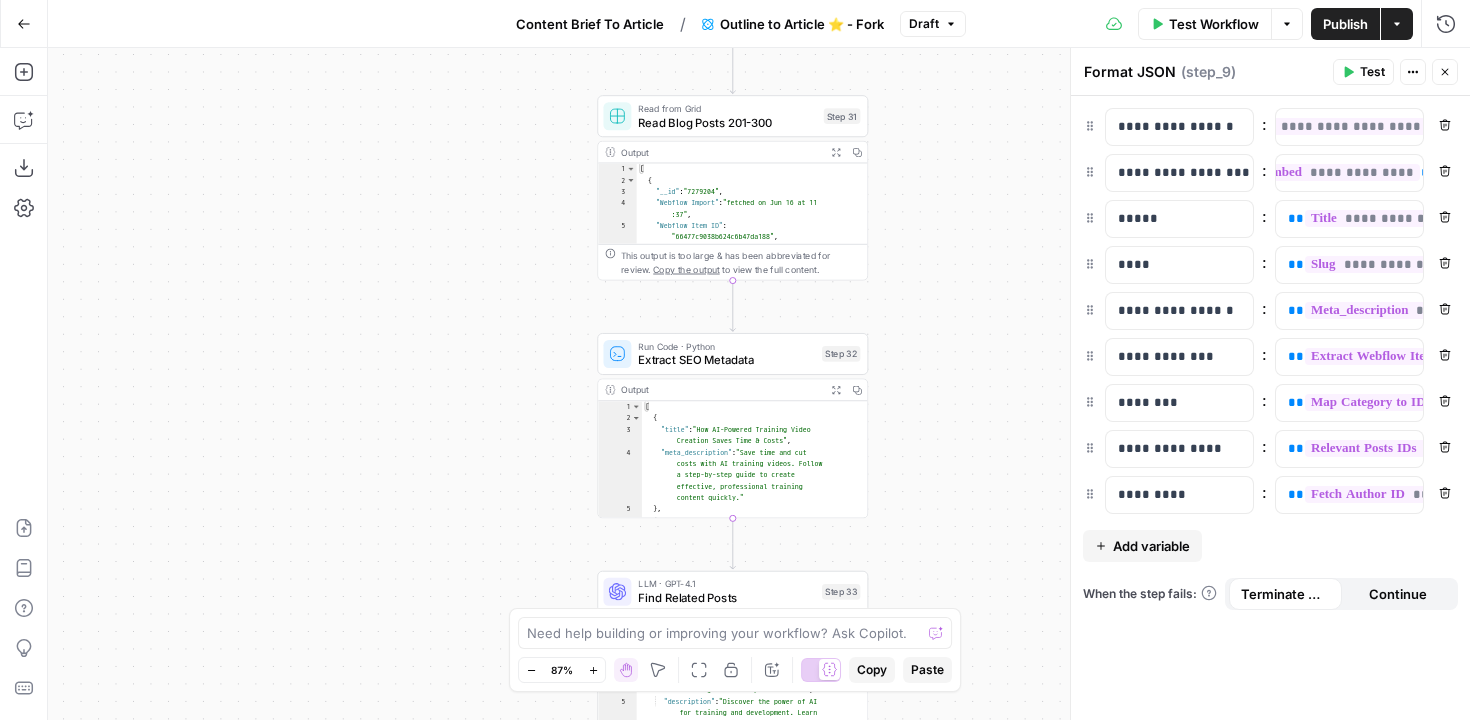 drag, startPoint x: 951, startPoint y: 195, endPoint x: 951, endPoint y: 428, distance: 233 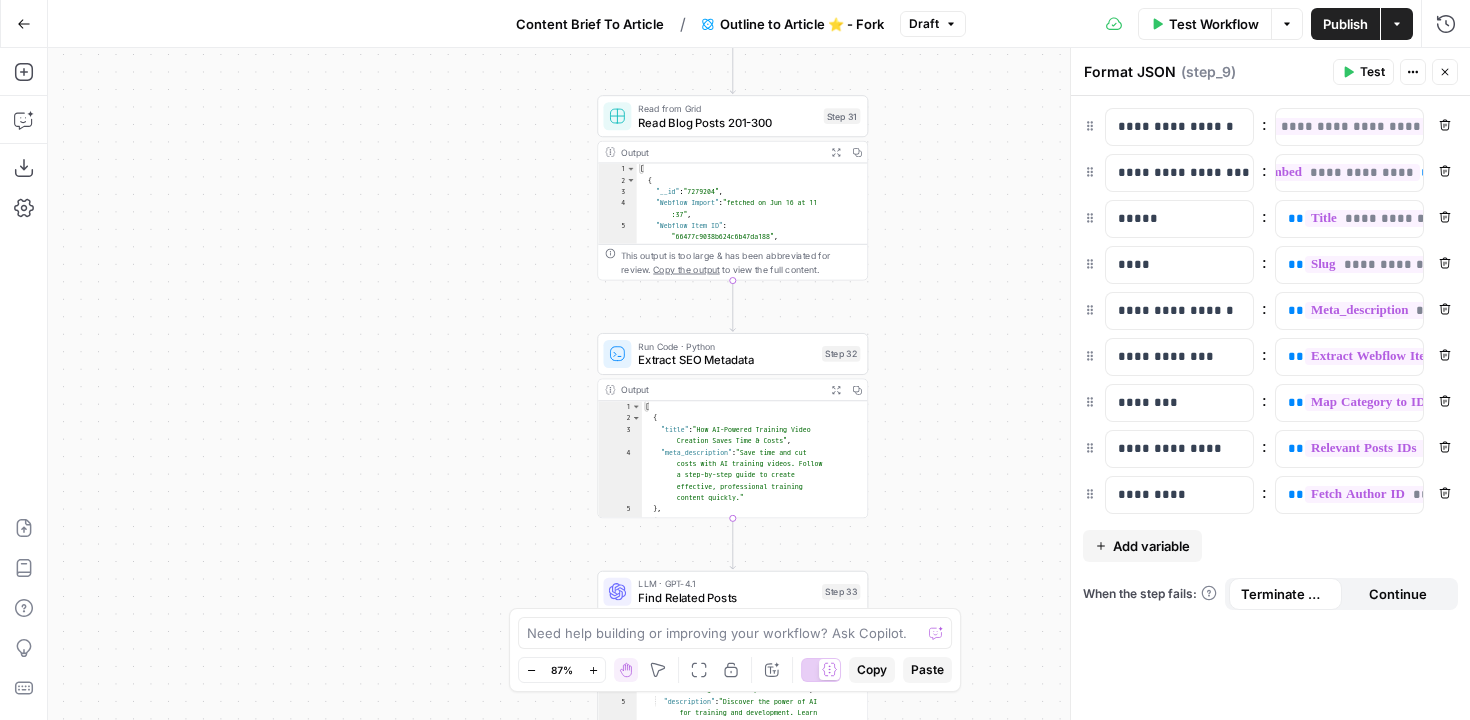 click on "Workflow Set Inputs Inputs Power Agent Deep Research 🔬 - Fork Step 15 Output Copy 1 2 {    "Research_summary" :  "Here is a synthesized,         non-redundant overview of key findings and         insights on video translation, combining         unique contributions from the papers         “Rerender A Video: Zero-Shot Text-Guided         Video-to-Video Translation” (SIGGRAPH Asia         2023) and “I2V-GAN: Unpaired Infrared-to        -Visible Video Translation,” with clear         attribution to each source: \n\n 🔹  1. Zero        -Shot Text-Guided Video Translation         (Rerender A Video) \n Source: https://dl.acm        .org/doi/10.1145/3610548.3618160 \n\n - The         paper introduces a zero-shot framework         that translates videos based on text         prompts without requiring retraining,         leveraging pre-trained image diffusion         models (e.g., Stable Diffusion) for video  )" at bounding box center (759, 384) 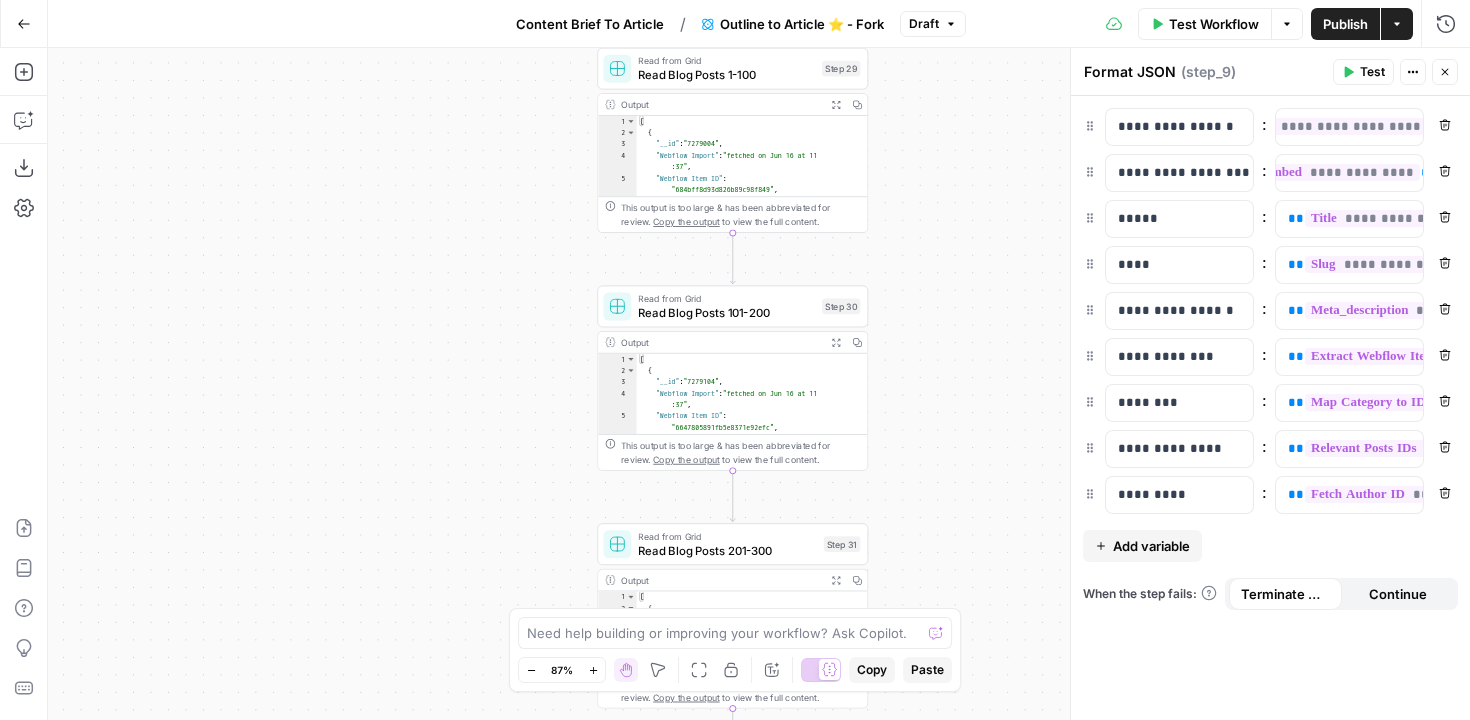 drag, startPoint x: 950, startPoint y: 191, endPoint x: 950, endPoint y: 570, distance: 379 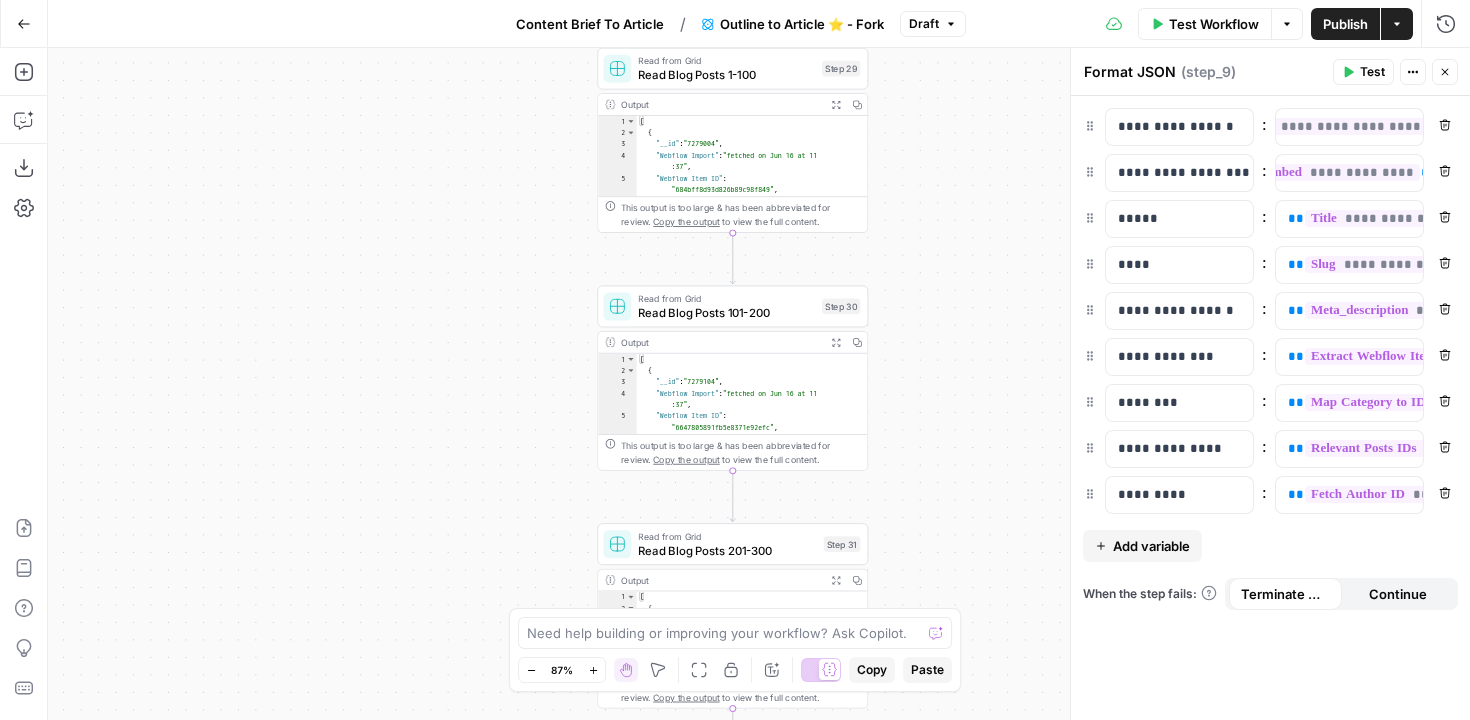 click on "Workflow Set Inputs Inputs Power Agent Deep Research 🔬 - Fork Step 15 Output Copy 1 2 {    "Research_summary" :  "Here is a synthesized,         non-redundant overview of key findings and         insights on video translation, combining         unique contributions from the papers         “Rerender A Video: Zero-Shot Text-Guided         Video-to-Video Translation” (SIGGRAPH Asia         2023) and “I2V-GAN: Unpaired Infrared-to        -Visible Video Translation,” with clear         attribution to each source: \n\n 🔹  1. Zero        -Shot Text-Guided Video Translation         (Rerender A Video) \n Source: https://dl.acm        .org/doi/10.1145/3610548.3618160 \n\n - The         paper introduces a zero-shot framework         that translates videos based on text         prompts without requiring retraining,         leveraging pre-trained image diffusion         models (e.g., Stable Diffusion) for video  )" at bounding box center [759, 384] 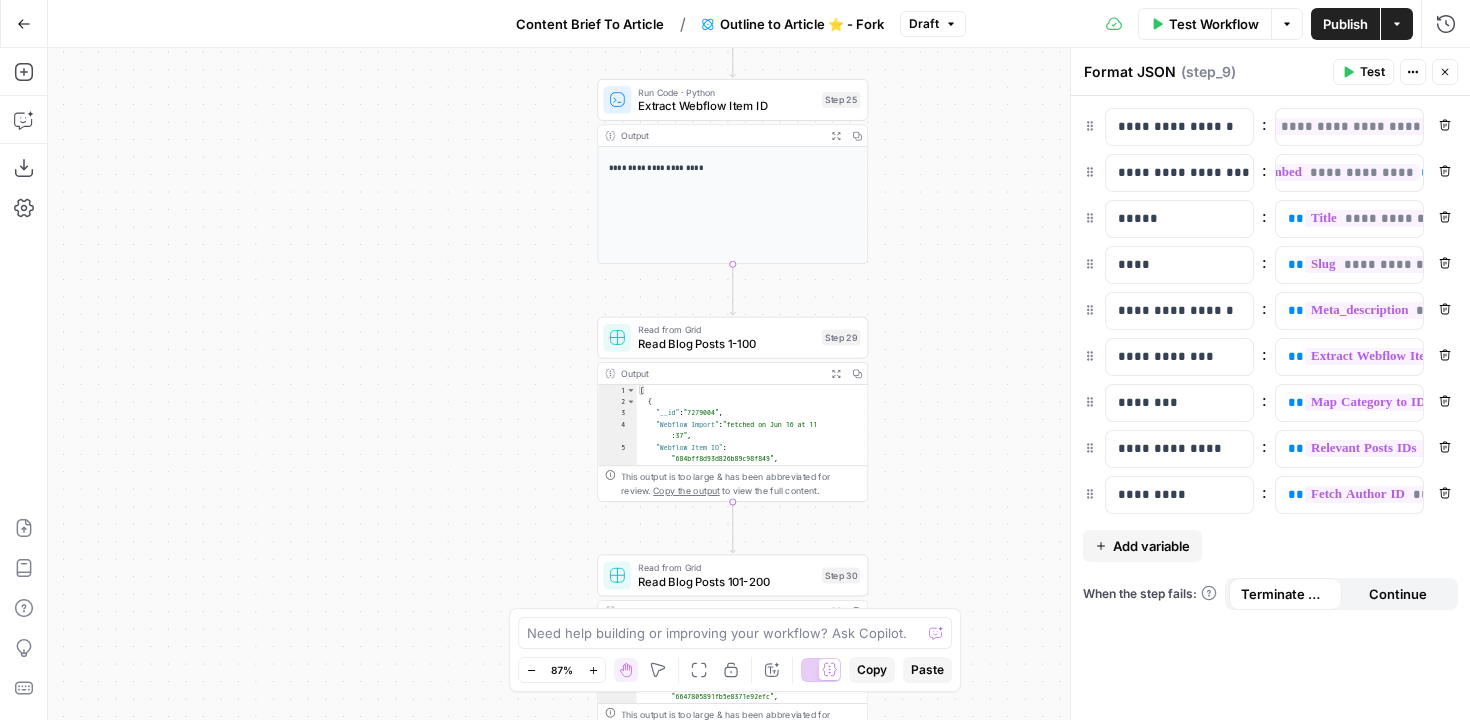 drag, startPoint x: 939, startPoint y: 191, endPoint x: 938, endPoint y: 546, distance: 355.0014 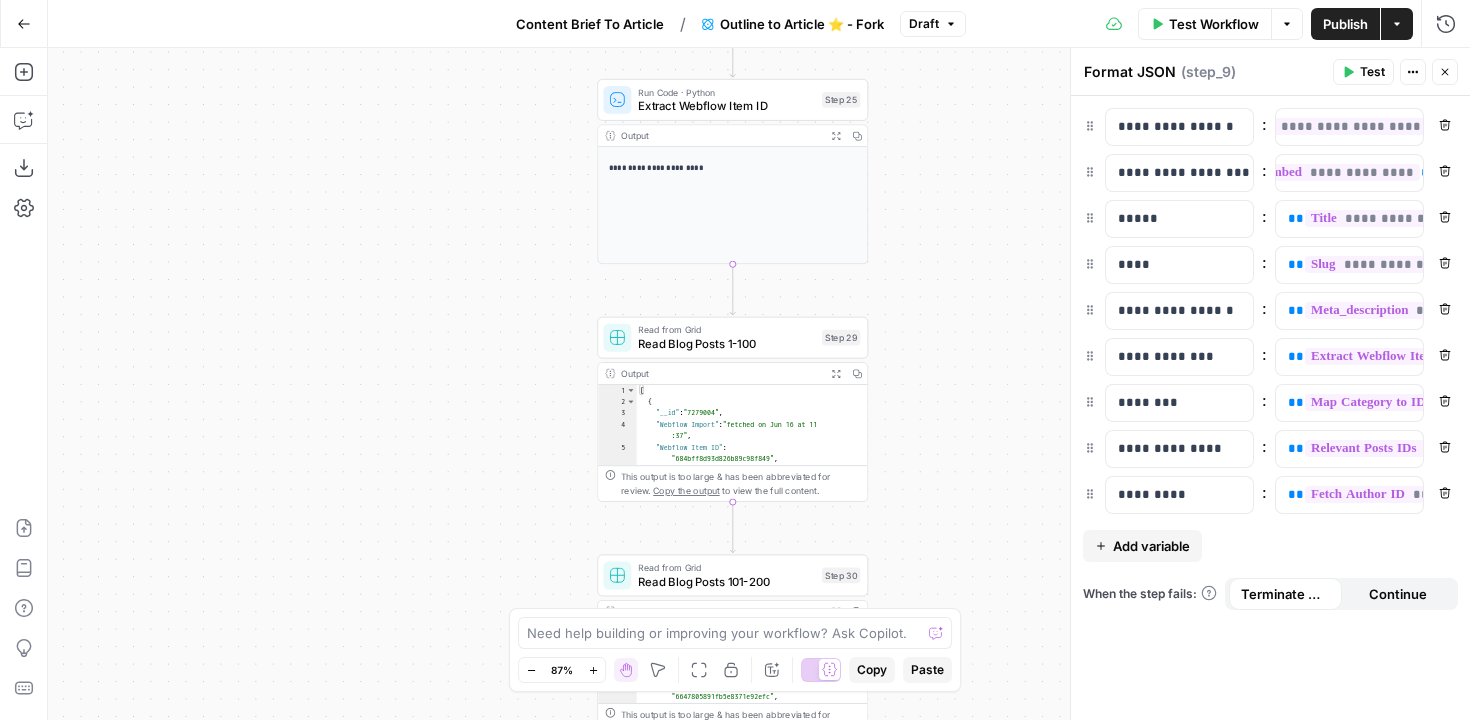click on "Workflow Set Inputs Inputs Power Agent Deep Research 🔬 - Fork Step 15 Output Copy 1 2 {    "Research_summary" :  "Here is a synthesized,         non-redundant overview of key findings and         insights on video translation, combining         unique contributions from the papers         “Rerender A Video: Zero-Shot Text-Guided         Video-to-Video Translation” (SIGGRAPH Asia         2023) and “I2V-GAN: Unpaired Infrared-to        -Visible Video Translation,” with clear         attribution to each source: \n\n 🔹  1. Zero        -Shot Text-Guided Video Translation         (Rerender A Video) \n Source: https://dl.acm        .org/doi/10.1145/3610548.3618160 \n\n - The         paper introduces a zero-shot framework         that translates videos based on text         prompts without requiring retraining,         leveraging pre-trained image diffusion         models (e.g., Stable Diffusion) for video  )" at bounding box center (759, 384) 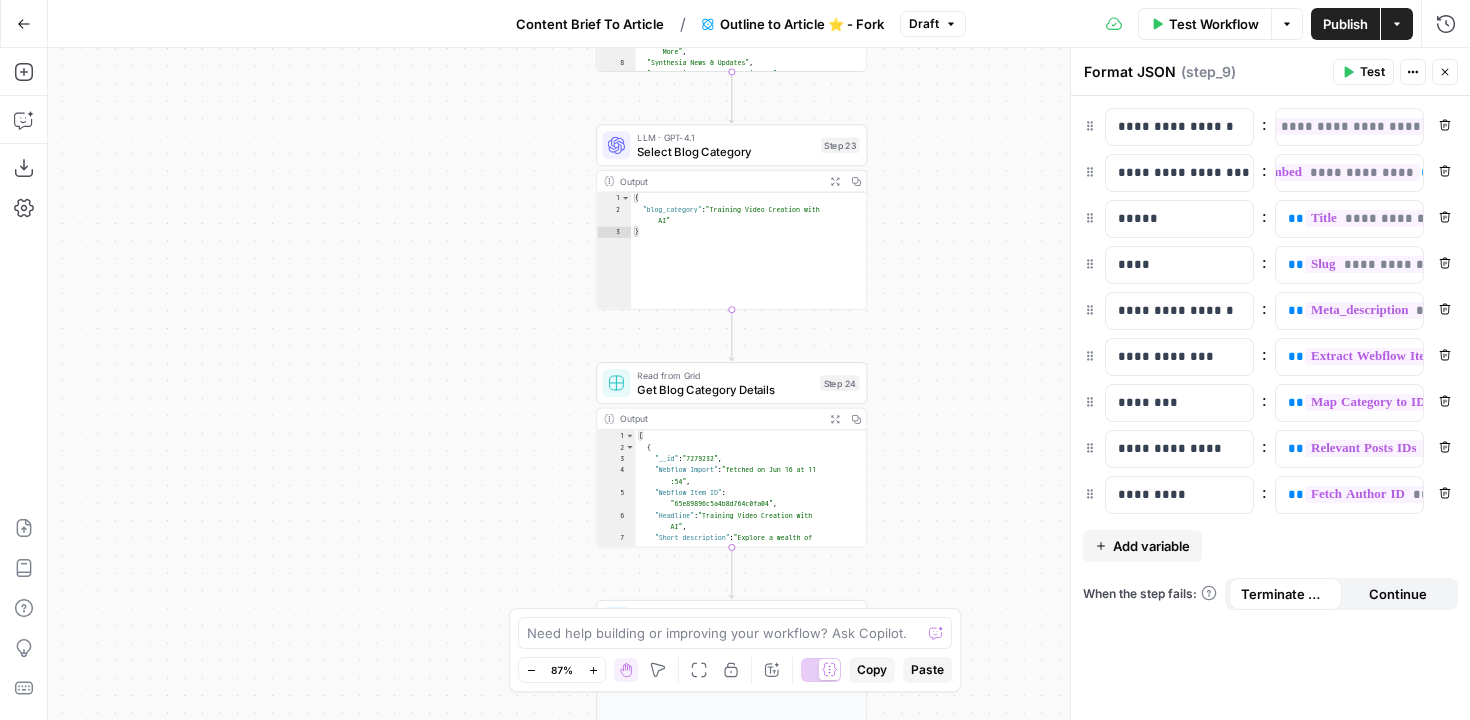drag, startPoint x: 946, startPoint y: 164, endPoint x: 946, endPoint y: 593, distance: 429 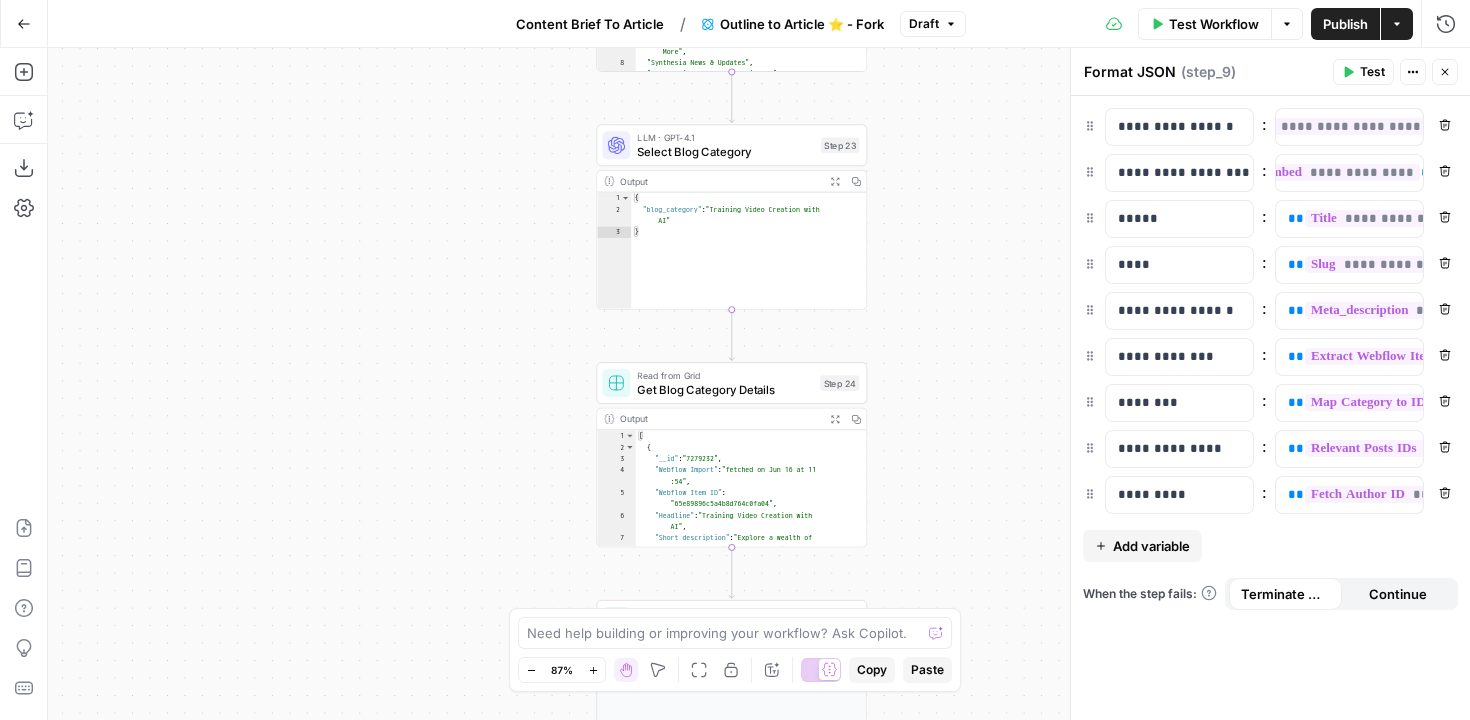 click on "Workflow Set Inputs Inputs Power Agent Deep Research 🔬 - Fork Step 15 Output Copy 1 2 {    "Research_summary" :  "Here is a synthesized,         non-redundant overview of key findings and         insights on video translation, combining         unique contributions from the papers         “Rerender A Video: Zero-Shot Text-Guided         Video-to-Video Translation” (SIGGRAPH Asia         2023) and “I2V-GAN: Unpaired Infrared-to        -Visible Video Translation,” with clear         attribution to each source: \n\n 🔹  1. Zero        -Shot Text-Guided Video Translation         (Rerender A Video) \n Source: https://dl.acm        .org/doi/10.1145/3610548.3618160 \n\n - The         paper introduces a zero-shot framework         that translates videos based on text         prompts without requiring retraining,         leveraging pre-trained image diffusion         models (e.g., Stable Diffusion) for video  )" at bounding box center [759, 384] 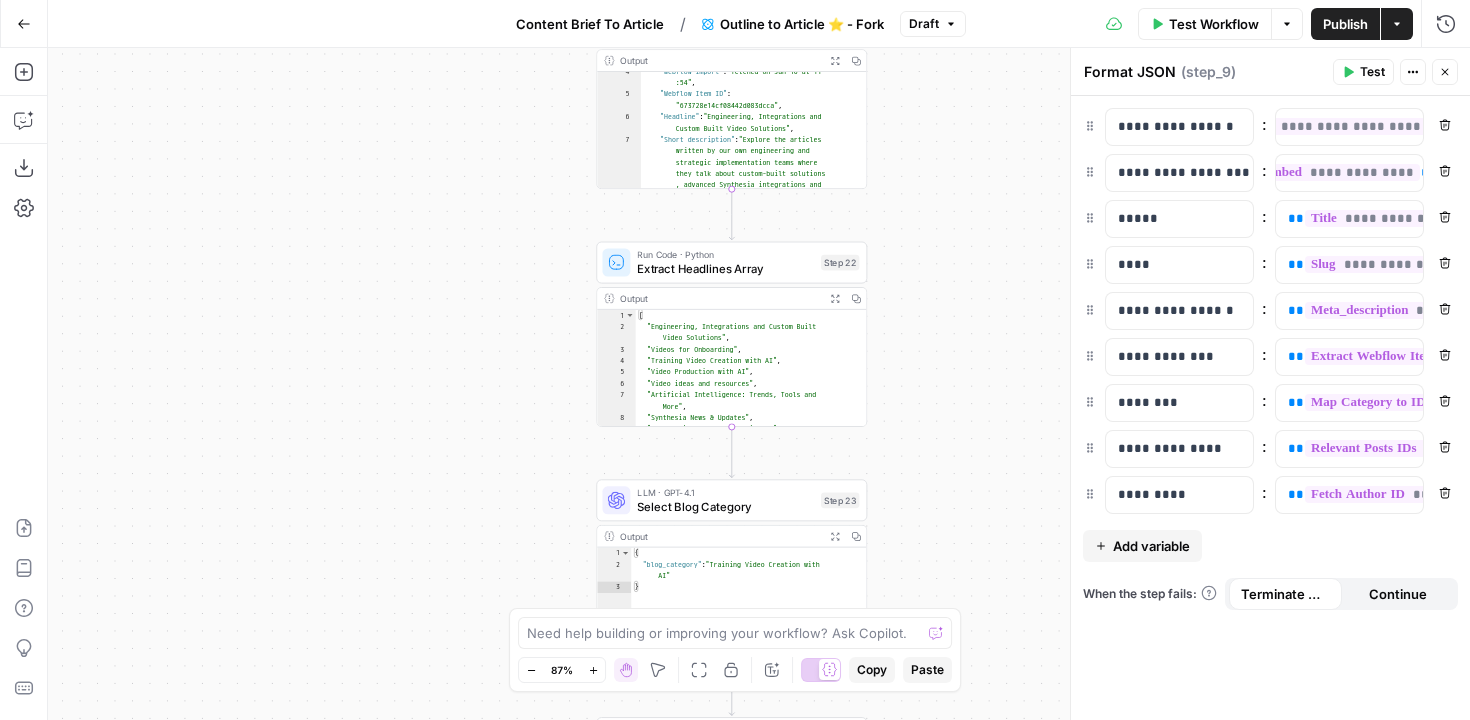 drag, startPoint x: 956, startPoint y: 239, endPoint x: 956, endPoint y: 592, distance: 353 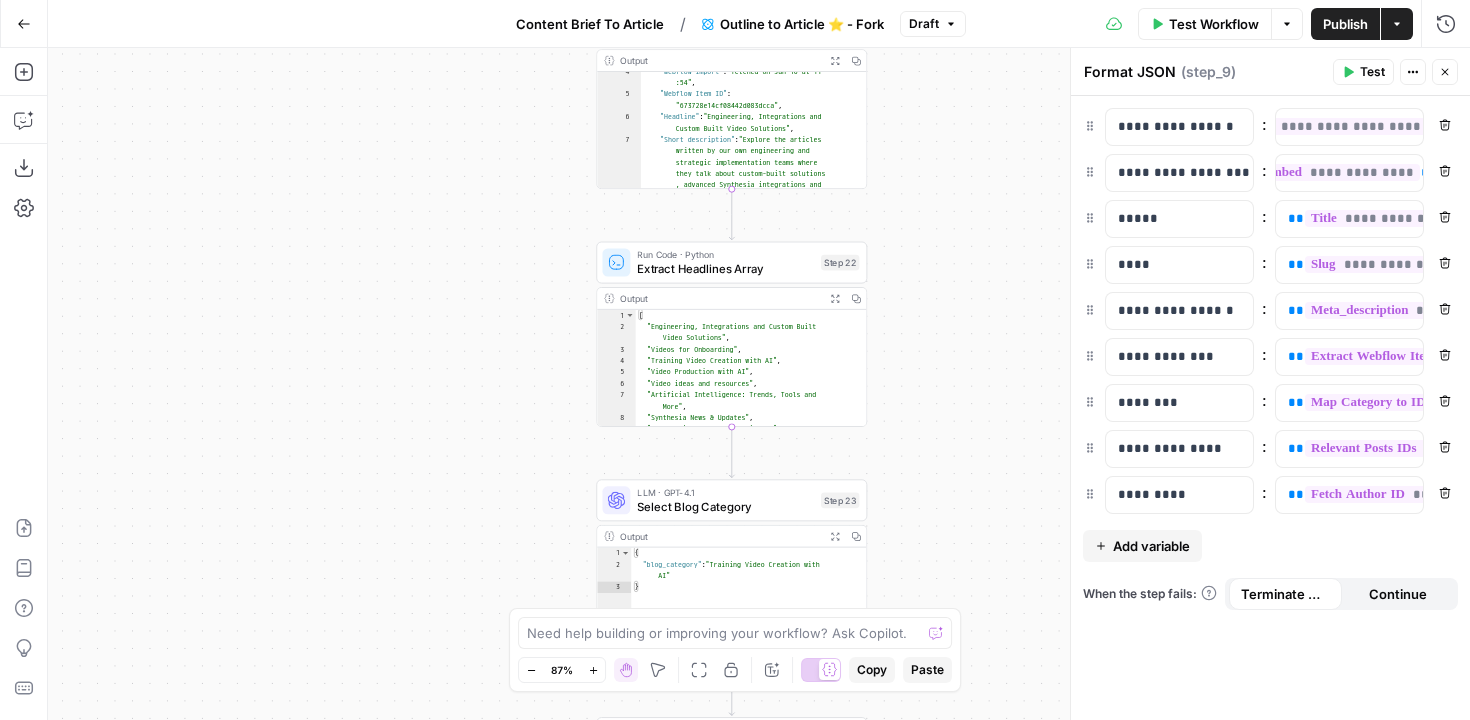 click on "Workflow Set Inputs Inputs Power Agent Deep Research 🔬 - Fork Step 15 Output Copy 1 2 {    "Research_summary" :  "Here is a synthesized,         non-redundant overview of key findings and         insights on video translation, combining         unique contributions from the papers         “Rerender A Video: Zero-Shot Text-Guided         Video-to-Video Translation” (SIGGRAPH Asia         2023) and “I2V-GAN: Unpaired Infrared-to        -Visible Video Translation,” with clear         attribution to each source: \n\n 🔹  1. Zero        -Shot Text-Guided Video Translation         (Rerender A Video) \n Source: https://dl.acm        .org/doi/10.1145/3610548.3618160 \n\n - The         paper introduces a zero-shot framework         that translates videos based on text         prompts without requiring retraining,         leveraging pre-trained image diffusion         models (e.g., Stable Diffusion) for video  )" at bounding box center [759, 384] 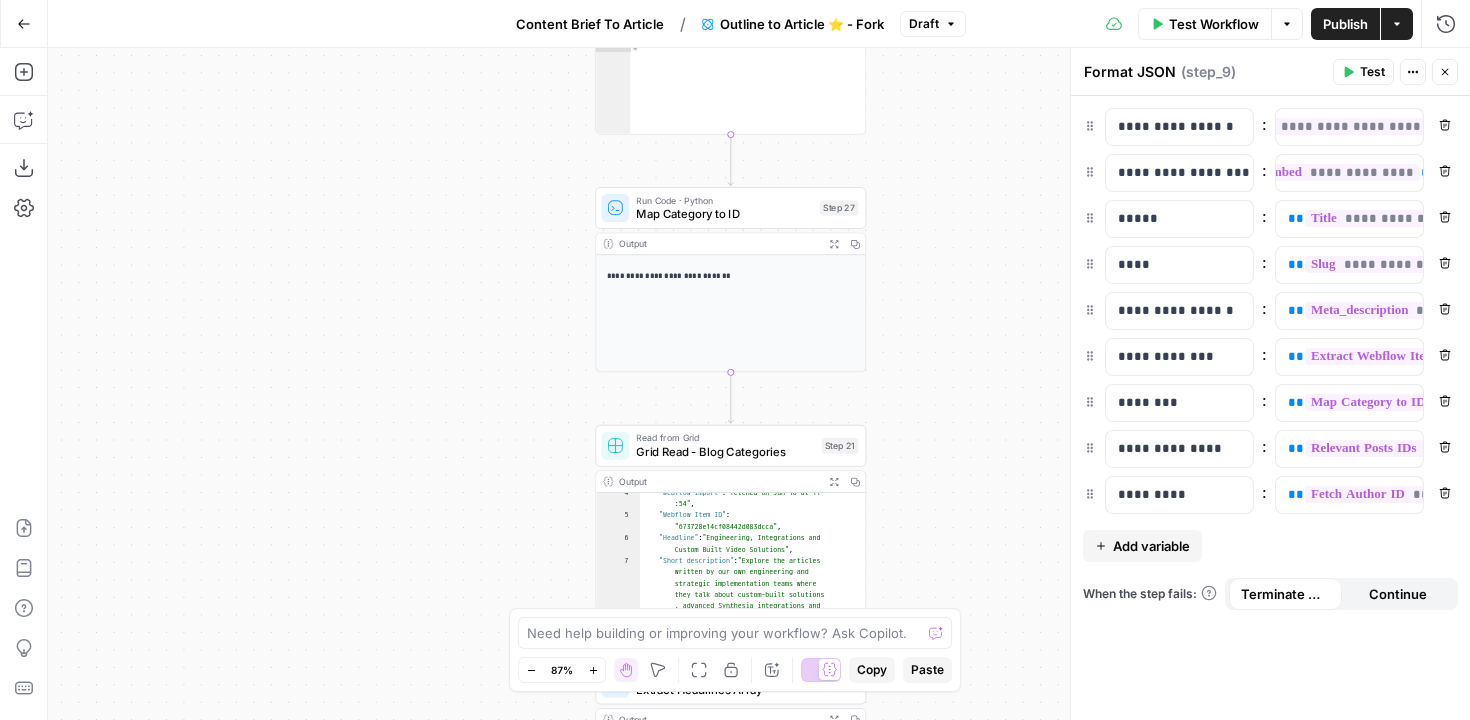 drag, startPoint x: 940, startPoint y: 126, endPoint x: 939, endPoint y: 479, distance: 353.0014 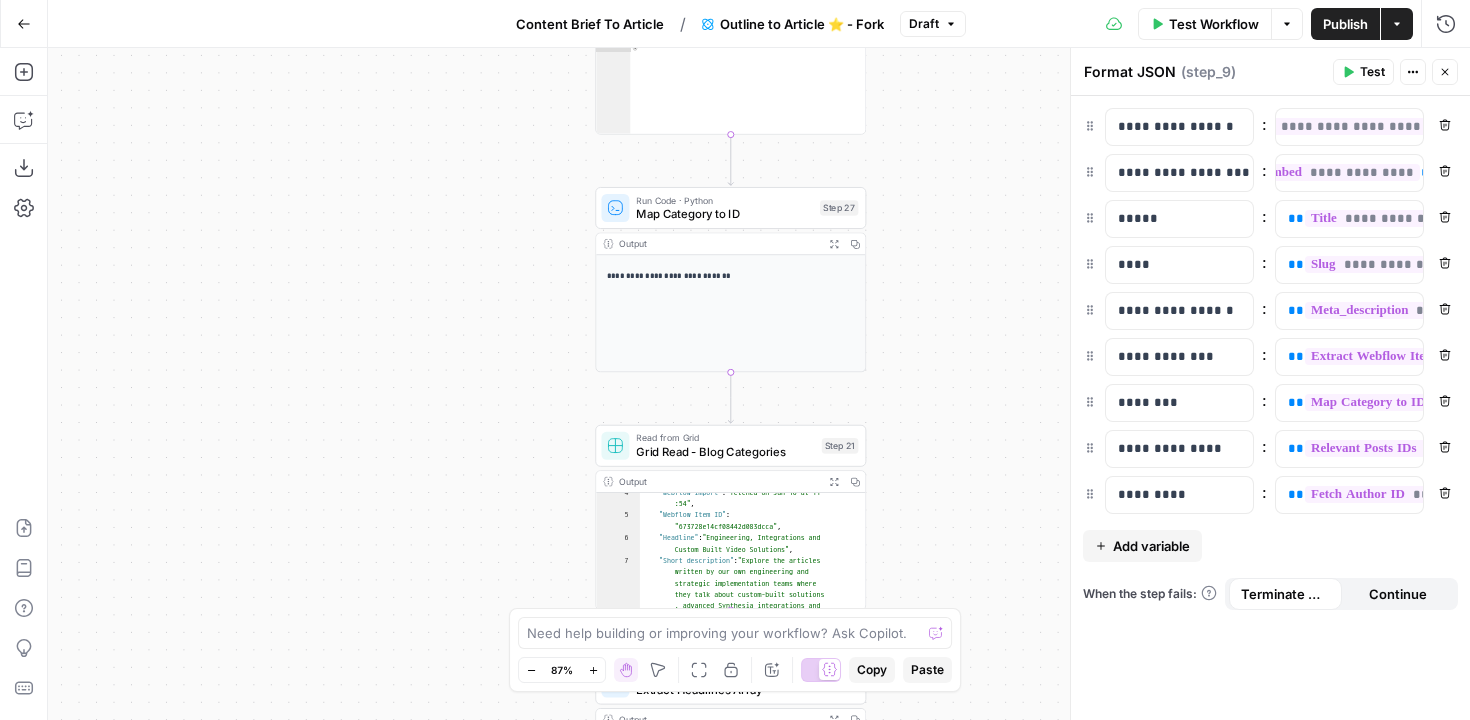 click on "Workflow Set Inputs Inputs Power Agent Deep Research 🔬 - Fork Step 15 Output Copy 1 2 {    "Research_summary" :  "Here is a synthesized,         non-redundant overview of key findings and         insights on video translation, combining         unique contributions from the papers         “Rerender A Video: Zero-Shot Text-Guided         Video-to-Video Translation” (SIGGRAPH Asia         2023) and “I2V-GAN: Unpaired Infrared-to        -Visible Video Translation,” with clear         attribution to each source: \n\n 🔹  1. Zero        -Shot Text-Guided Video Translation         (Rerender A Video) \n Source: https://dl.acm        .org/doi/10.1145/3610548.3618160 \n\n - The         paper introduces a zero-shot framework         that translates videos based on text         prompts without requiring retraining,         leveraging pre-trained image diffusion         models (e.g., Stable Diffusion) for video  )" at bounding box center (759, 384) 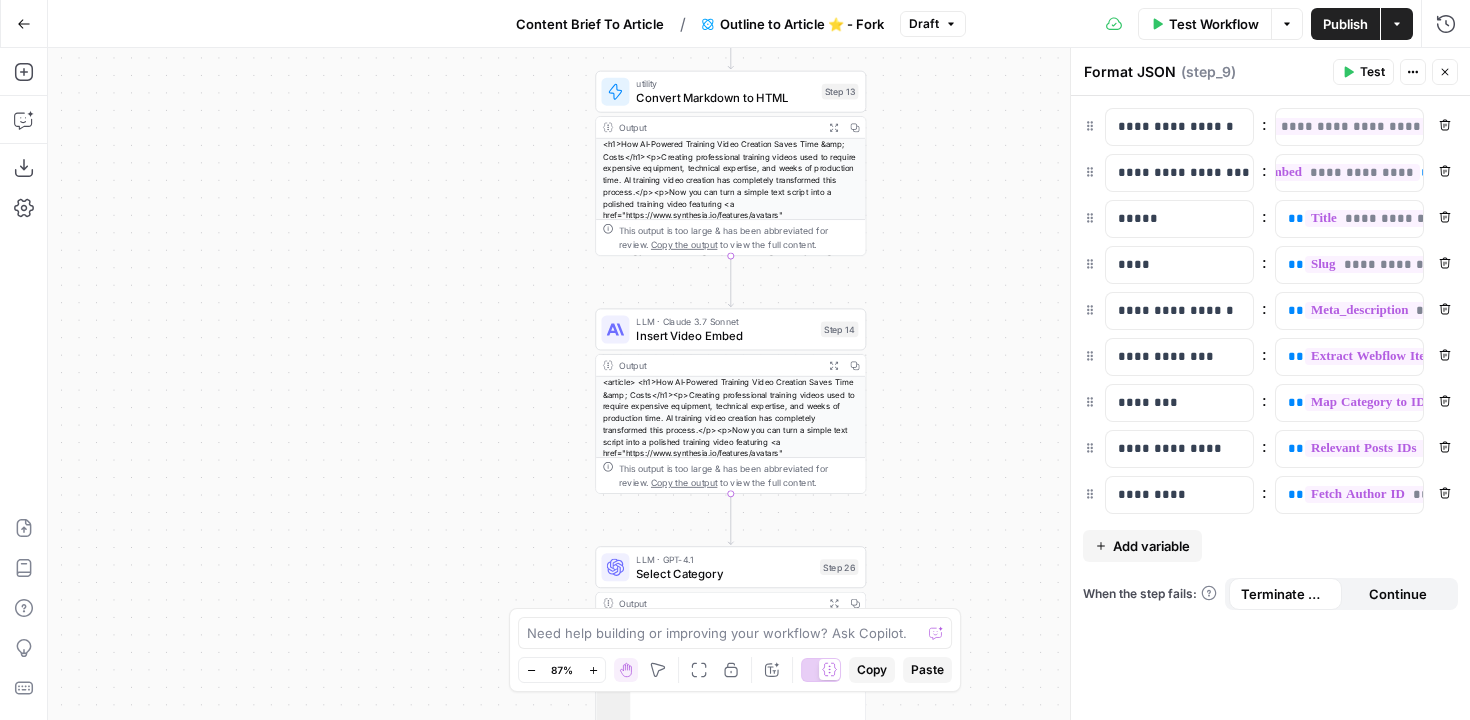 drag, startPoint x: 979, startPoint y: 148, endPoint x: 979, endPoint y: 746, distance: 598 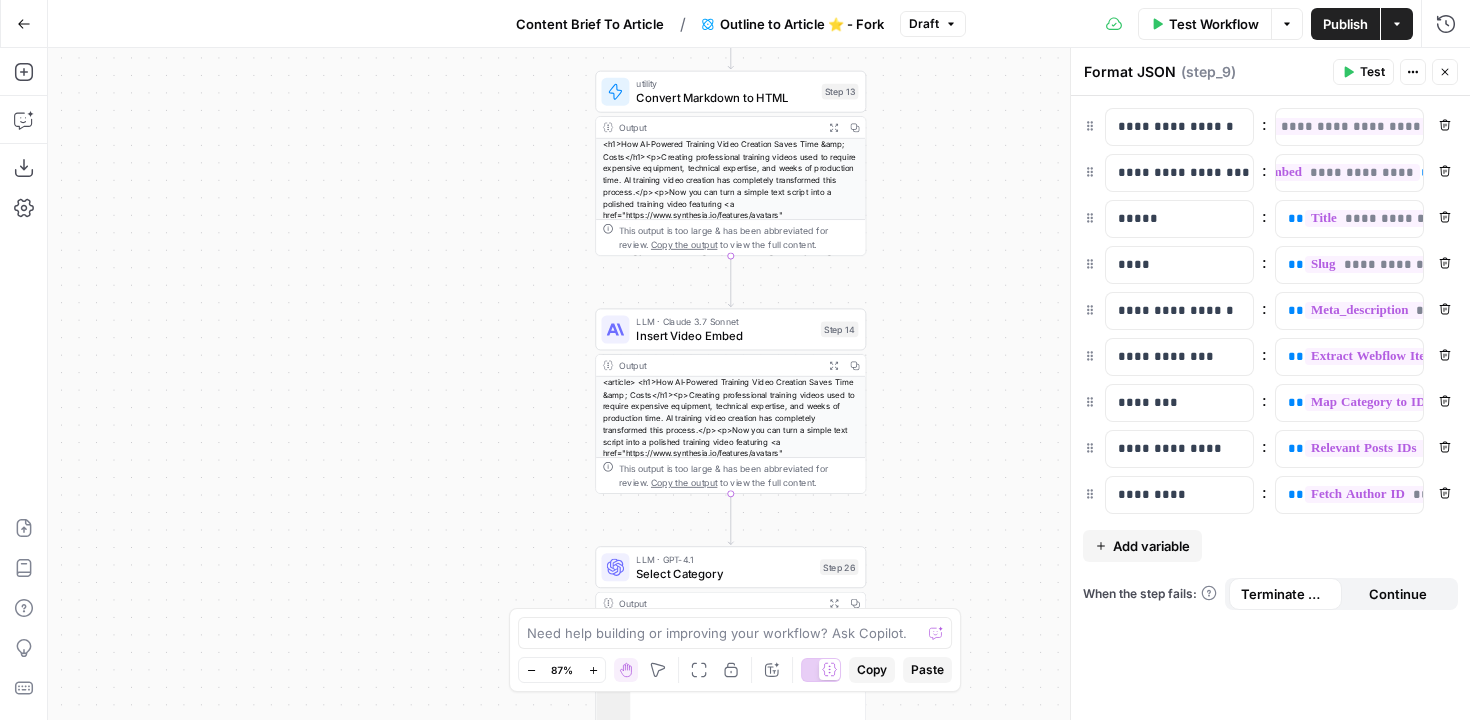 click on "Synthesia New Home Browse Your Data Monitoring Settings Recent Grids New grid How to PPT articles Articles Article Content Refresh Recent Workflows New Workflow How to PPT content builder Localize Articles Untitled AirOps Academy What's new?
5
Help + Support Go Back Content Brief To Article / Outline to Article ⭐️ - Fork Draft Test Workflow Options Publish Actions Run History Add Steps Copilot Download as JSON Settings Import JSON AirOps Academy Help Give Feedback Shortcuts Workflow Set Inputs Inputs Power Agent Deep Research 🔬 - Fork Step 15 Output Copy 1 2 {    "Research_summary" :  "Here is a synthesized,         non-redundant overview of key findings and         insights on video translation, combining         unique contributions from the papers         “Rerender A Video: Zero-Shot Text-Guided         Video-to-Video Translation” (SIGGRAPH Asia         2023) and “I2V-GAN: Unpaired Infrared-to" at bounding box center [735, 360] 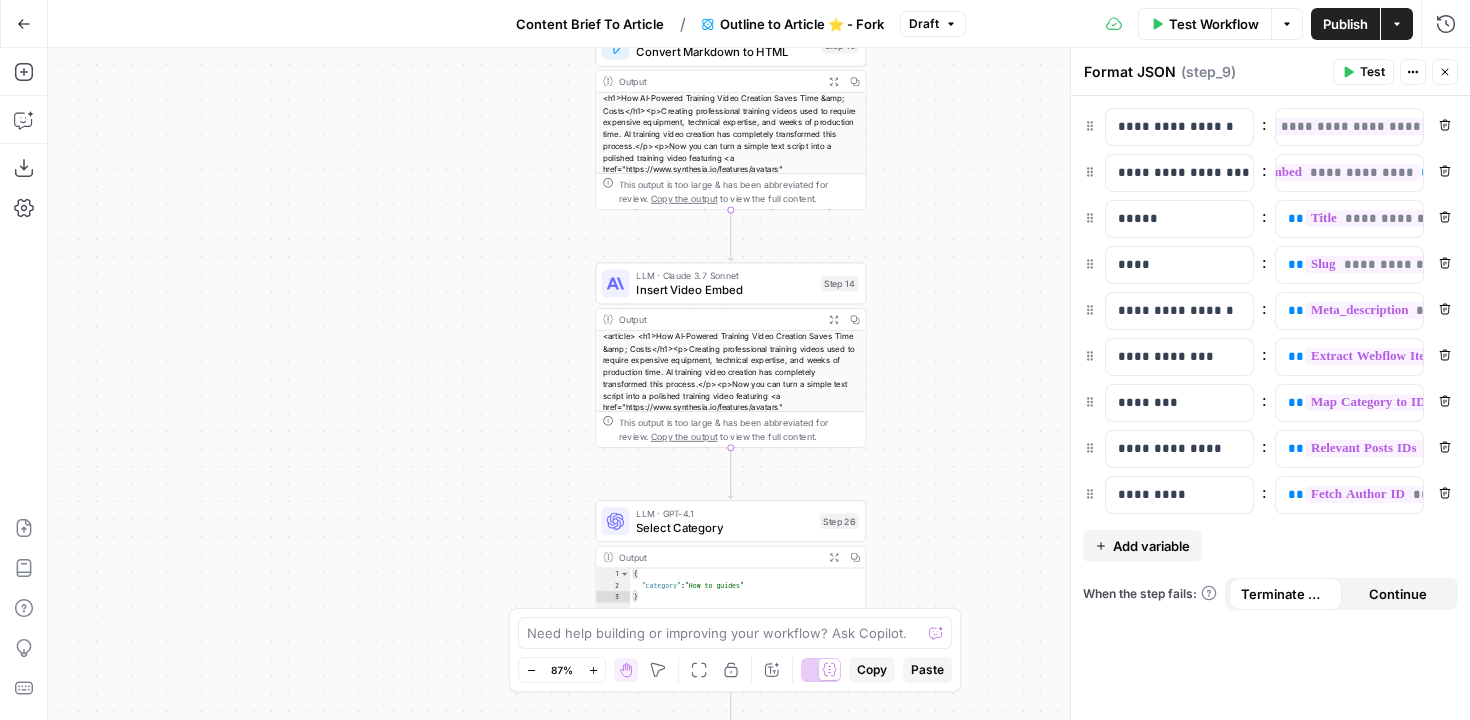 drag, startPoint x: 953, startPoint y: 336, endPoint x: 953, endPoint y: 284, distance: 52 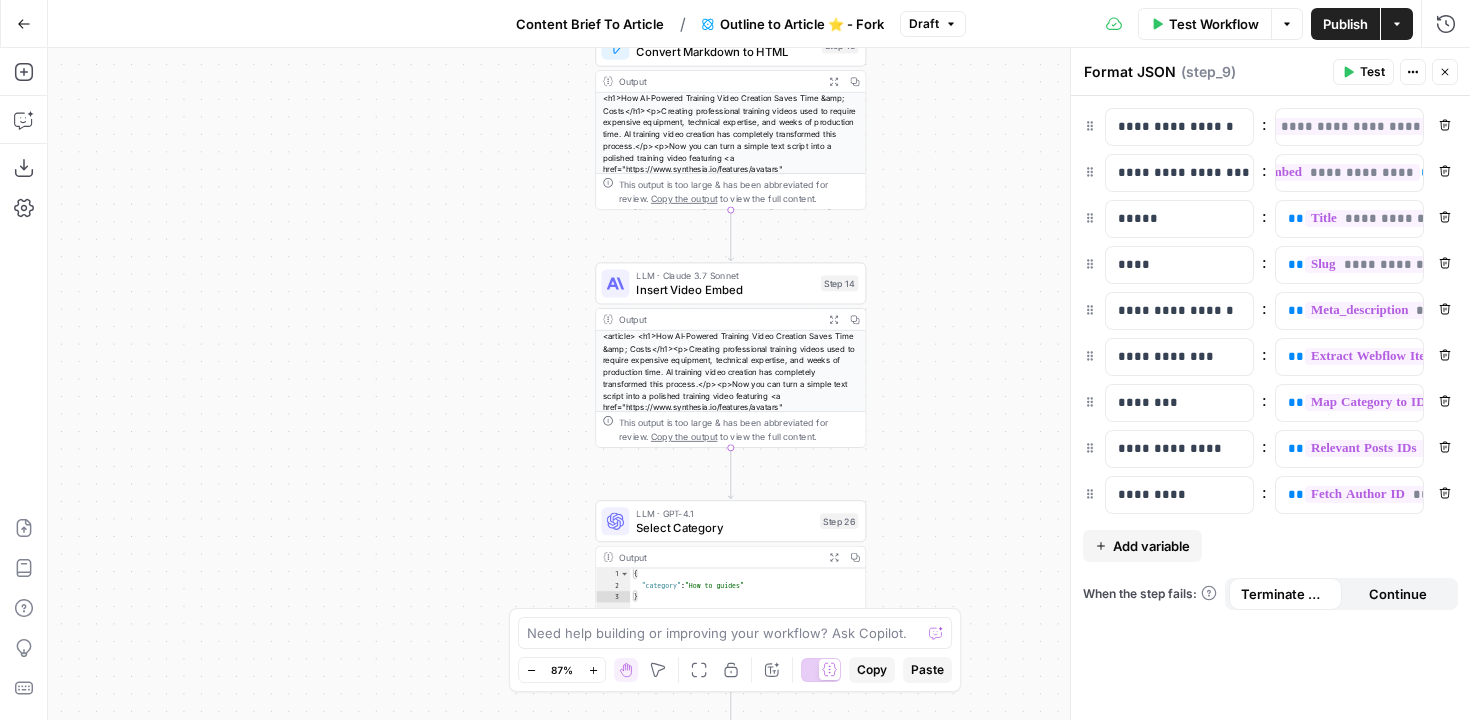 click on "Workflow Set Inputs Inputs Power Agent Deep Research 🔬 - Fork Step 15 Output Copy 1 2 {    "Research_summary" :  "Here is a synthesized,         non-redundant overview of key findings and         insights on video translation, combining         unique contributions from the papers         “Rerender A Video: Zero-Shot Text-Guided         Video-to-Video Translation” (SIGGRAPH Asia         2023) and “I2V-GAN: Unpaired Infrared-to        -Visible Video Translation,” with clear         attribution to each source: \n\n 🔹  1. Zero        -Shot Text-Guided Video Translation         (Rerender A Video) \n Source: https://dl.acm        .org/doi/10.1145/3610548.3618160 \n\n - The         paper introduces a zero-shot framework         that translates videos based on text         prompts without requiring retraining,         leveraging pre-trained image diffusion         models (e.g., Stable Diffusion) for video  )" at bounding box center [759, 384] 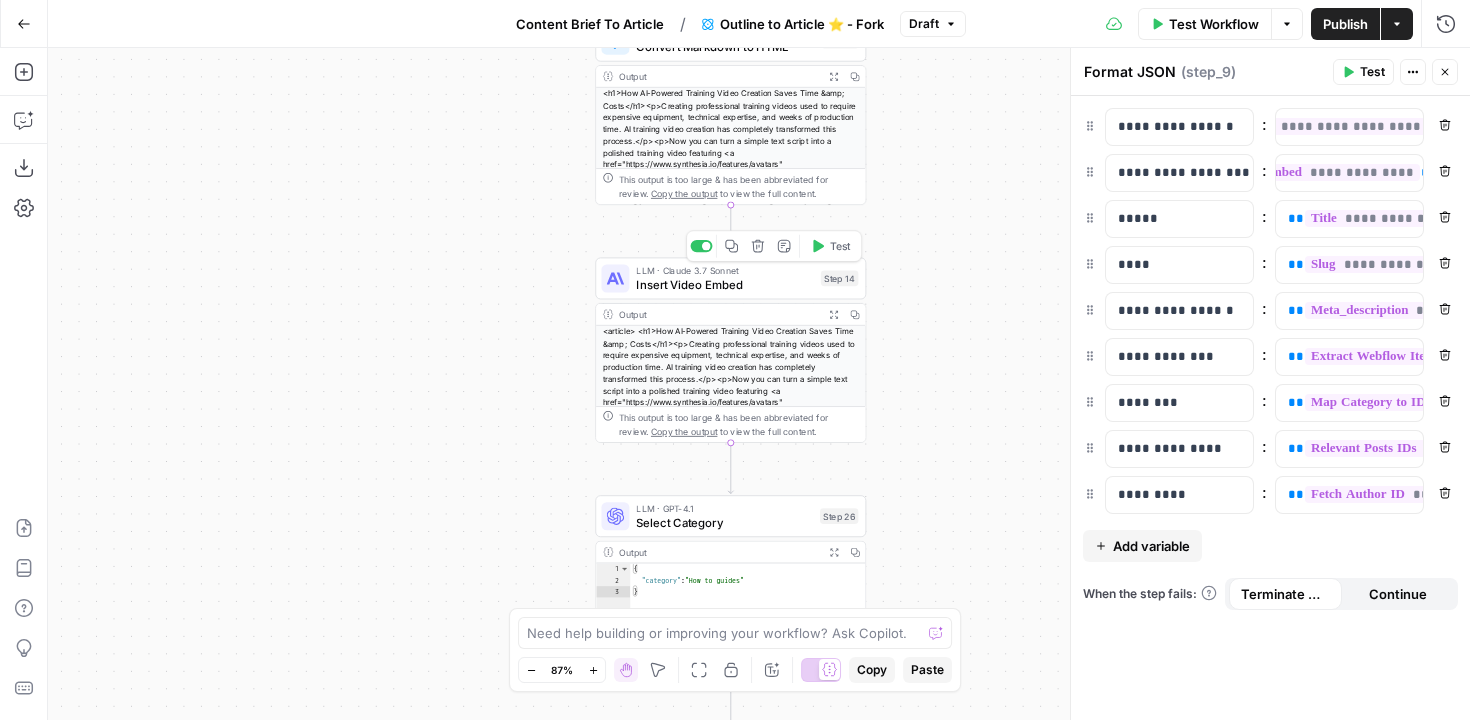 click on "Insert Video Embed" at bounding box center (724, 284) 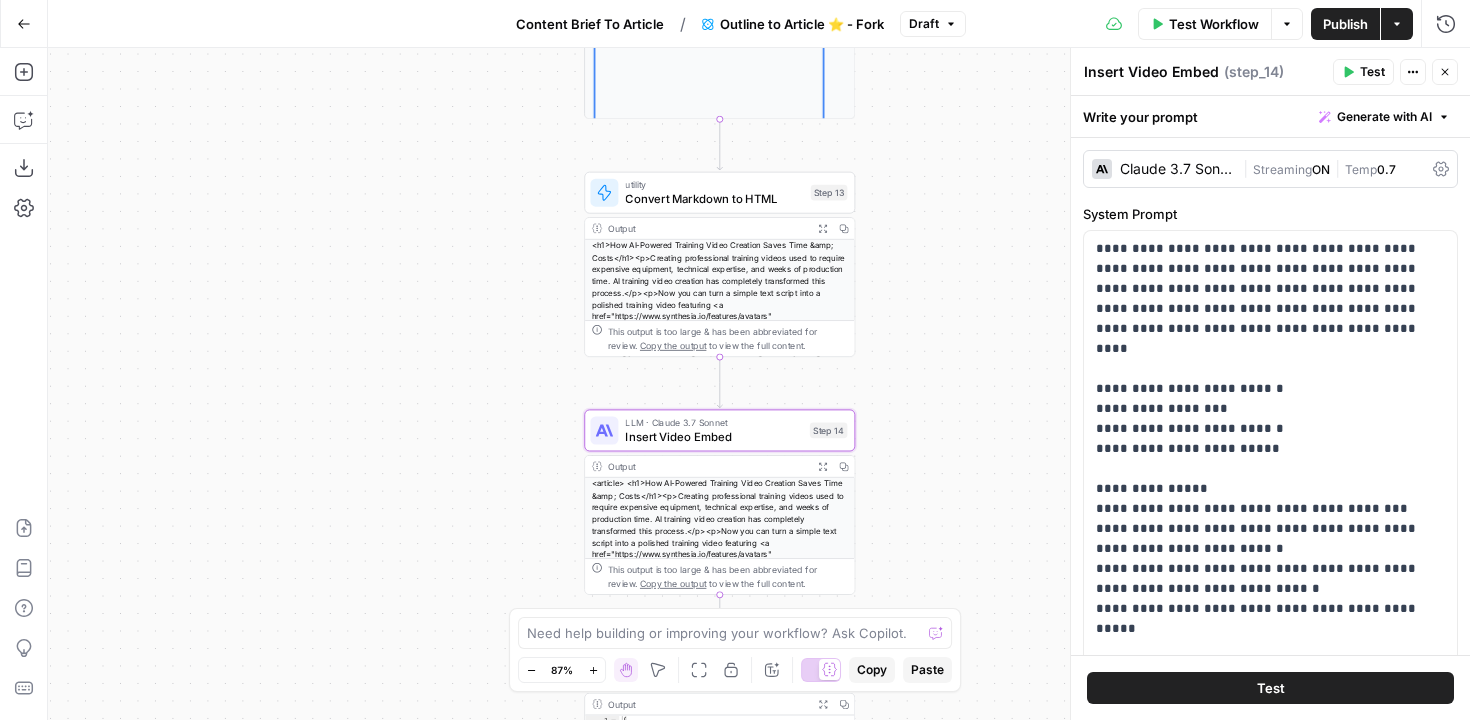 drag, startPoint x: 1009, startPoint y: 245, endPoint x: 998, endPoint y: 397, distance: 152.3975 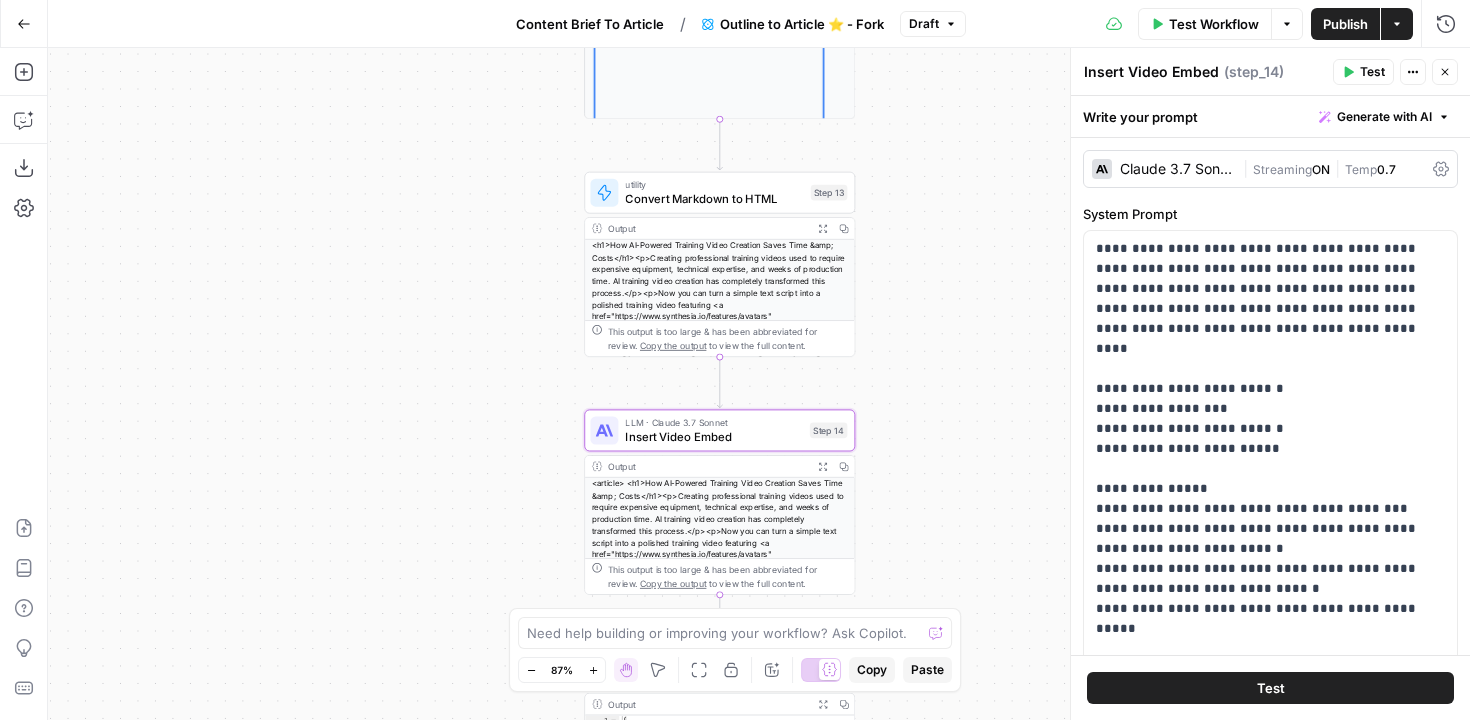 click on "Workflow Set Inputs Inputs Power Agent Deep Research 🔬 - Fork Step 15 Output Copy 1 2 {    "Research_summary" :  "Here is a synthesized,         non-redundant overview of key findings and         insights on video translation, combining         unique contributions from the papers         “Rerender A Video: Zero-Shot Text-Guided         Video-to-Video Translation” (SIGGRAPH Asia         2023) and “I2V-GAN: Unpaired Infrared-to        -Visible Video Translation,” with clear         attribution to each source: \n\n 🔹  1. Zero        -Shot Text-Guided Video Translation         (Rerender A Video) \n Source: https://dl.acm        .org/doi/10.1145/3610548.3618160 \n\n - The         paper introduces a zero-shot framework         that translates videos based on text         prompts without requiring retraining,         leveraging pre-trained image diffusion         models (e.g., Stable Diffusion) for video  )" at bounding box center (759, 384) 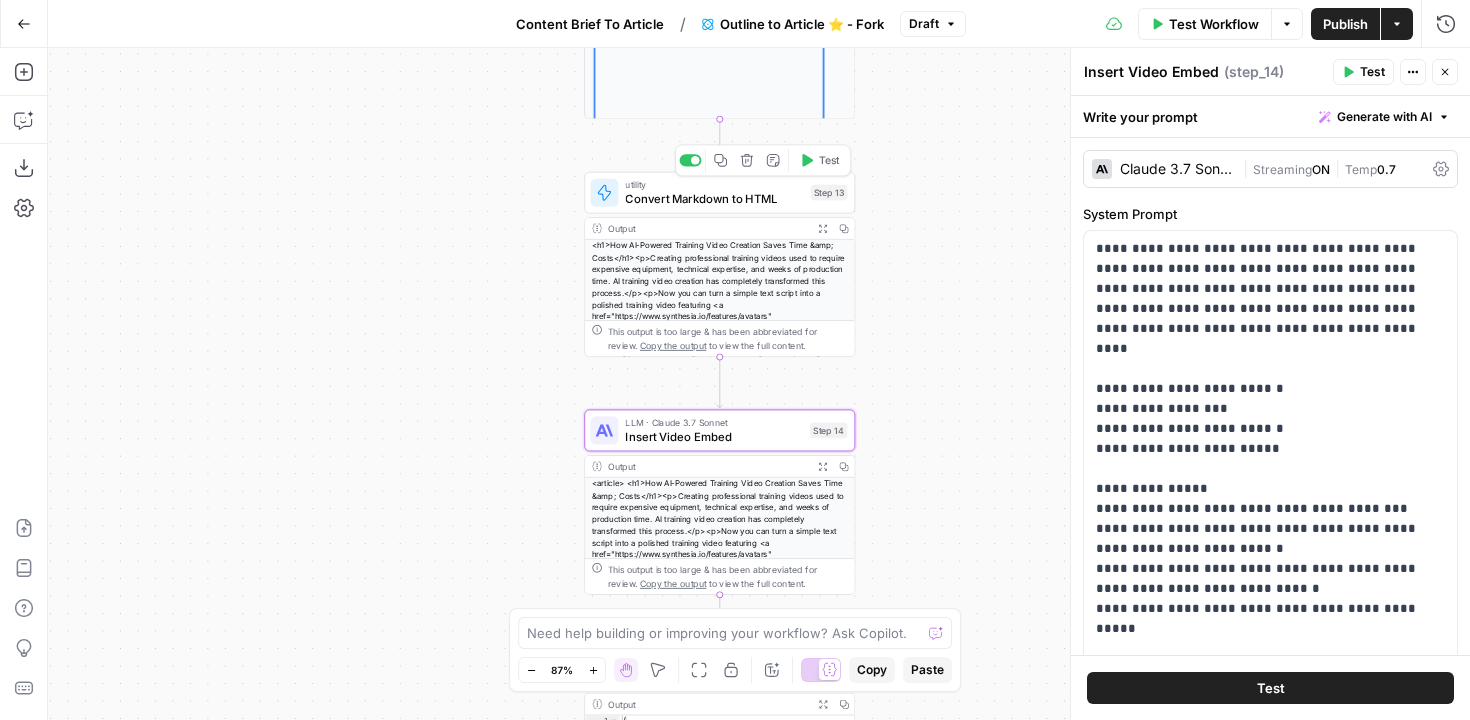 click on "Convert Markdown to HTML" at bounding box center [714, 198] 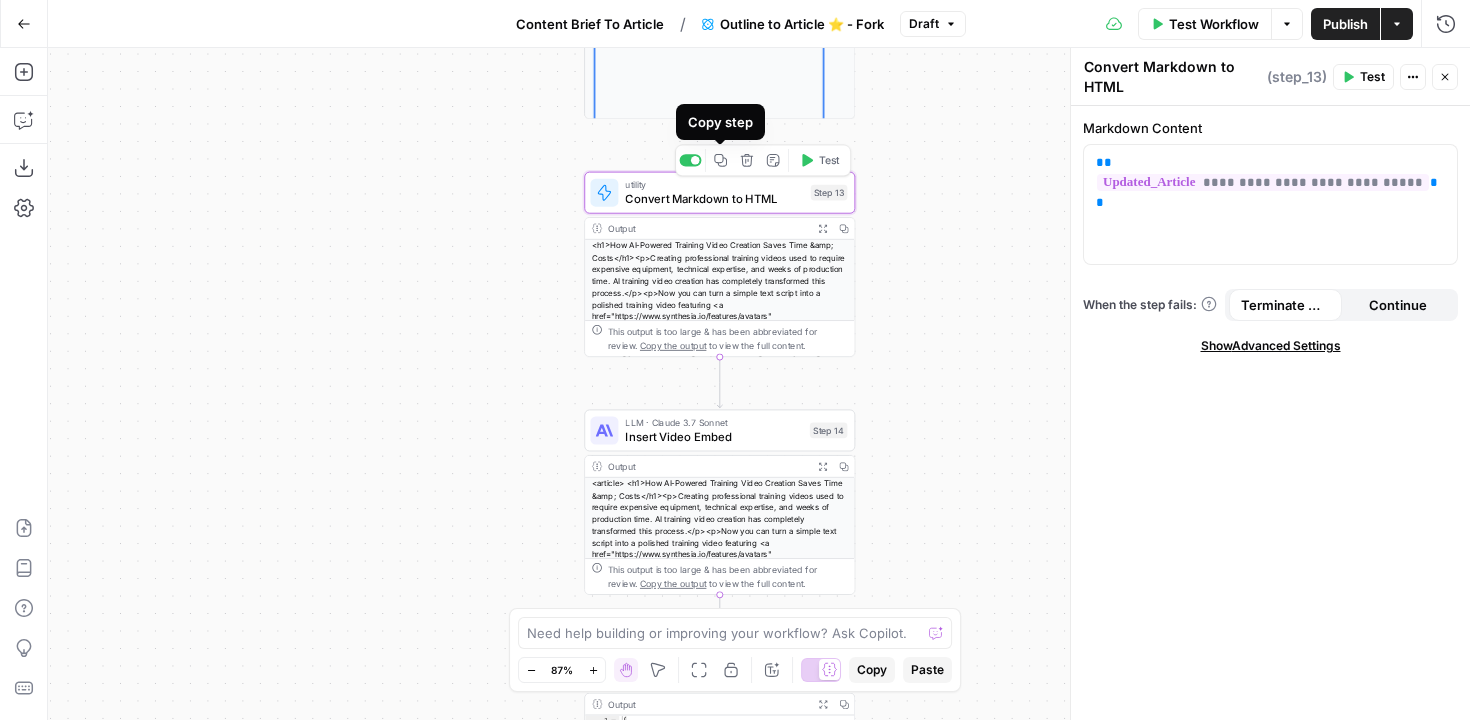 click 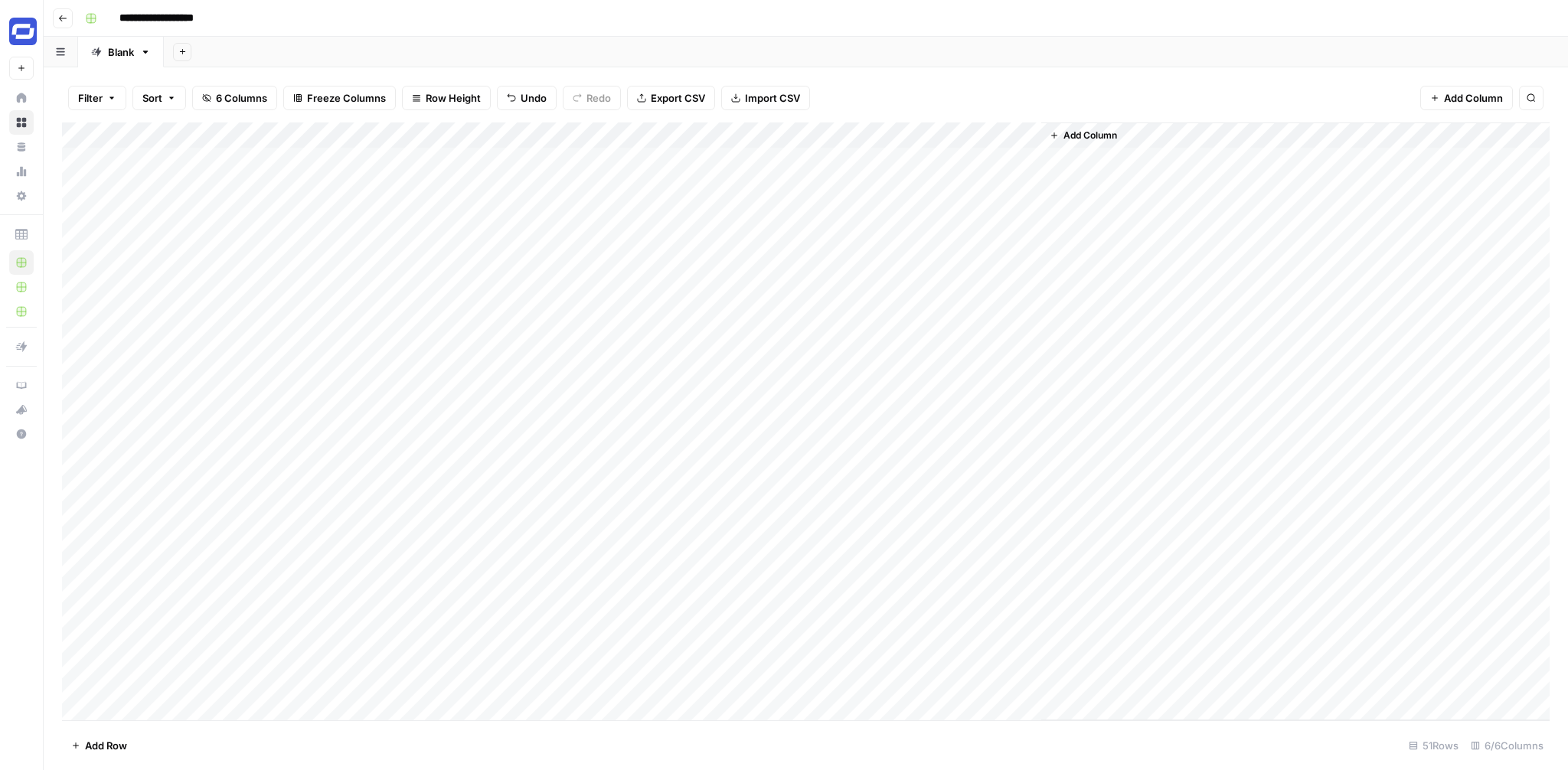 scroll, scrollTop: 0, scrollLeft: 0, axis: both 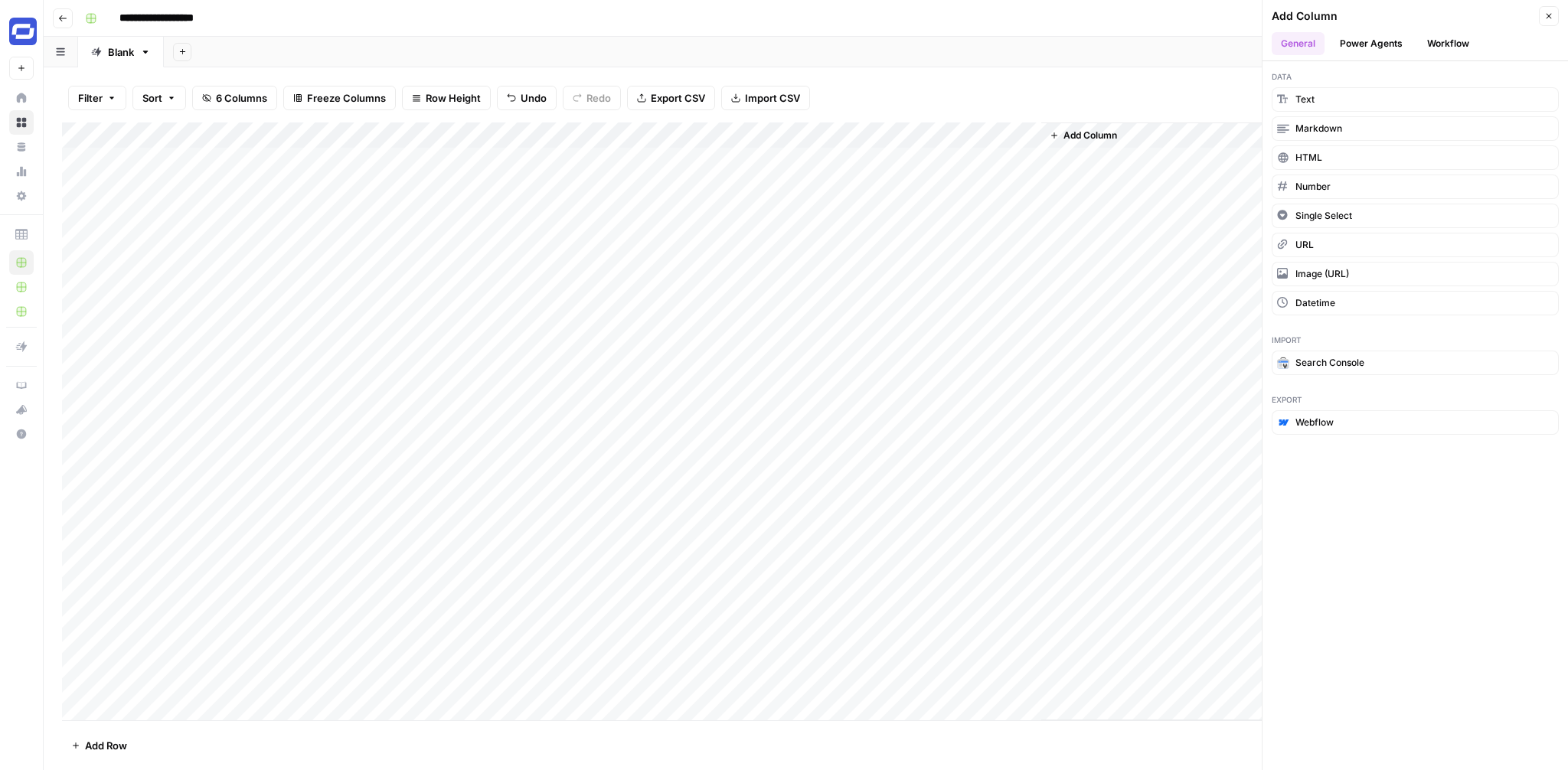 click on "Add Column" at bounding box center (1090, 135) 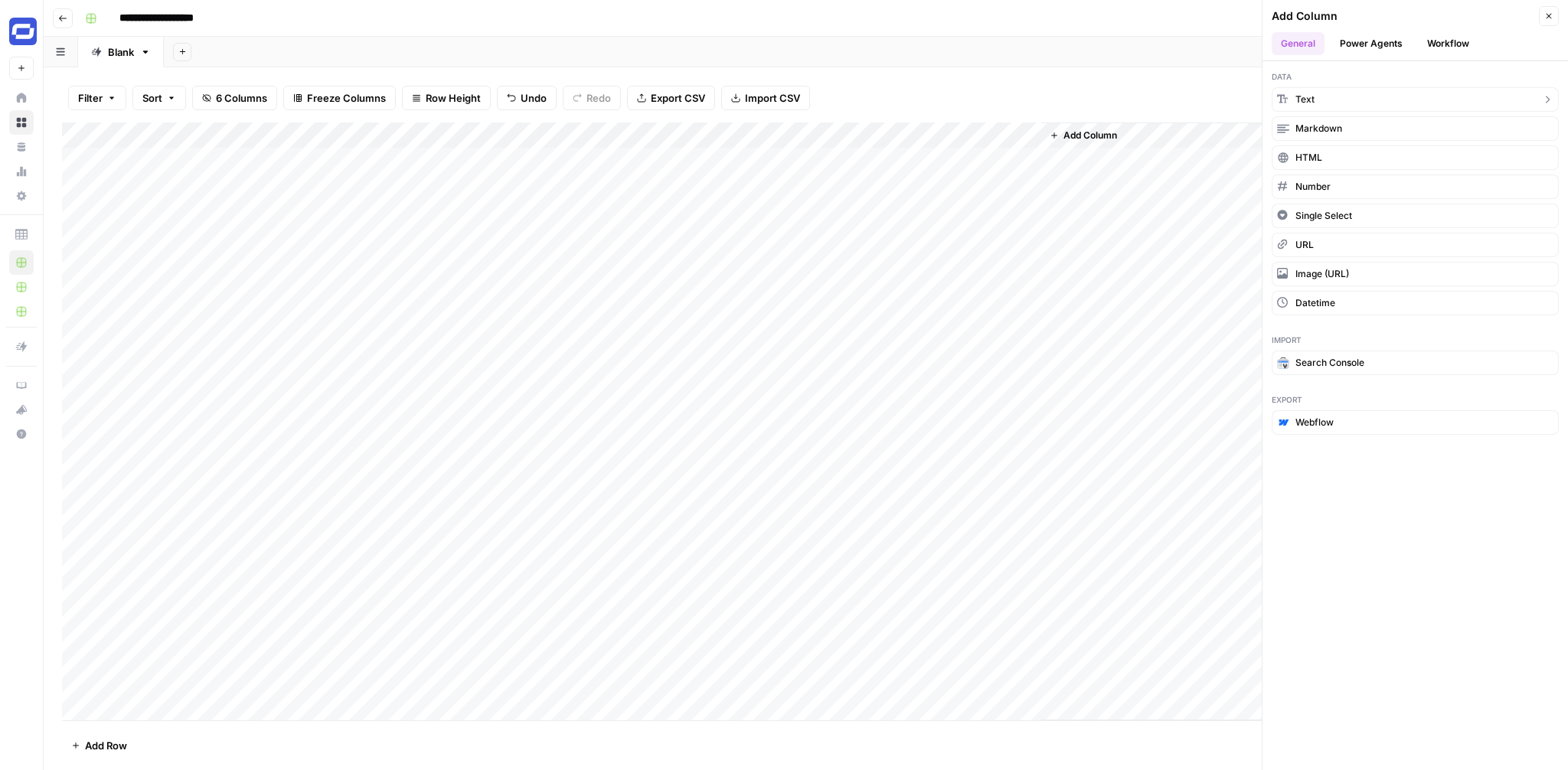 click on "text" at bounding box center [1415, 100] 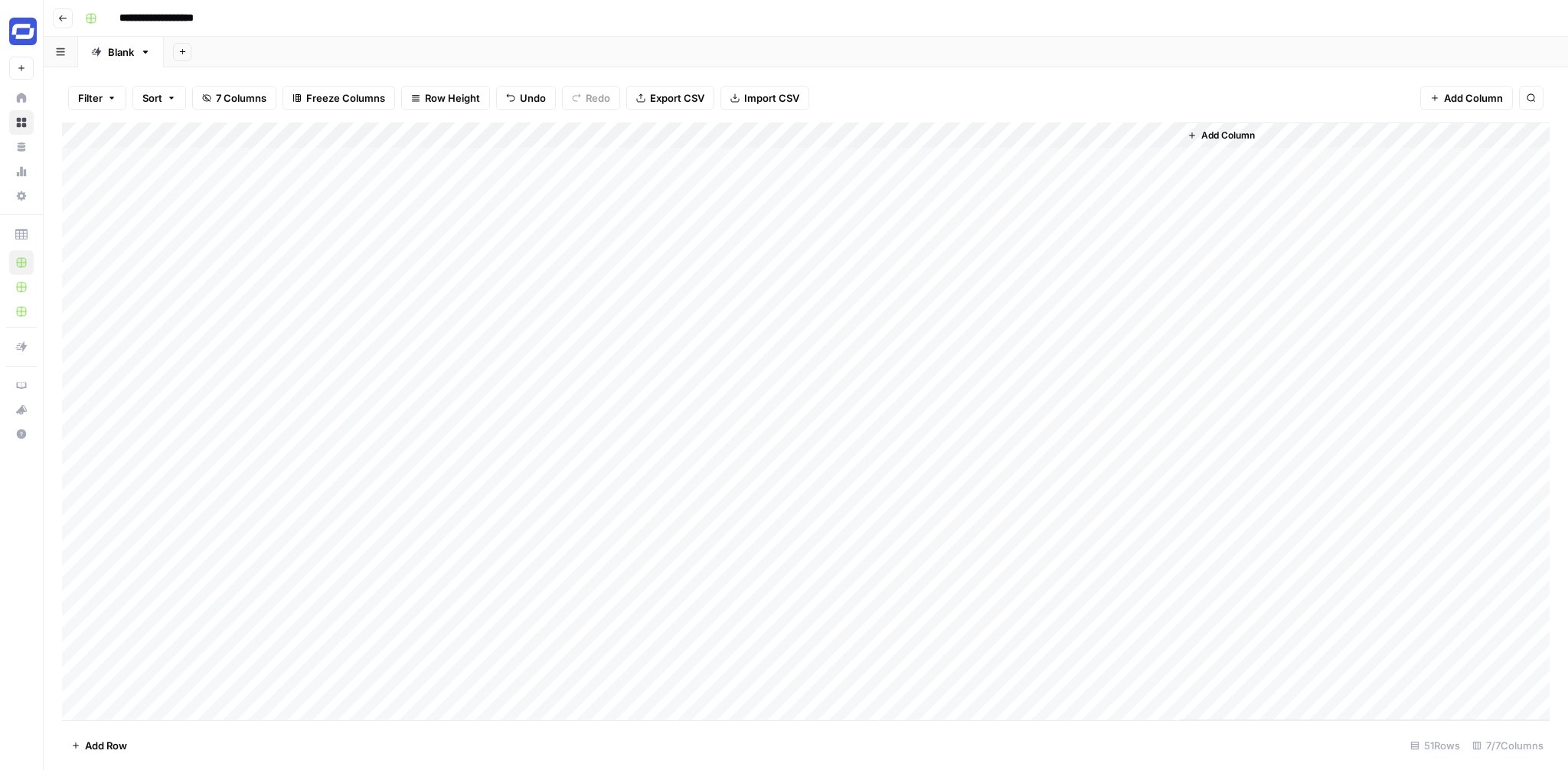 click on "Add Column" at bounding box center [805, 421] 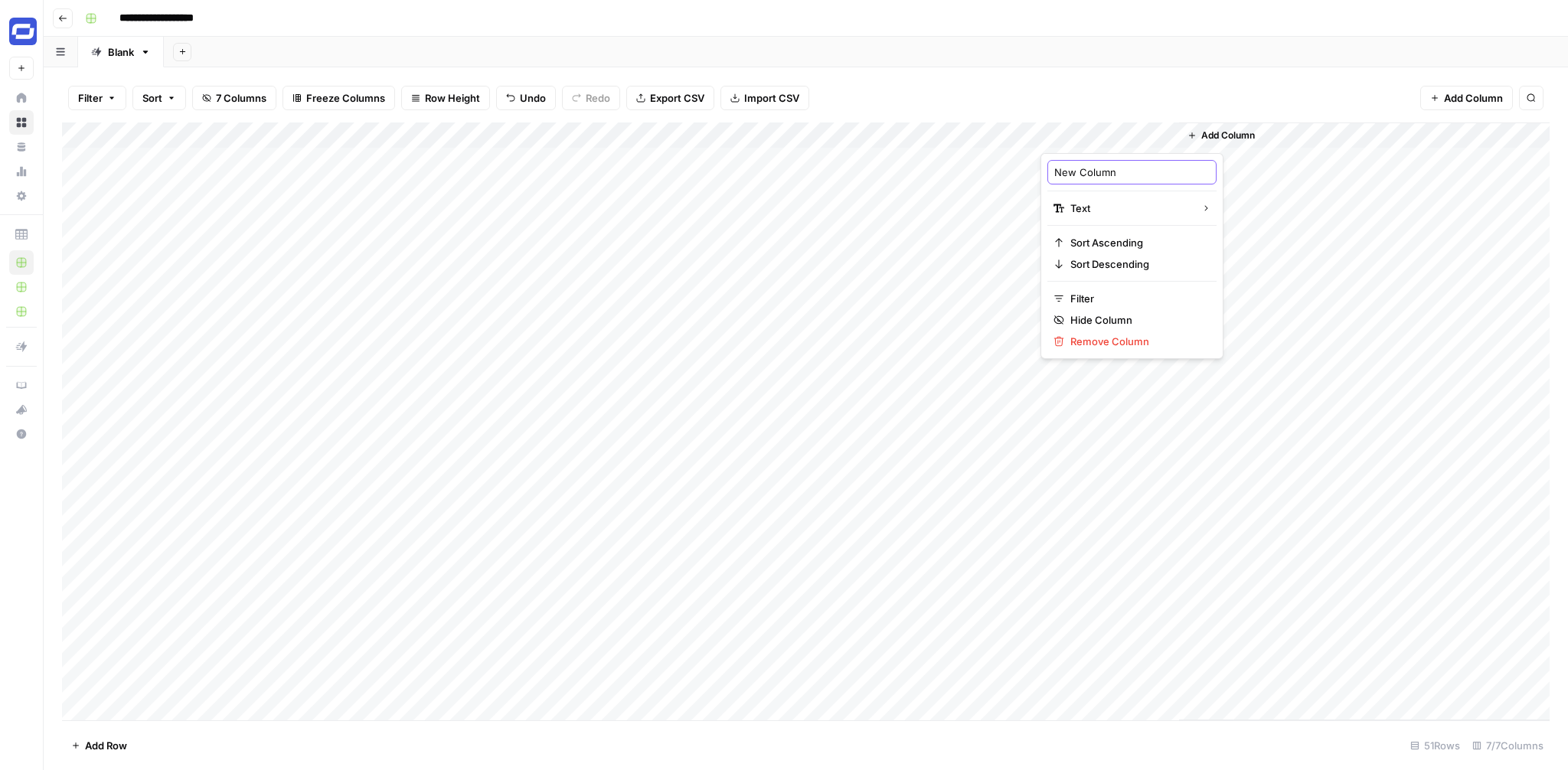click on "New Column" at bounding box center (1132, 172) 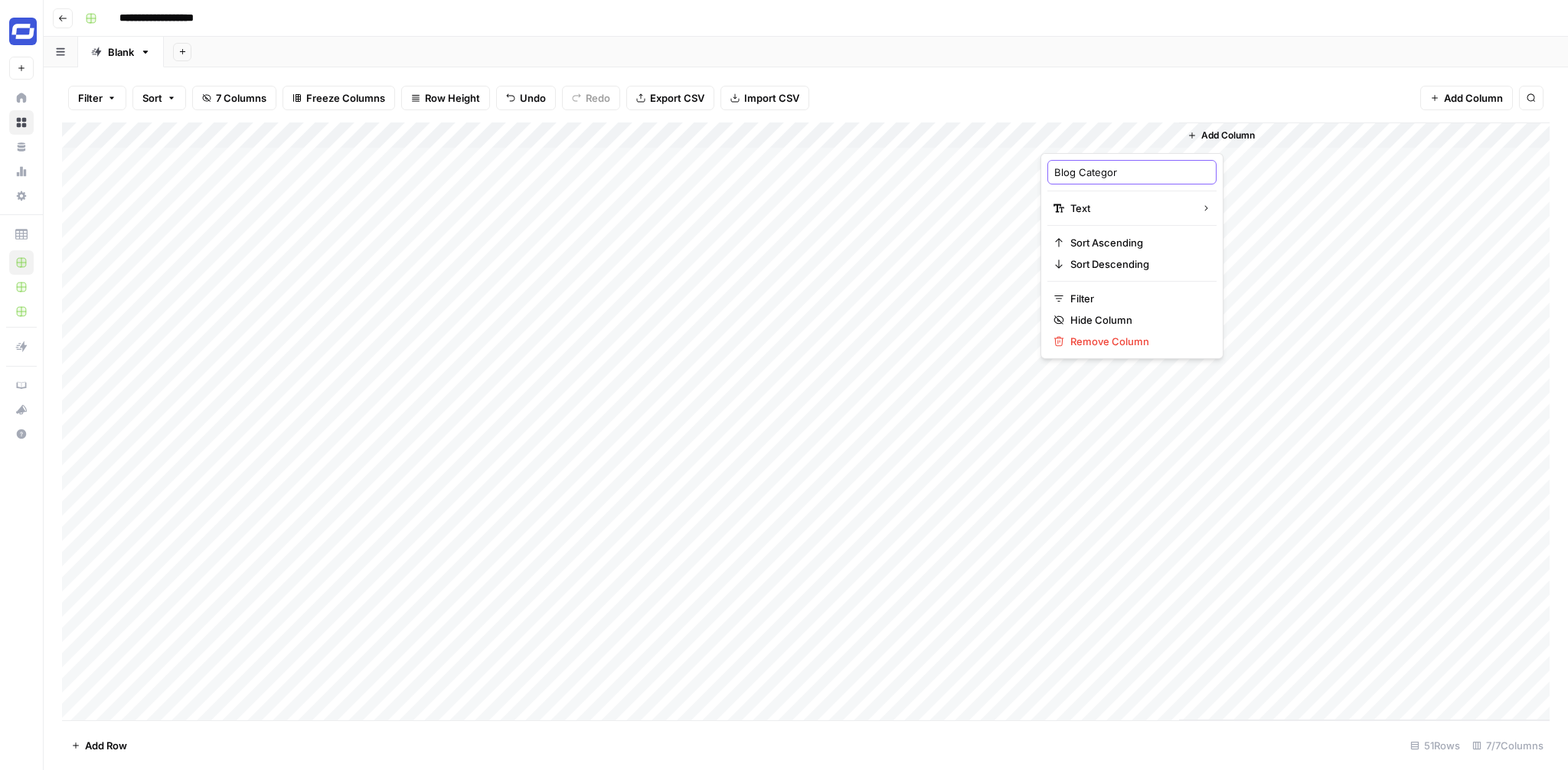 type on "Blog Category" 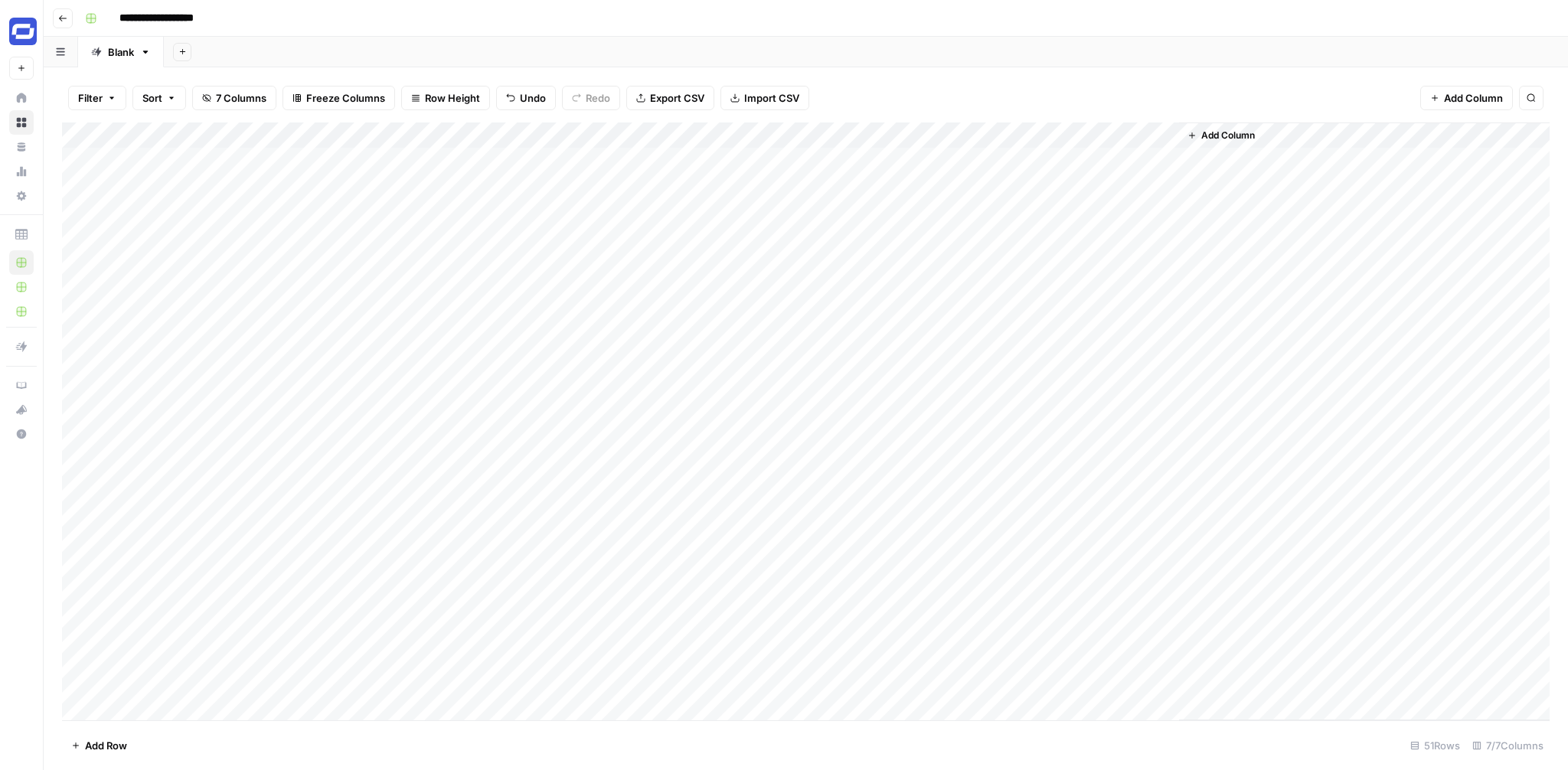 click on "Add Column" at bounding box center [1228, 135] 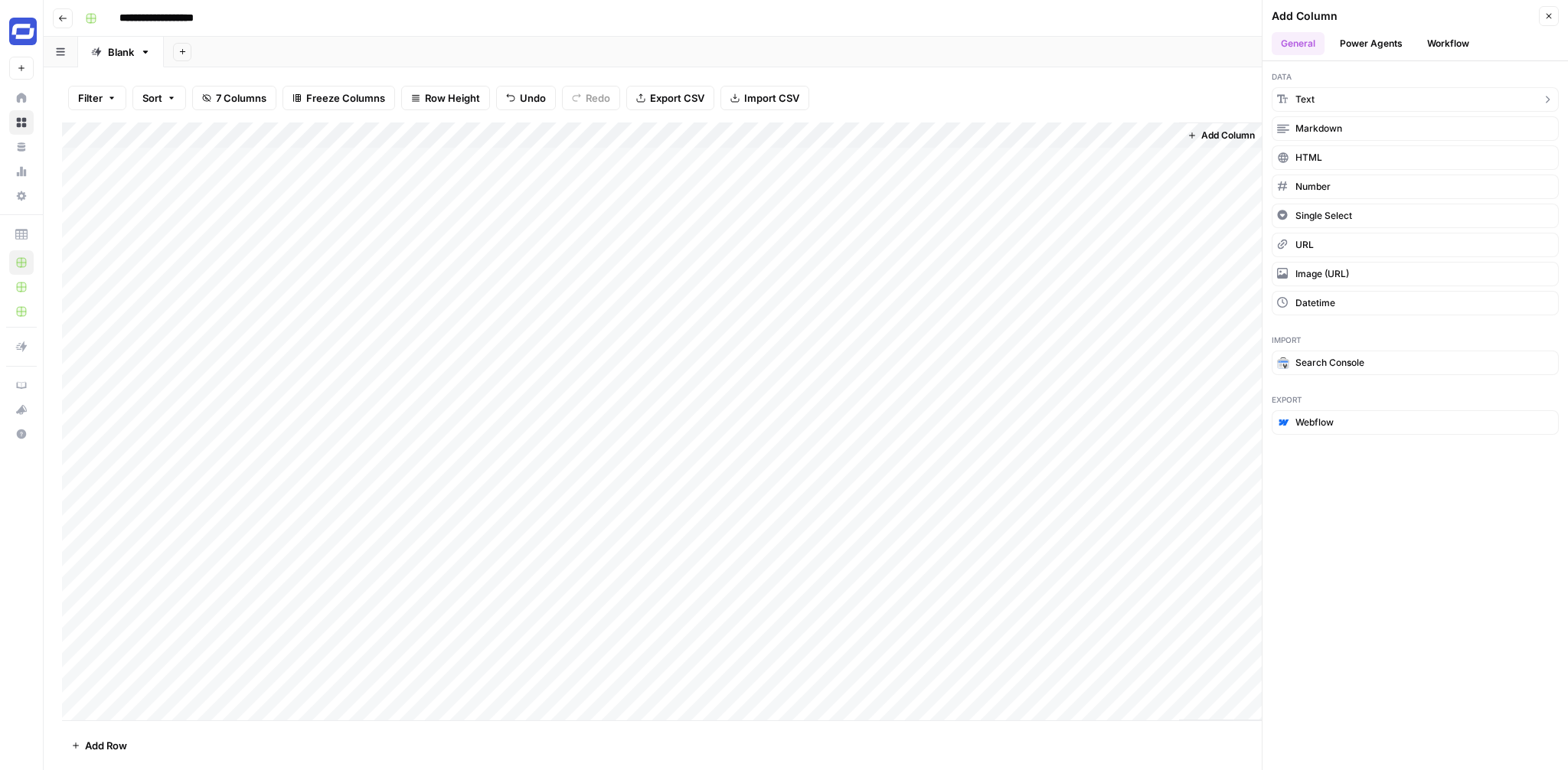 click on "text" at bounding box center (1415, 100) 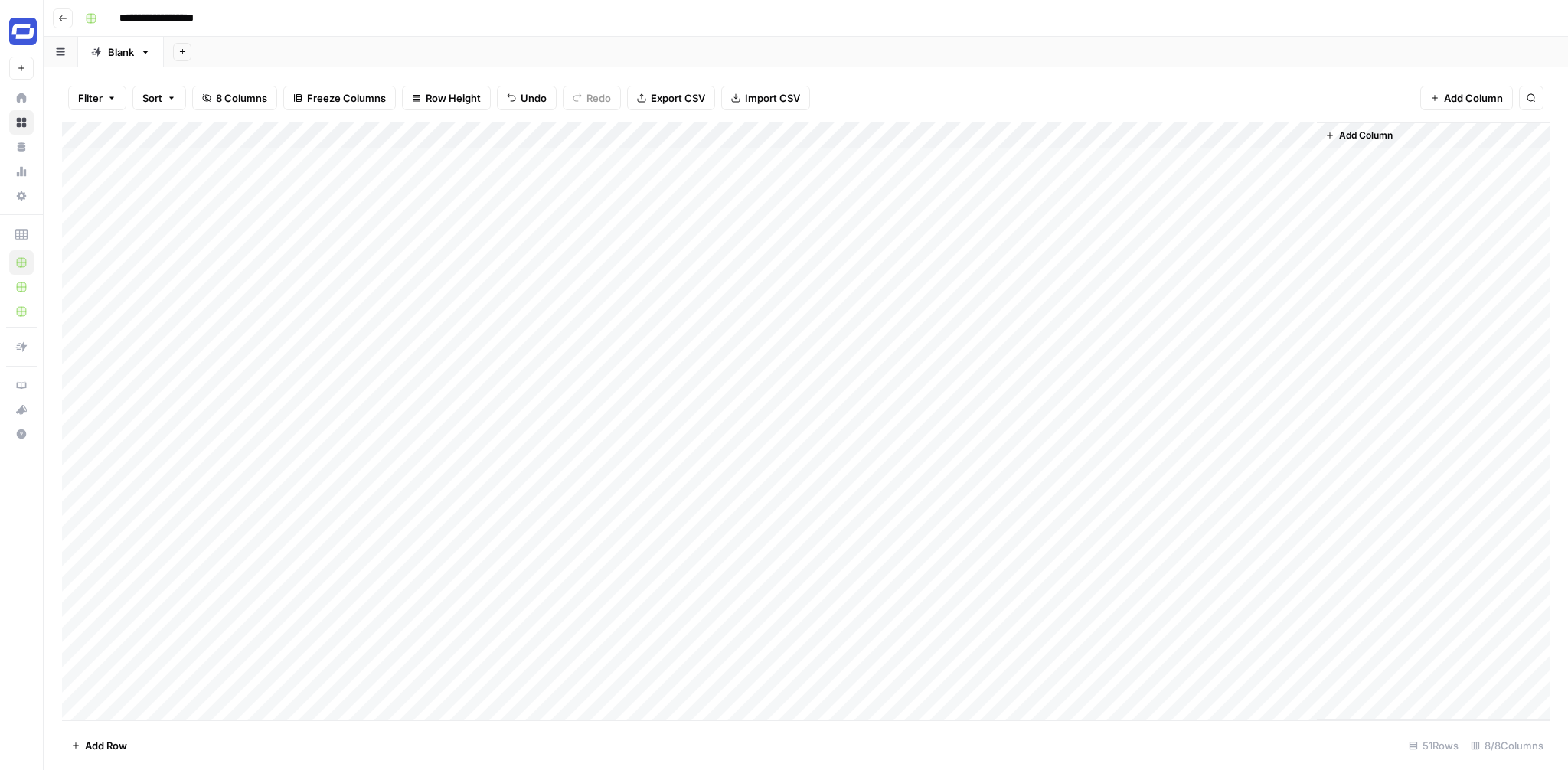 click on "Add Column" at bounding box center [805, 421] 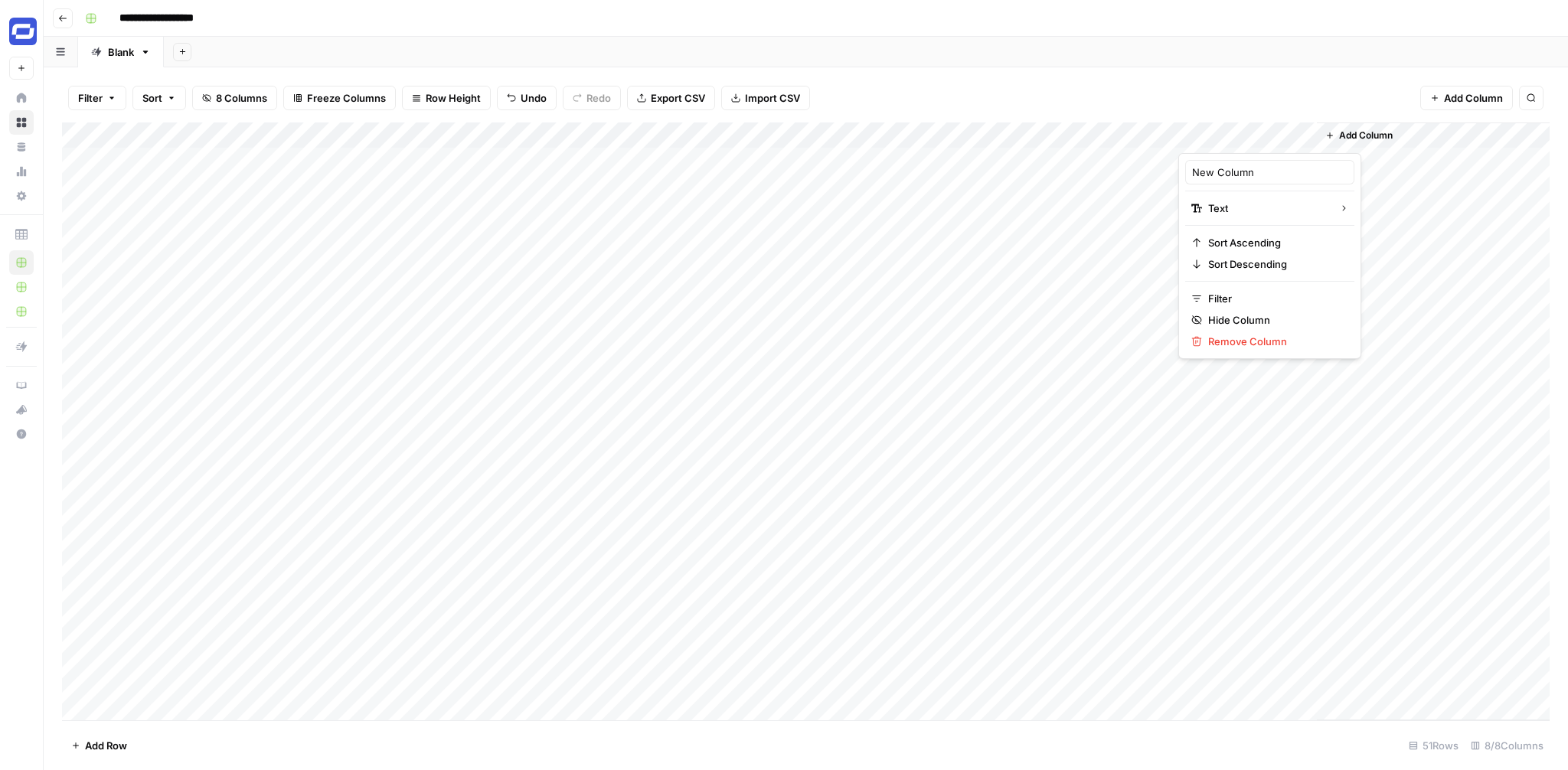 click on "New Column" at bounding box center (1269, 172) 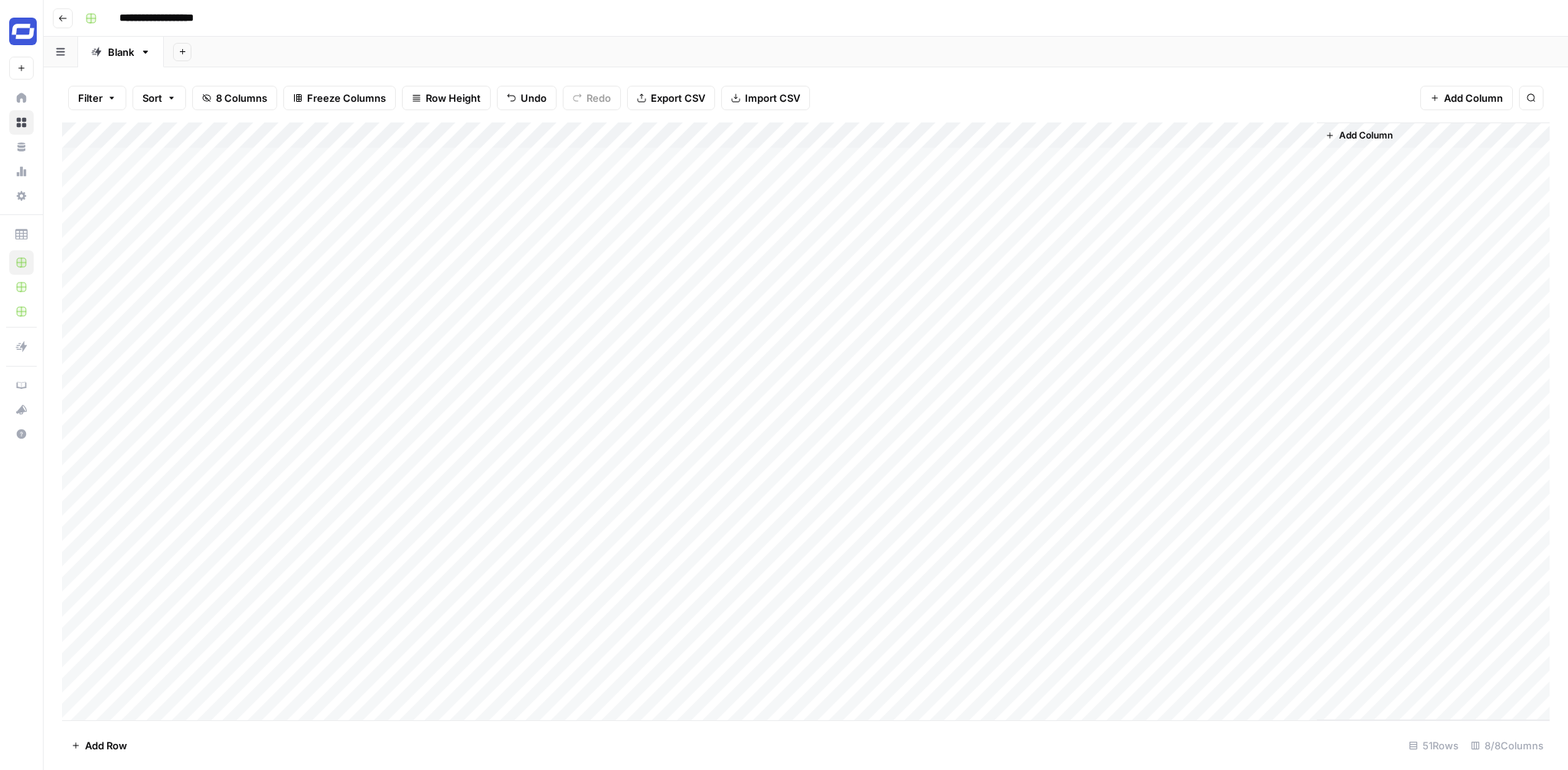 click on "Add Column" at bounding box center (805, 421) 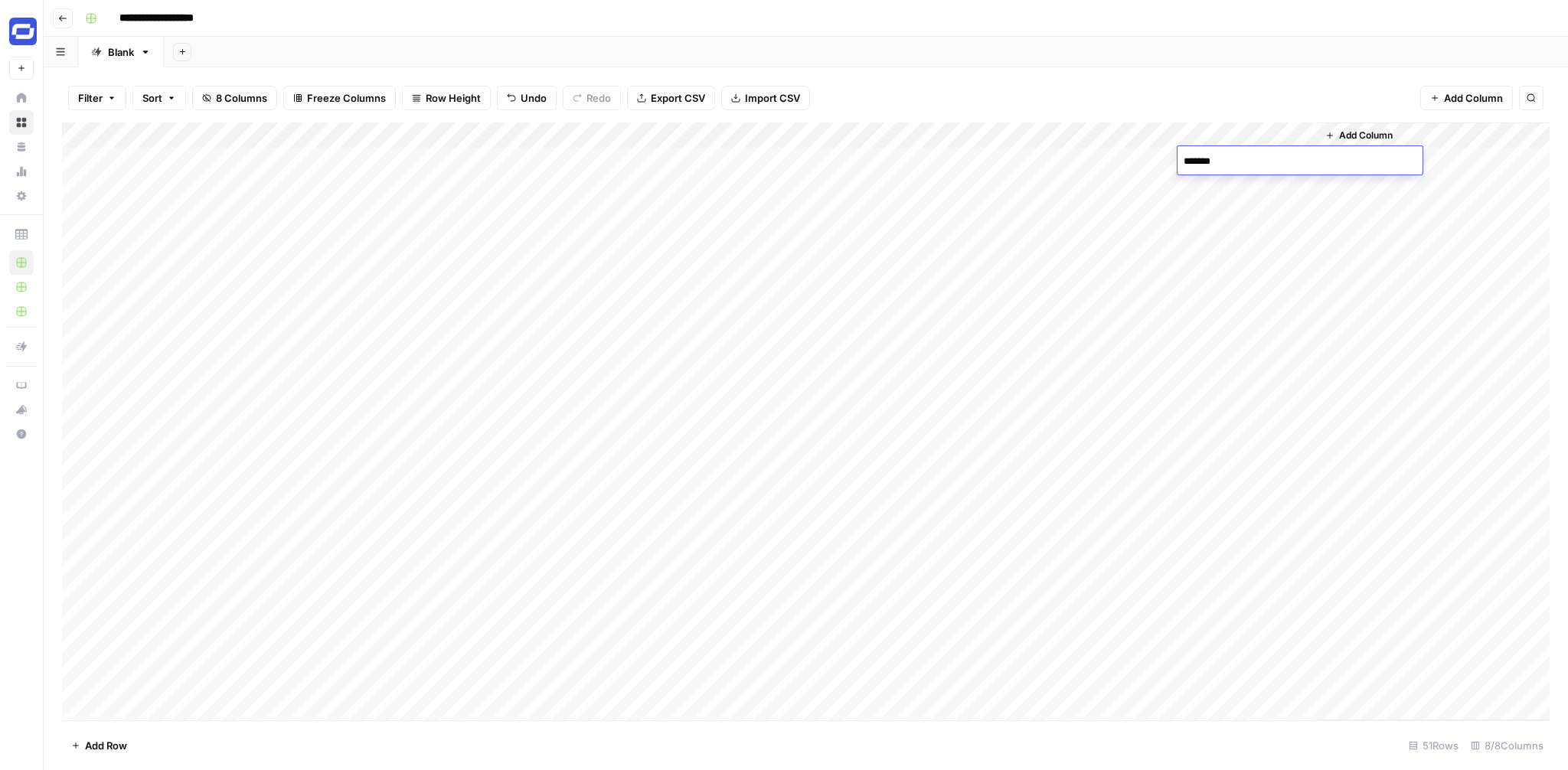 type on "********" 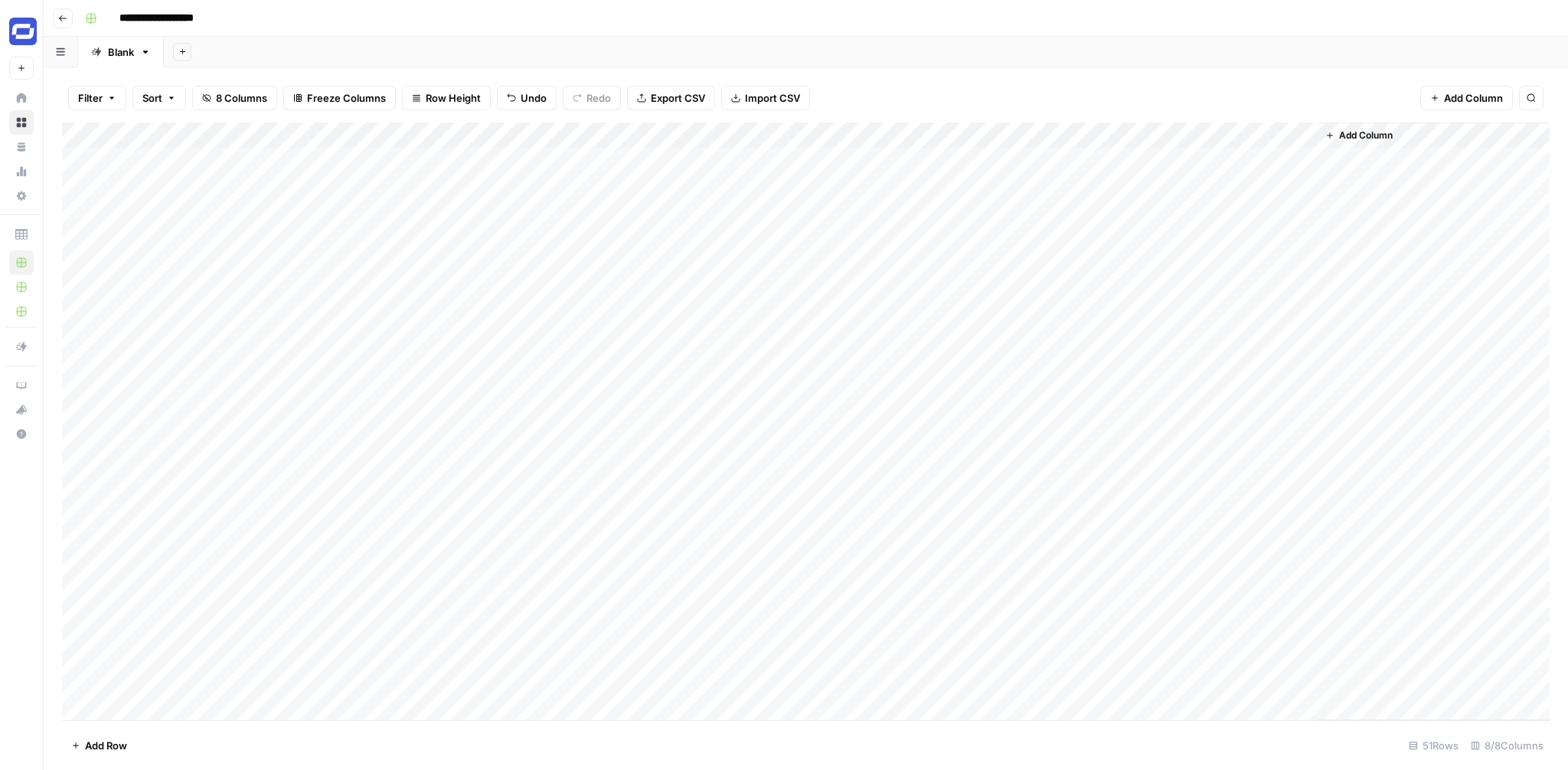 click on "Add Column" at bounding box center [805, 421] 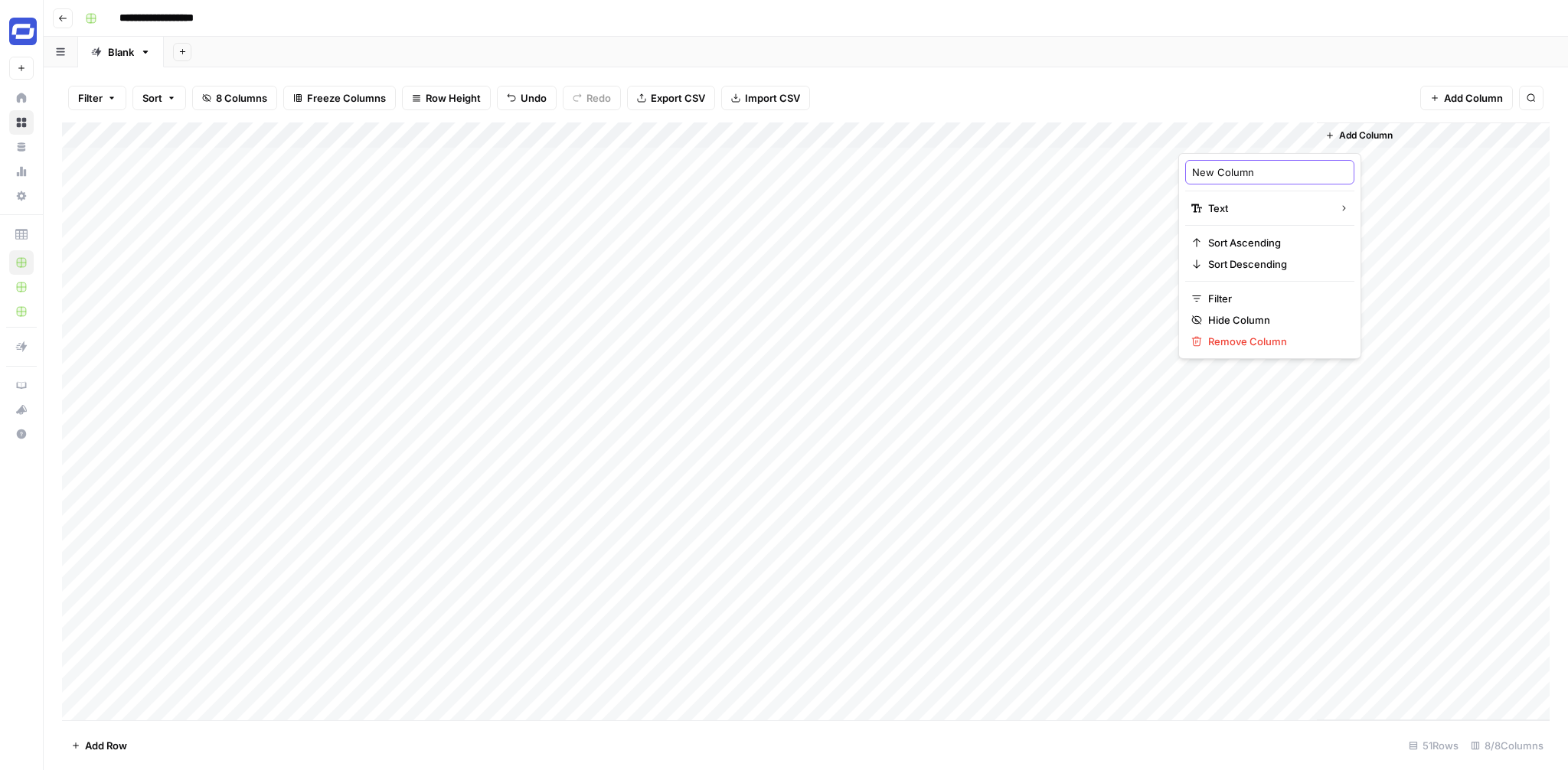 click on "New Column" at bounding box center (1269, 172) 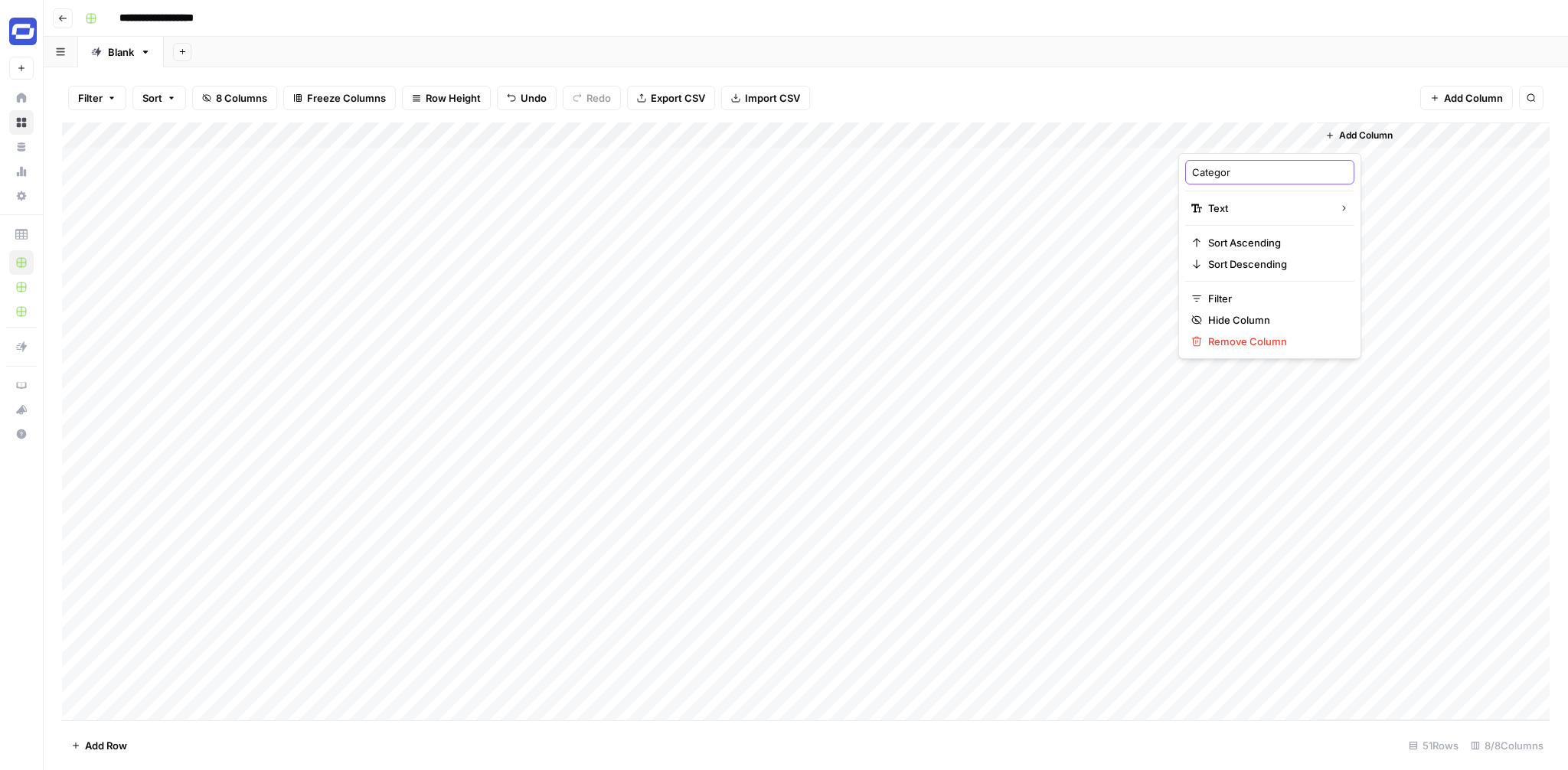 type on "Category" 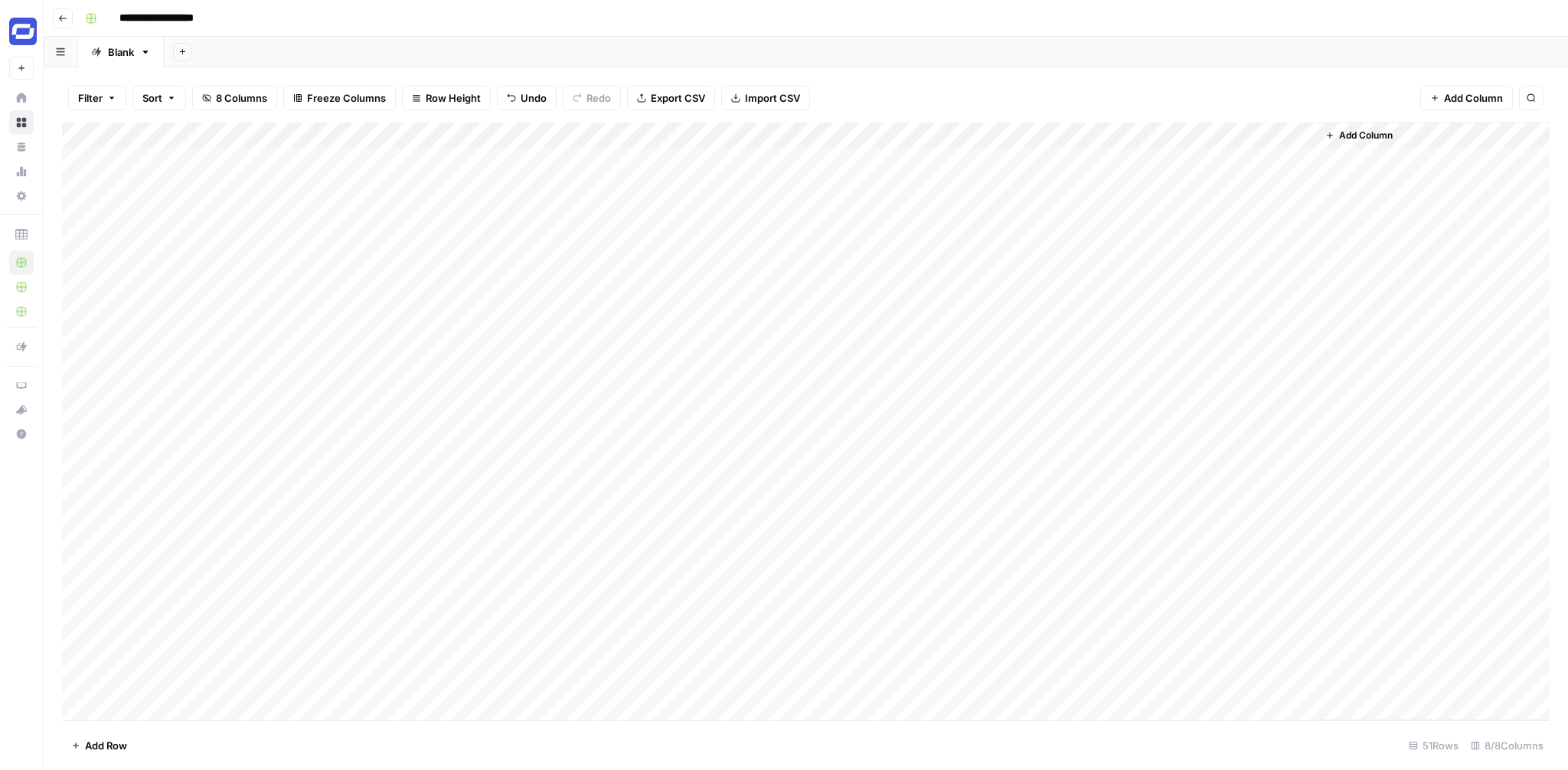 click on "Add Column" at bounding box center [805, 421] 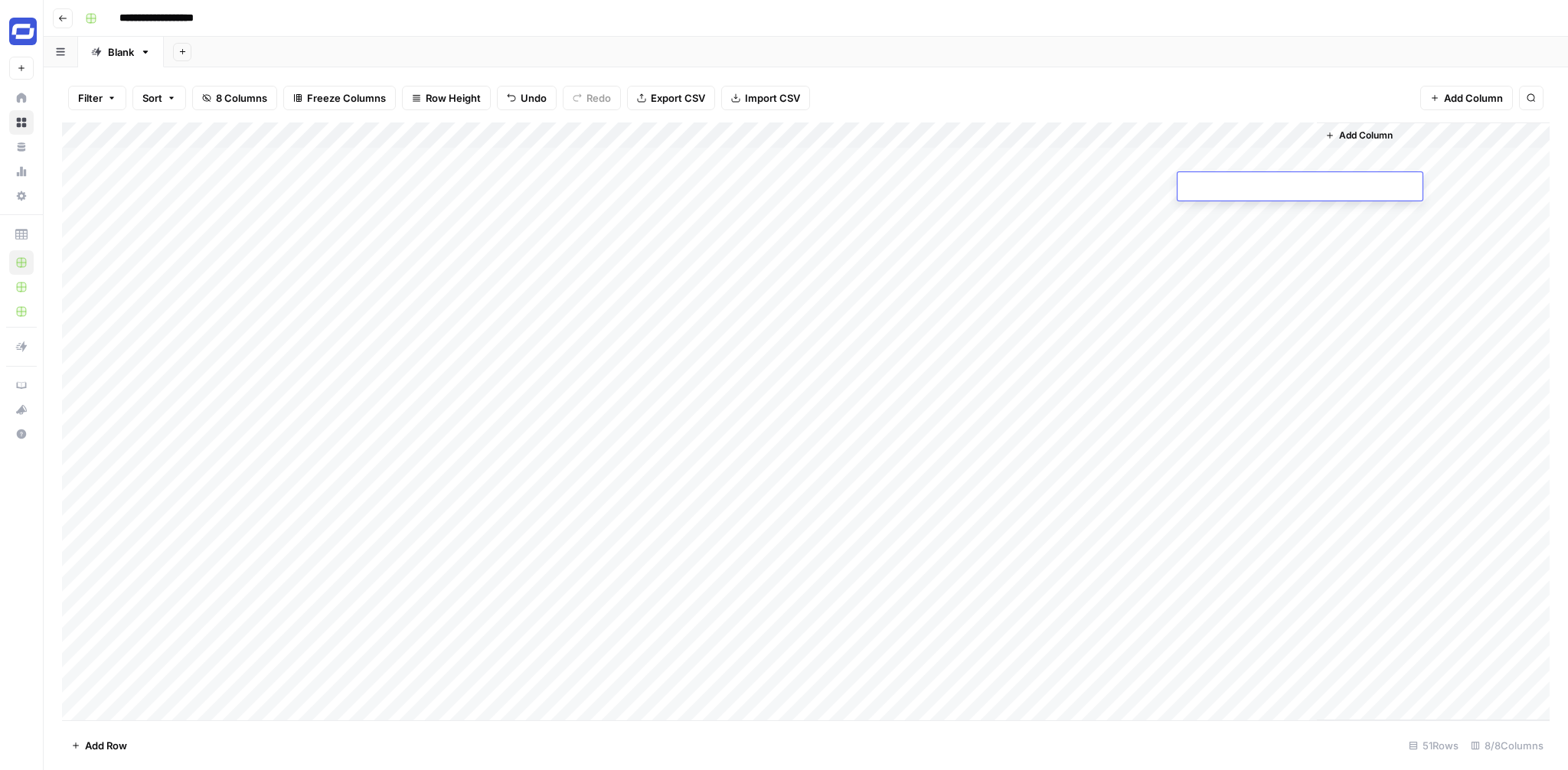 click at bounding box center (1300, 188) 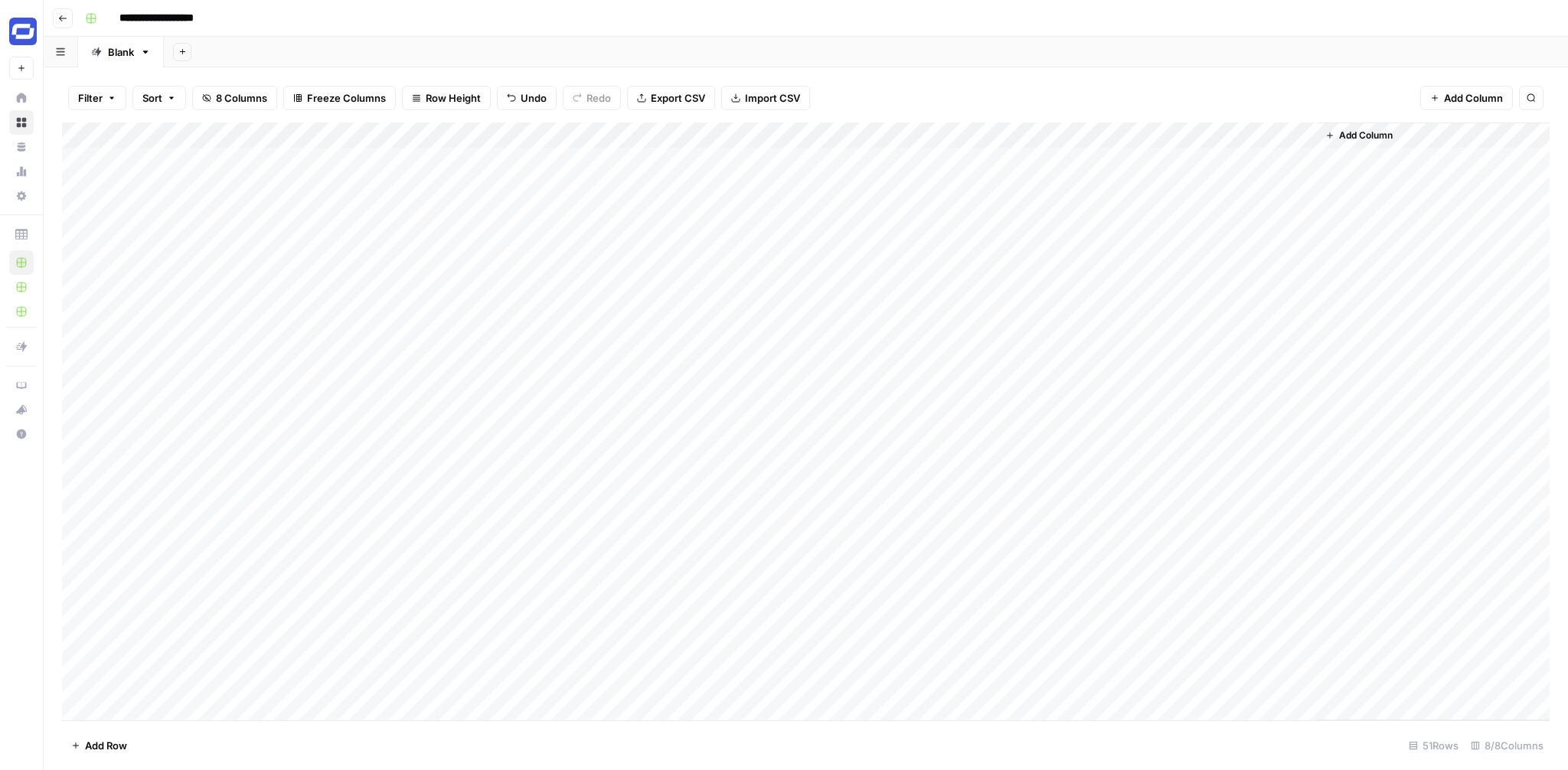 click on "Add Column" at bounding box center (805, 421) 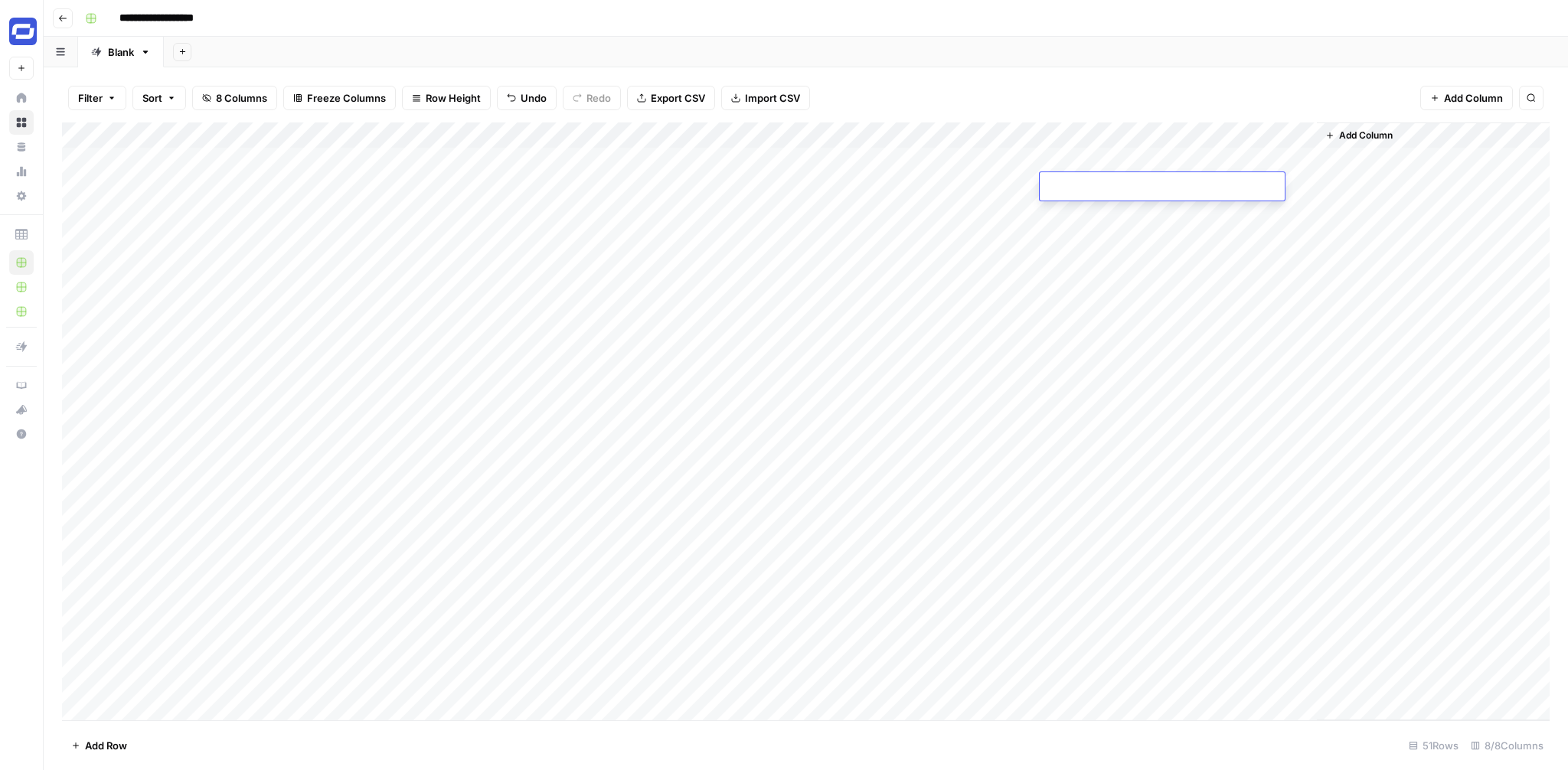 click at bounding box center [1162, 188] 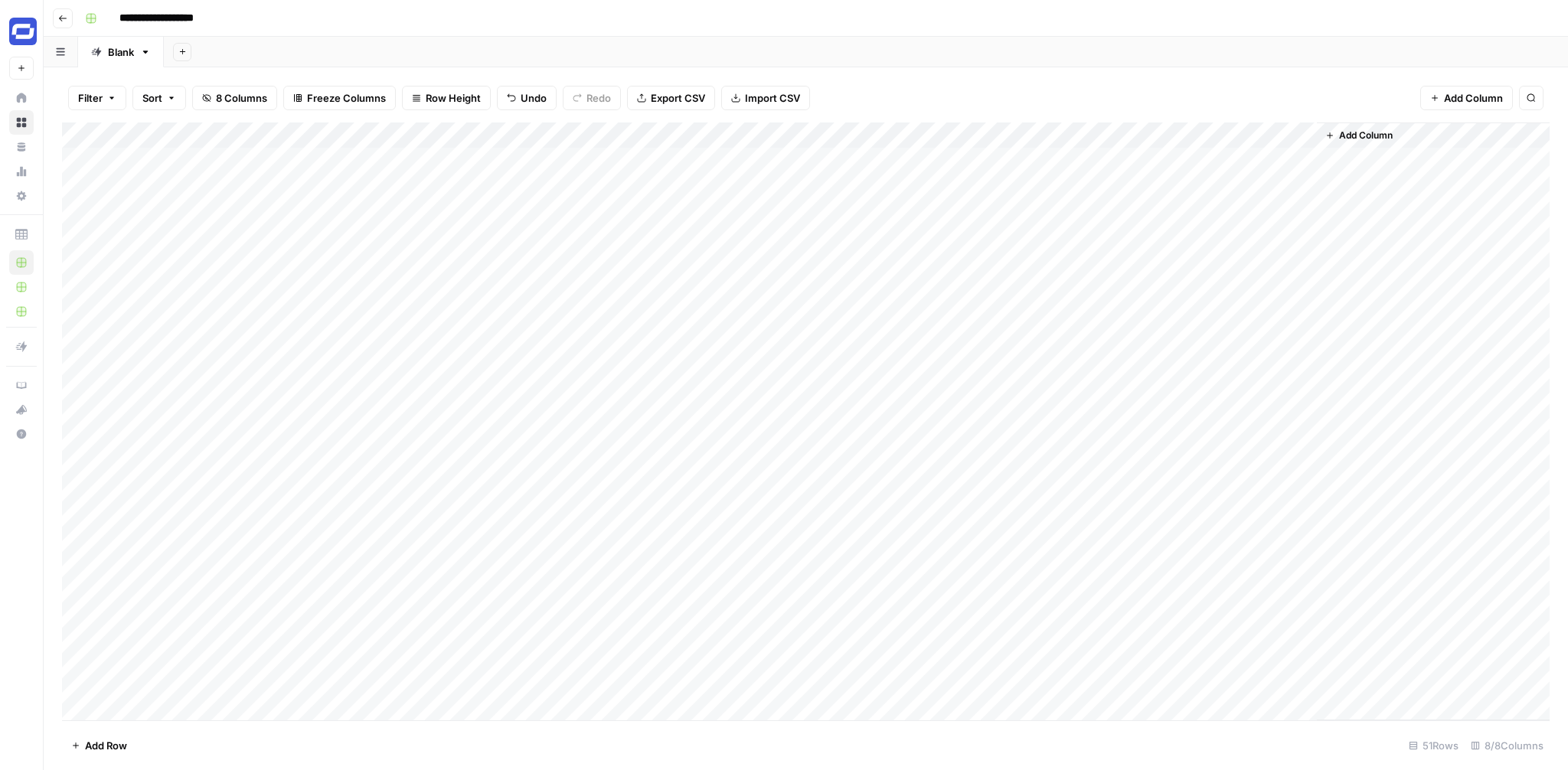 click on "Add Column" at bounding box center [1366, 135] 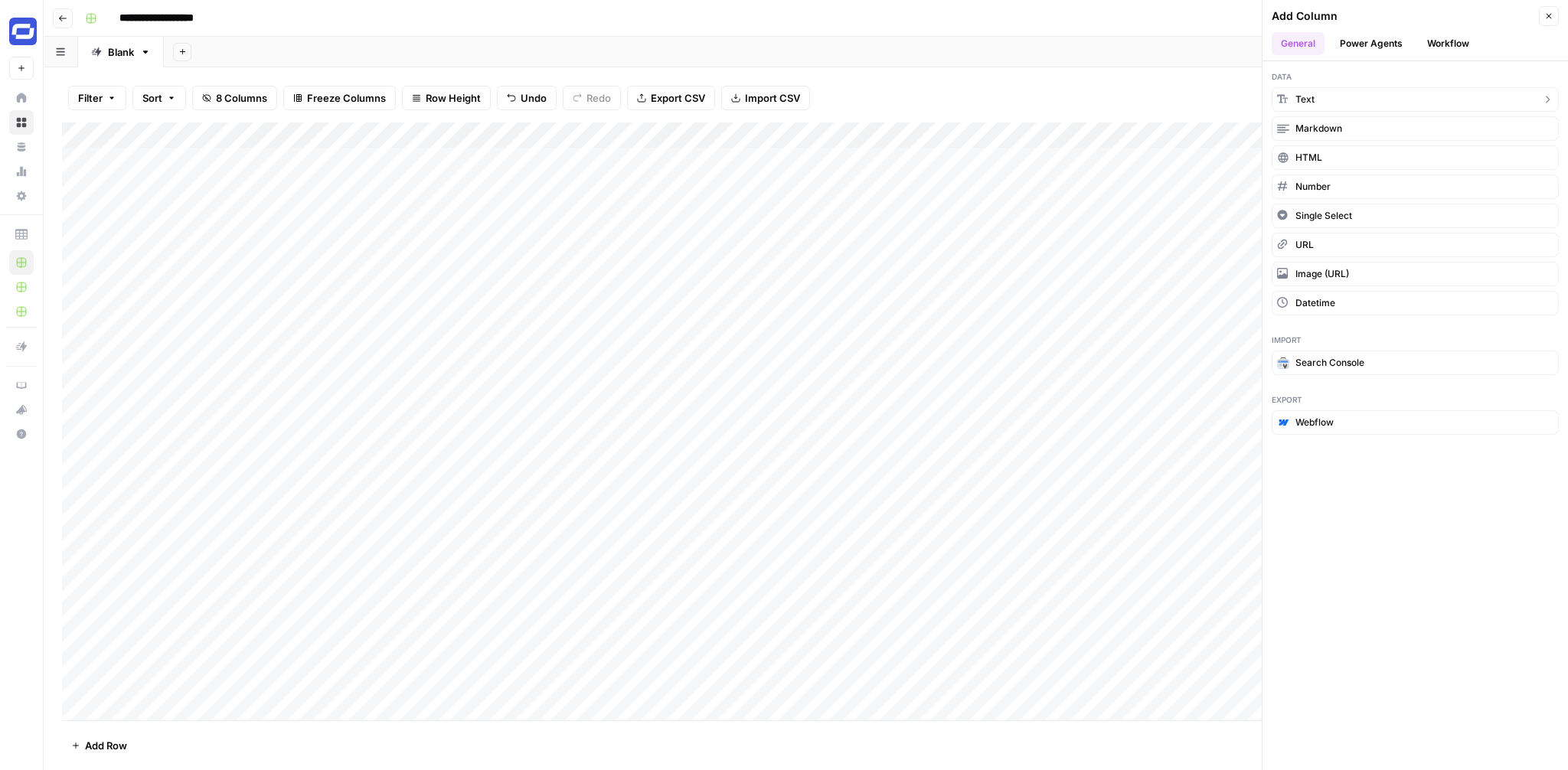 click on "text" at bounding box center [1415, 100] 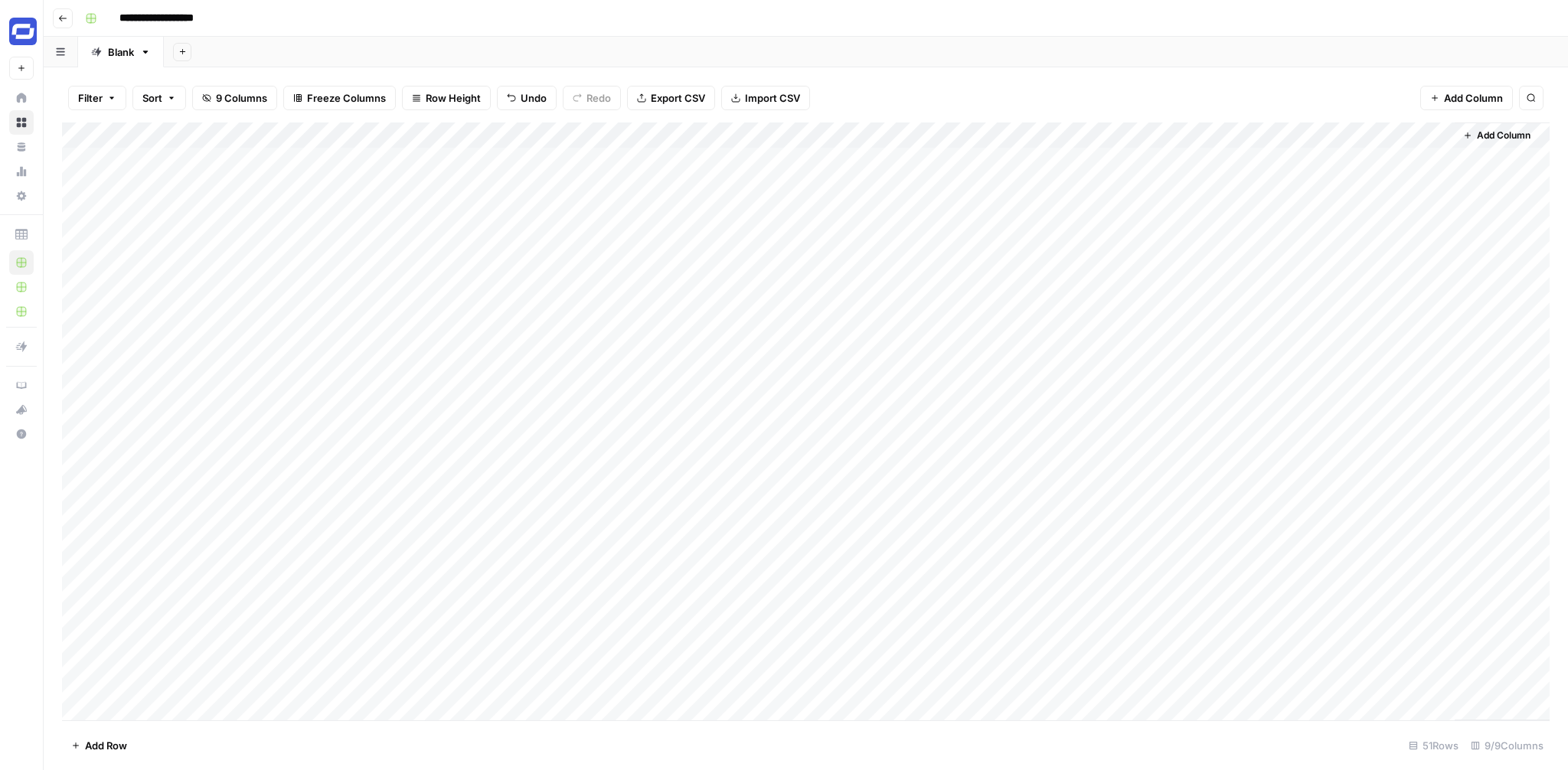 click on "Add Column" at bounding box center (805, 421) 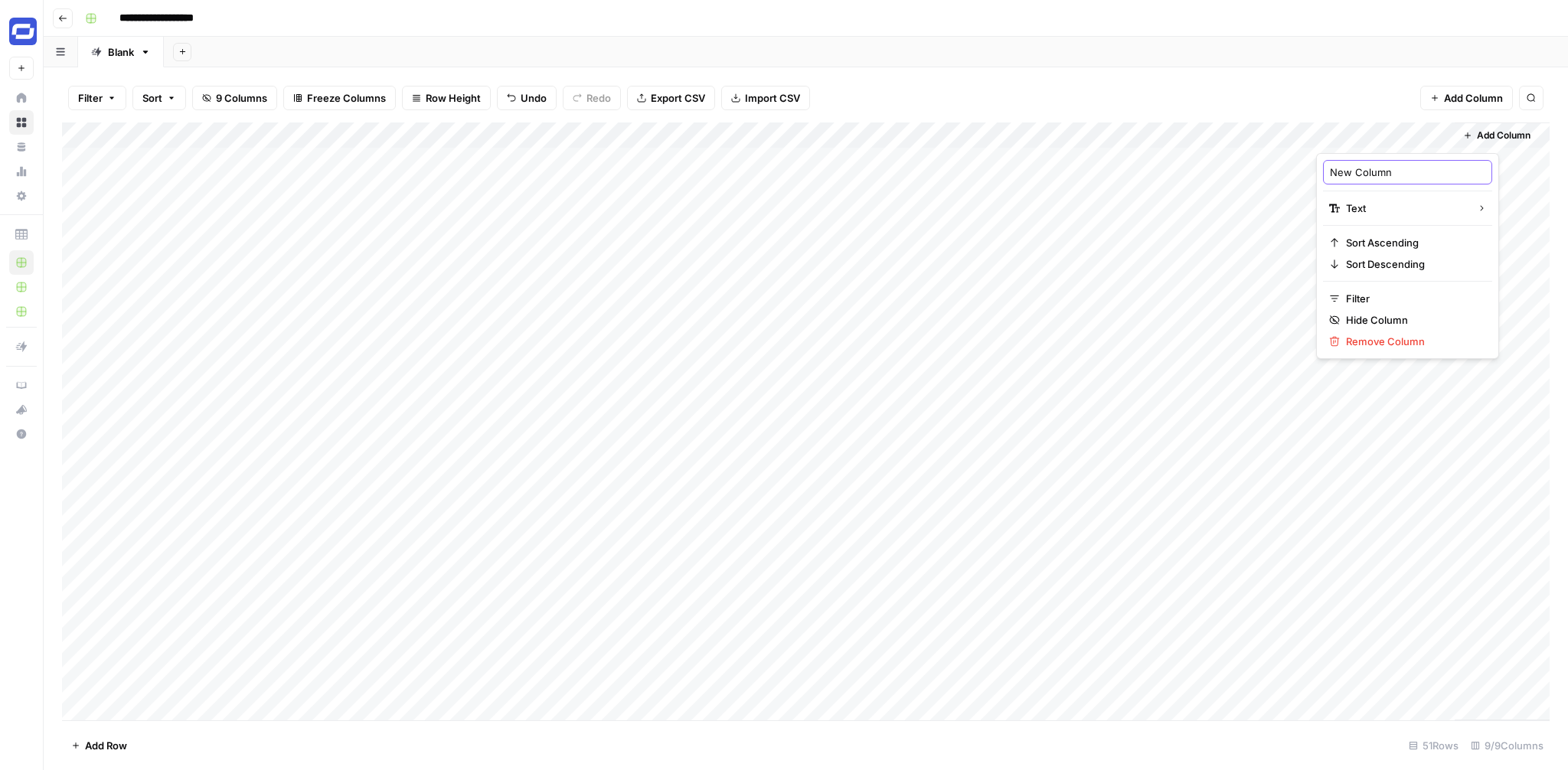 click on "New Column" at bounding box center [1407, 172] 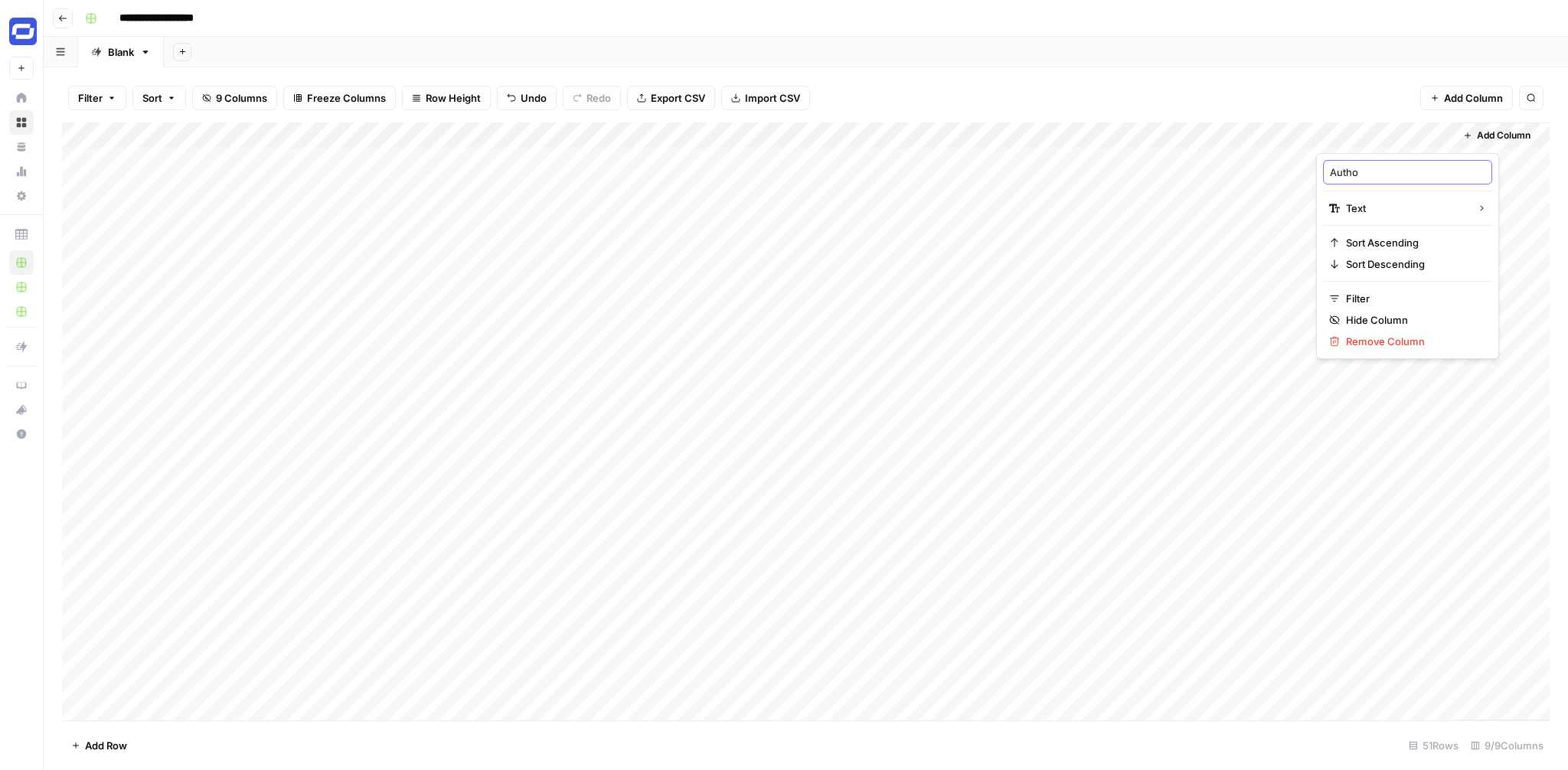 type on "Author" 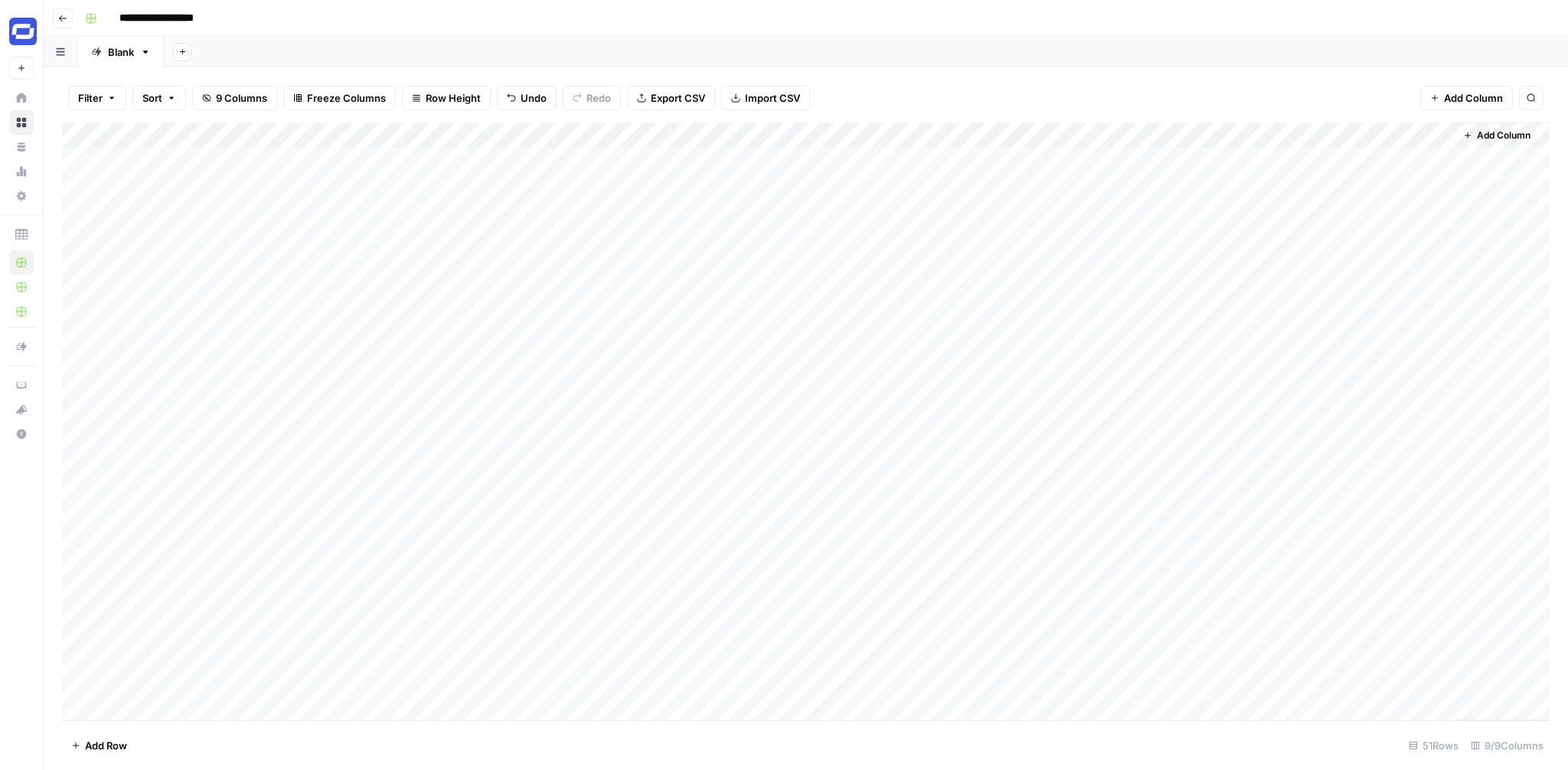 click on "Add Column" at bounding box center (805, 421) 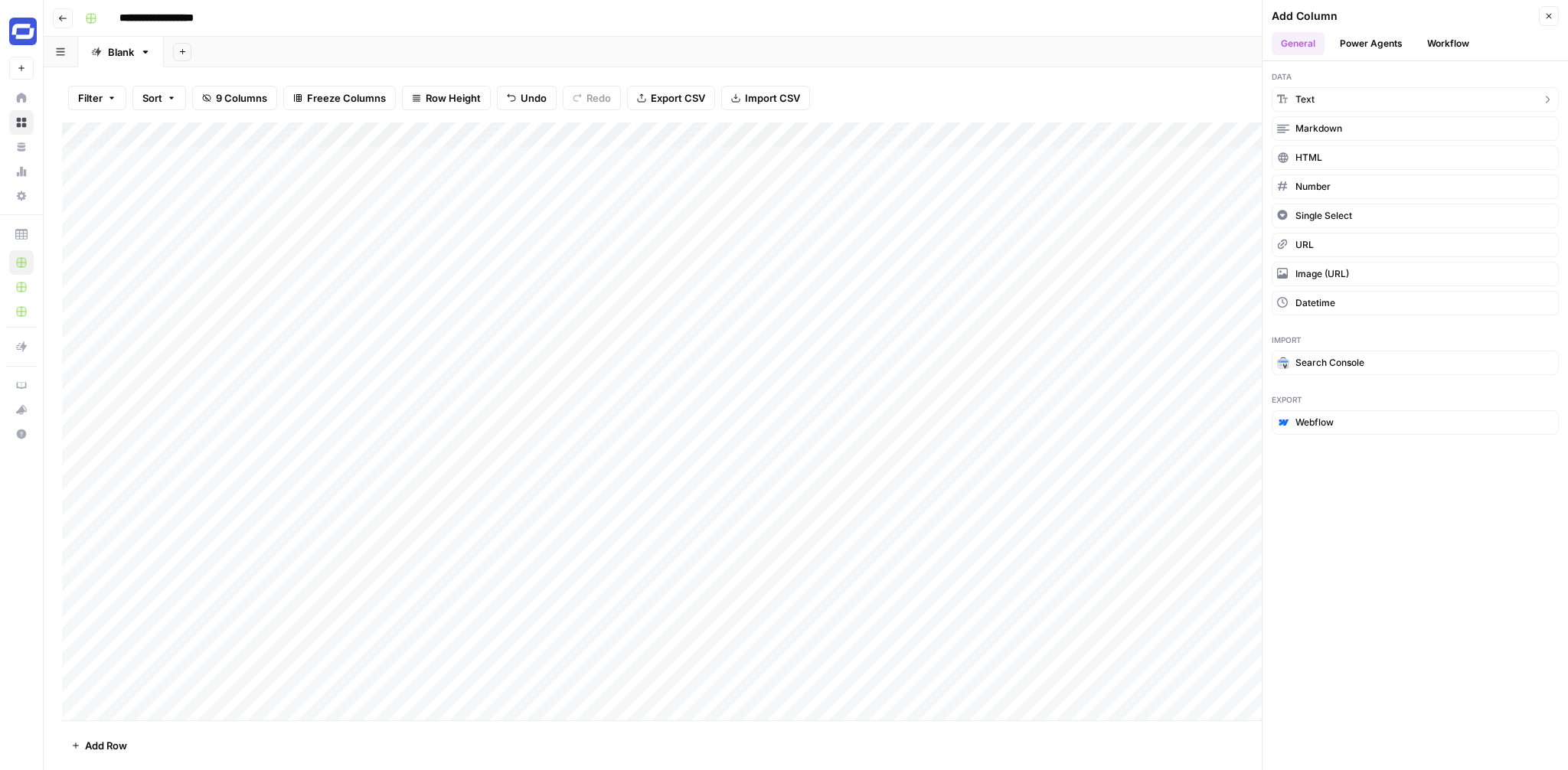 click on "text" at bounding box center (1415, 100) 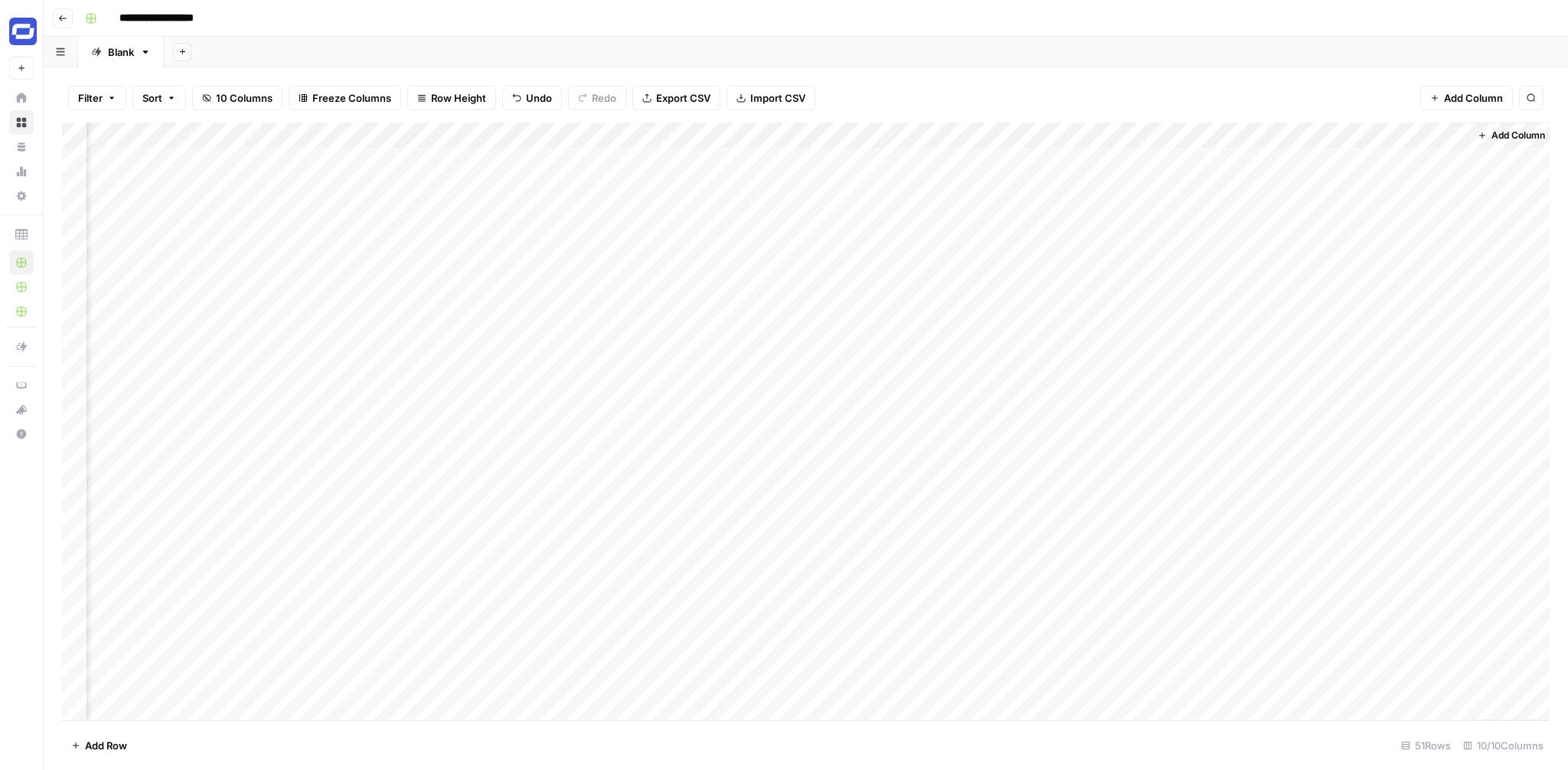 scroll, scrollTop: 0, scrollLeft: 128, axis: horizontal 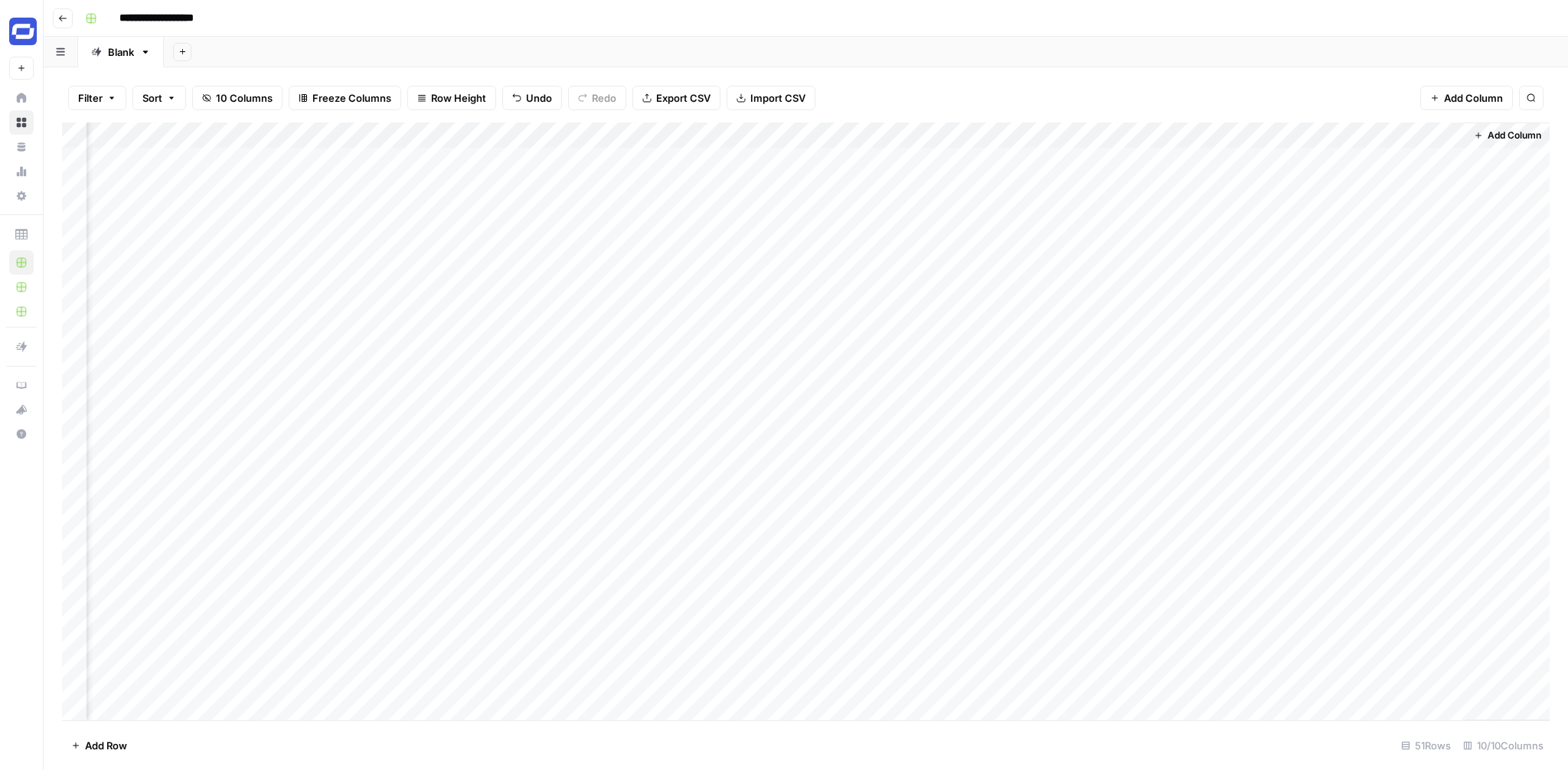 click on "Add Column" at bounding box center [805, 421] 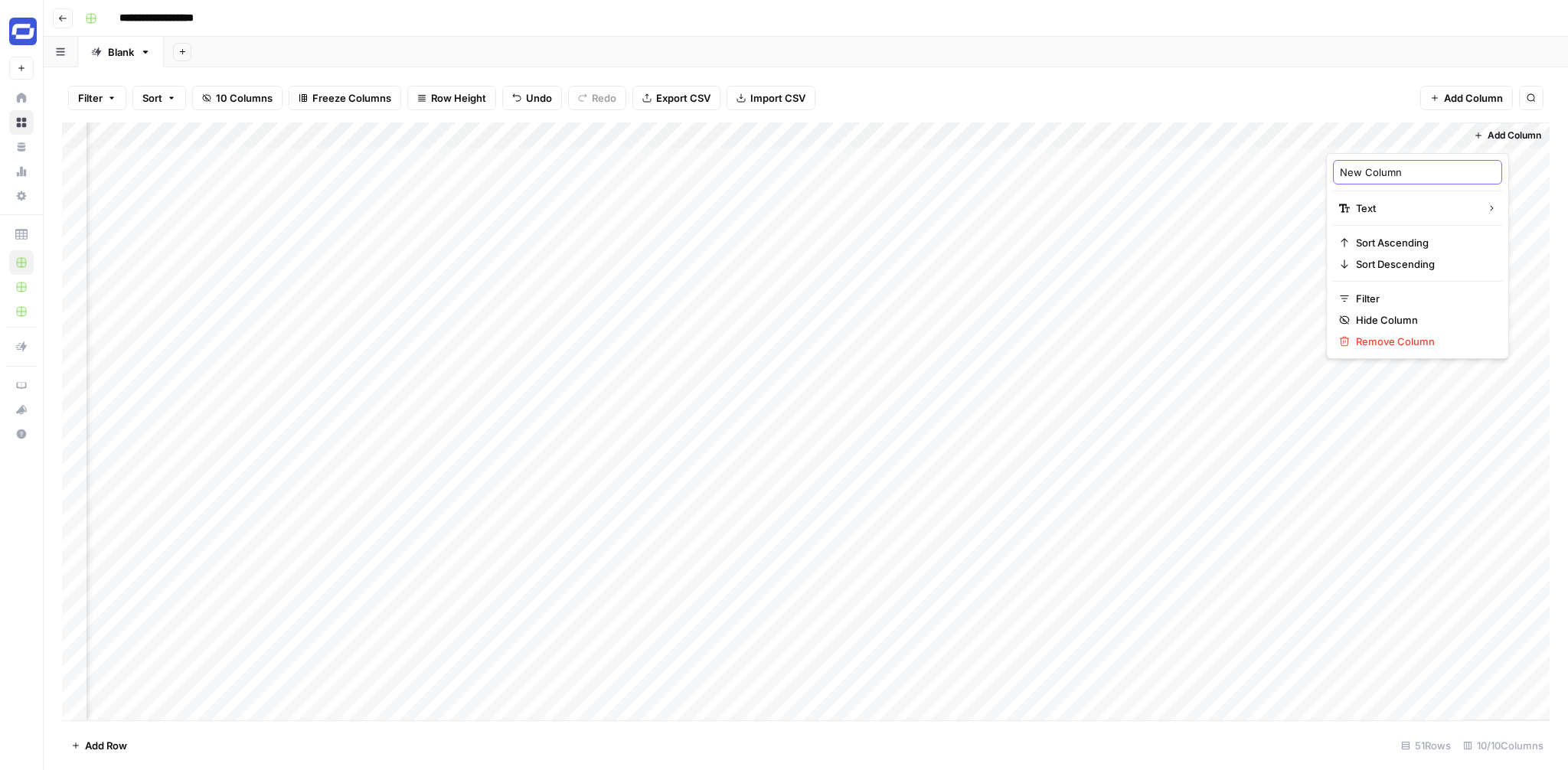 click on "New Column" at bounding box center (1417, 172) 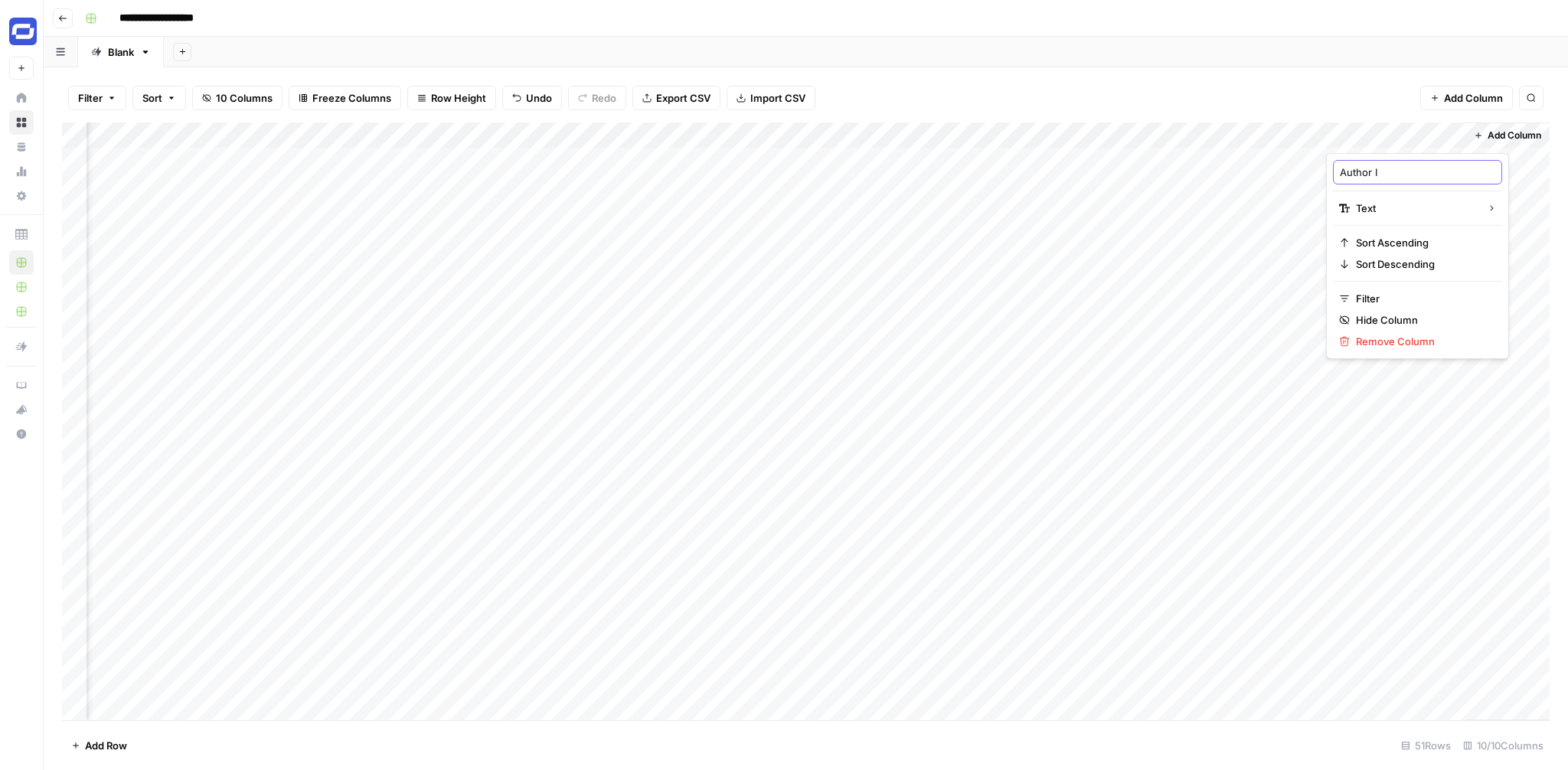 type on "Author ID" 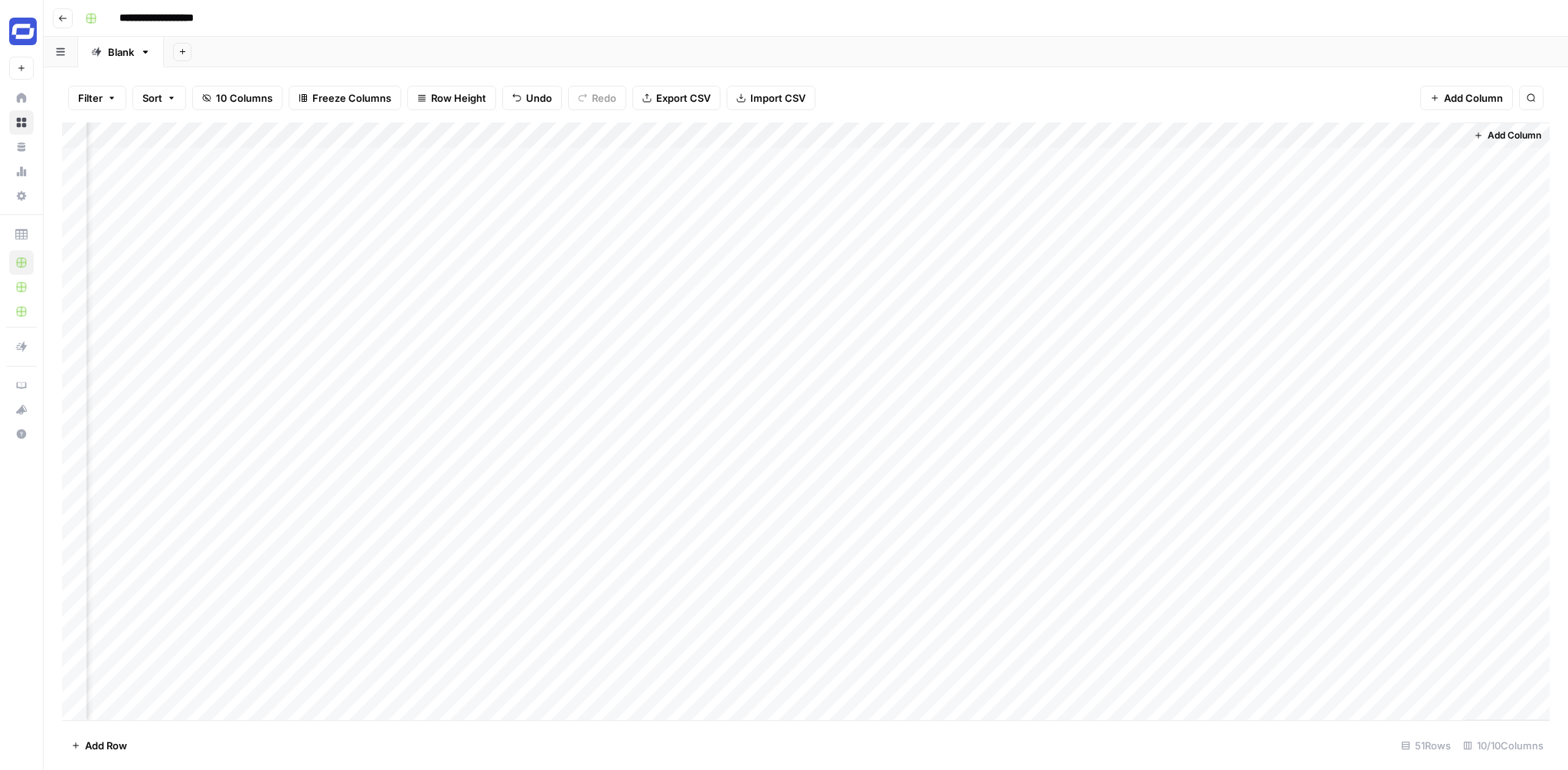 click on "Add Column" at bounding box center [1514, 135] 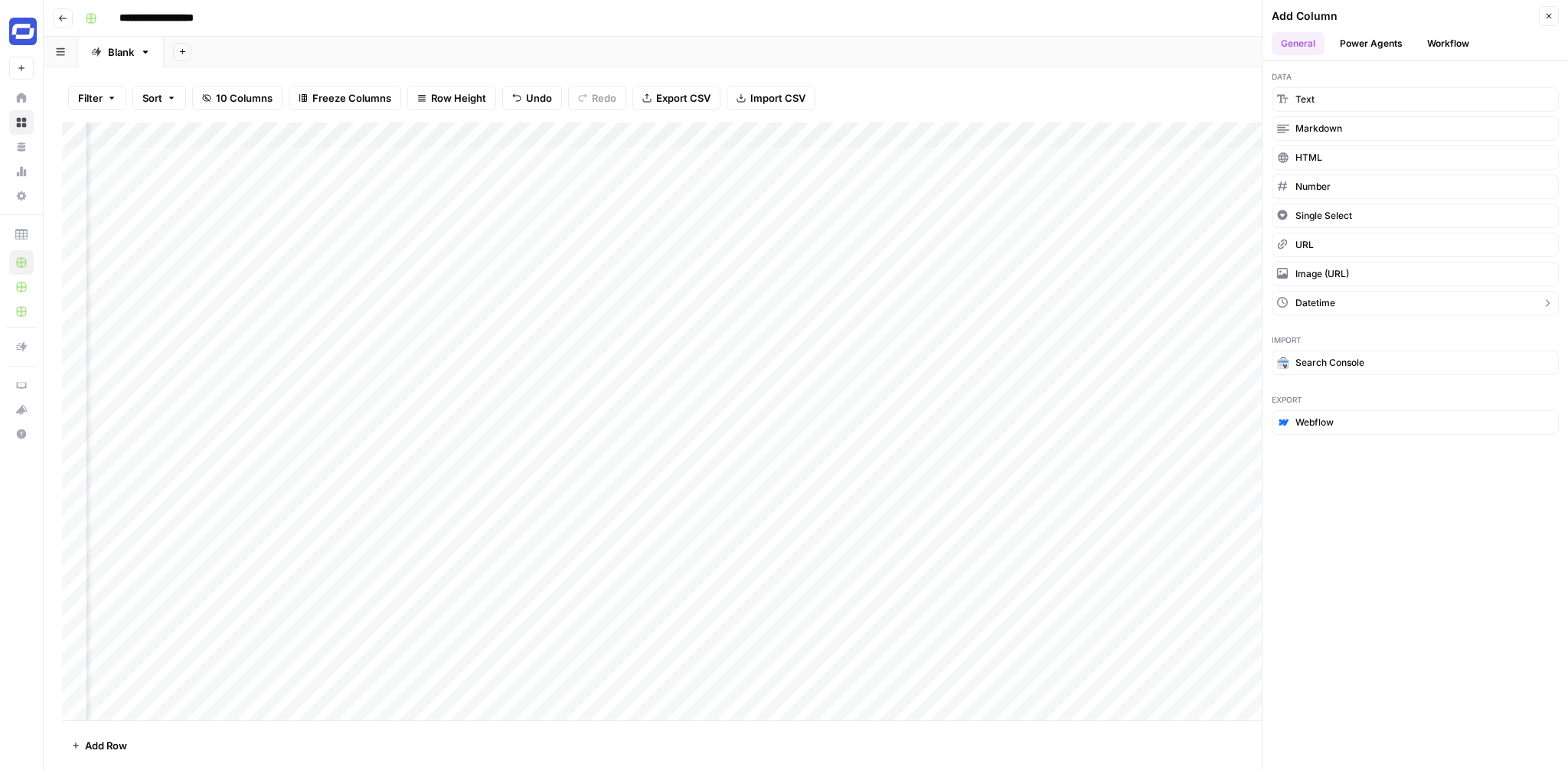 click on "datetime" at bounding box center [1315, 303] 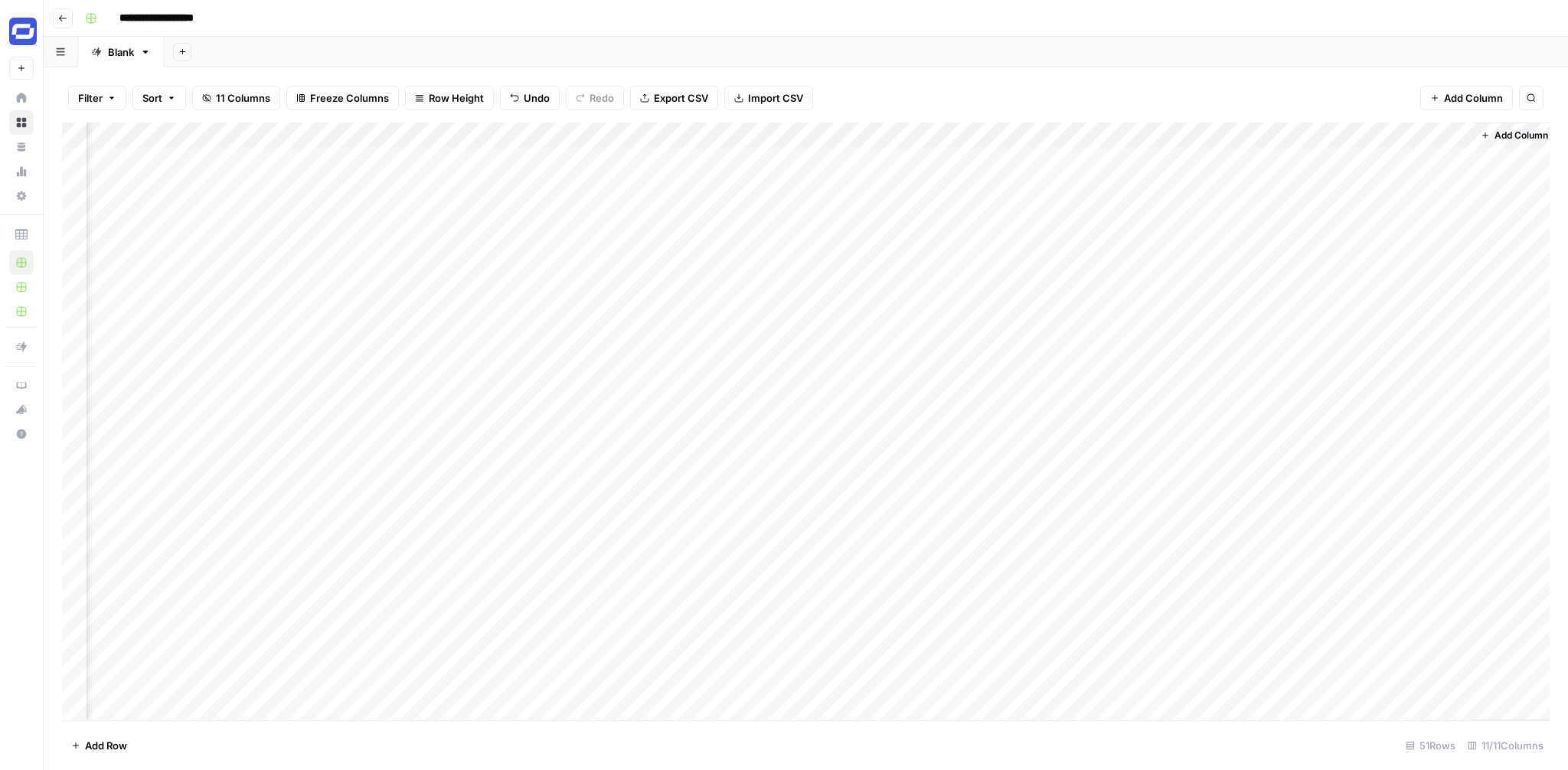 scroll, scrollTop: 0, scrollLeft: 266, axis: horizontal 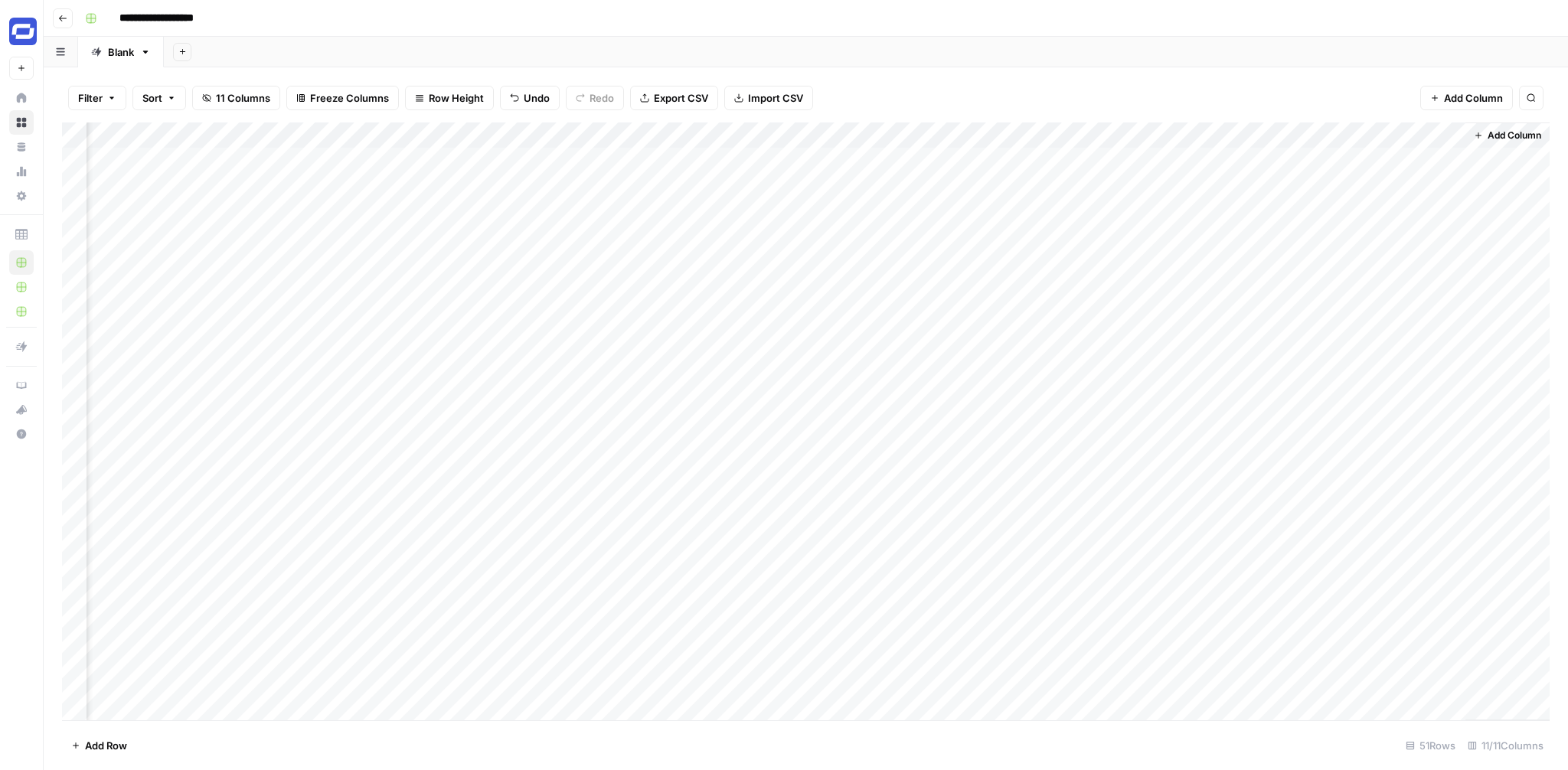 click on "Add Column" at bounding box center [805, 421] 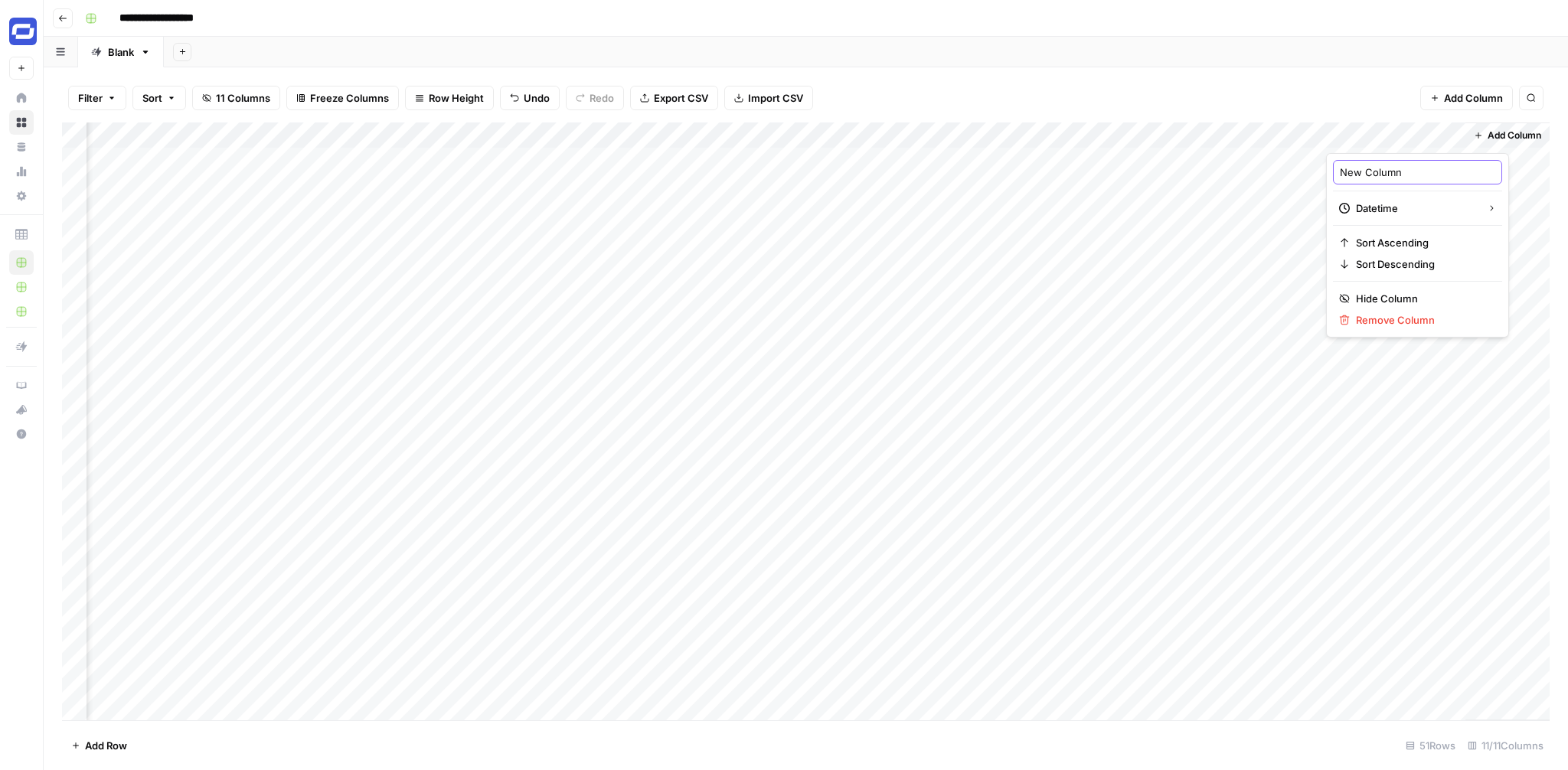 click on "New Column" at bounding box center [1417, 172] 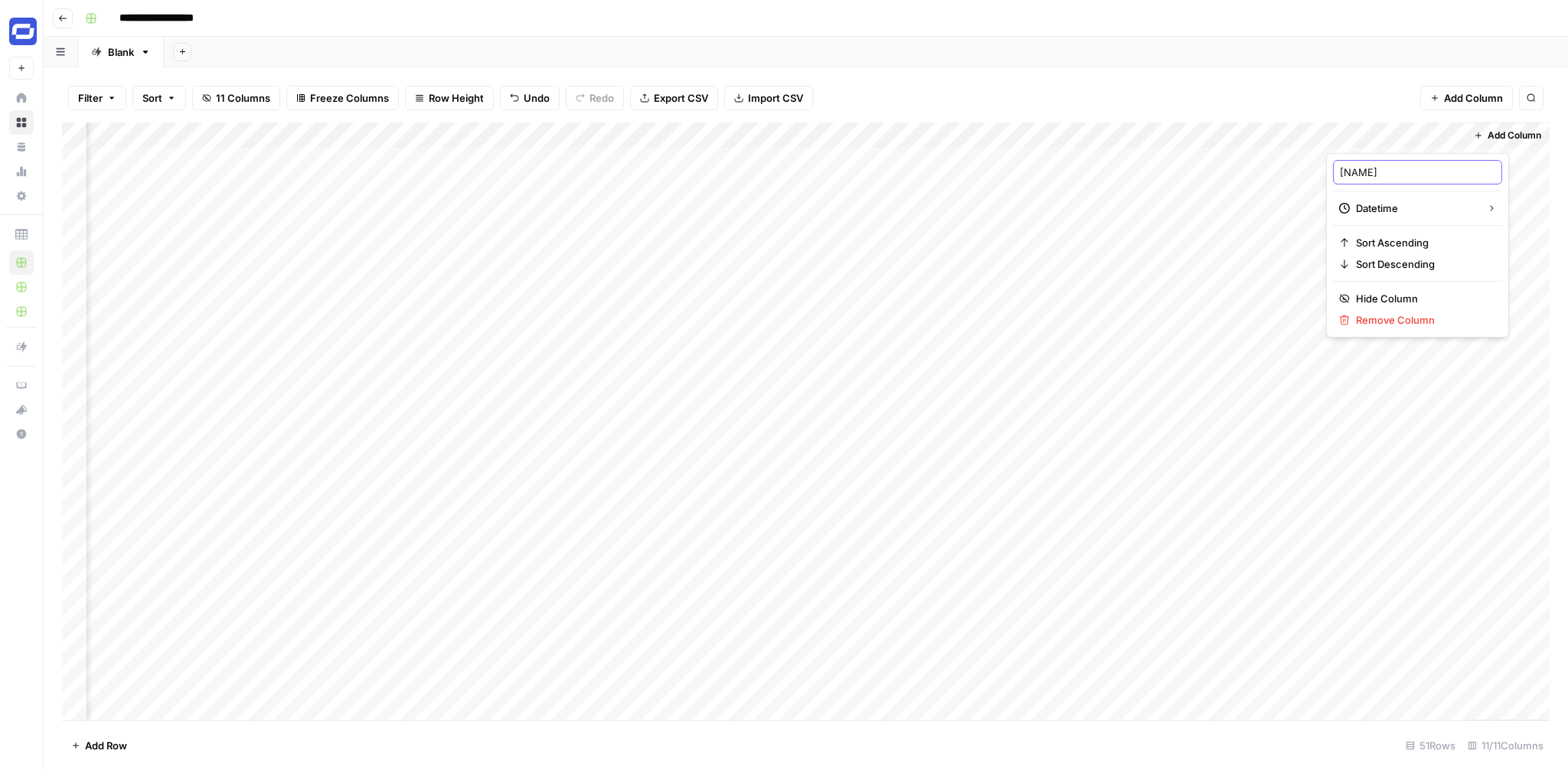 type on "Time" 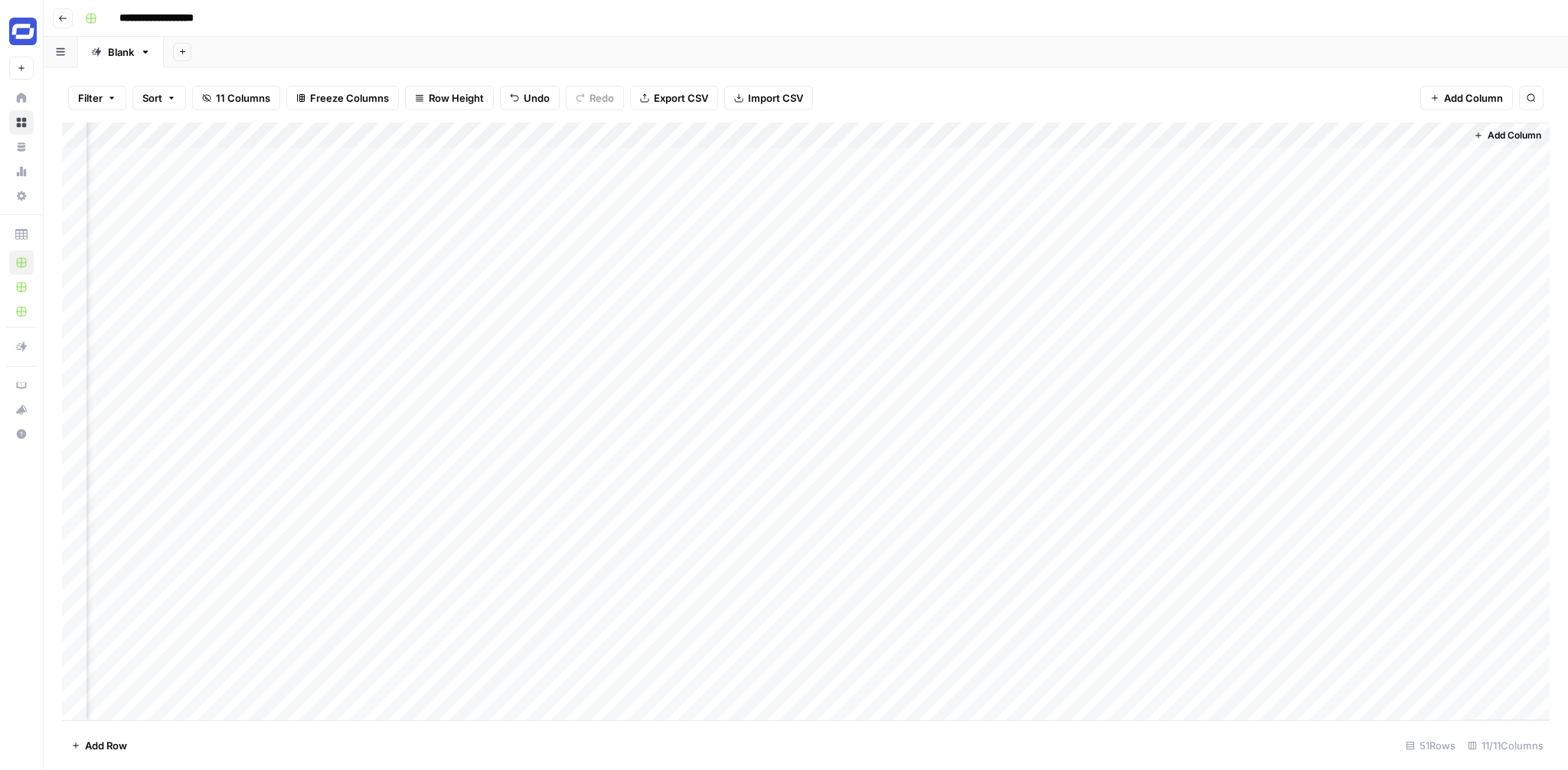 click on "Add Column" at bounding box center (805, 421) 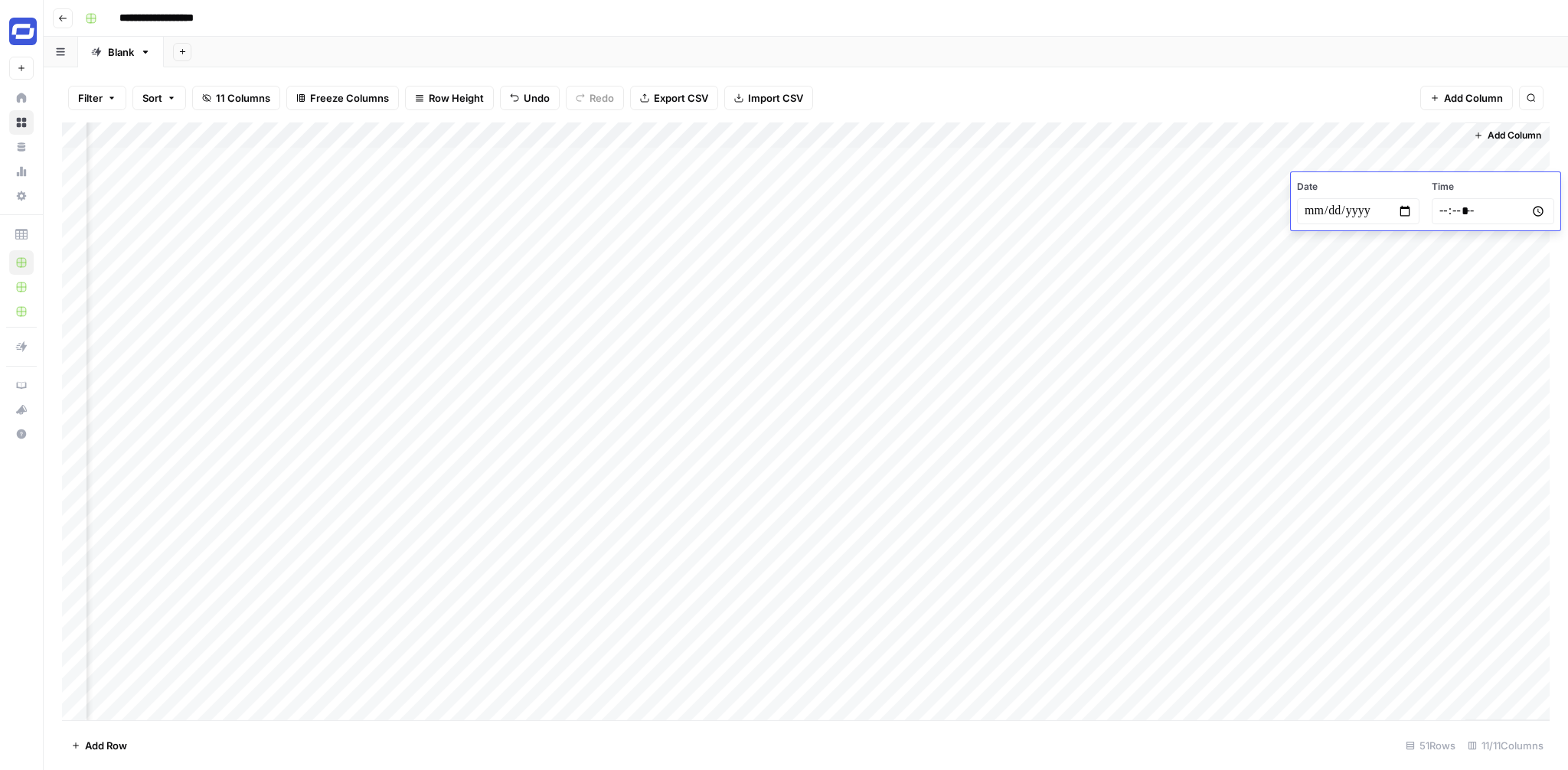 click on "Date" at bounding box center [1358, 187] 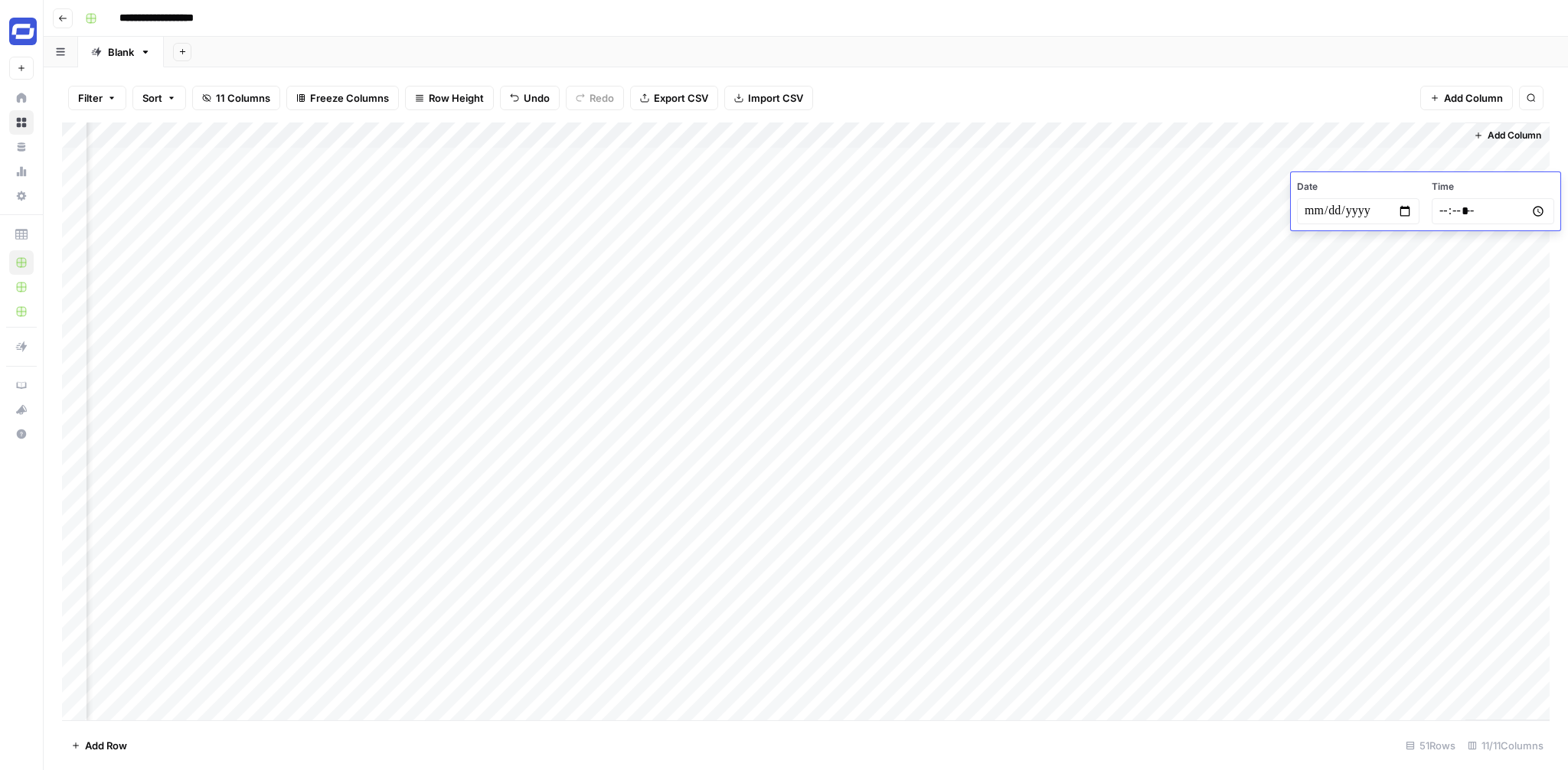 type on "**********" 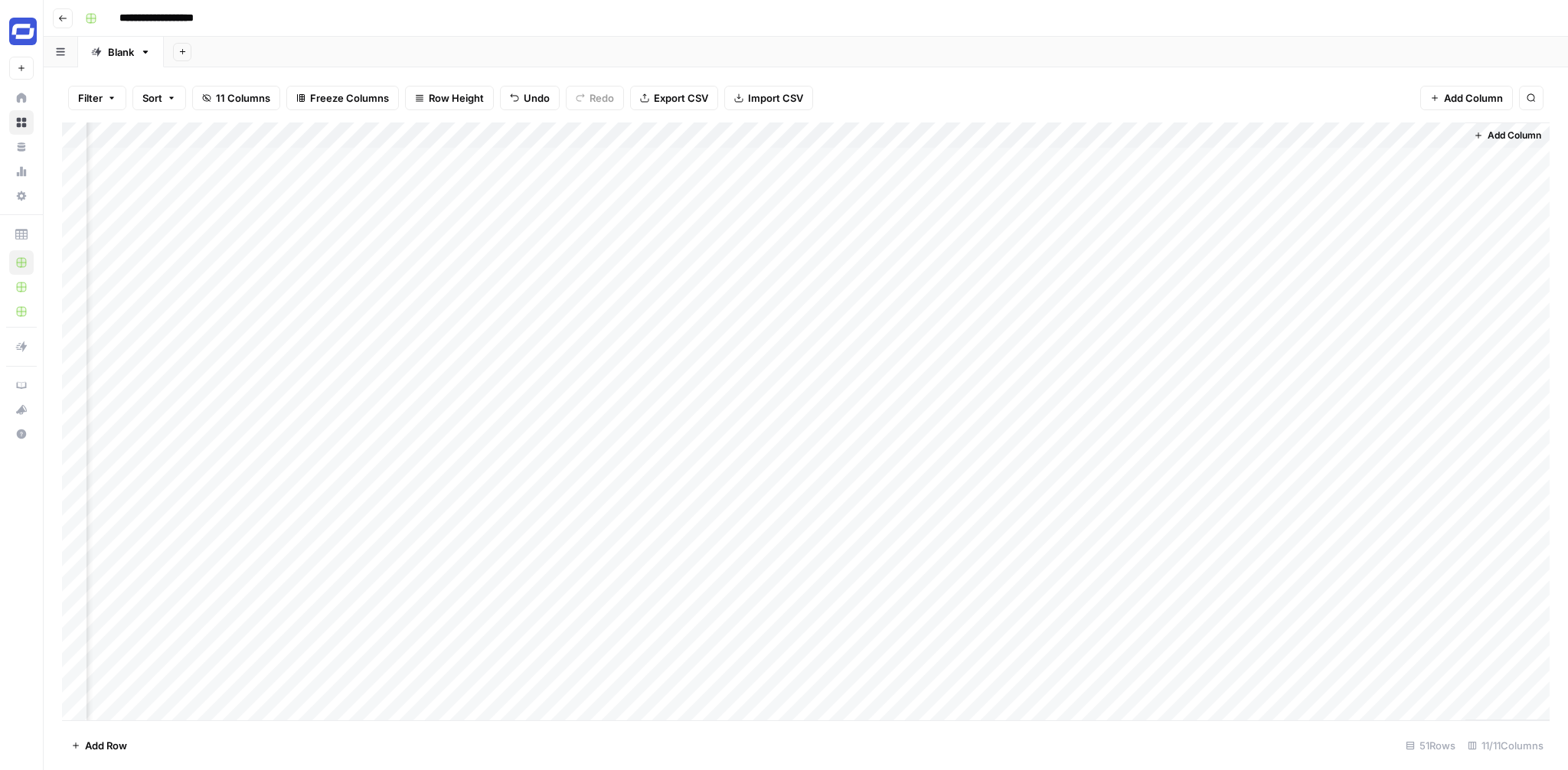 click on "Add Column" at bounding box center (1508, 421) 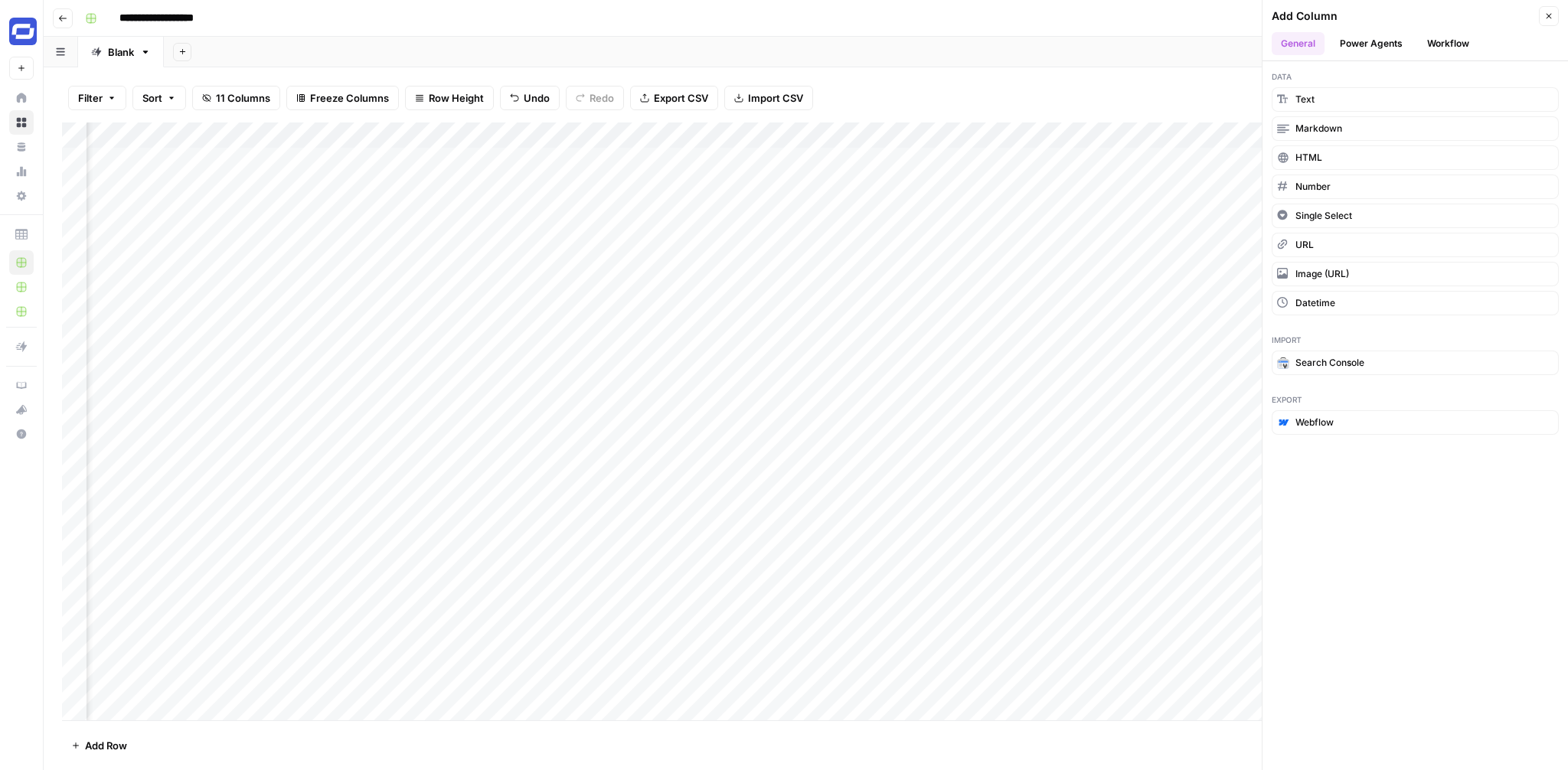 click on "Workflow" at bounding box center (1448, 44) 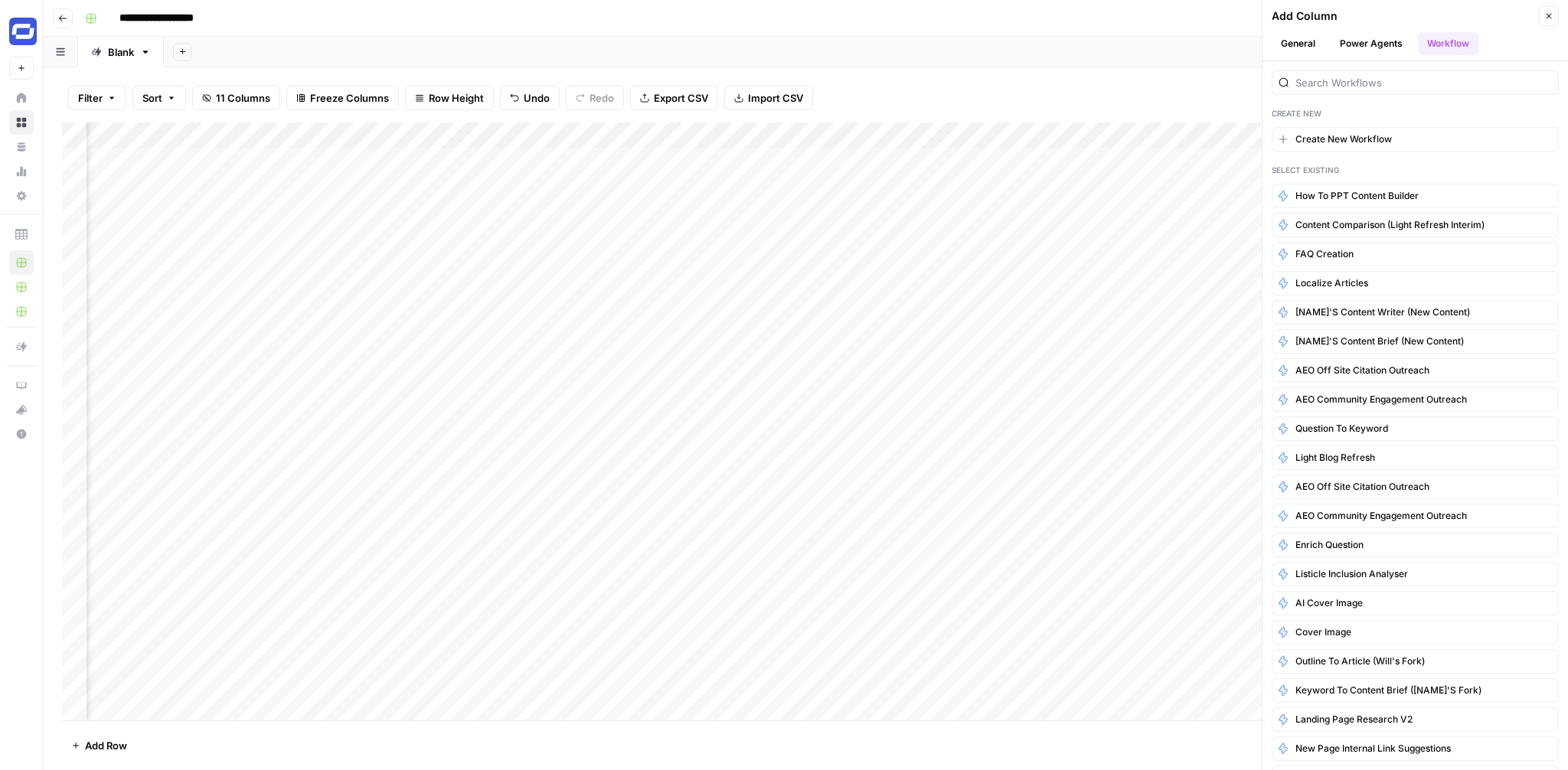 click at bounding box center [1415, 83] 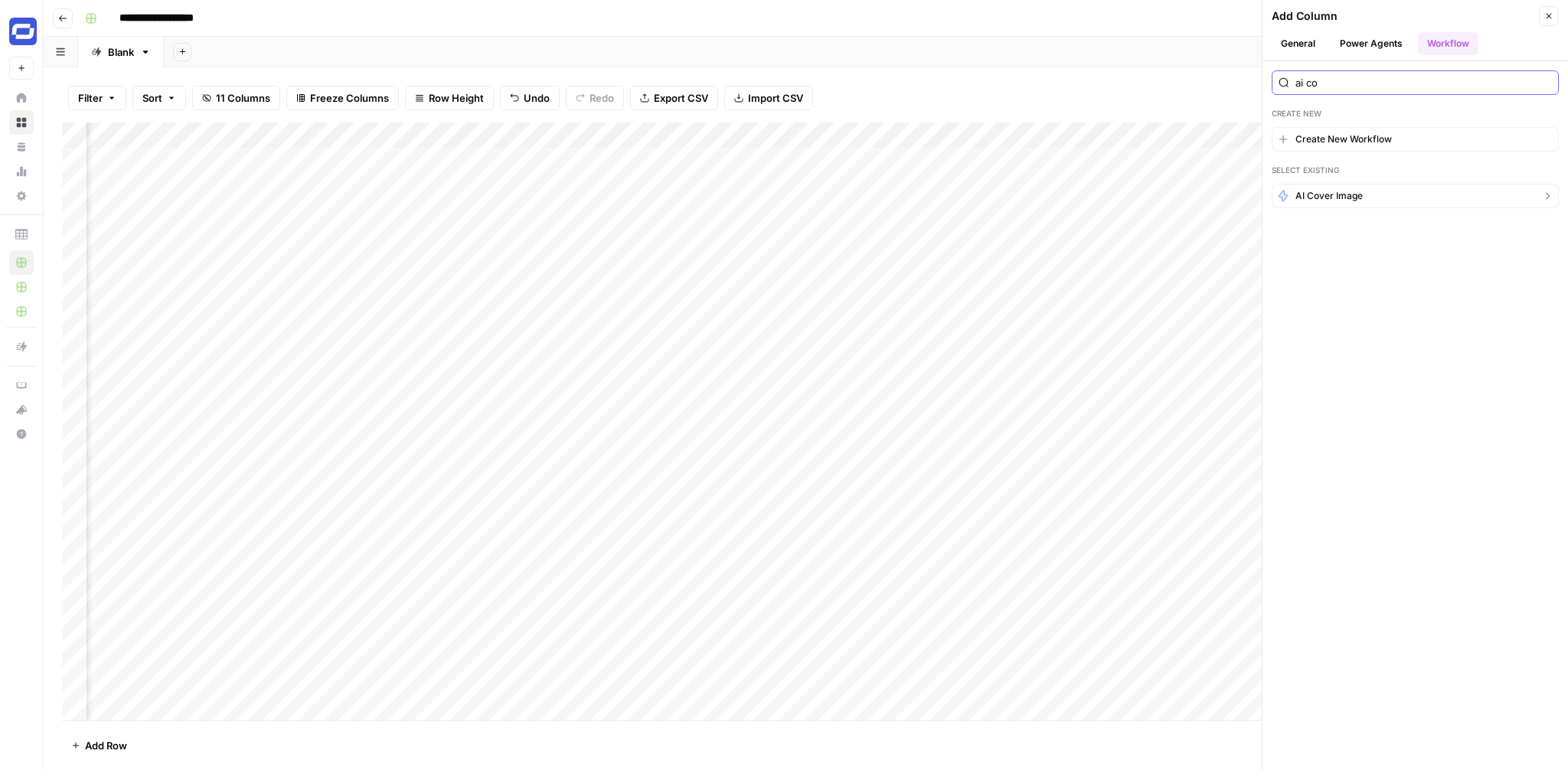 type on "ai co" 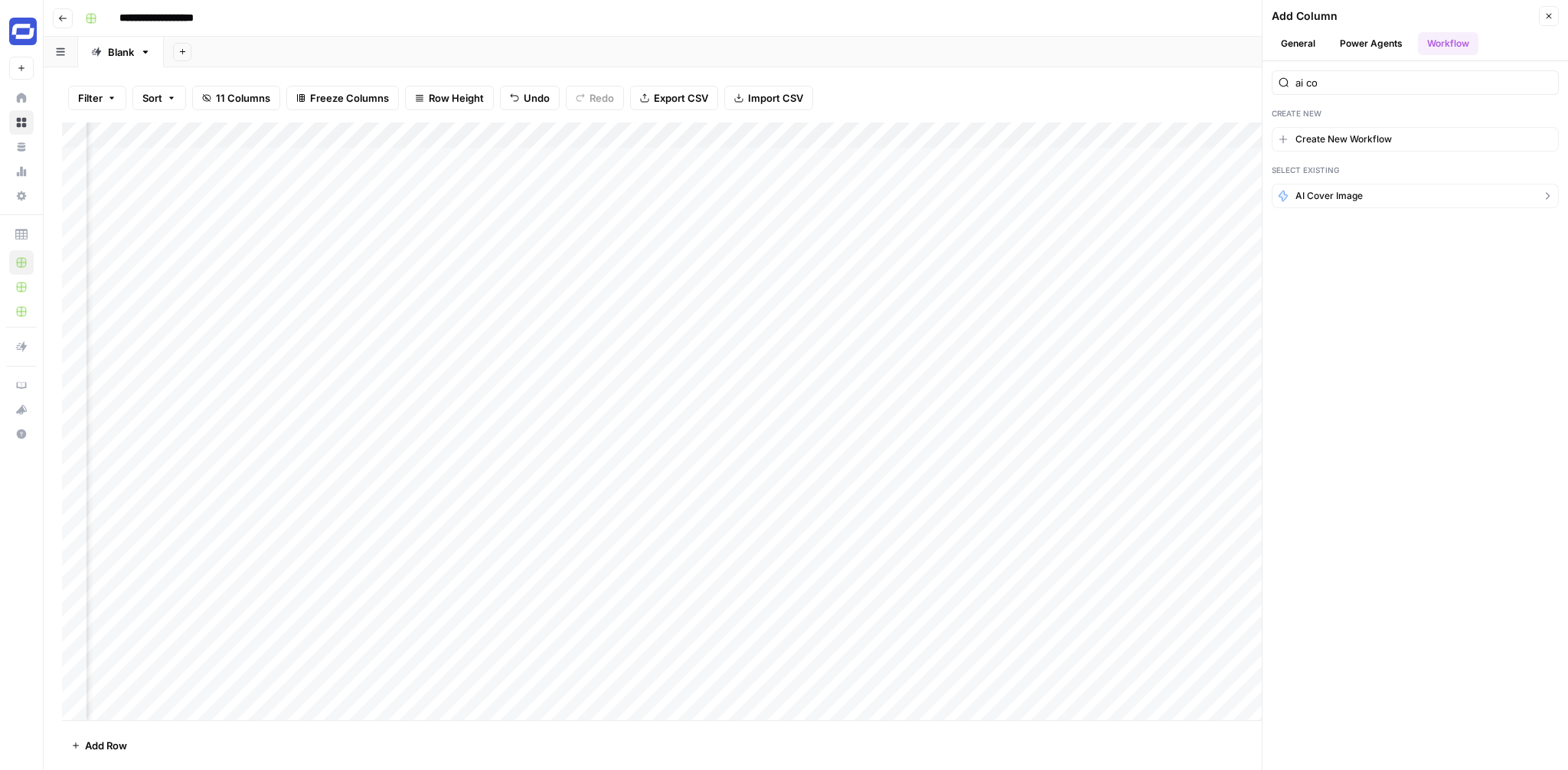 click on "AI Cover Image" at bounding box center [1329, 196] 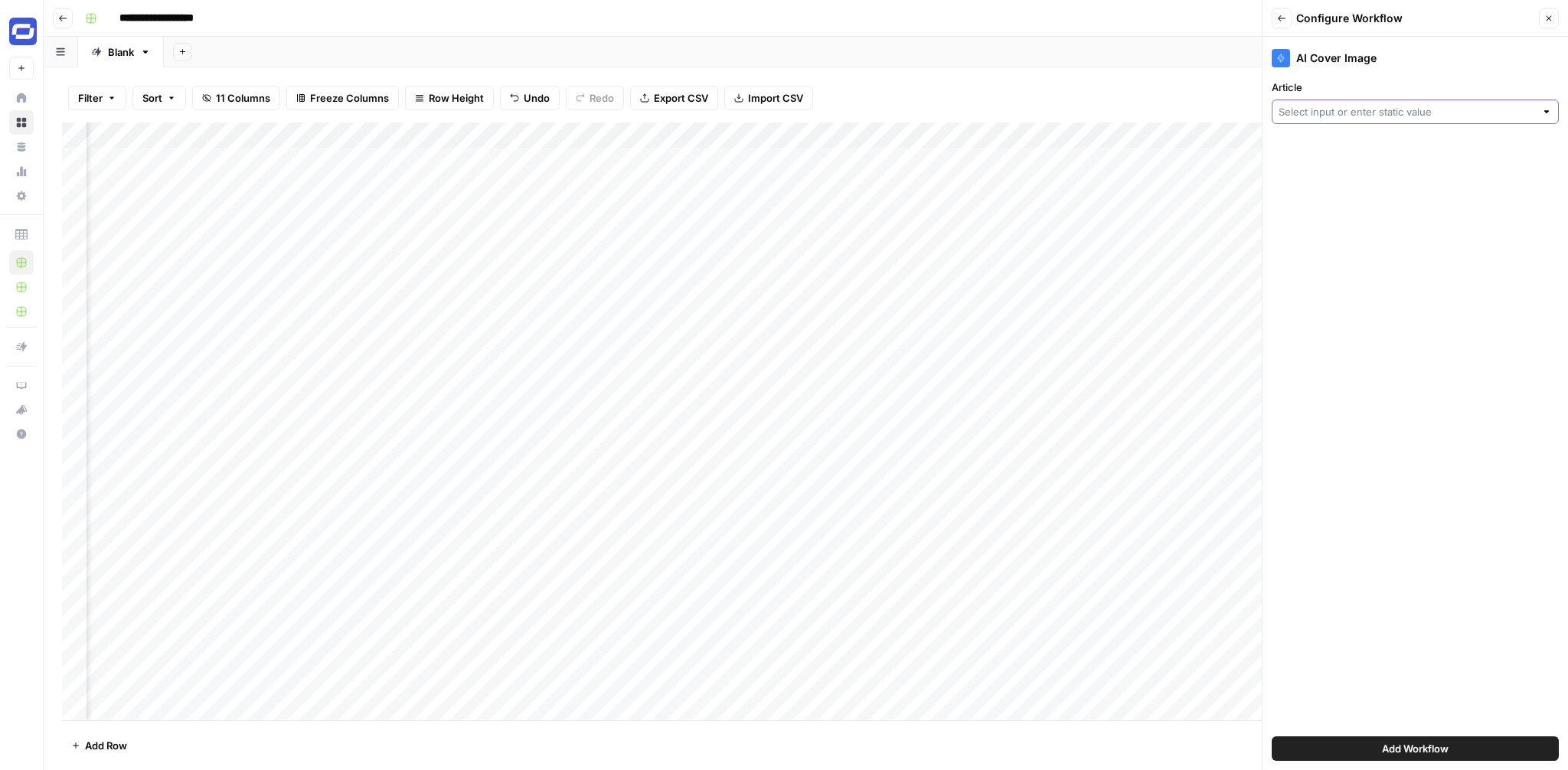 click on "Article" at bounding box center [1406, 112] 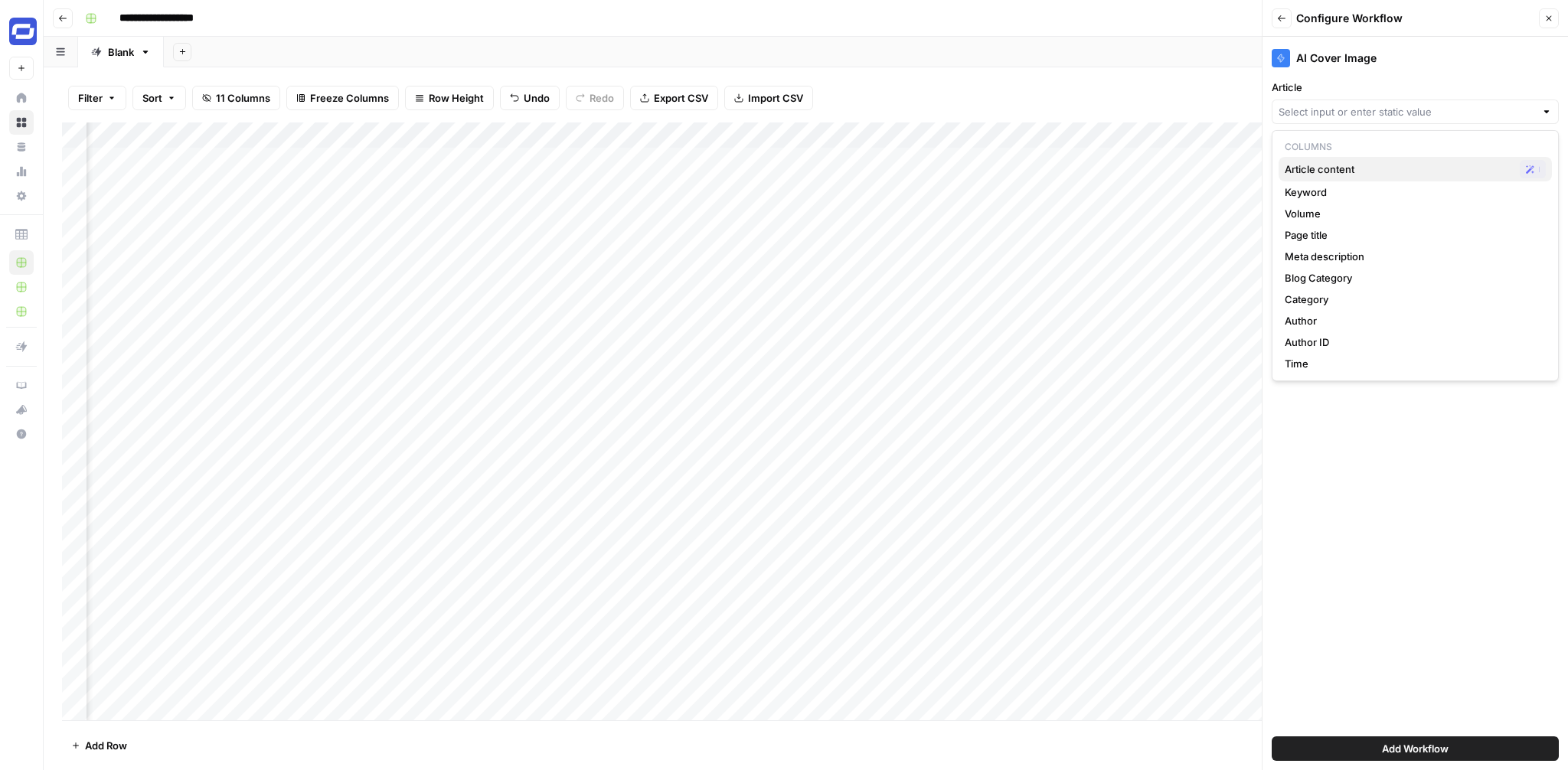 click on "Article content" at bounding box center (1399, 169) 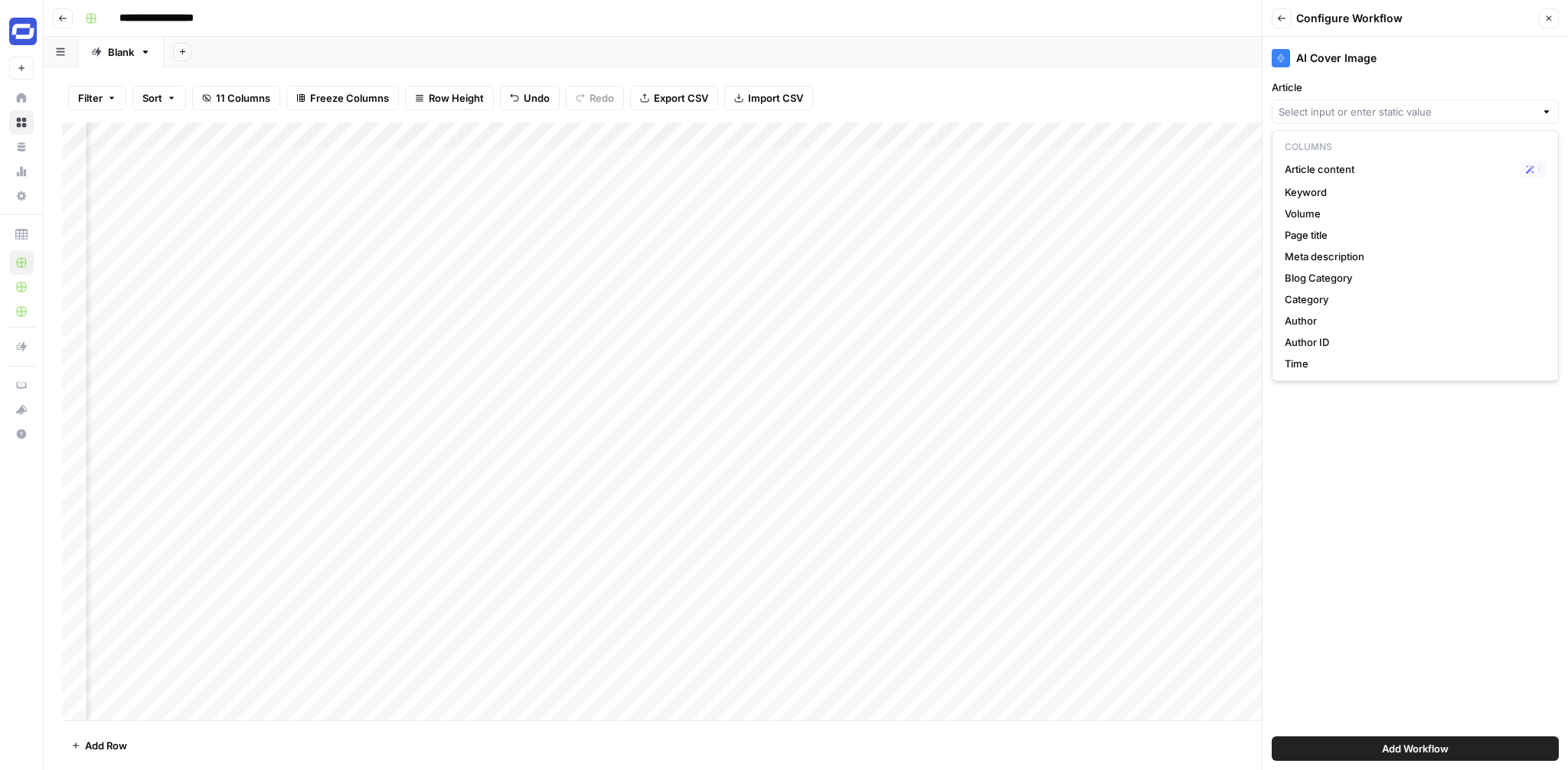 type on "Article content" 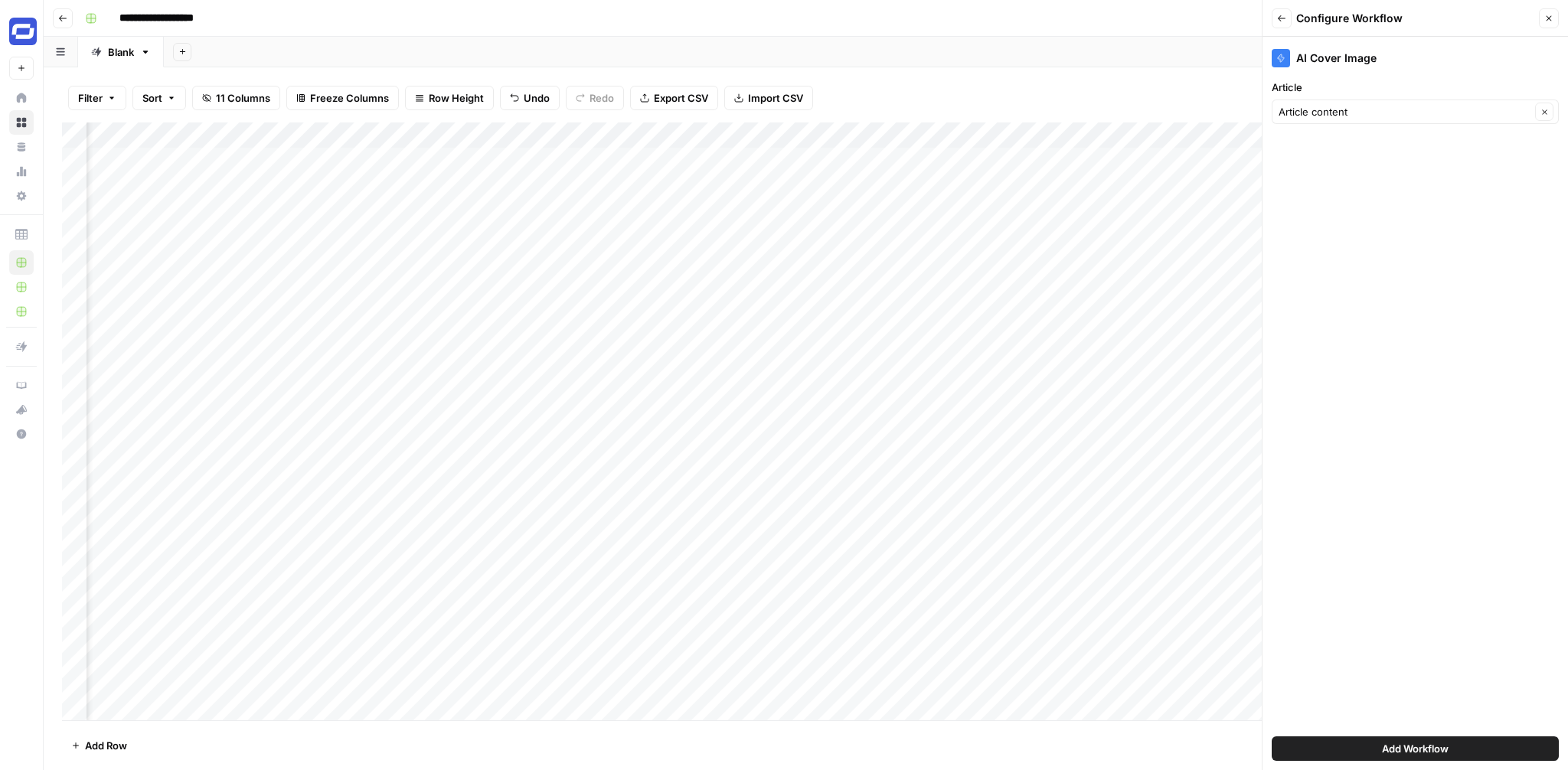 click on "Add Workflow" at bounding box center [1415, 749] 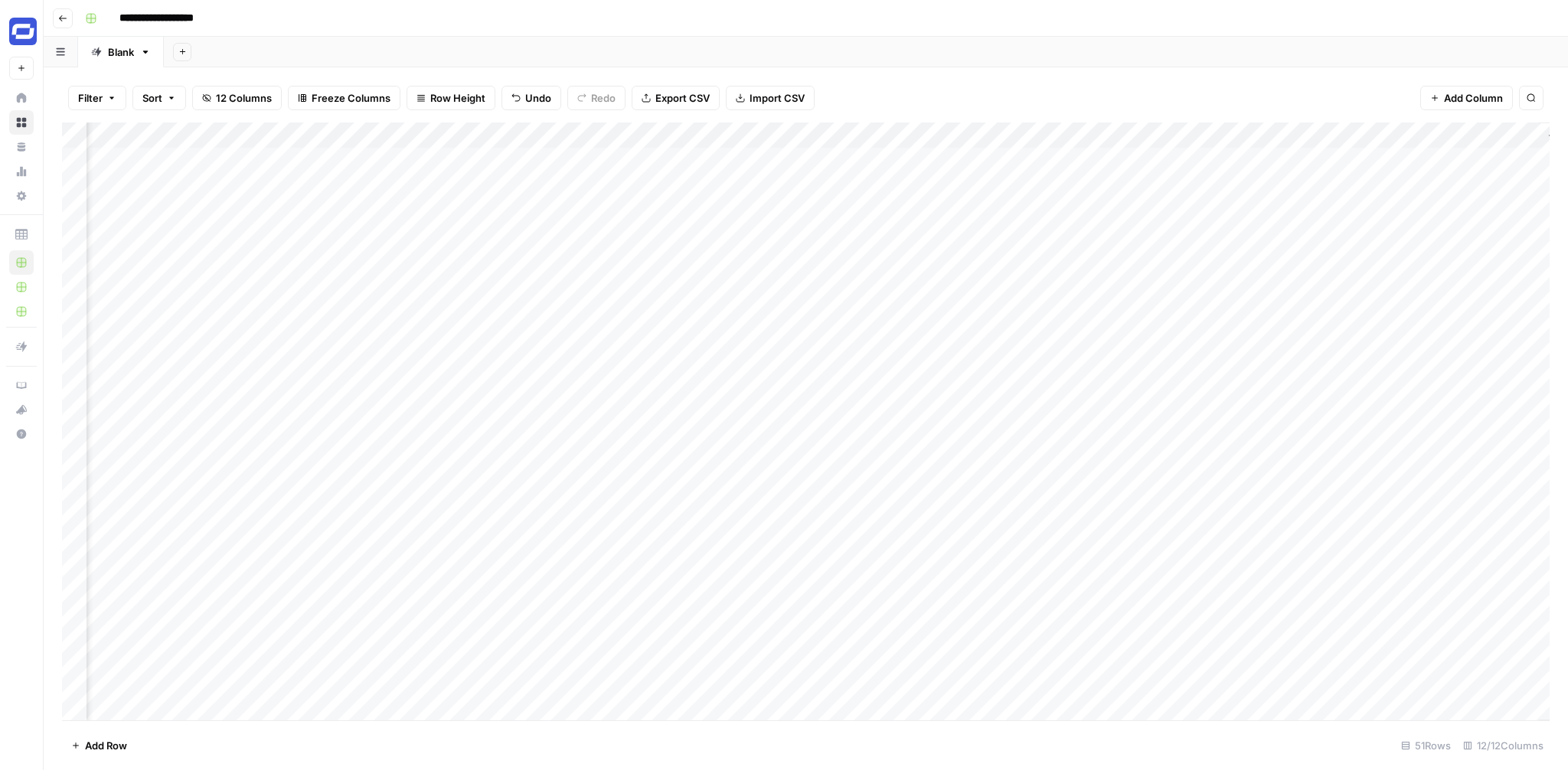scroll, scrollTop: 0, scrollLeft: 403, axis: horizontal 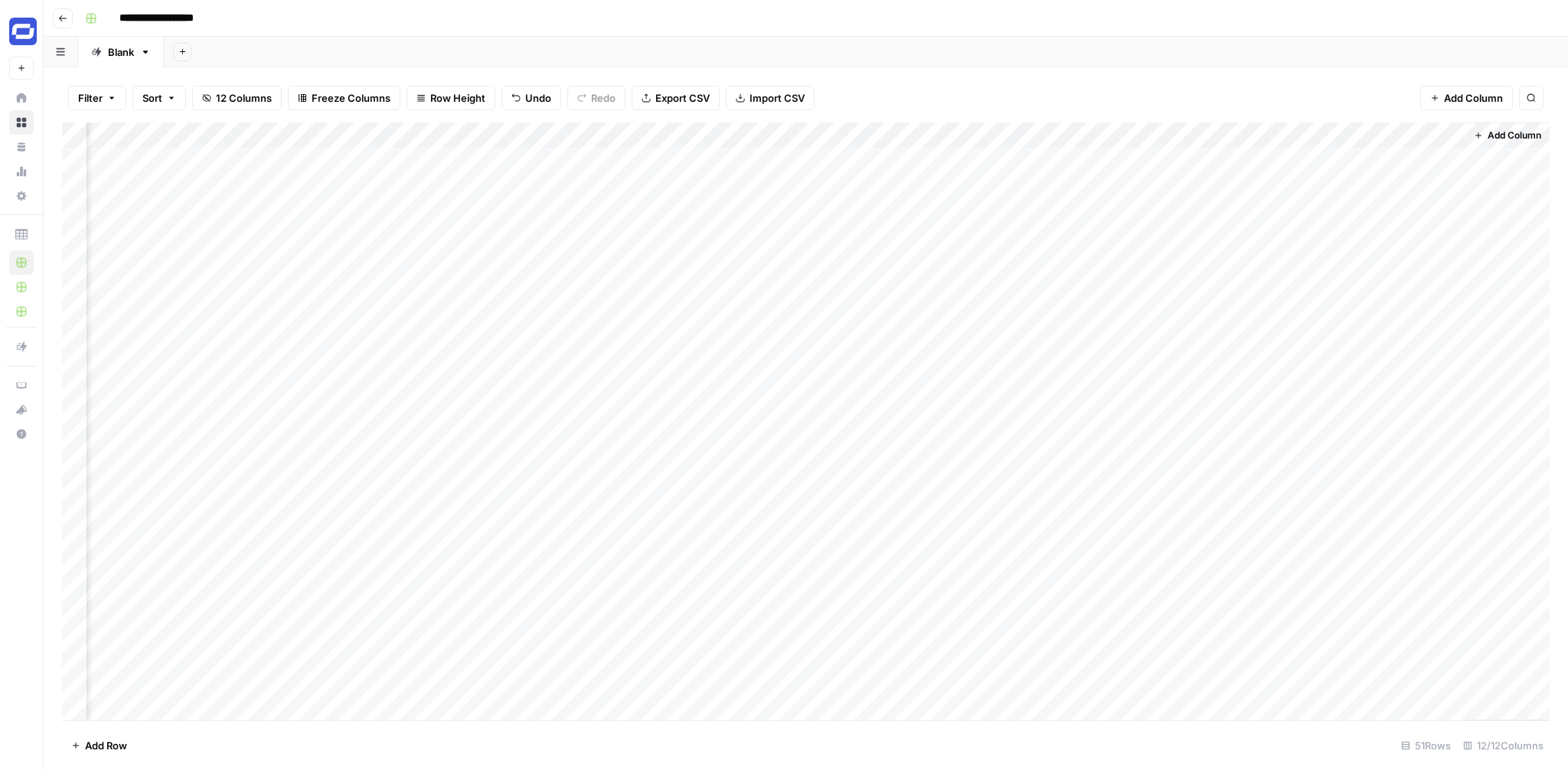 click on "Add Column" at bounding box center (805, 421) 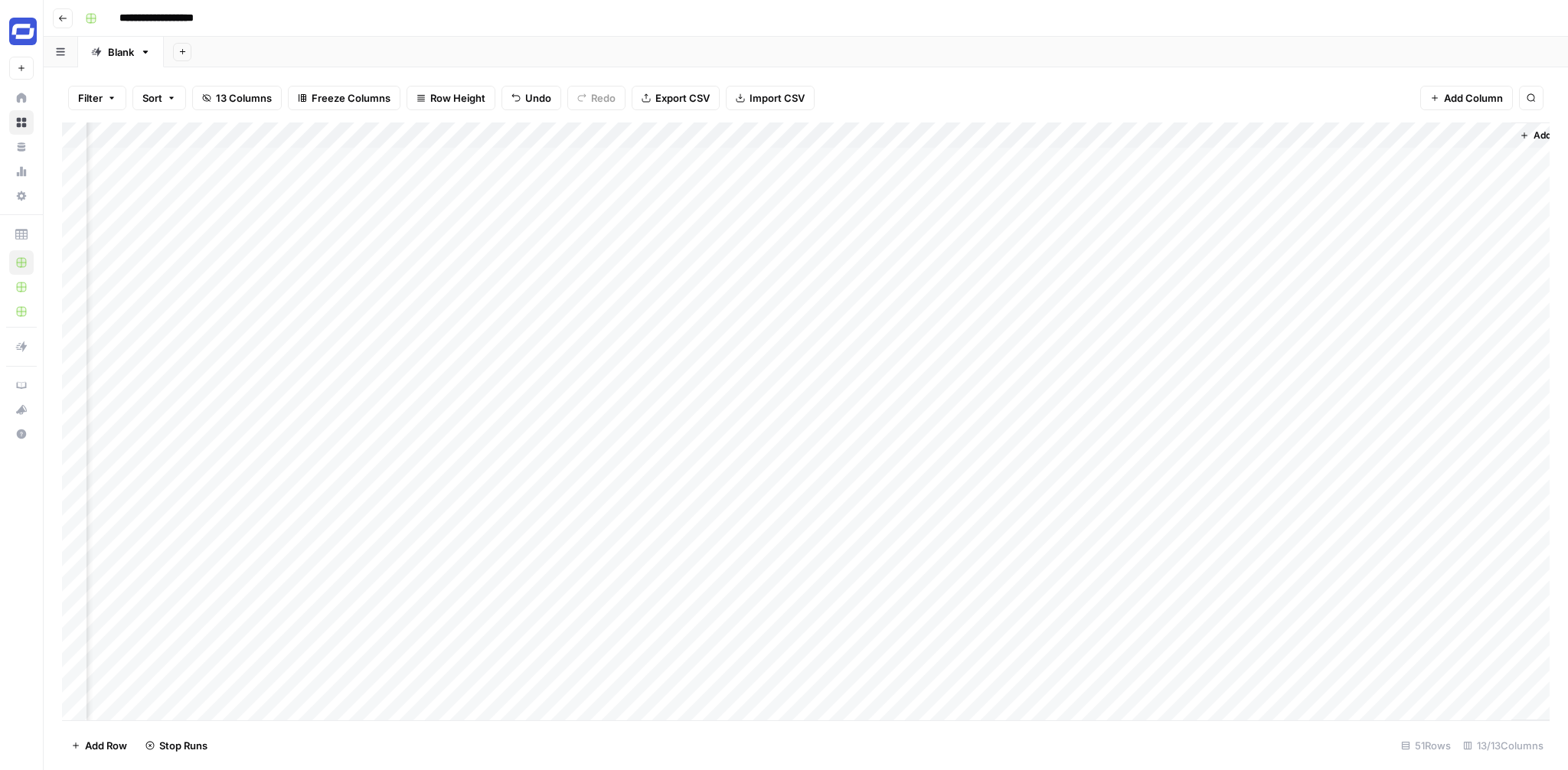 scroll, scrollTop: 0, scrollLeft: 541, axis: horizontal 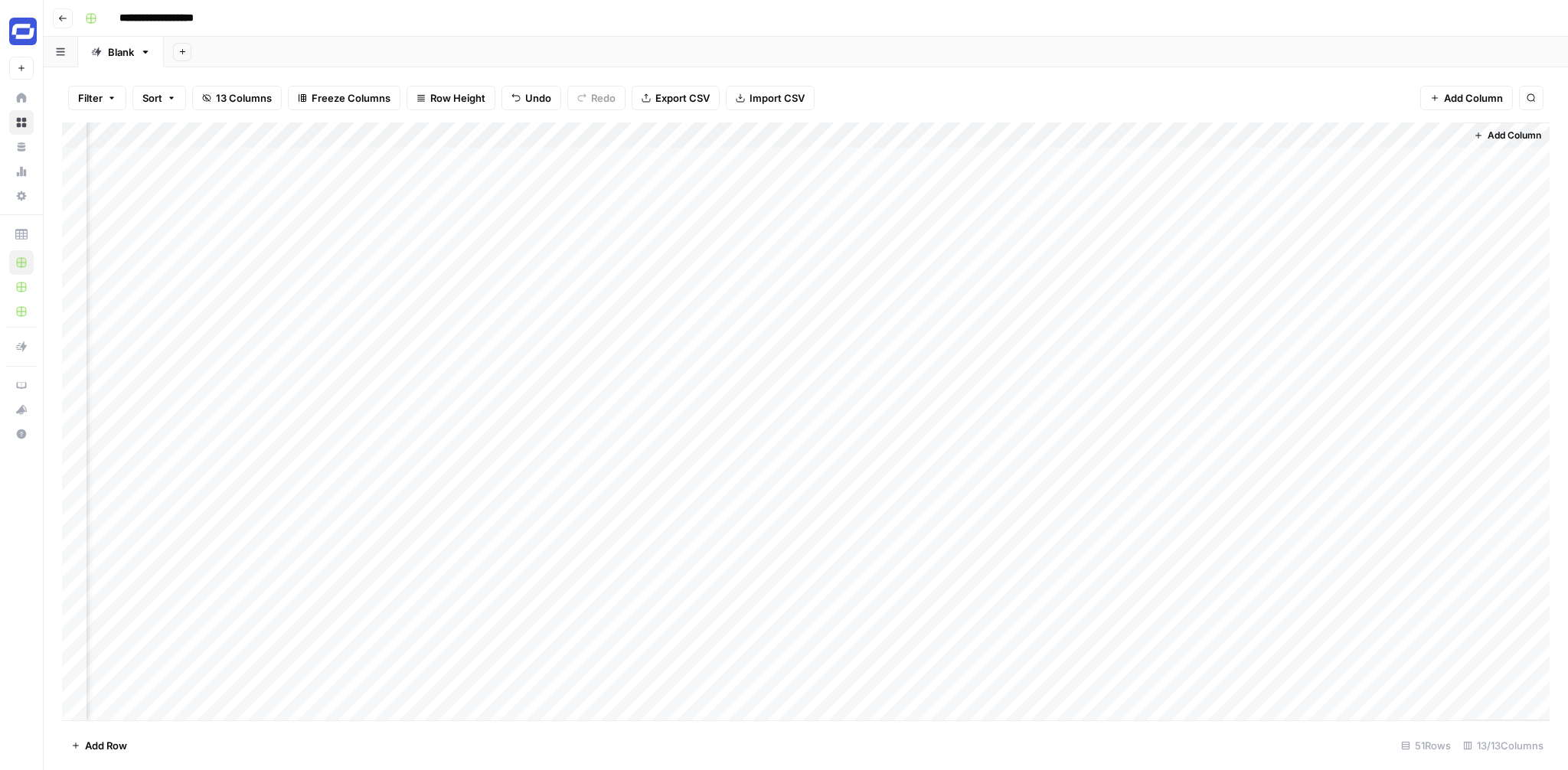 click on "Add Column" at bounding box center (805, 421) 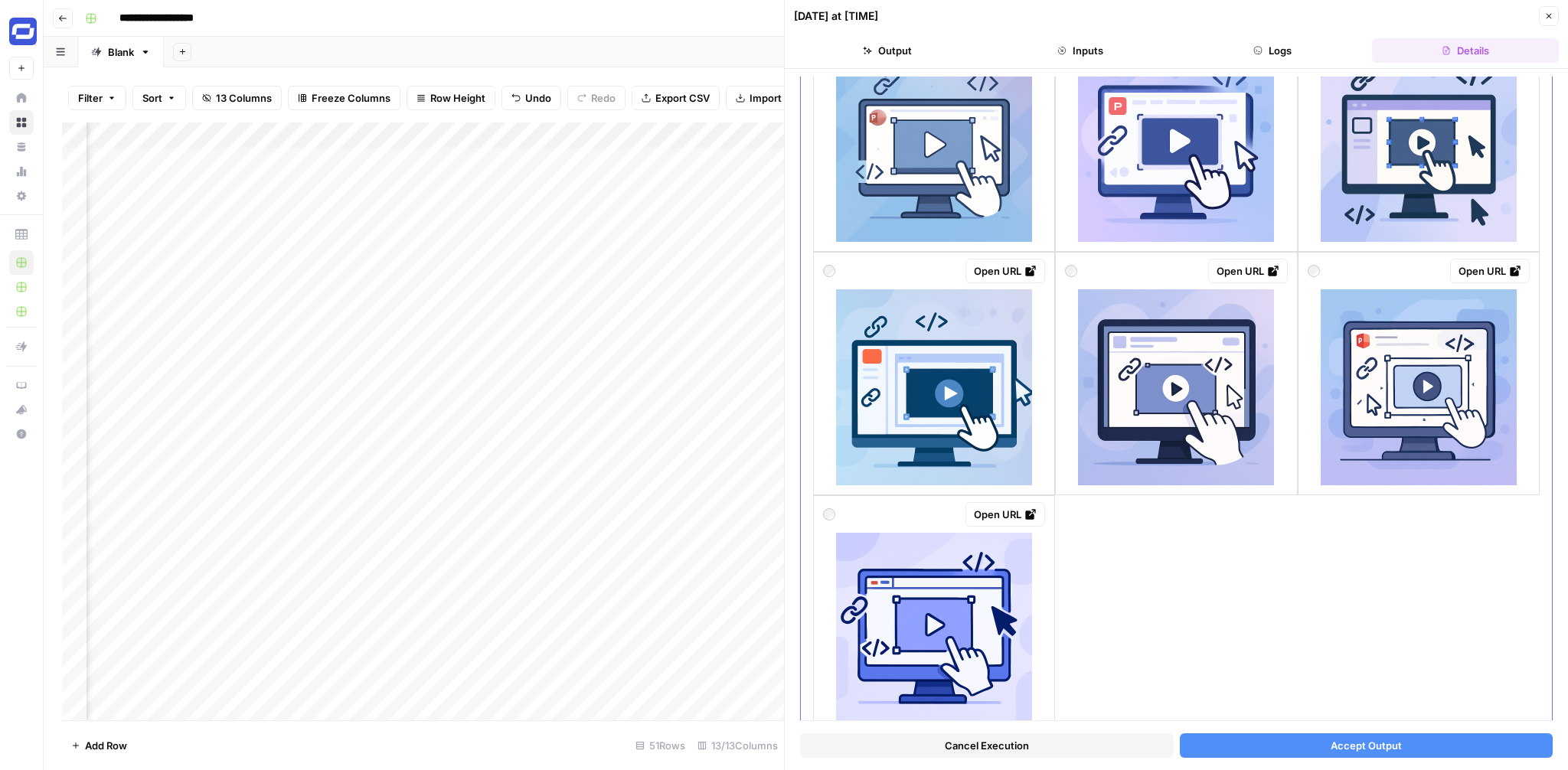 scroll, scrollTop: 421, scrollLeft: 0, axis: vertical 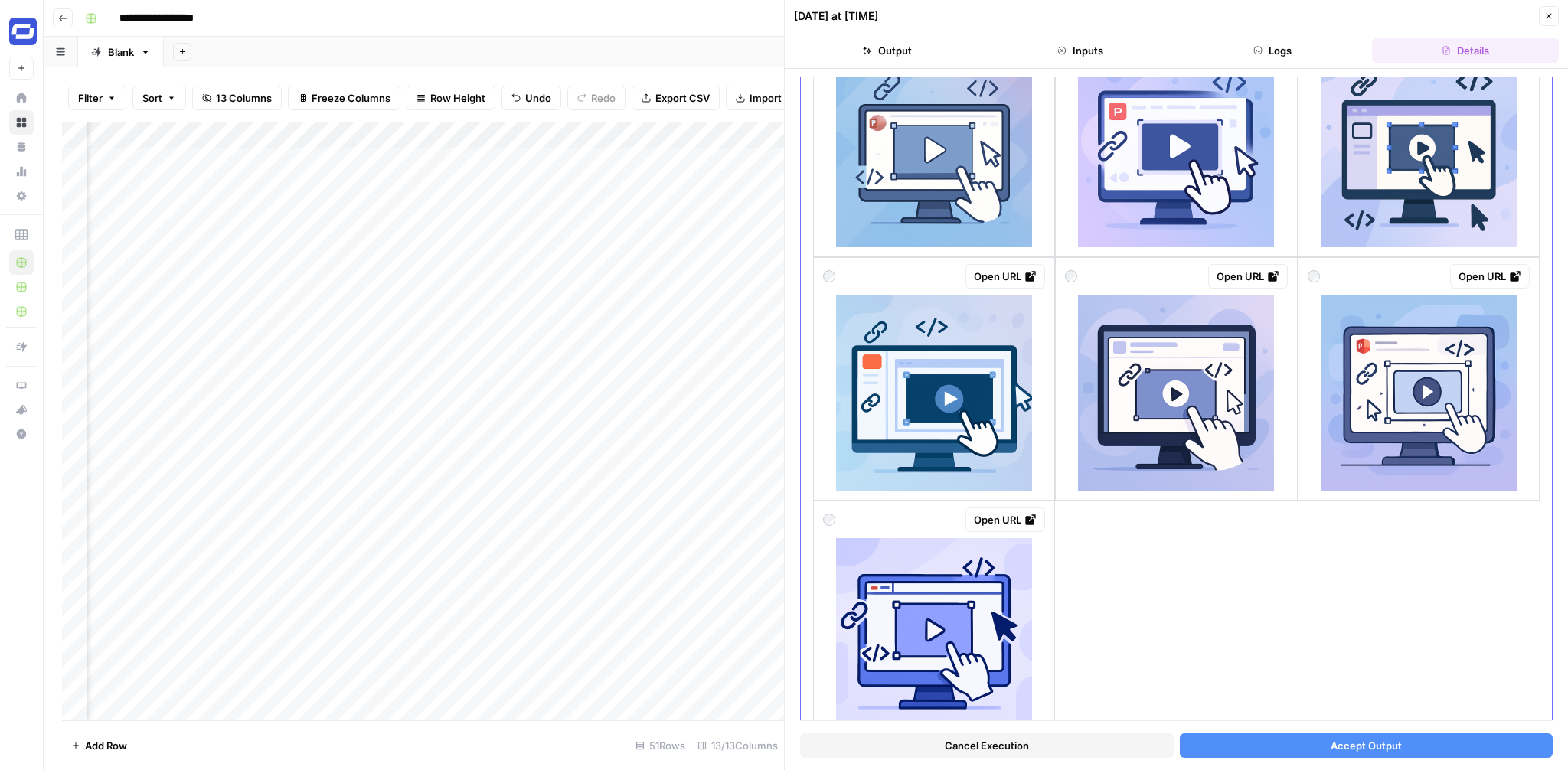 click at bounding box center (1176, 393) 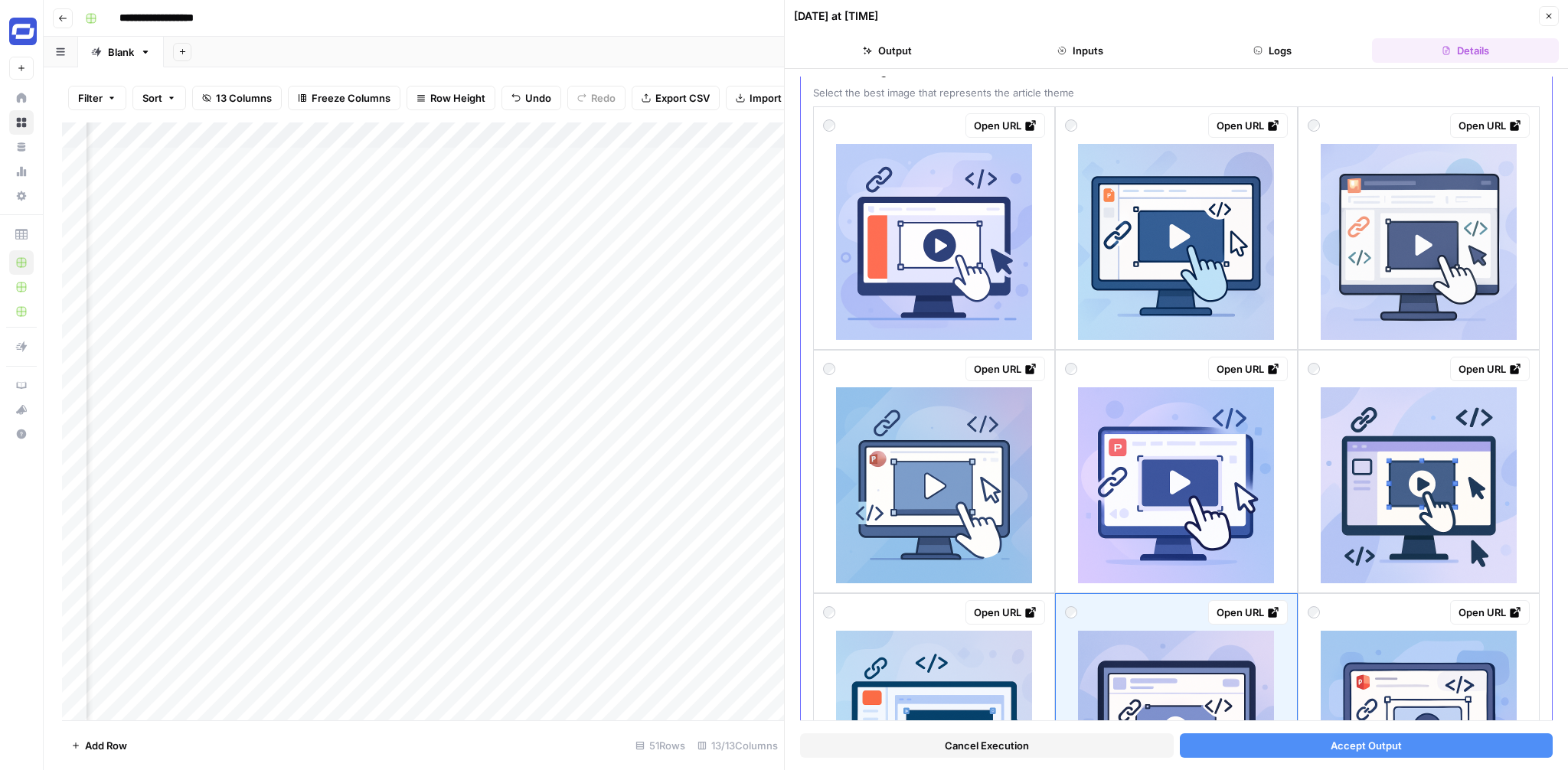 scroll, scrollTop: 80, scrollLeft: 0, axis: vertical 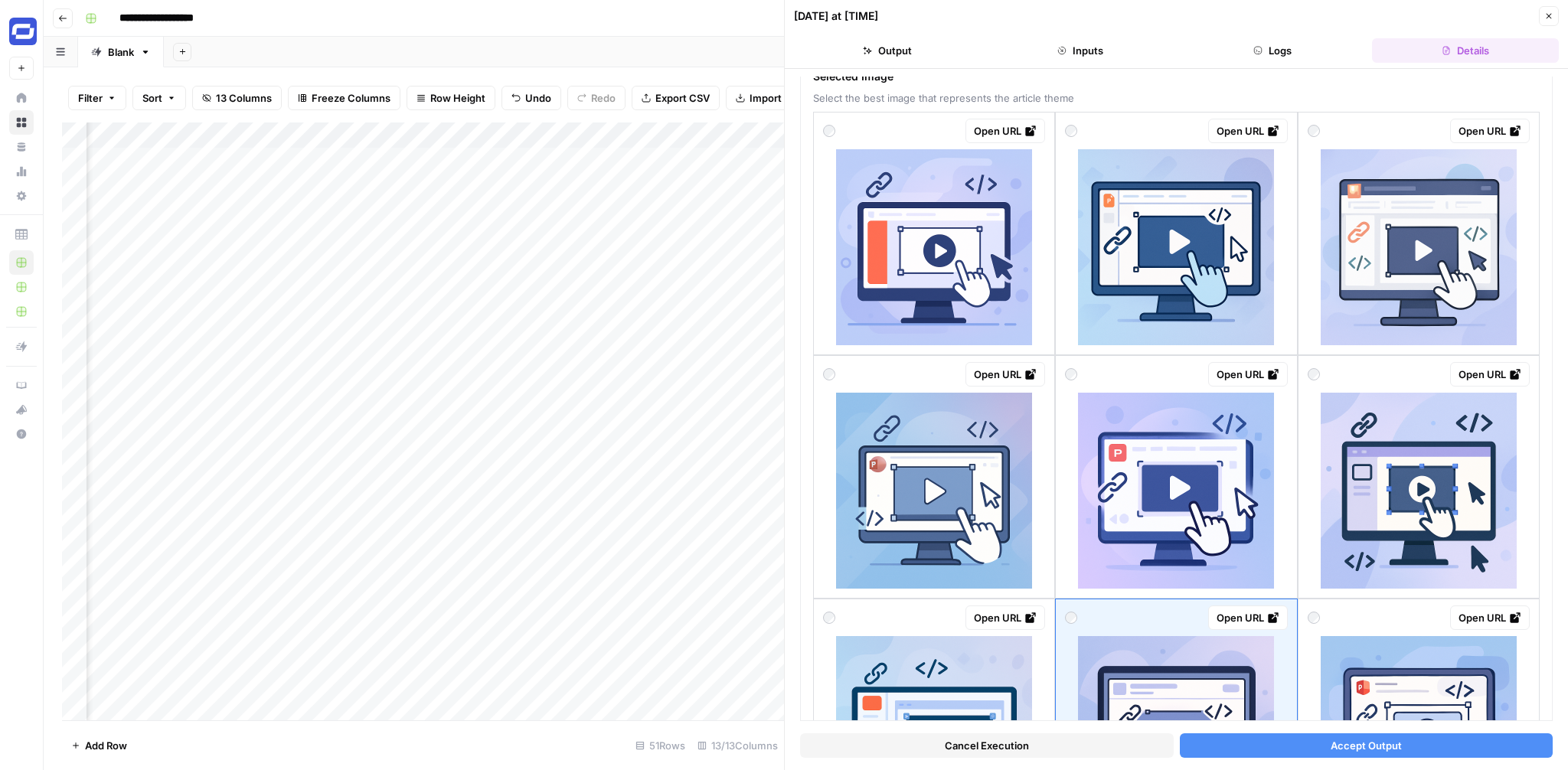 click on "Accept Output" at bounding box center [1366, 746] 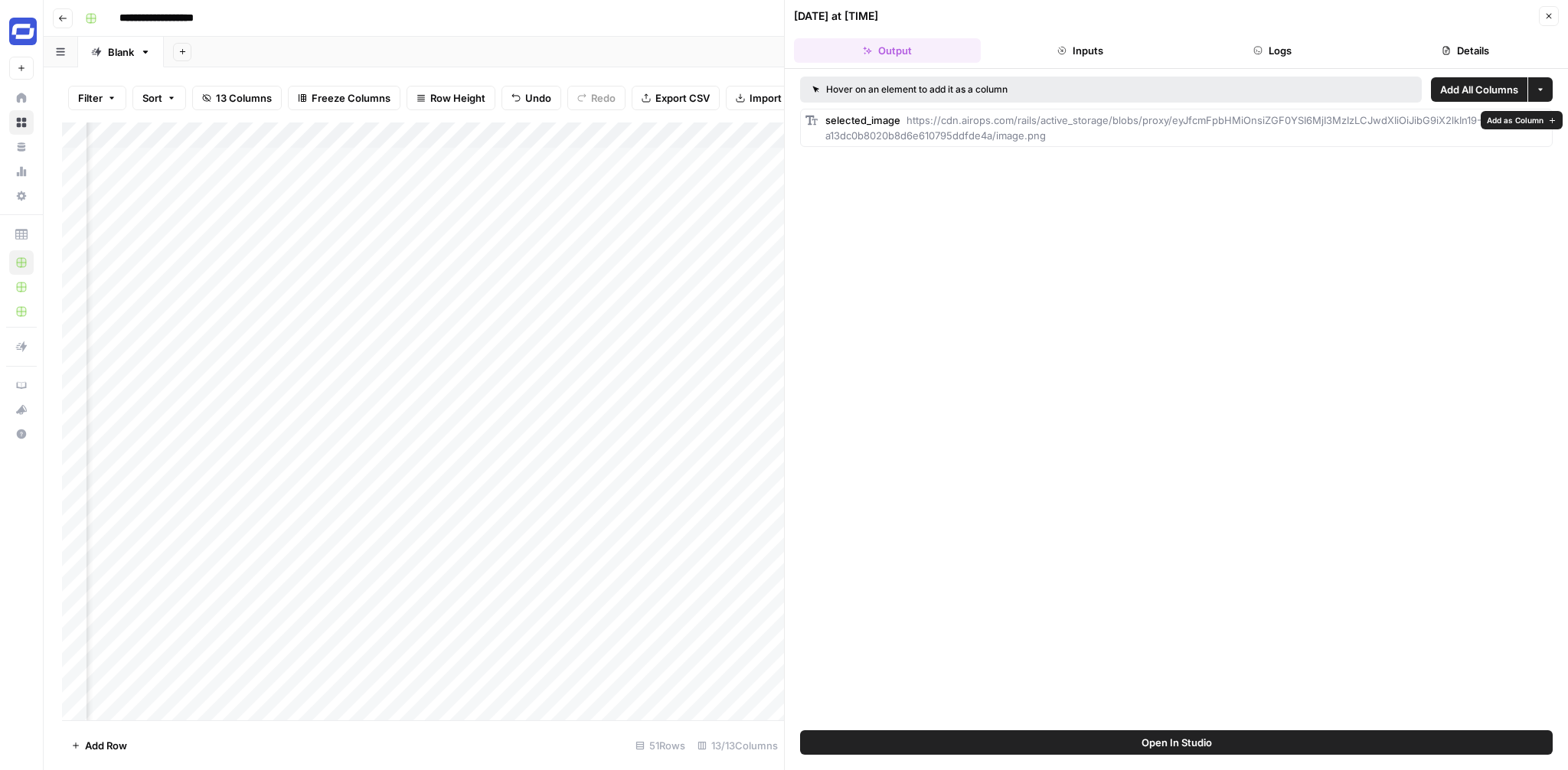 click on "Add as Column" at bounding box center (1515, 120) 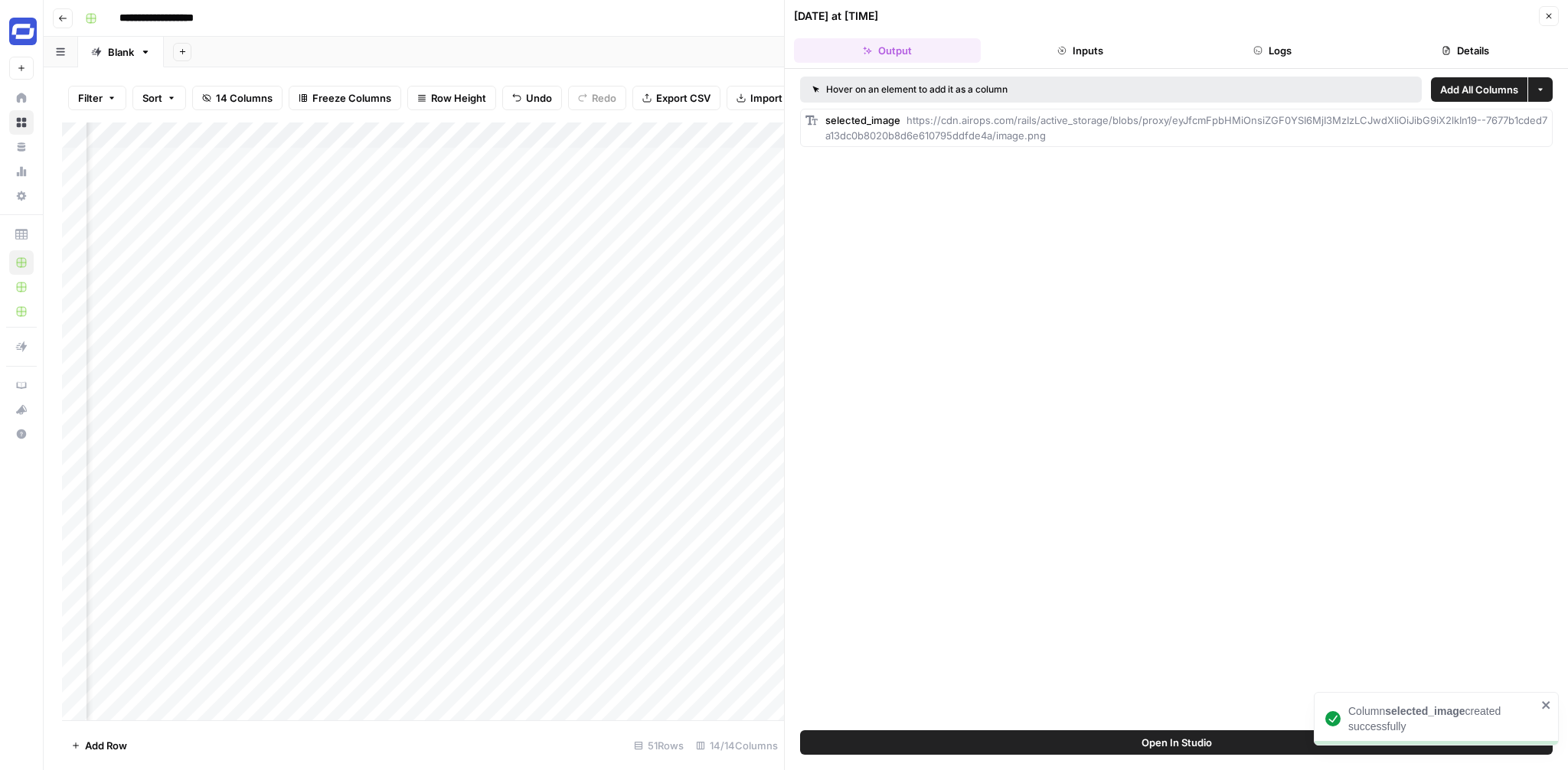 click 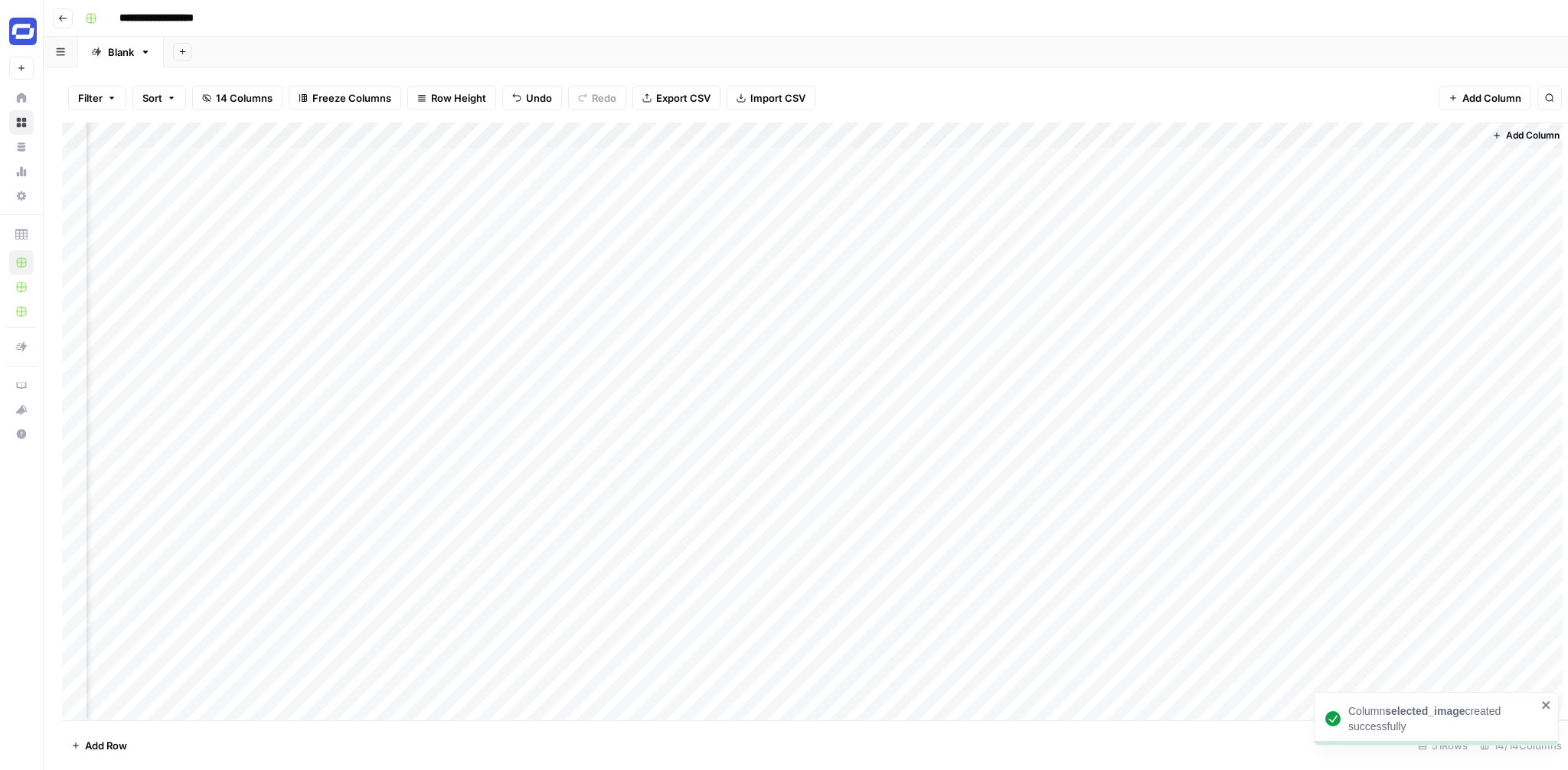 scroll, scrollTop: 0, scrollLeft: 661, axis: horizontal 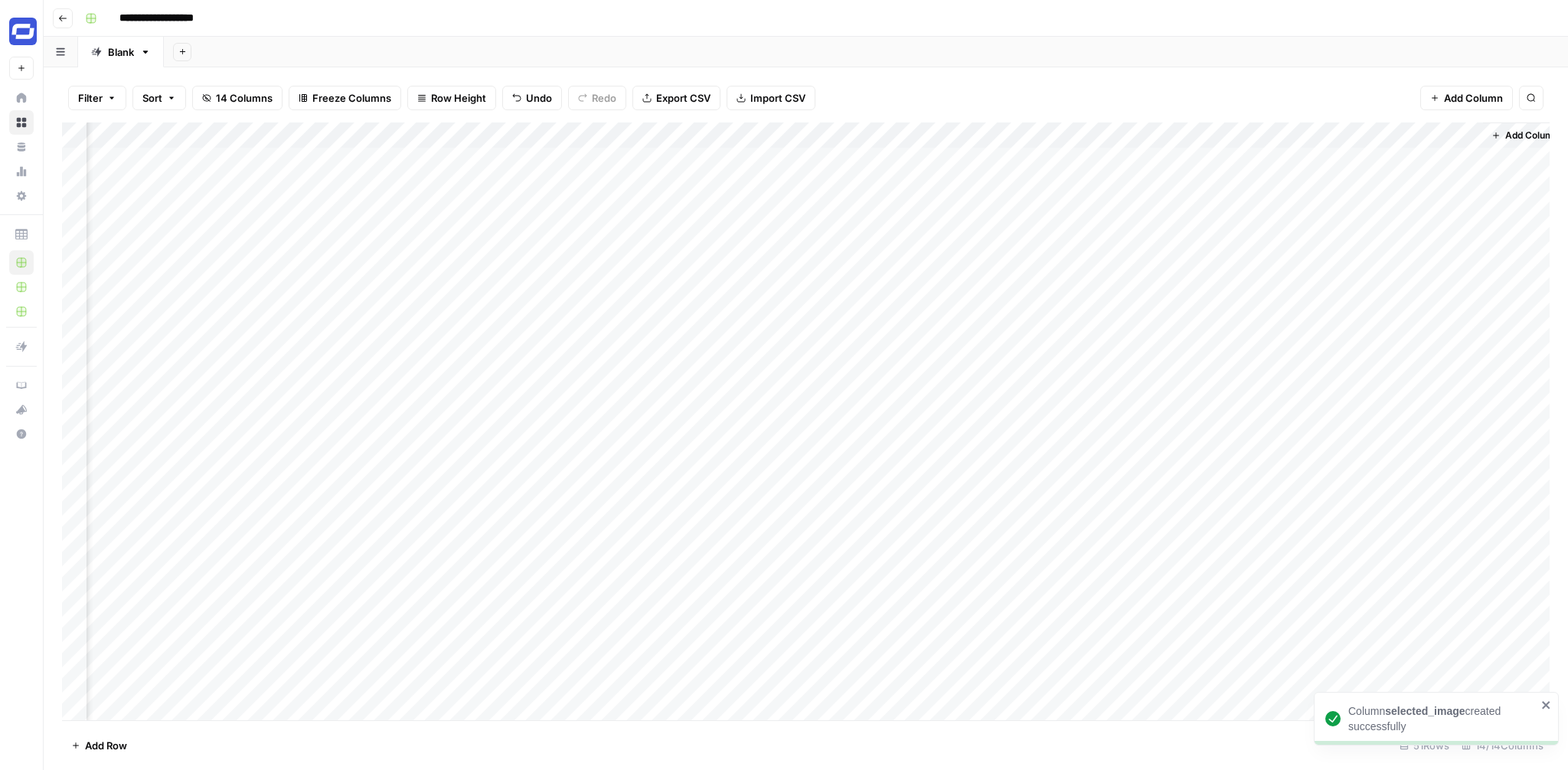 click on "Add Column" at bounding box center (805, 421) 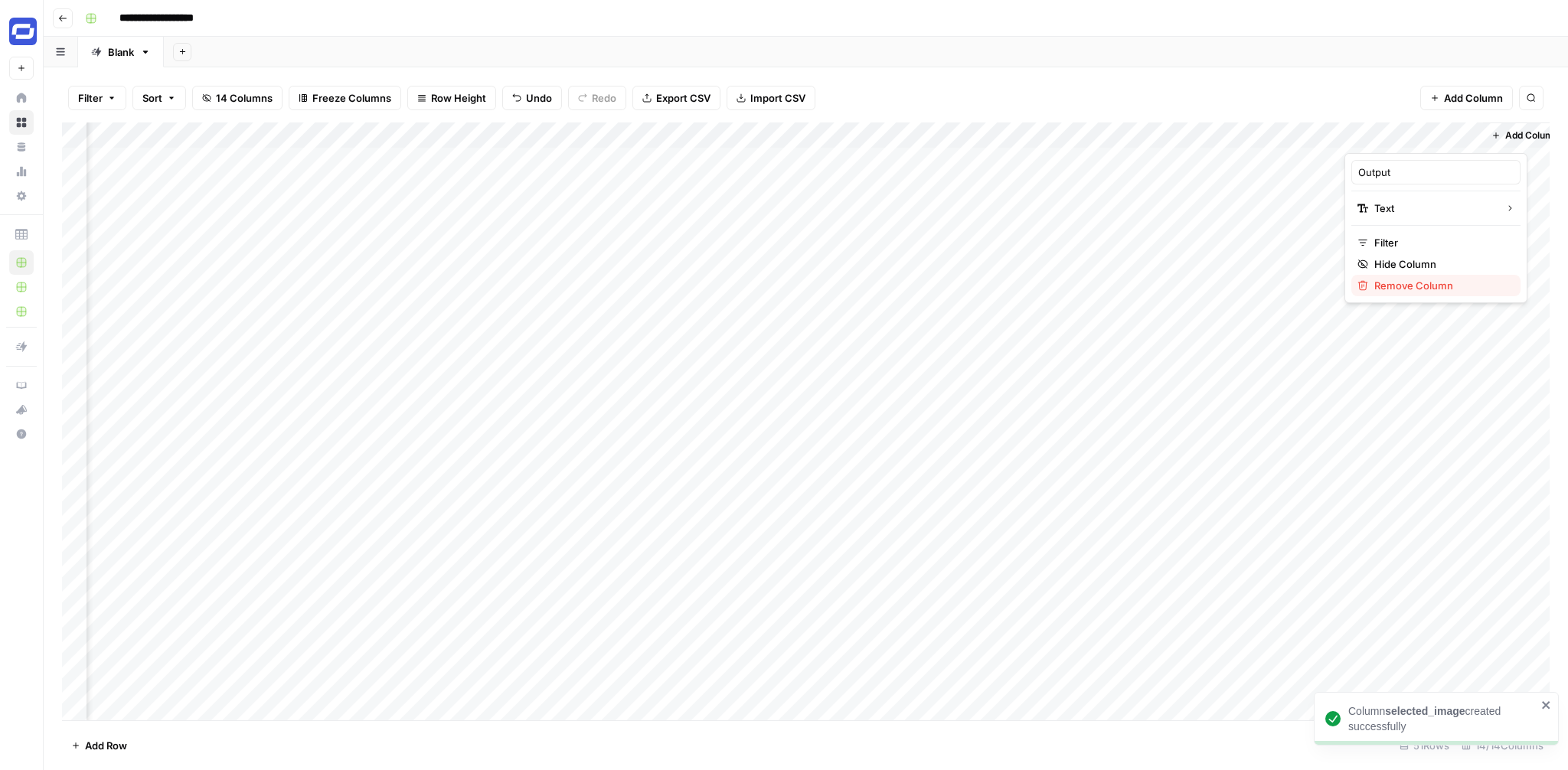 click on "Remove Column" at bounding box center (1441, 285) 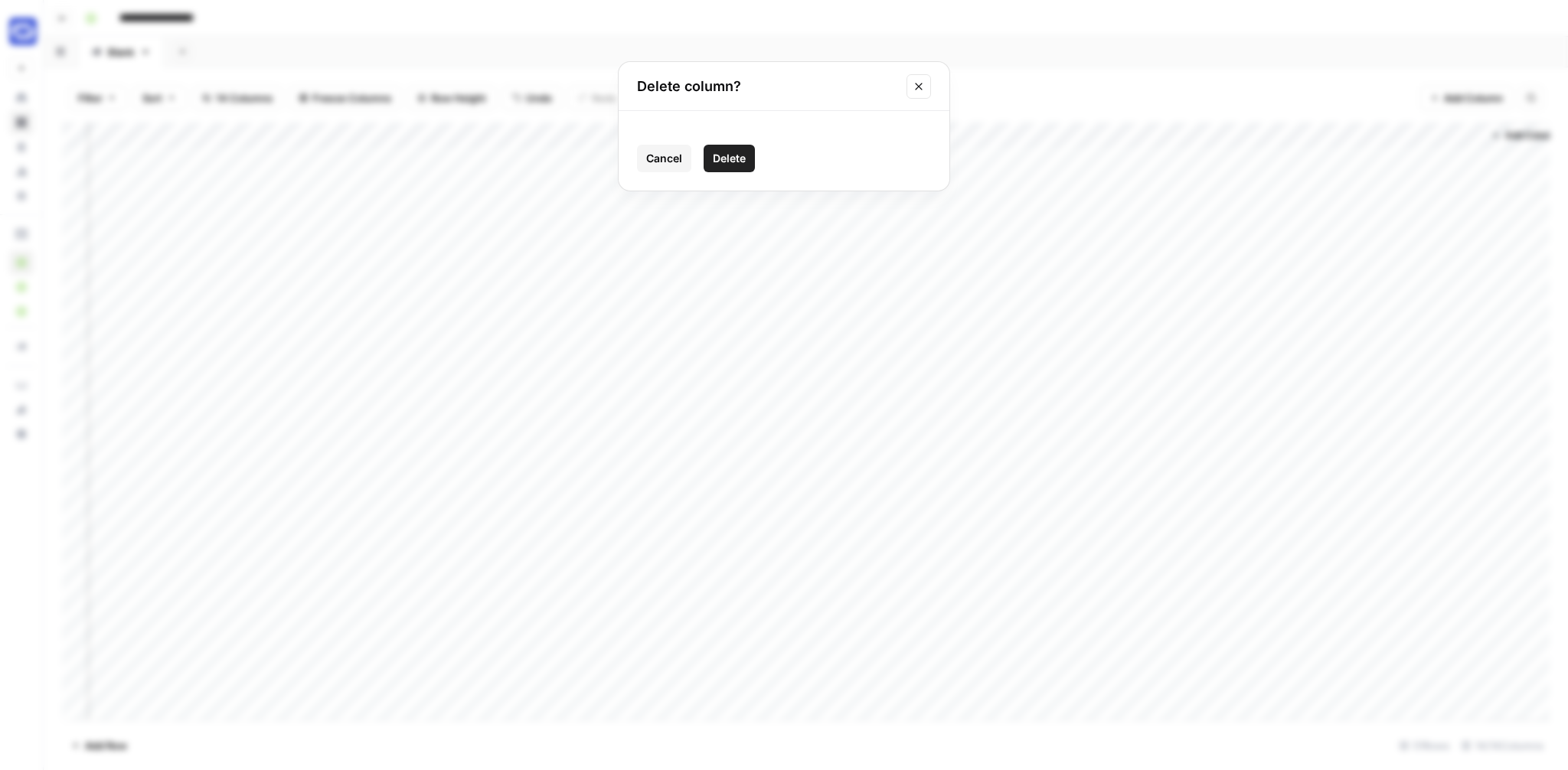 click on "Delete" at bounding box center [729, 158] 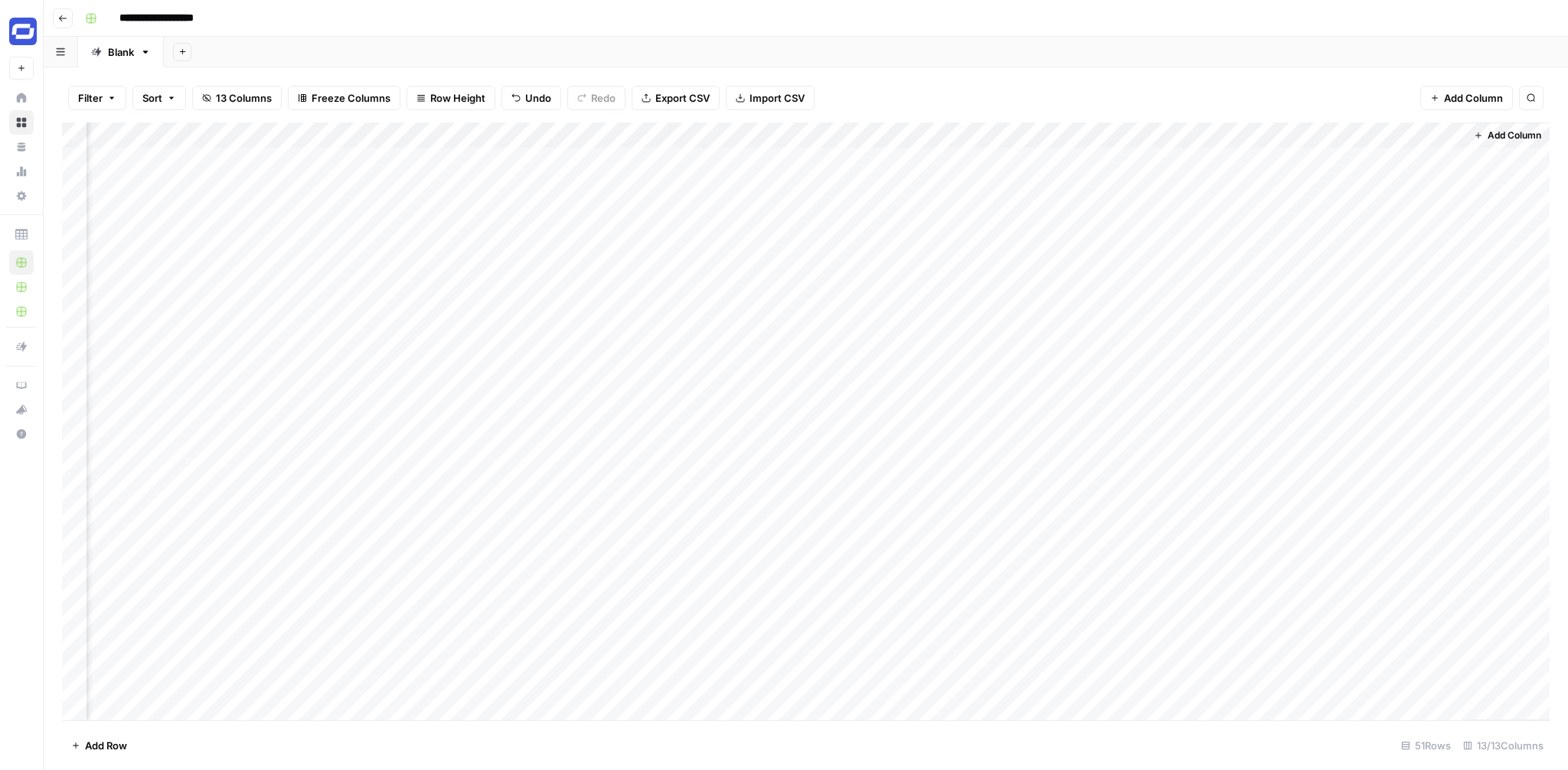 scroll, scrollTop: 0, scrollLeft: 541, axis: horizontal 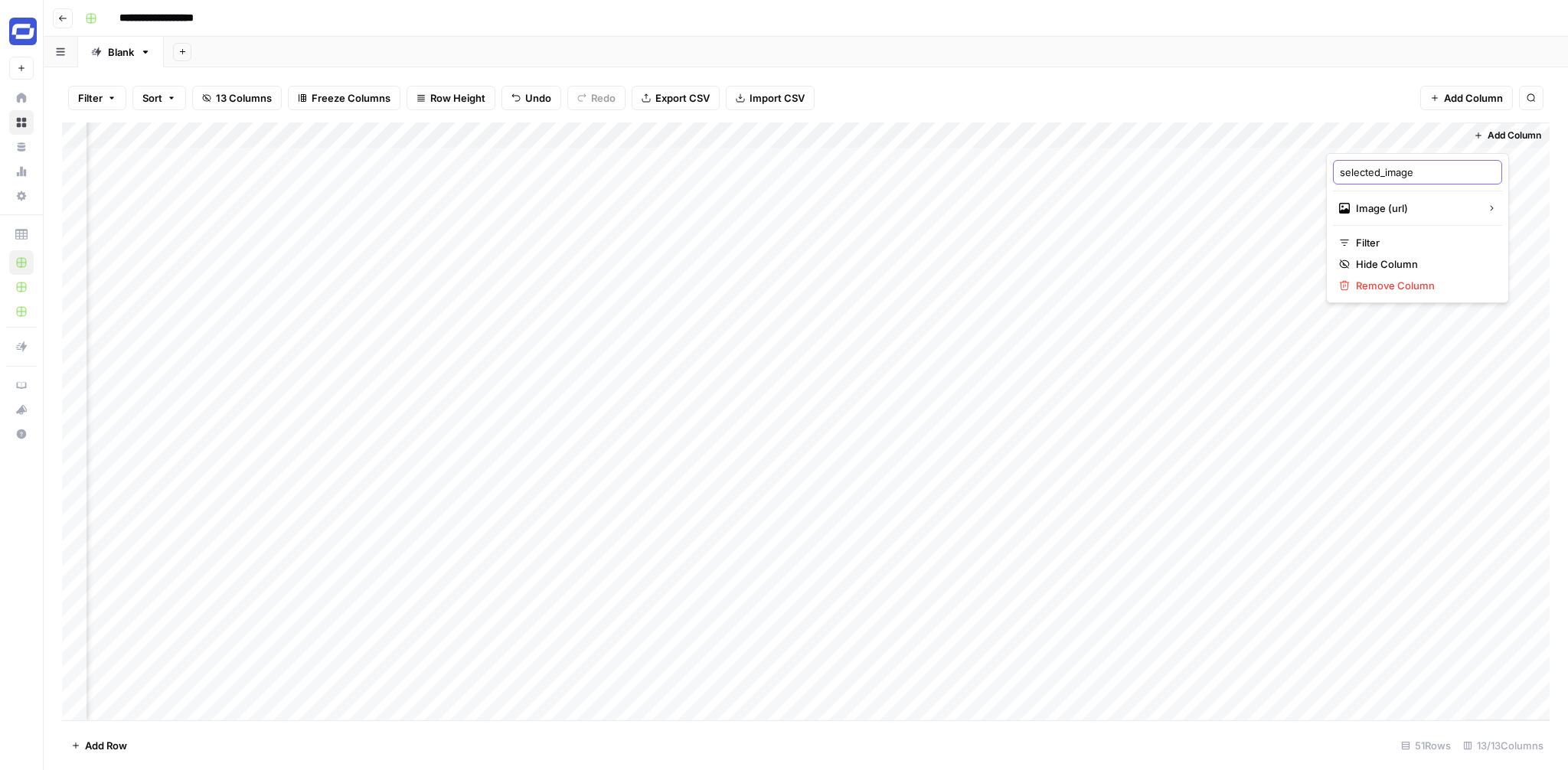 click on "selected_image" at bounding box center (1417, 172) 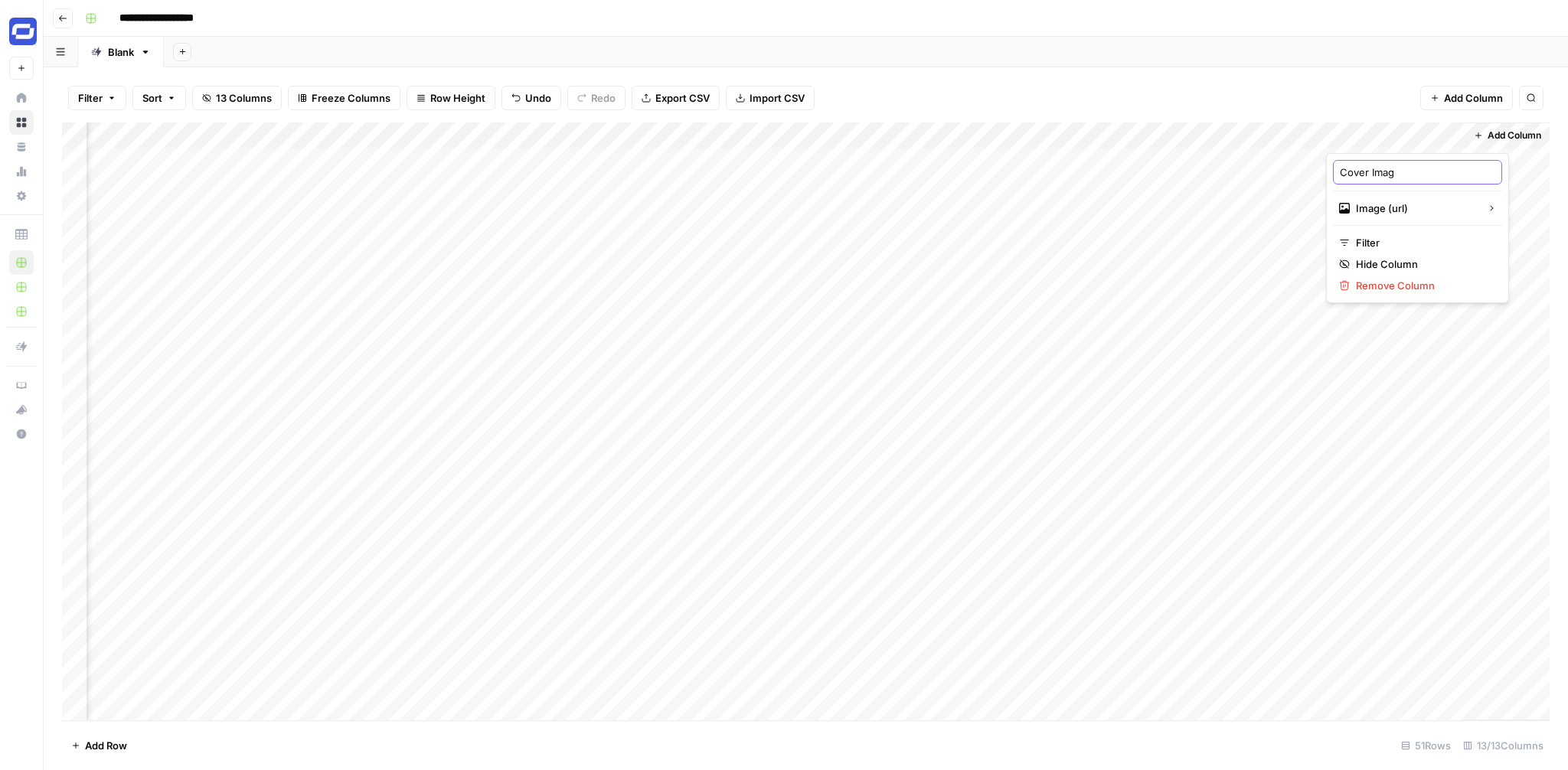 type on "Cover Image" 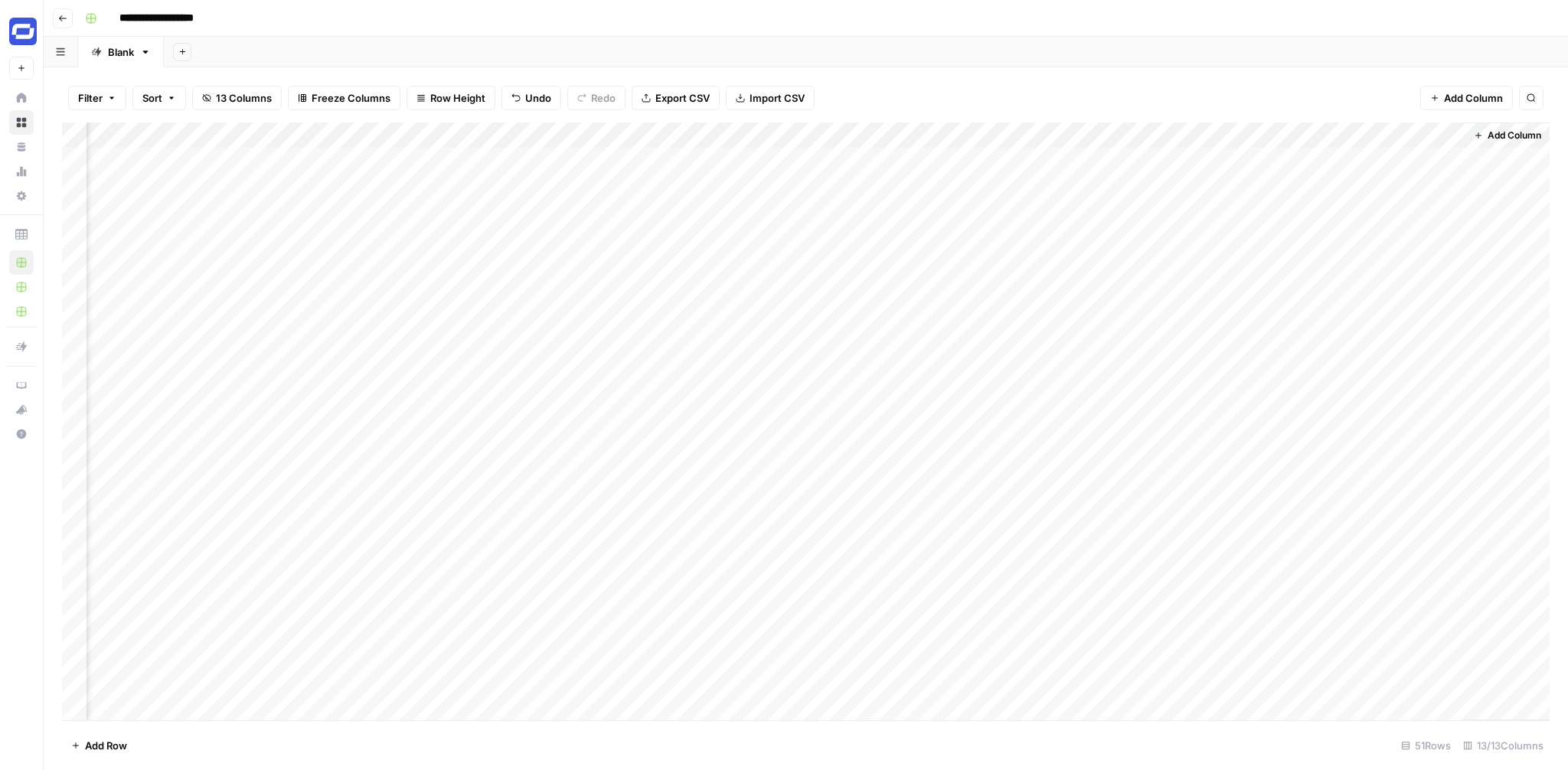 click on "Add Column" at bounding box center [1514, 135] 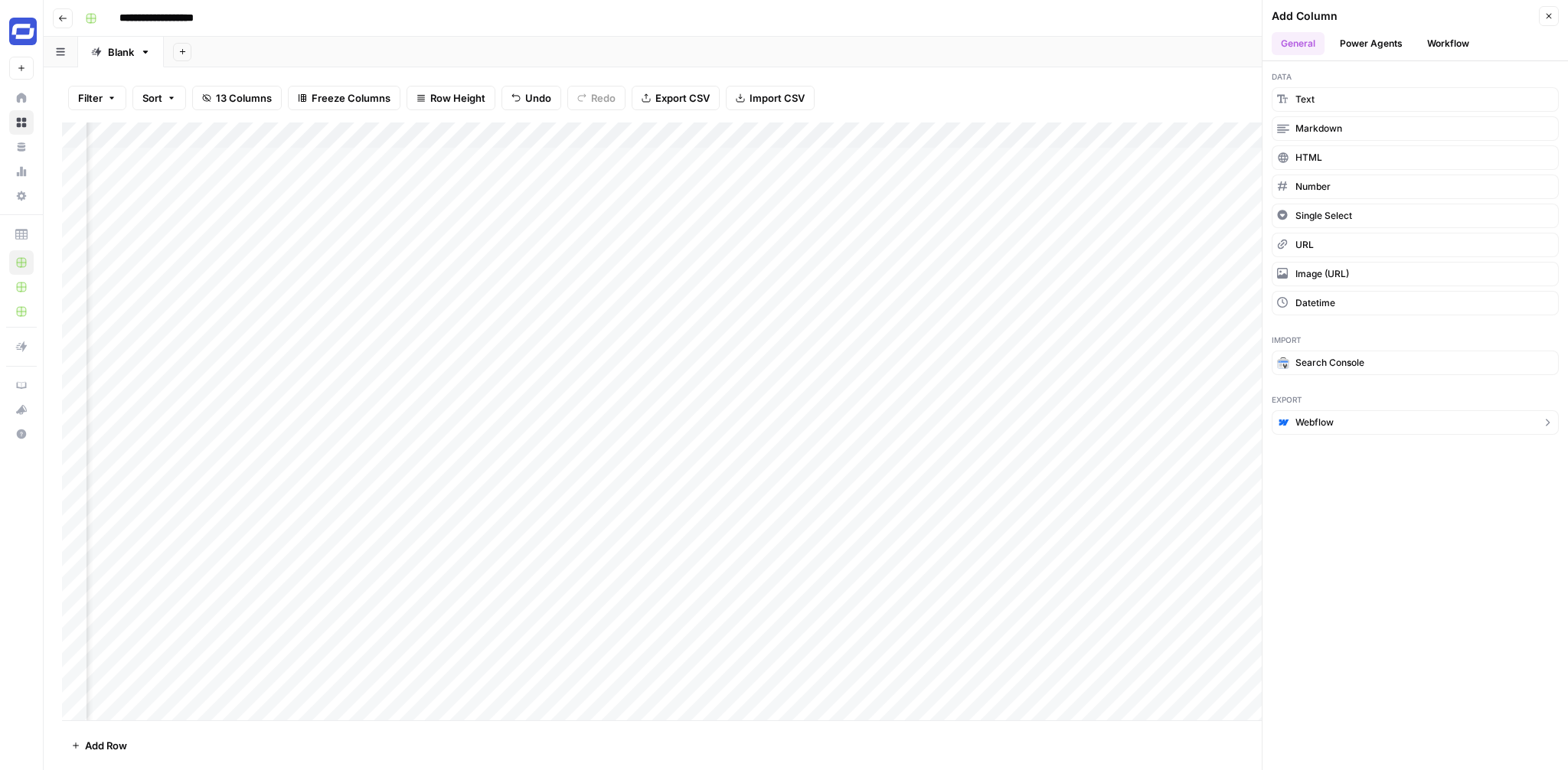 click on "Webflow" at bounding box center [1315, 423] 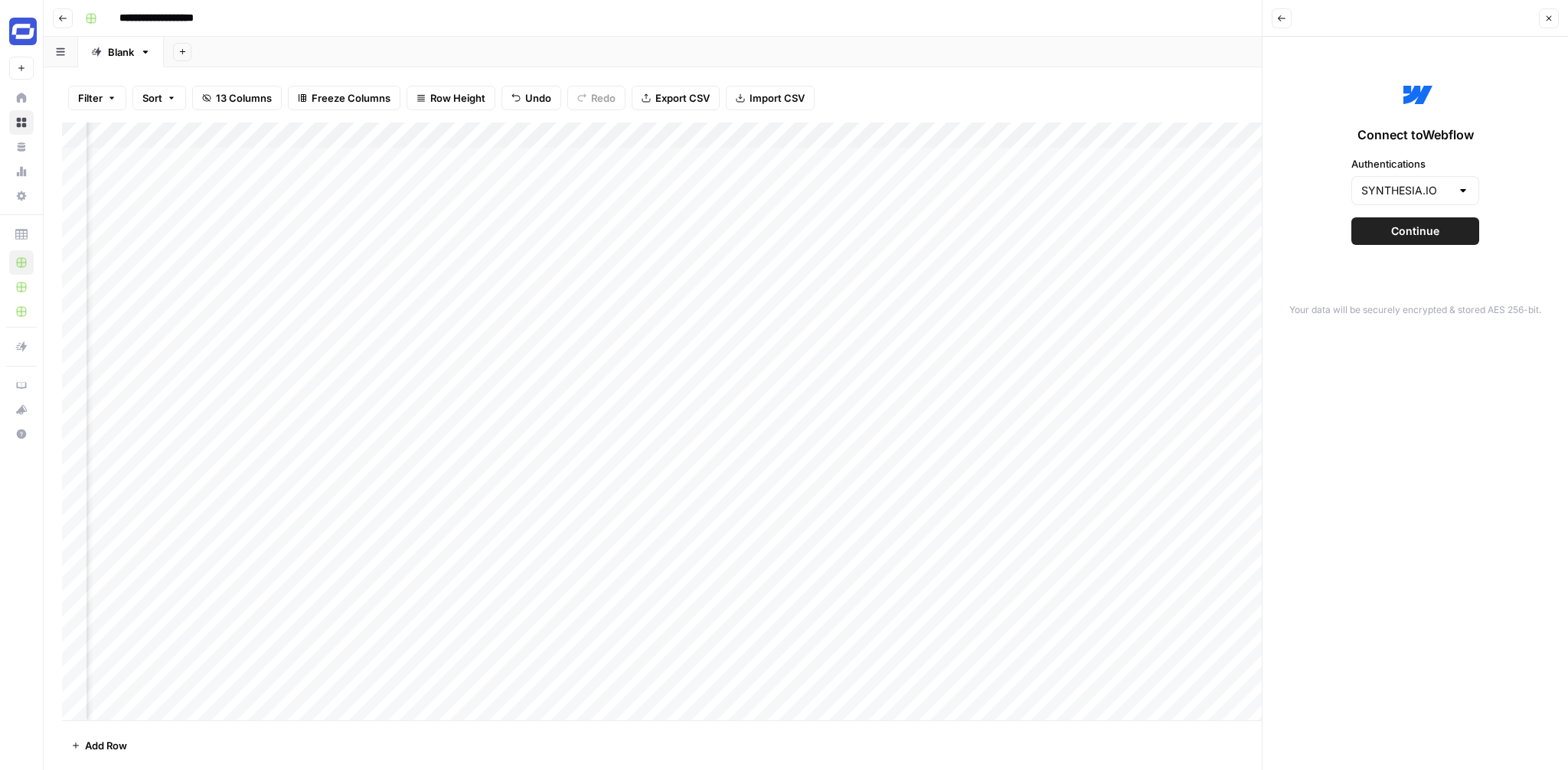 click on "Continue" at bounding box center (1415, 231) 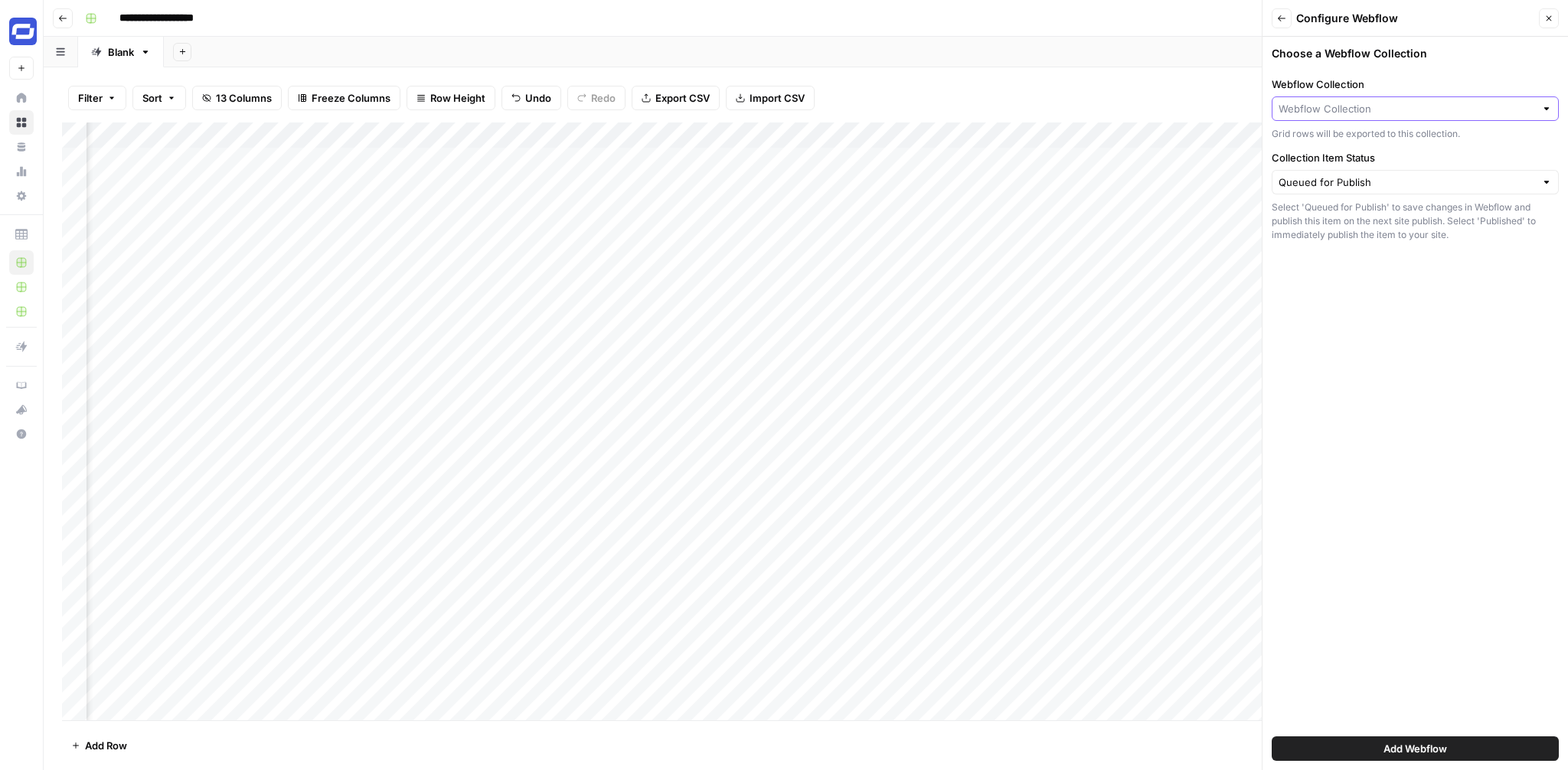 click on "Webflow Collection" at bounding box center [1406, 109] 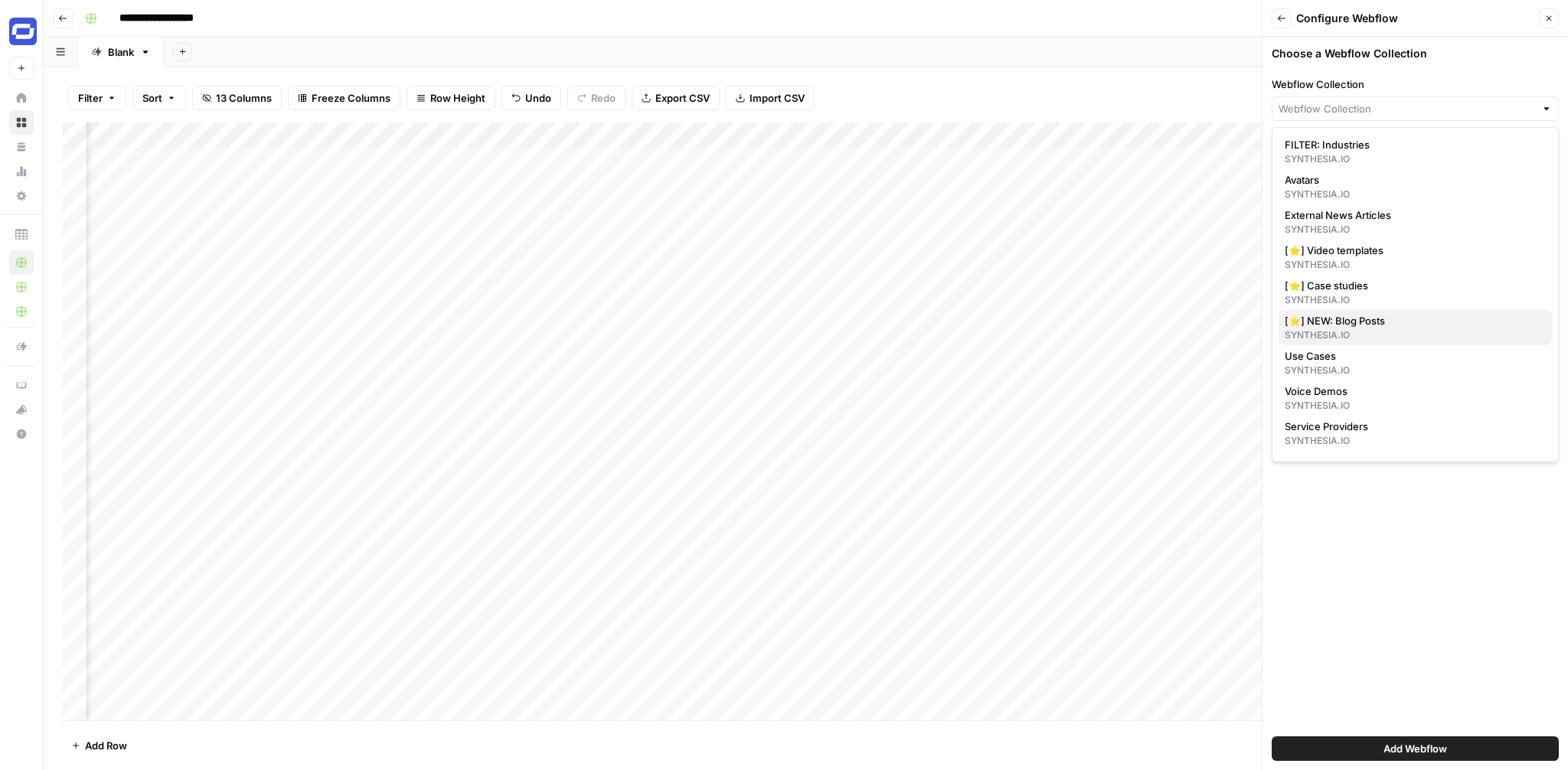 click on "[⭐] NEW: Blog Posts" at bounding box center [1412, 321] 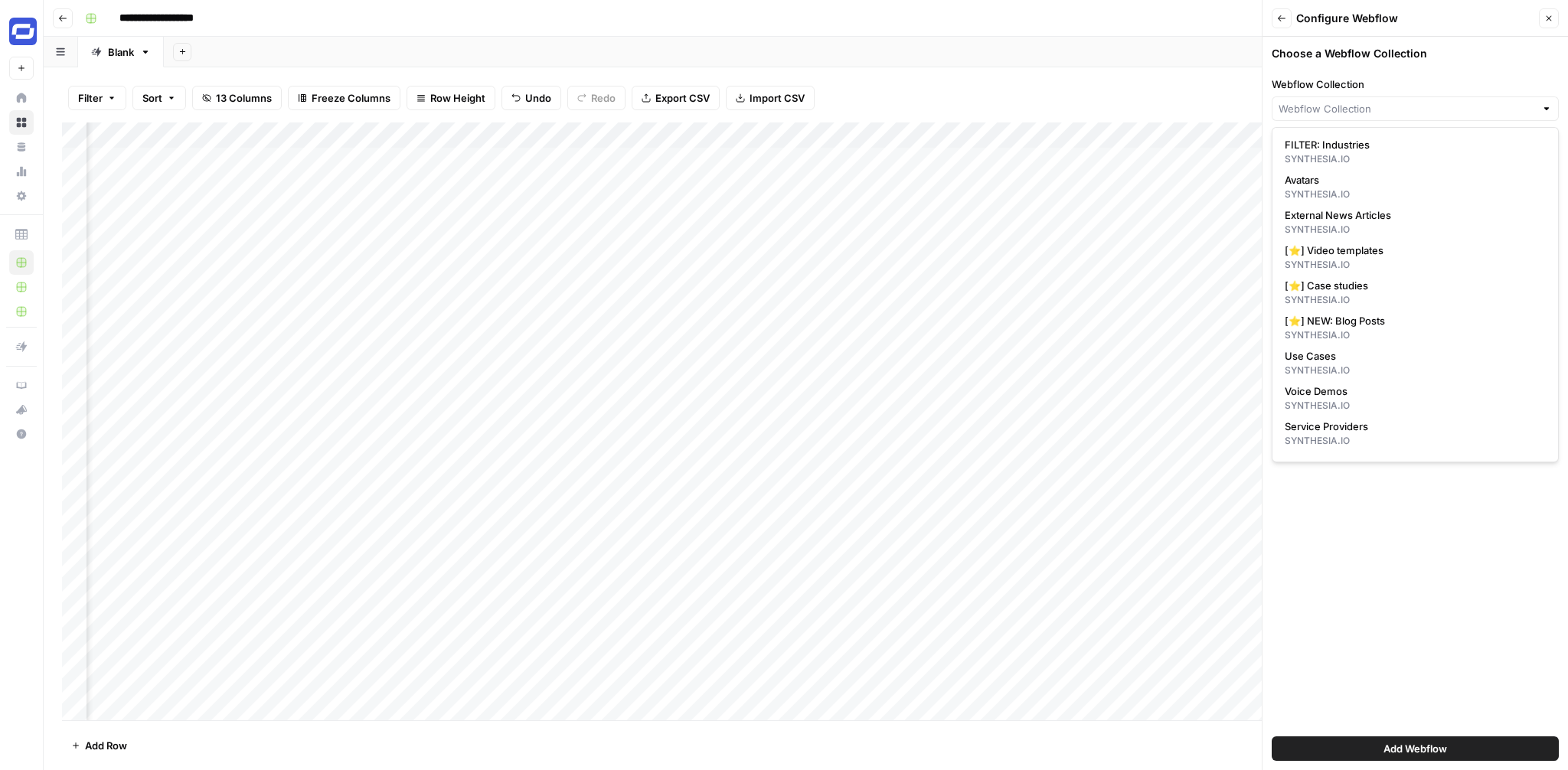 type on "[⭐] NEW: Blog Posts" 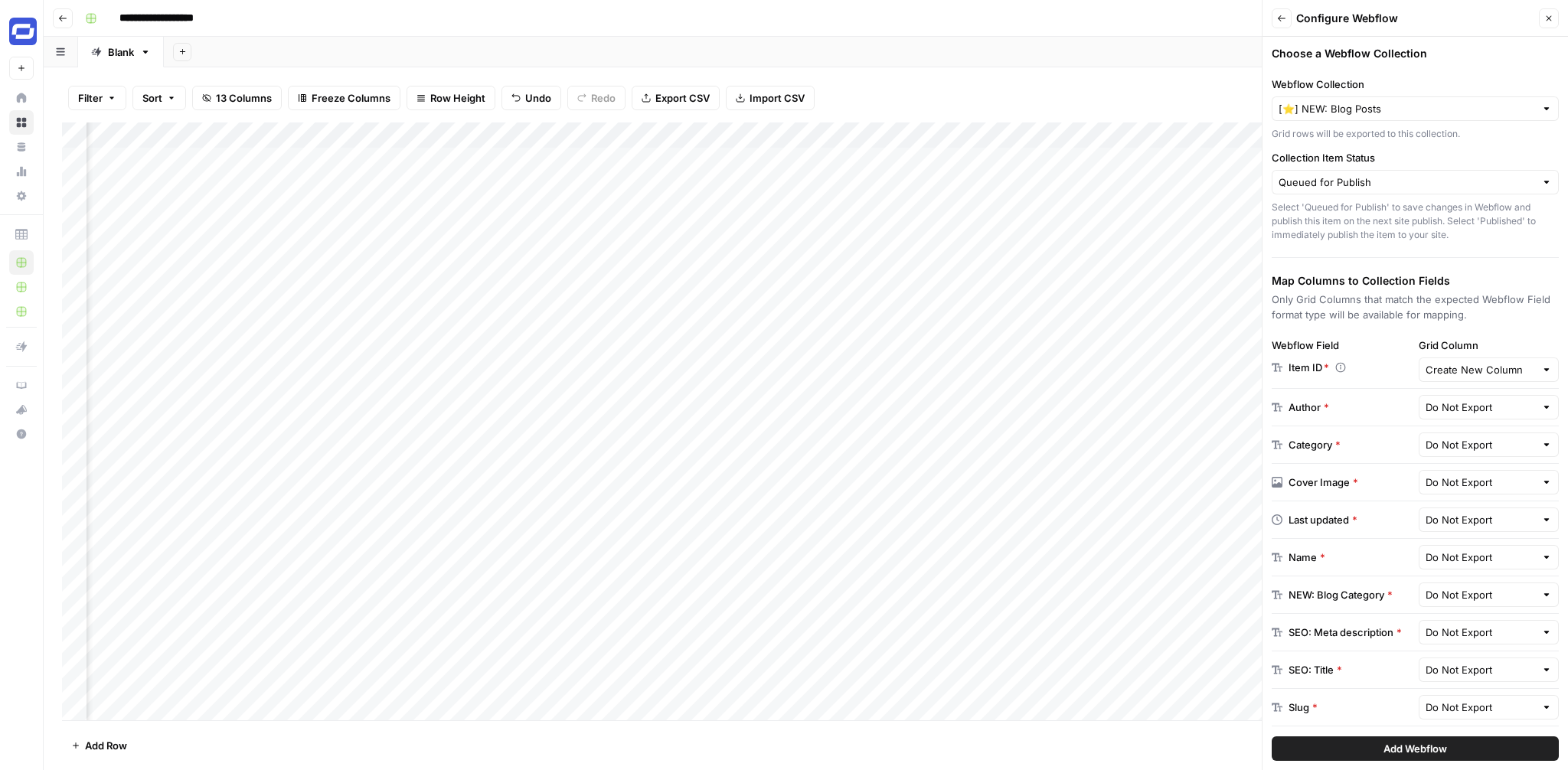type on "Author" 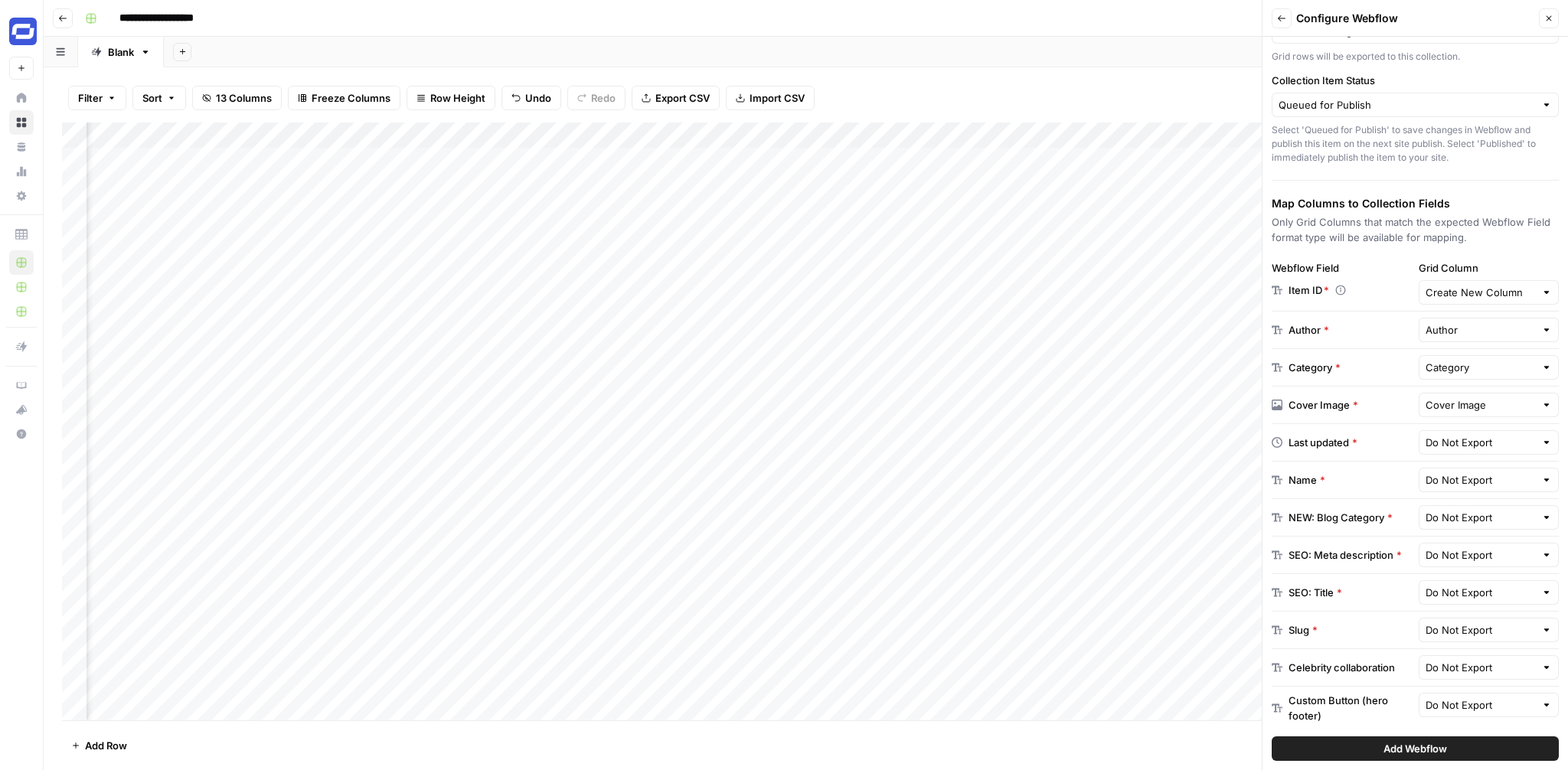 scroll, scrollTop: 85, scrollLeft: 0, axis: vertical 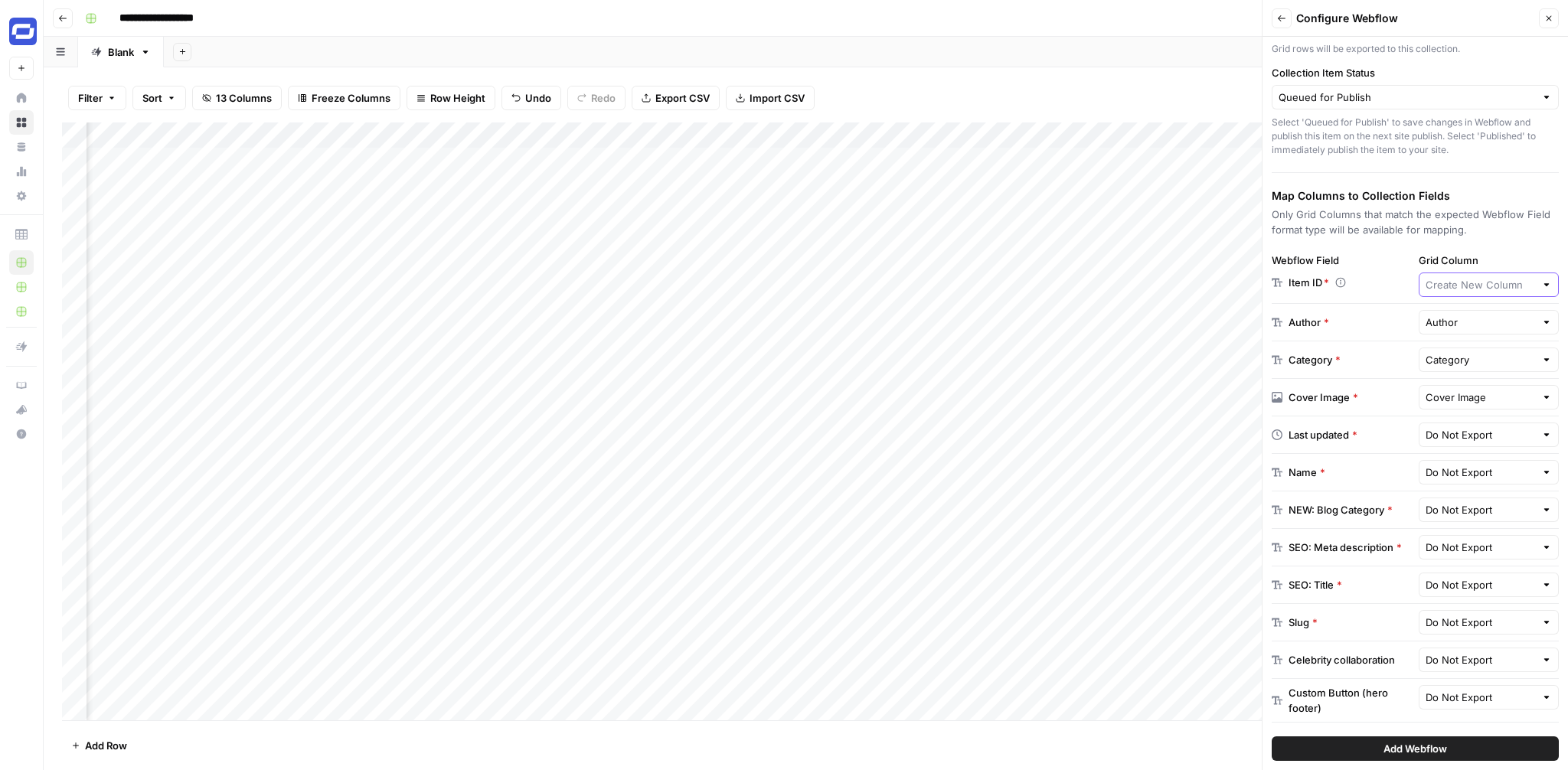 click on "Grid Column" at bounding box center [1481, 285] 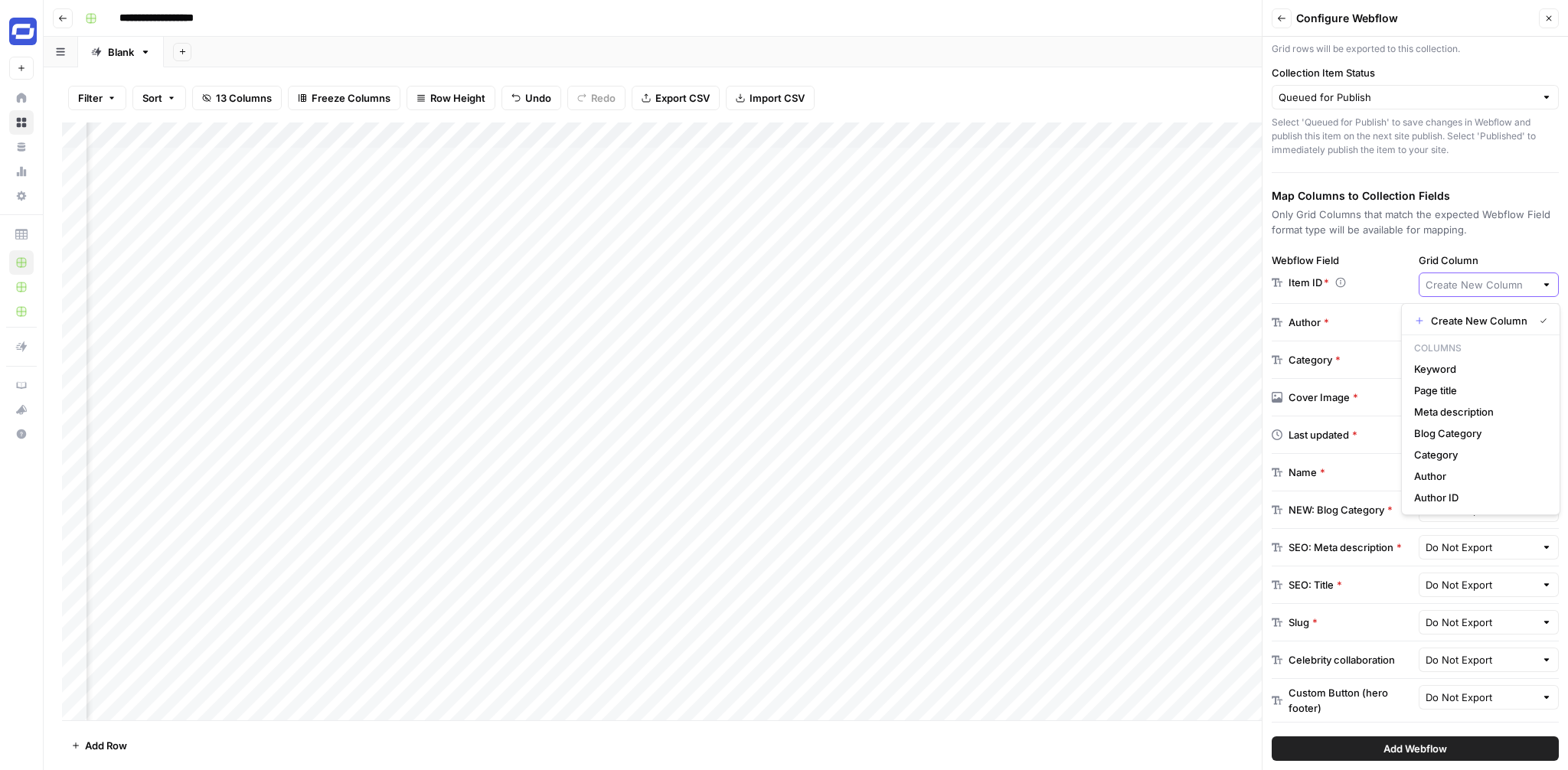 click on "Grid Column" at bounding box center [1481, 285] 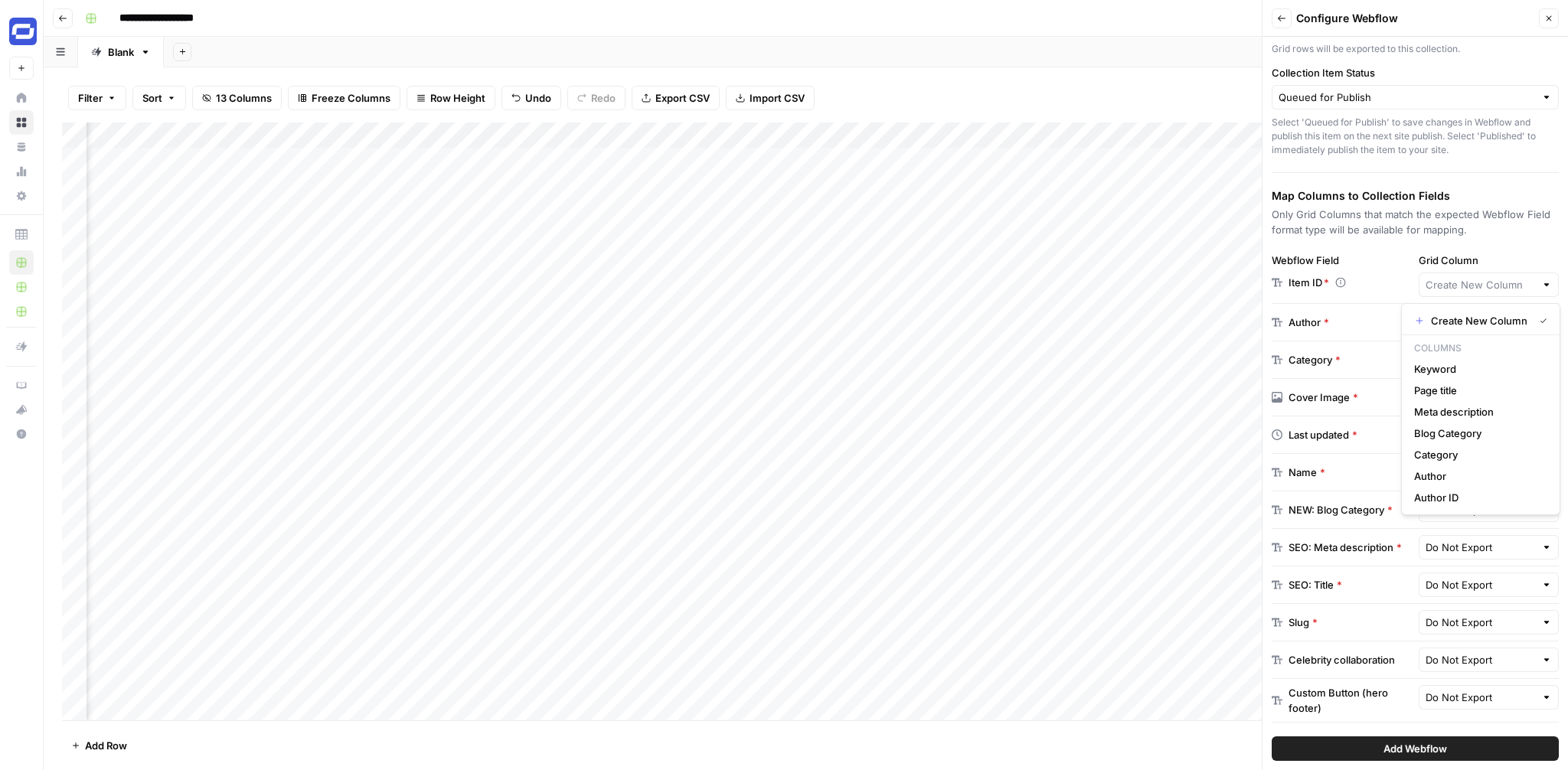 type on "Create New Column" 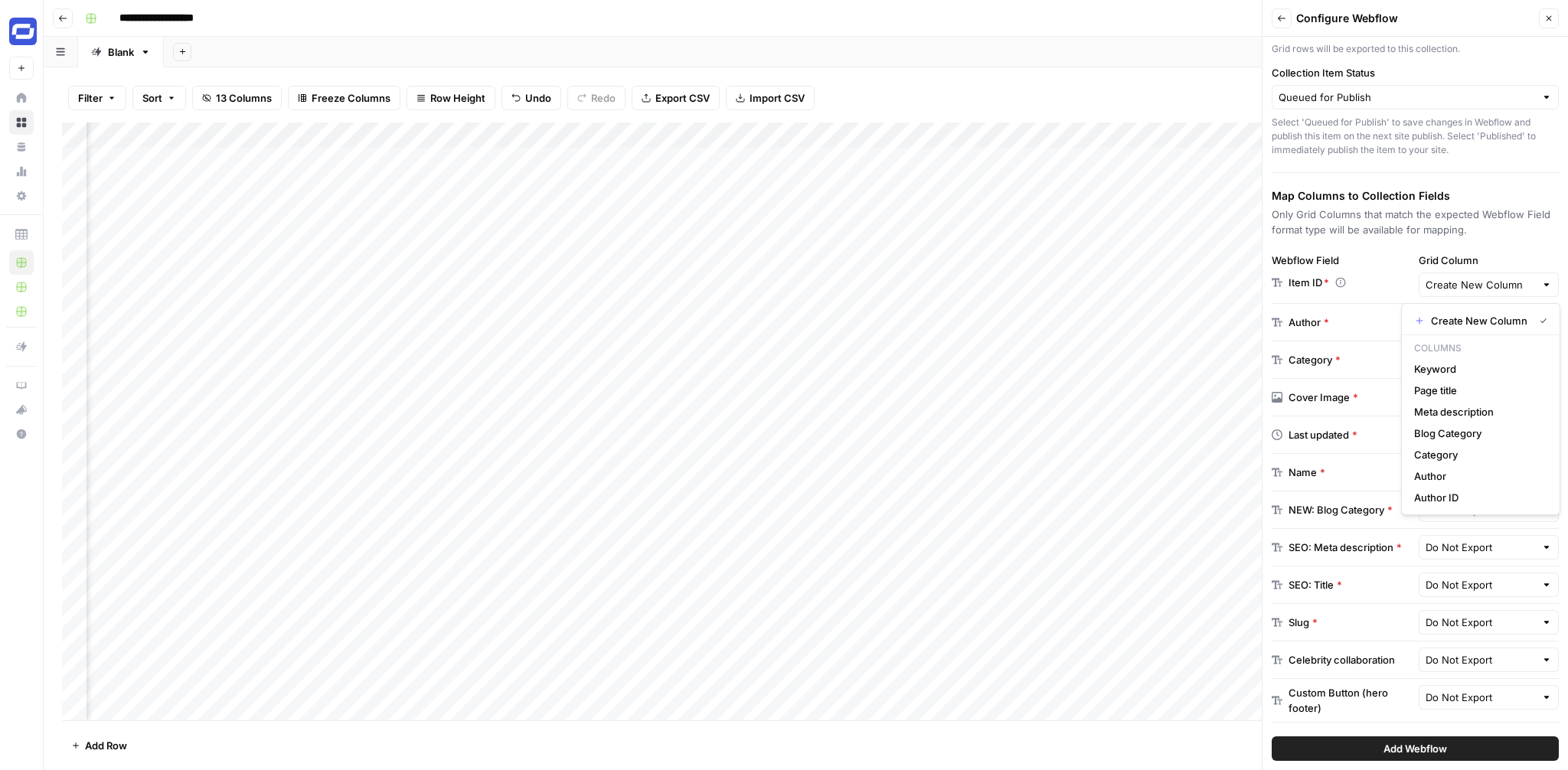 click on "Grid Column" at bounding box center (1489, 260) 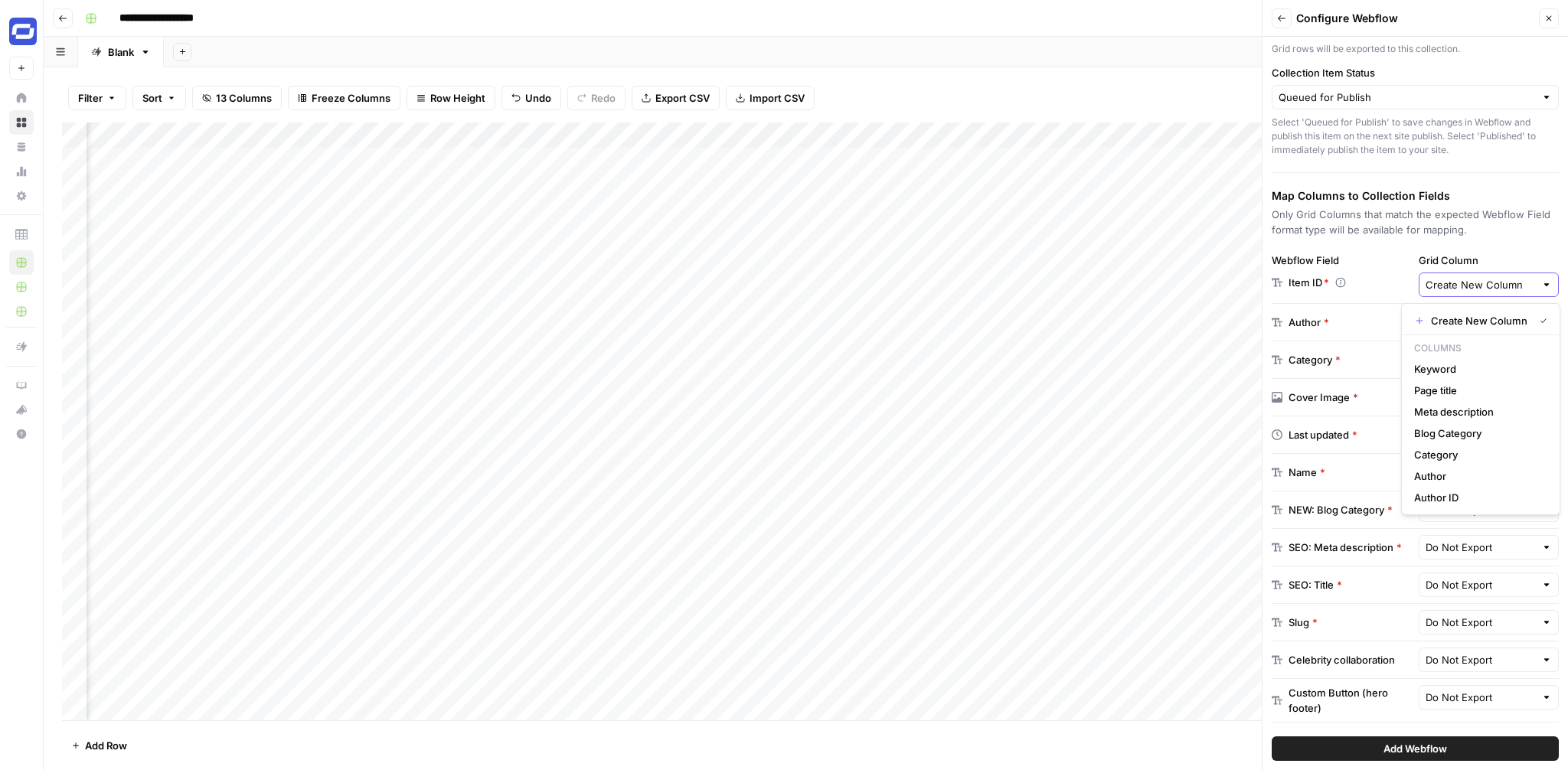 click on "Create New Column" at bounding box center (1481, 285) 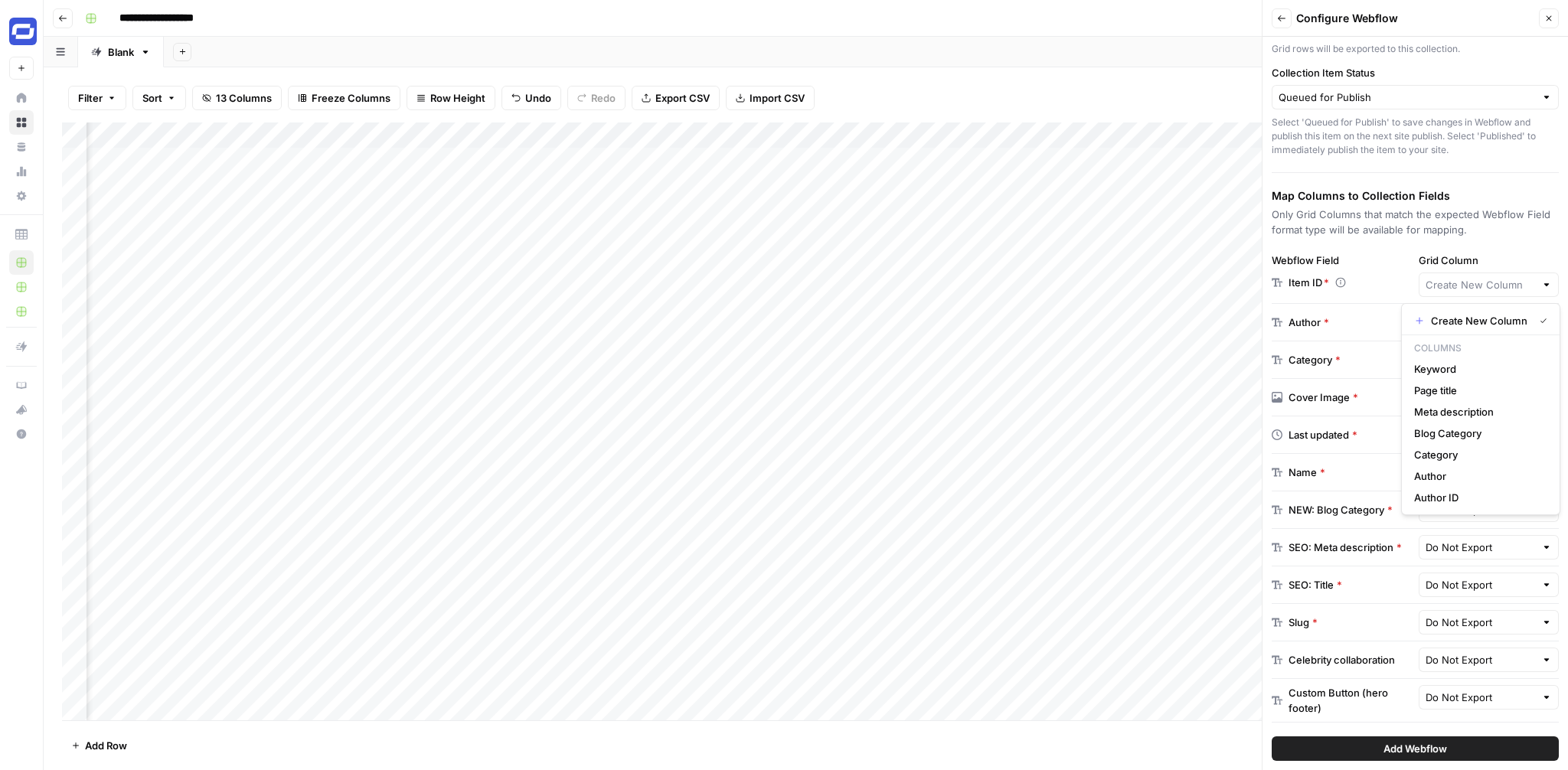 type on "Create New Column" 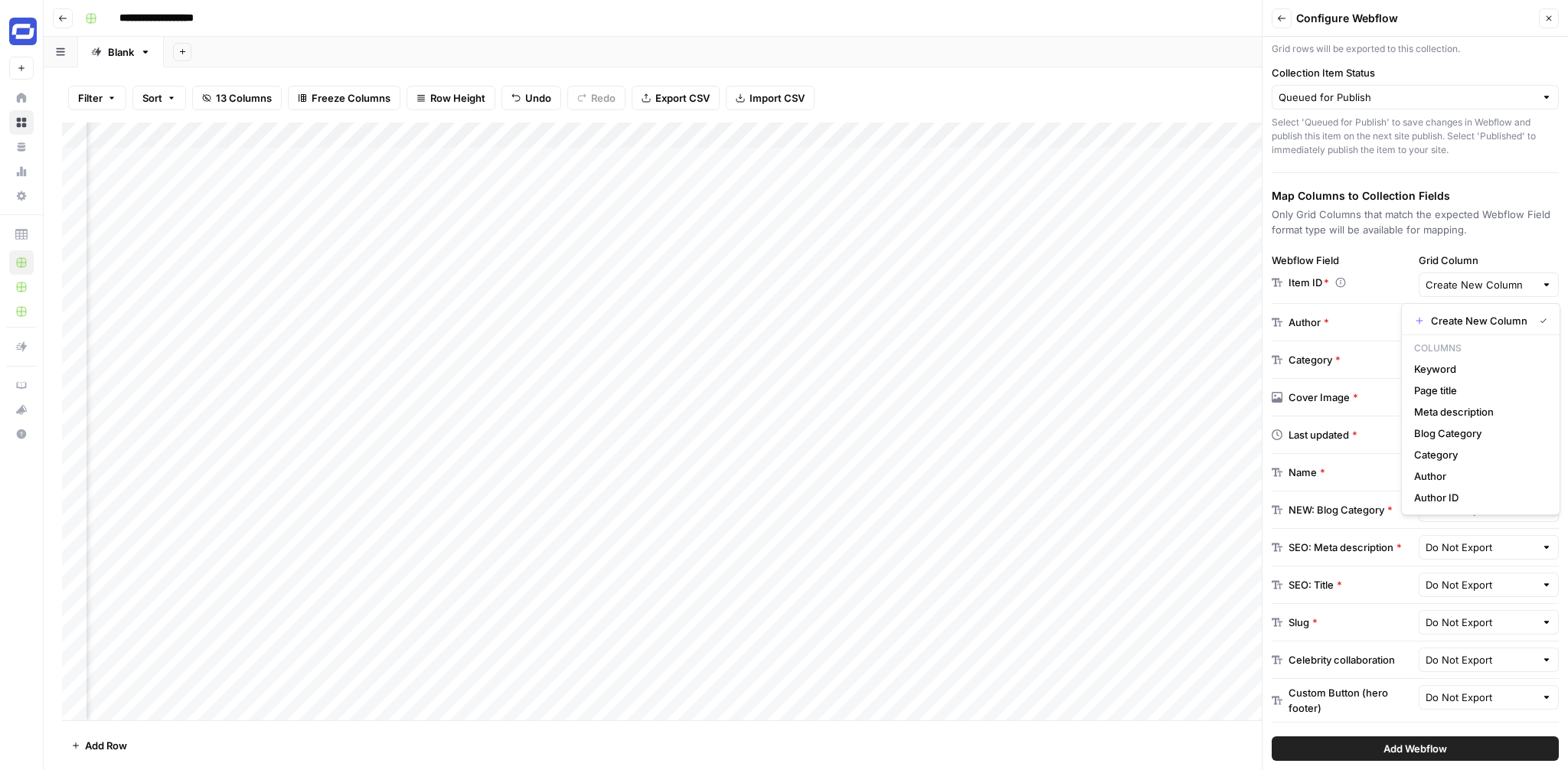 click on "Grid Column" at bounding box center [1489, 260] 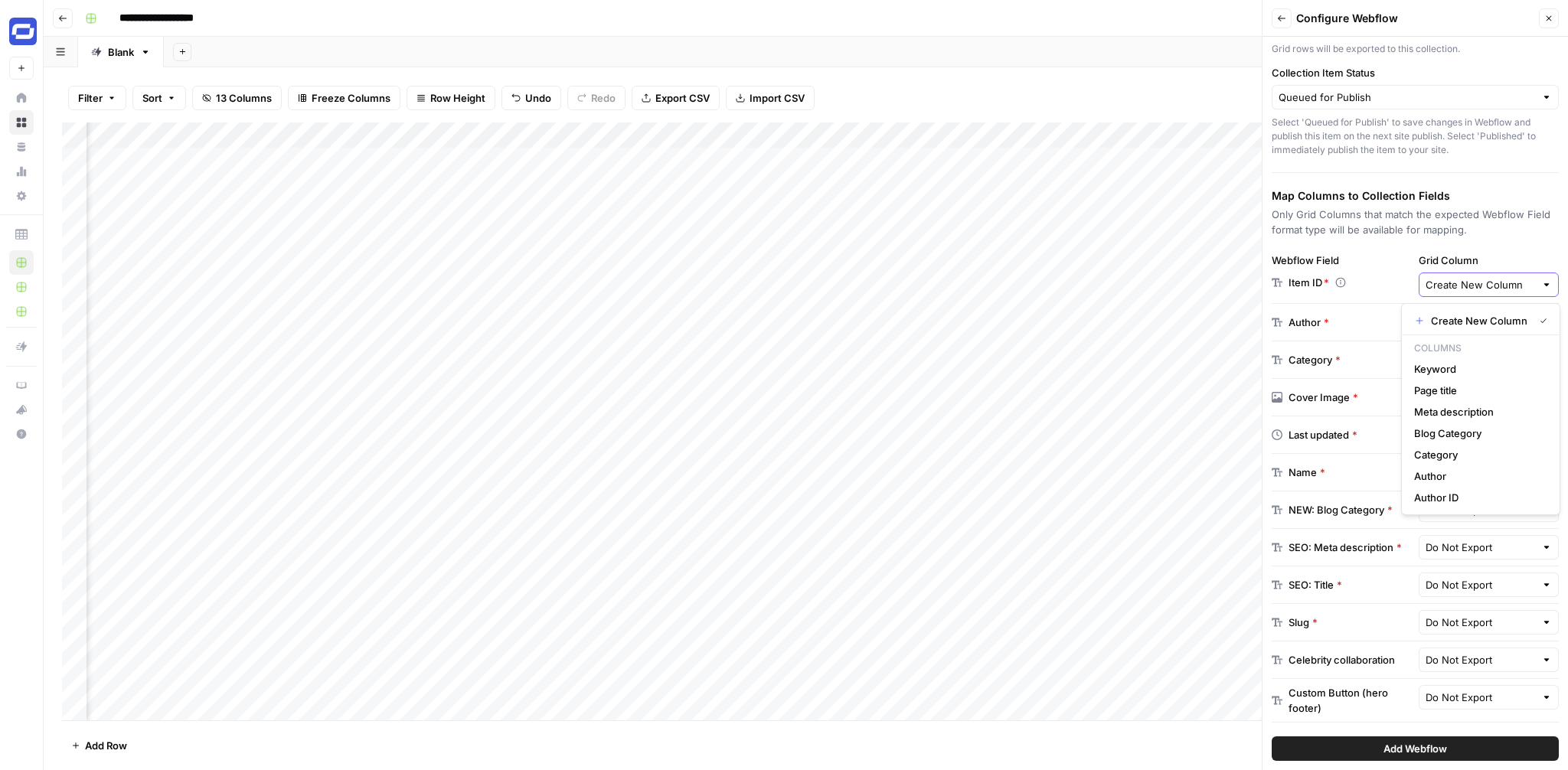 click on "Create New Column" at bounding box center [1481, 285] 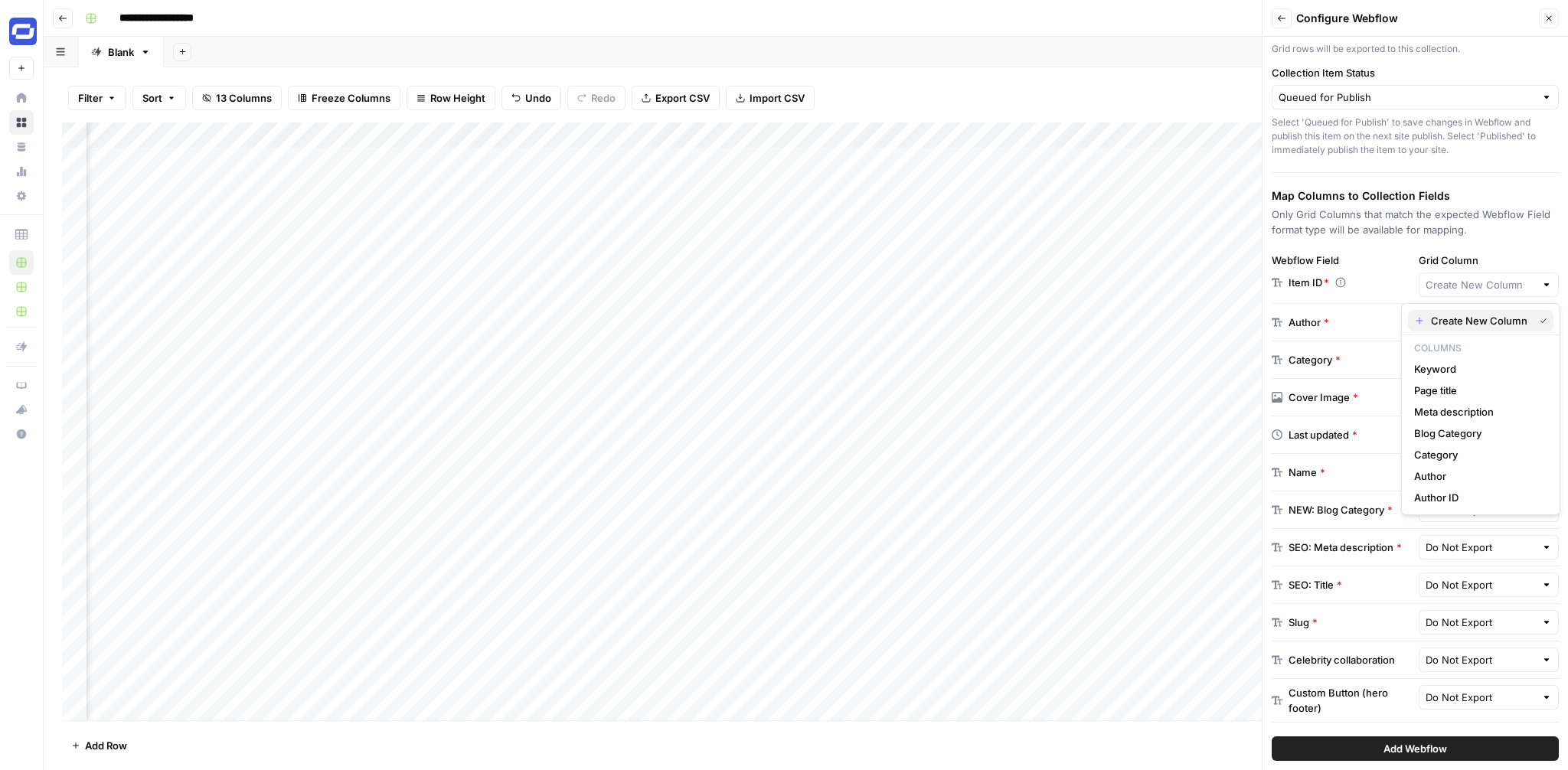click on "Create New Column" at bounding box center [1479, 321] 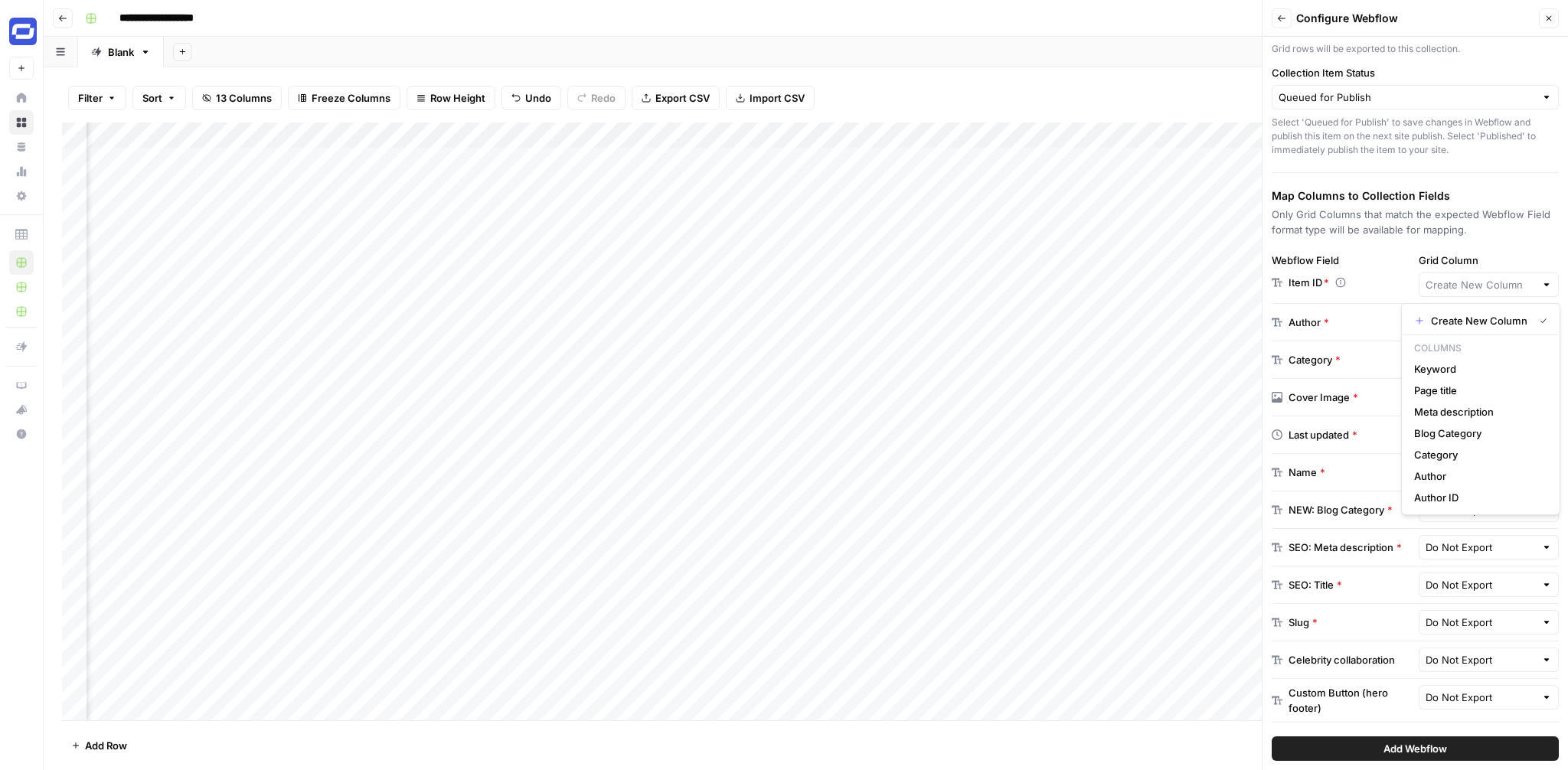 type on "Create New Column" 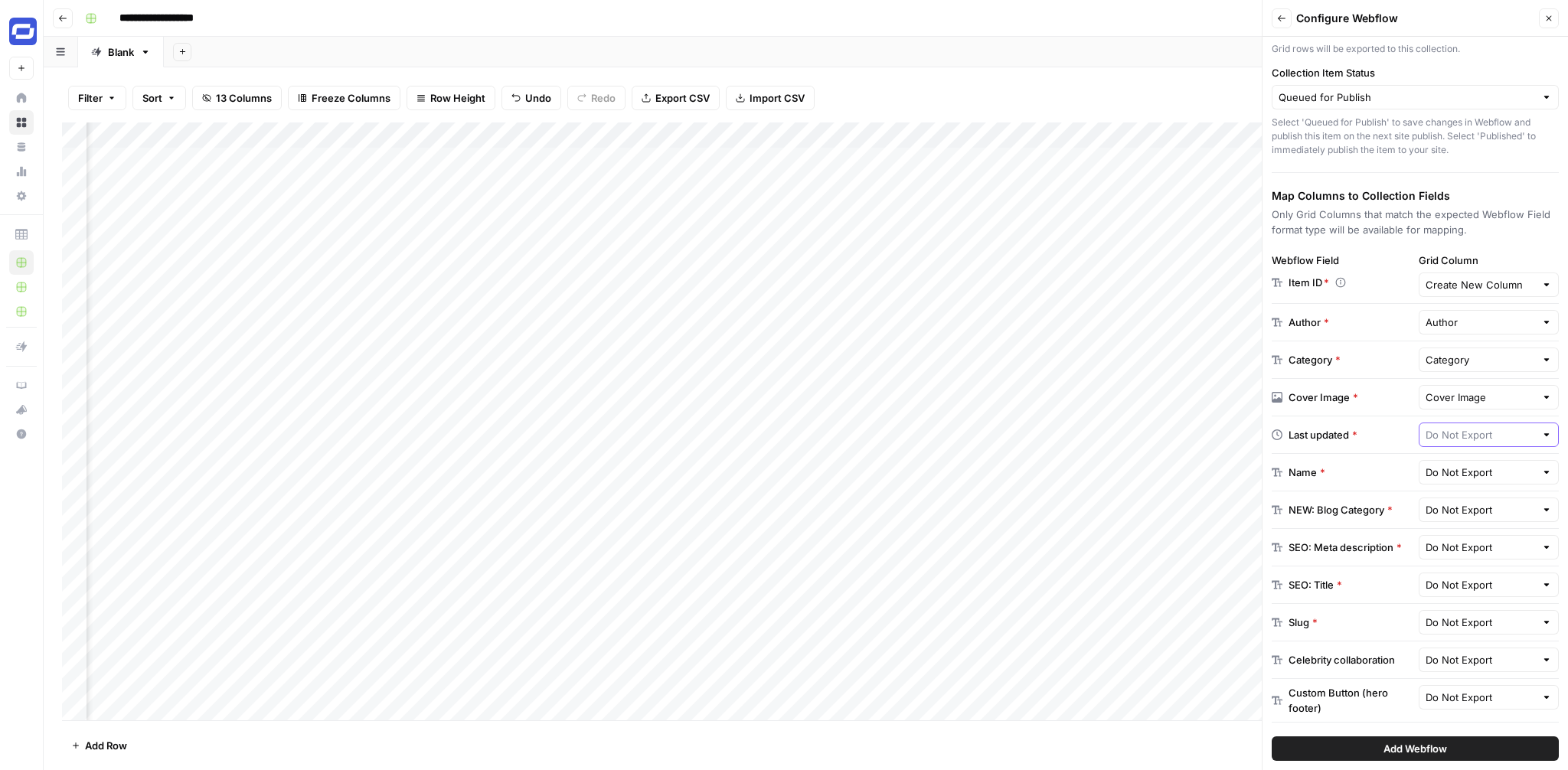 click at bounding box center [1481, 435] 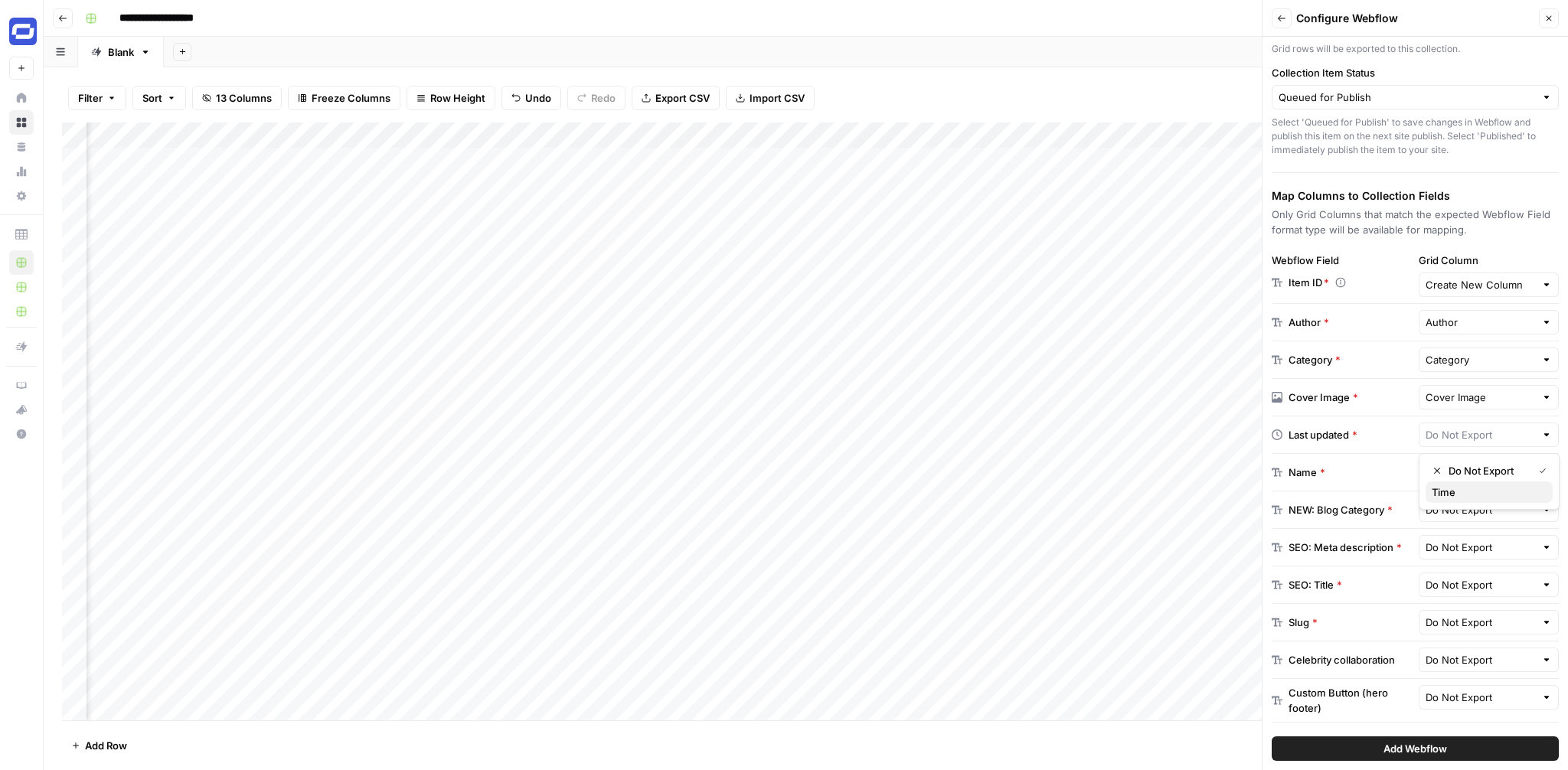 click on "Time" at bounding box center [1486, 492] 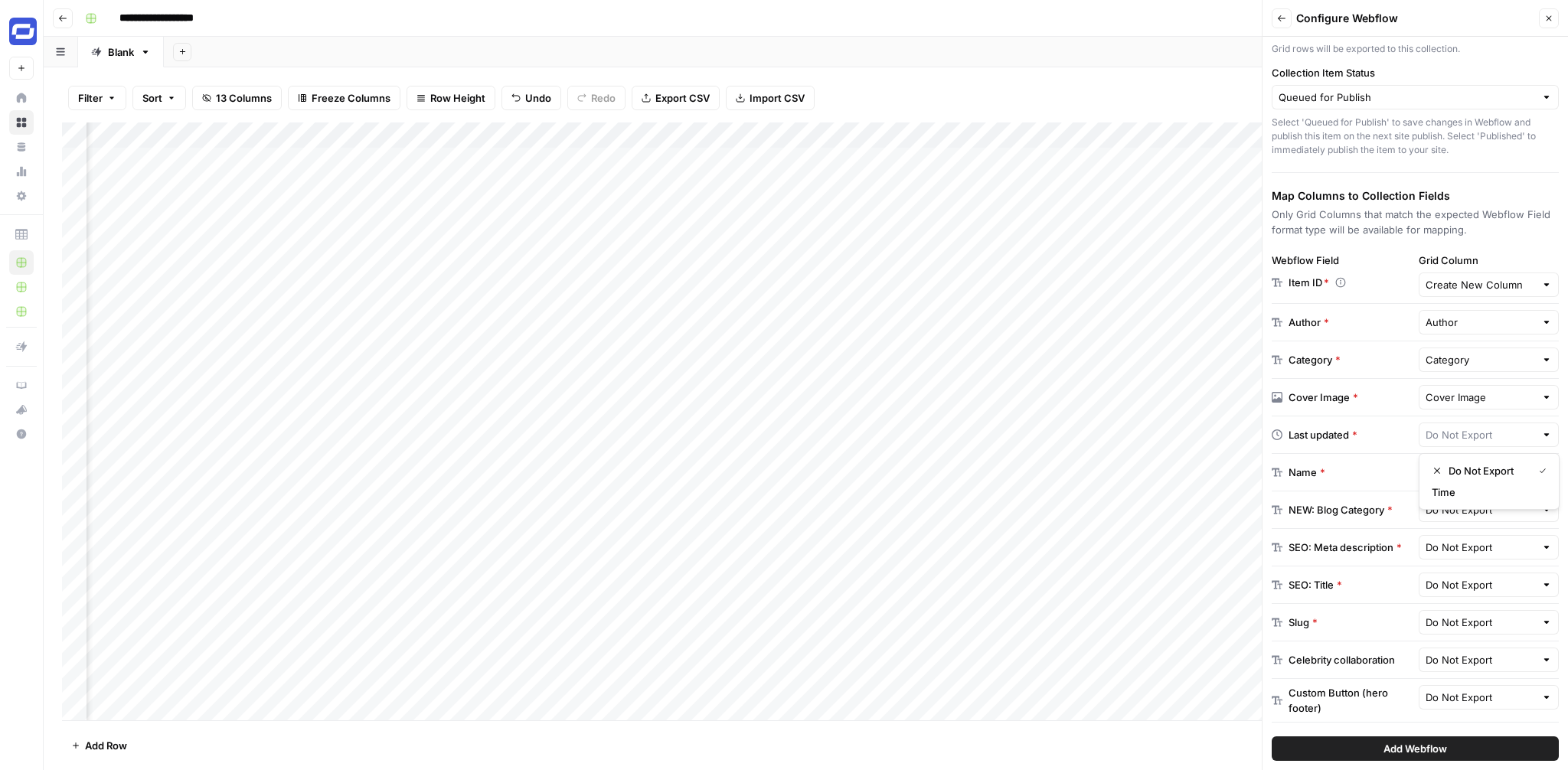 type on "Time" 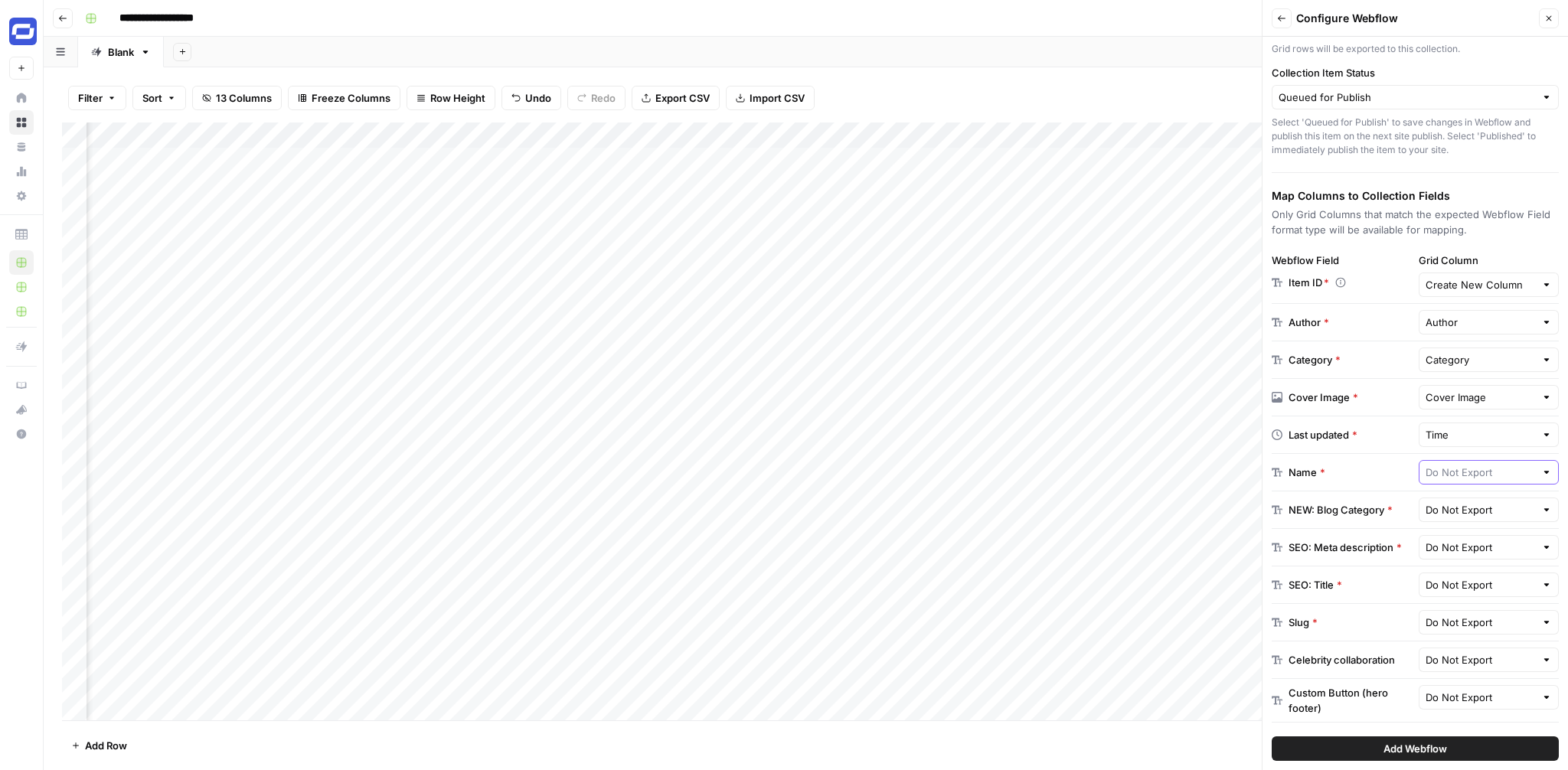 click at bounding box center [1481, 472] 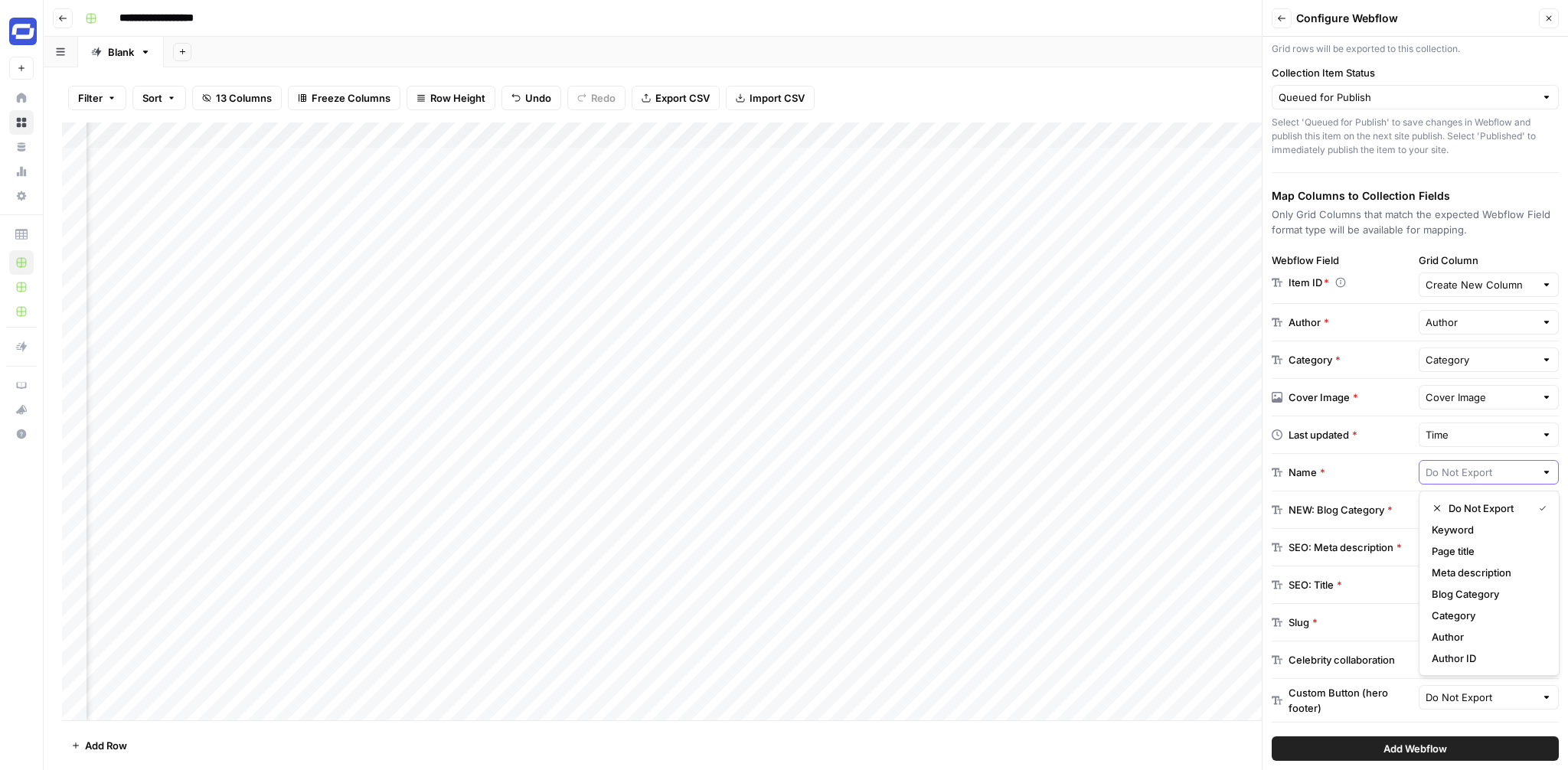 click at bounding box center [1481, 472] 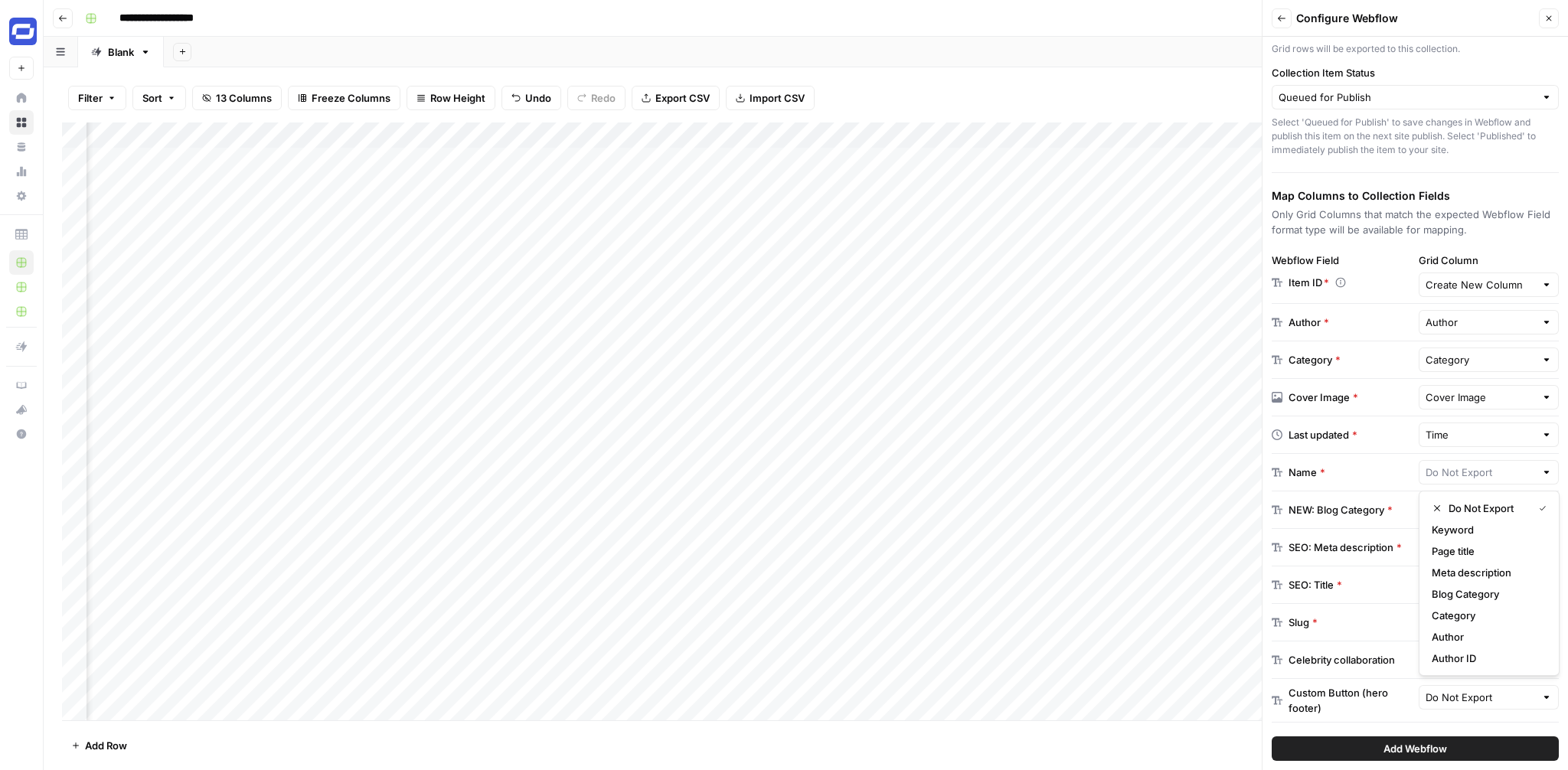 type on "Do Not Export" 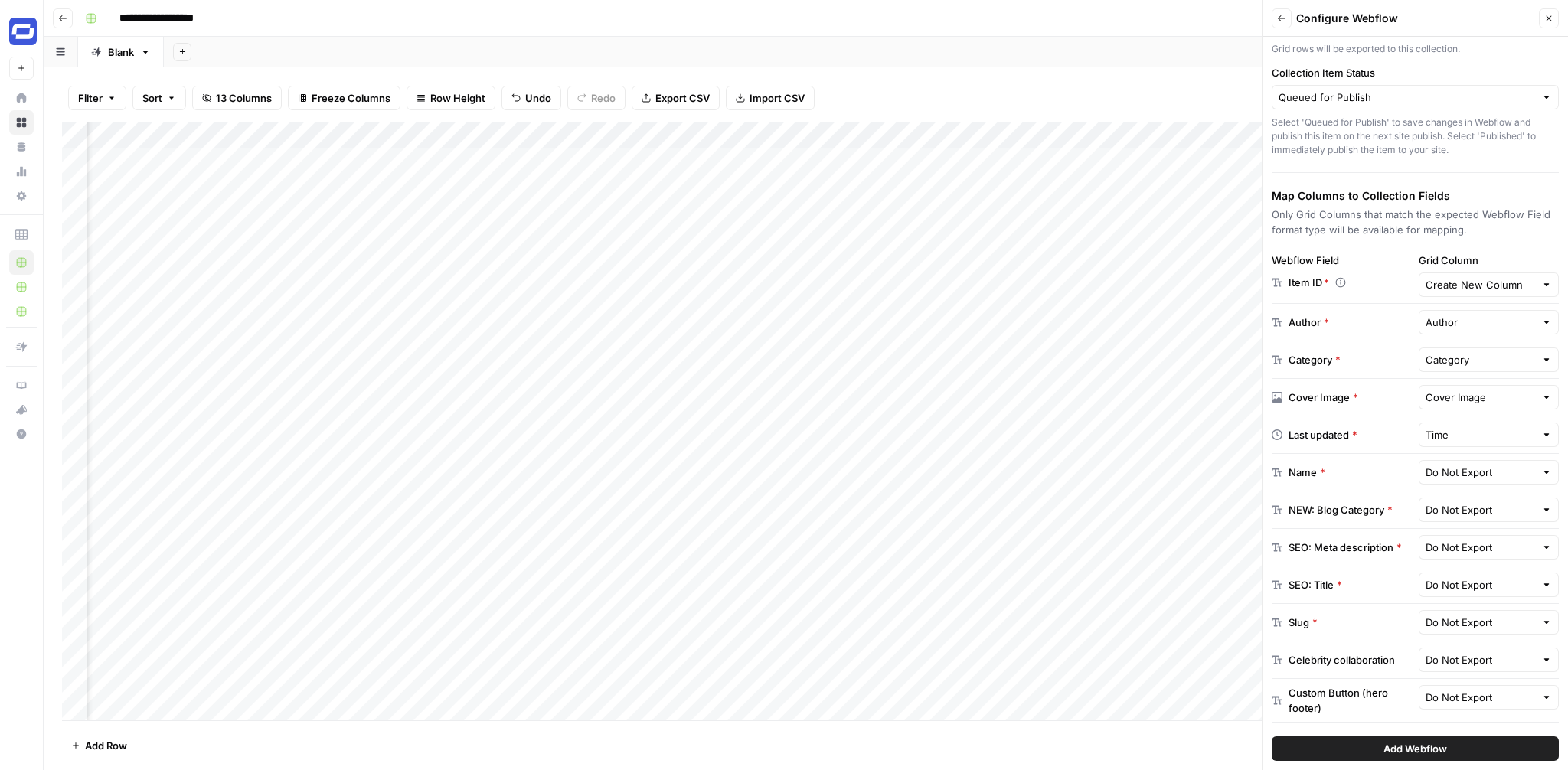 click on "Last updated * Time" at bounding box center (1415, 435) 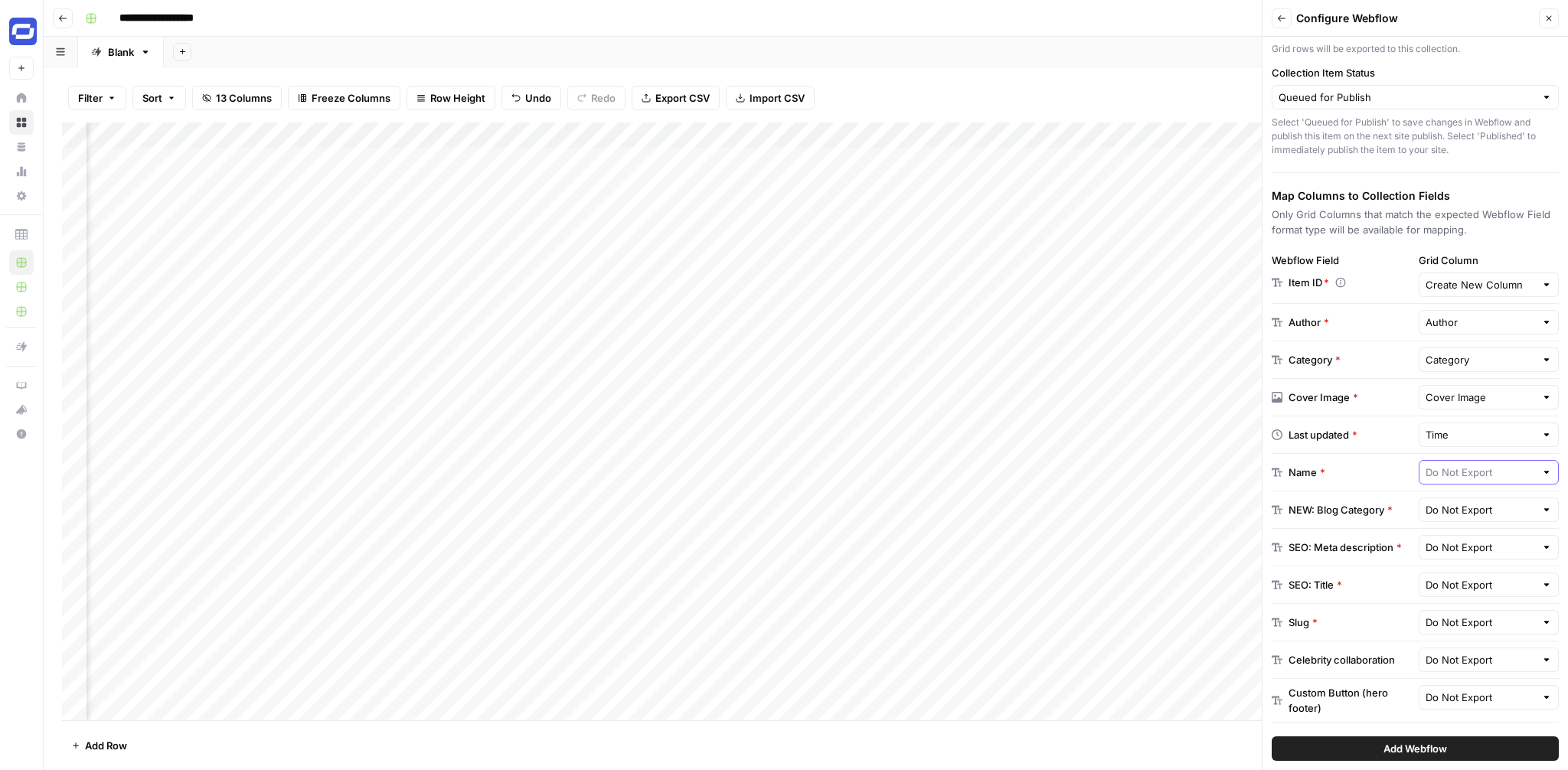 click at bounding box center [1481, 472] 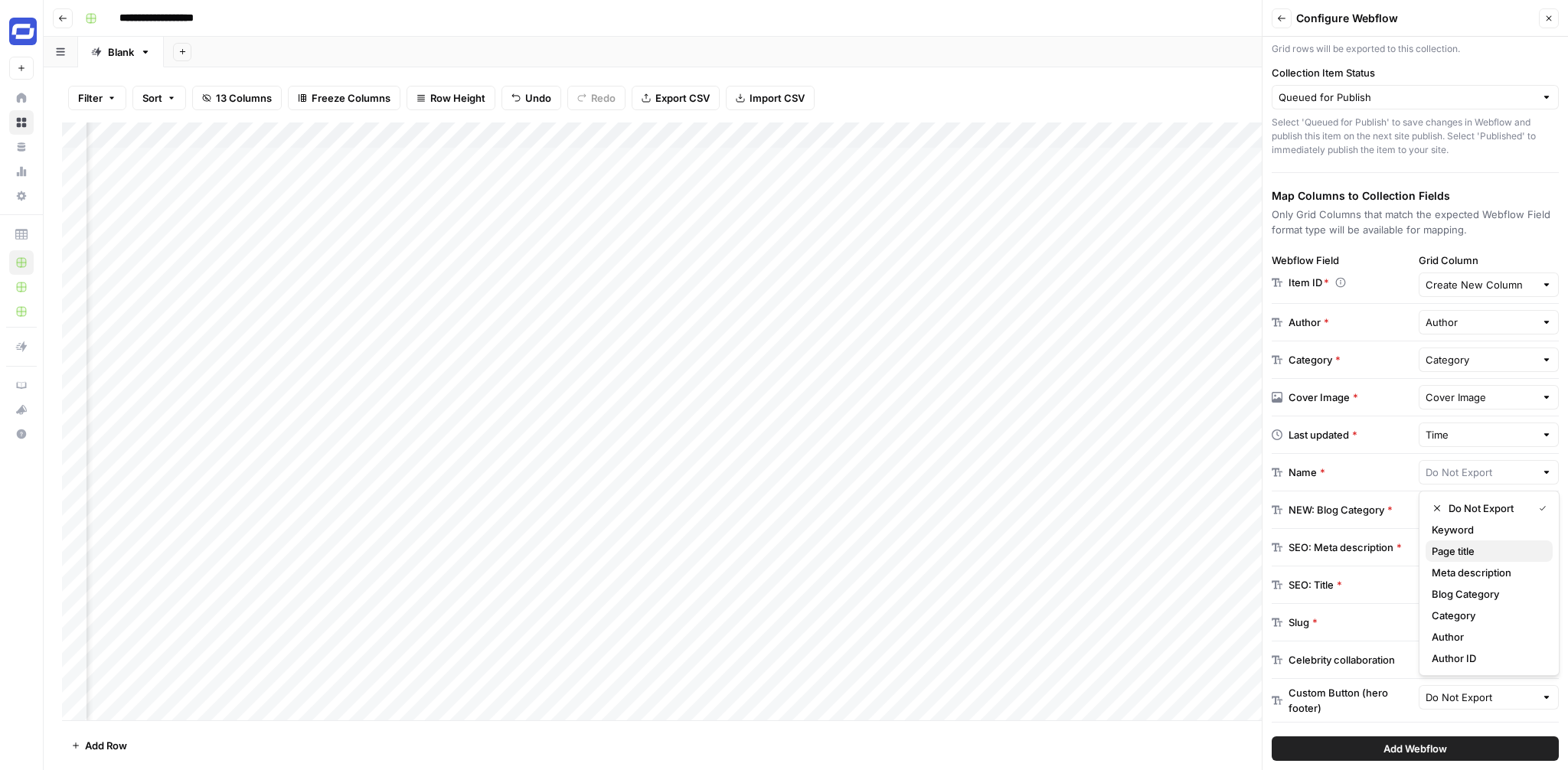 click on "Page title" at bounding box center [1486, 551] 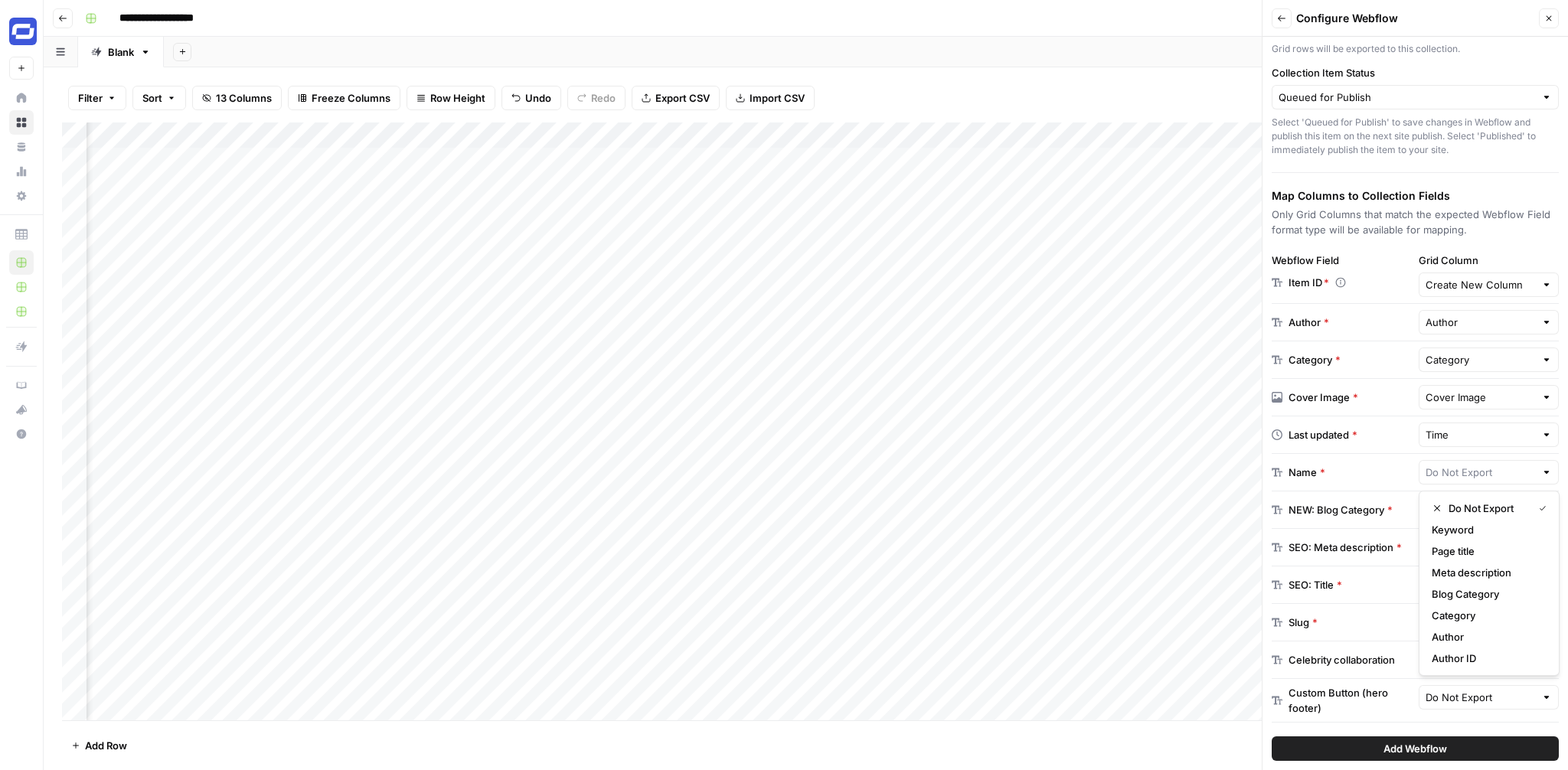 type on "Page title" 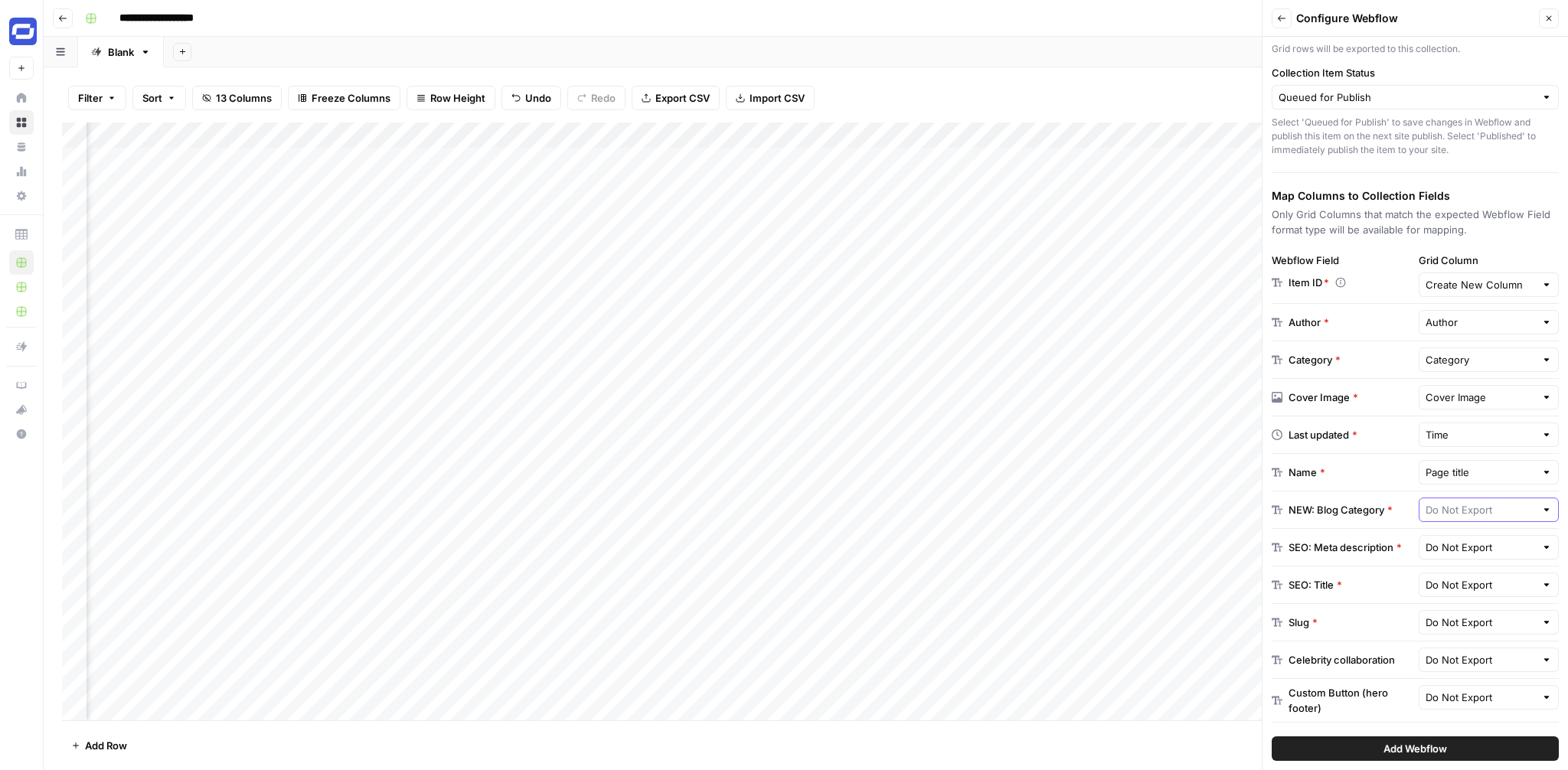 click at bounding box center [1481, 510] 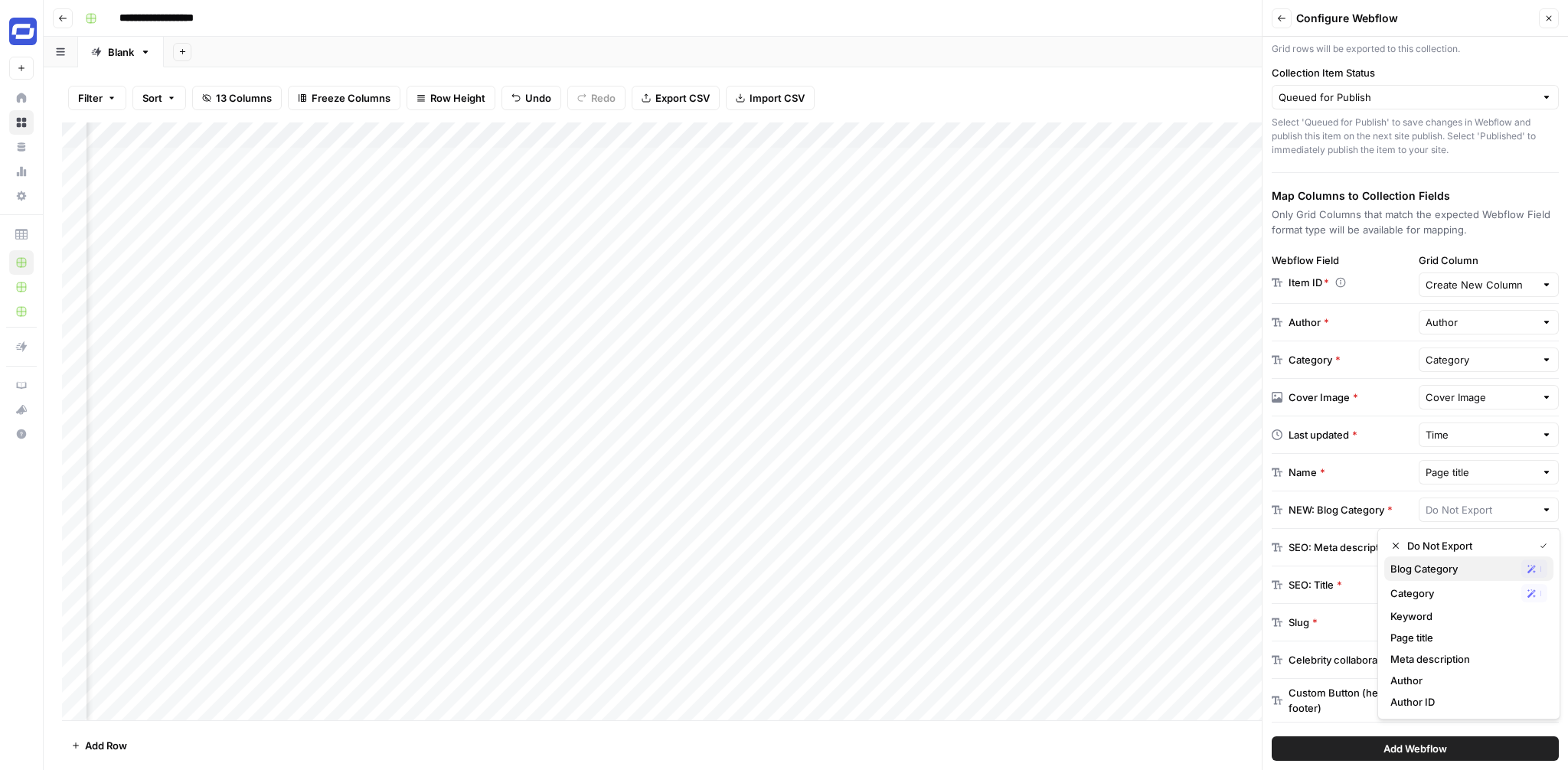 click on "Blog Category" at bounding box center (1452, 569) 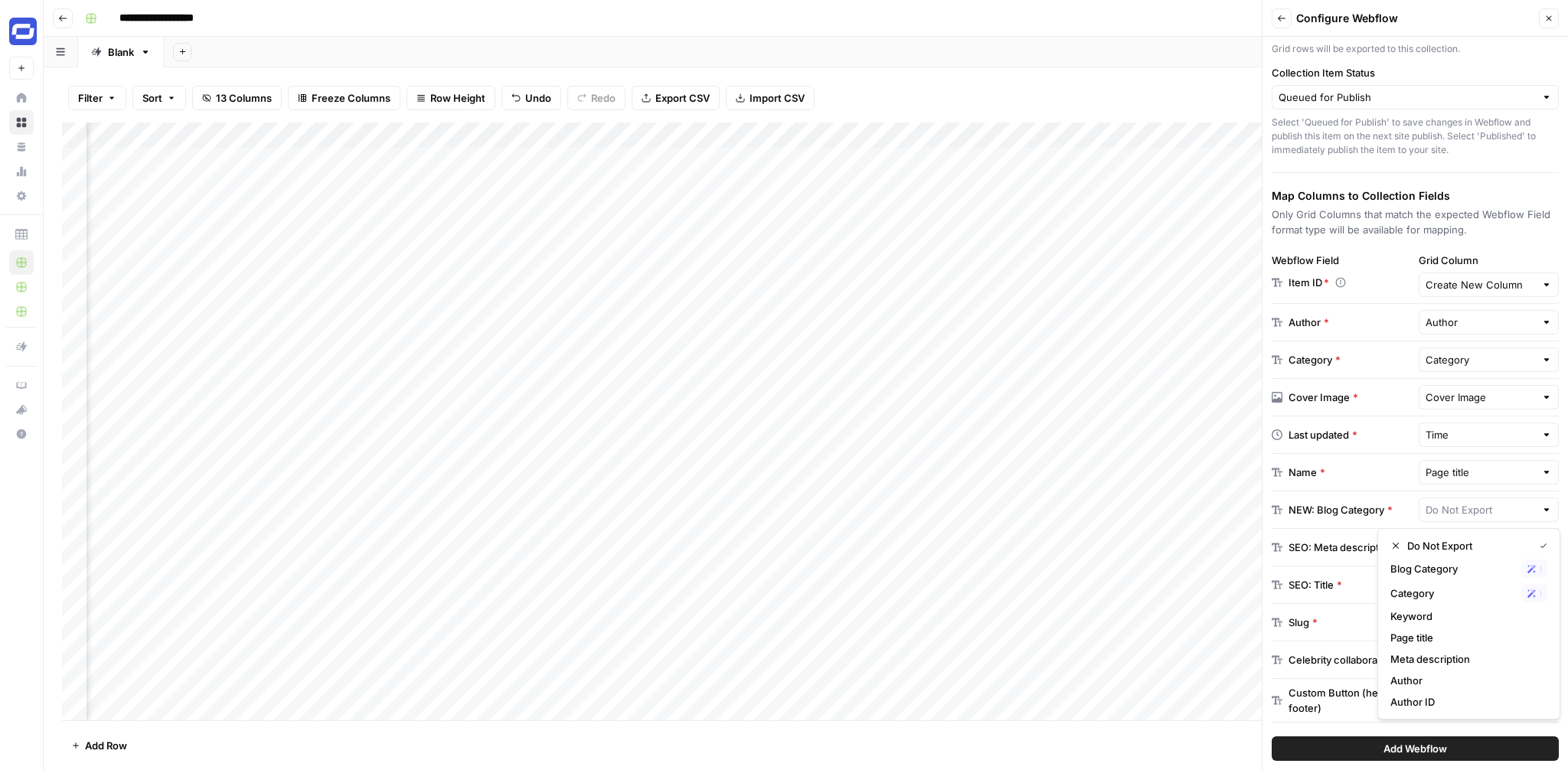 type on "Blog Category" 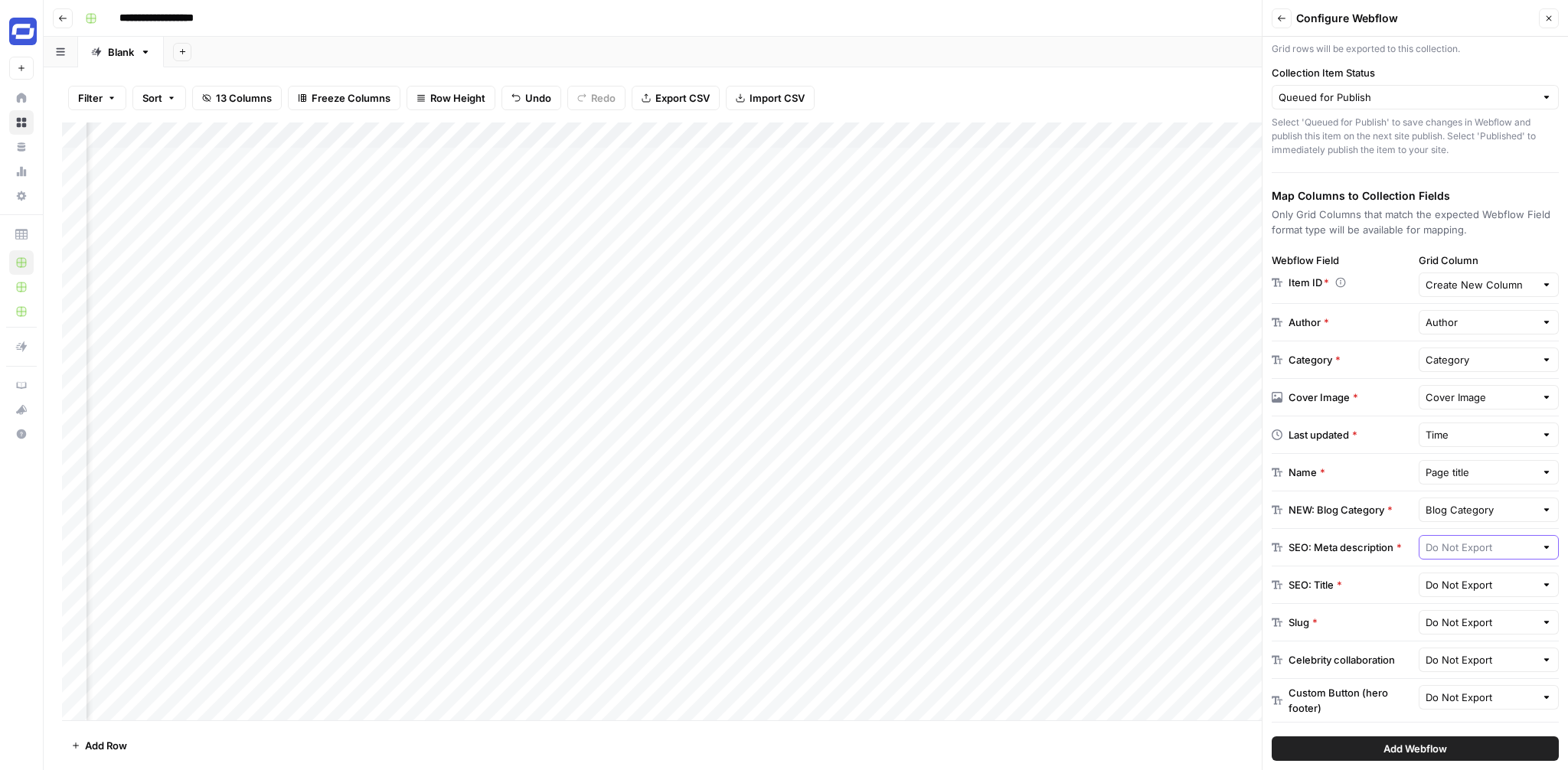 click at bounding box center [1481, 547] 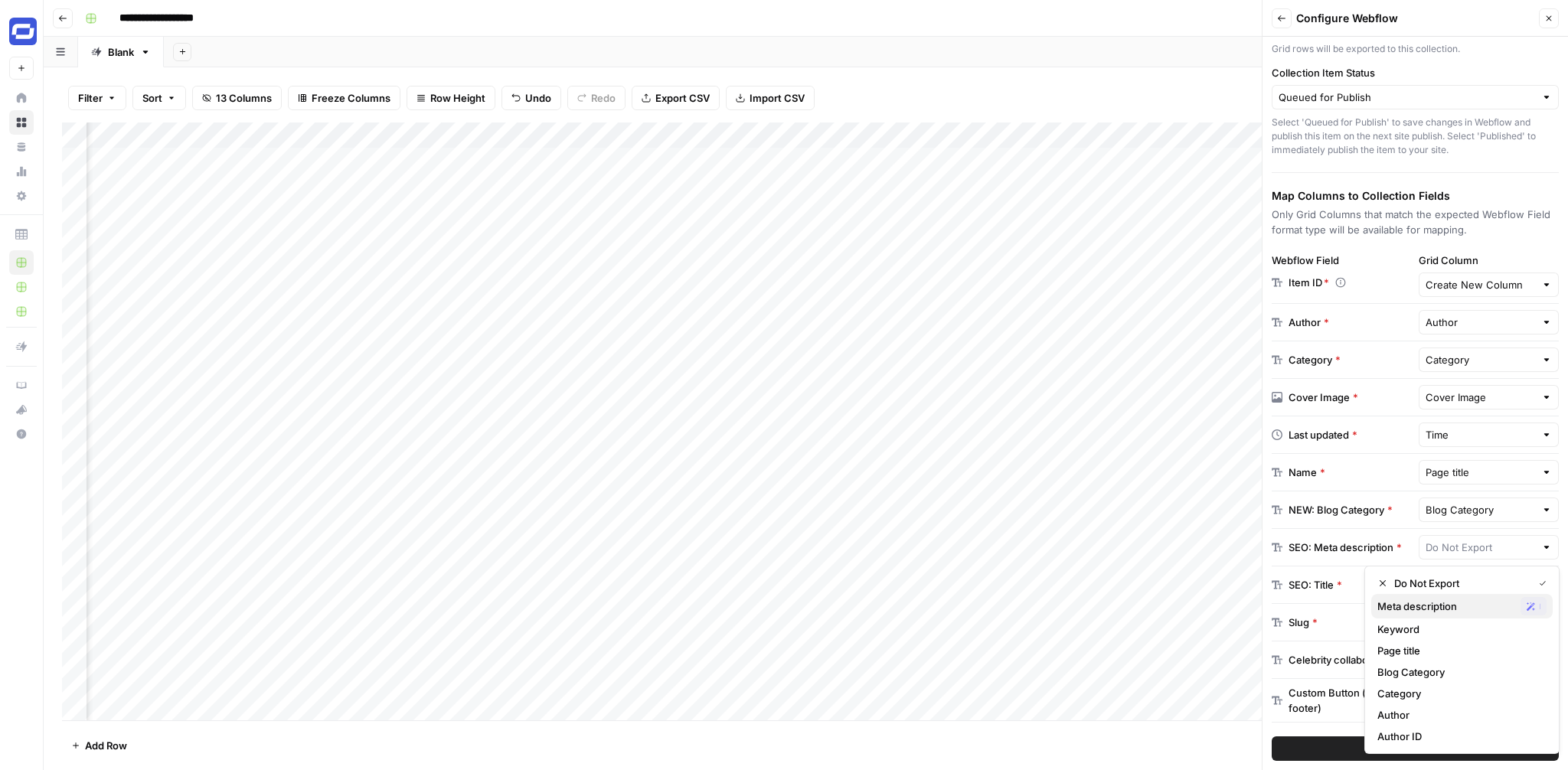 click on "Meta description" at bounding box center [1446, 606] 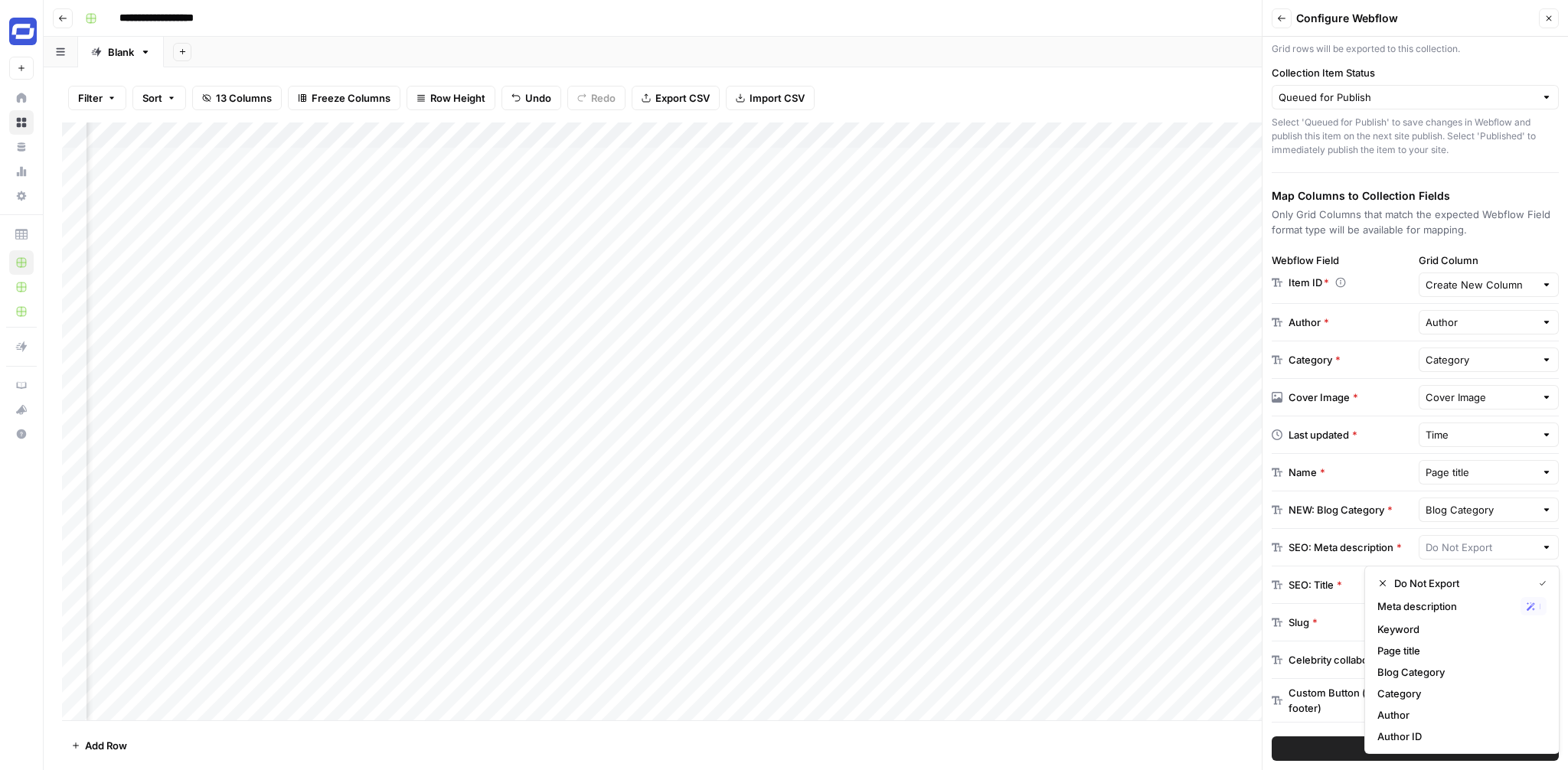 type on "Meta description" 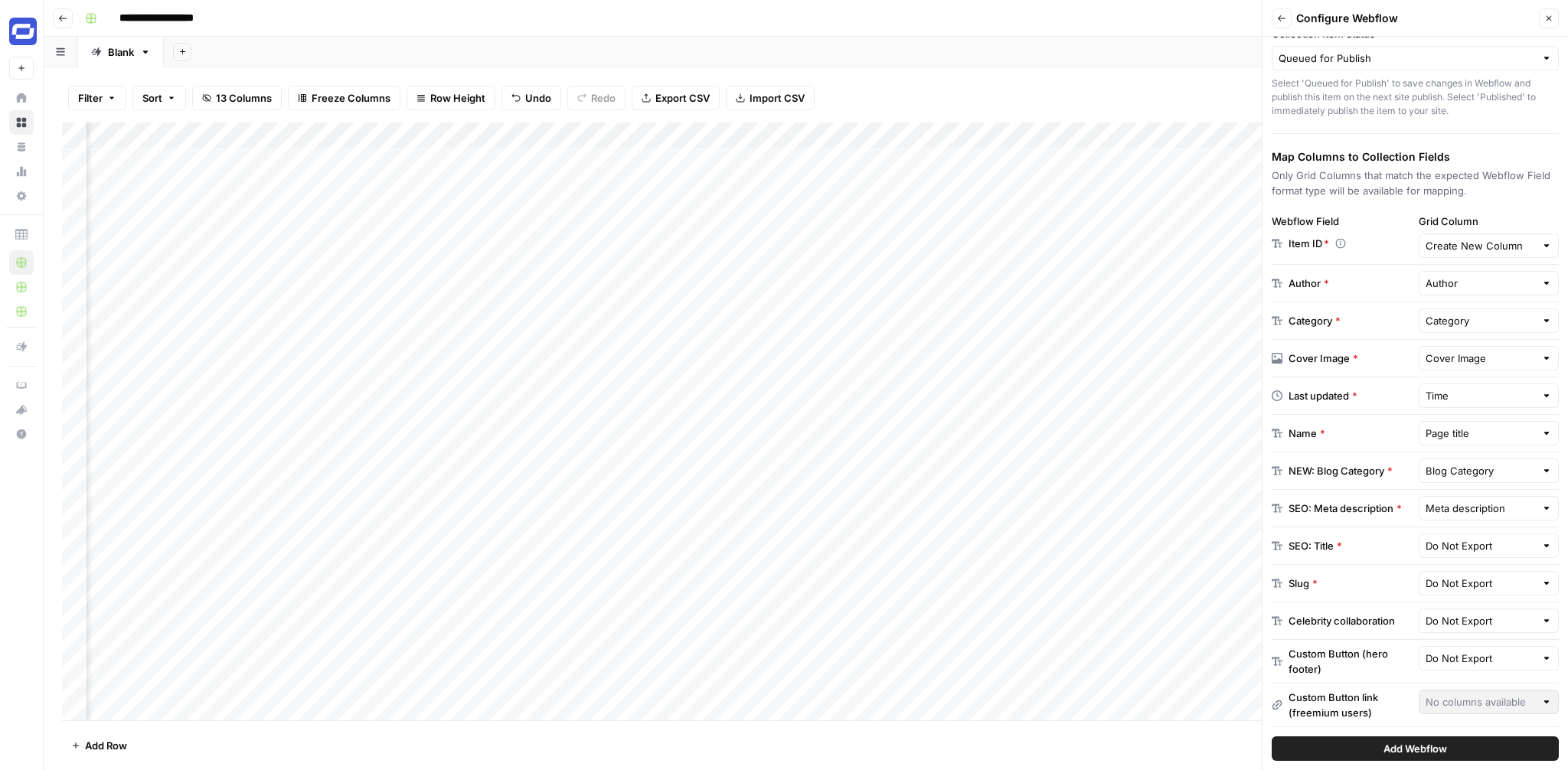 scroll, scrollTop: 131, scrollLeft: 0, axis: vertical 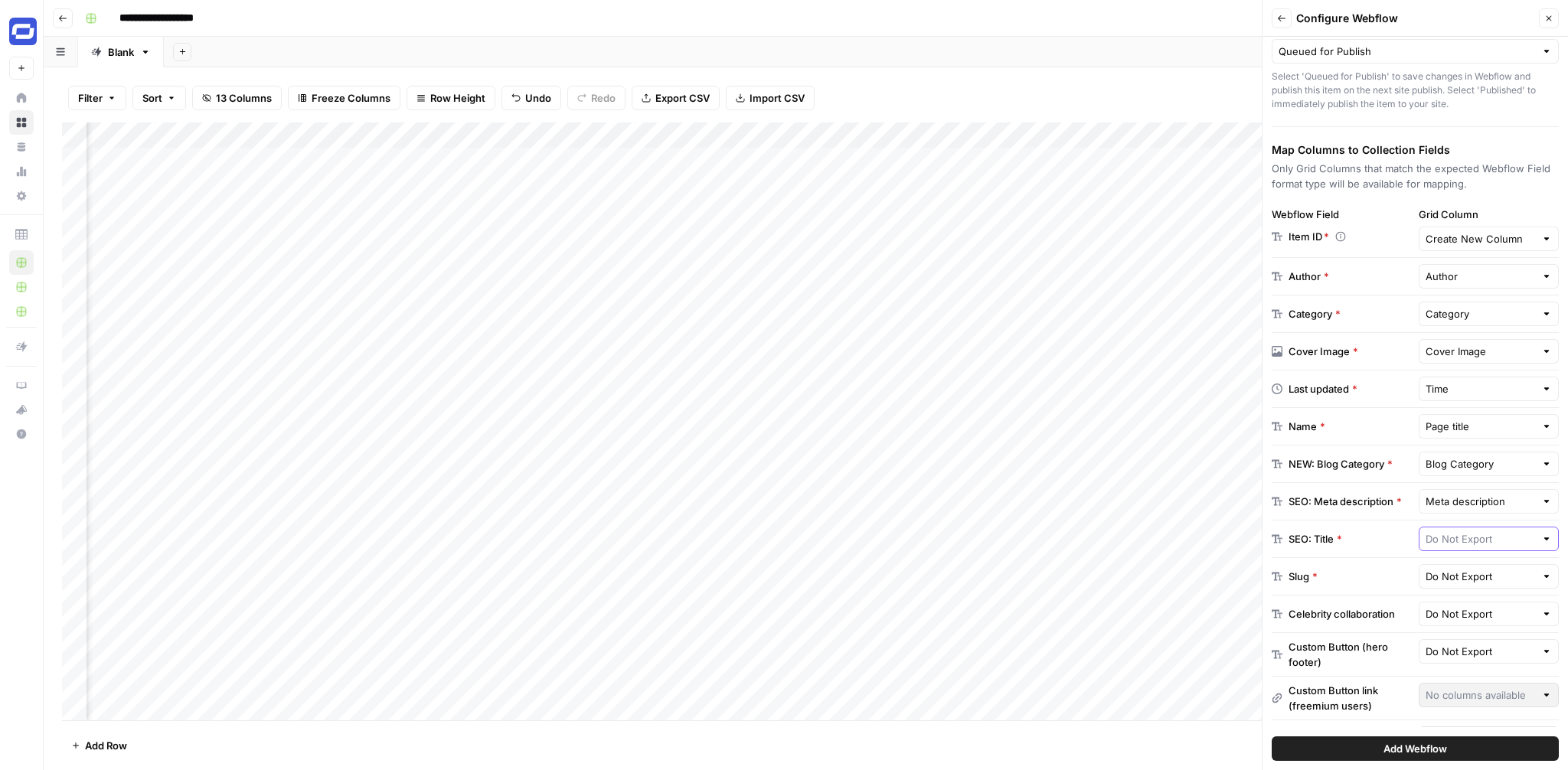 click at bounding box center [1481, 539] 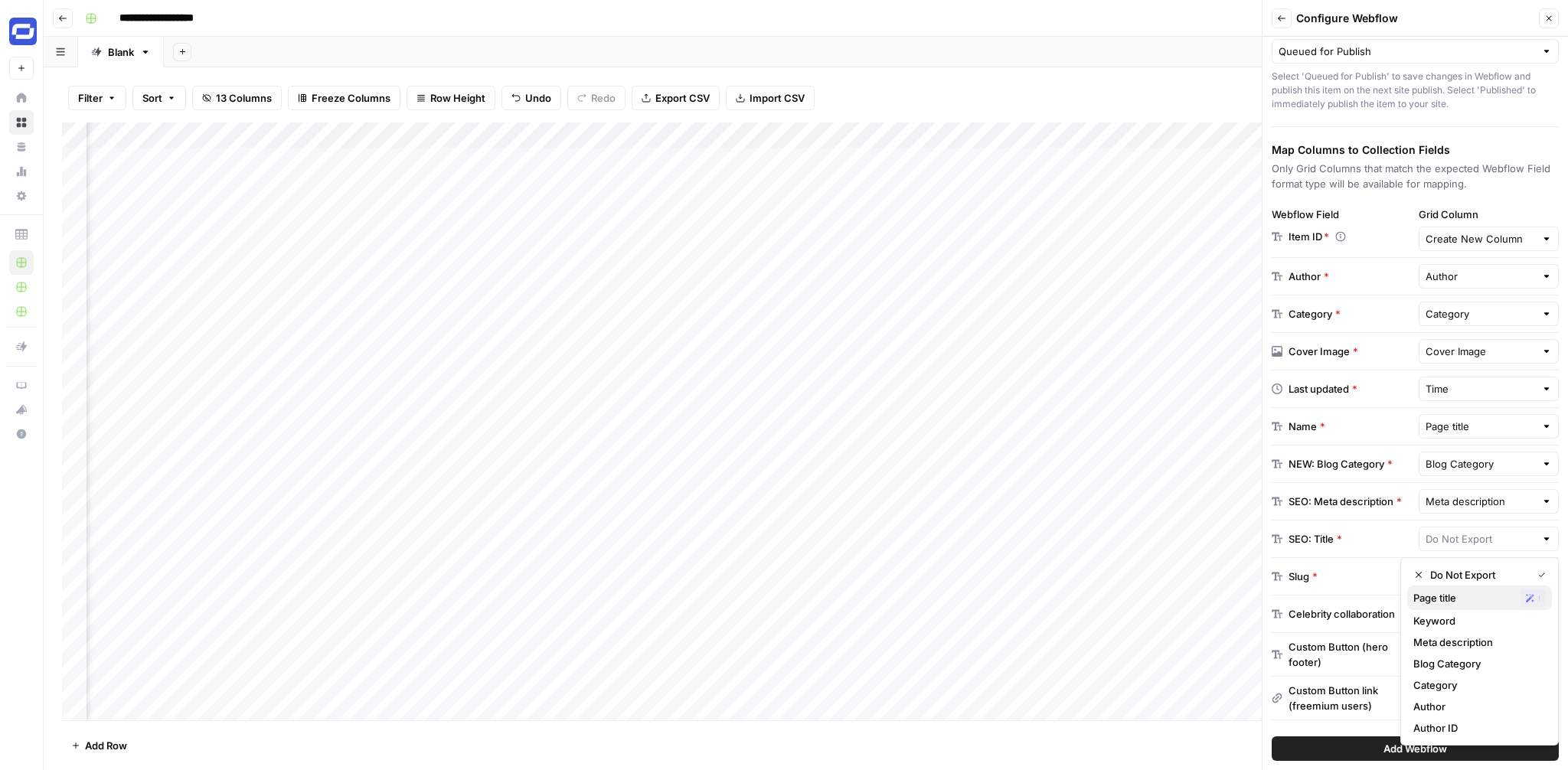 click on "Page title" at bounding box center [1463, 598] 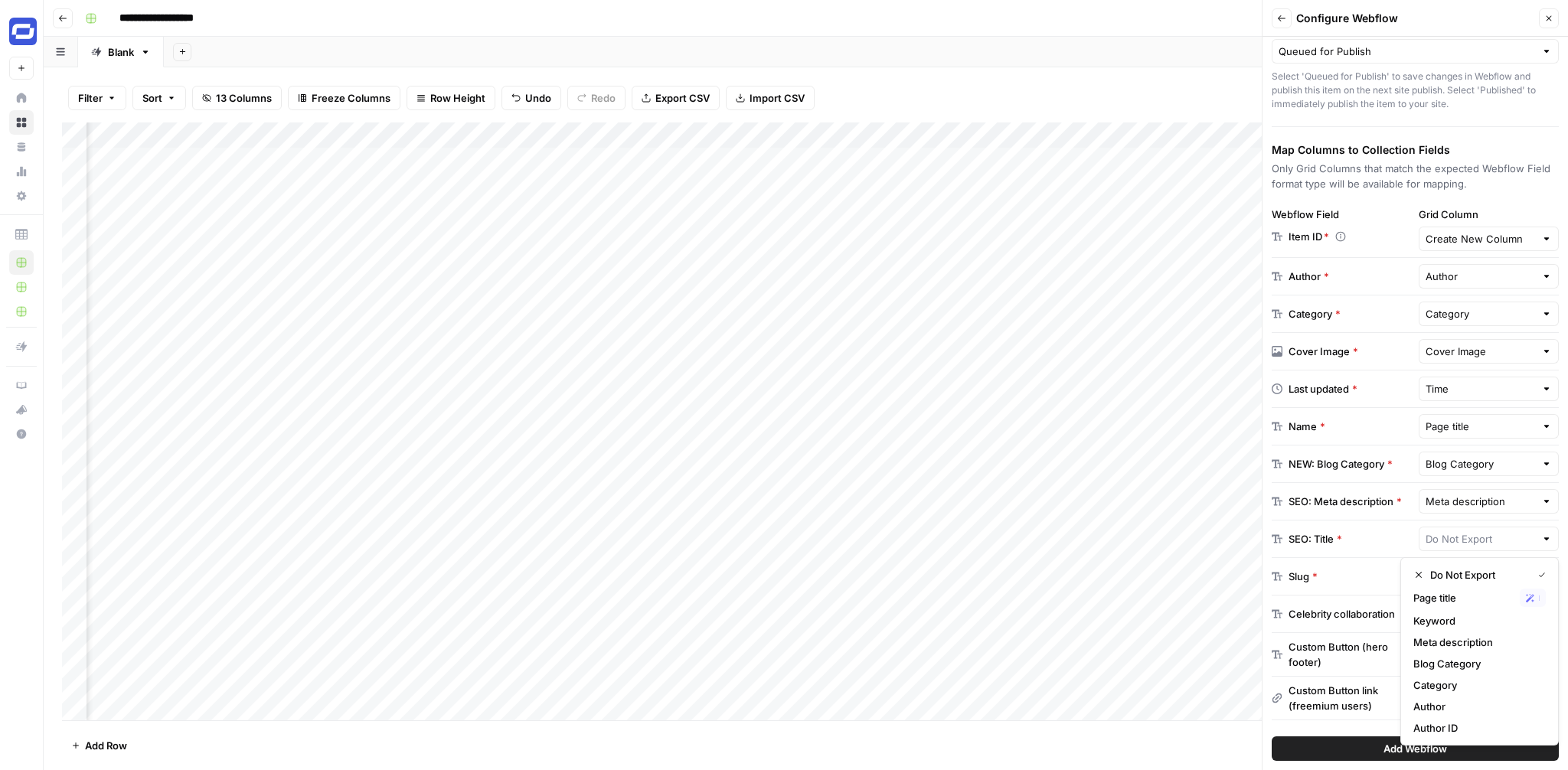 type on "Page title" 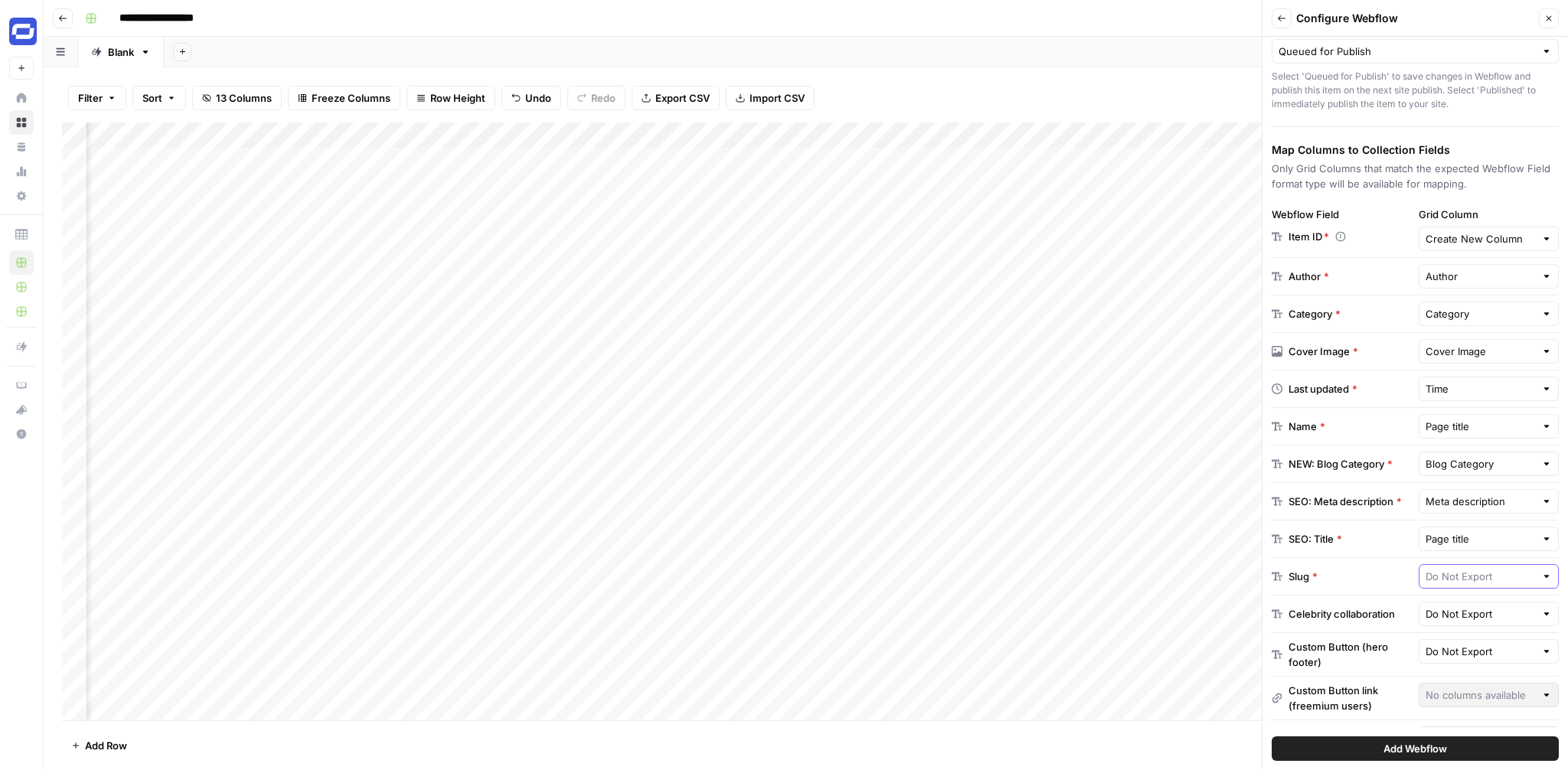 click at bounding box center [1481, 576] 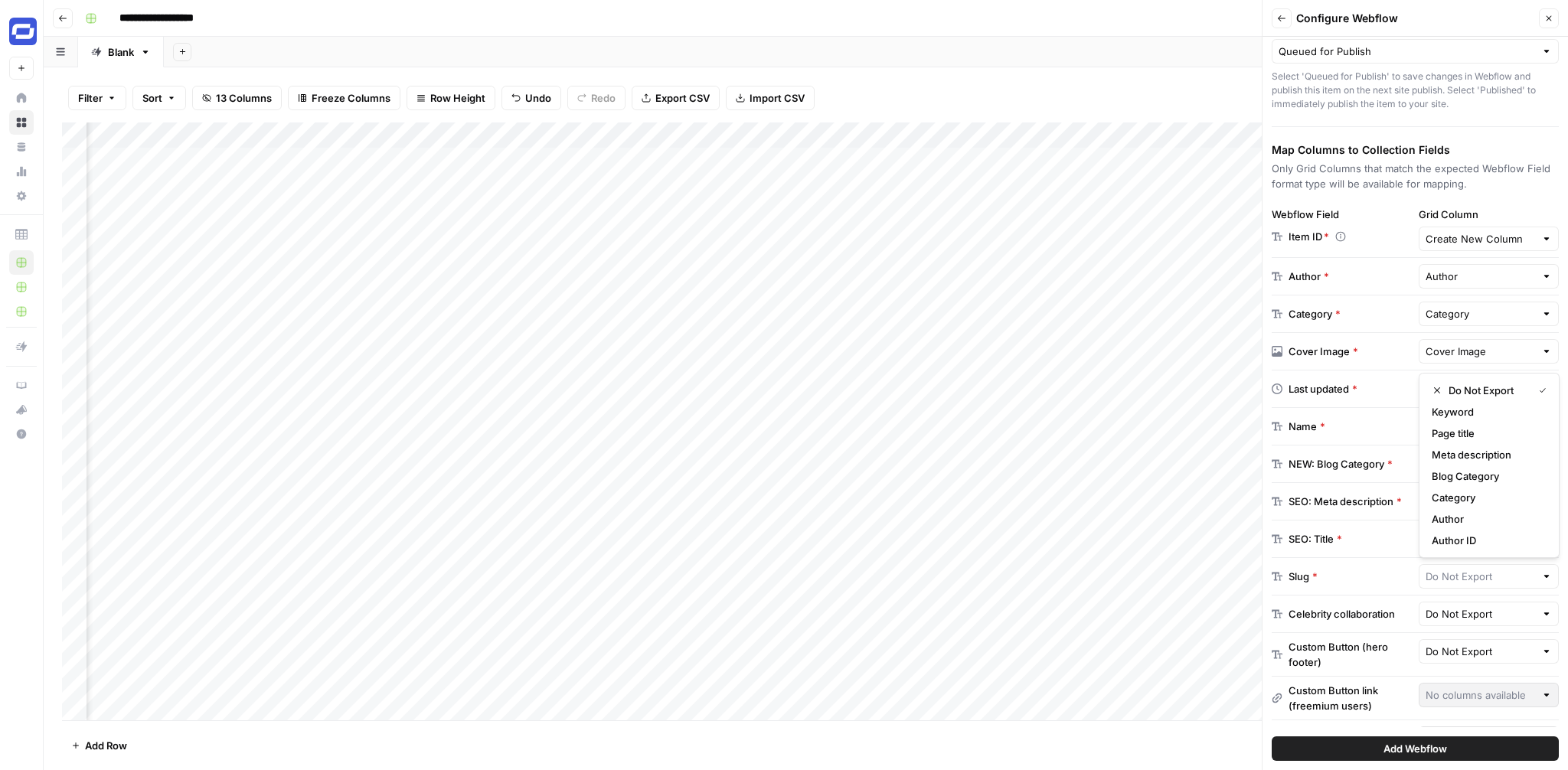 type on "Do Not Export" 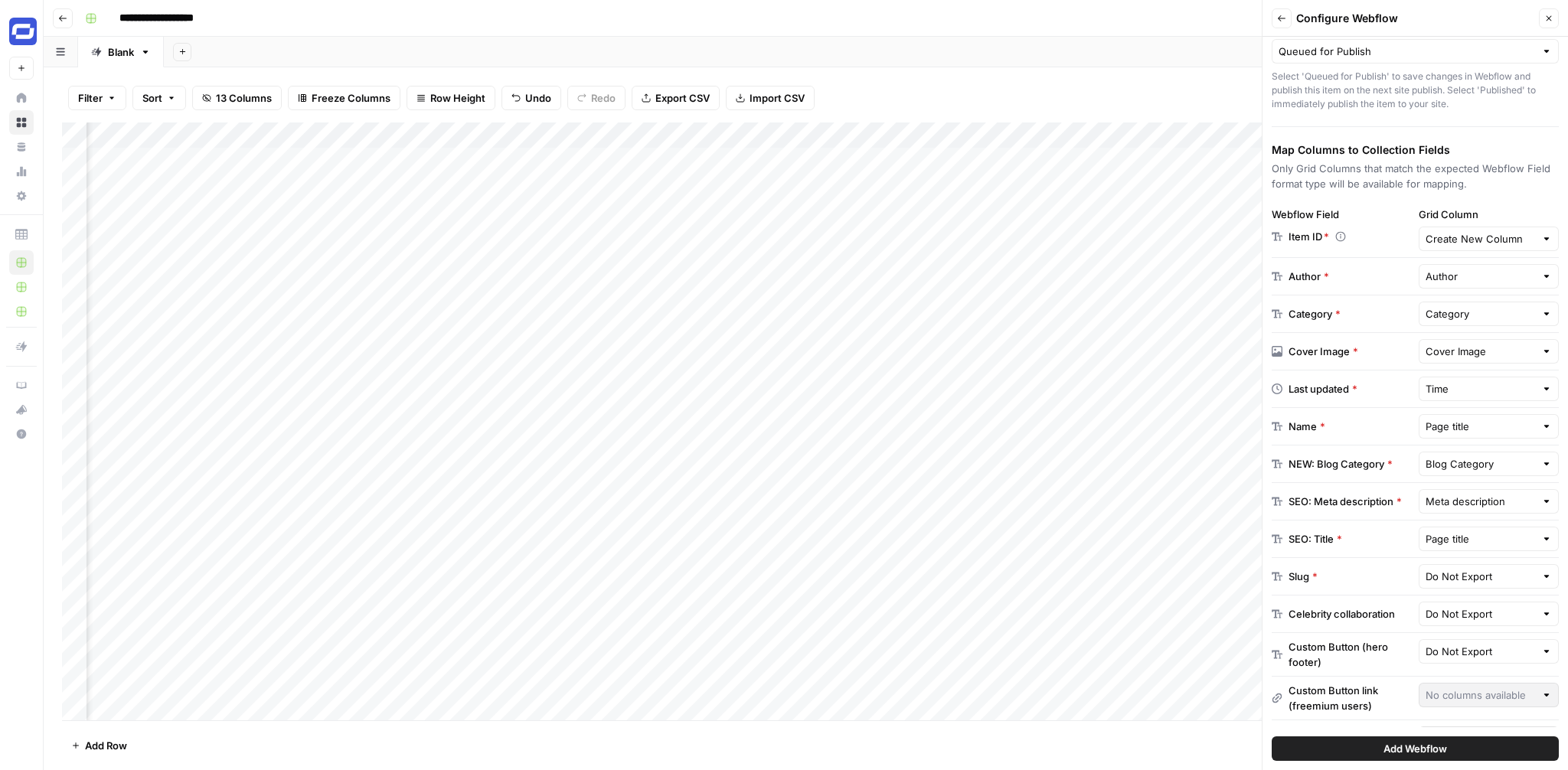 click on "Add Column" at bounding box center (805, 421) 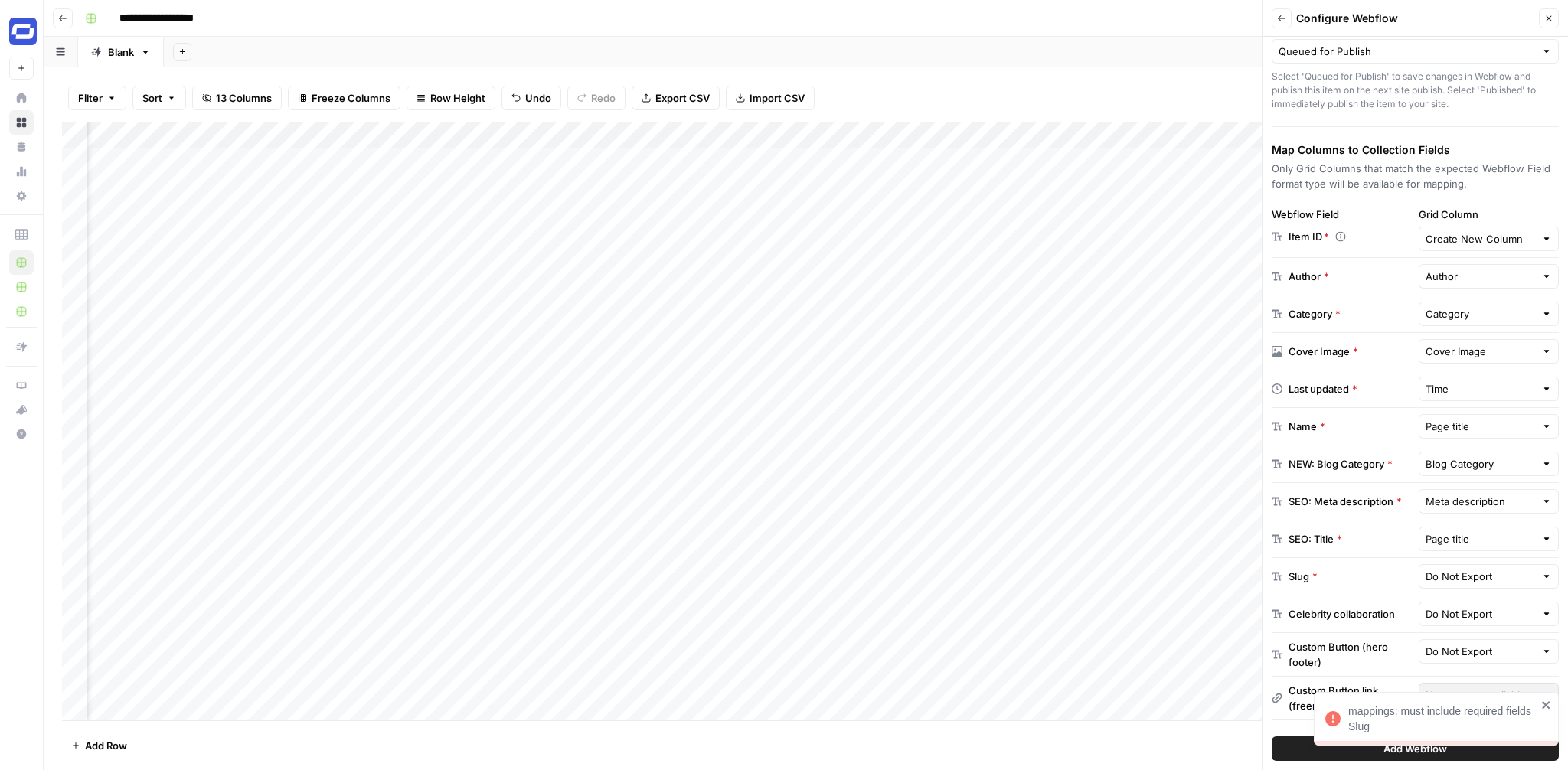 click on "Close" at bounding box center (1549, 18) 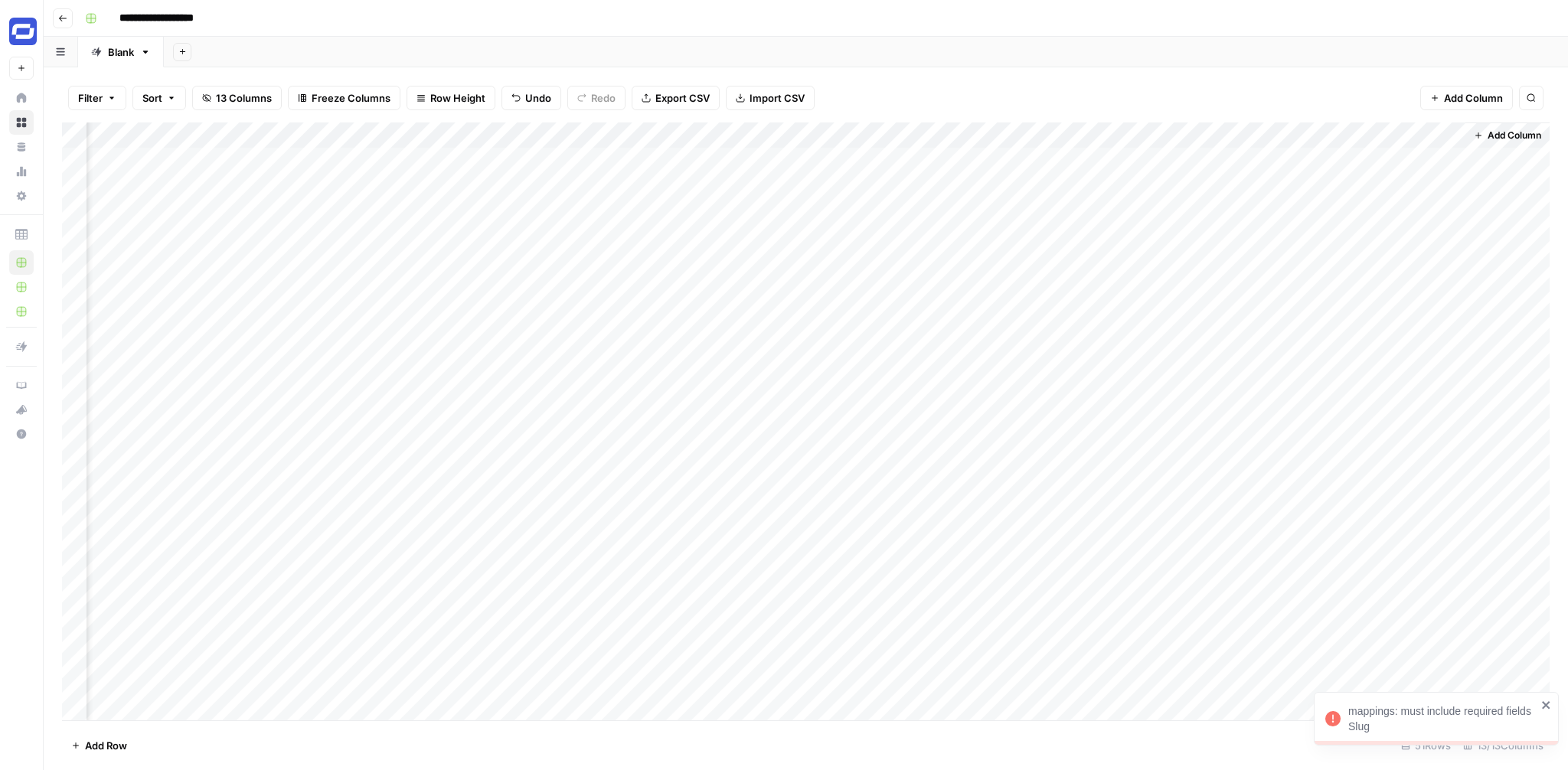 scroll, scrollTop: 0, scrollLeft: 0, axis: both 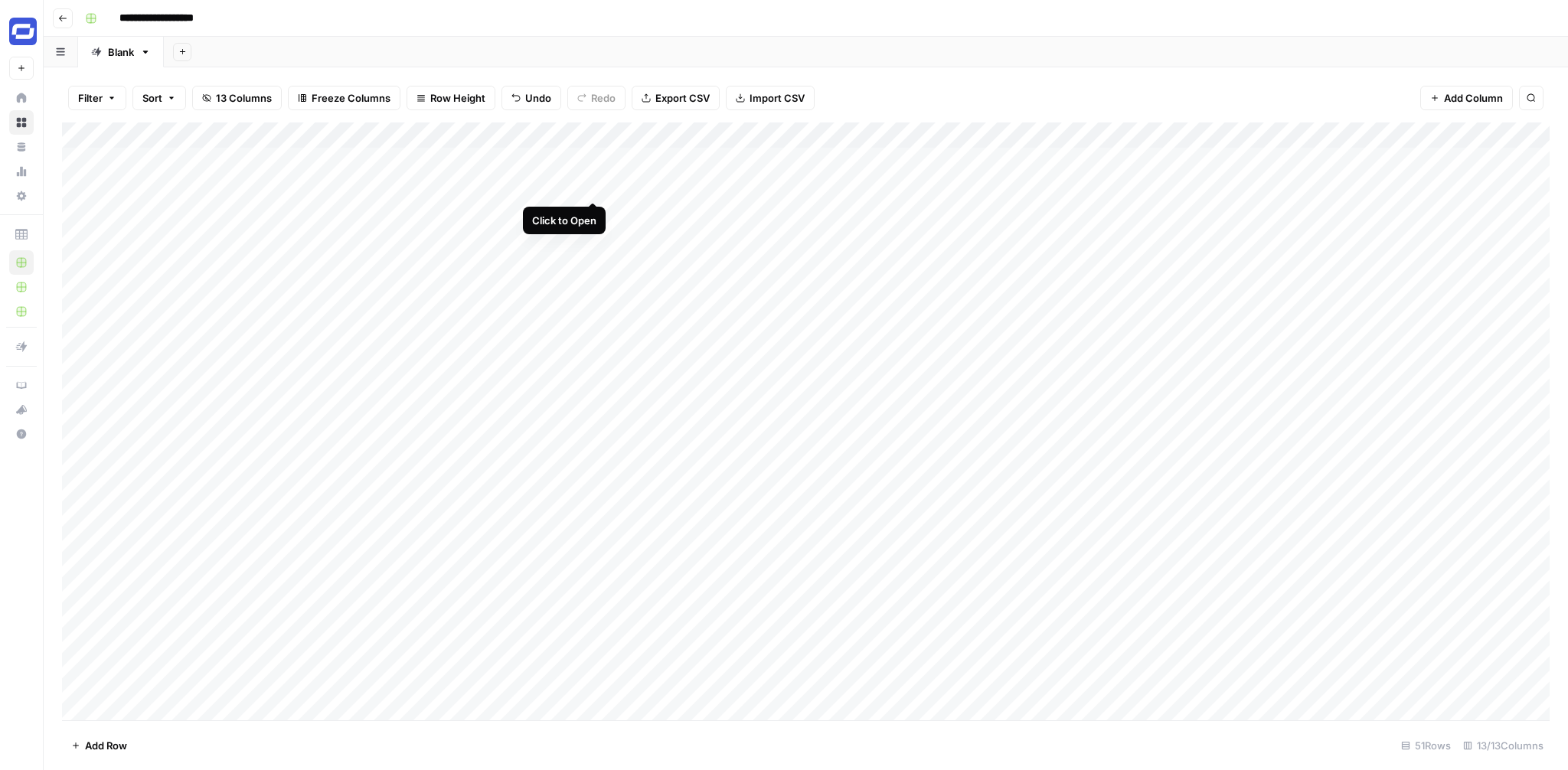 click on "Add Column" at bounding box center [805, 421] 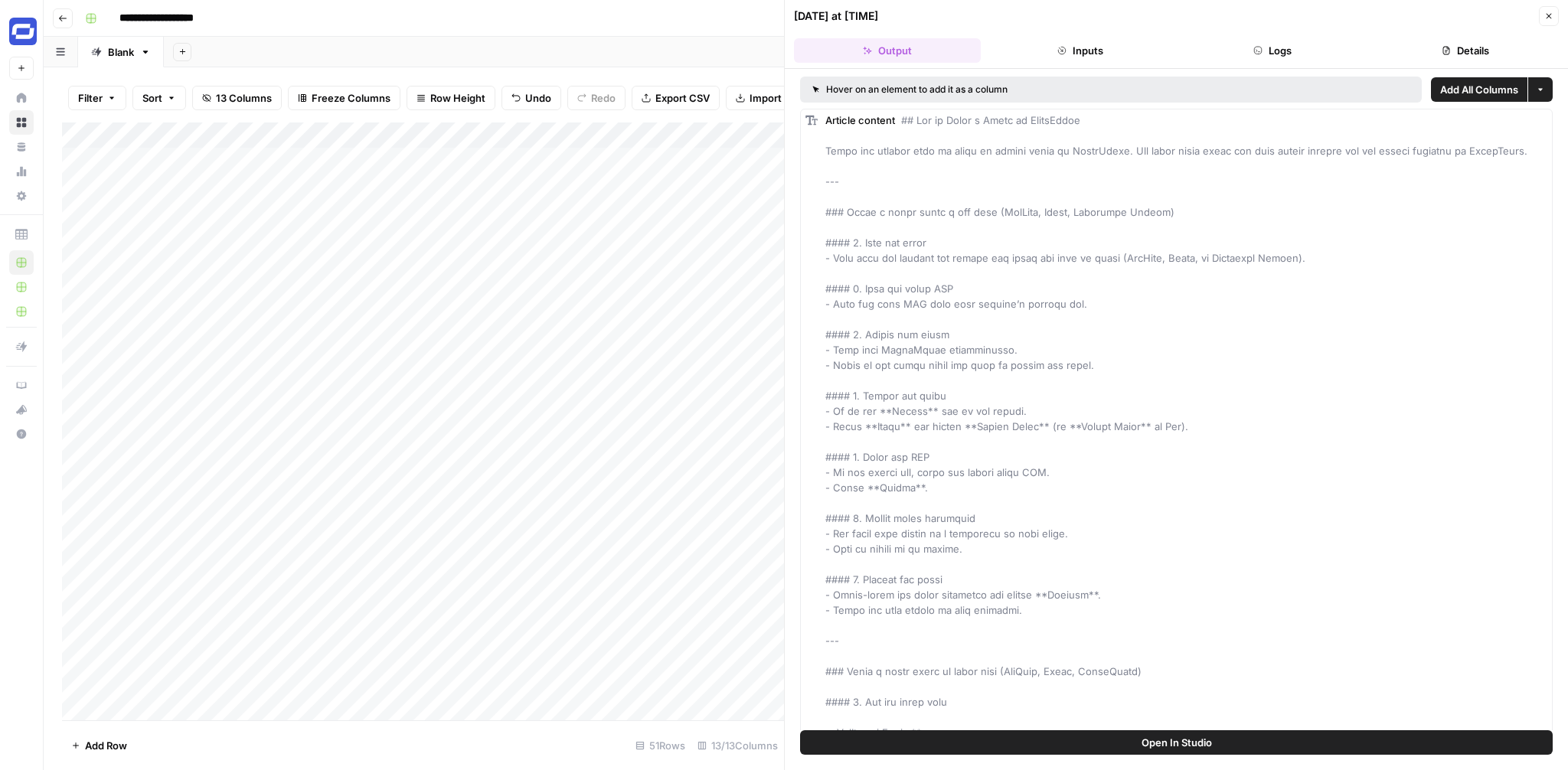 click on "Close" at bounding box center [1549, 16] 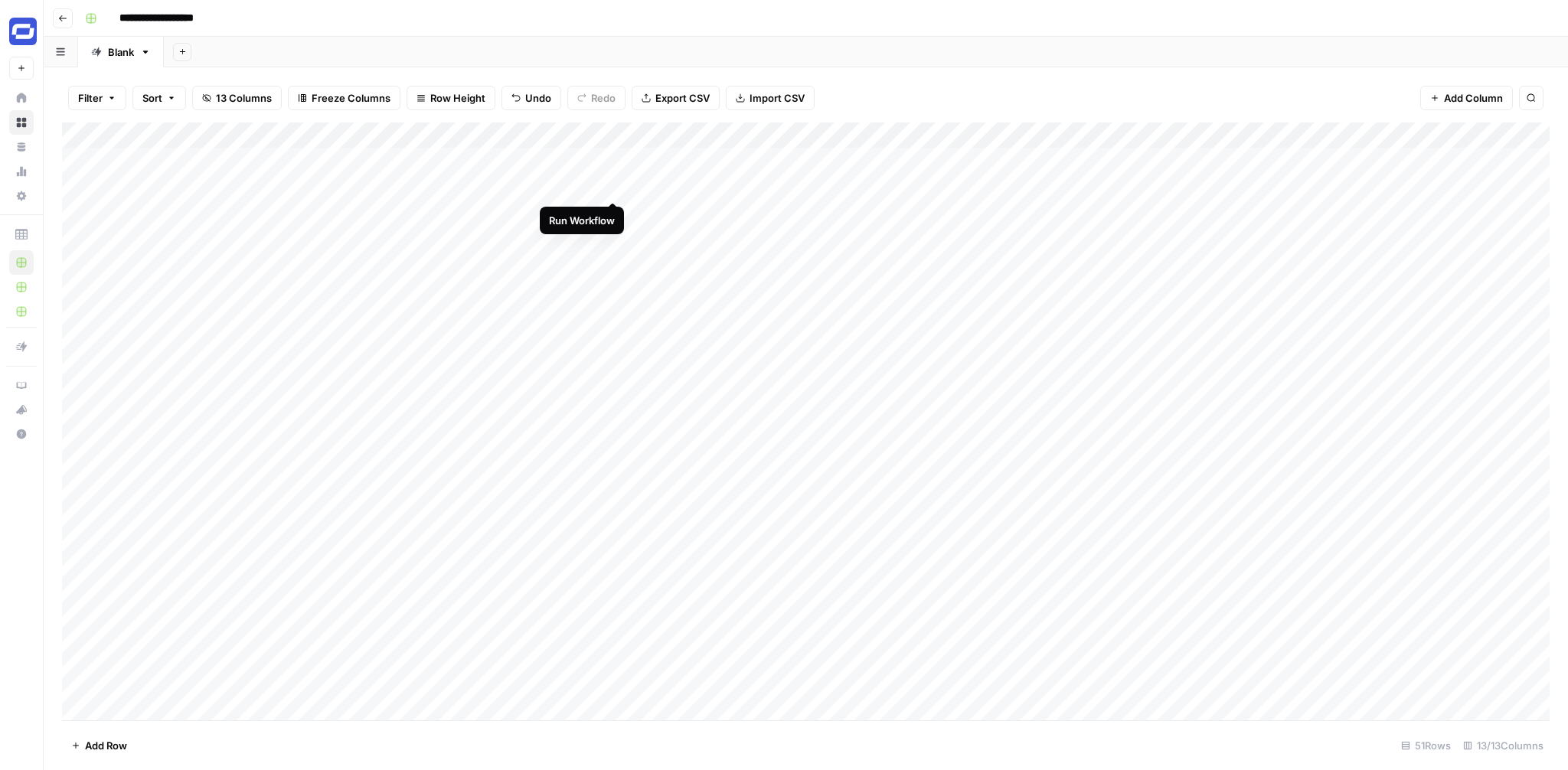 click on "Add Column" at bounding box center [805, 421] 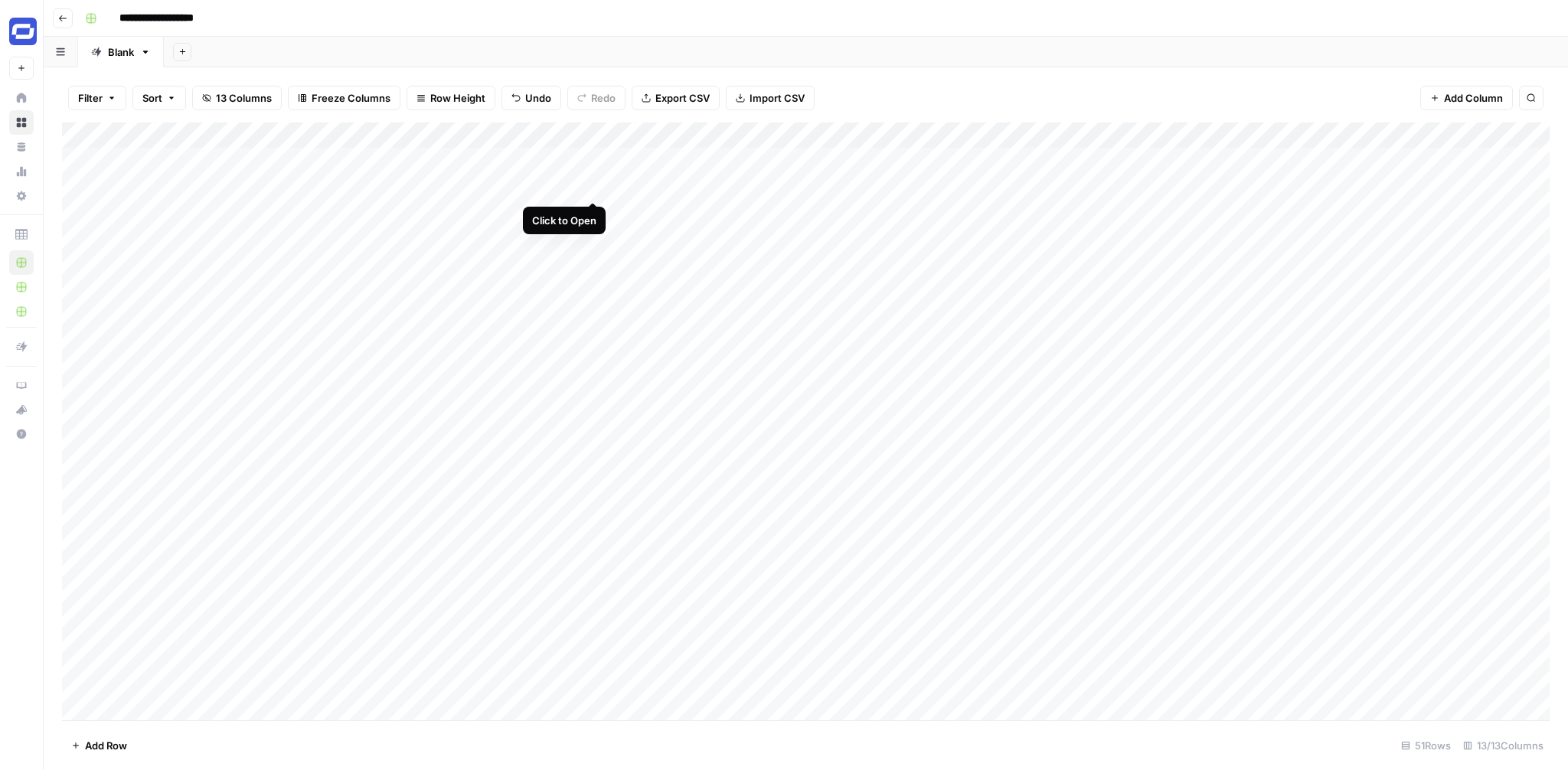 click on "Add Column" at bounding box center (805, 421) 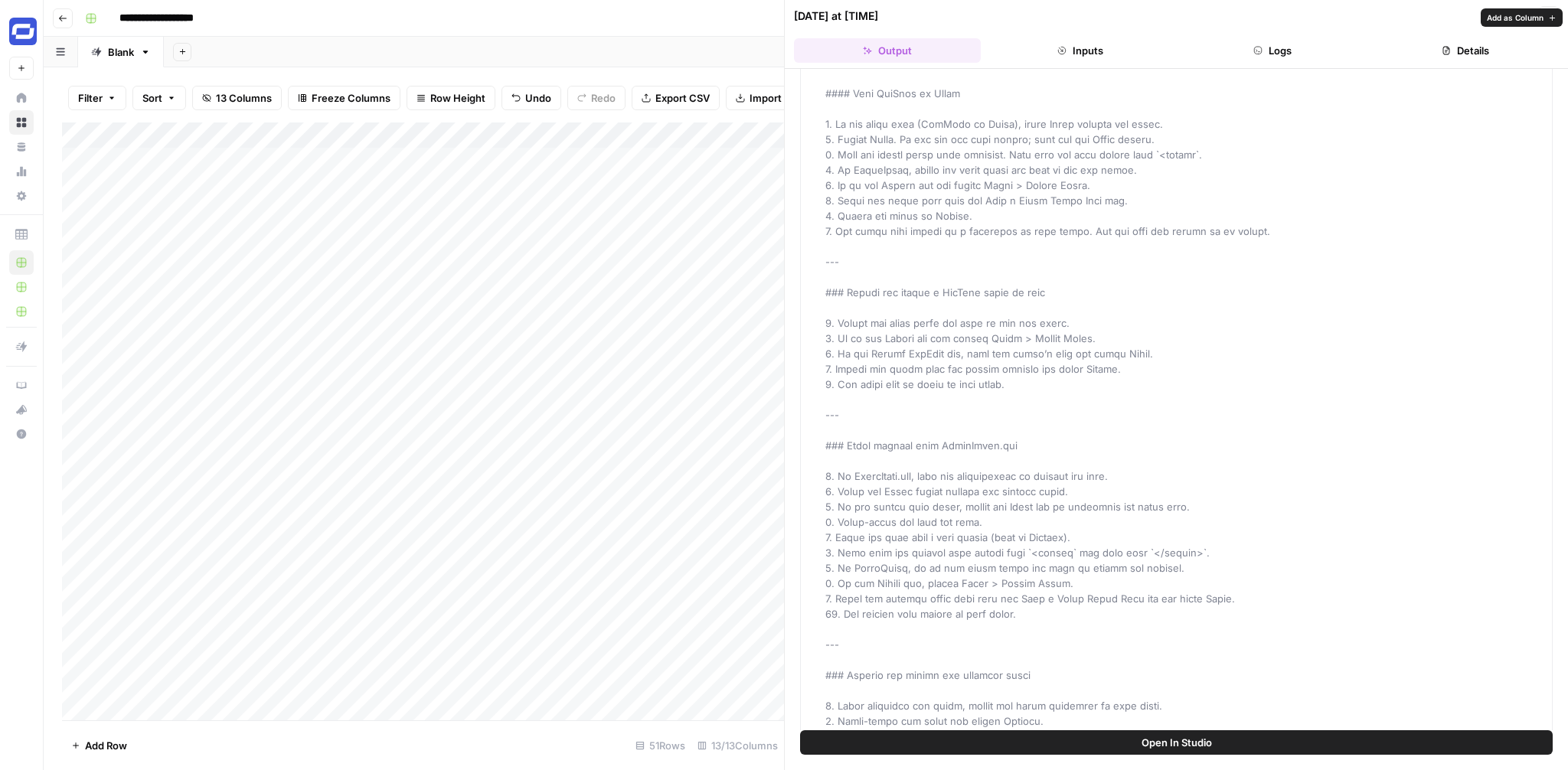 scroll, scrollTop: 351, scrollLeft: 0, axis: vertical 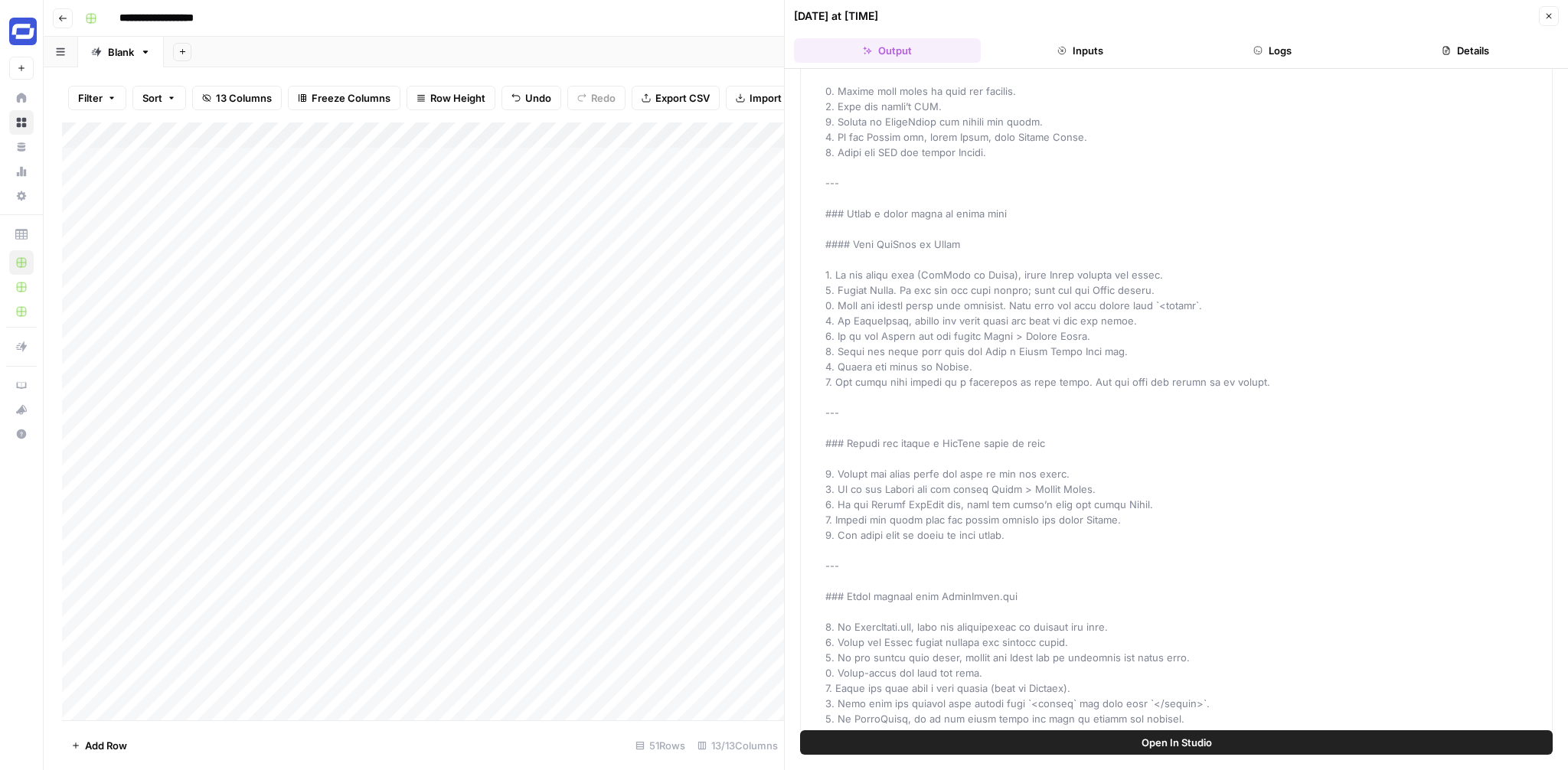 click 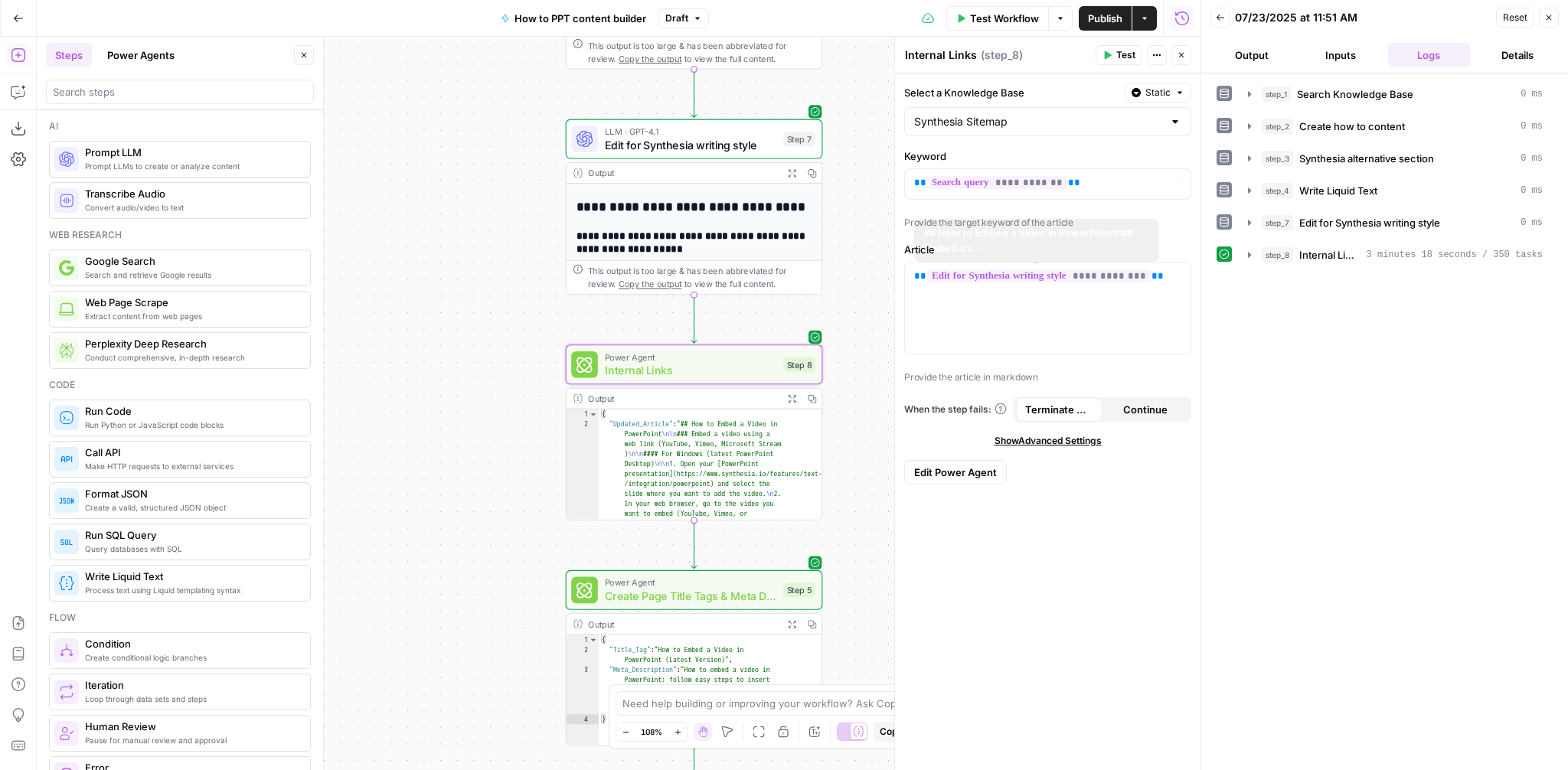 scroll, scrollTop: 0, scrollLeft: 0, axis: both 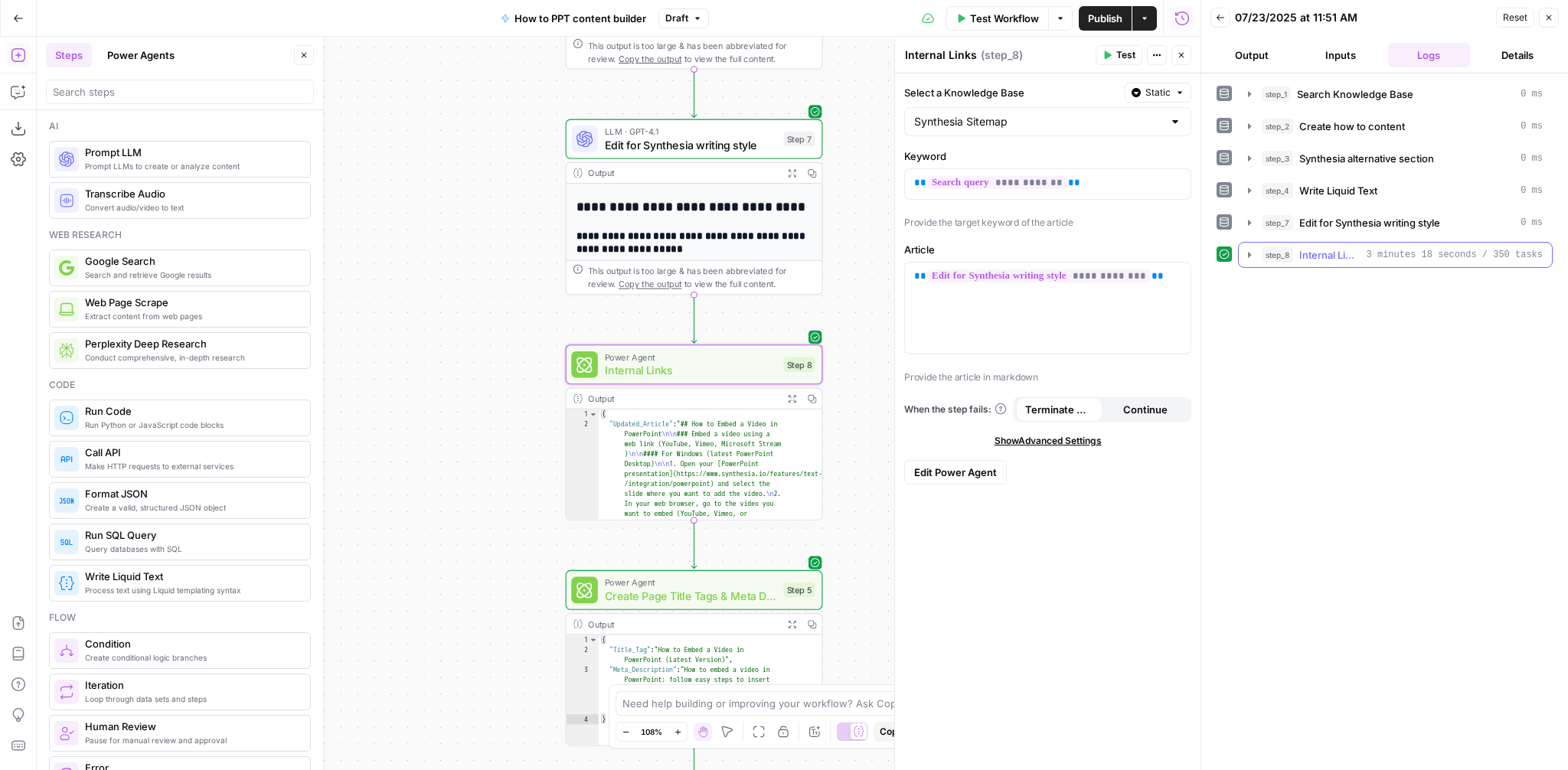 click on "step_8 Internal Links 3 minutes 18 seconds / 350 tasks" at bounding box center [1395, 255] 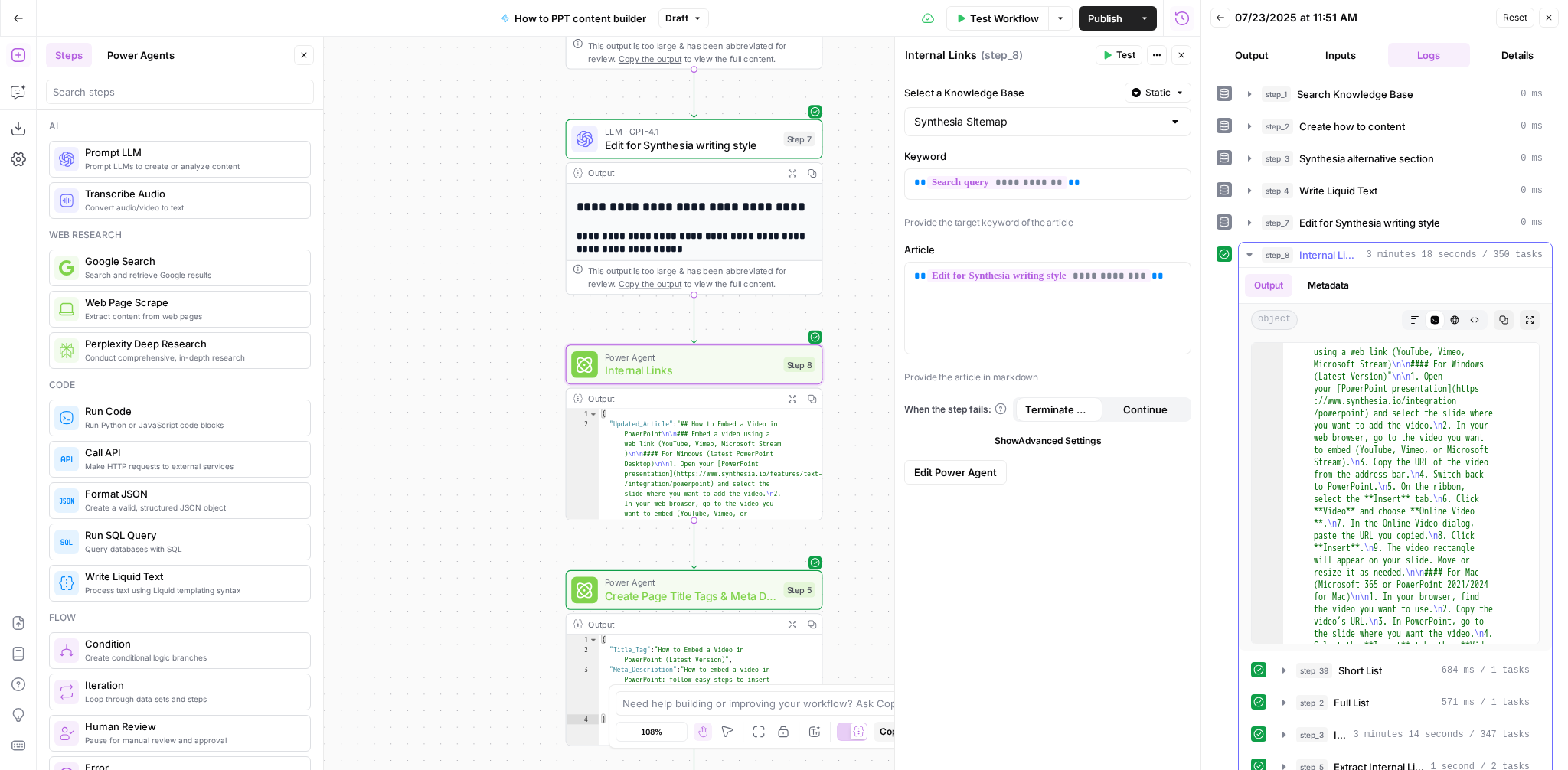 scroll, scrollTop: 34, scrollLeft: 0, axis: vertical 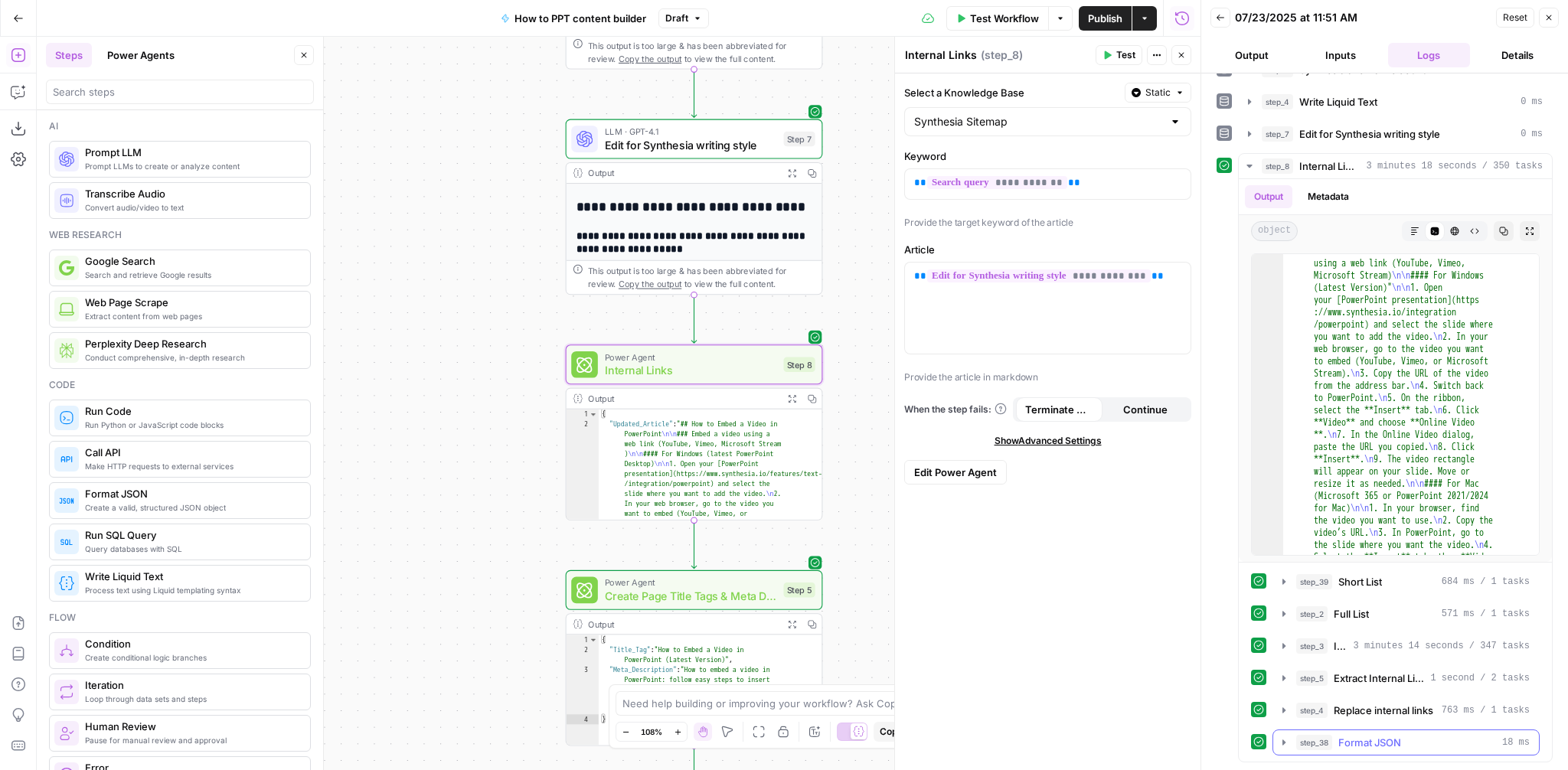 click 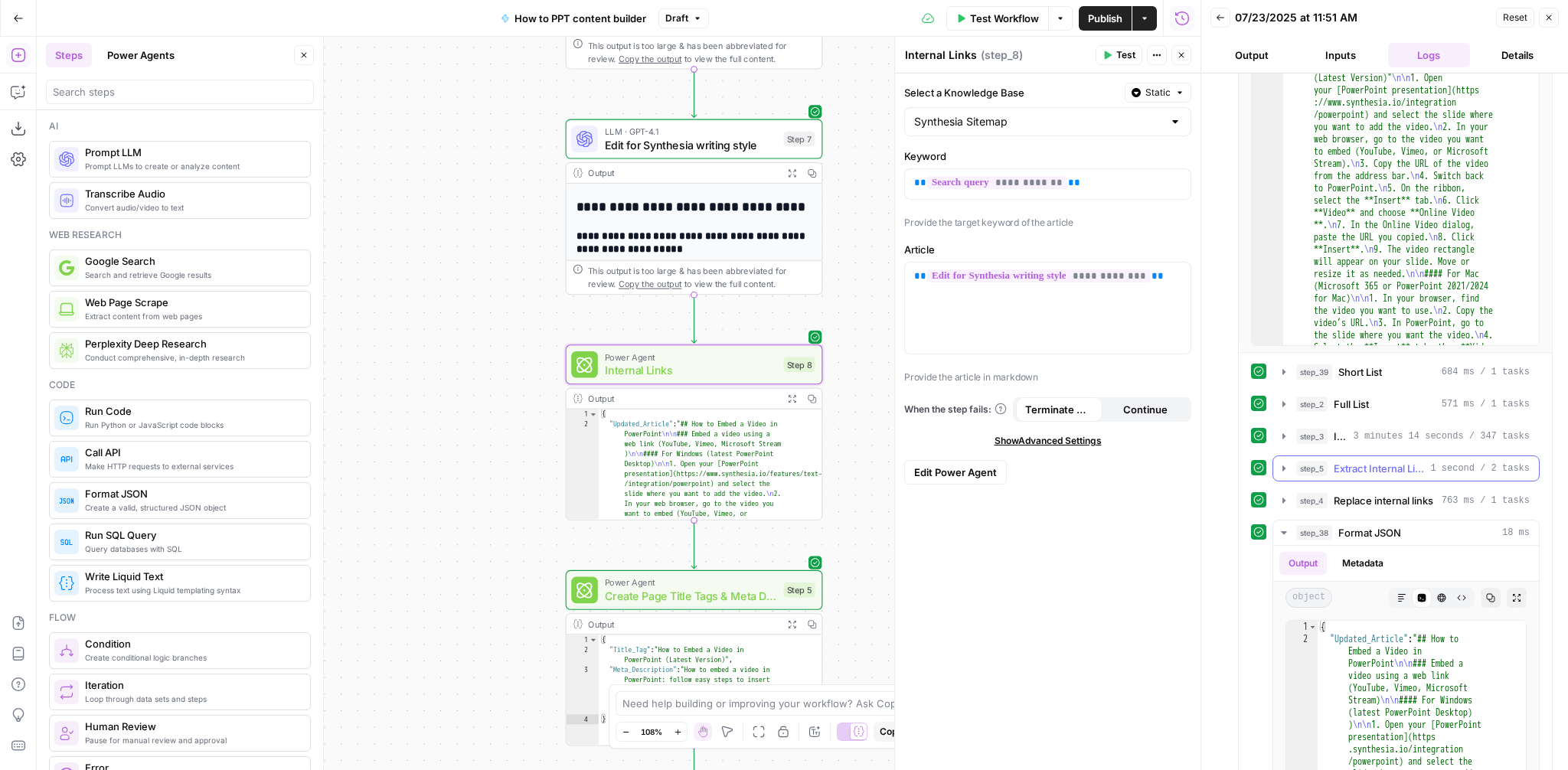 scroll, scrollTop: 367, scrollLeft: 0, axis: vertical 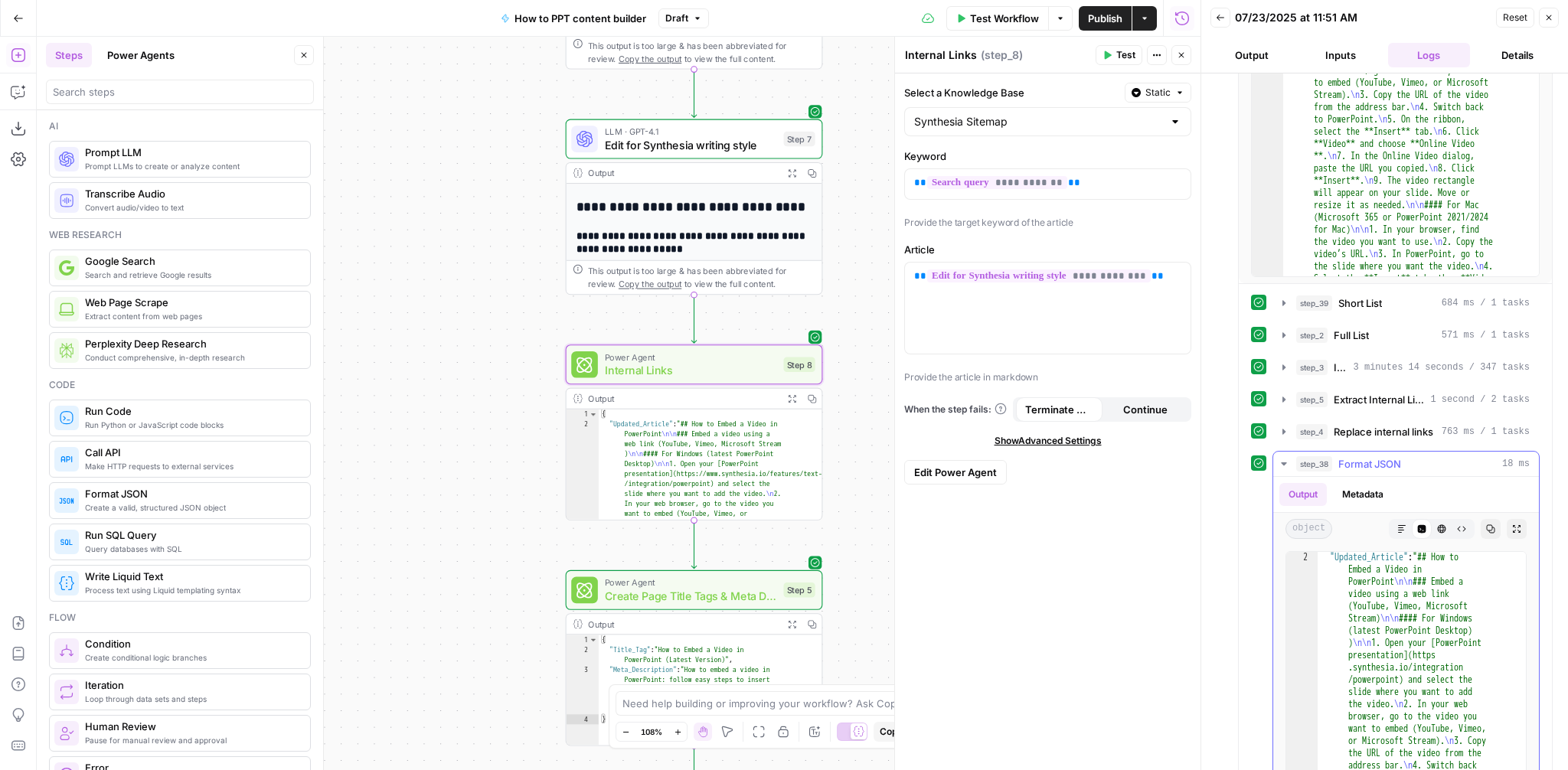 click 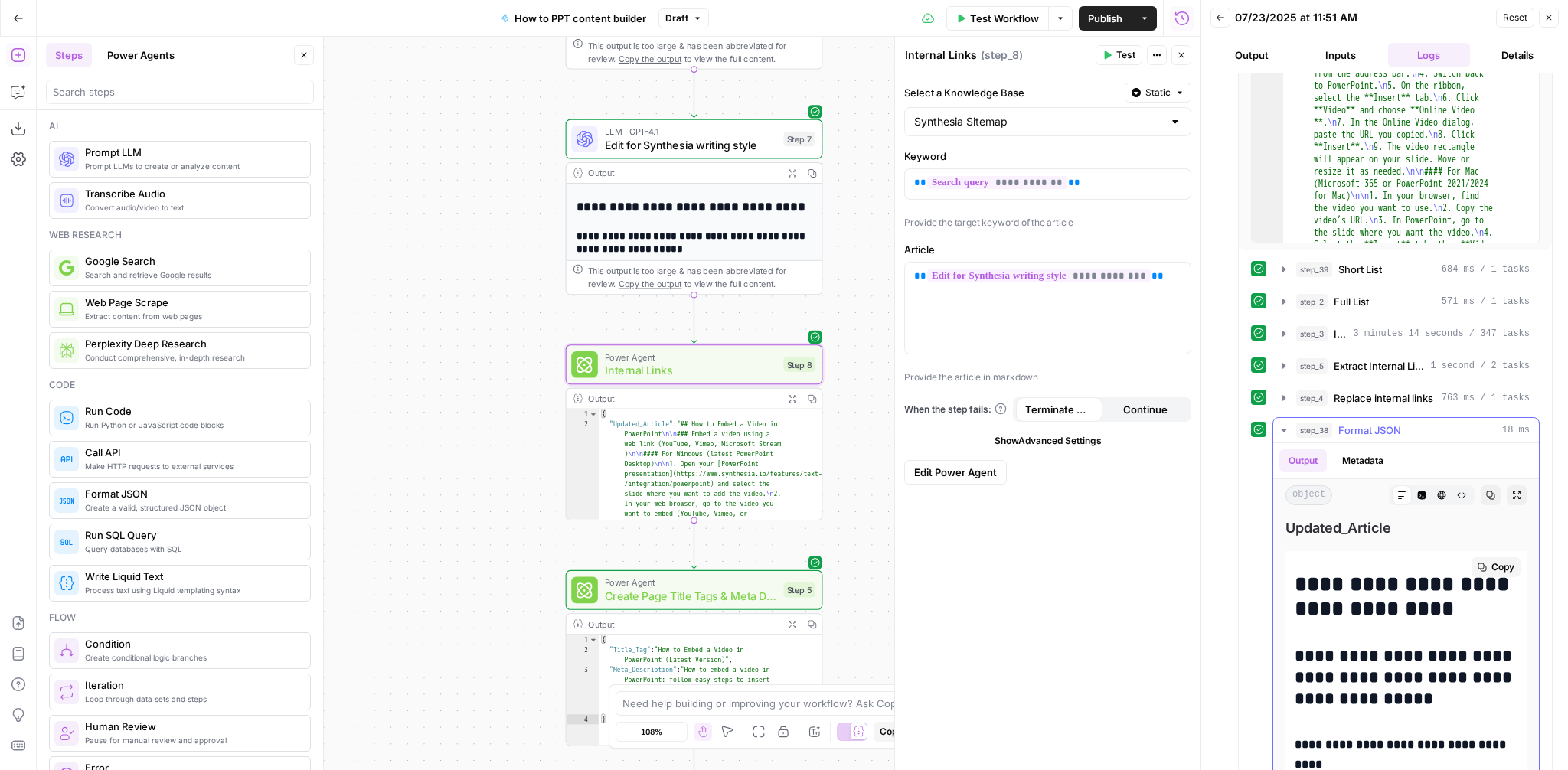 scroll, scrollTop: 472, scrollLeft: 0, axis: vertical 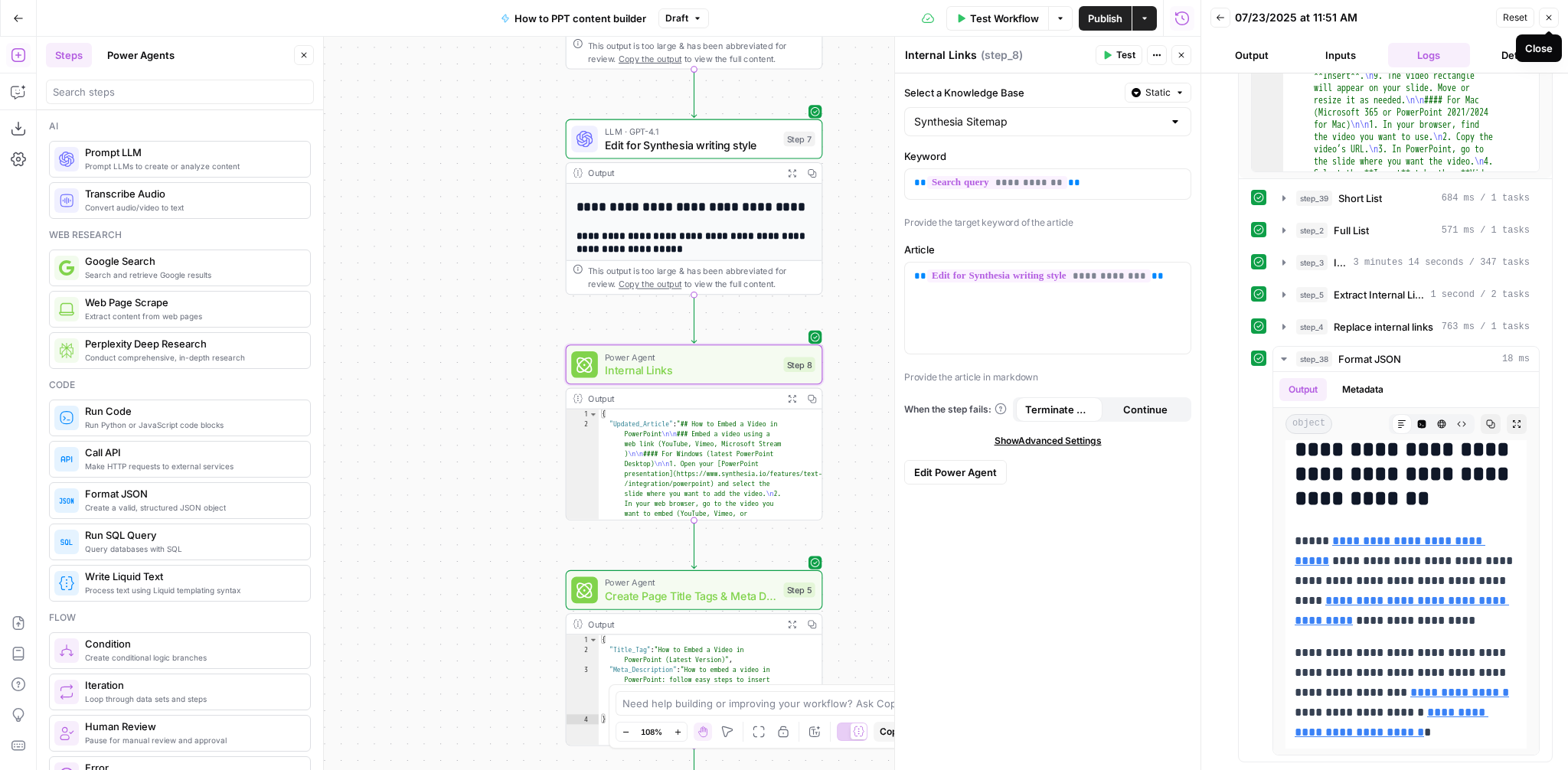 click on "Close" at bounding box center [1549, 18] 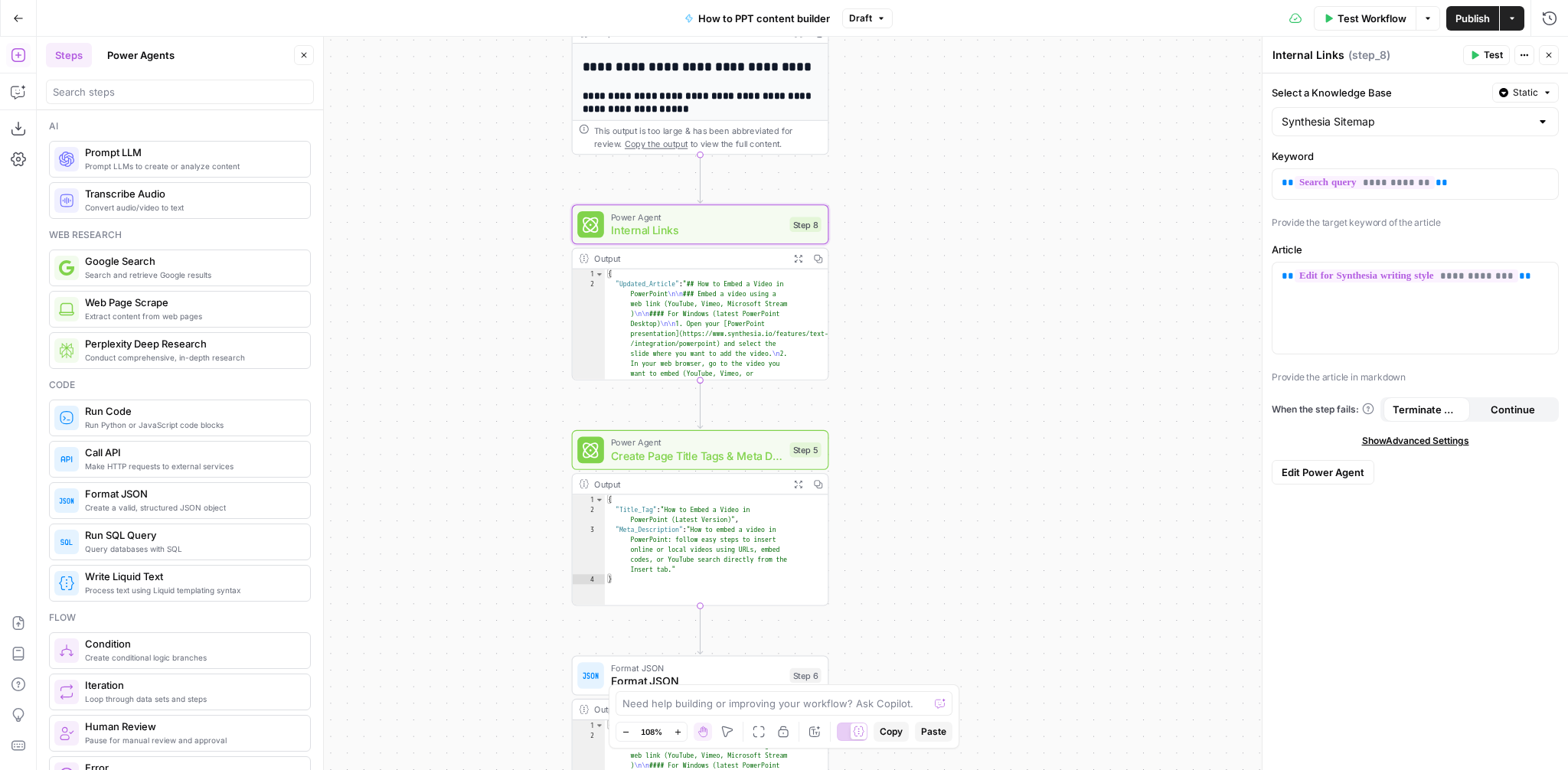 drag, startPoint x: 972, startPoint y: 416, endPoint x: 978, endPoint y: 276, distance: 140.12851 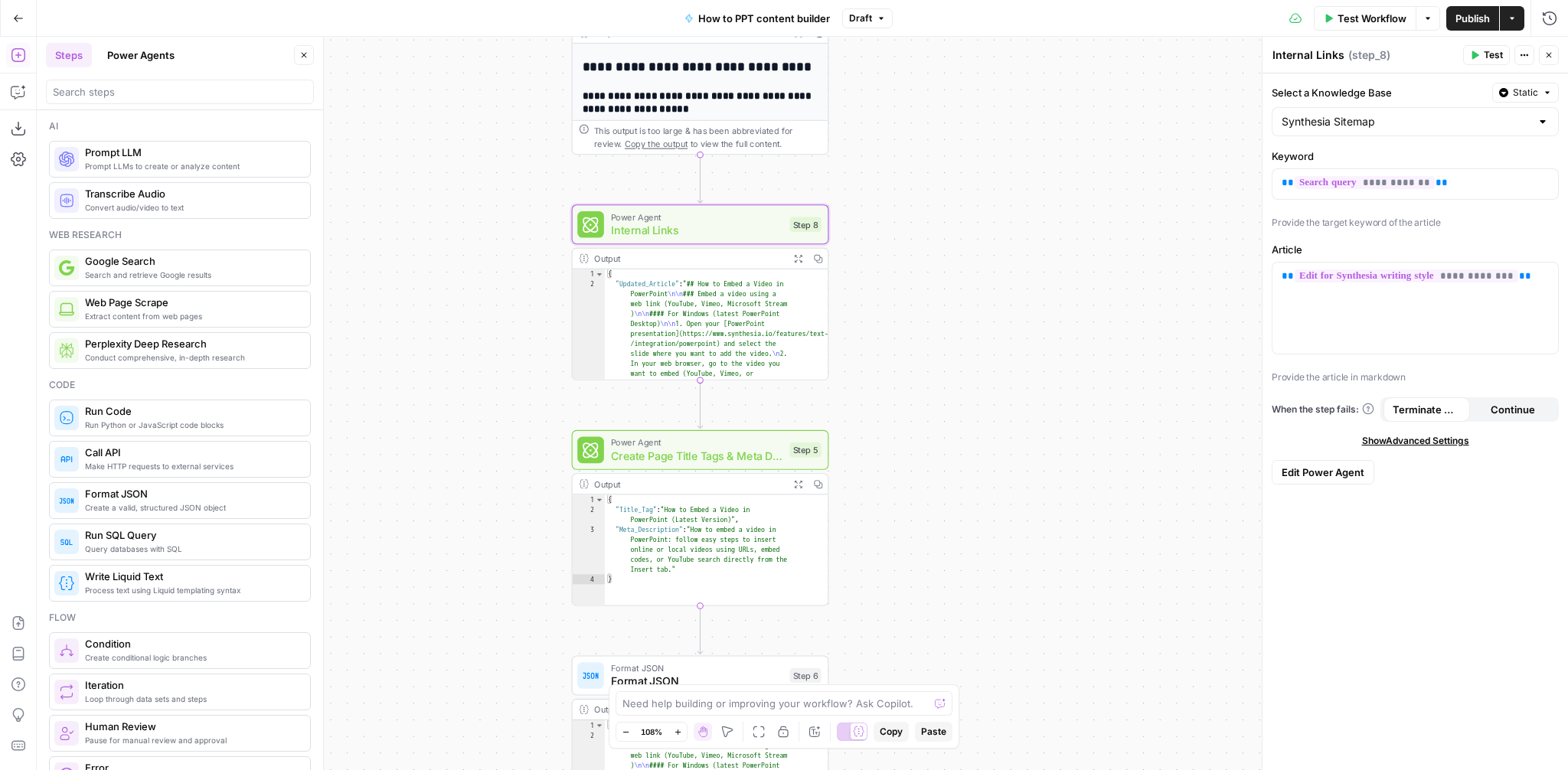 click on "Workflow Set Inputs Inputs Search Knowledge Base Search Knowledge Base Step 1 Output Expand Output Copy 1 2 3 4 5 [    {      "id" :  "vsdid:4315828:rid          :ovSQ4OXkrSUy3AZh3OPMv:cid:43053071" ,      "score" :  0.74841386 ,      "content" :  "### Insert the online video with           an  \" embed \"  code \n\n 1. On YouTube or           Vimeo, find the video that you want to           insert. \n\n 2. Below the video frame,           select Share, and then select Embed. (If           you neglect to select Embed, you'll end           up copying the wrong code.) \n\n 3. Right          -click the iFrame embed code and select           Copy. \n\n If the highlighted text that           you copy begins with  \" http \" , STOP.           It's the wrong code to copy. Return to           step 2 and select Embed. \n\n 4. In           PowerPoint, select the slide that you           \n\n 5. On the  . \n\n" at bounding box center [802, 403] 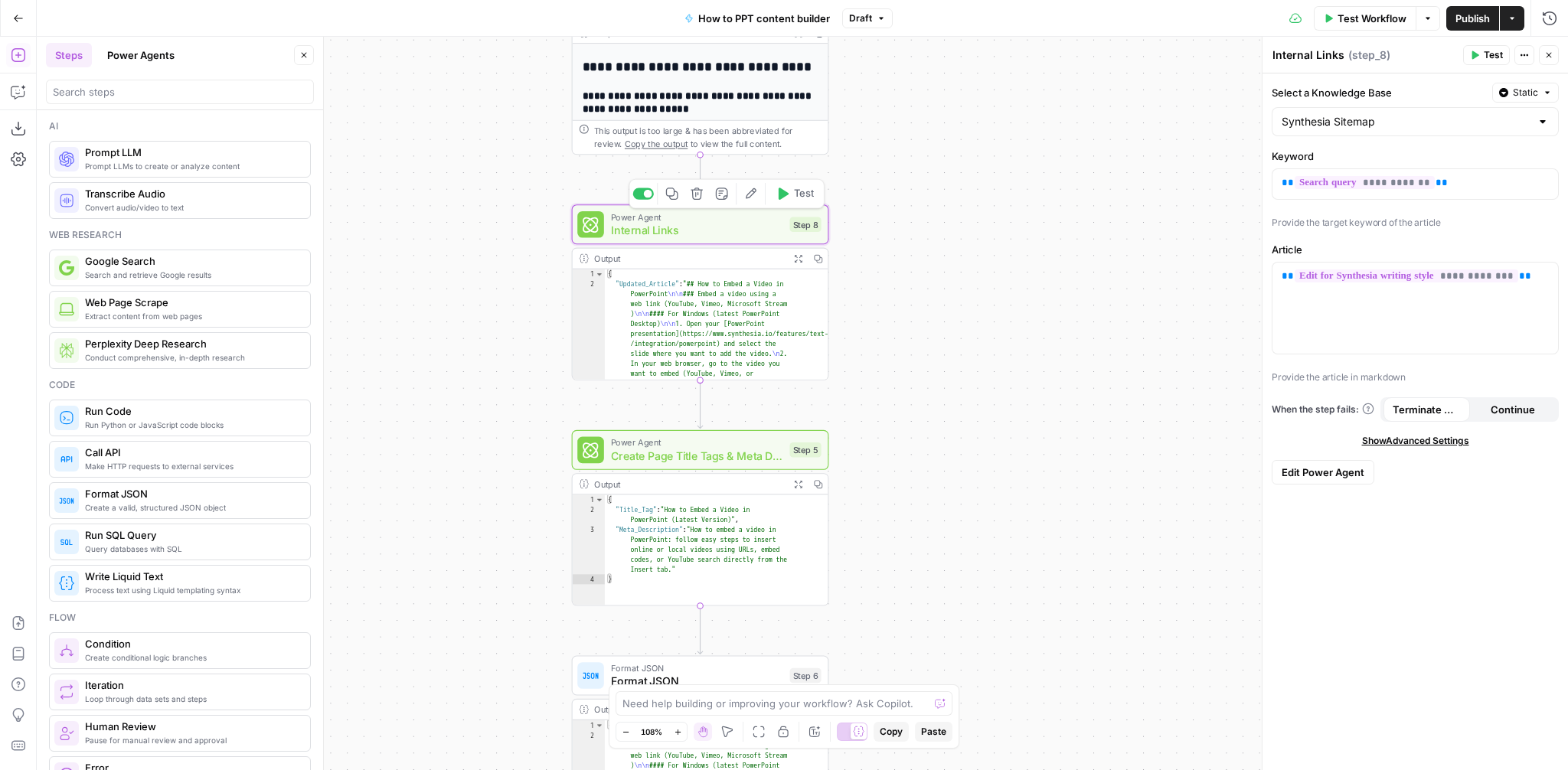 click on "Delete step" at bounding box center (697, 194) 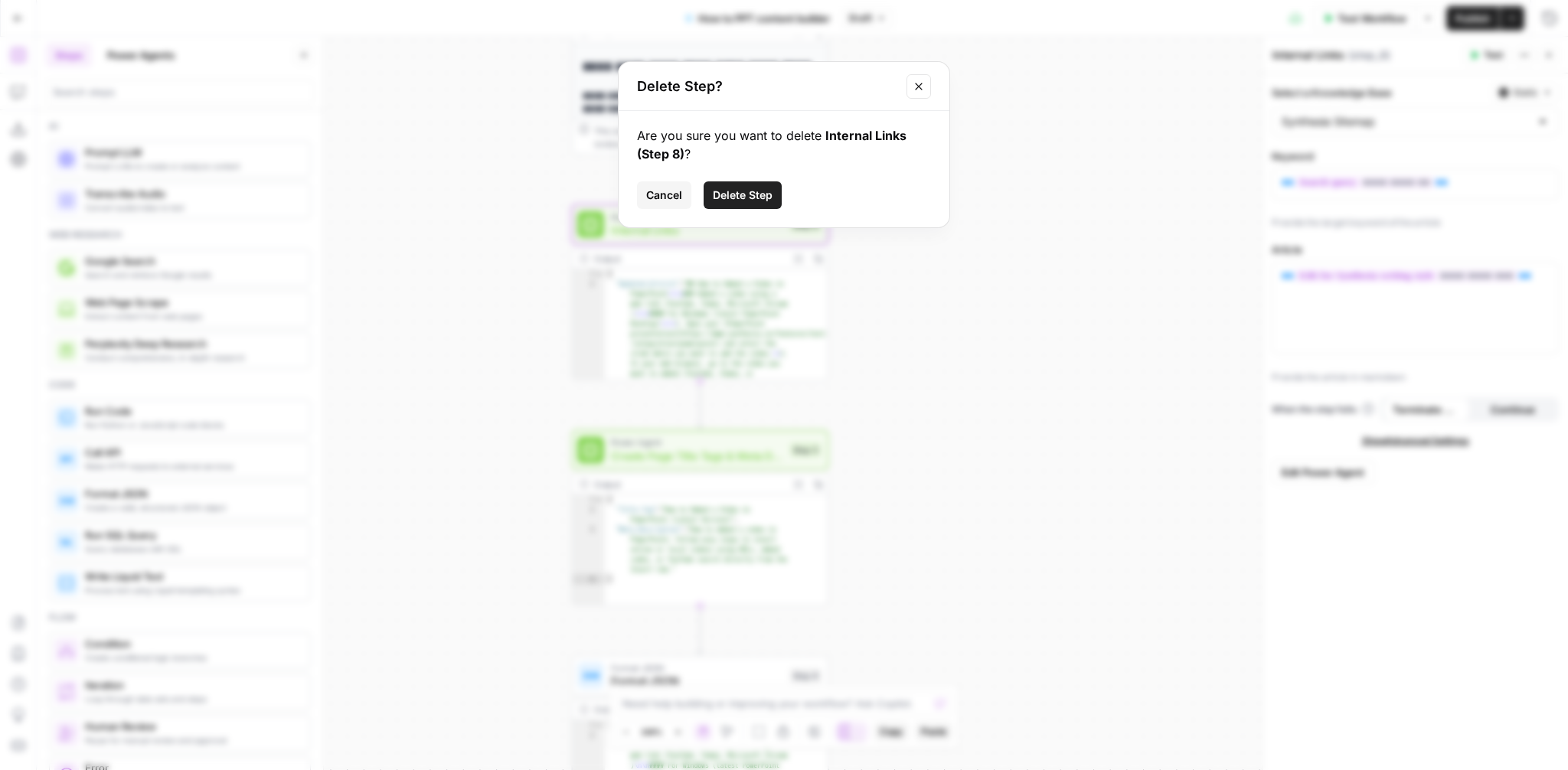 click on "Delete Step" at bounding box center [743, 195] 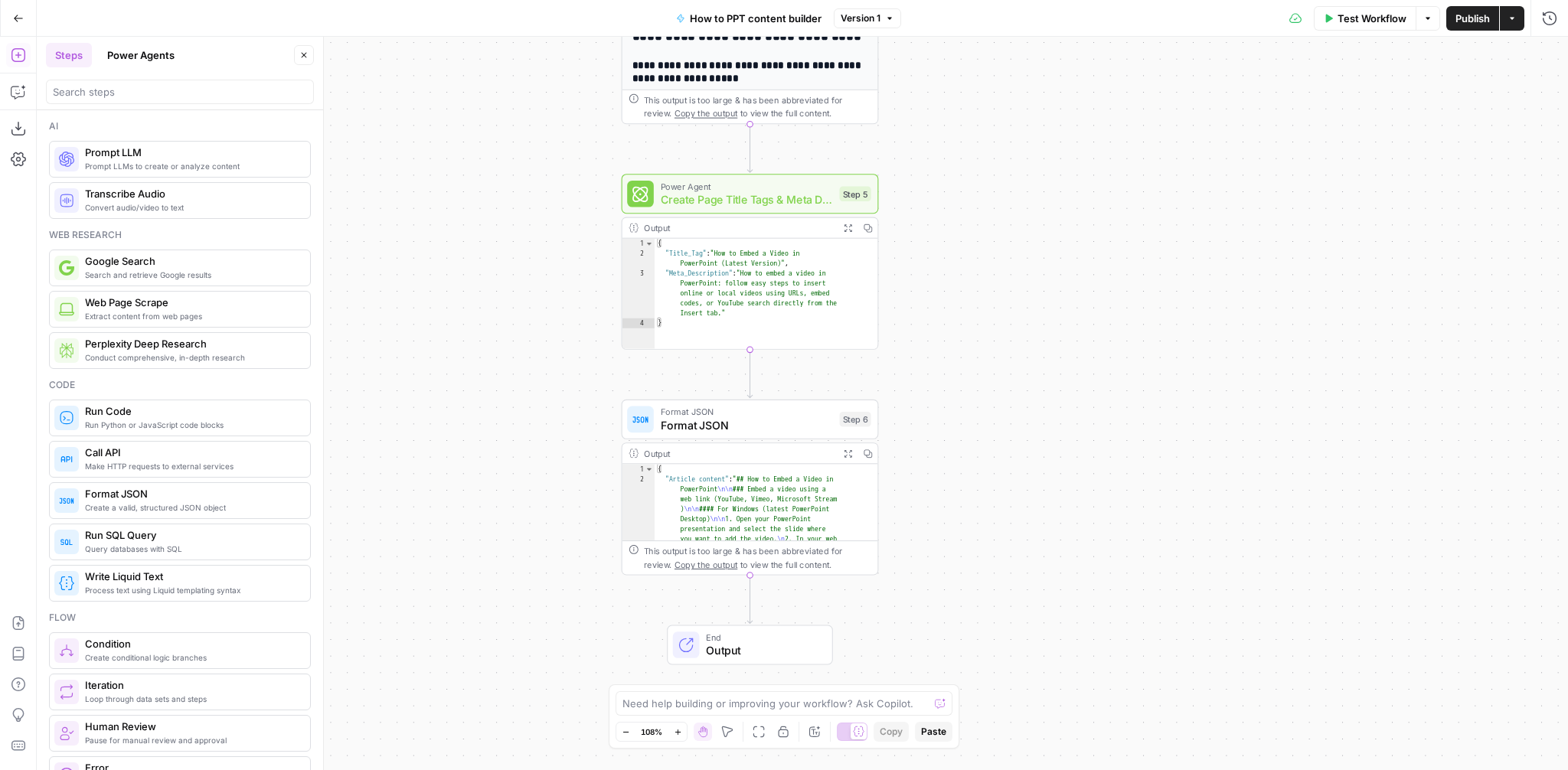 drag, startPoint x: 995, startPoint y: 328, endPoint x: 1049, endPoint y: 281, distance: 71.58911 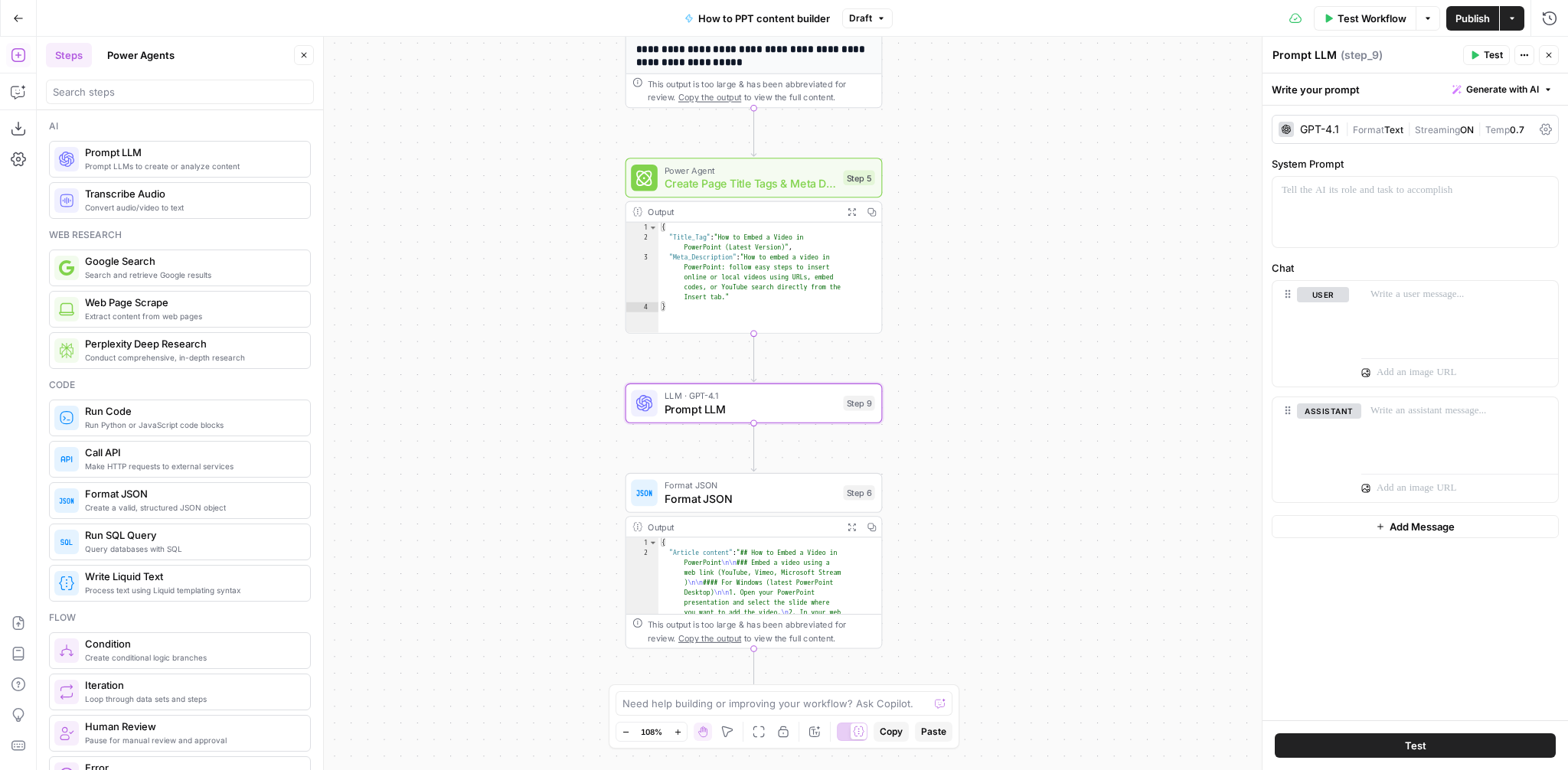 click on "Prompt LLM" at bounding box center [1305, 55] 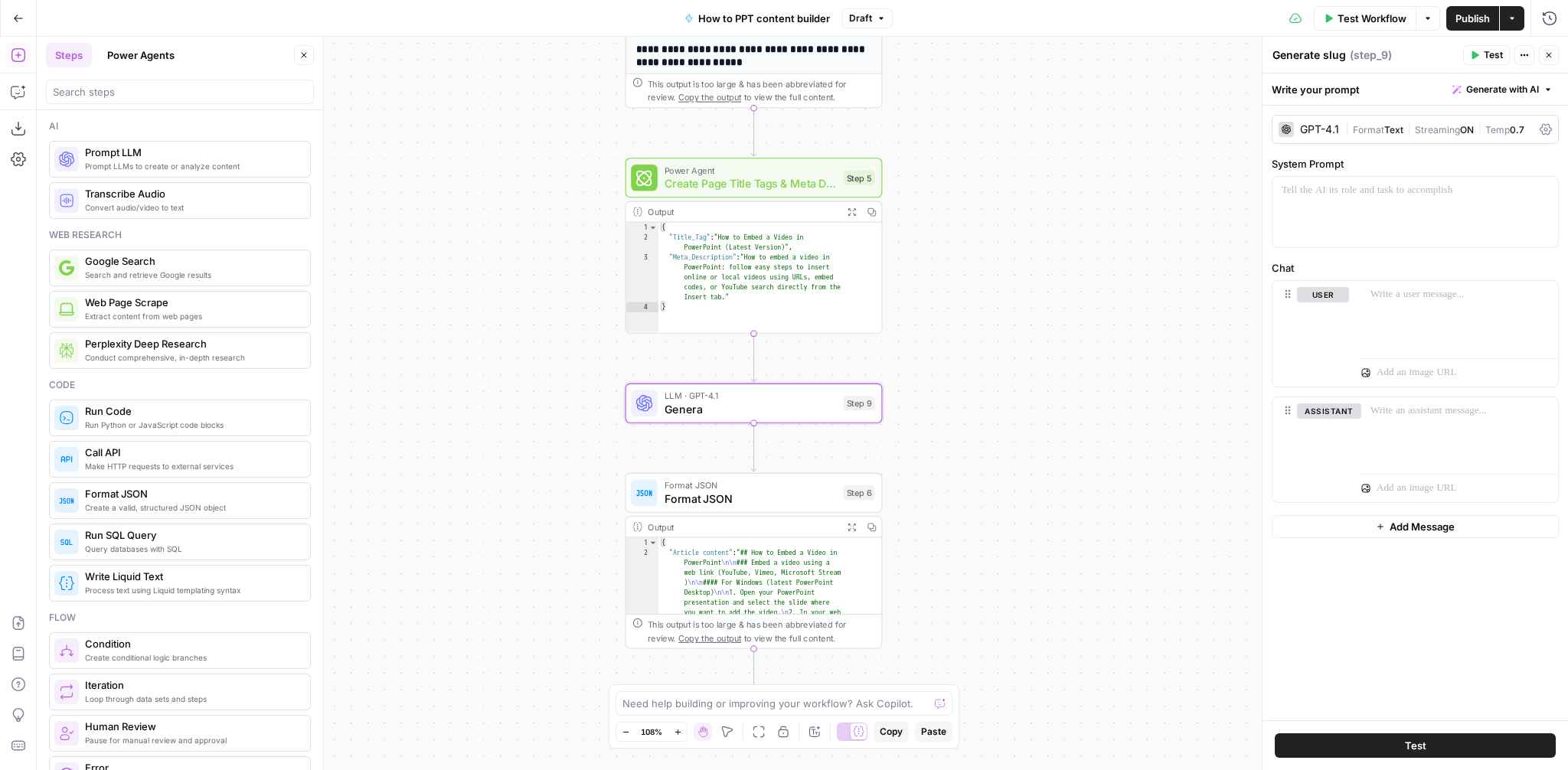 type on "Generate slug" 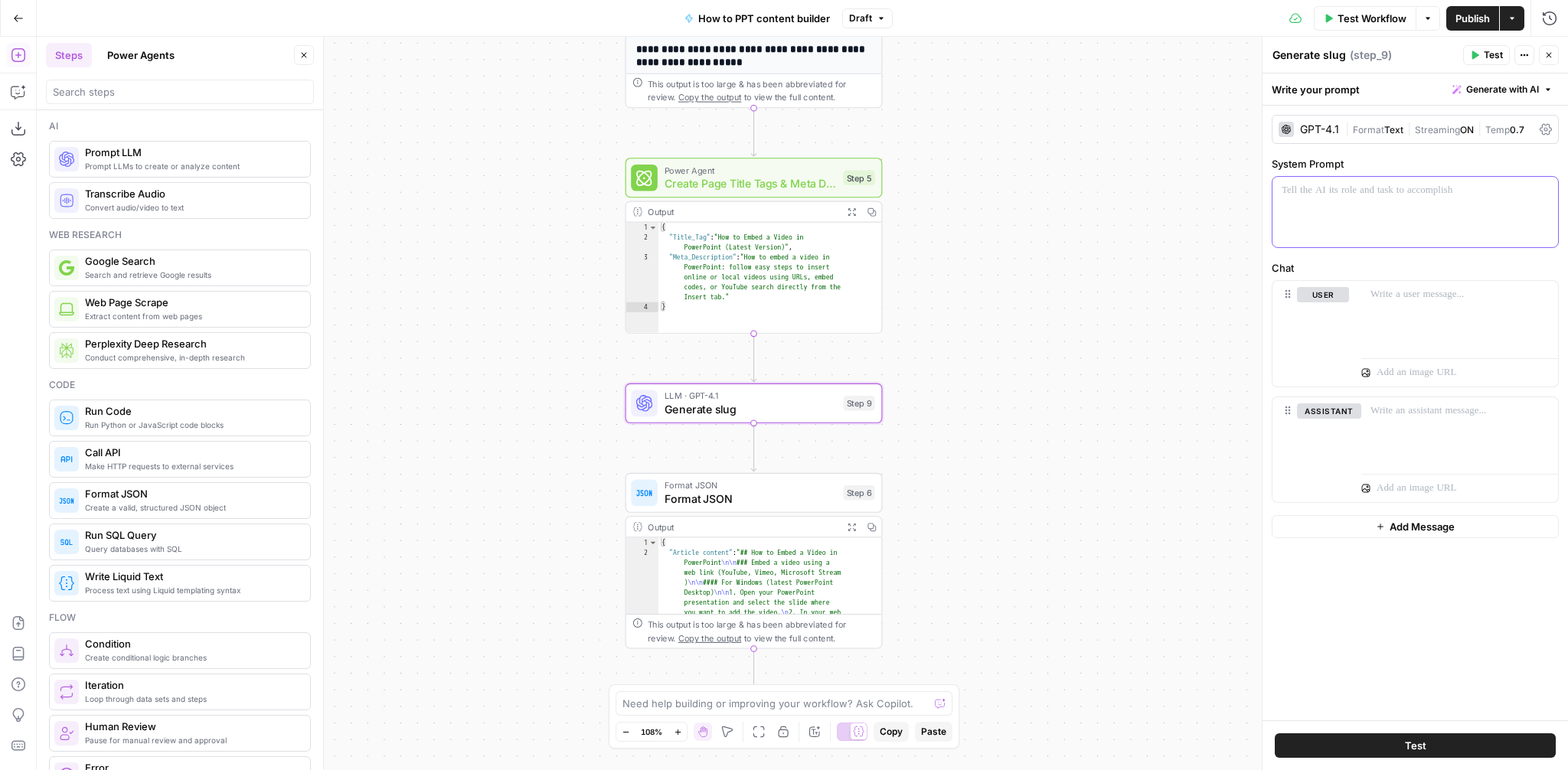 click at bounding box center [1415, 191] 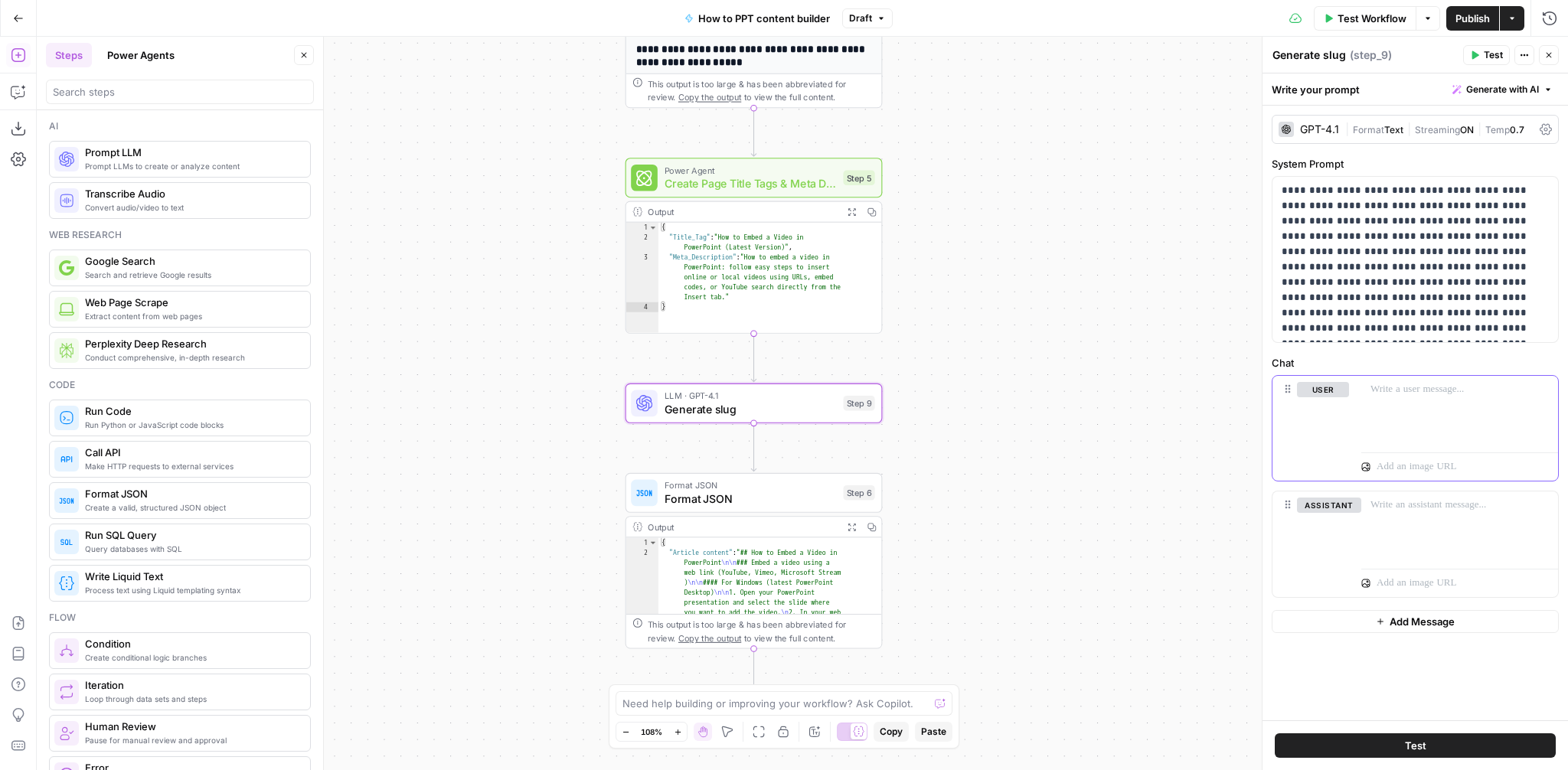 click at bounding box center [1459, 390] 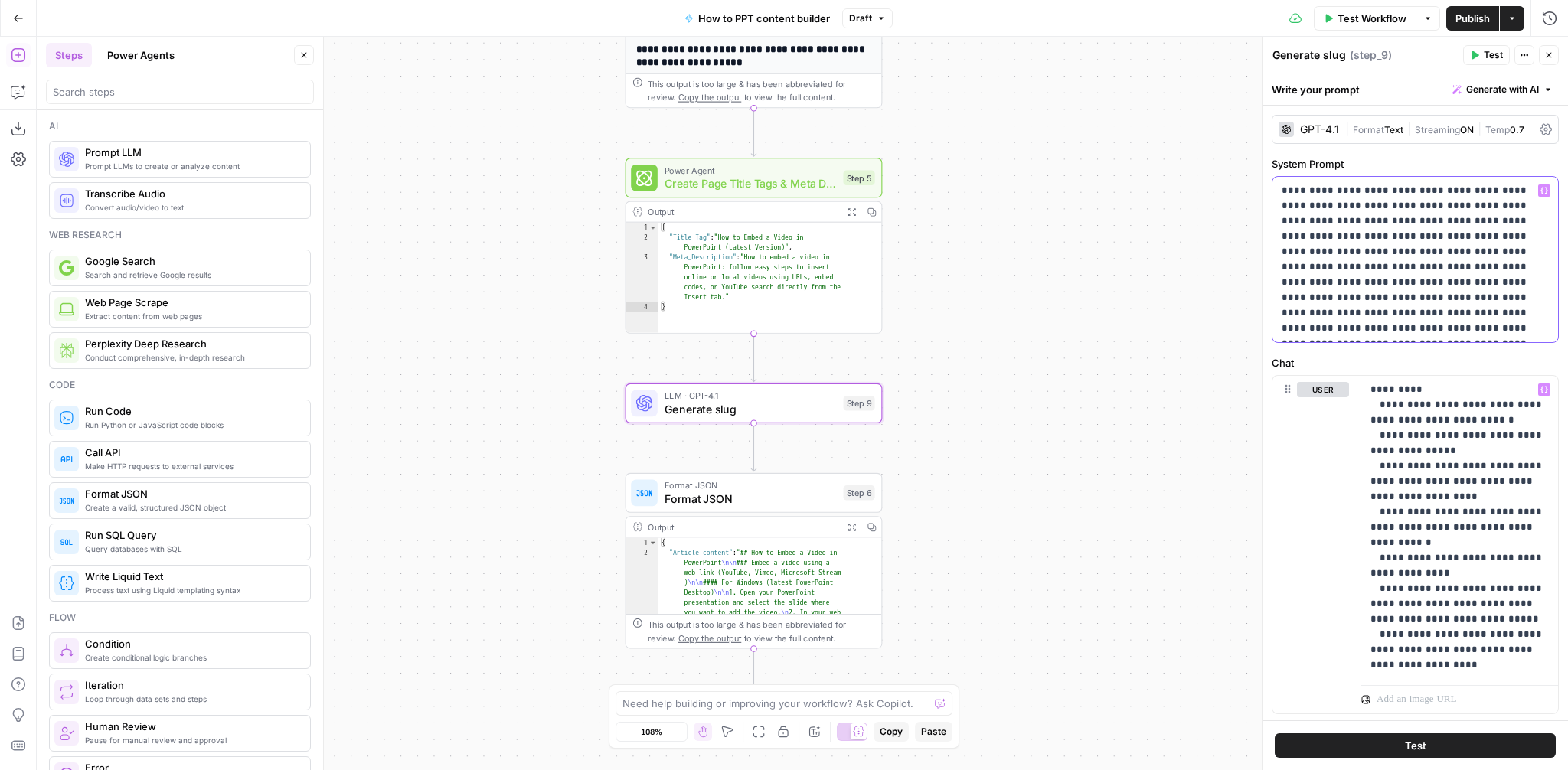 click on "**********" at bounding box center (1415, 259) 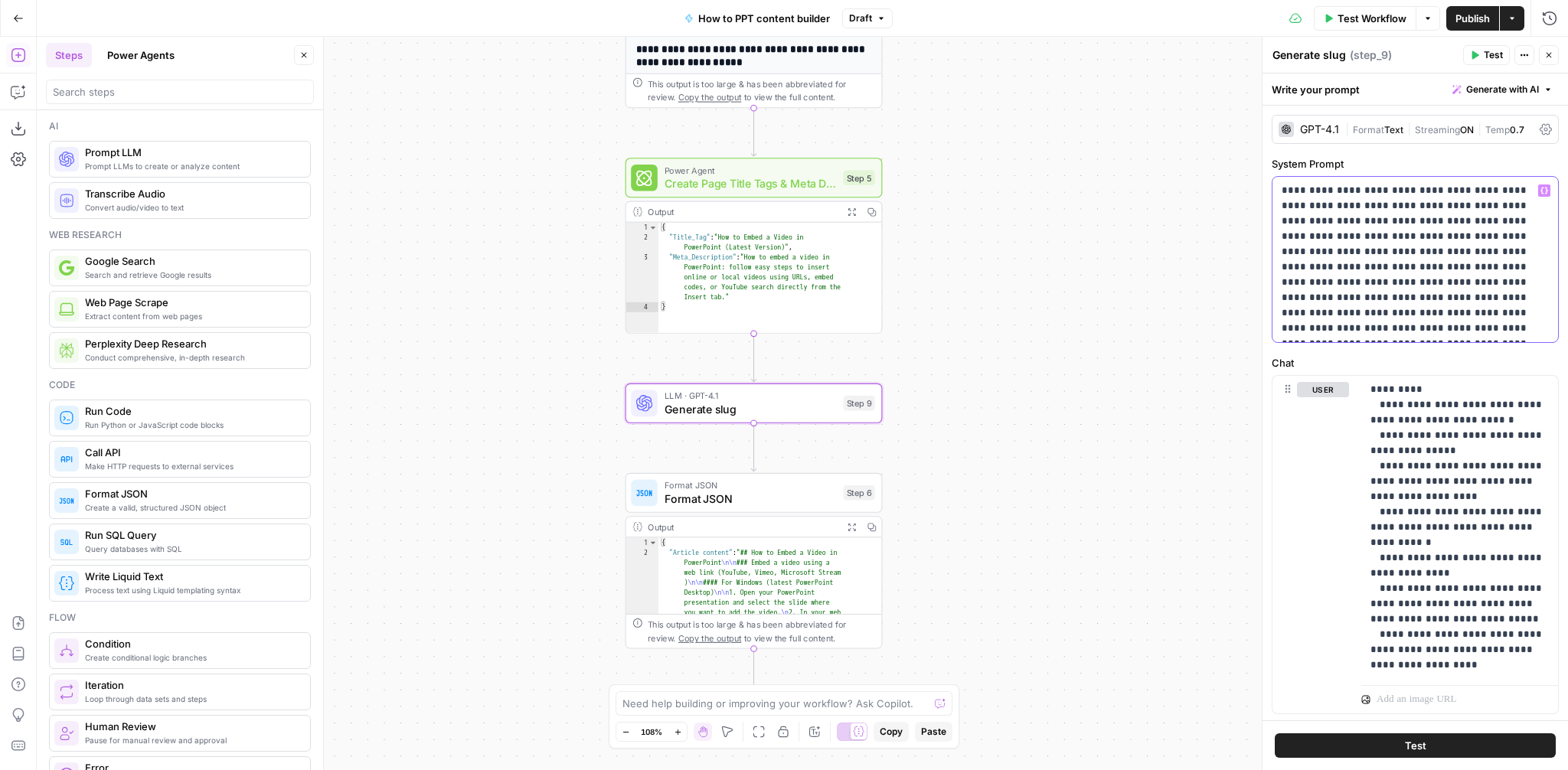 click on "**********" at bounding box center [1415, 259] 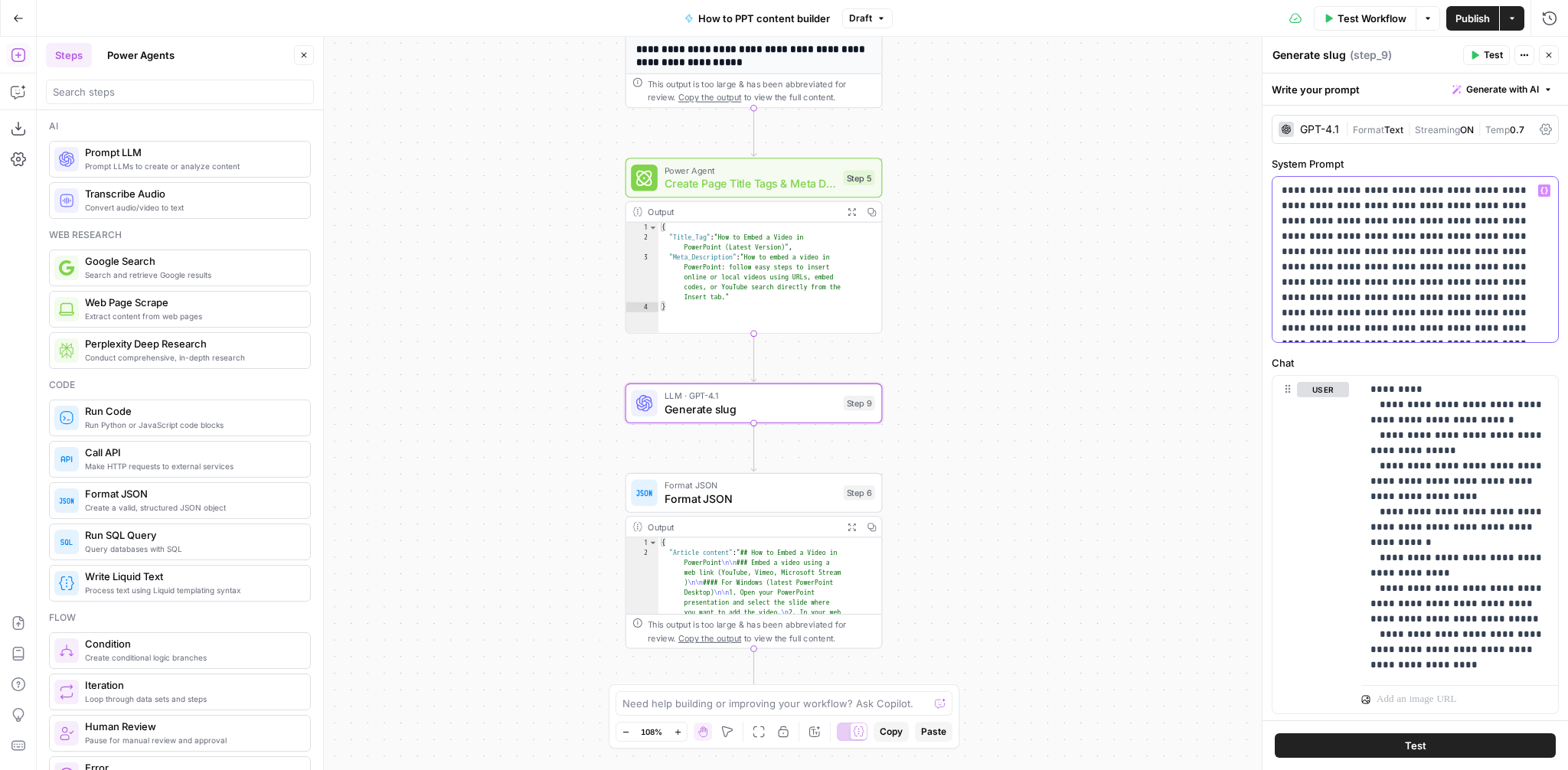 type 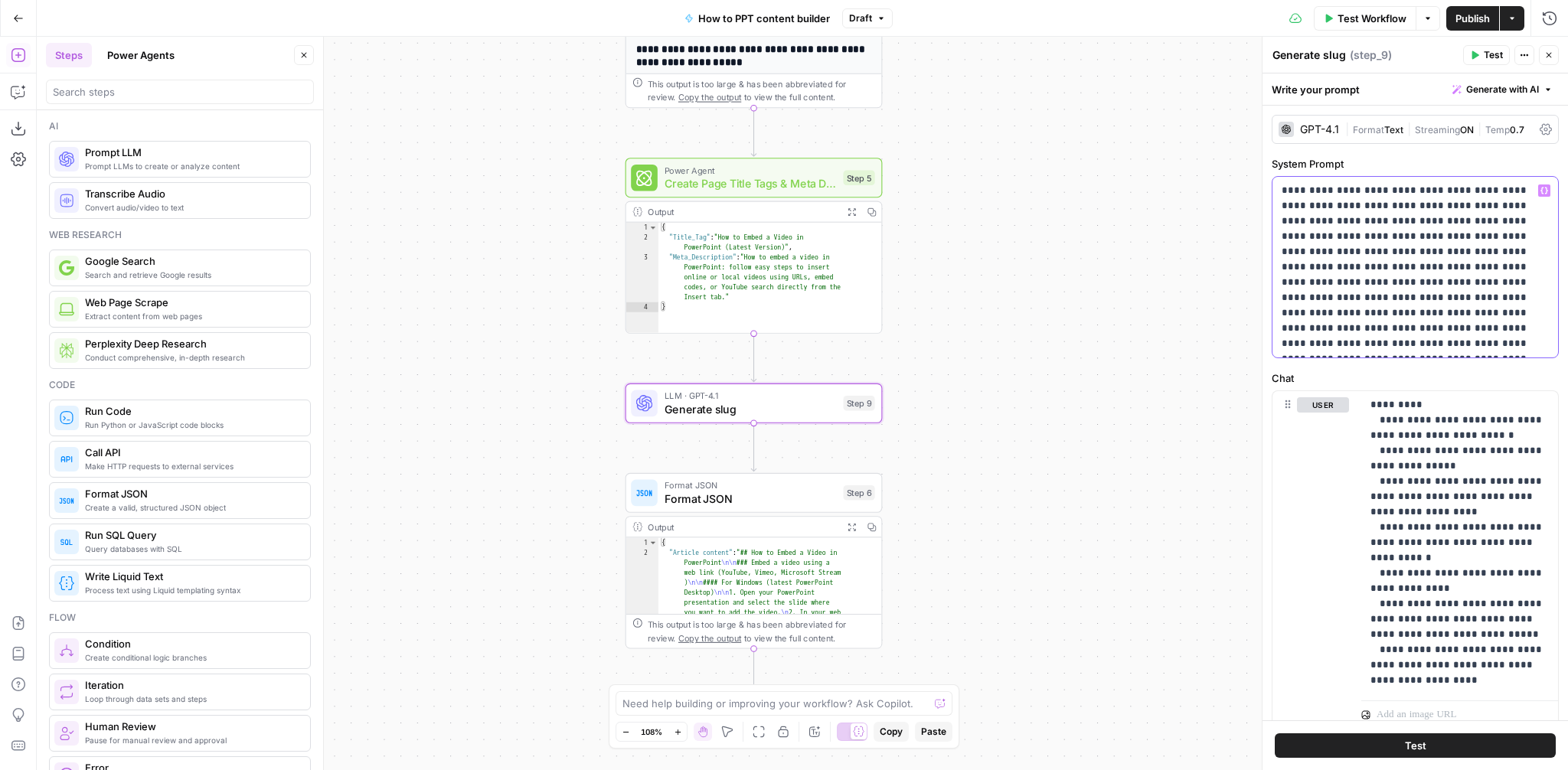 drag, startPoint x: 1500, startPoint y: 343, endPoint x: 1448, endPoint y: 206, distance: 146.53668 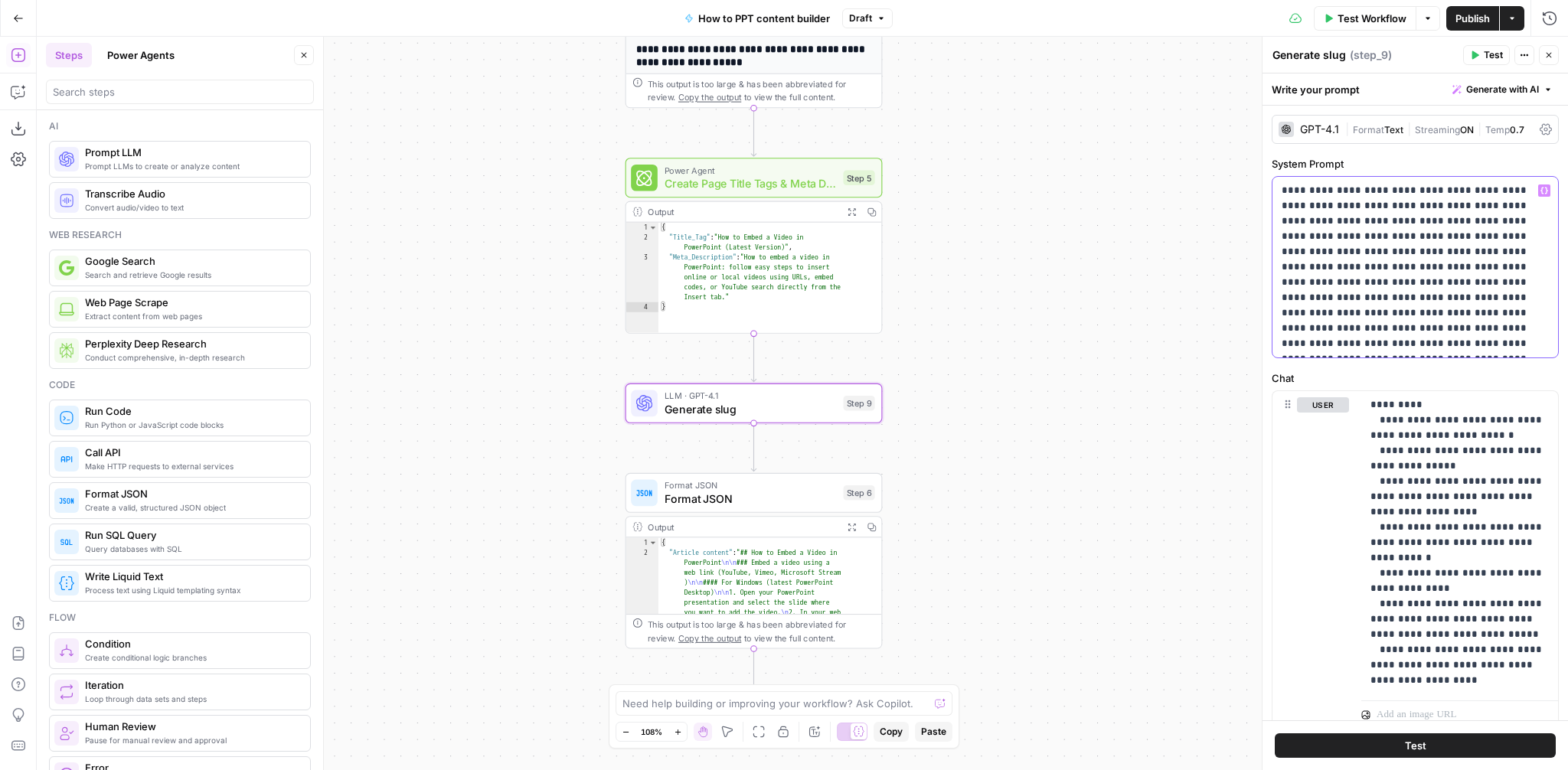 click on "**********" at bounding box center (1415, 267) 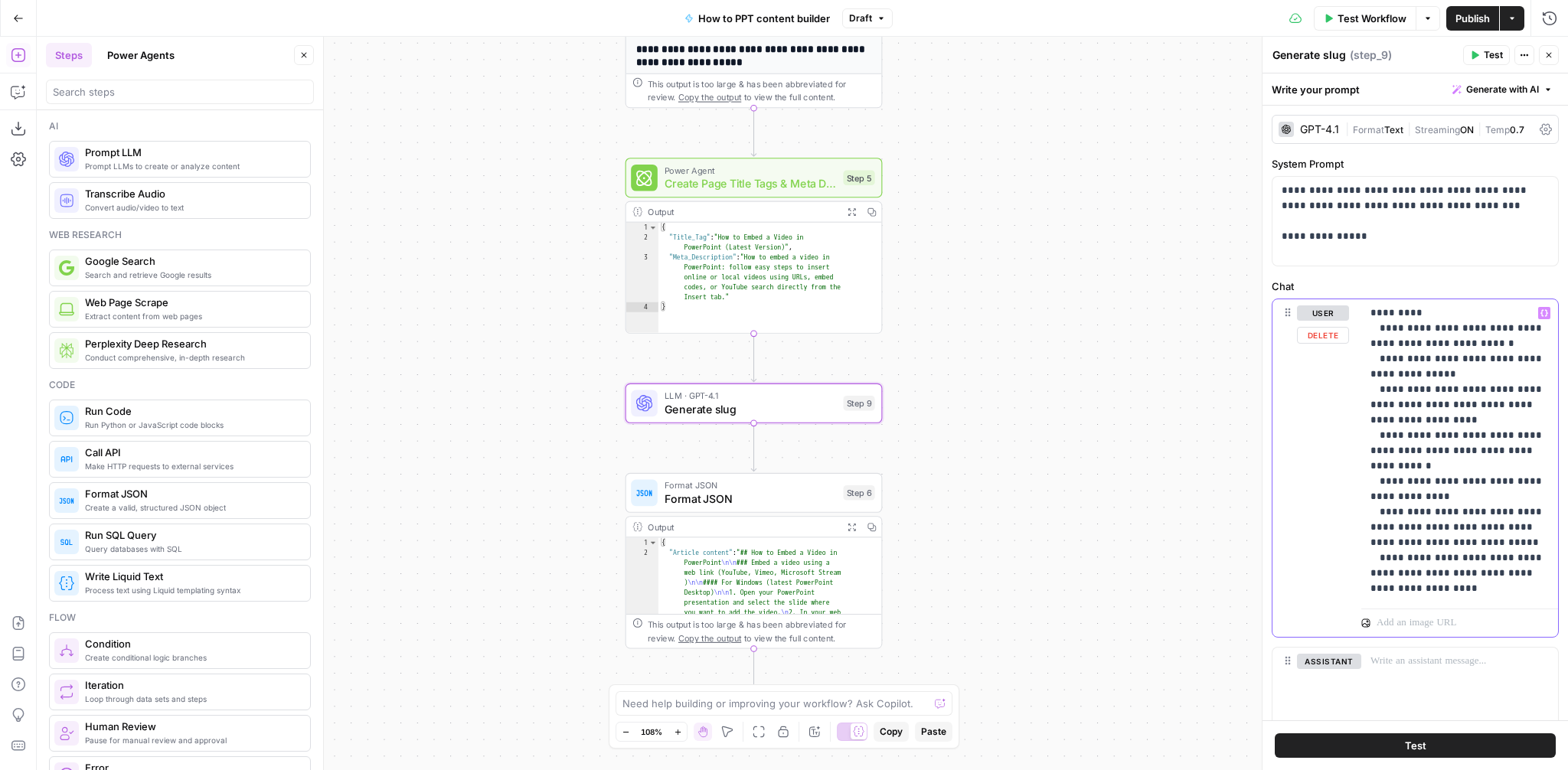 drag, startPoint x: 1377, startPoint y: 328, endPoint x: 1467, endPoint y: 600, distance: 286.50305 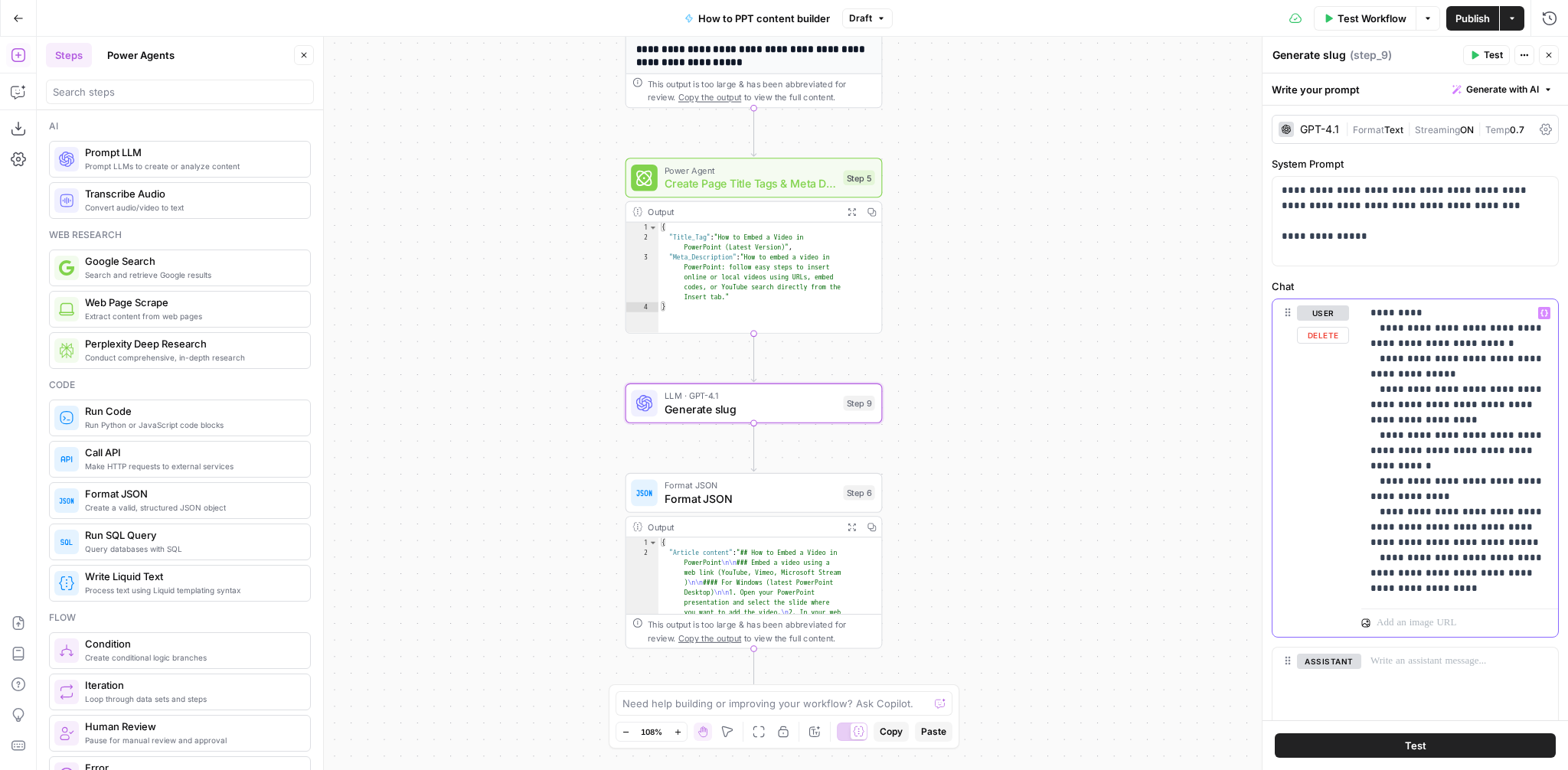 click on "**********" at bounding box center [1459, 451] 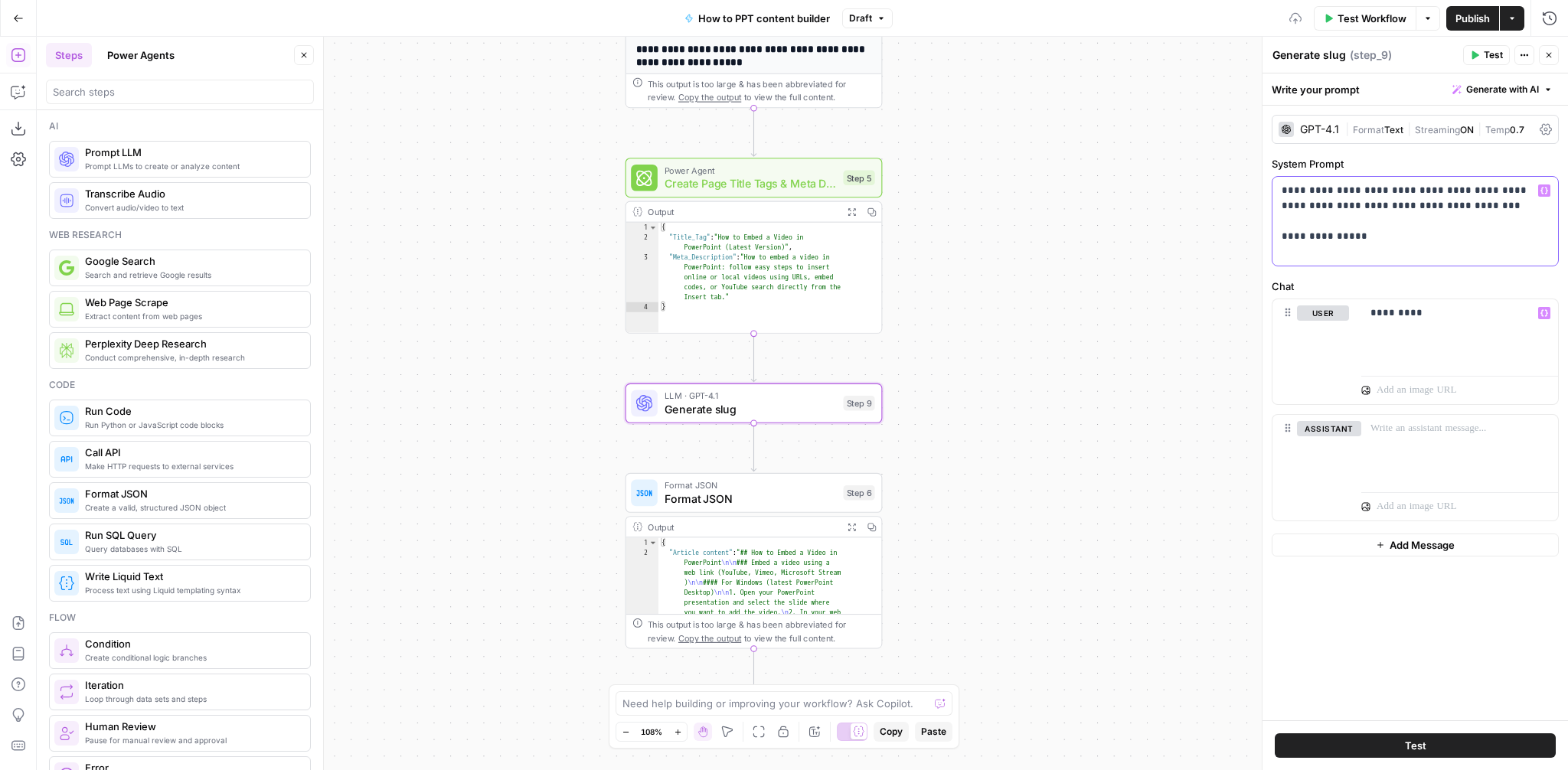 click on "**********" at bounding box center [1415, 221] 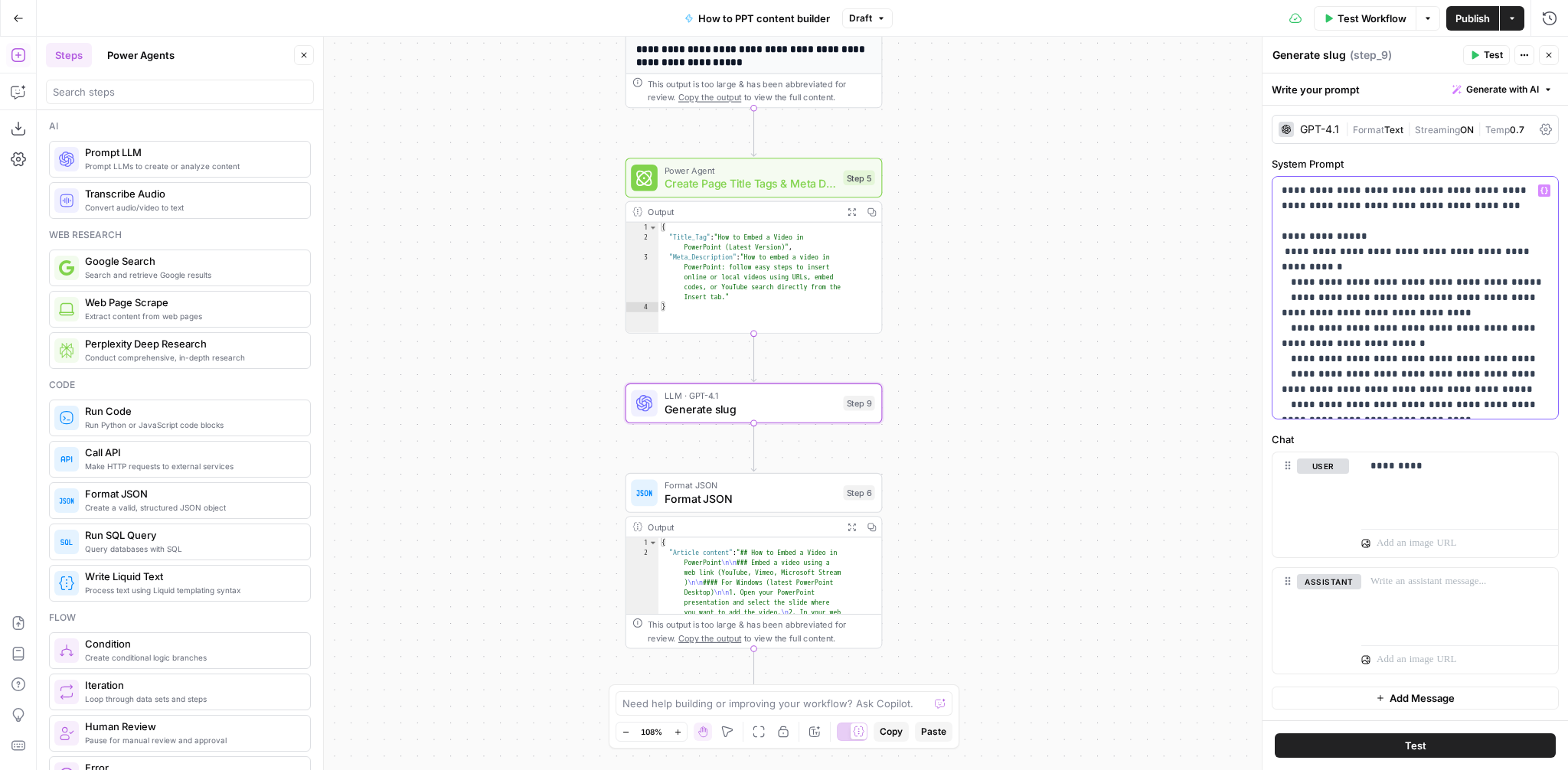 click on "**********" at bounding box center [1415, 298] 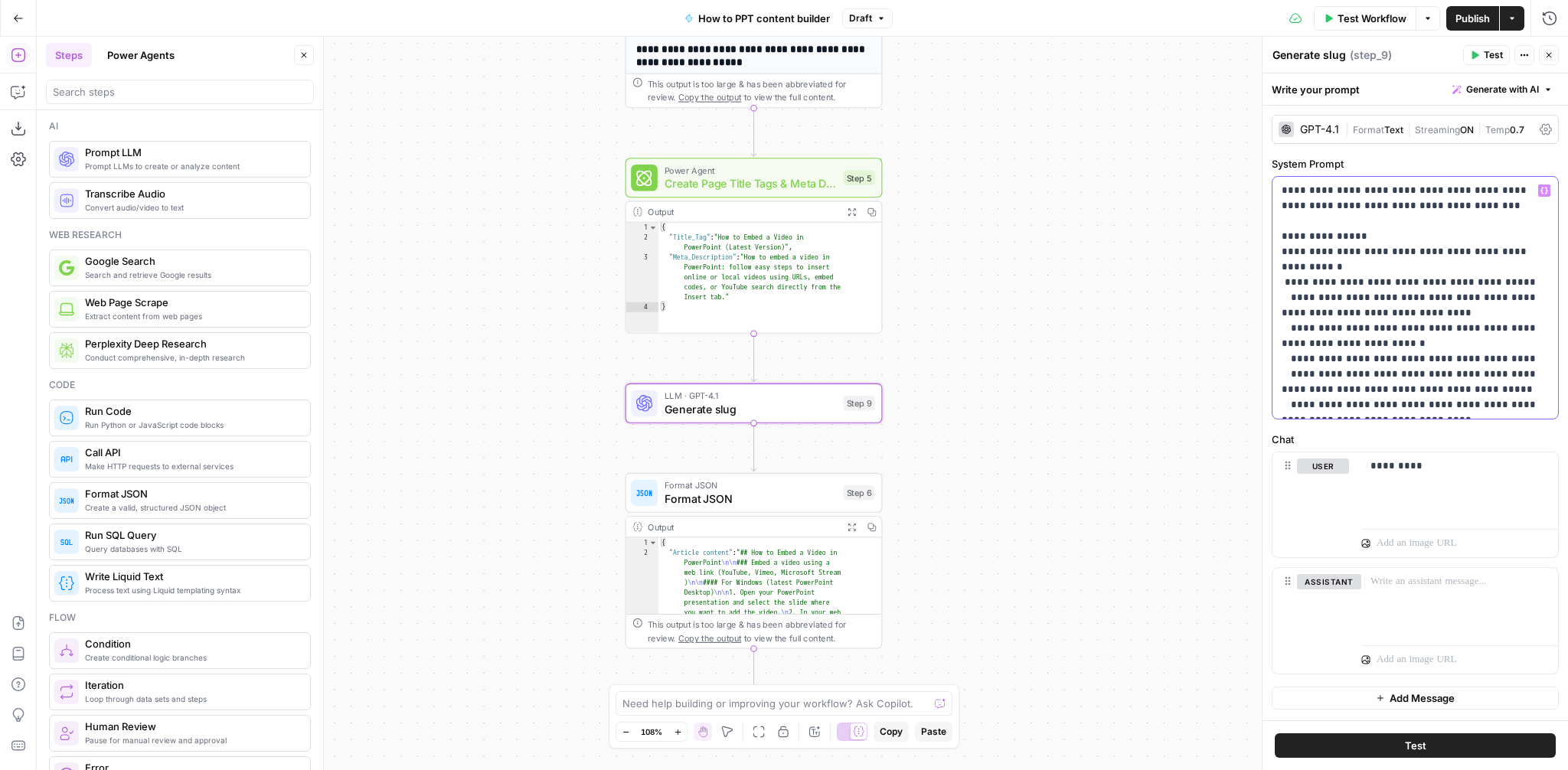 click on "**********" at bounding box center [1415, 298] 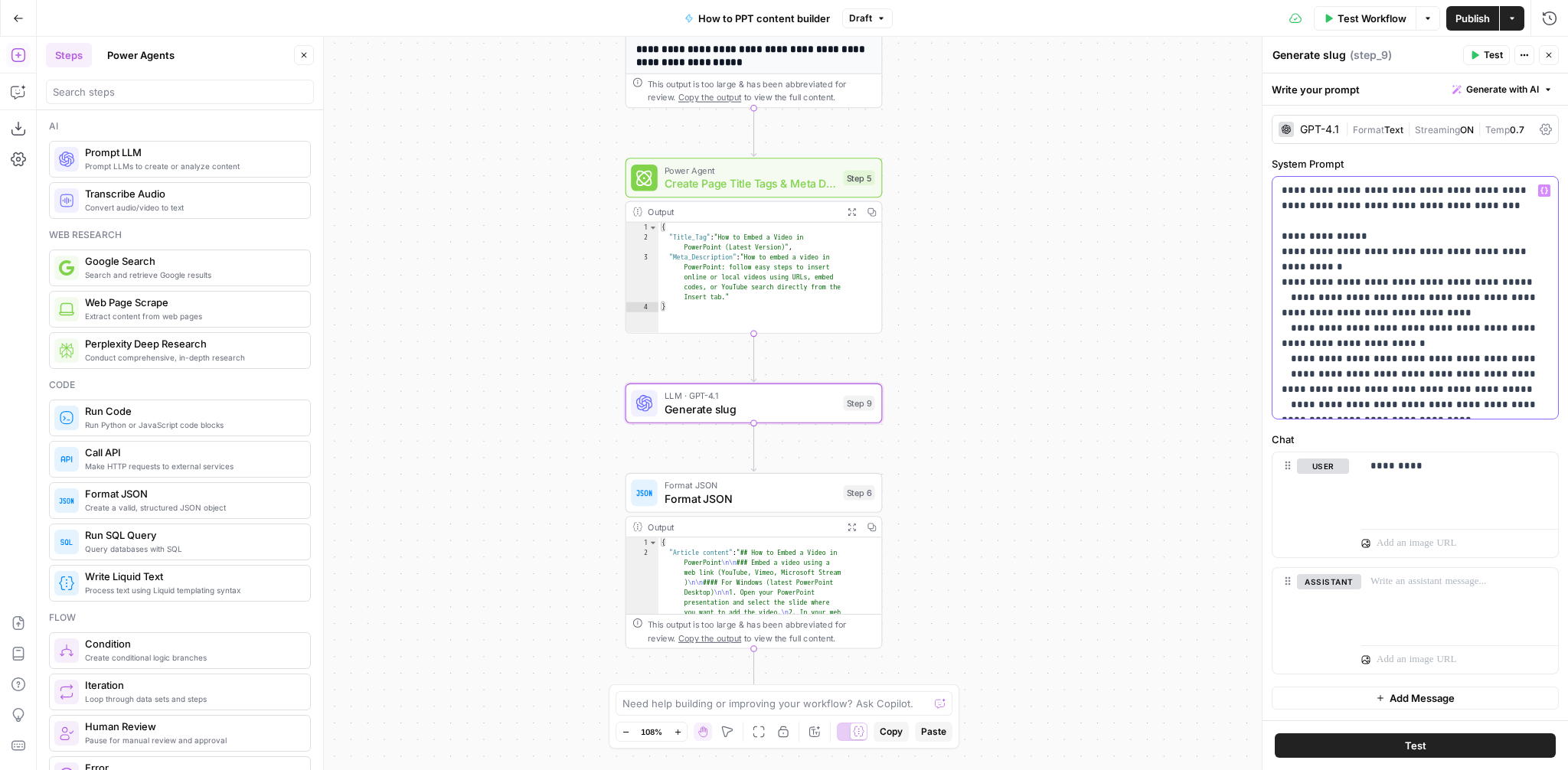 click on "**********" at bounding box center [1415, 298] 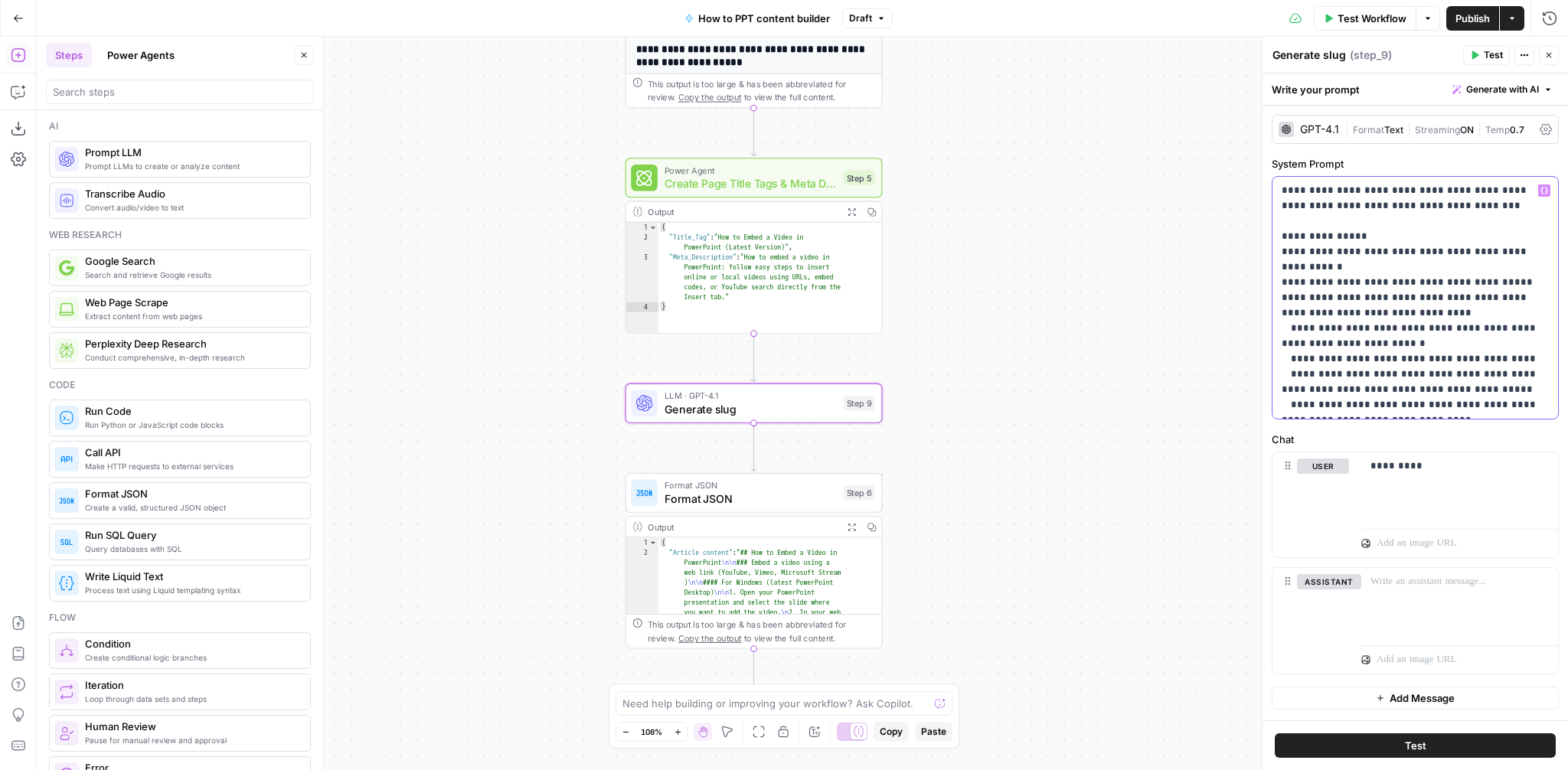 click on "**********" at bounding box center [1415, 298] 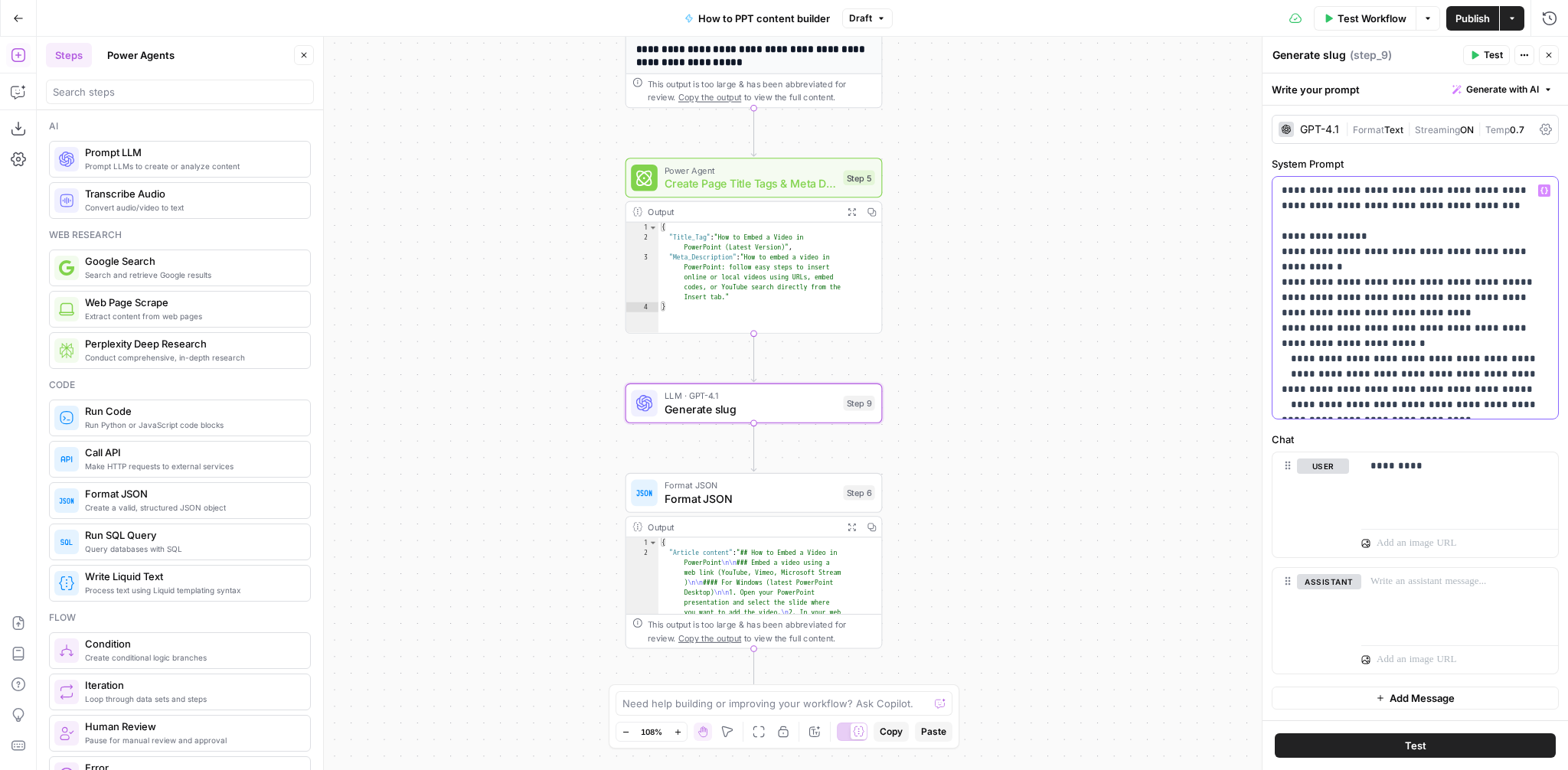 click on "**********" at bounding box center (1415, 298) 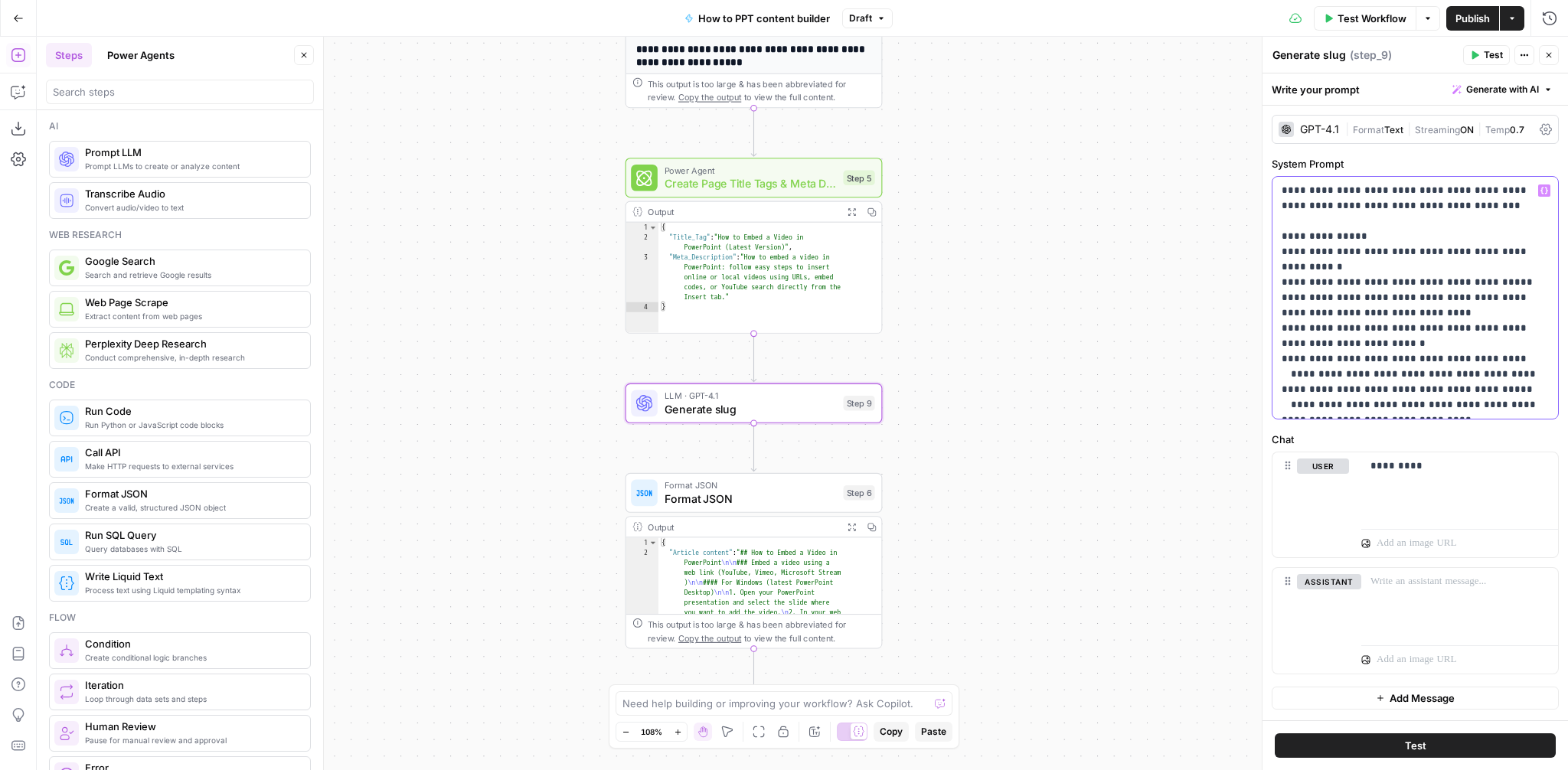 click on "**********" at bounding box center [1415, 298] 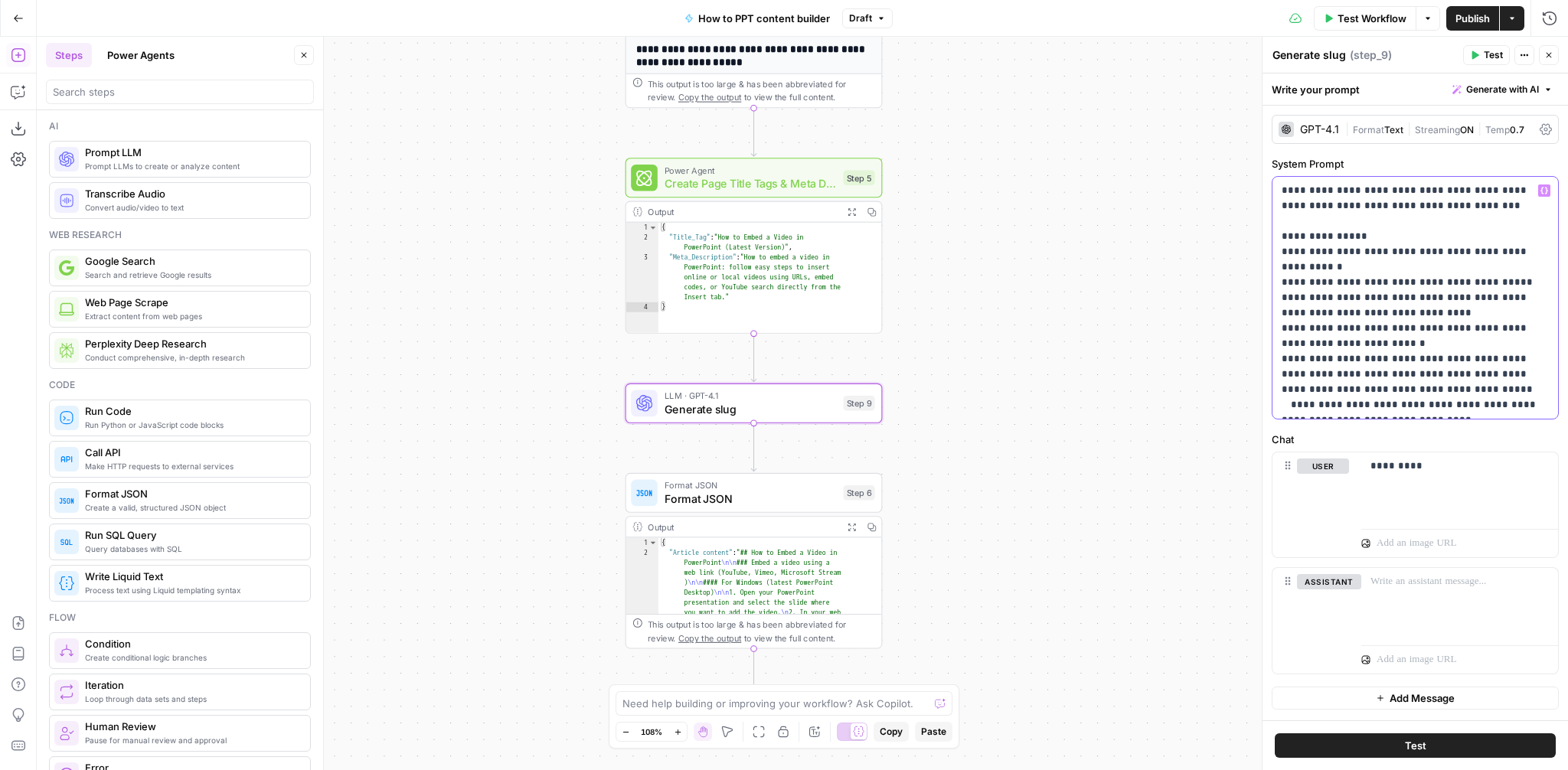 drag, startPoint x: 1280, startPoint y: 339, endPoint x: 1257, endPoint y: 339, distance: 23 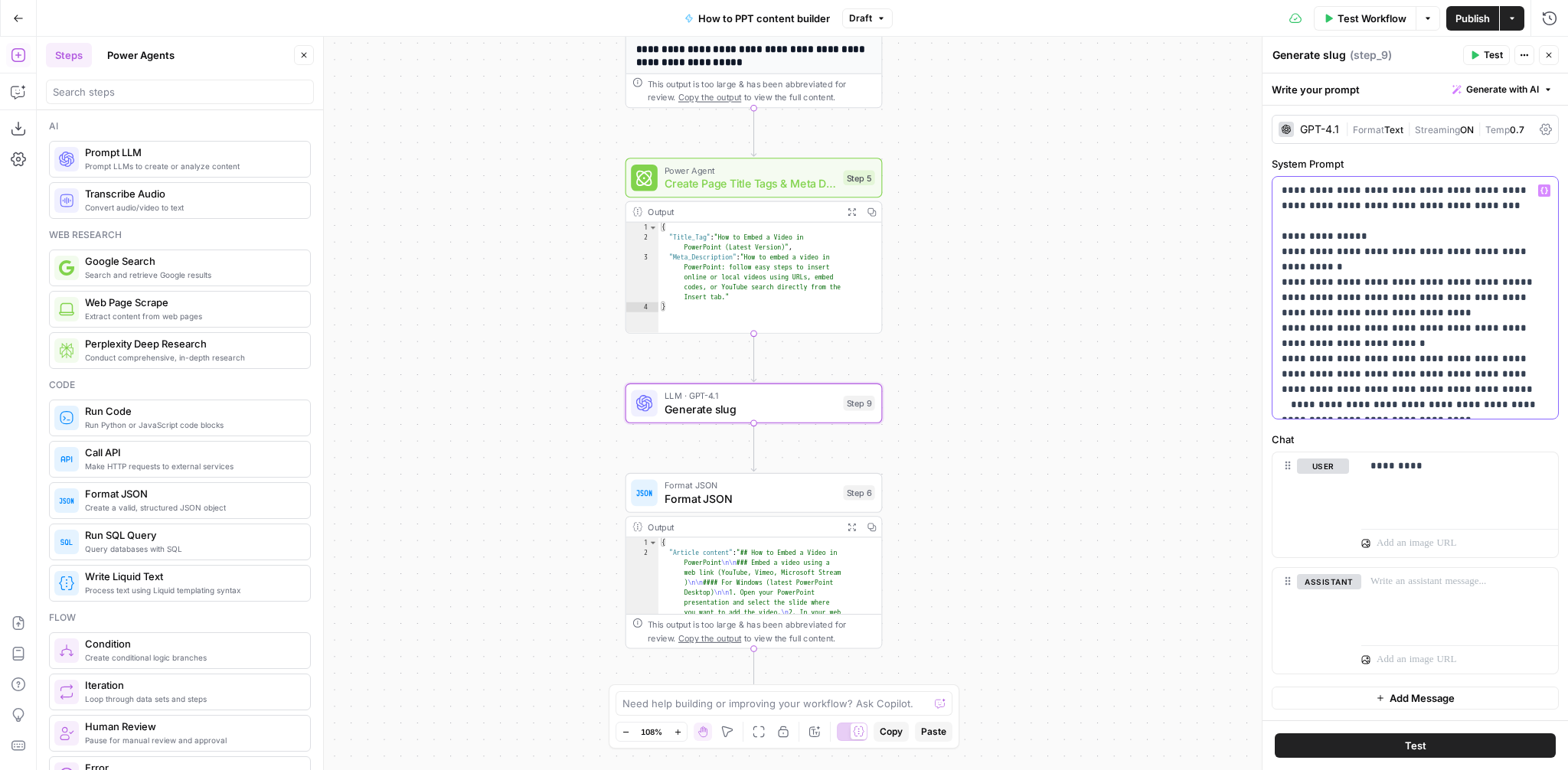 click on "**********" at bounding box center [1415, 403] 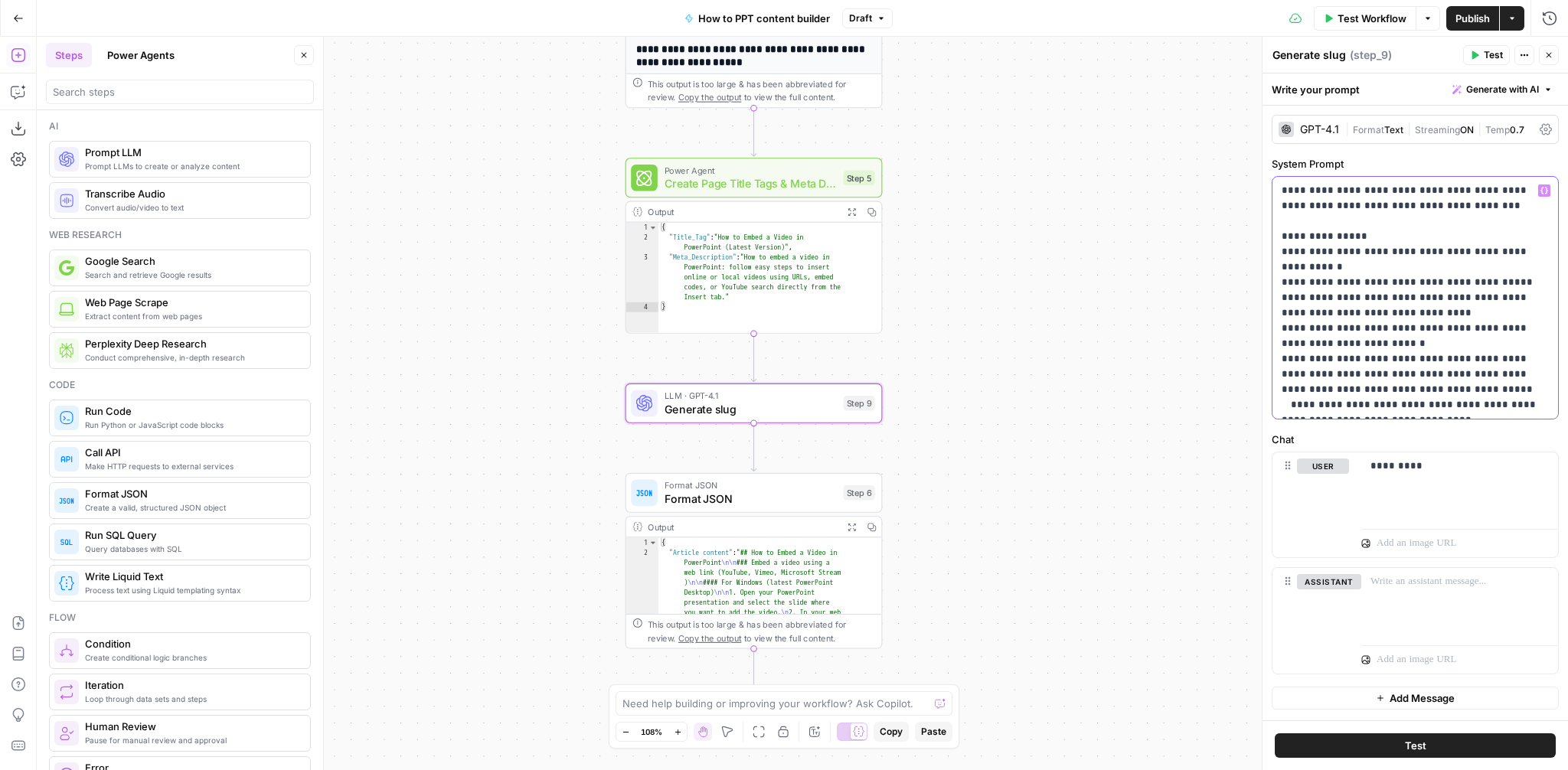 click on "**********" at bounding box center (1415, 298) 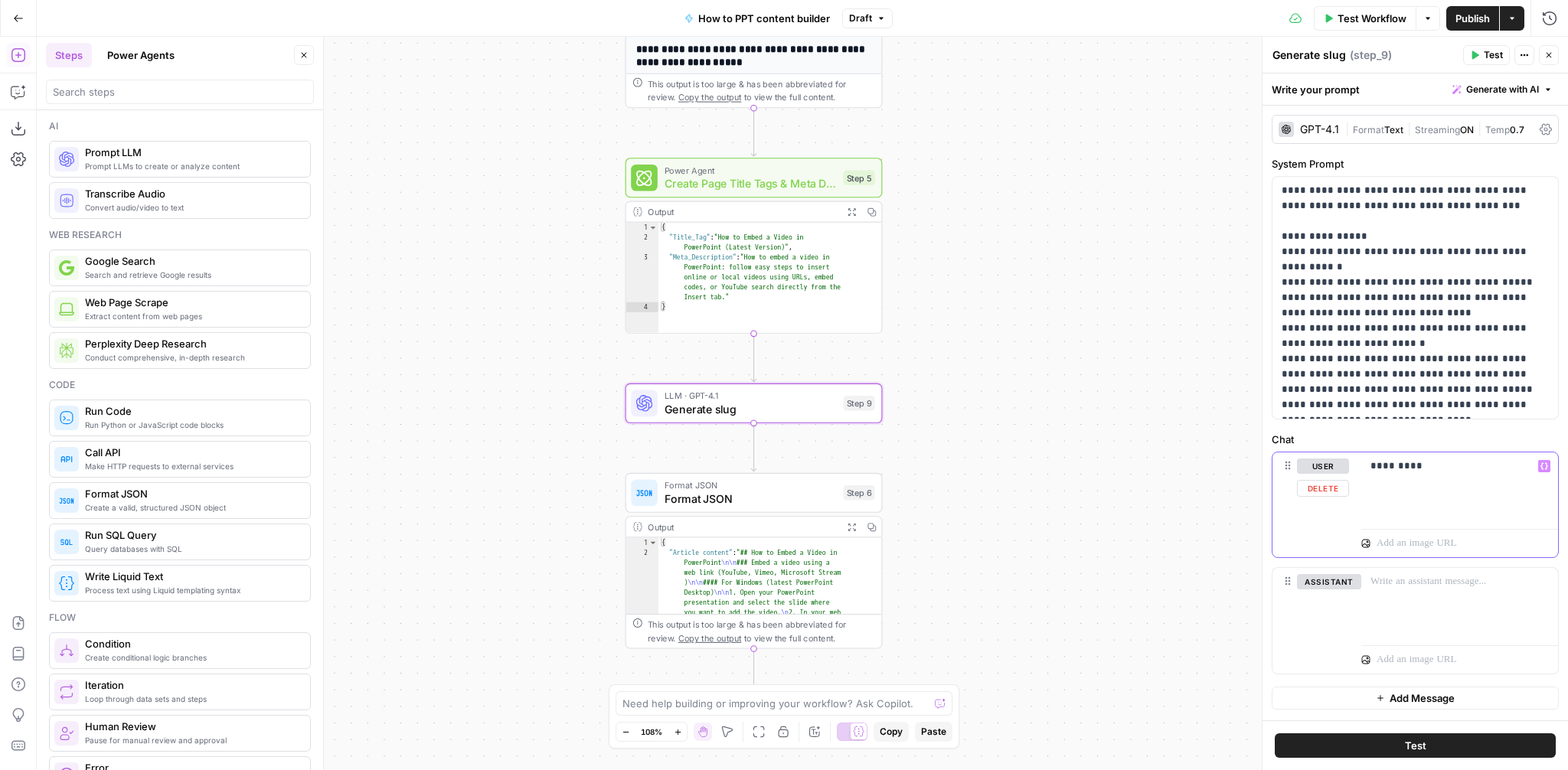 drag, startPoint x: 1432, startPoint y: 465, endPoint x: 1370, endPoint y: 462, distance: 62.07254 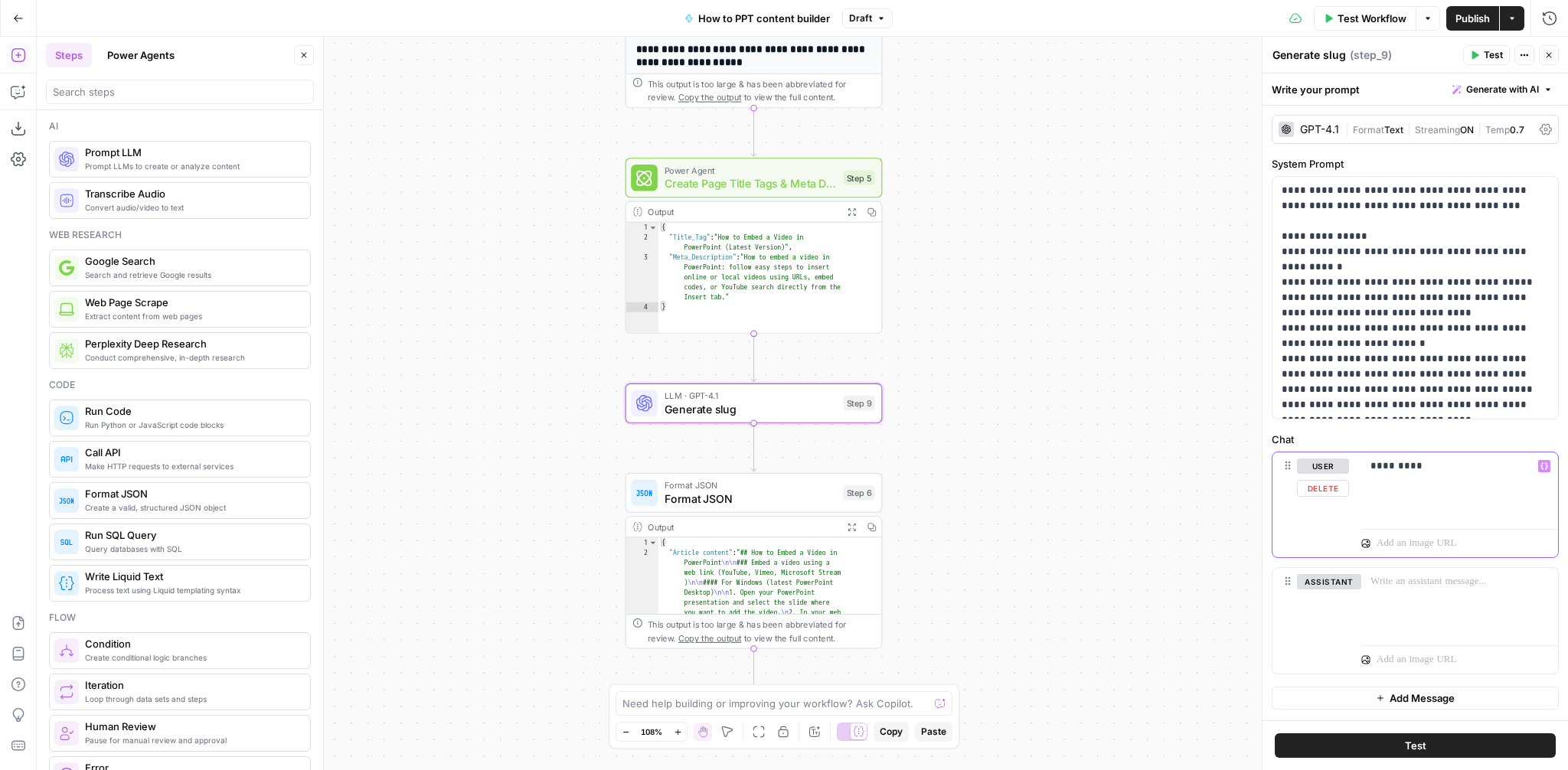 type 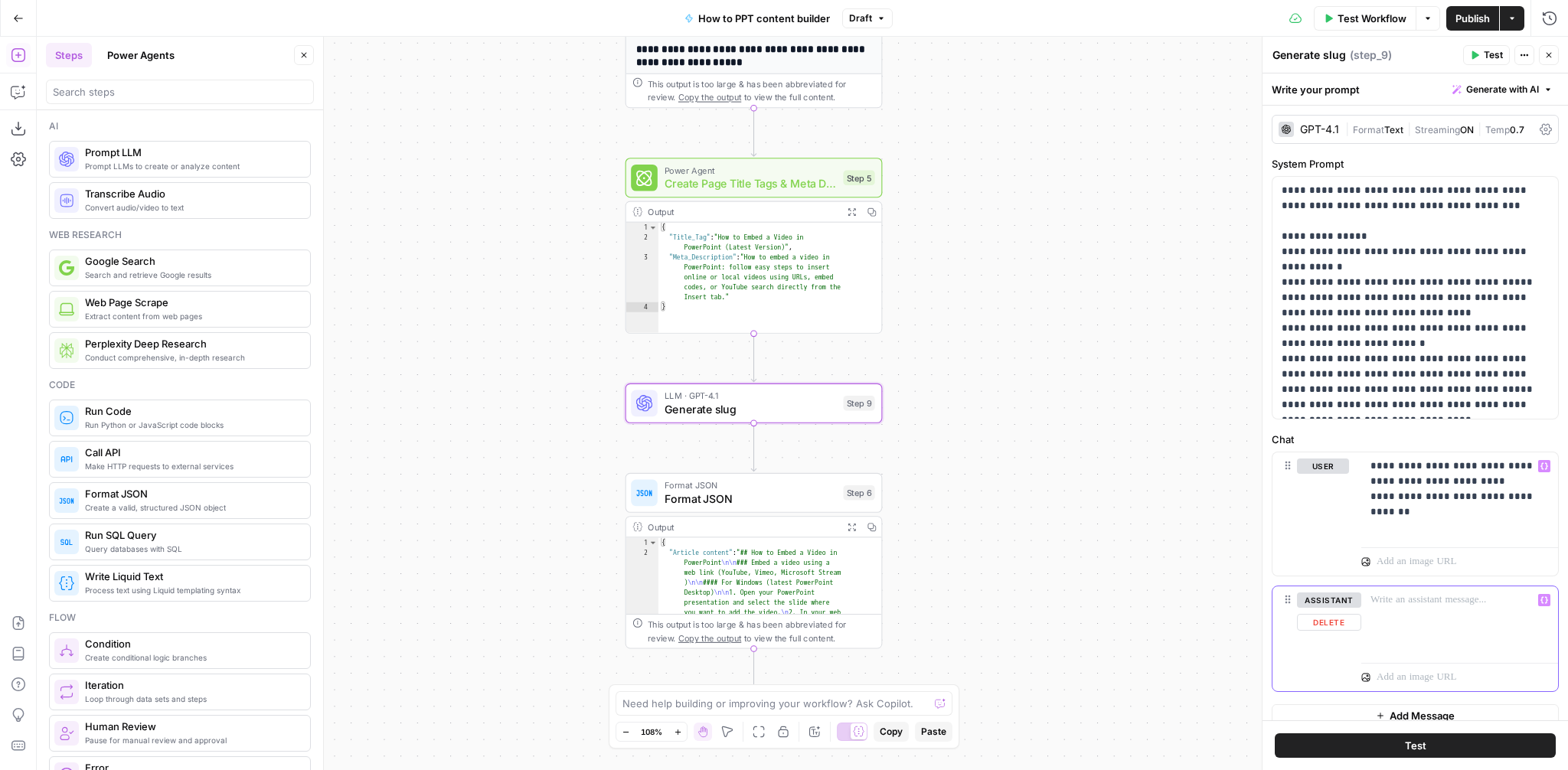 click at bounding box center (1459, 600) 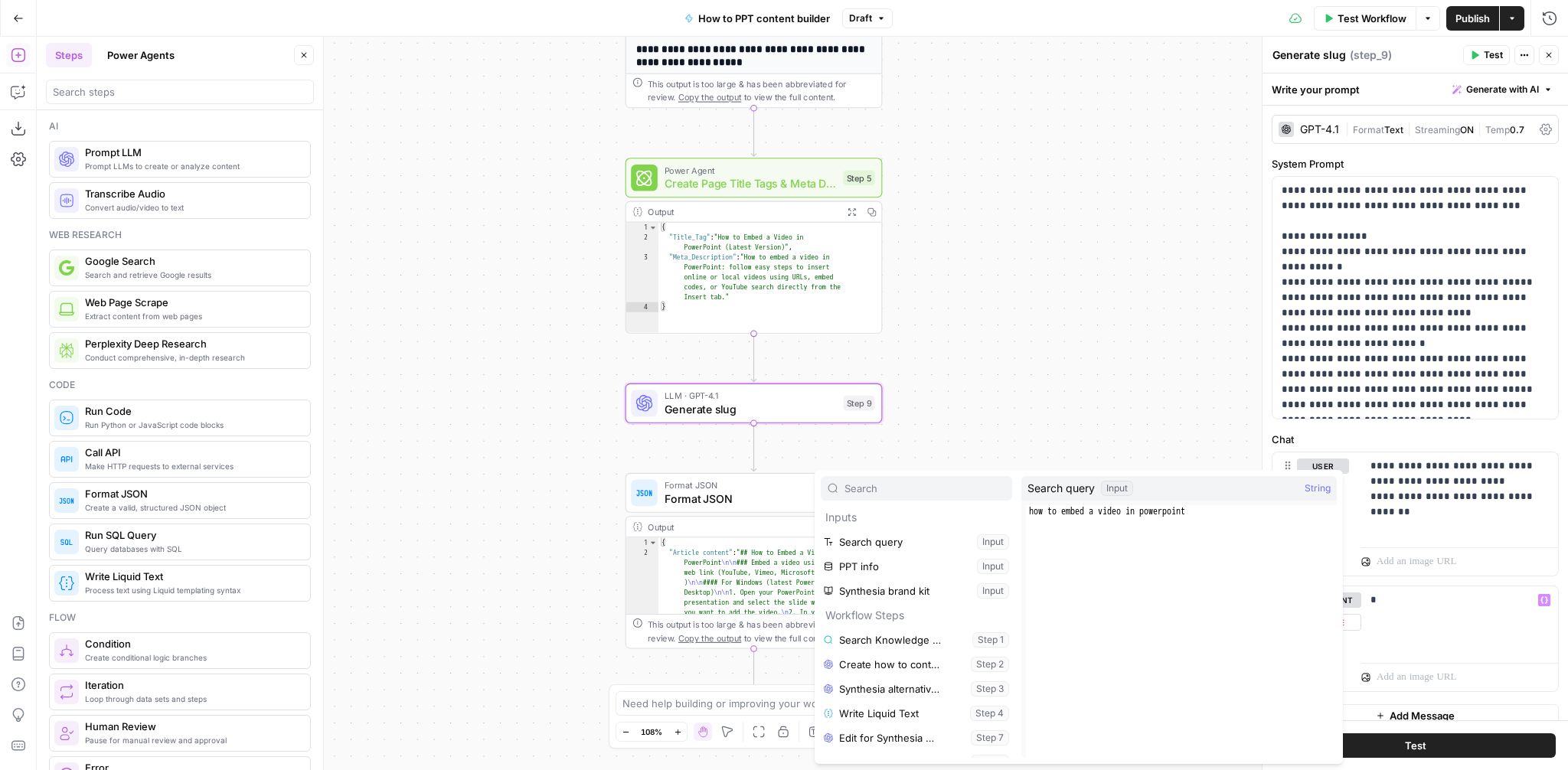 type on "h" 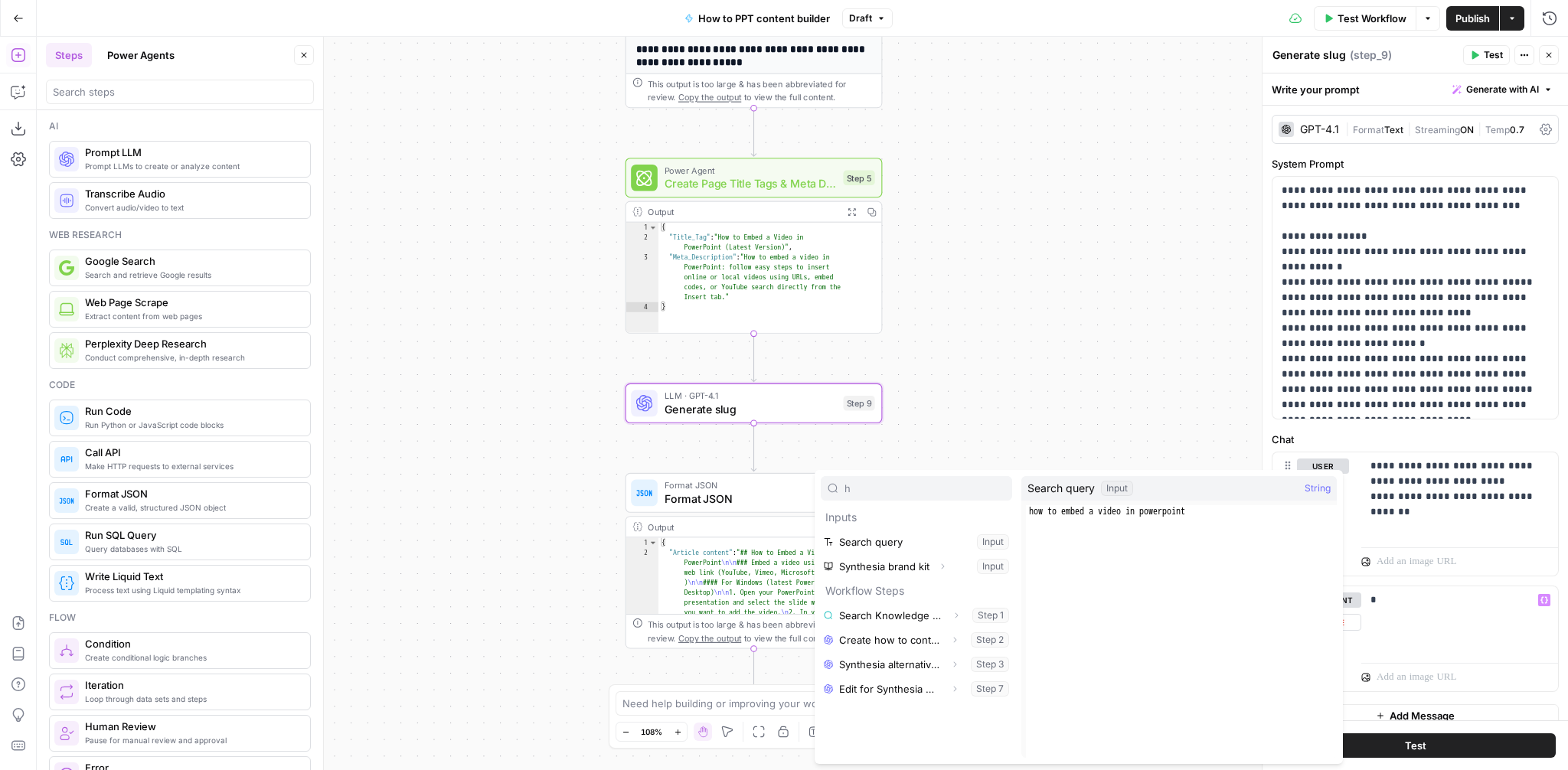 type 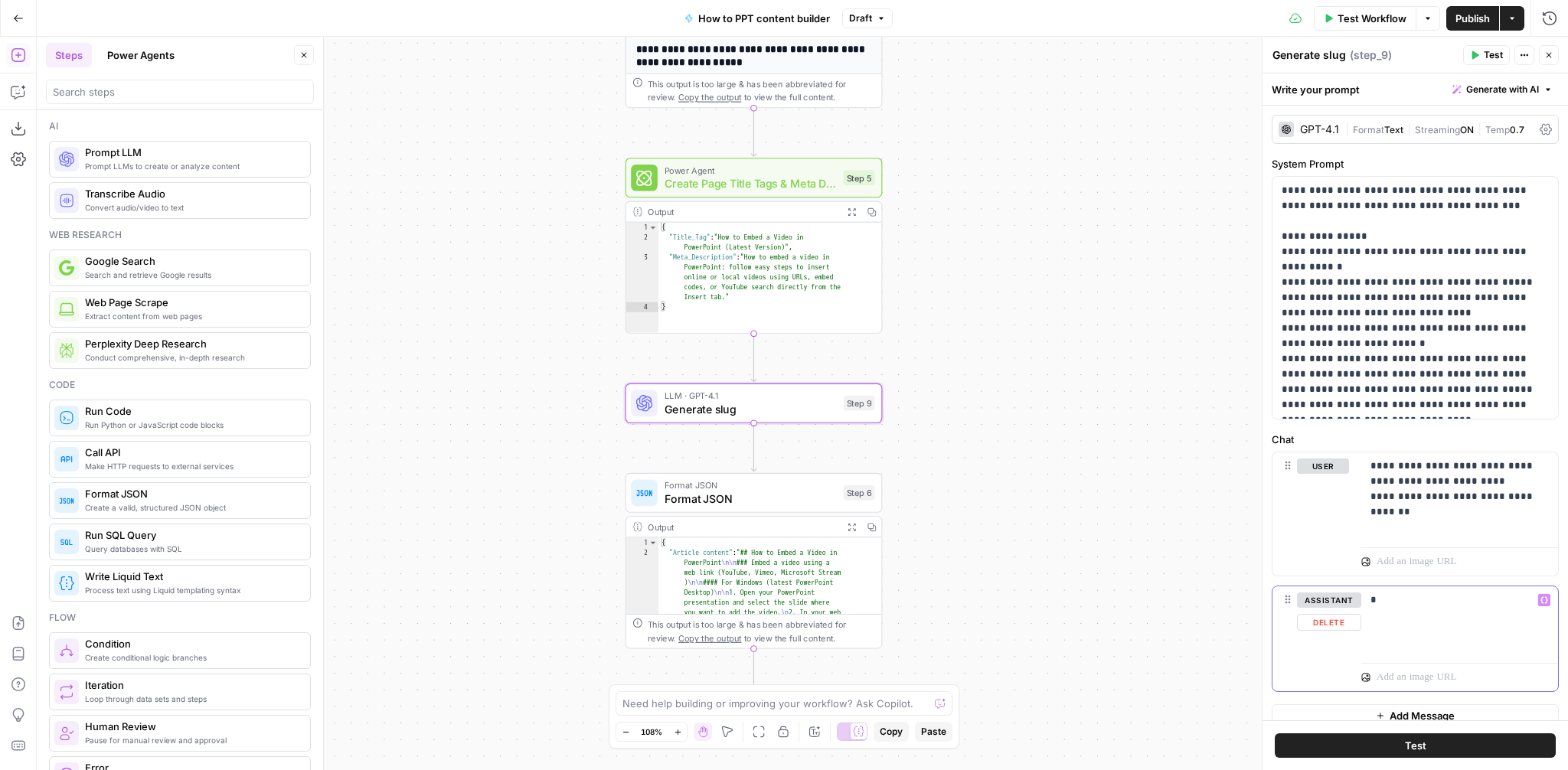 type 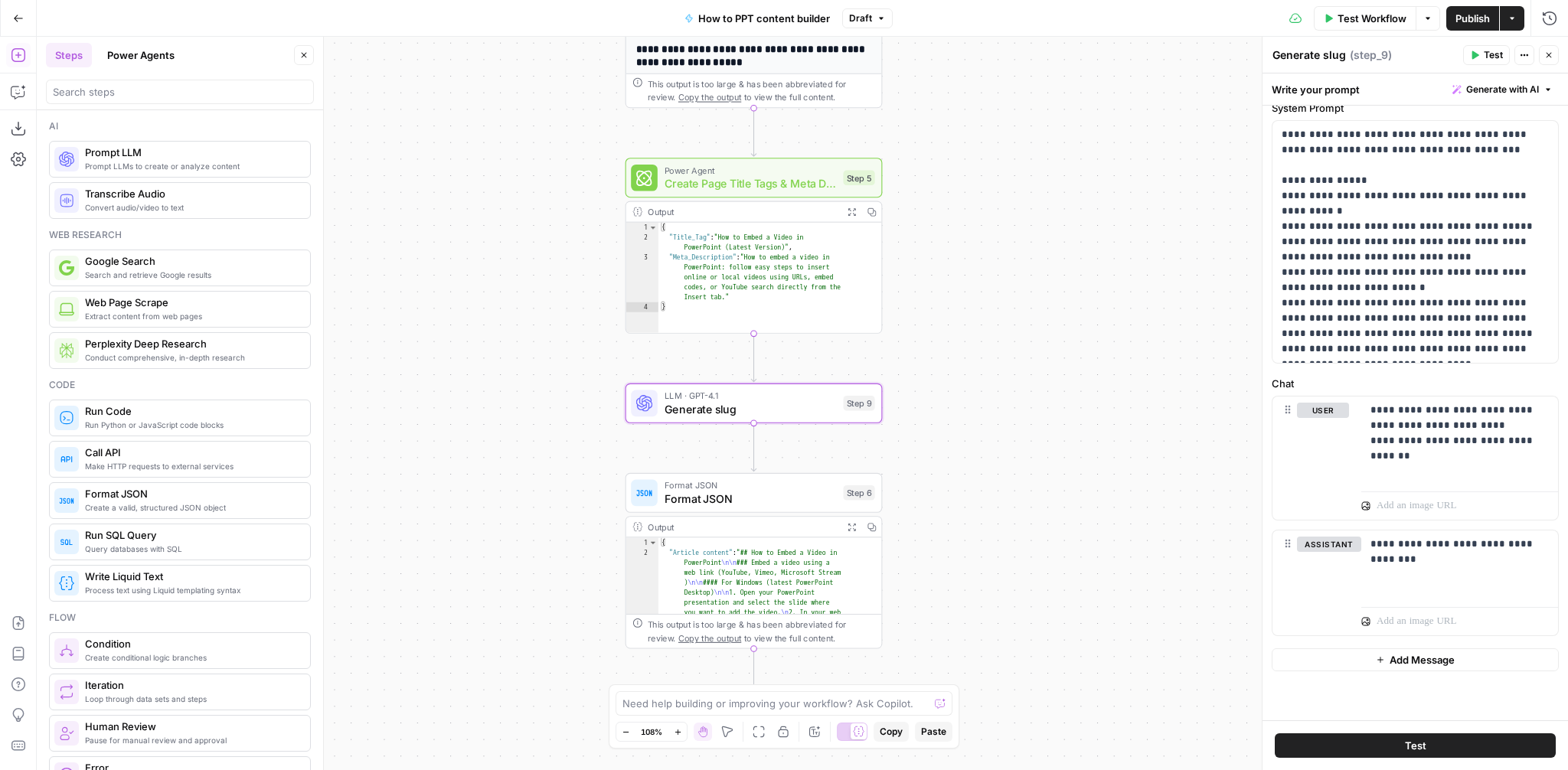 scroll, scrollTop: 77, scrollLeft: 0, axis: vertical 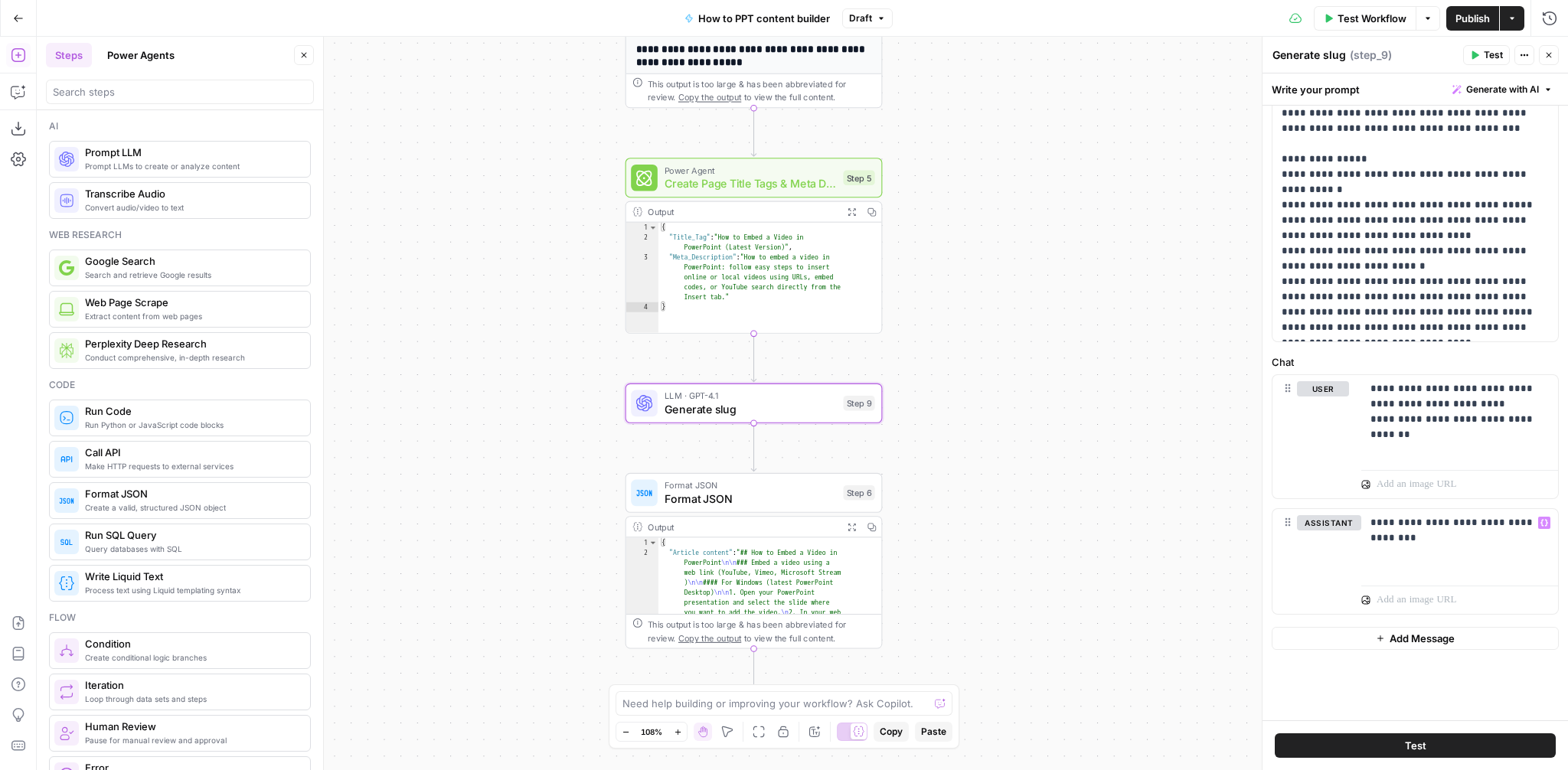 click on "Add Message" at bounding box center (1422, 638) 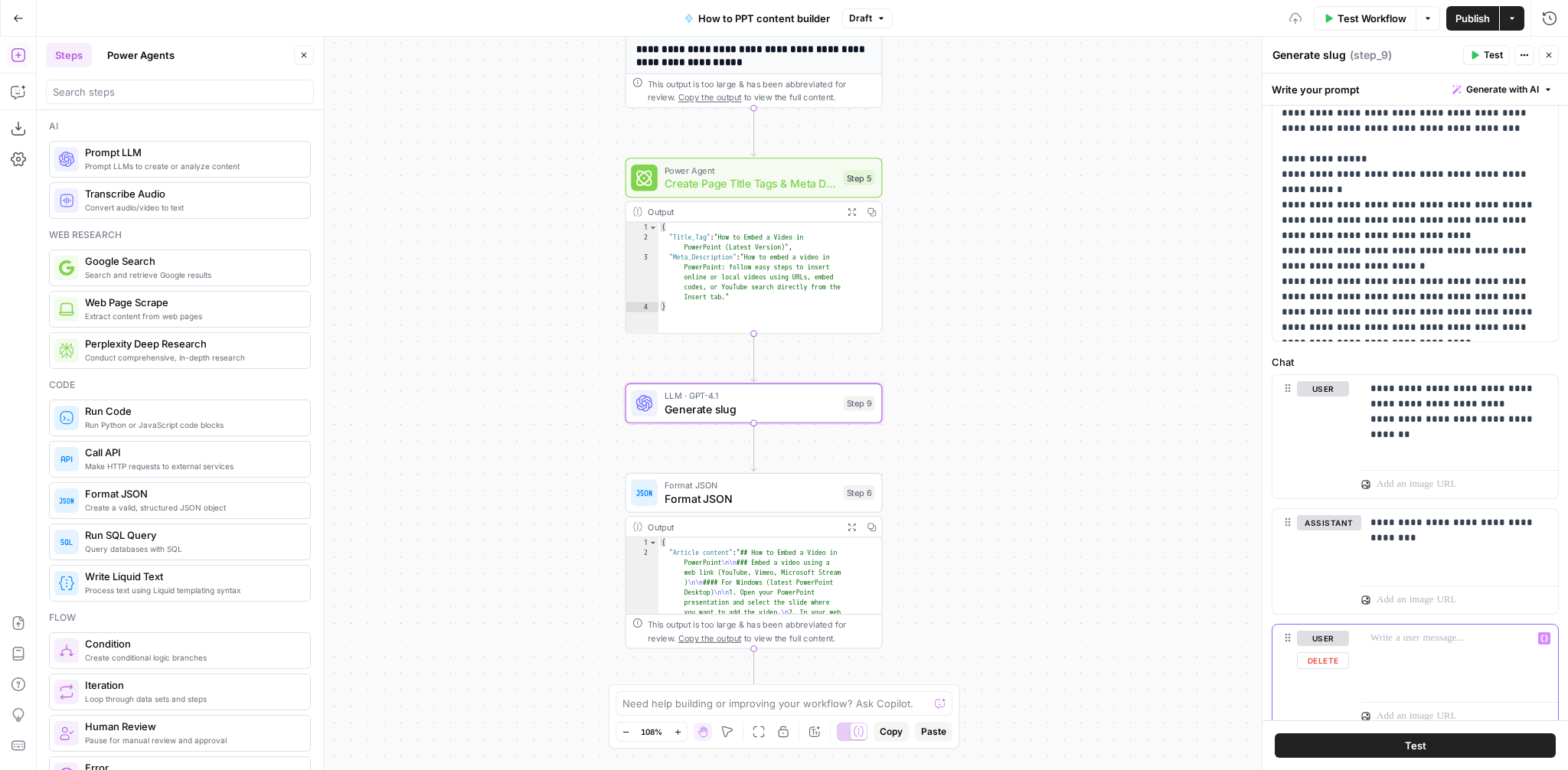 click at bounding box center (1459, 638) 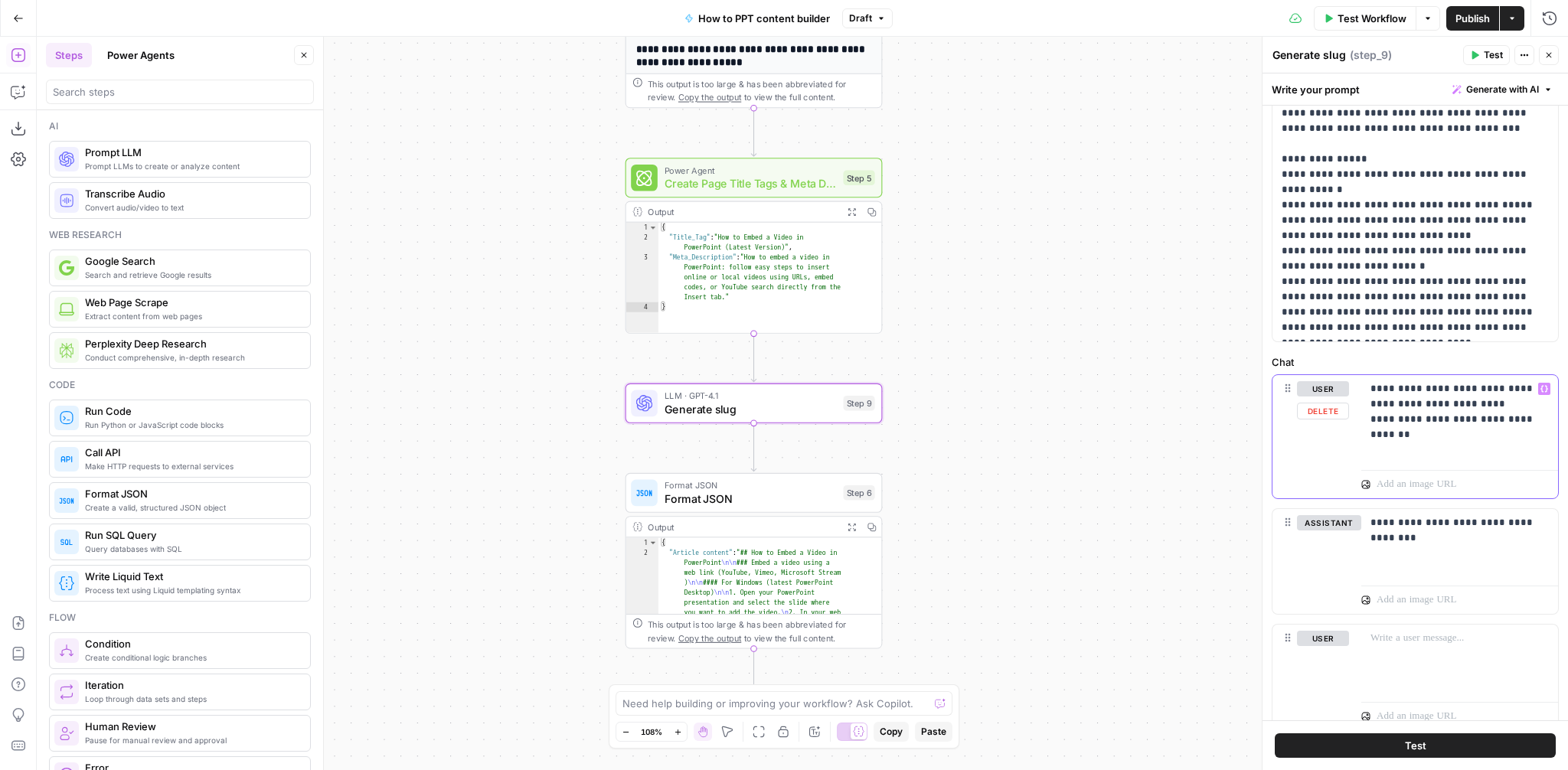 drag, startPoint x: 1456, startPoint y: 406, endPoint x: 1367, endPoint y: 390, distance: 90.426766 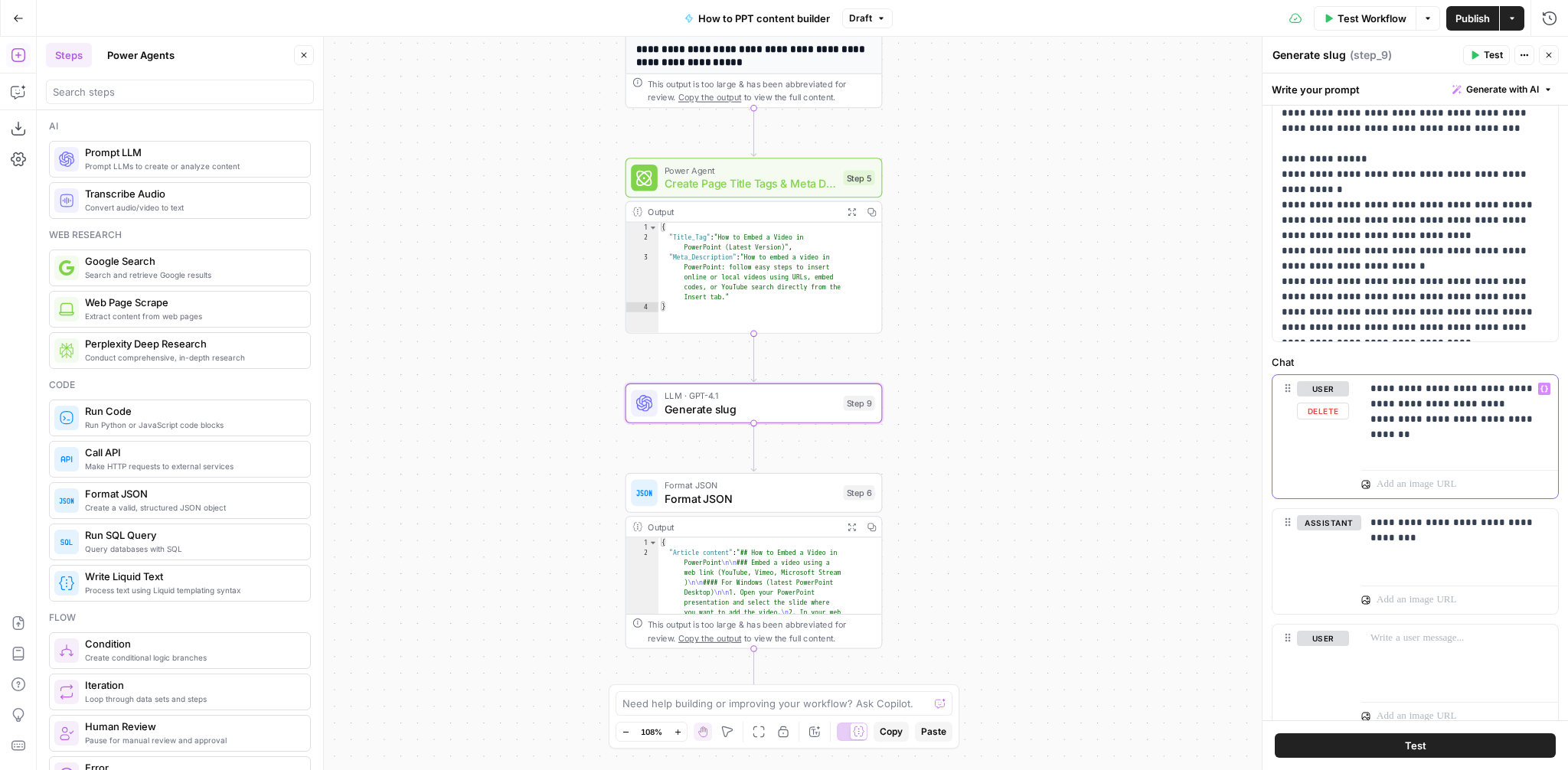 copy on "**********" 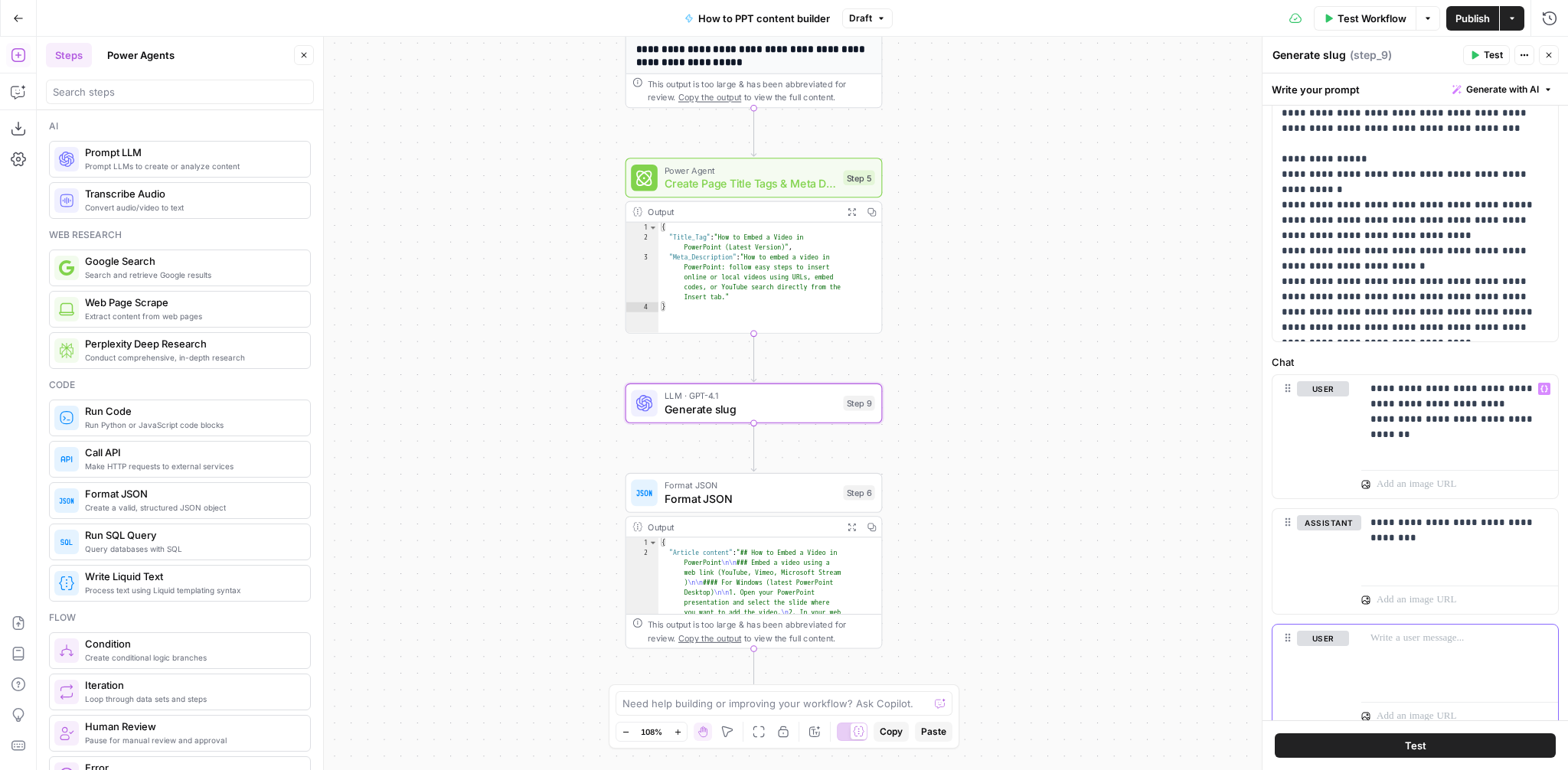 click at bounding box center (1459, 638) 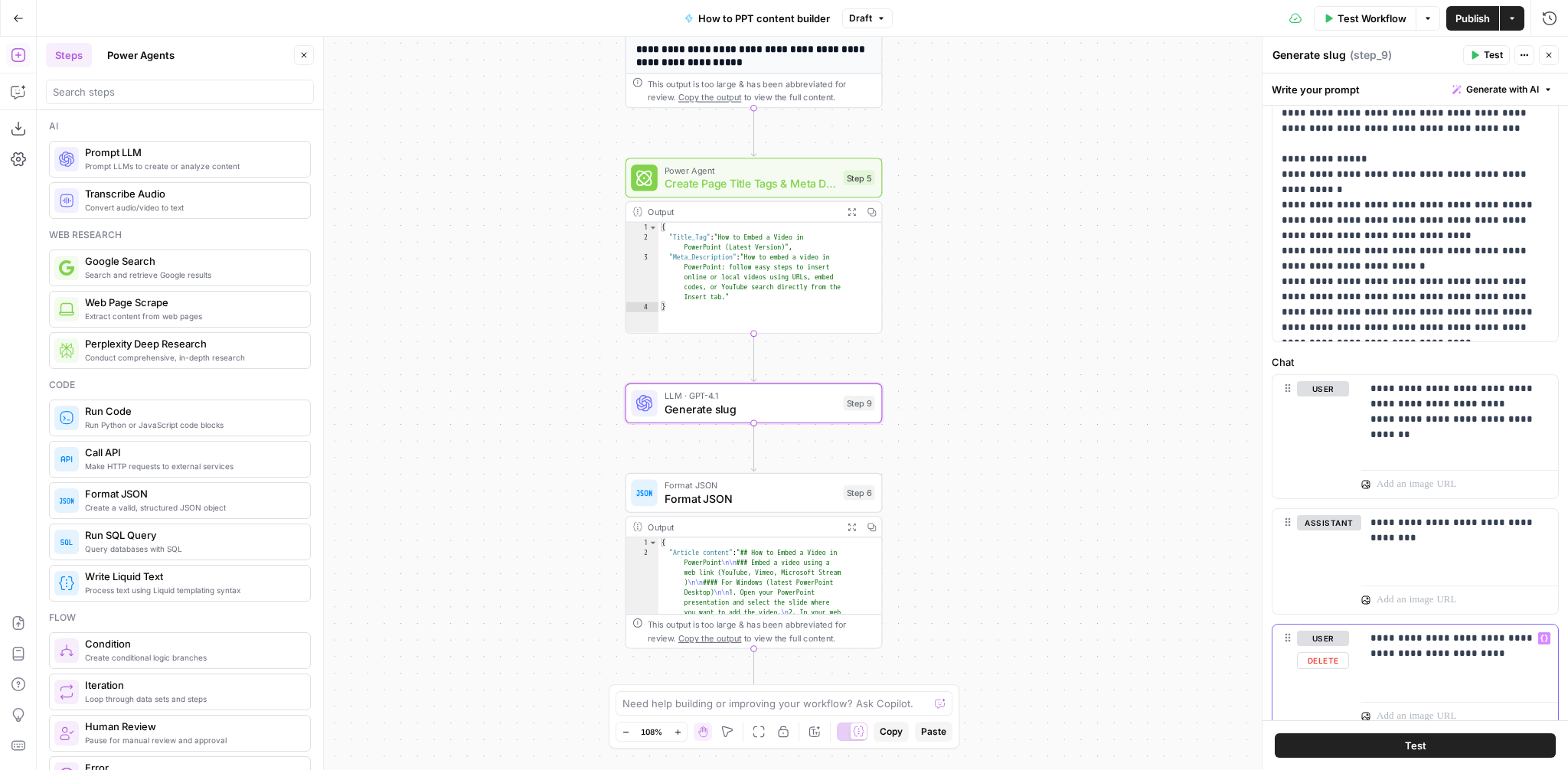 click 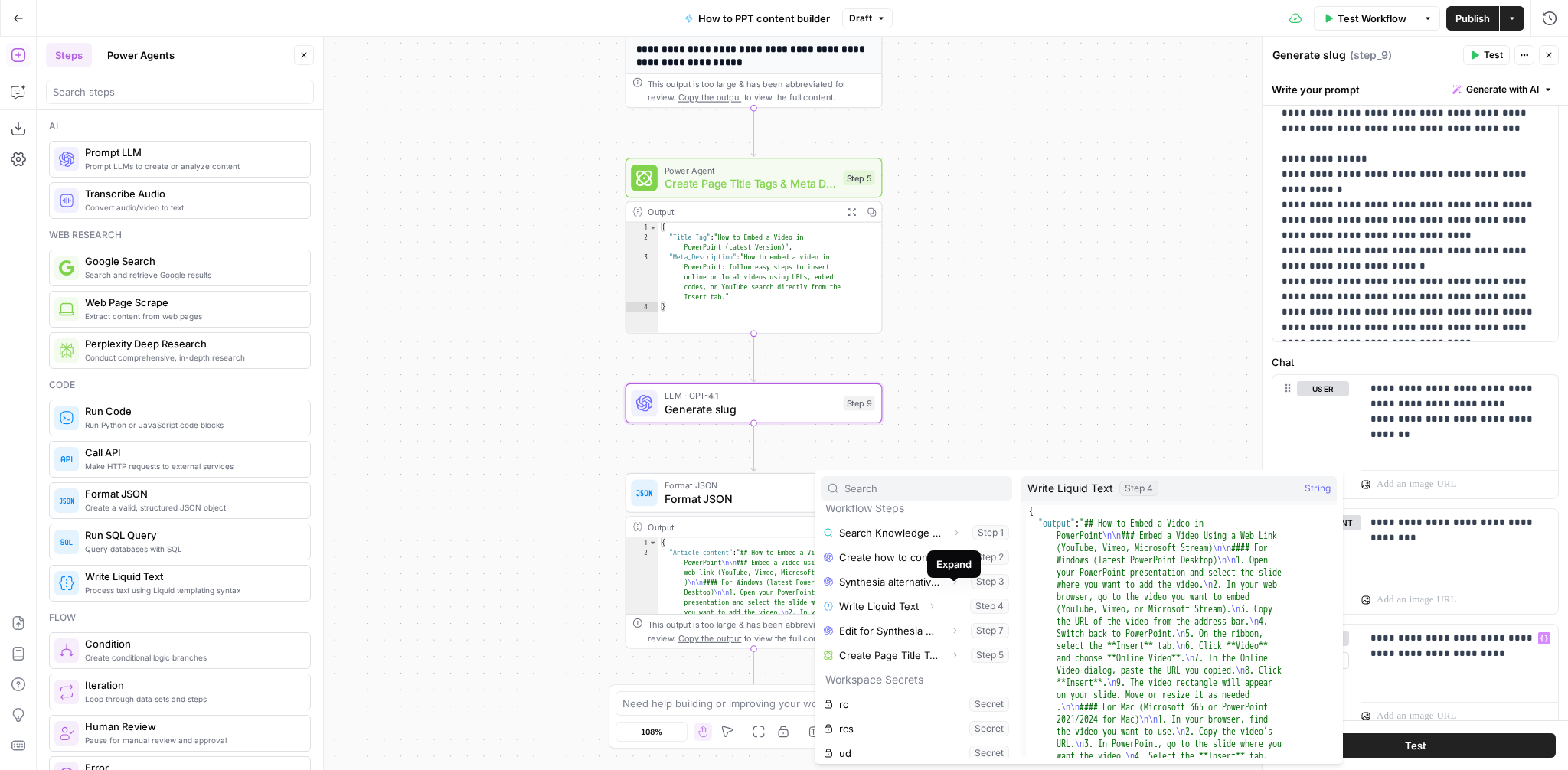 scroll, scrollTop: 110, scrollLeft: 0, axis: vertical 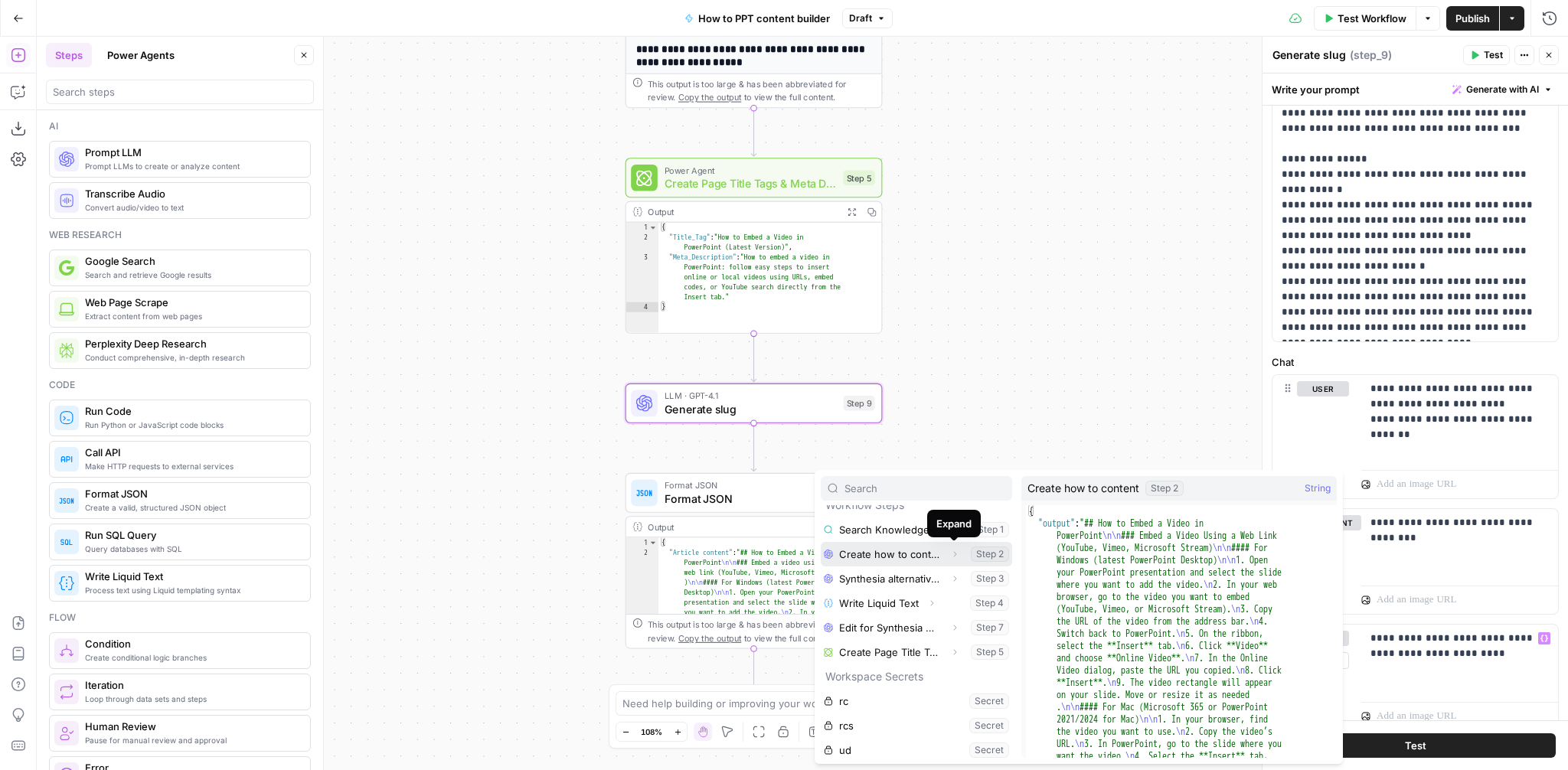 click on "Expand" at bounding box center [955, 554] 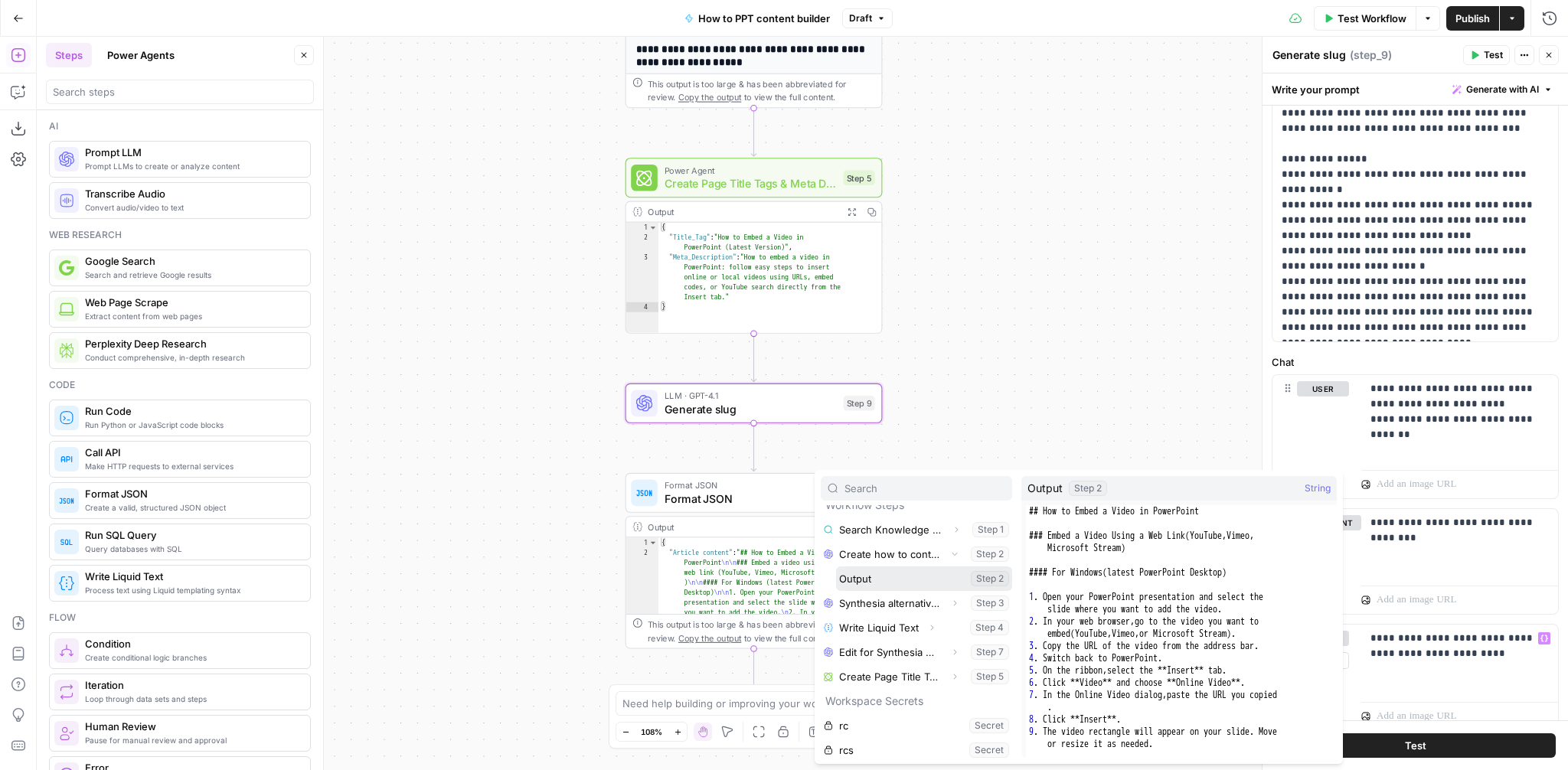 click at bounding box center [924, 579] 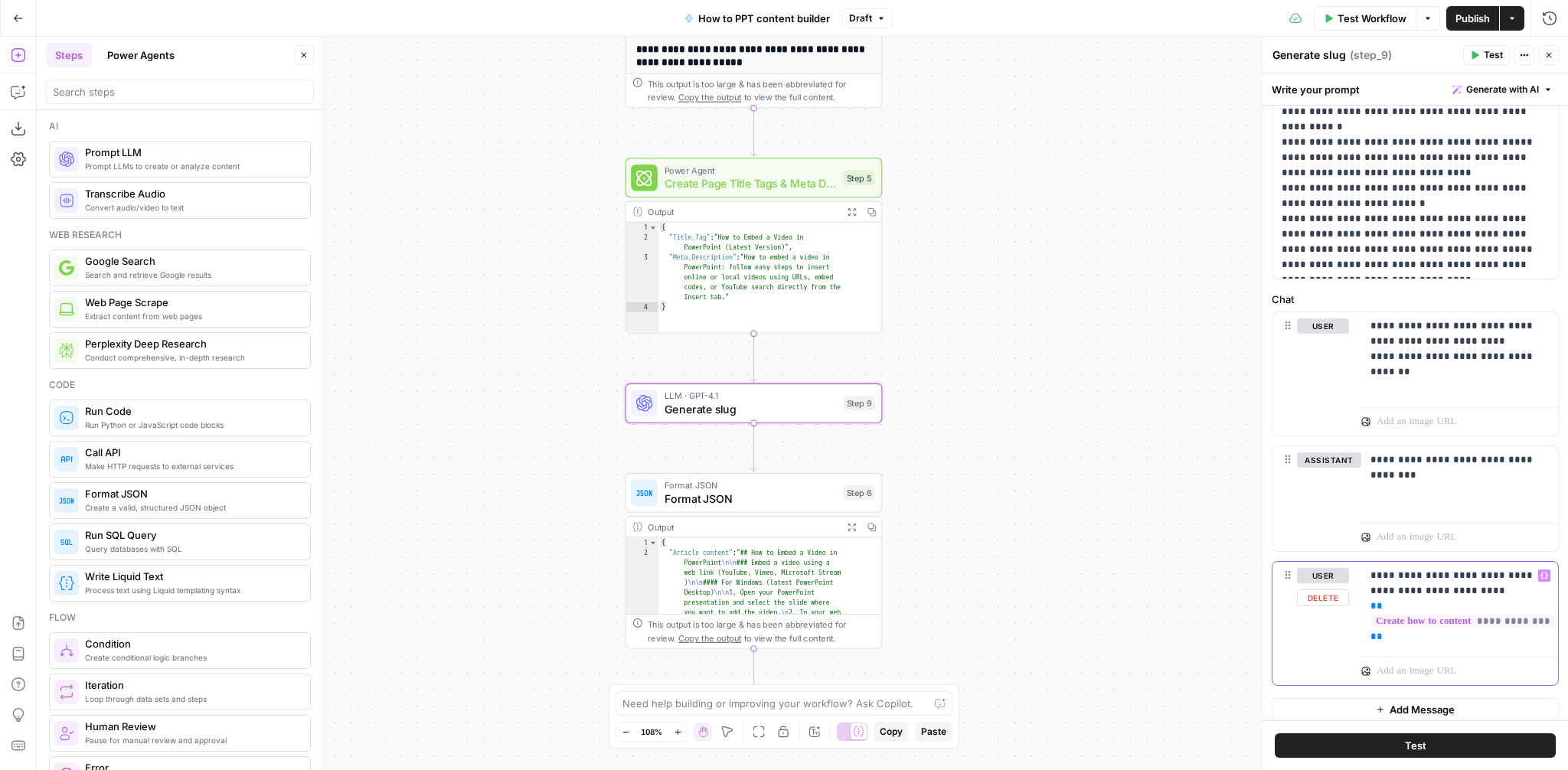 scroll, scrollTop: 143, scrollLeft: 0, axis: vertical 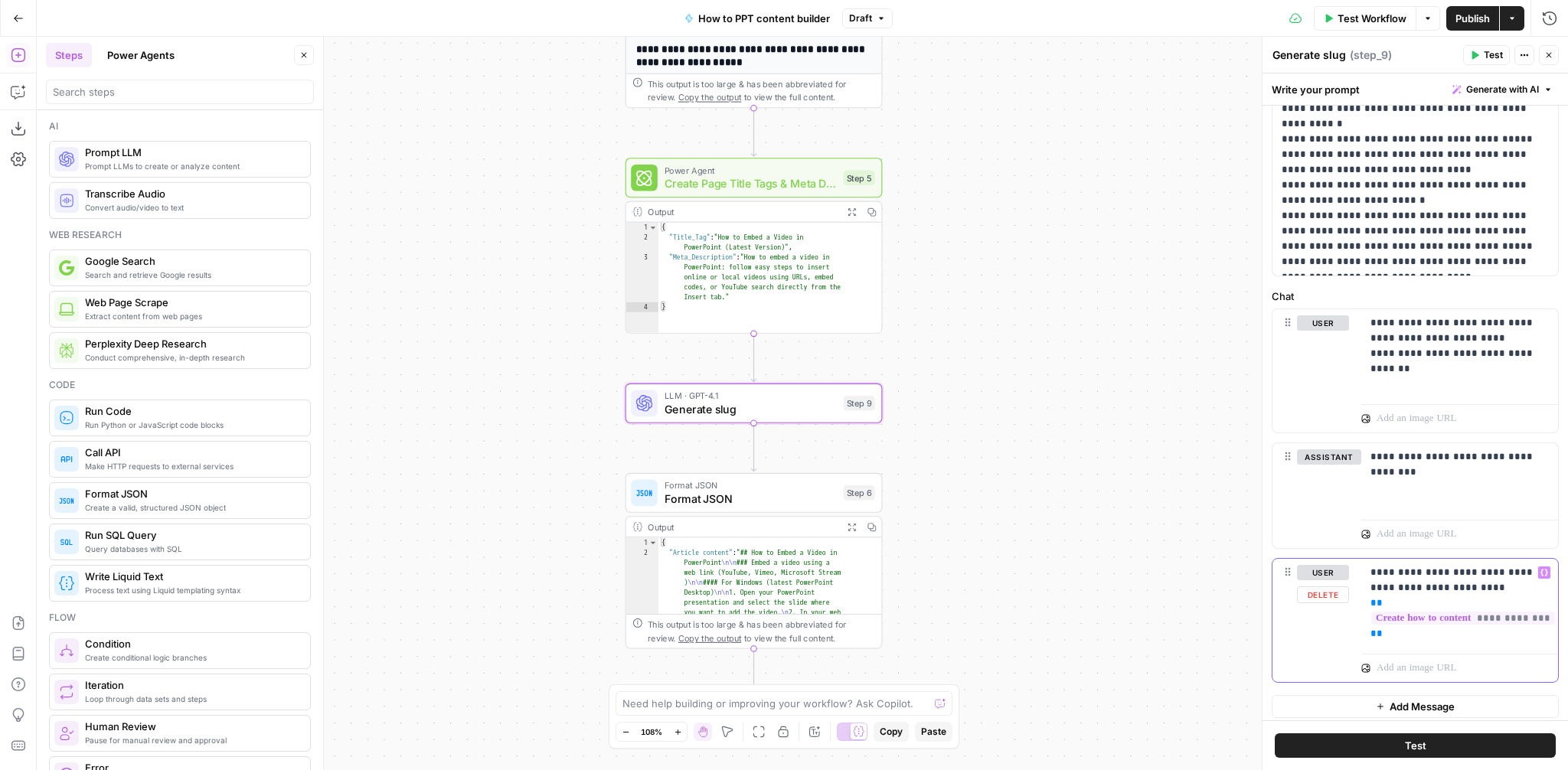 click on "**********" at bounding box center [1459, 603] 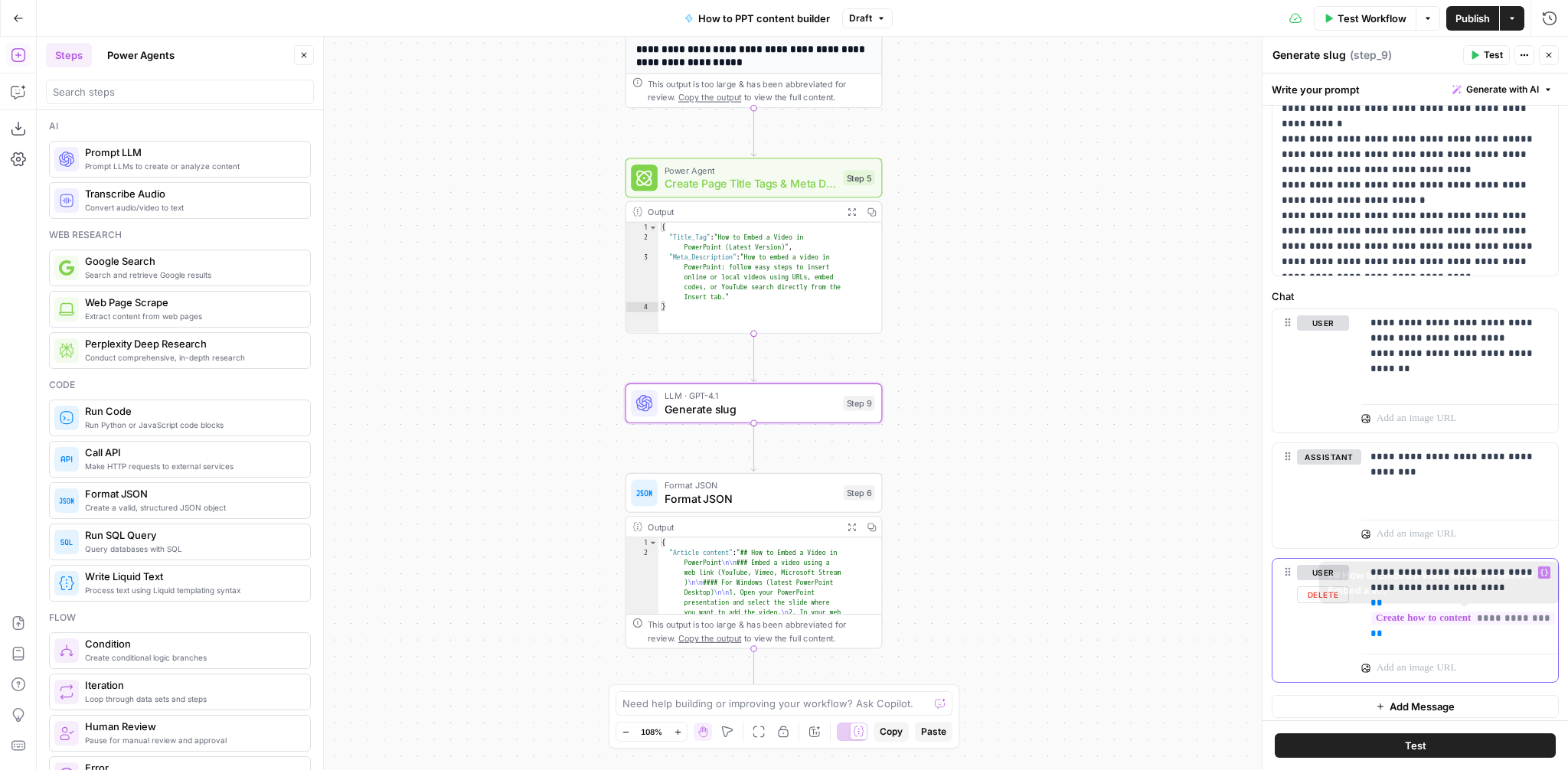 type 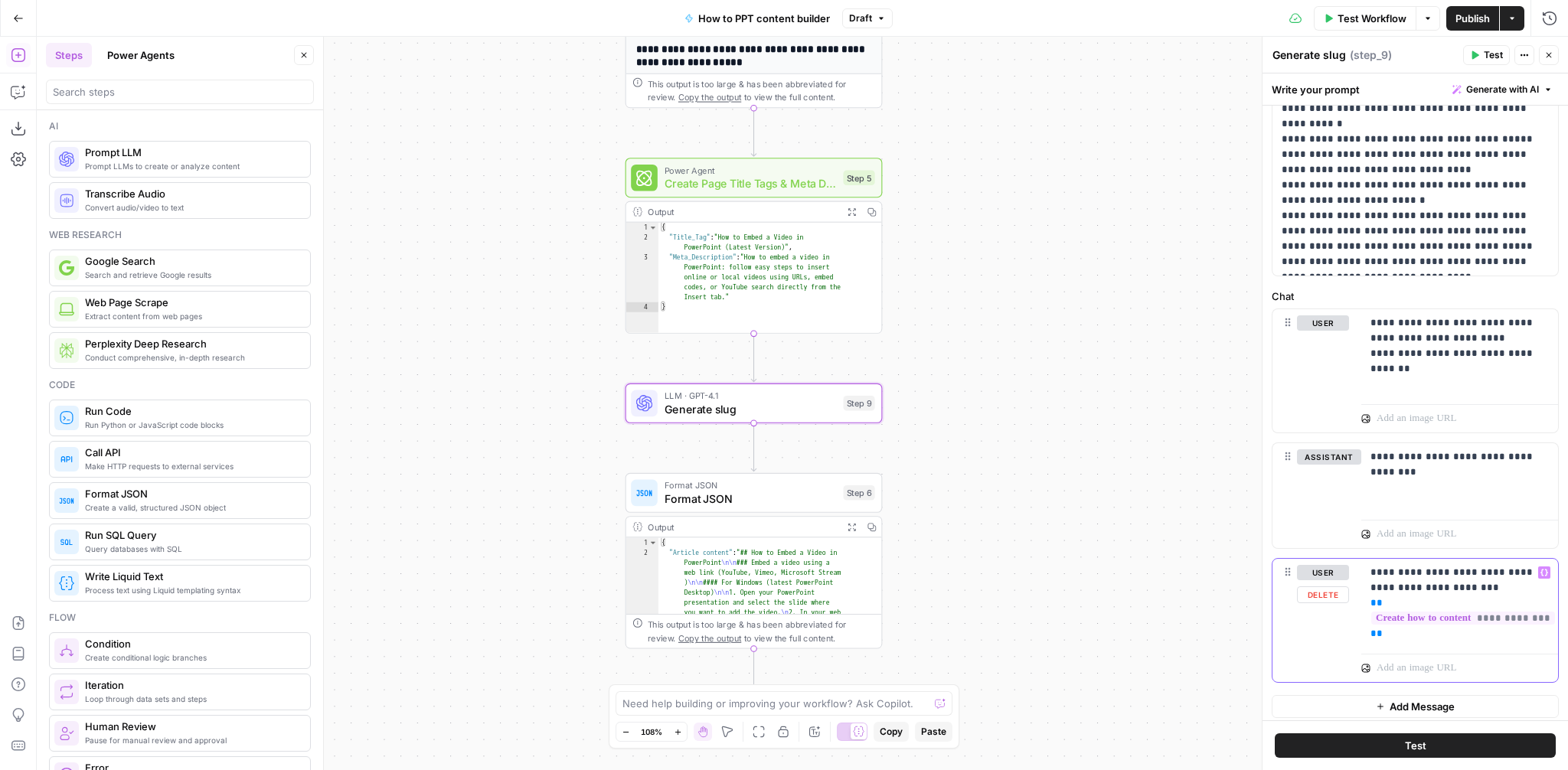click on "**********" at bounding box center (1459, 603) 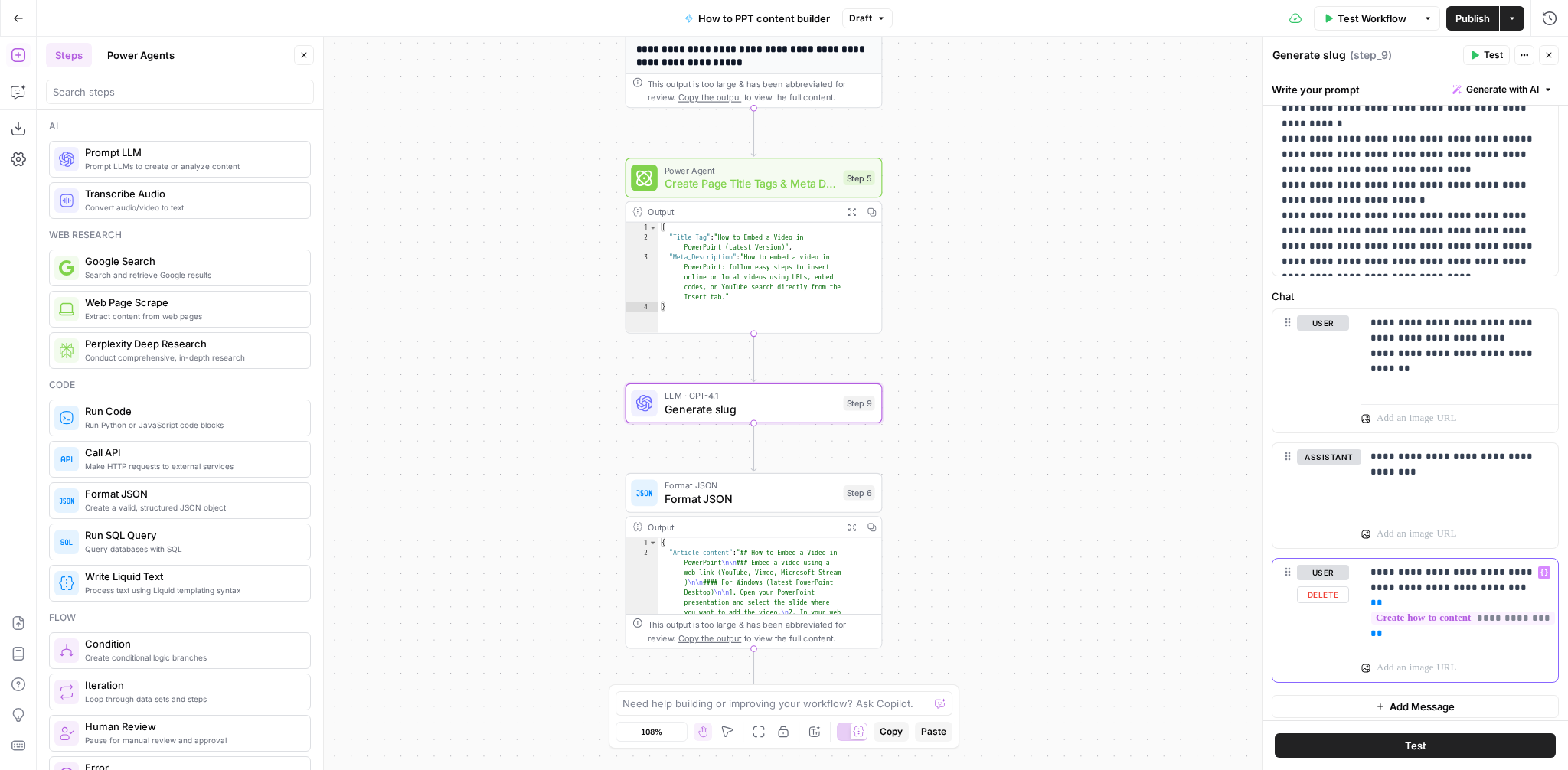 click on "**********" at bounding box center [1459, 603] 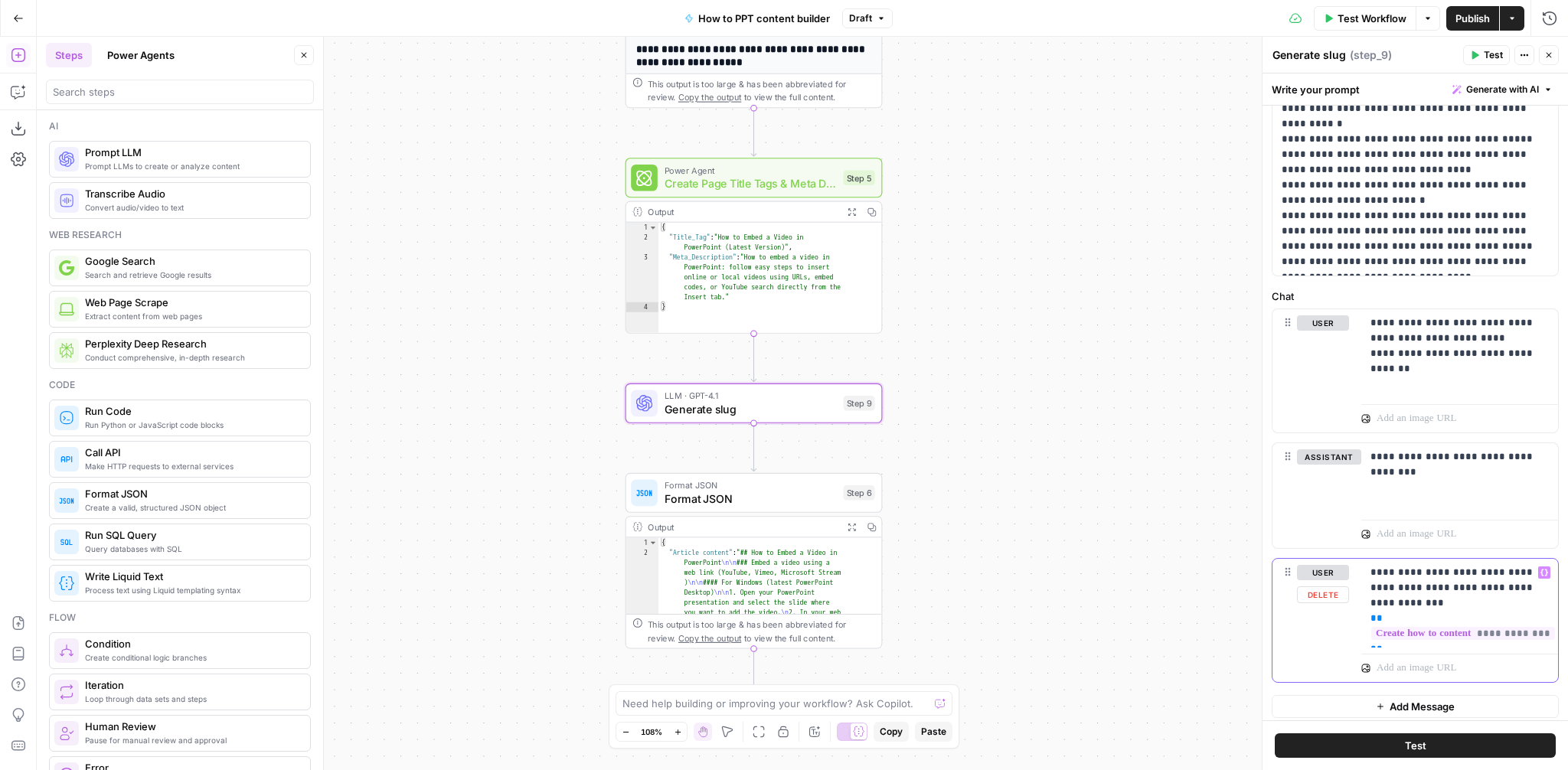 click on "**********" at bounding box center [1459, 603] 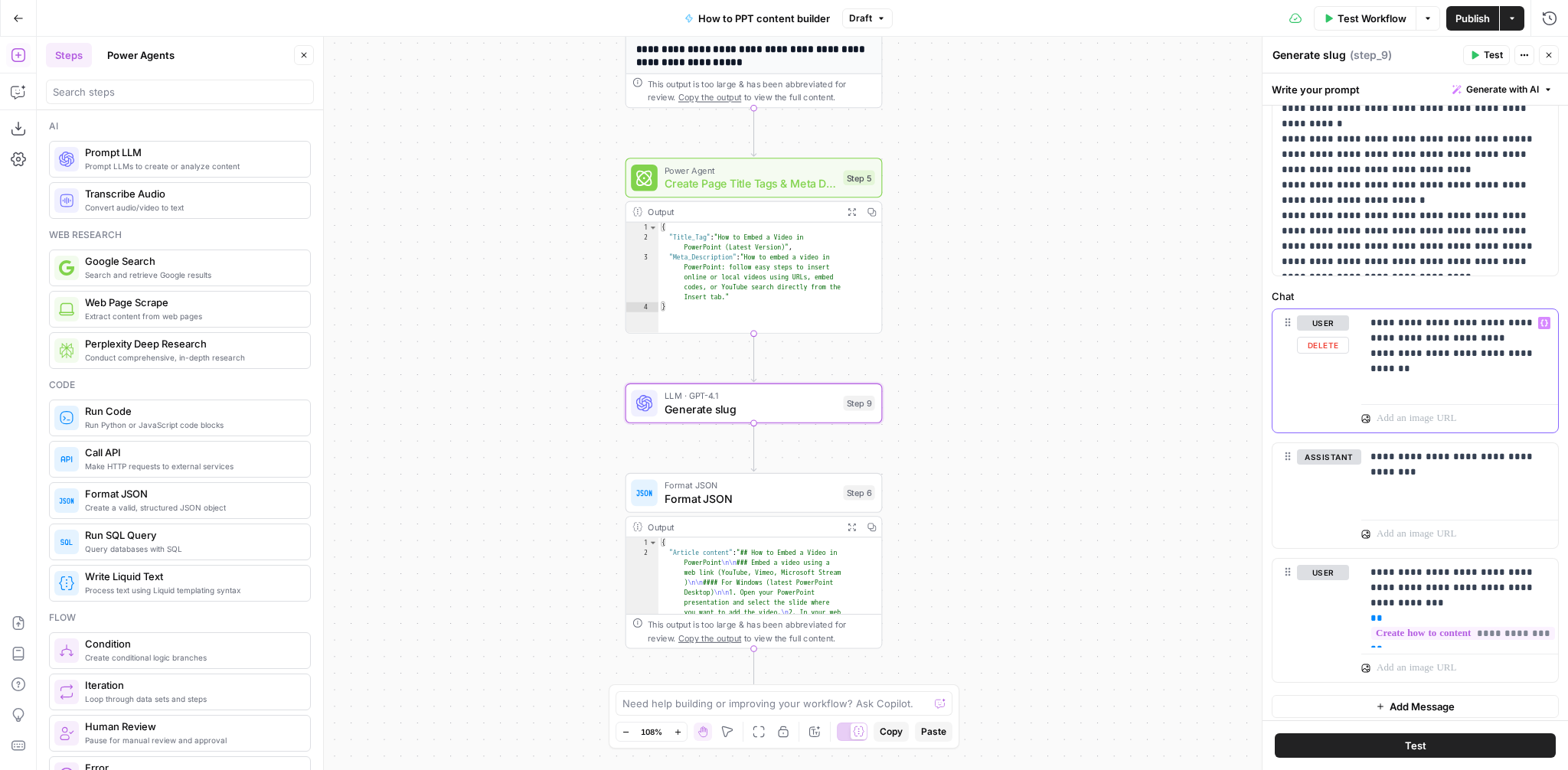 drag, startPoint x: 1449, startPoint y: 338, endPoint x: 1368, endPoint y: 326, distance: 81.88406 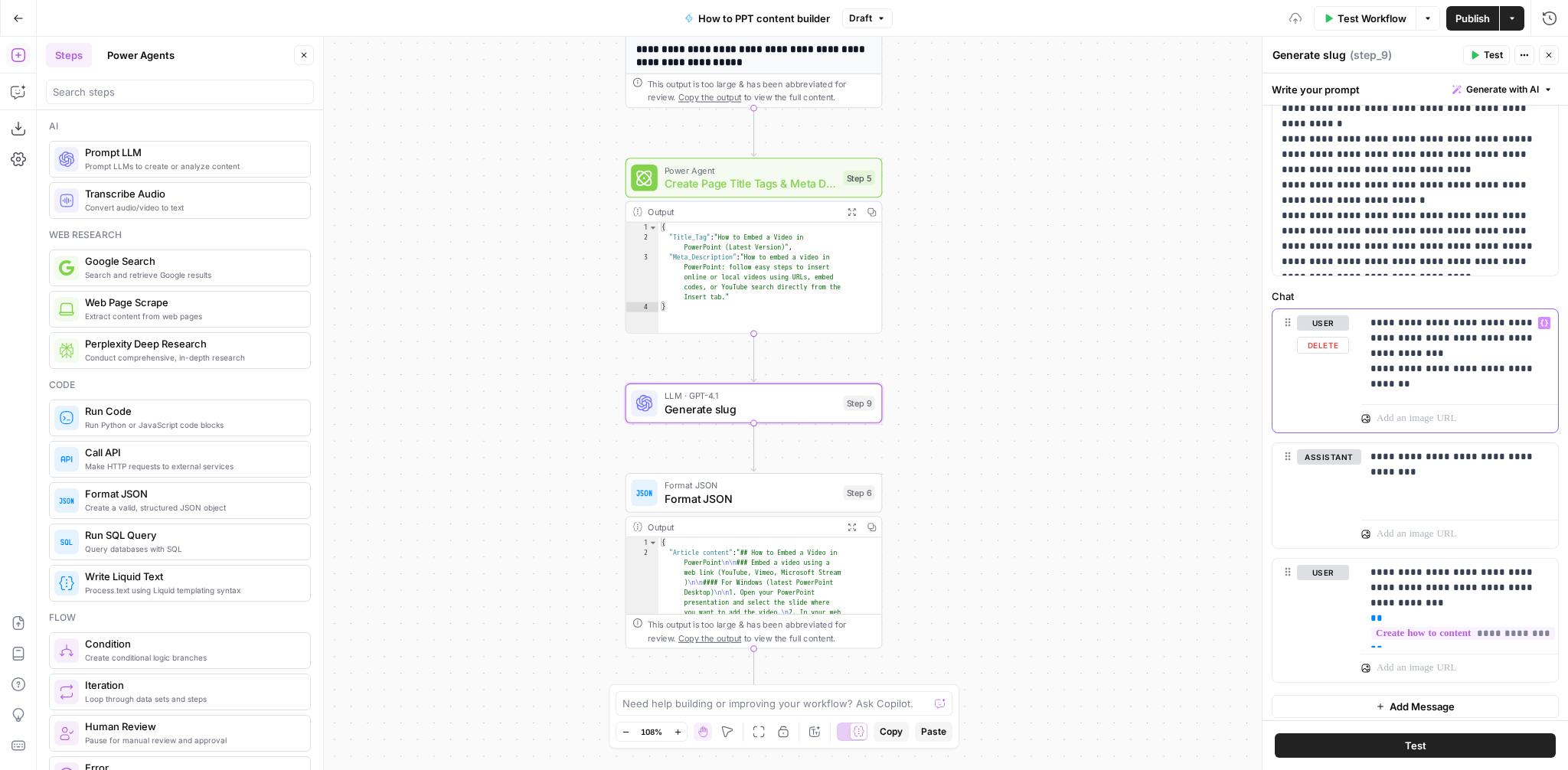 click on "**********" at bounding box center [1459, 354] 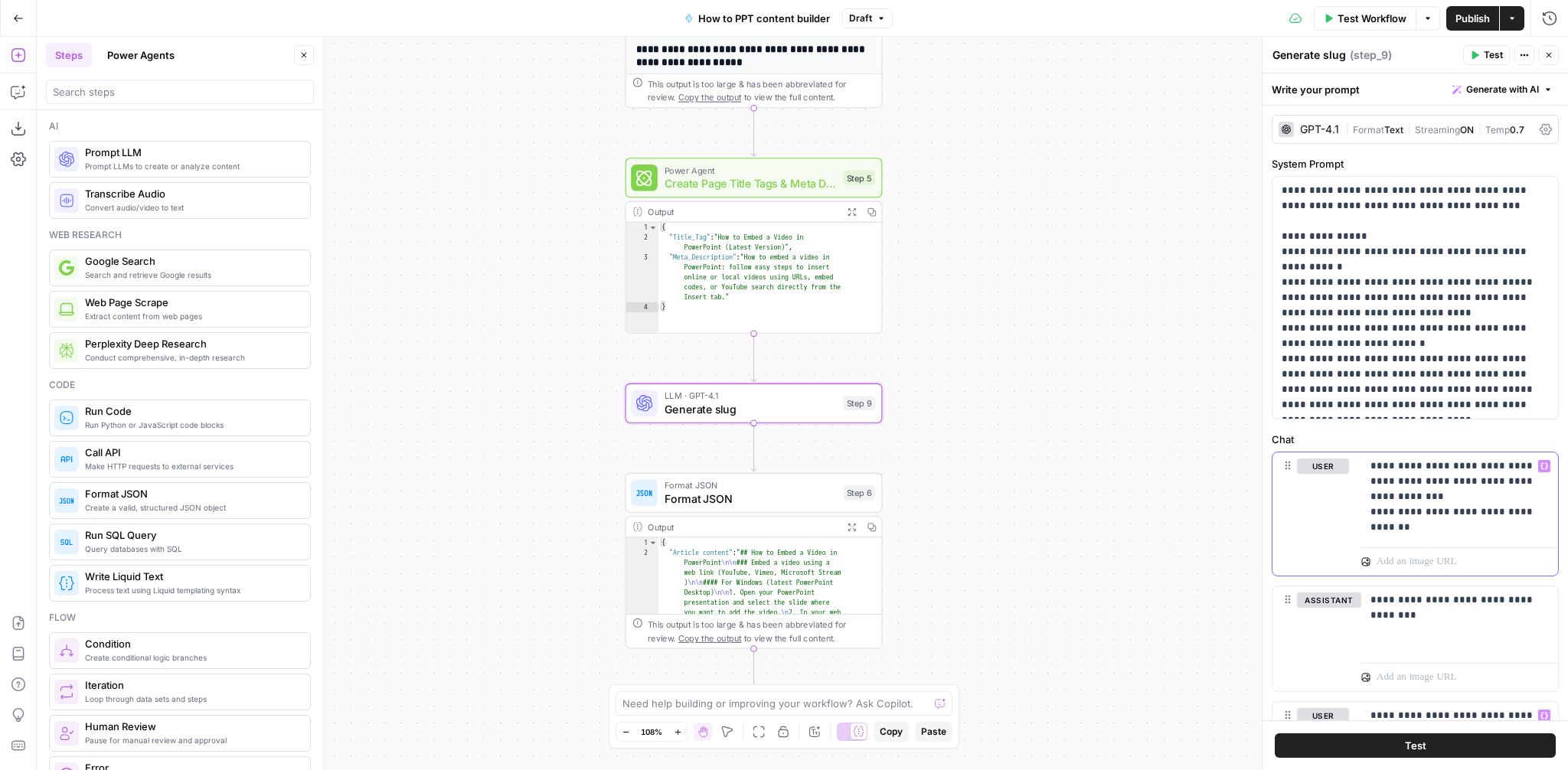 scroll, scrollTop: 236, scrollLeft: 0, axis: vertical 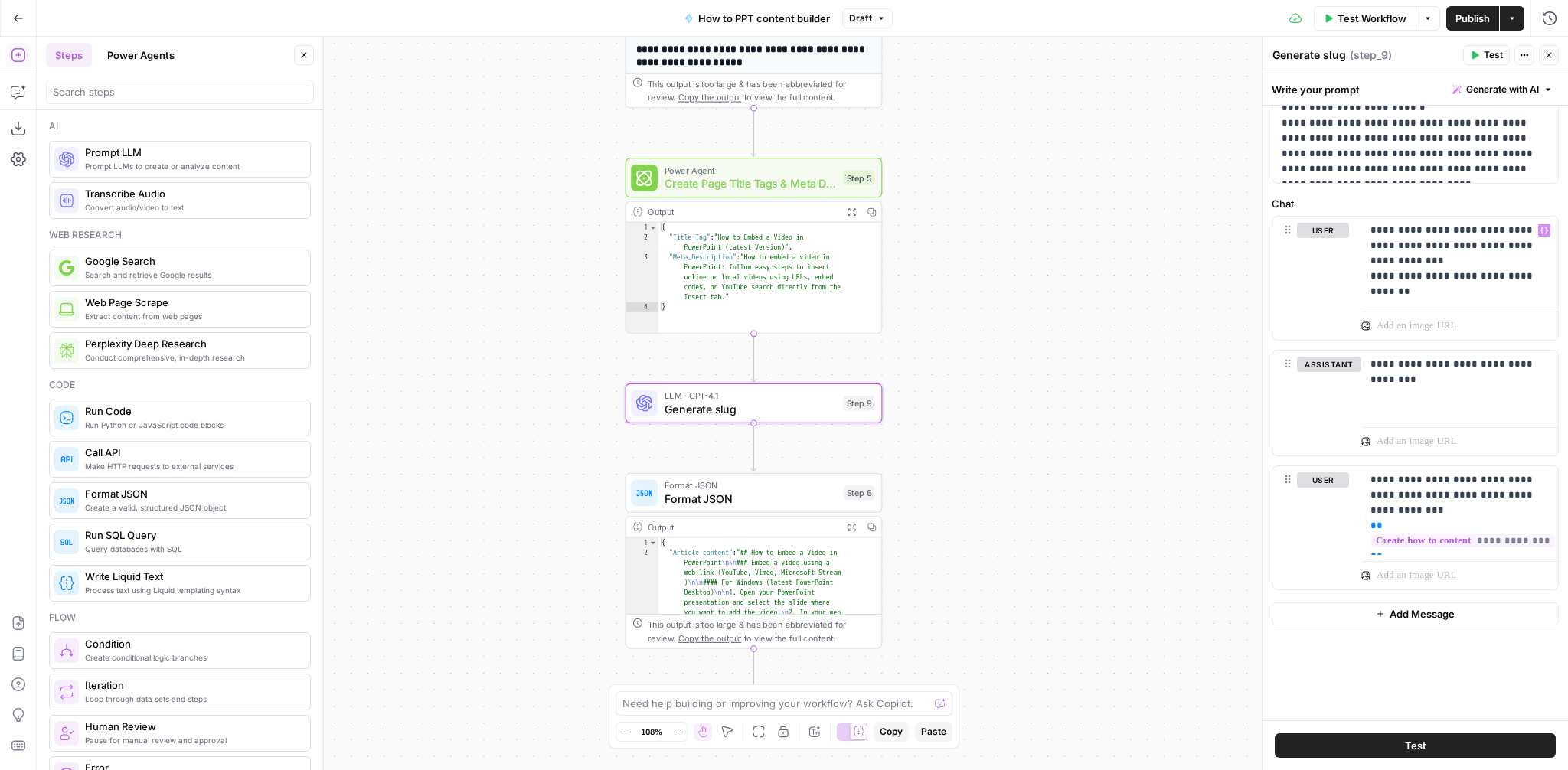 click on "Test" at bounding box center (1416, 746) 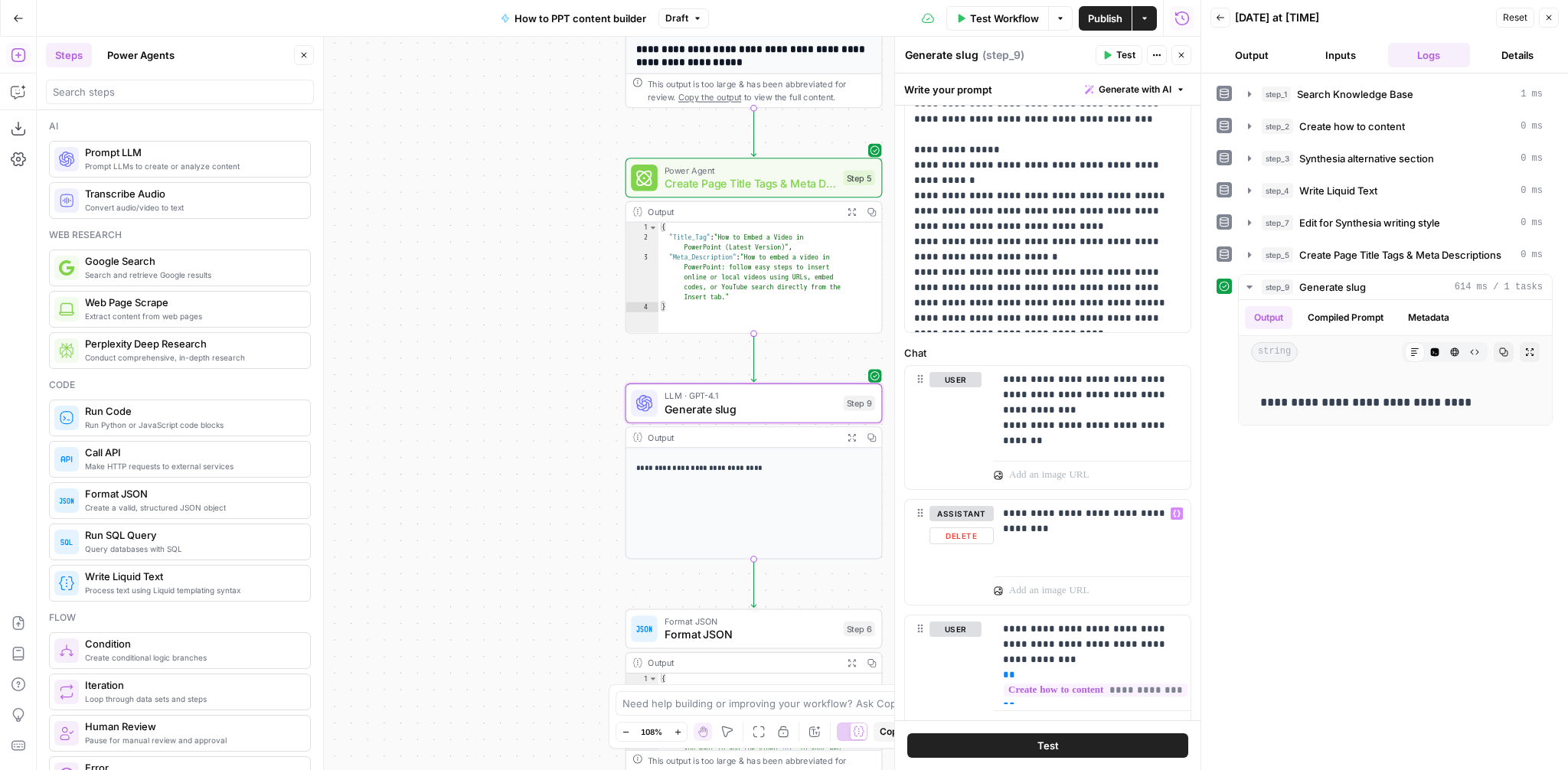 scroll, scrollTop: 82, scrollLeft: 0, axis: vertical 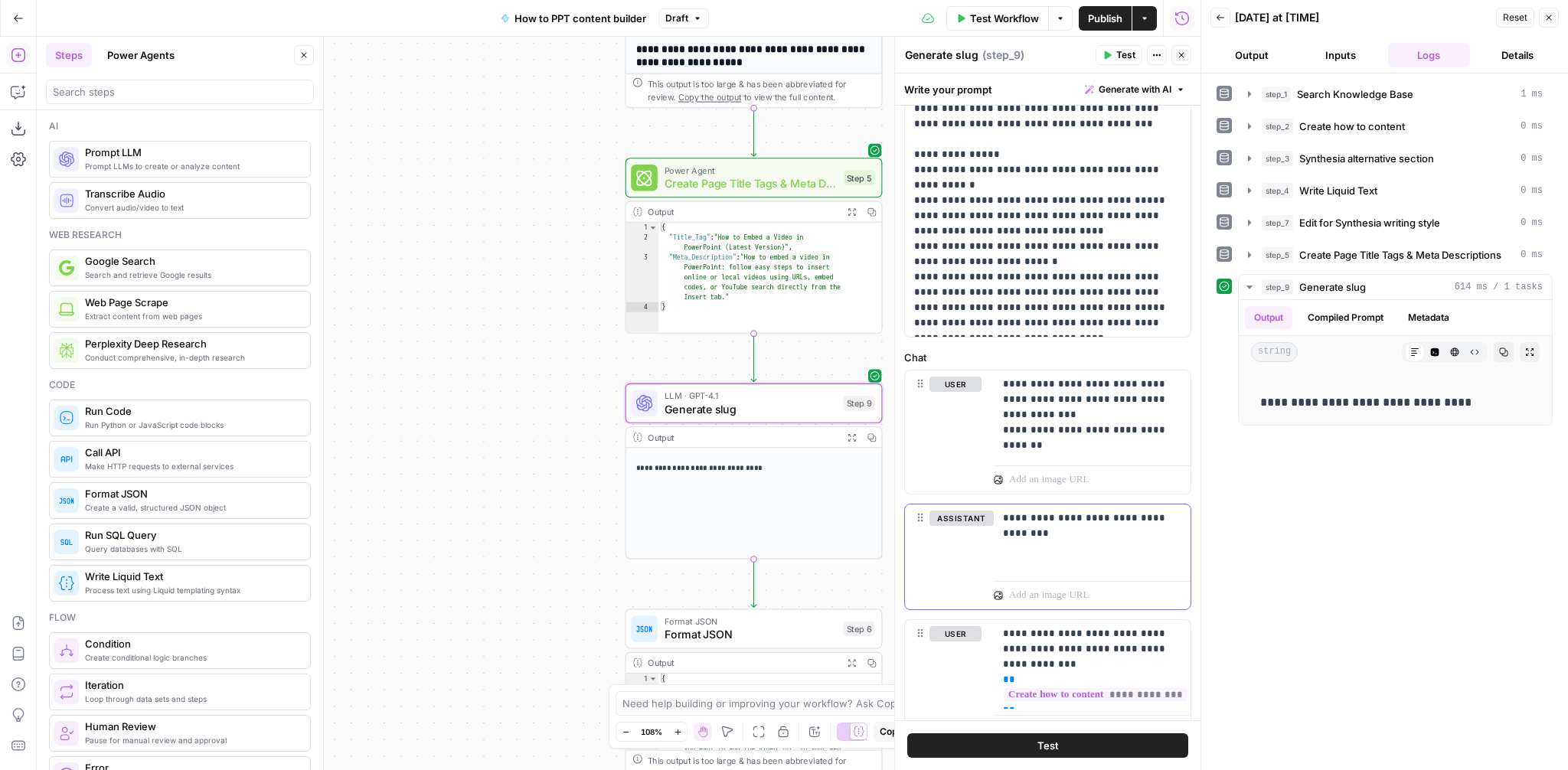 click on "**********" at bounding box center [1092, 526] 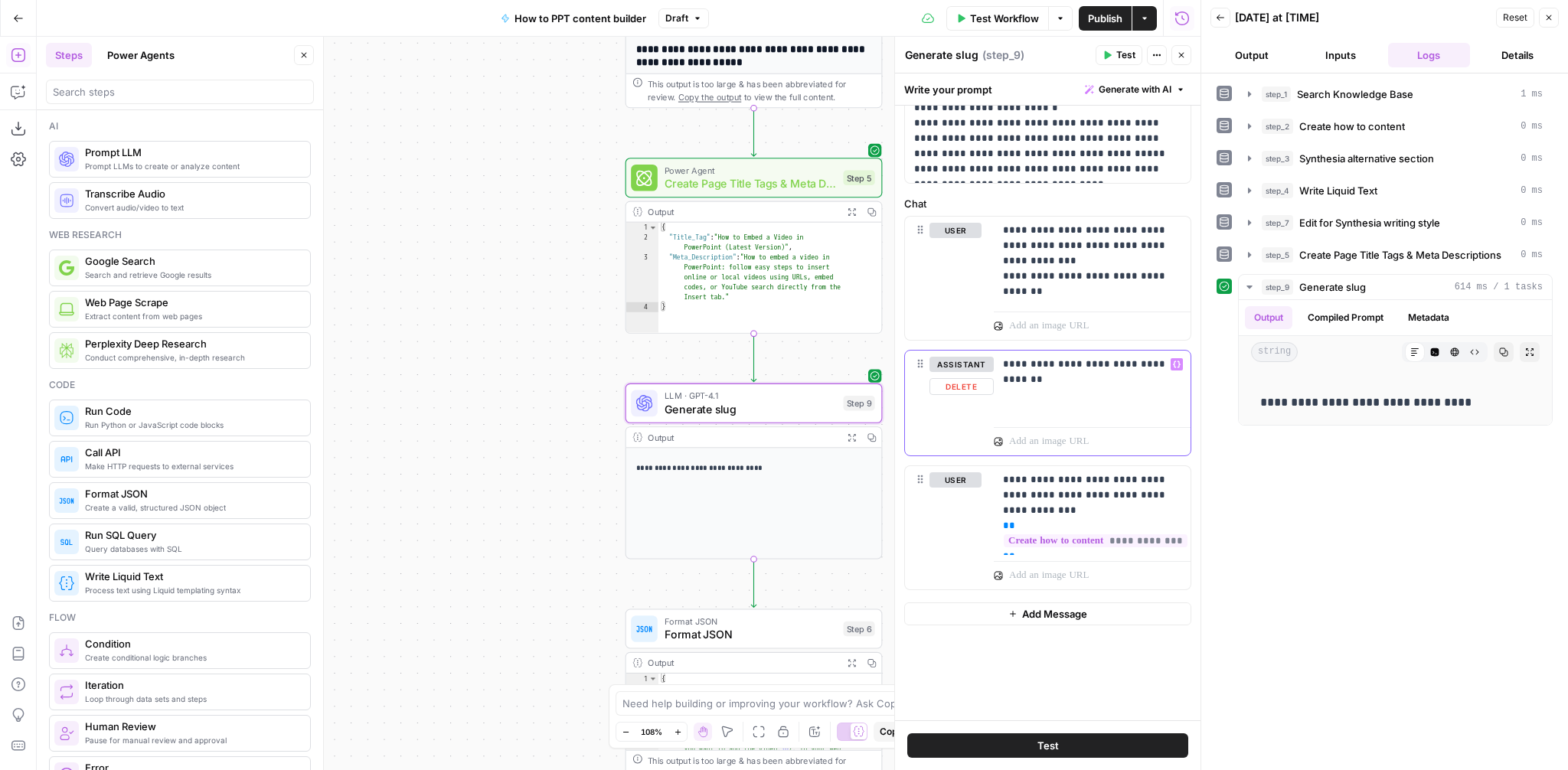 scroll, scrollTop: 0, scrollLeft: 0, axis: both 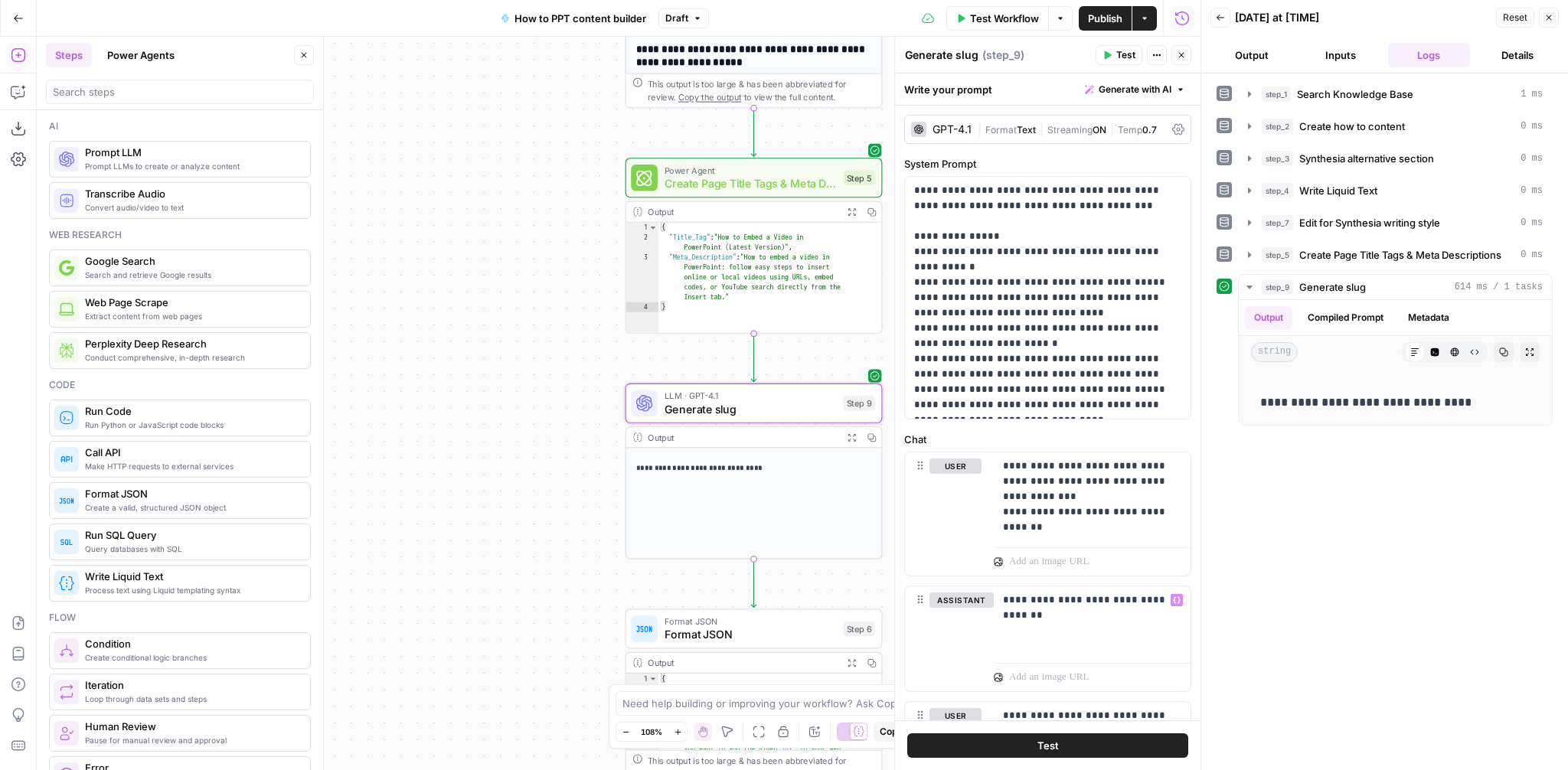 click on "Format" at bounding box center (1001, 129) 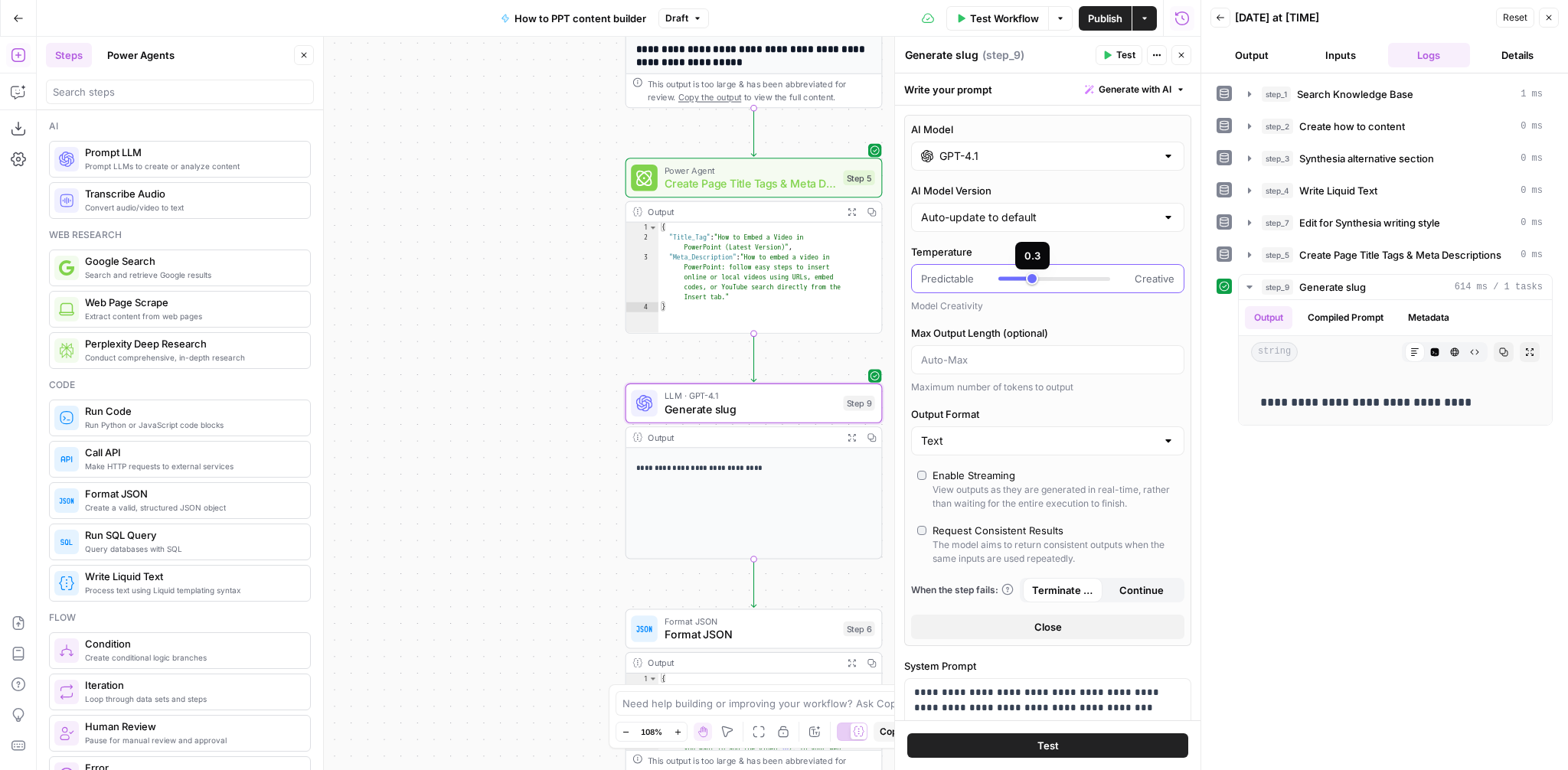 type on "***" 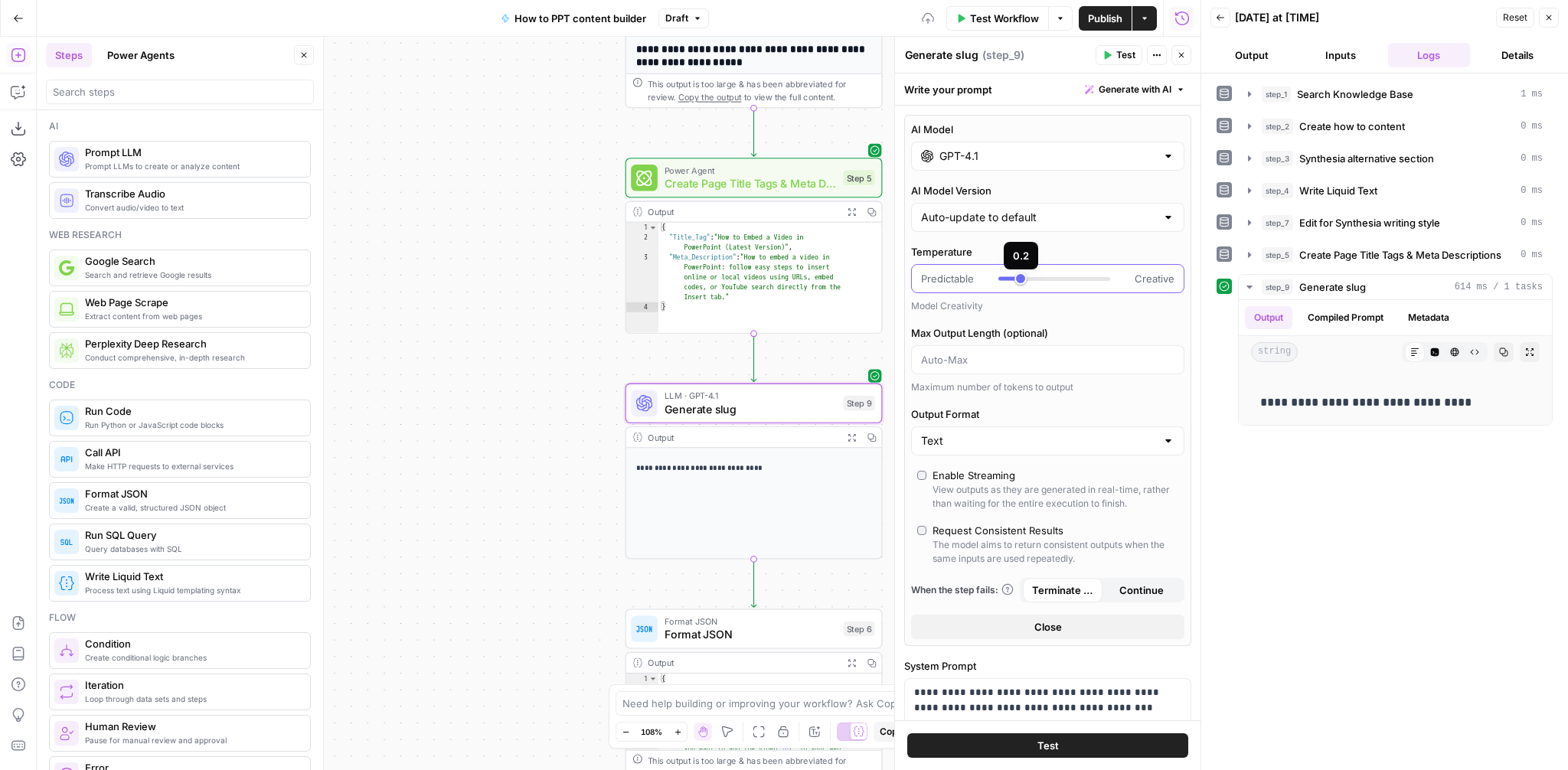 drag, startPoint x: 1079, startPoint y: 279, endPoint x: 1023, endPoint y: 277, distance: 56.035703 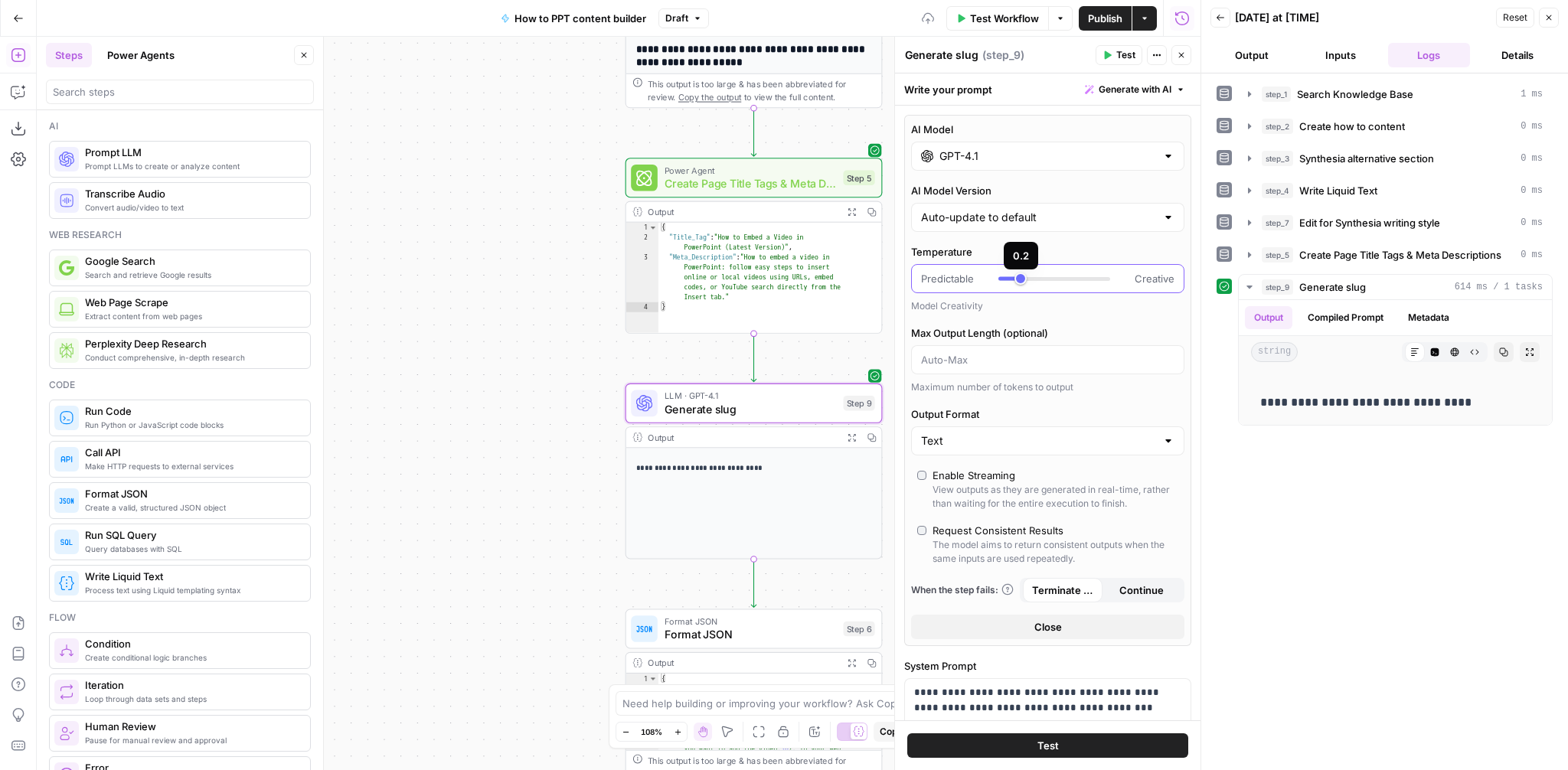 click at bounding box center [1054, 279] 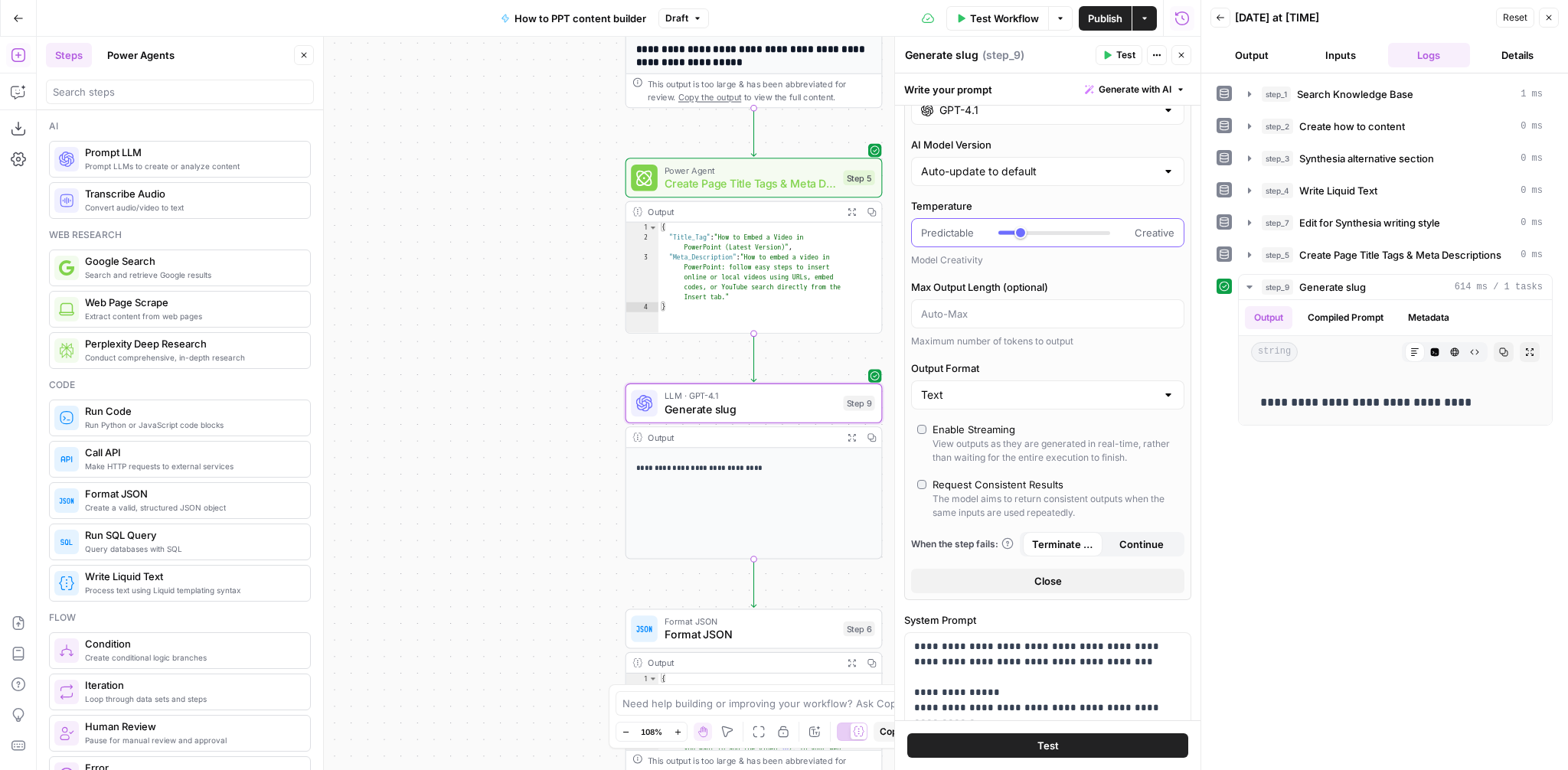 scroll, scrollTop: 60, scrollLeft: 0, axis: vertical 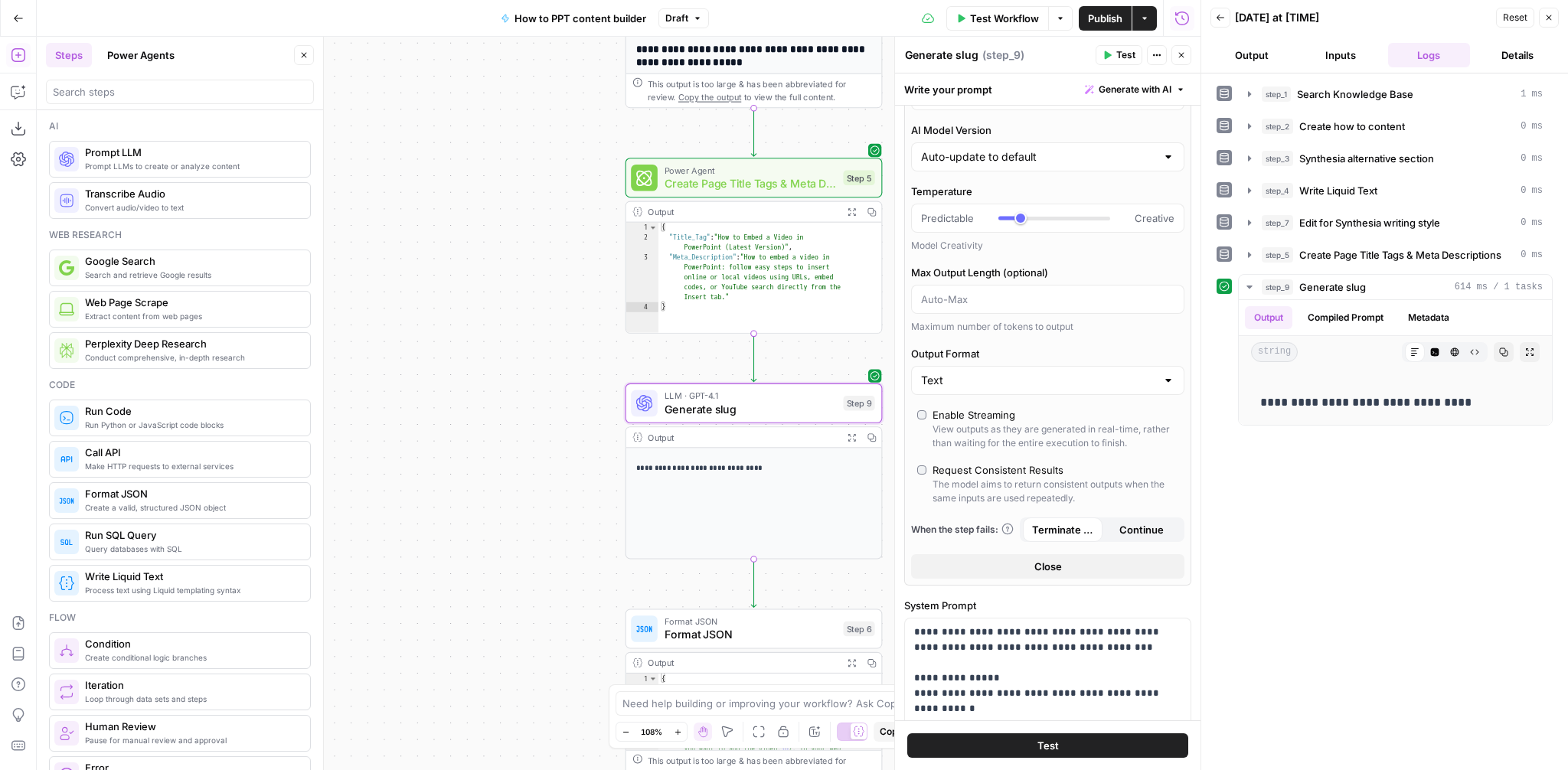 click 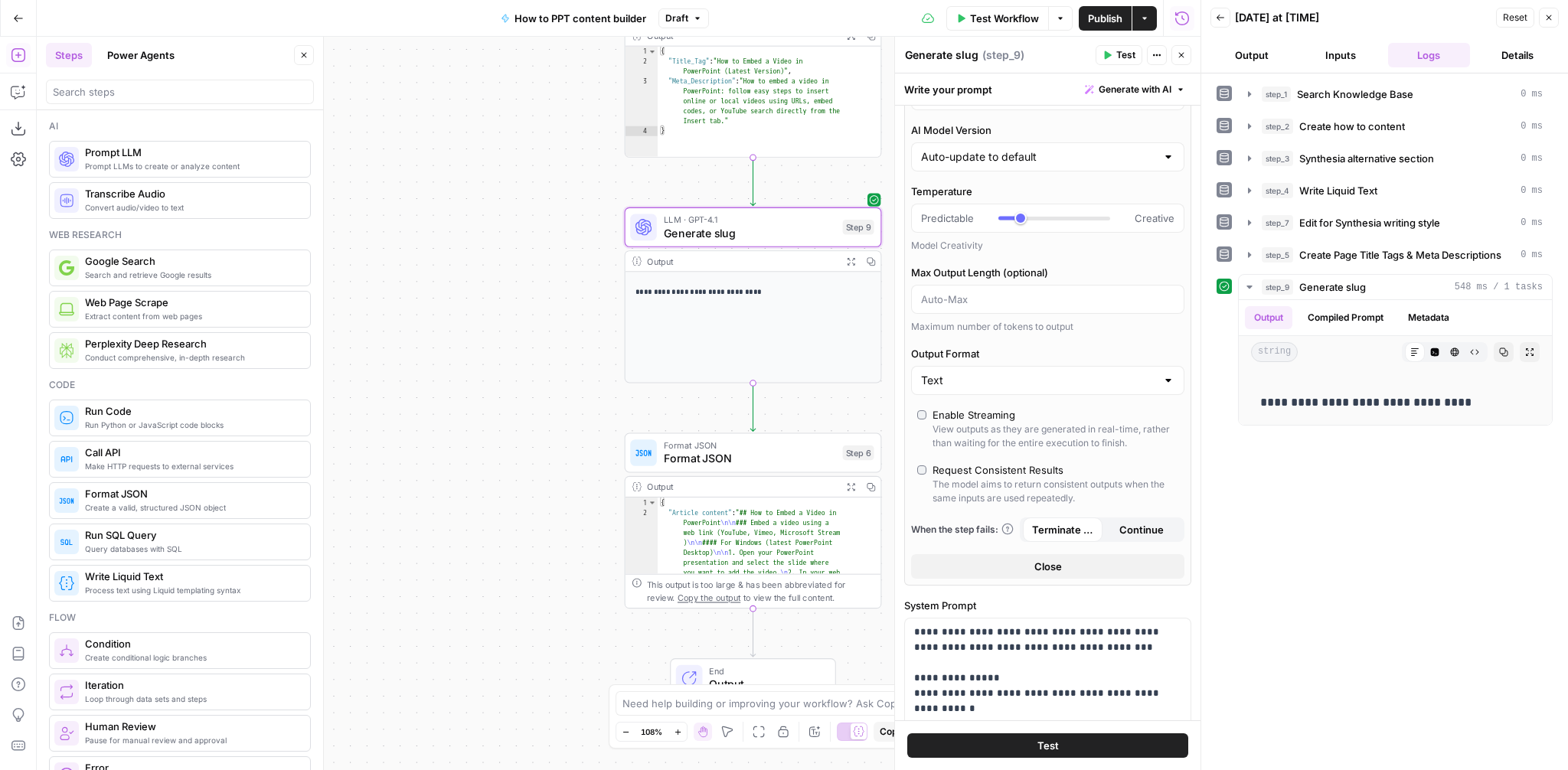 drag, startPoint x: 526, startPoint y: 400, endPoint x: 525, endPoint y: 223, distance: 177.00282 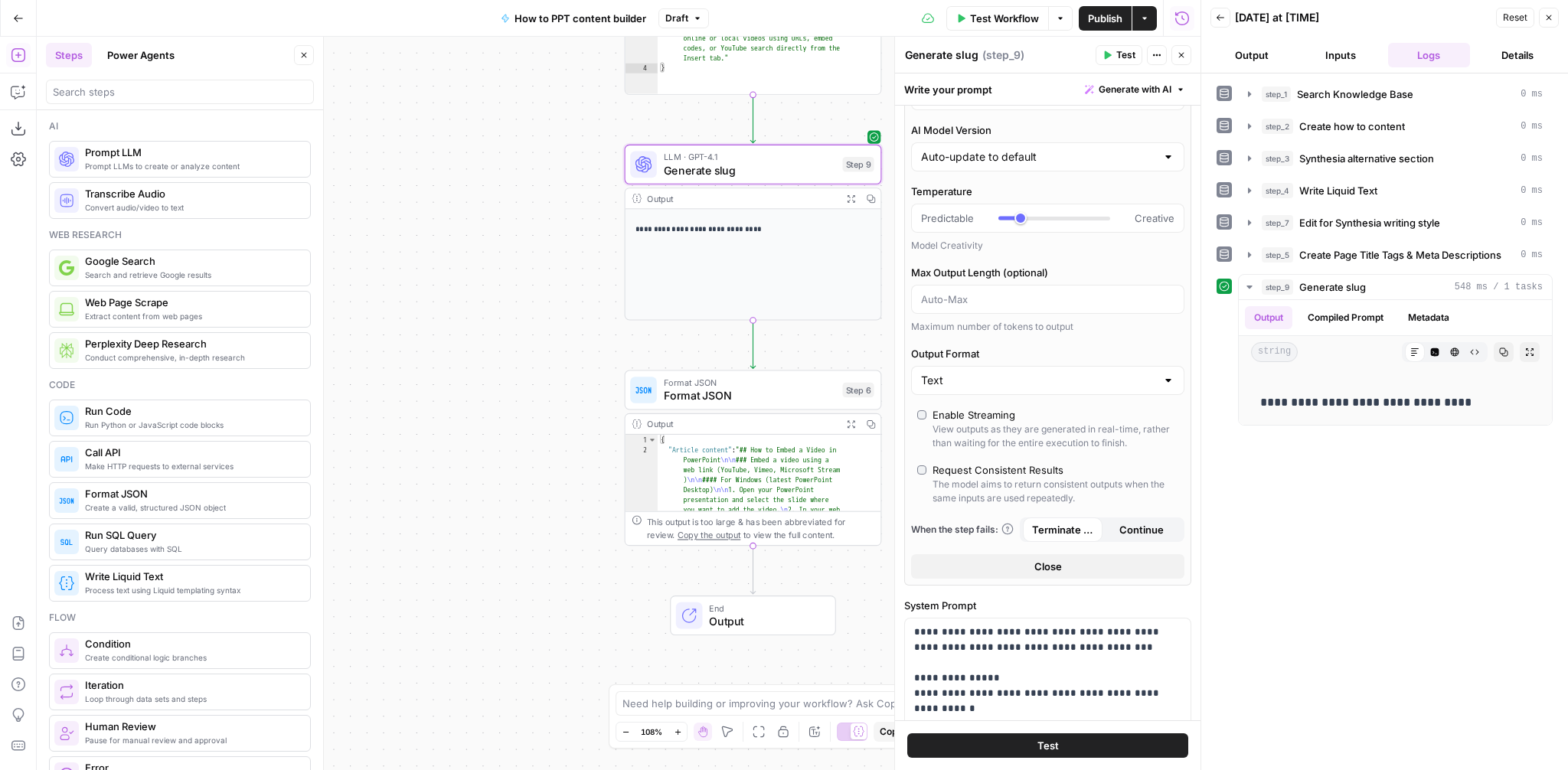 drag, startPoint x: 533, startPoint y: 456, endPoint x: 533, endPoint y: 383, distance: 73 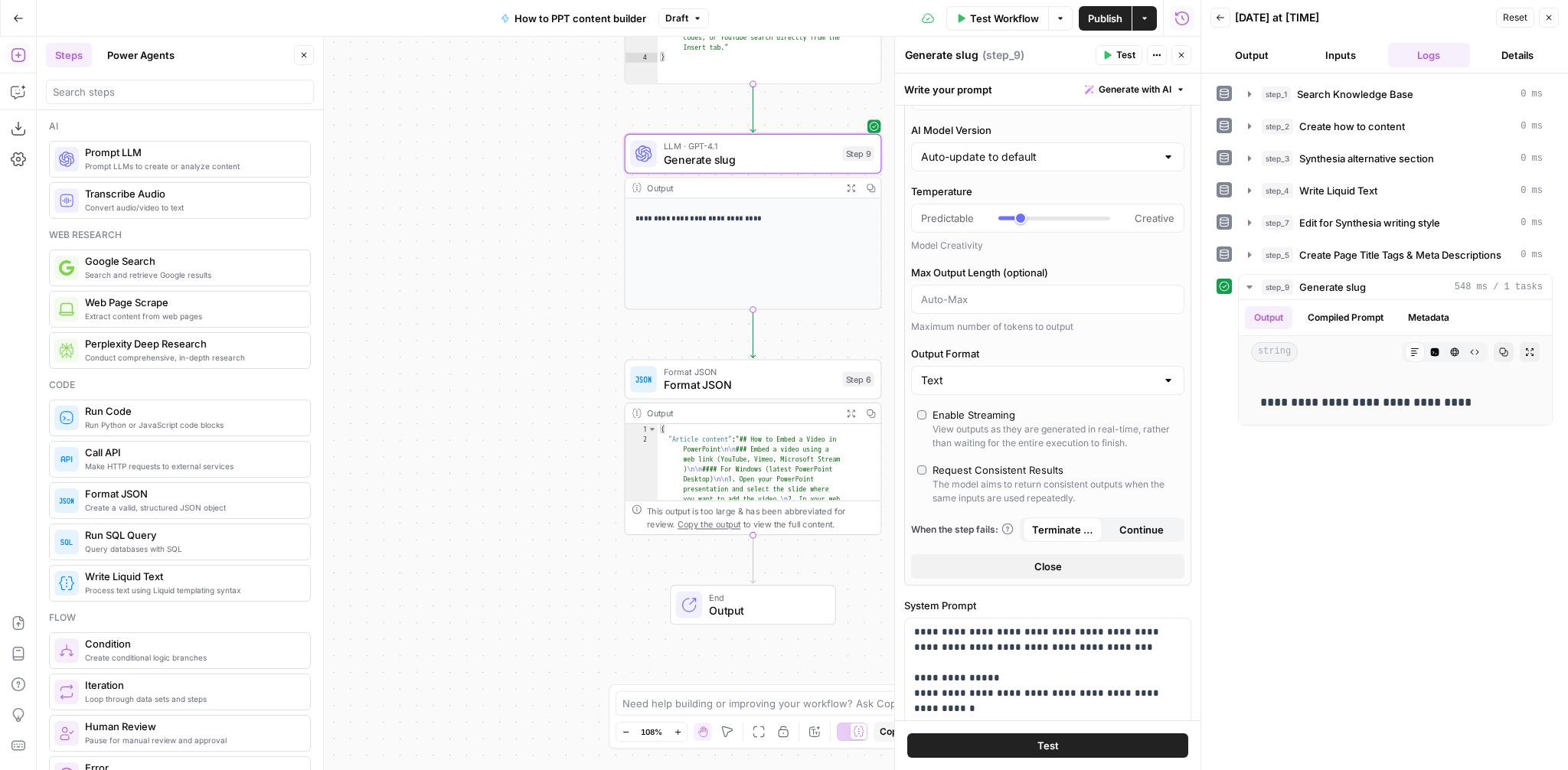 click on "Format JSON Format JSON Step 6 Copy step Delete step Add Note Test" at bounding box center (753, 379) 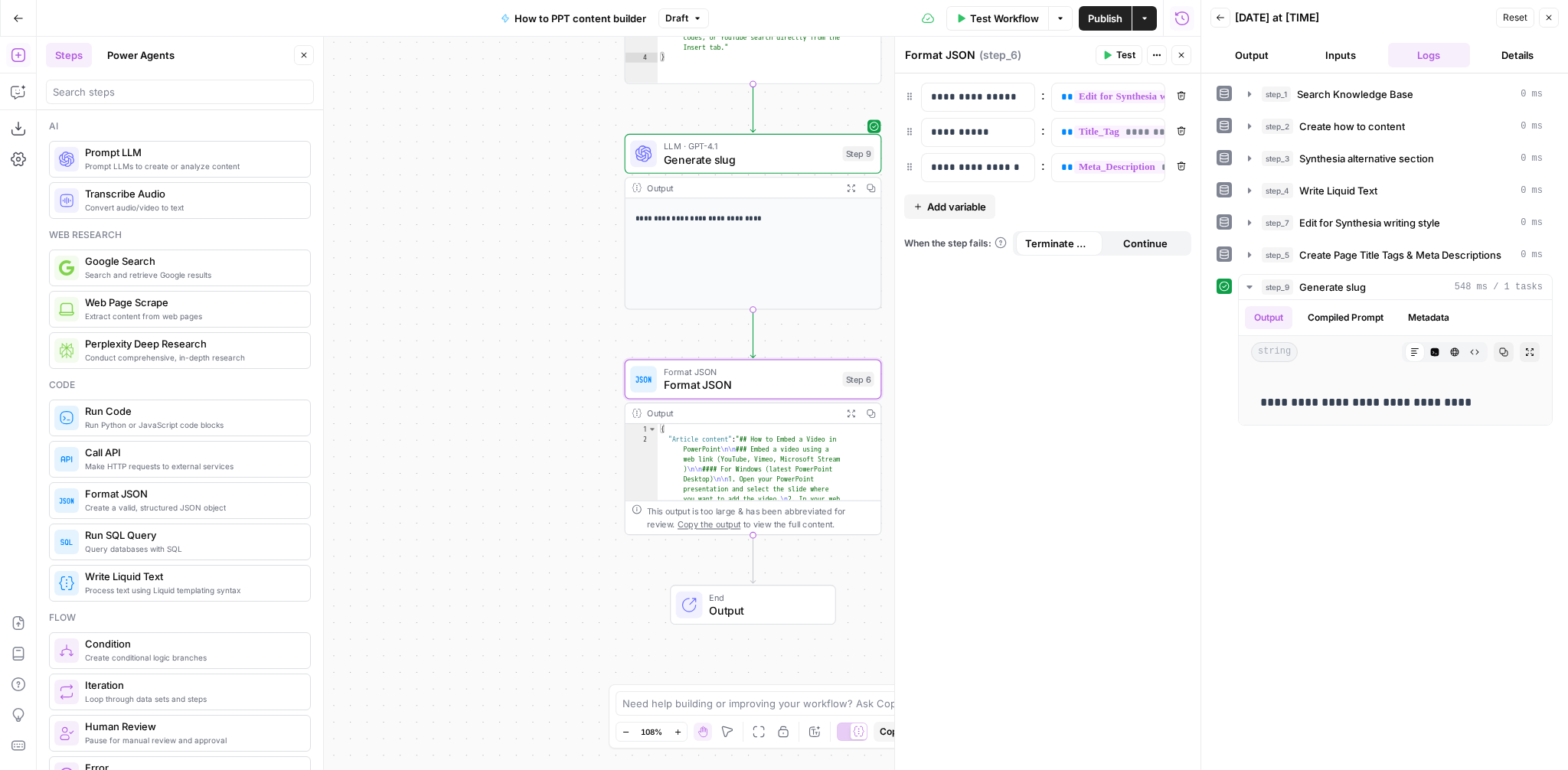 click on "Add variable" at bounding box center (956, 207) 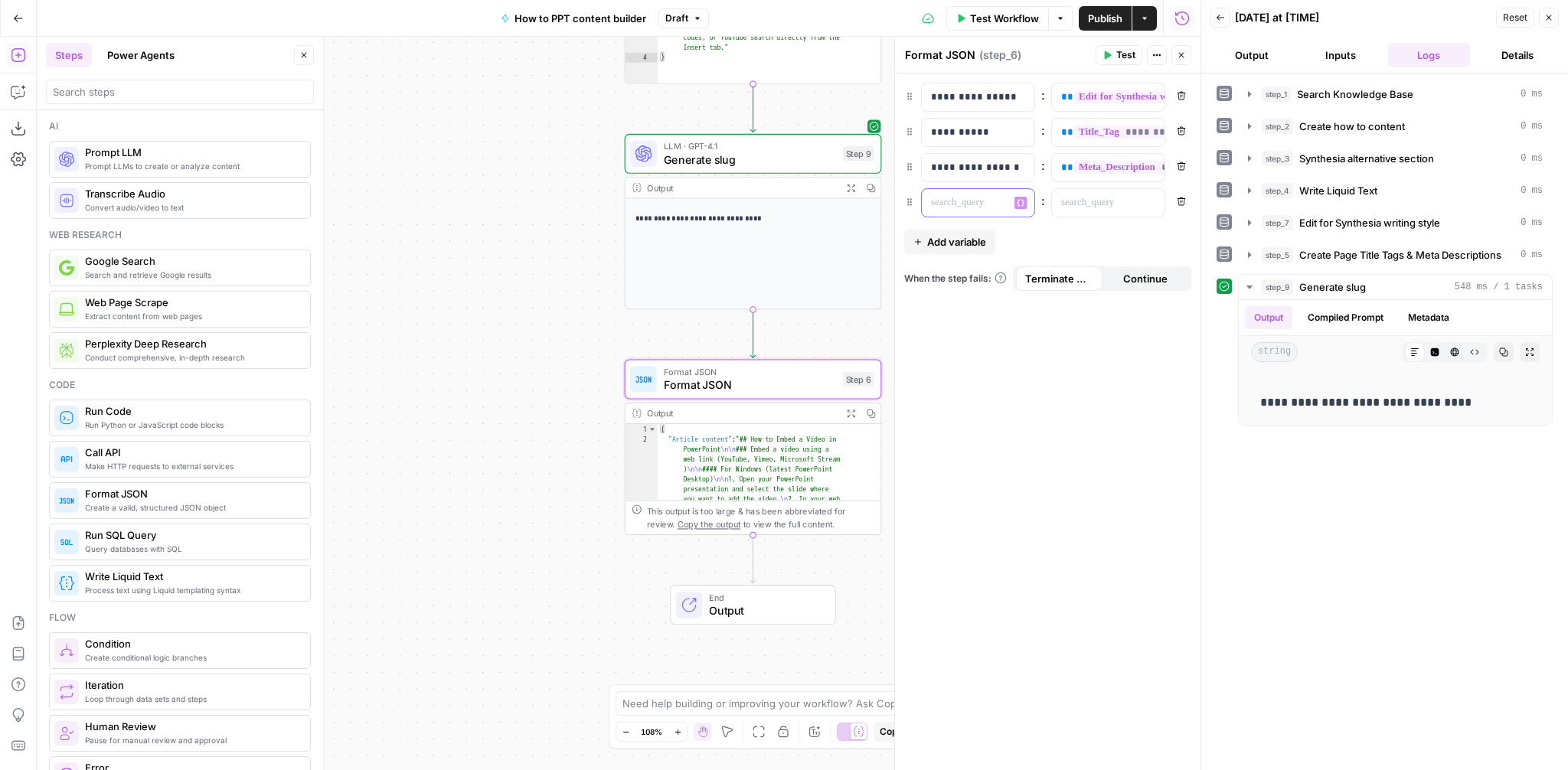click at bounding box center [965, 203] 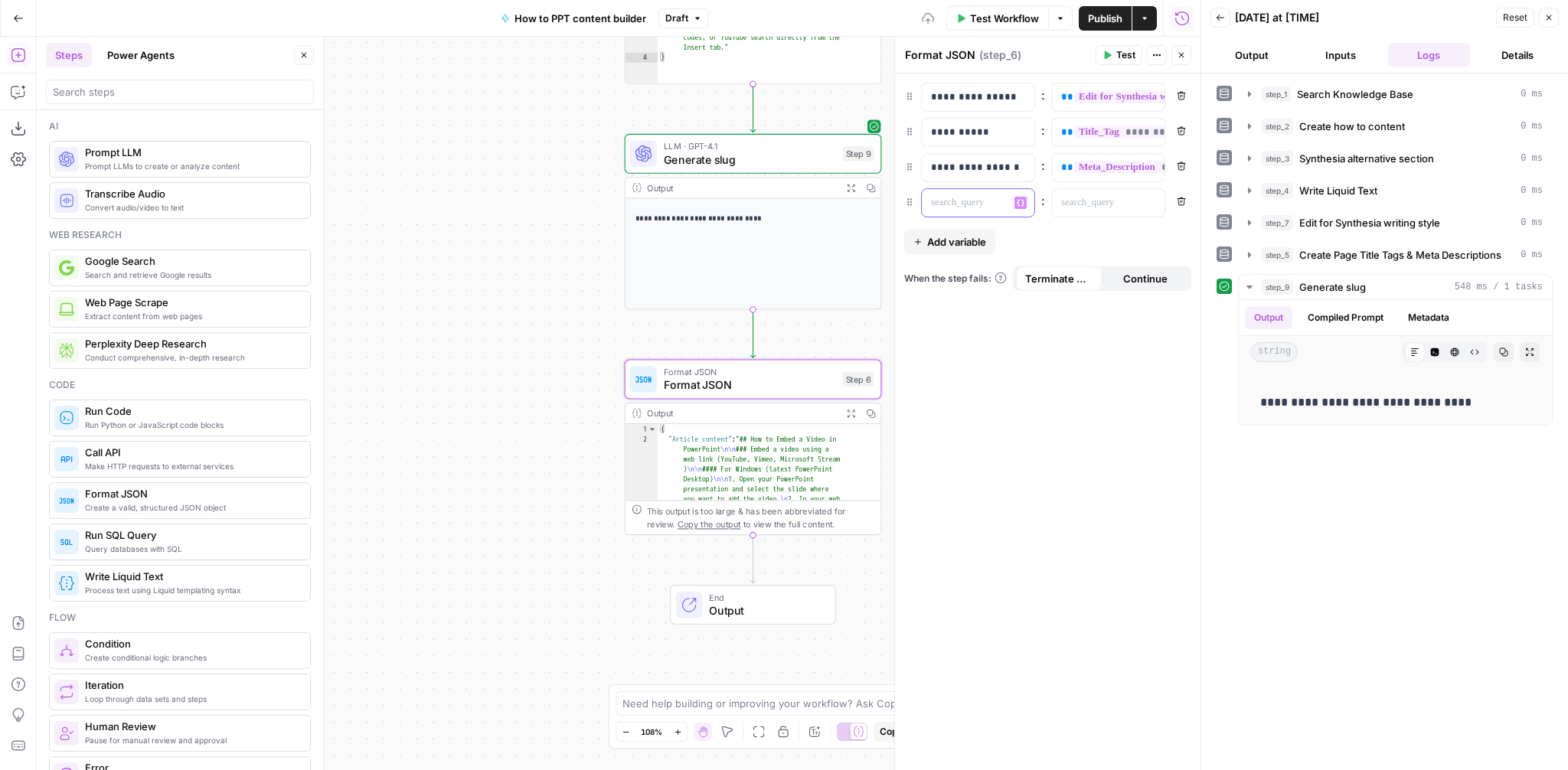 type 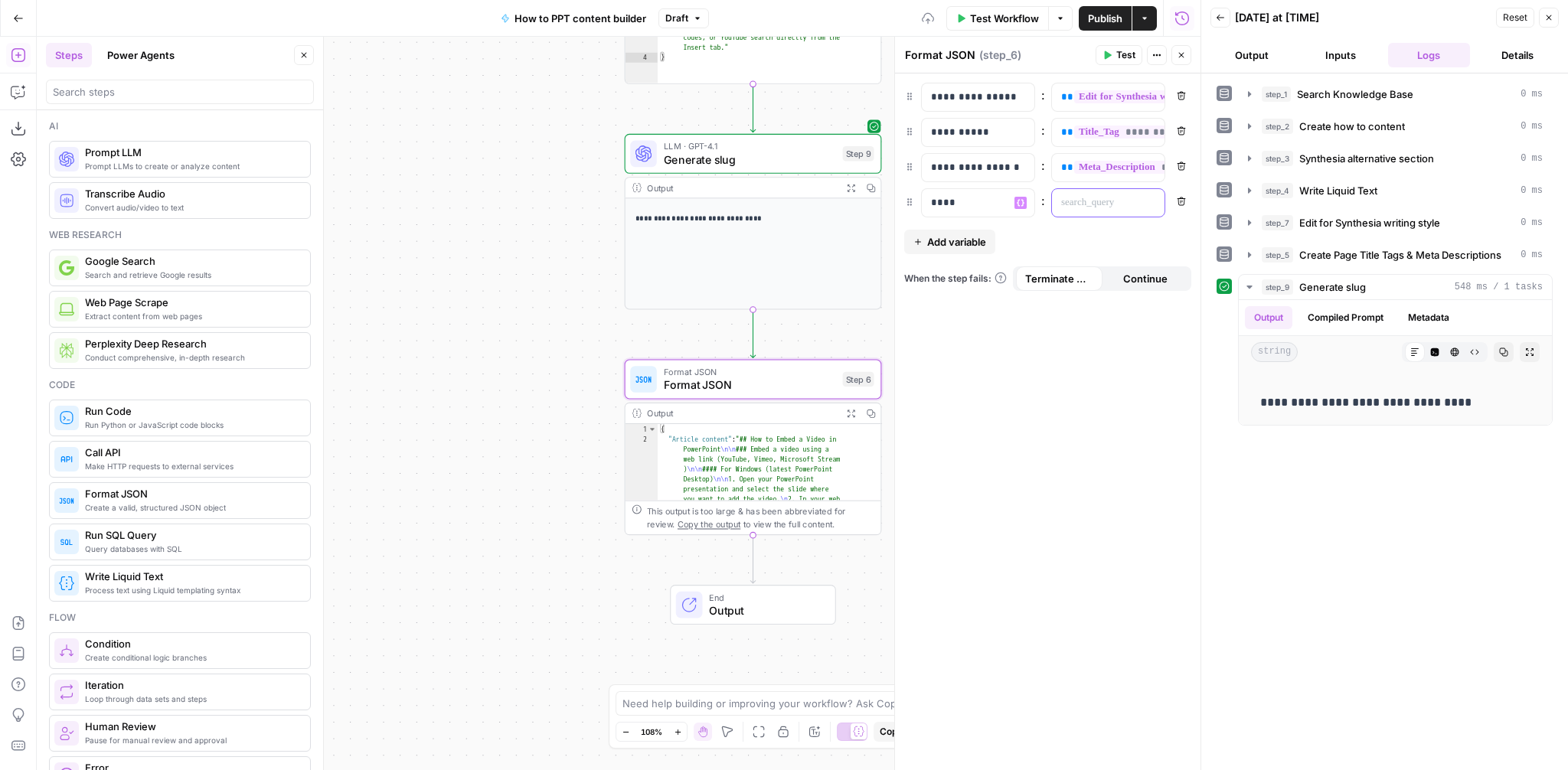 click at bounding box center (1096, 203) 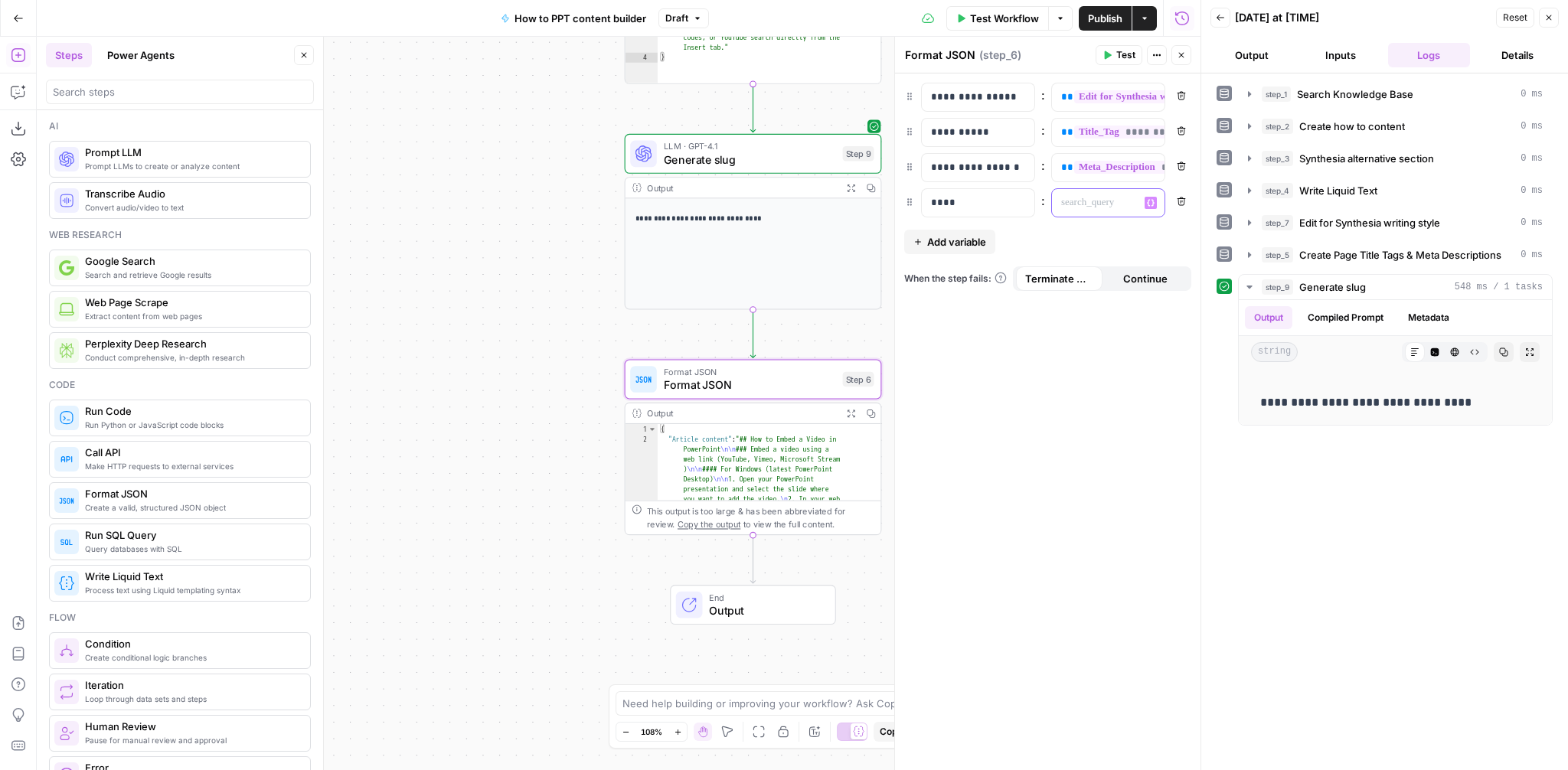 click 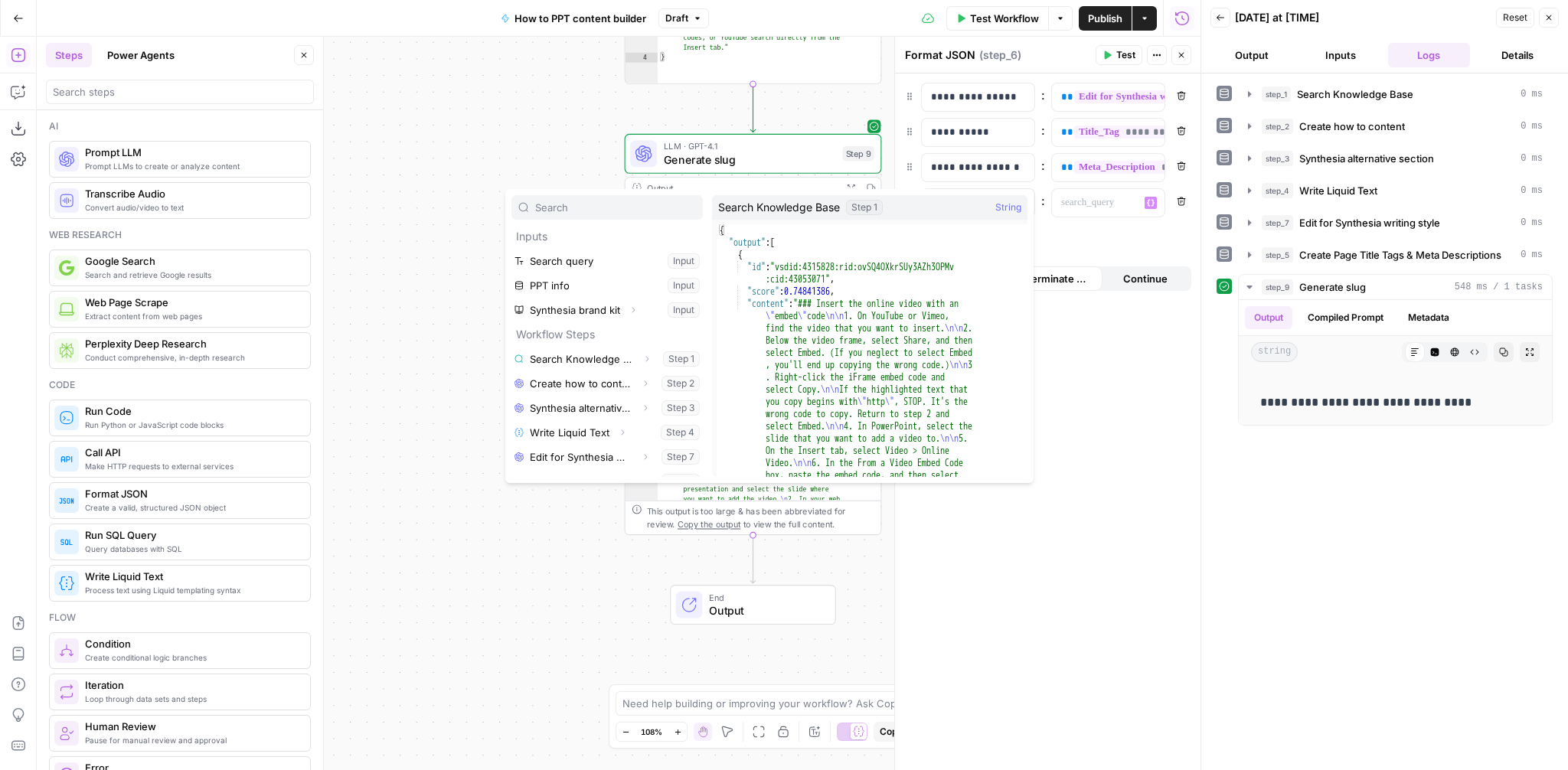 scroll, scrollTop: 164, scrollLeft: 0, axis: vertical 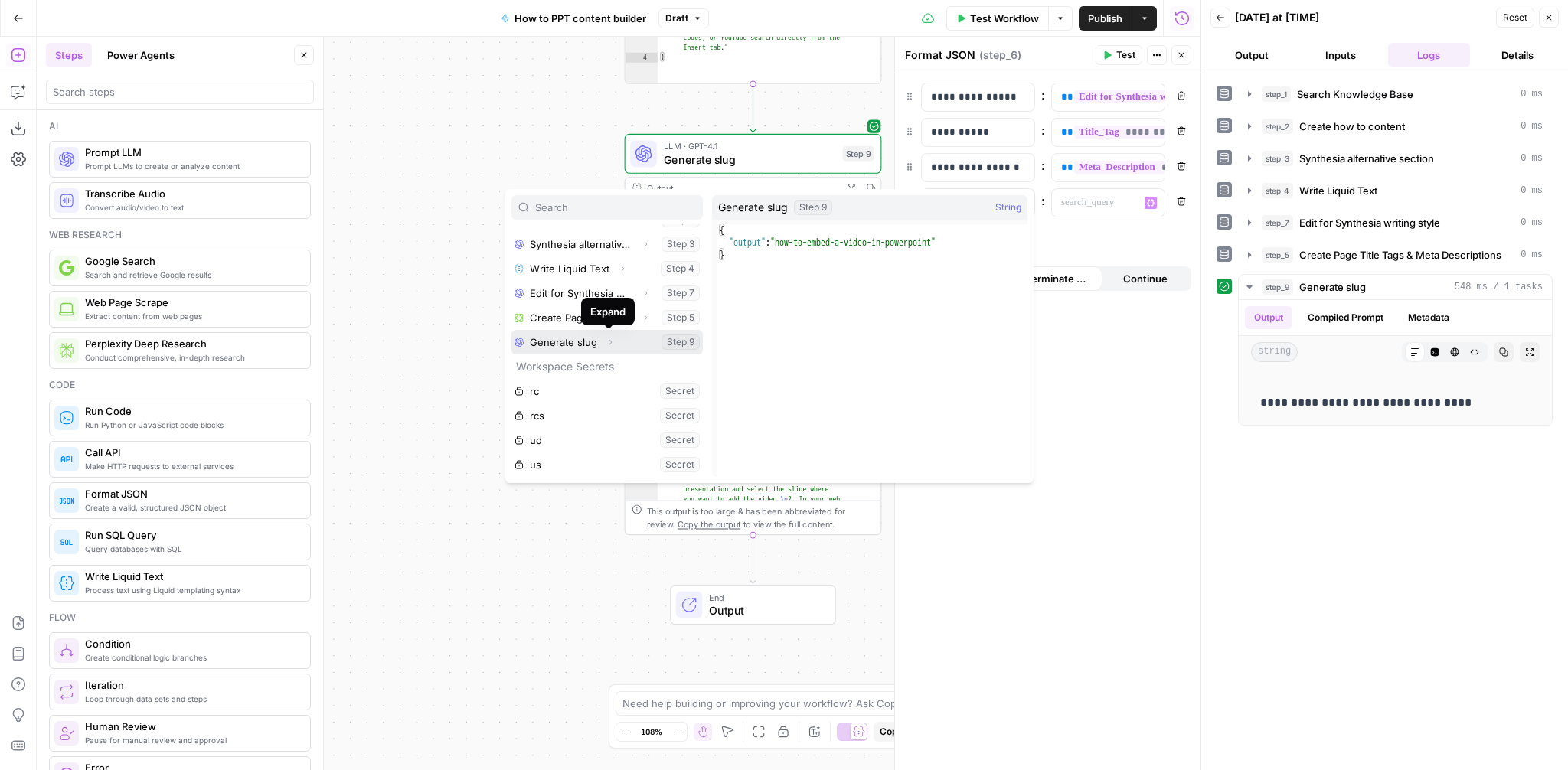 click 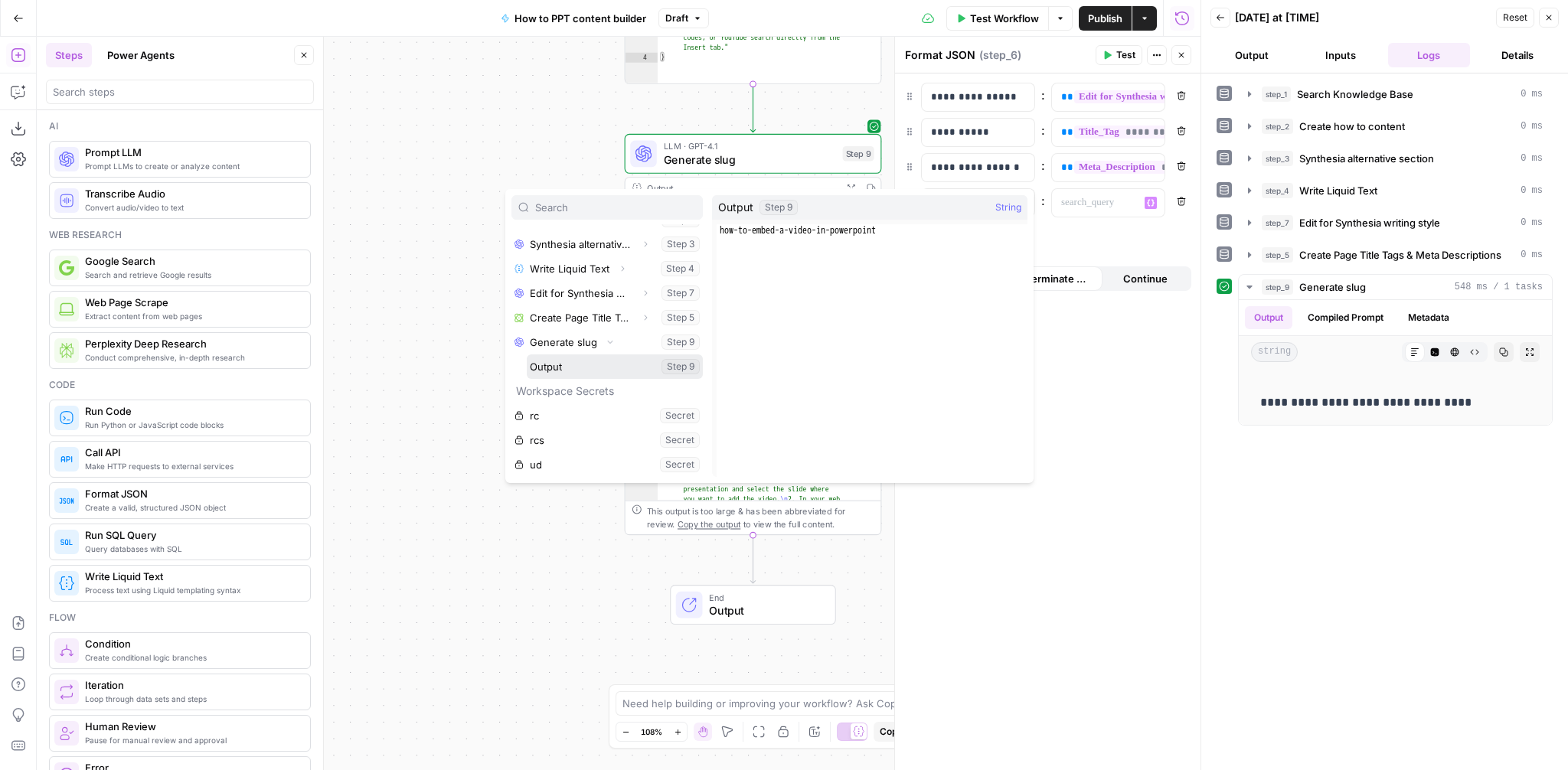 click at bounding box center [615, 367] 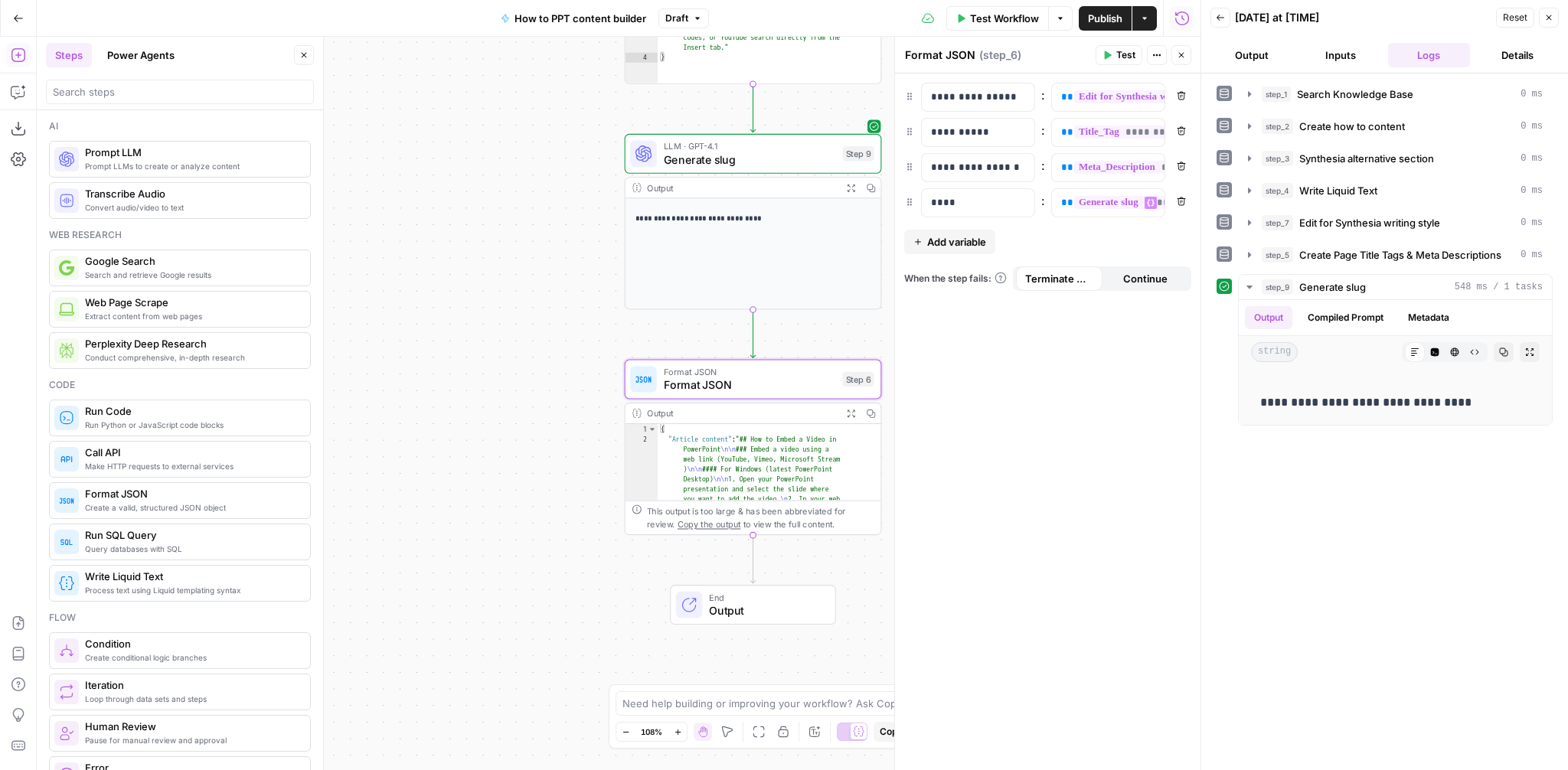 click on "Publish" at bounding box center (1105, 18) 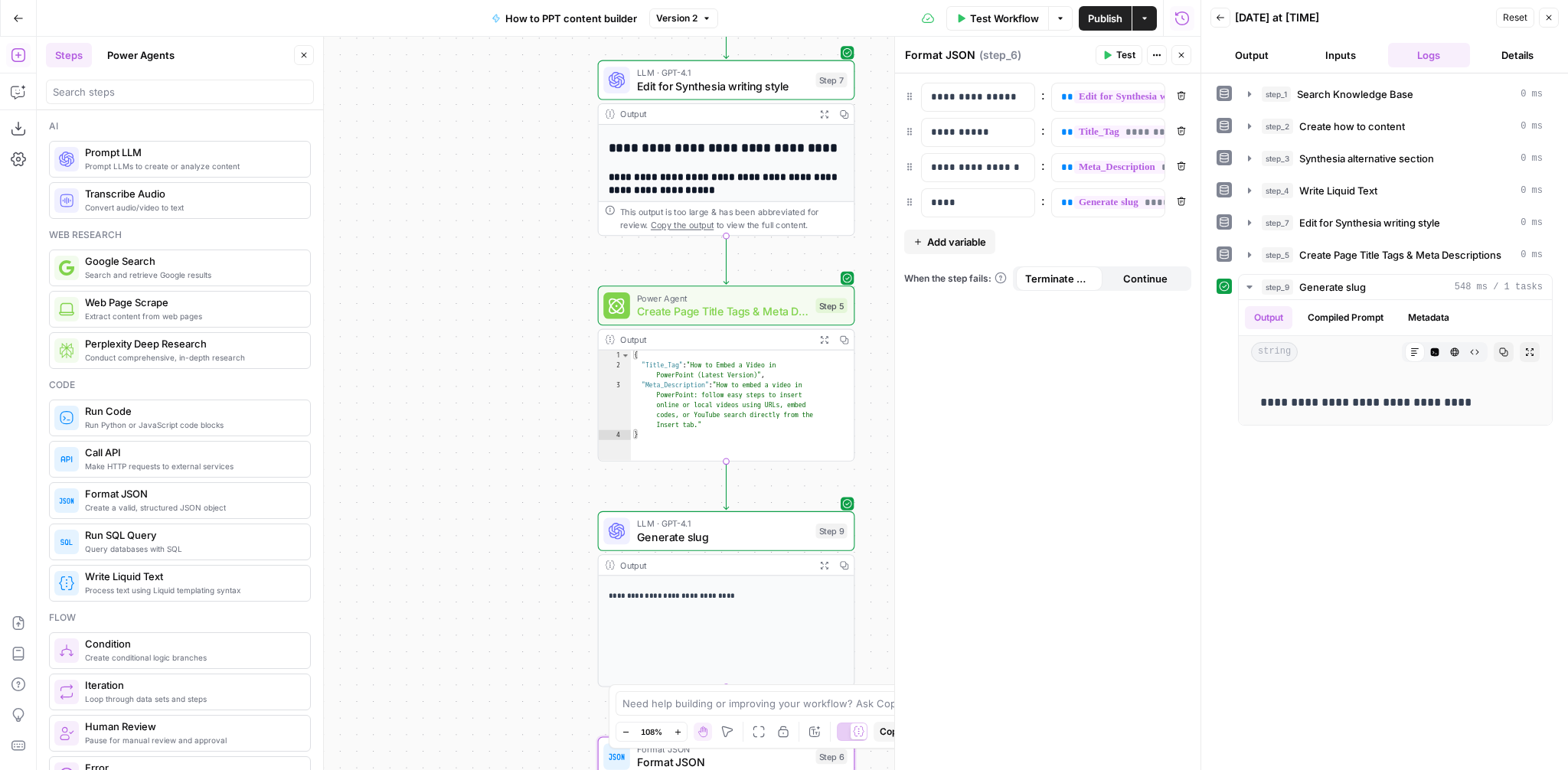 drag, startPoint x: 524, startPoint y: 307, endPoint x: 495, endPoint y: 706, distance: 400.0525 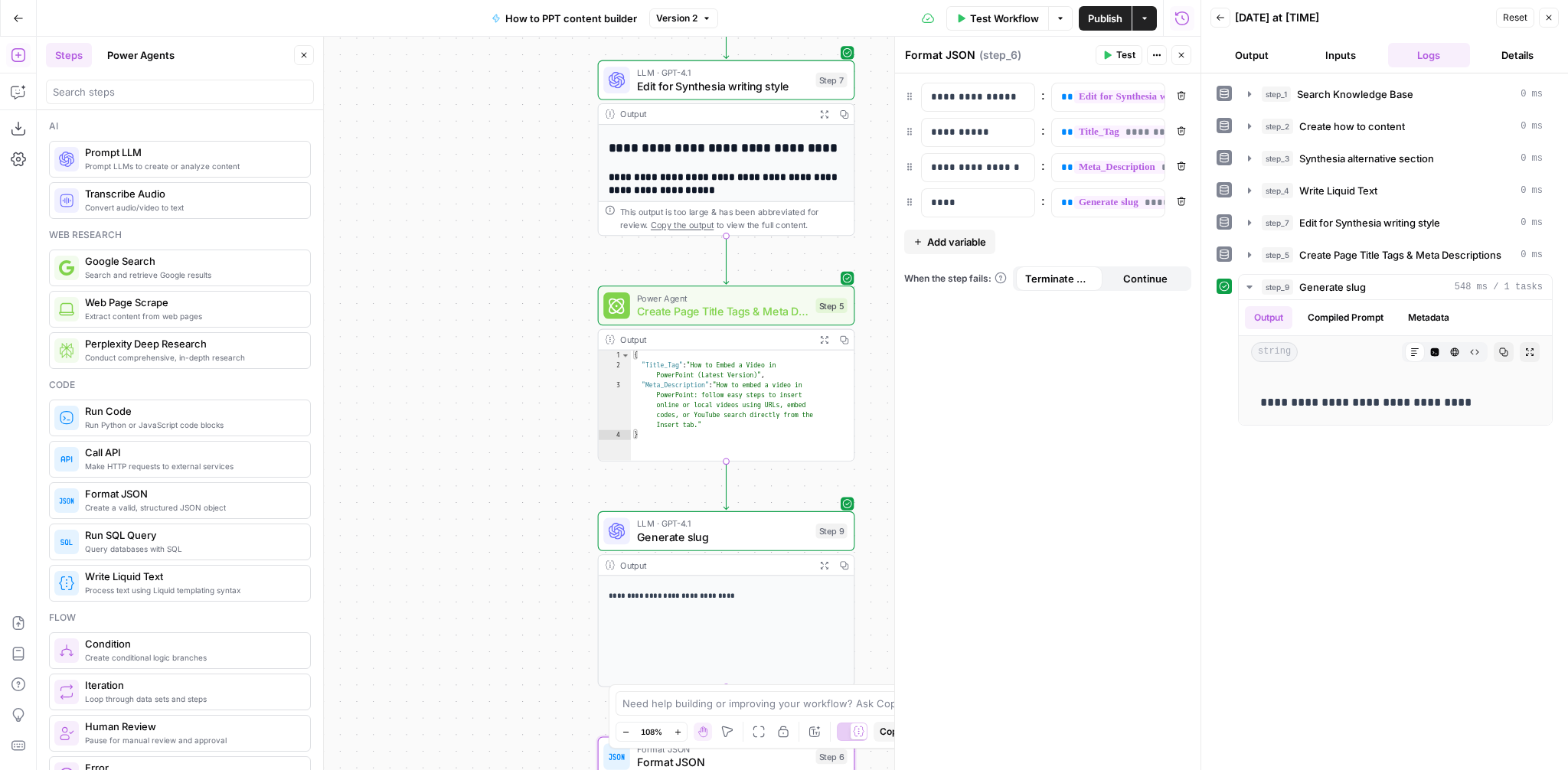 click on "Workflow Set Inputs Inputs Search Knowledge Base Search Knowledge Base Step 1 Output Expand Output Copy 1 2 3 4 5 [    {      "id" :  "vsdid:4315828:rid          :ovSQ4OXkrSUy3AZh3OPMv:cid:43053071" ,      "score" :  0.74841386 ,      "content" :  "### Insert the online video with           an  \" embed \"  code \n\n 1. On YouTube or           Vimeo, find the video that you want to           insert. \n\n 2. Below the video frame,           select Share, and then select Embed. (If           you neglect to select Embed, you'll end           up copying the wrong code.) \n\n 3. Right          -click the iFrame embed code and select           Copy. \n\n If the highlighted text that           you copy begins with  \" http \" , STOP.           It's the wrong code to copy. Return to           step 2 and select Embed. \n\n 4. In           PowerPoint, select the slide that you           \n\n 5. On the  . \n\n" at bounding box center [619, 403] 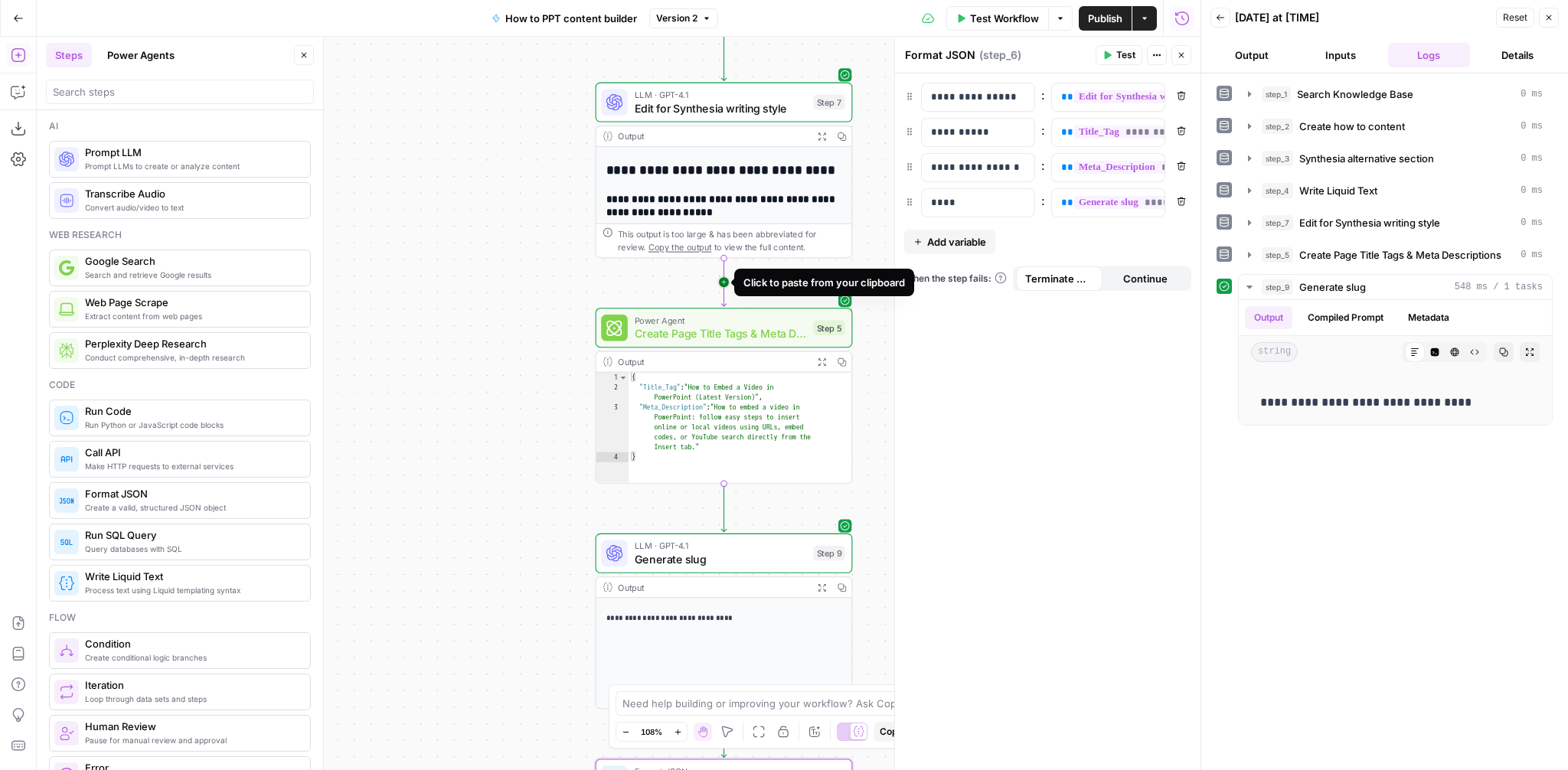 click 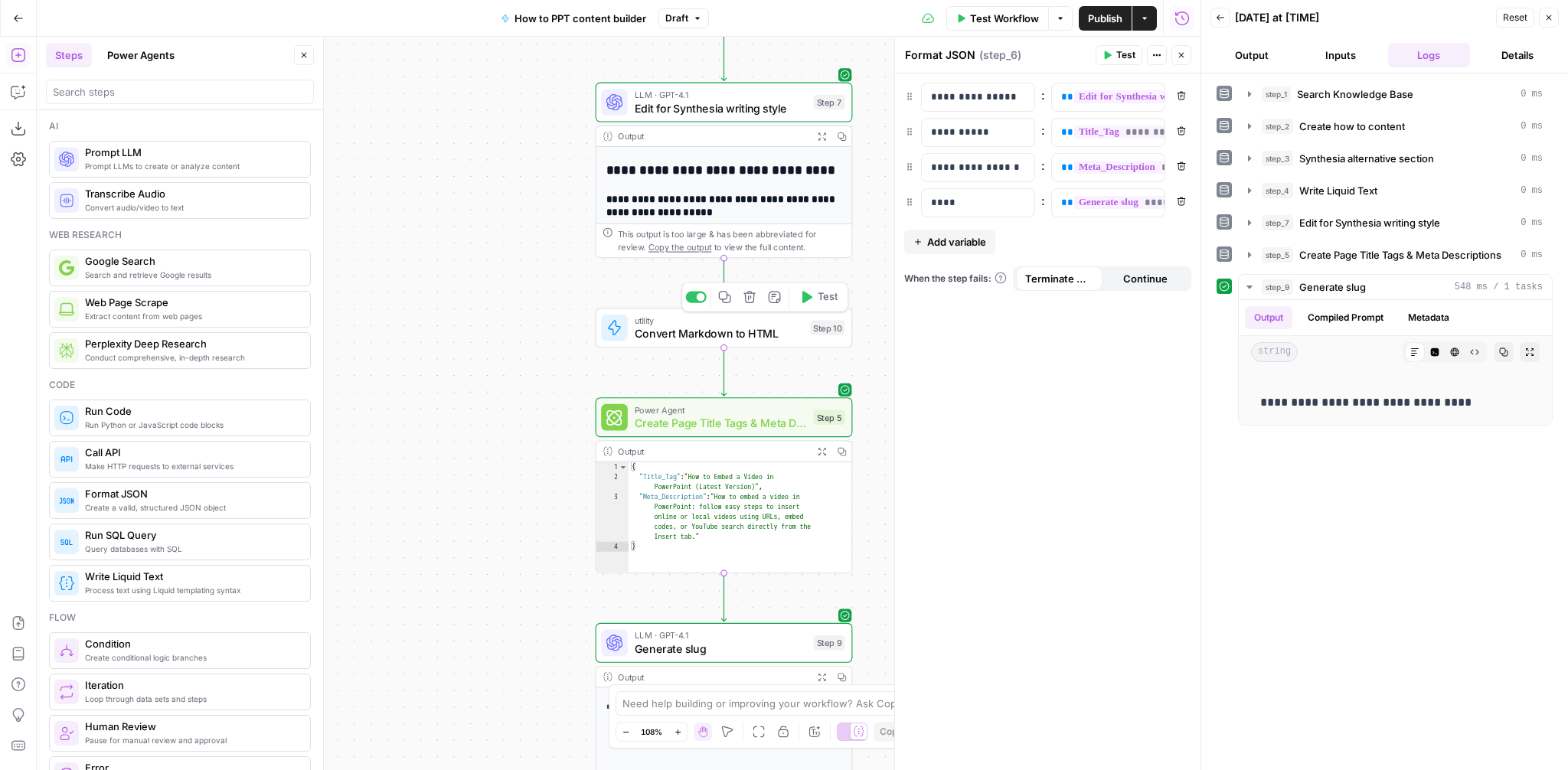 click on "Convert Markdown to HTML" at bounding box center (719, 334) 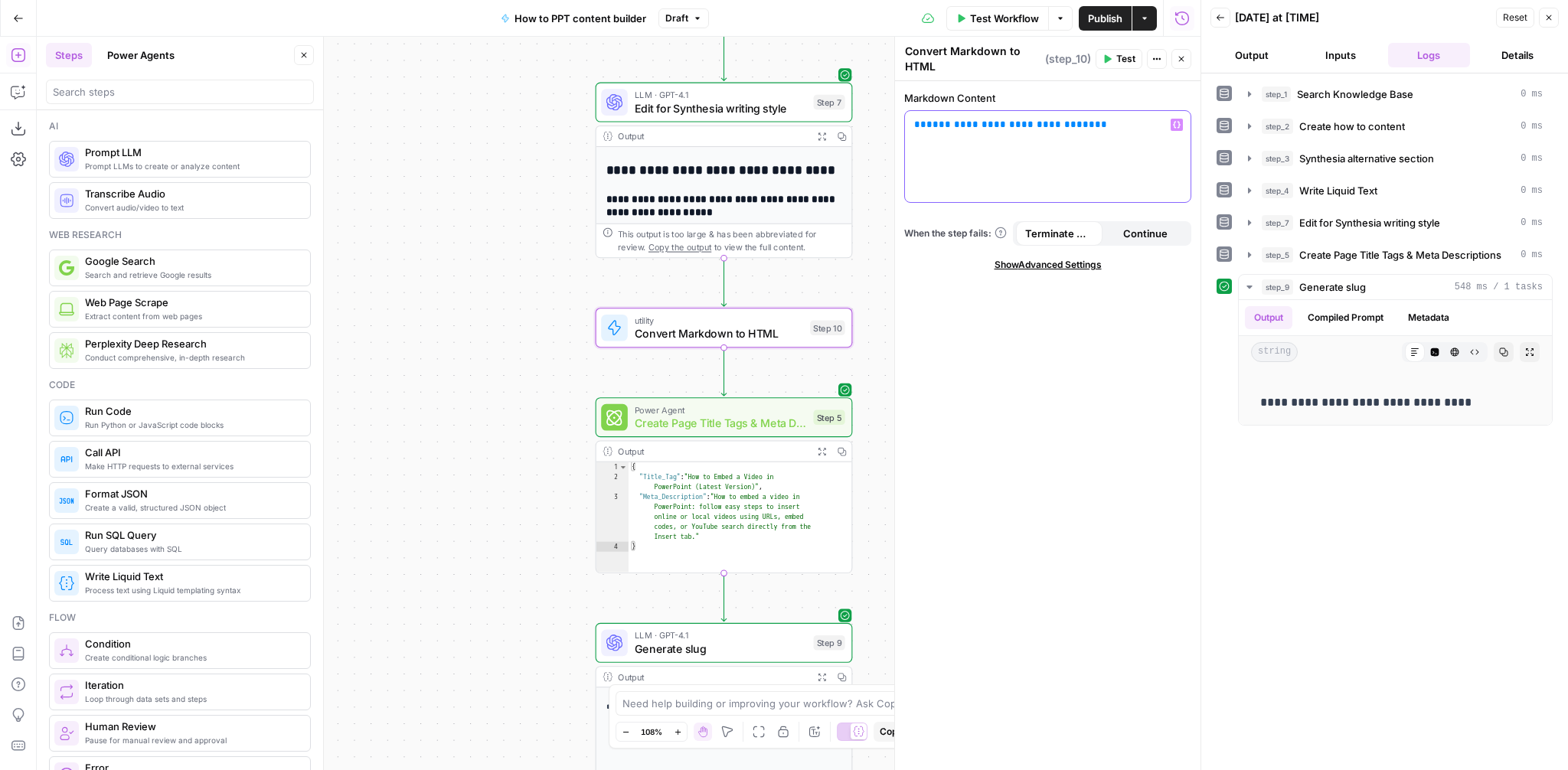 drag, startPoint x: 1138, startPoint y: 126, endPoint x: 864, endPoint y: 126, distance: 274 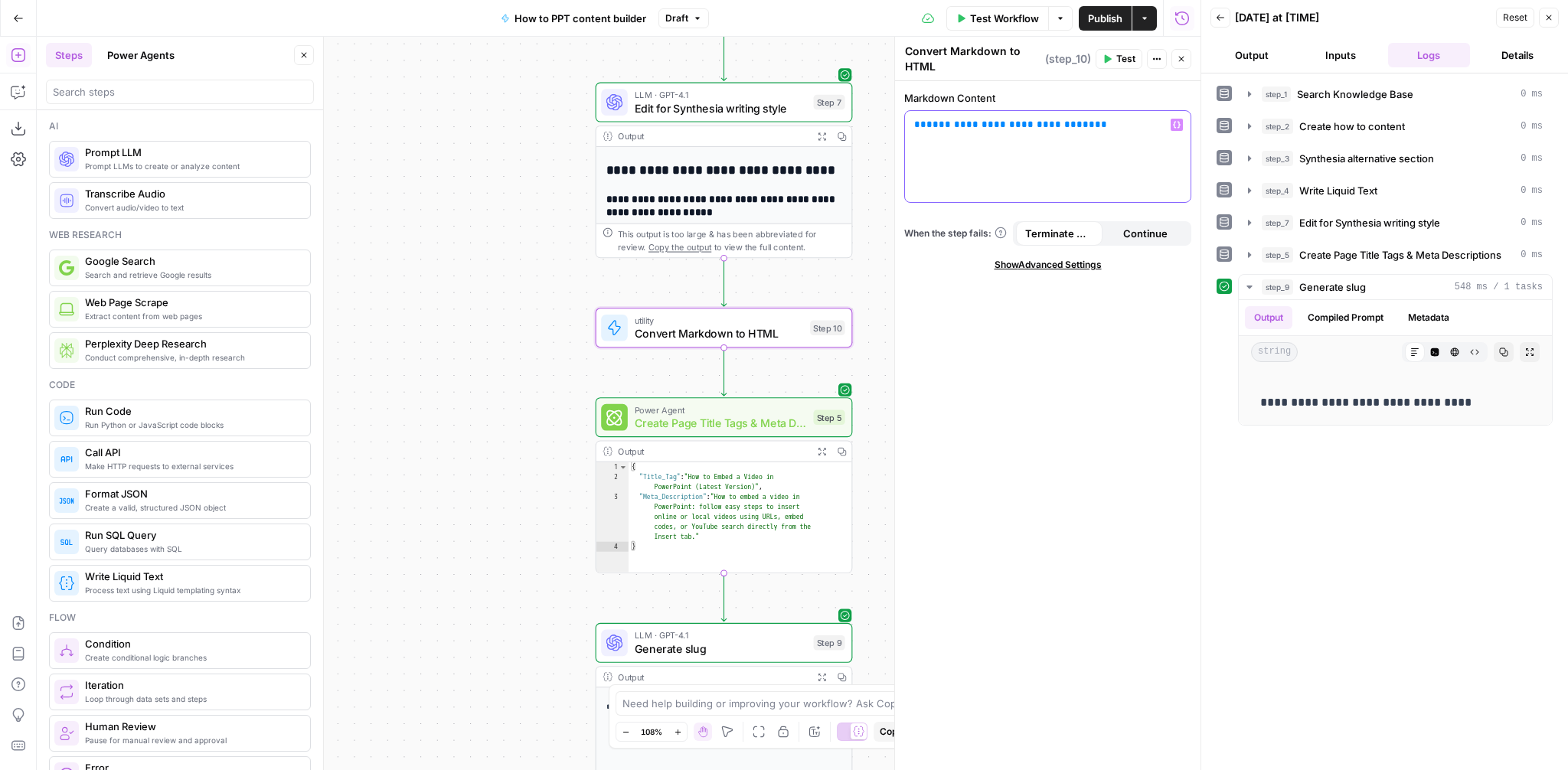 click on "Synthesia New Home Browse Your Data Monitoring Settings Recent Grids New grid How to PPT articles Articles Article Content Refresh Recent Workflows New Workflow How to PPT content builder Localize Articles Untitled AirOps Academy What's new?
5
Help + Support Go Back How to PPT content builder Draft Test Workflow Options Publish Actions Run History Add Steps Copilot Download as JSON Settings Import JSON AirOps Academy Help Give Feedback Shortcuts Workflow Set Inputs Inputs Search Knowledge Base Search Knowledge Base Step 1 Output Expand Output Copy 1 2 3 4 5 [    {      "id" :  "vsdid:4315828:rid          :ovSQ4OXkrSUy3AZh3OPMv:cid:43053071" ,      "score" :  0.74841386 ,      "content" :  "### Insert the online video with           an  \" embed \"  code \n\n 1. On YouTube or           Vimeo, find the video that you want to           insert. \n\n 2. Below the video frame,                    \n\n 3. Right" at bounding box center (784, 385) 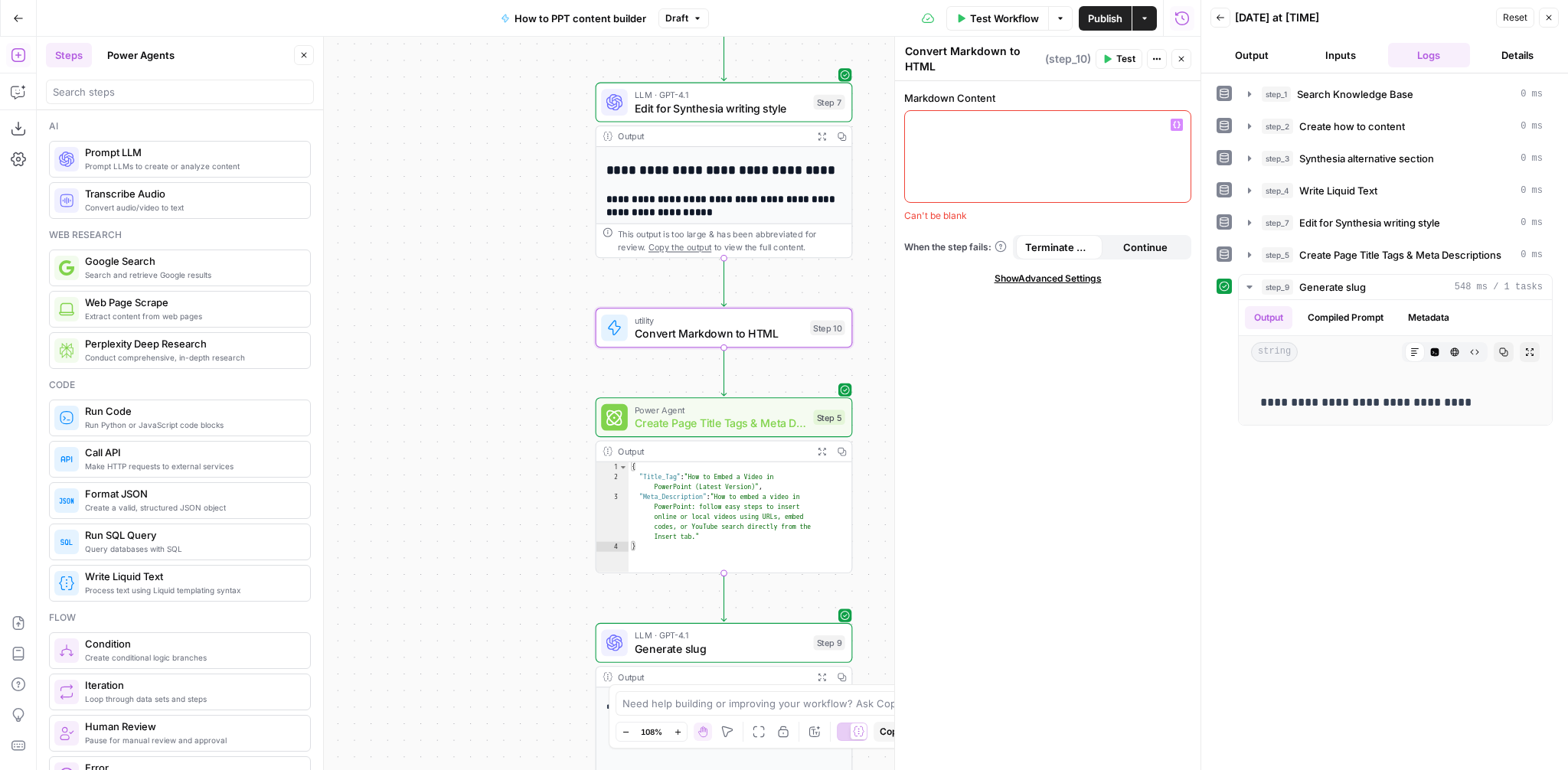 click 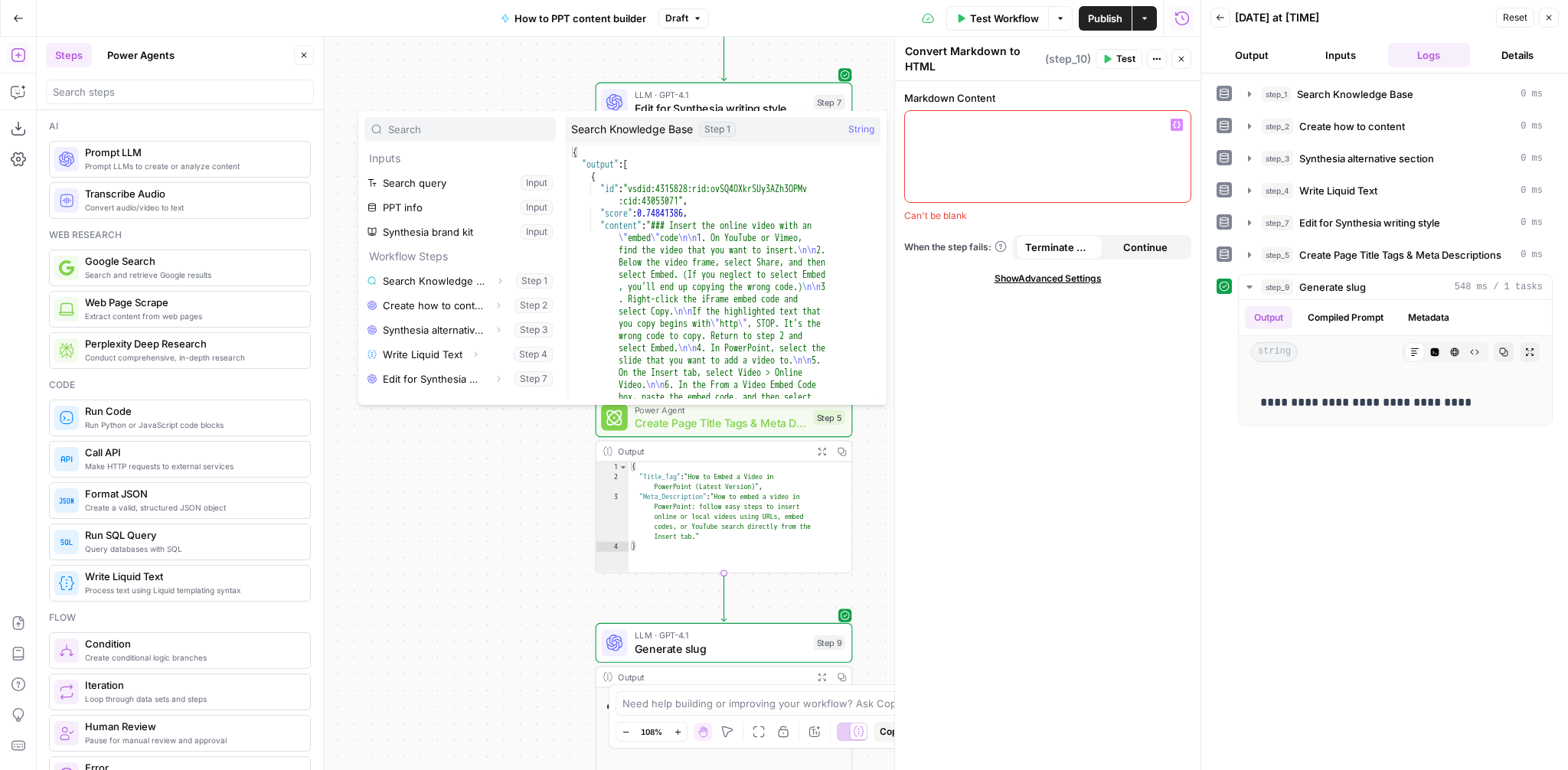 scroll, scrollTop: 115, scrollLeft: 0, axis: vertical 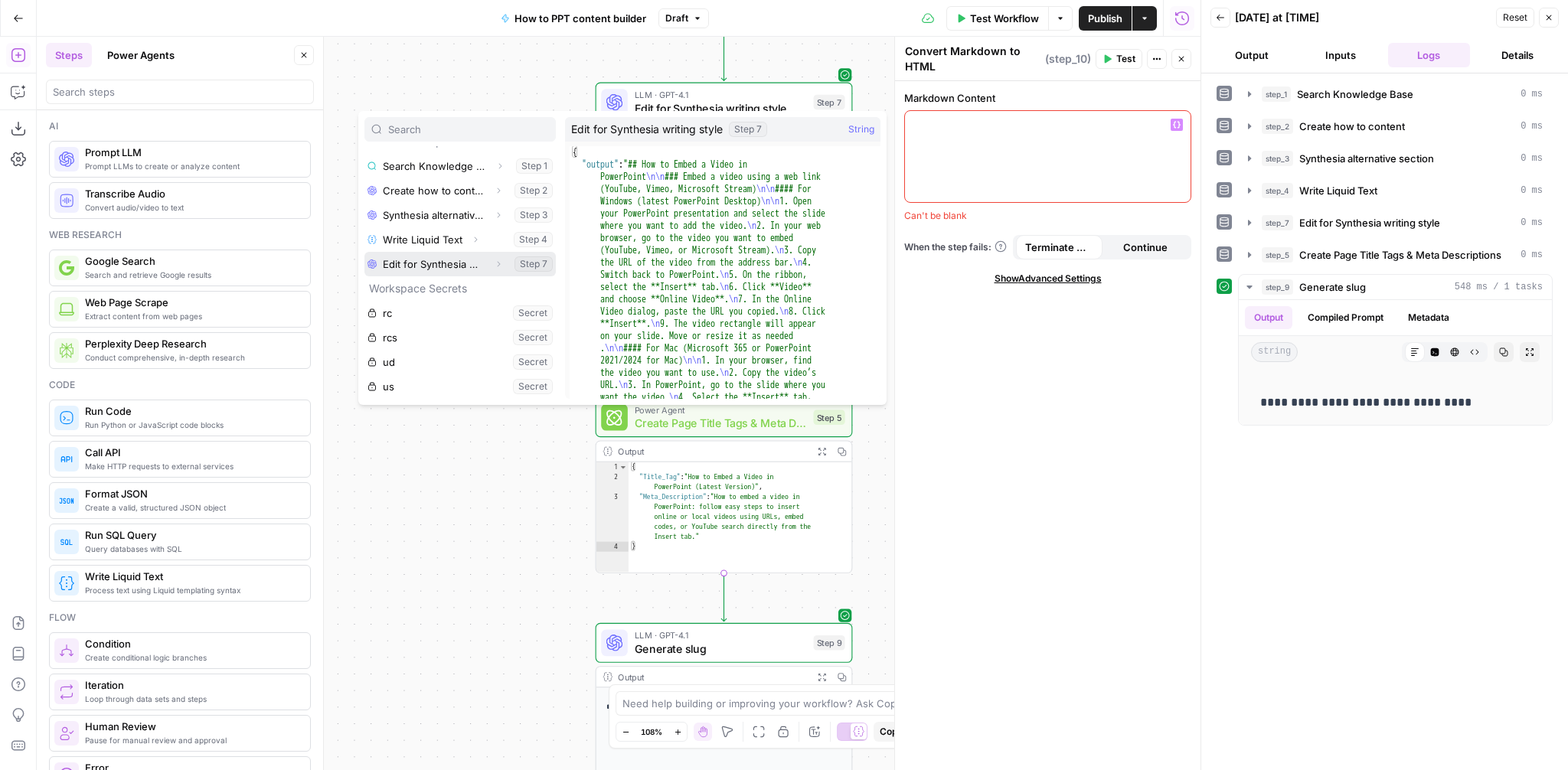 click 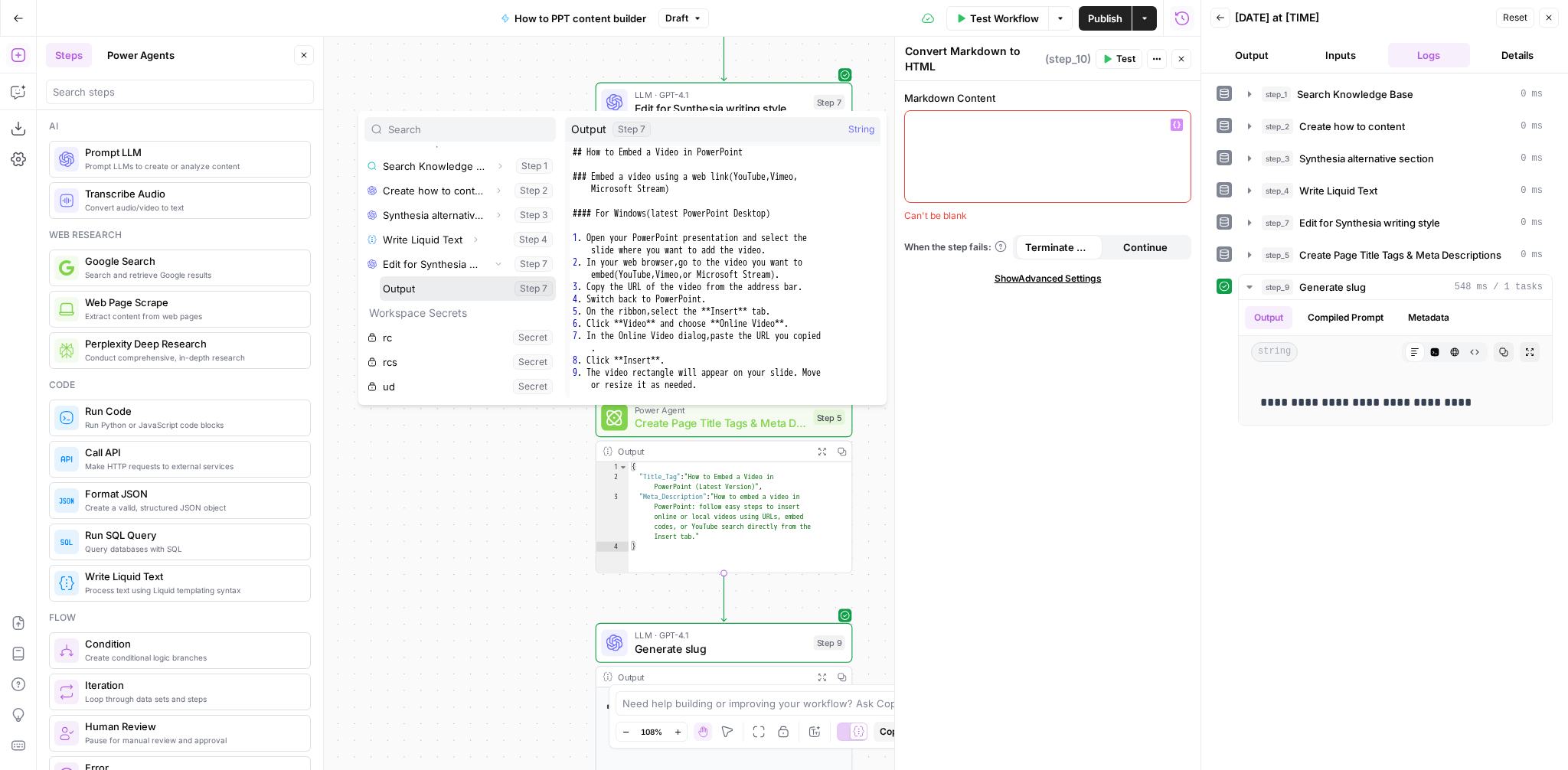 click at bounding box center [468, 289] 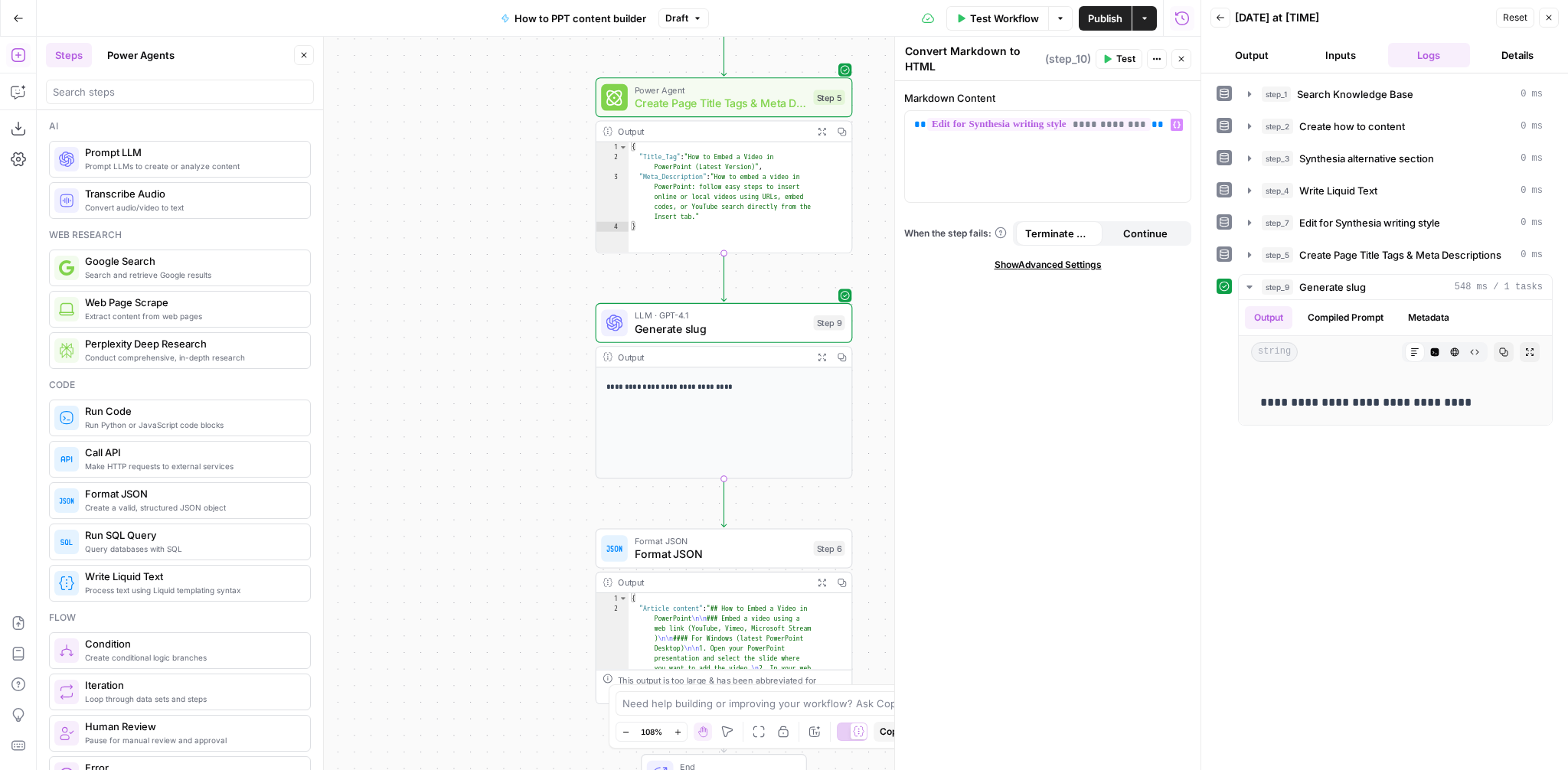 drag, startPoint x: 502, startPoint y: 483, endPoint x: 502, endPoint y: 163, distance: 320 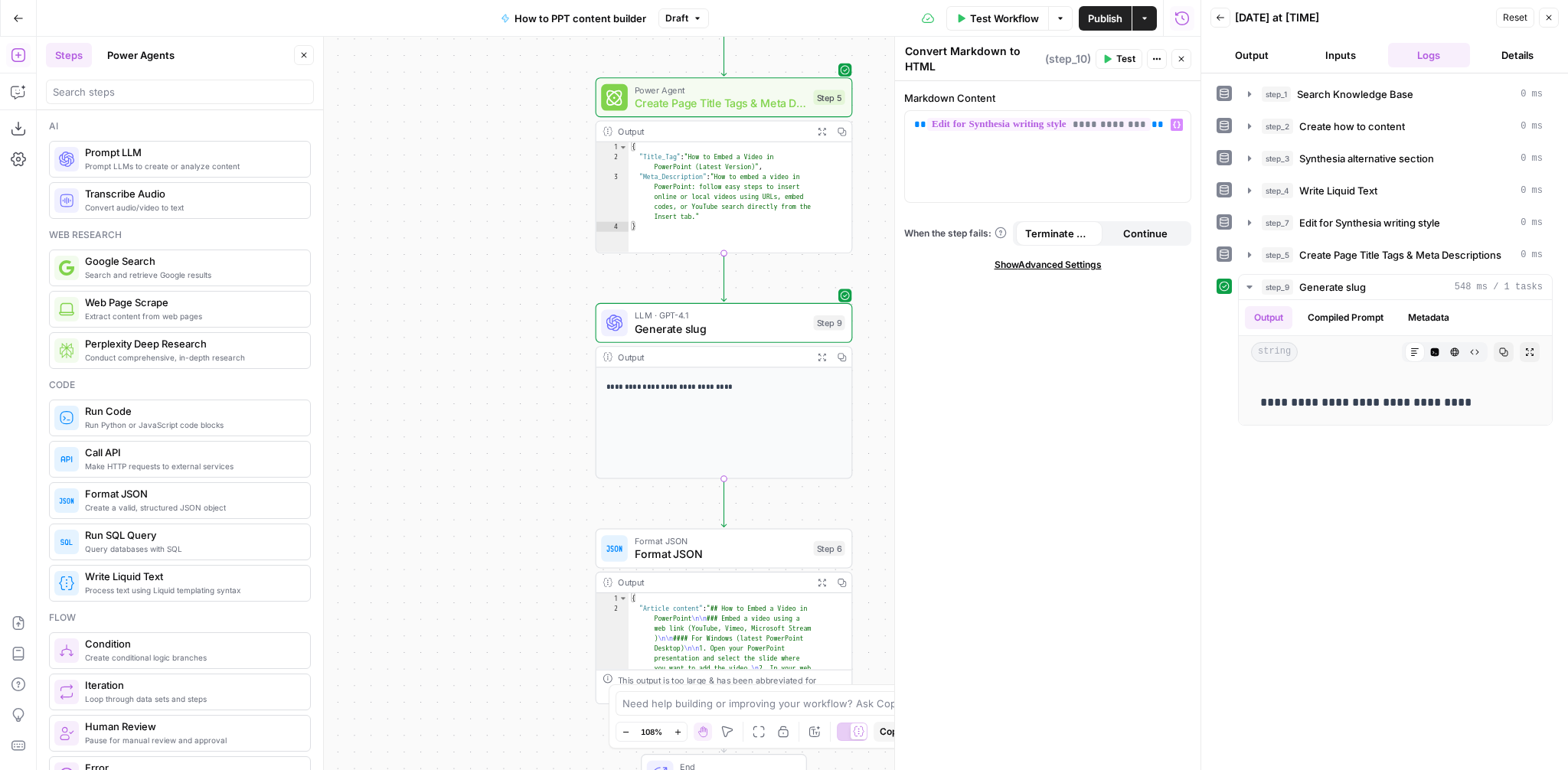 click on "Workflow Set Inputs Inputs Search Knowledge Base Search Knowledge Base Step 1 Output Expand Output Copy 1 2 3 4 5 [    {      "id" :  "vsdid:4315828:rid          :ovSQ4OXkrSUy3AZh3OPMv:cid:43053071" ,      "score" :  0.74841386 ,      "content" :  "### Insert the online video with           an  \" embed \"  code \n\n 1. On YouTube or           Vimeo, find the video that you want to           insert. \n\n 2. Below the video frame,           select Share, and then select Embed. (If           you neglect to select Embed, you'll end           up copying the wrong code.) \n\n 3. Right          -click the iFrame embed code and select           Copy. \n\n If the highlighted text that           you copy begins with  \" http \" , STOP.           It's the wrong code to copy. Return to           step 2 and select Embed. \n\n 4. In           PowerPoint, select the slide that you           \n\n 5. On the  . \n\n" at bounding box center (619, 403) 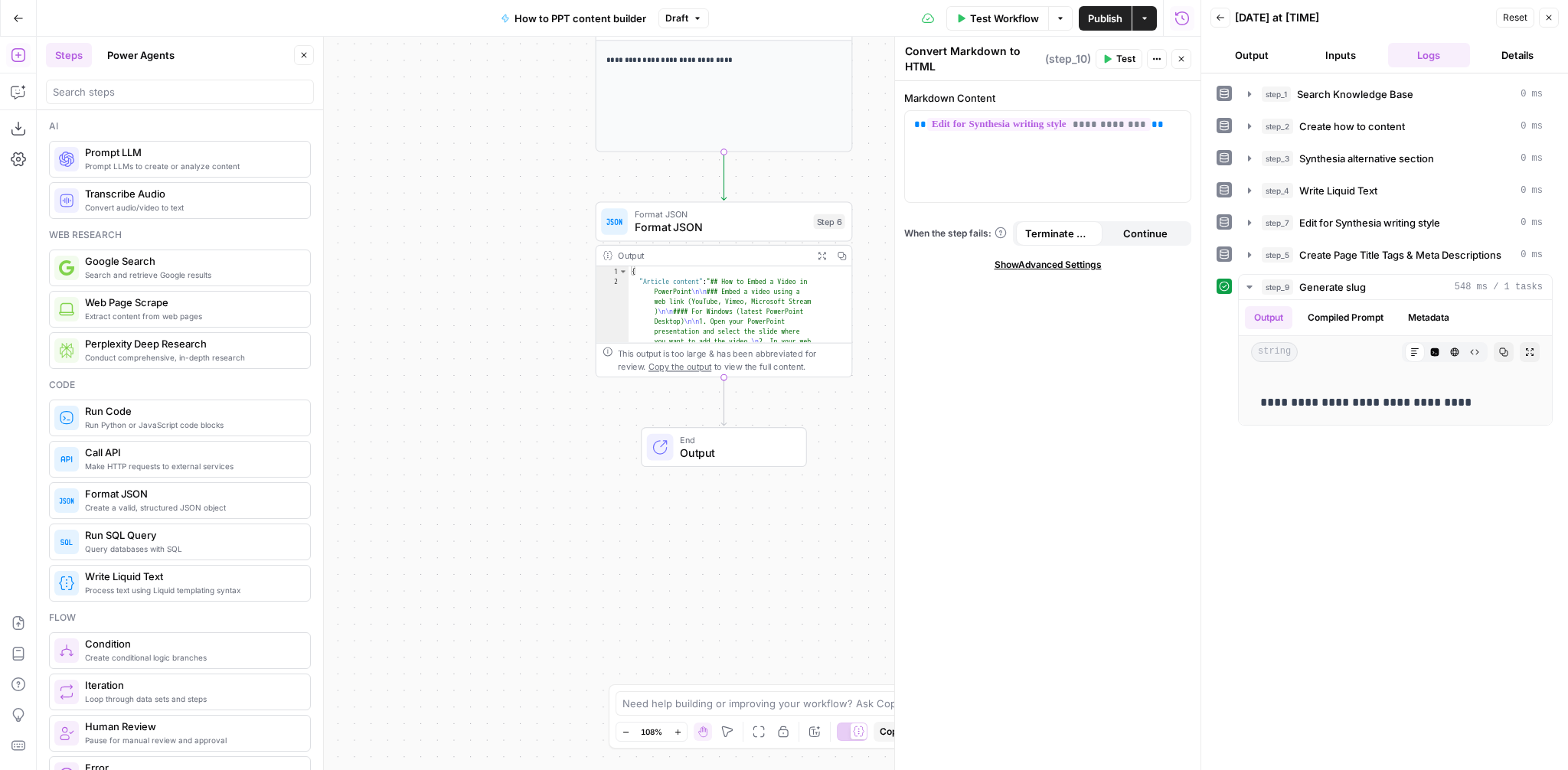 drag, startPoint x: 485, startPoint y: 469, endPoint x: 485, endPoint y: 142, distance: 327 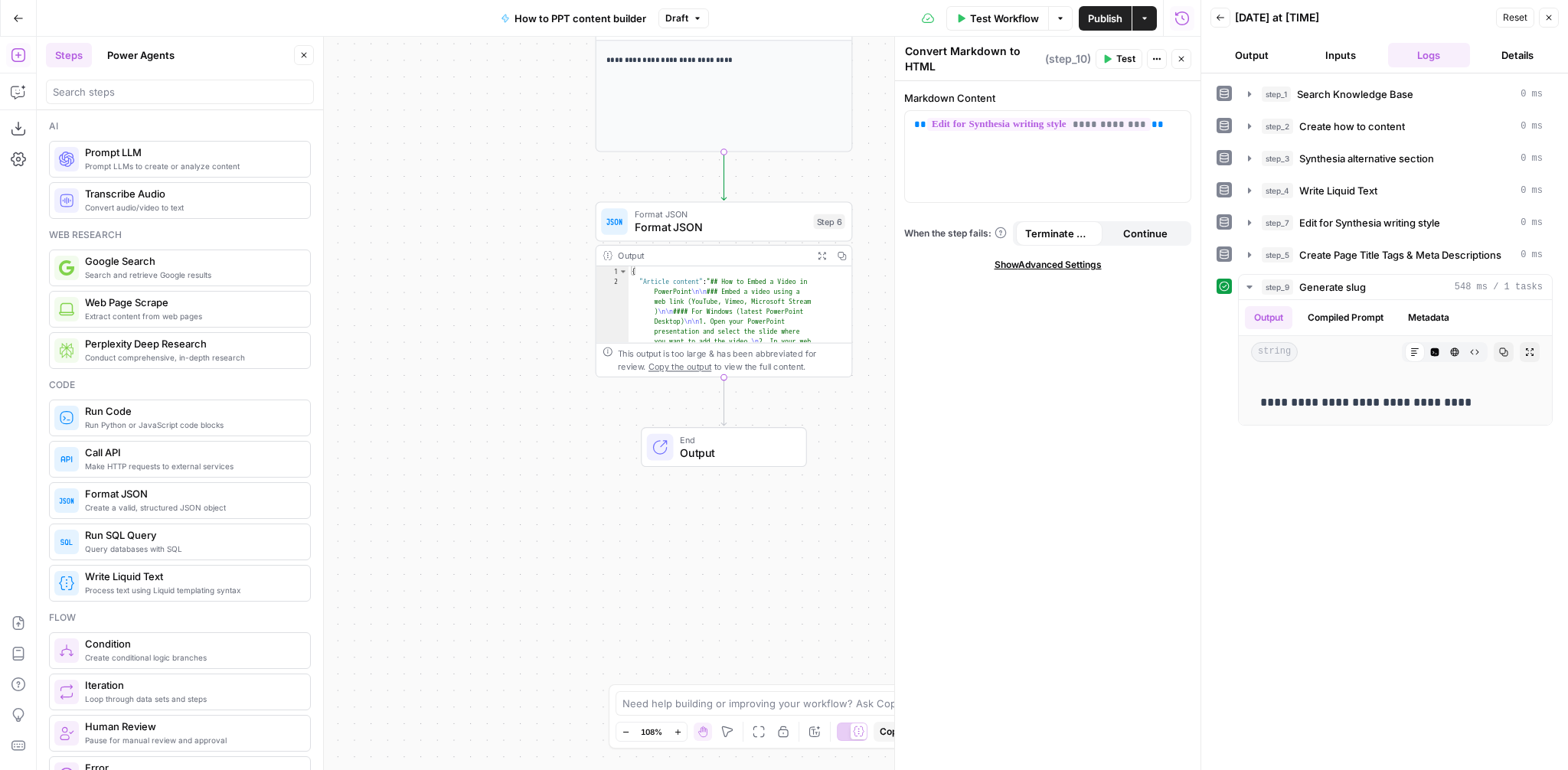 click on "Workflow Set Inputs Inputs Search Knowledge Base Search Knowledge Base Step 1 Output Expand Output Copy 1 2 3 4 5 [    {      "id" :  "vsdid:4315828:rid          :ovSQ4OXkrSUy3AZh3OPMv:cid:43053071" ,      "score" :  0.74841386 ,      "content" :  "### Insert the online video with           an  \" embed \"  code \n\n 1. On YouTube or           Vimeo, find the video that you want to           insert. \n\n 2. Below the video frame,           select Share, and then select Embed. (If           you neglect to select Embed, you'll end           up copying the wrong code.) \n\n 3. Right          -click the iFrame embed code and select           Copy. \n\n If the highlighted text that           you copy begins with  \" http \" , STOP.           It's the wrong code to copy. Return to           step 2 and select Embed. \n\n 4. In           PowerPoint, select the slide that you           \n\n 5. On the  . \n\n" at bounding box center (619, 403) 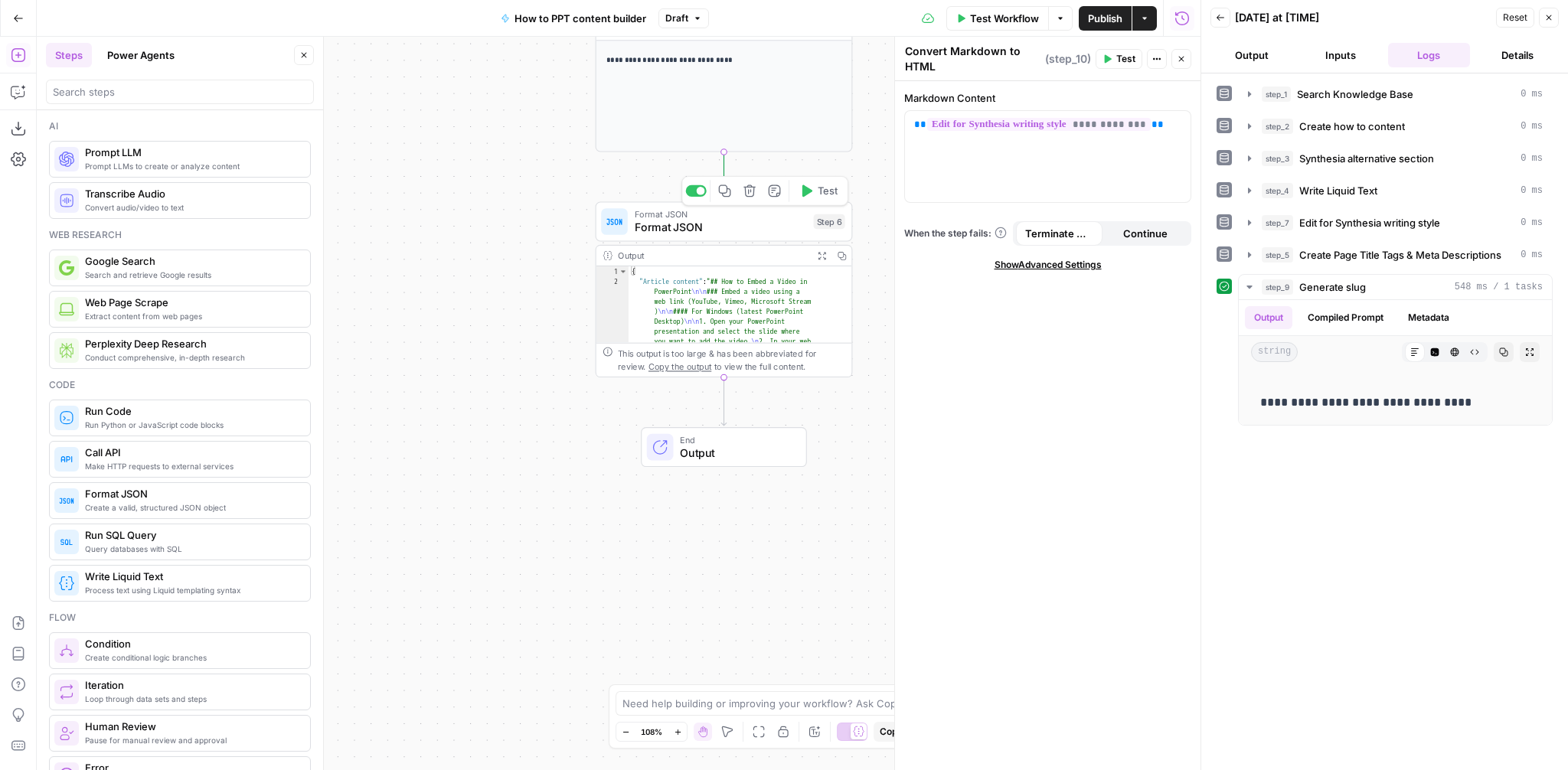 click on "Format JSON" at bounding box center [720, 227] 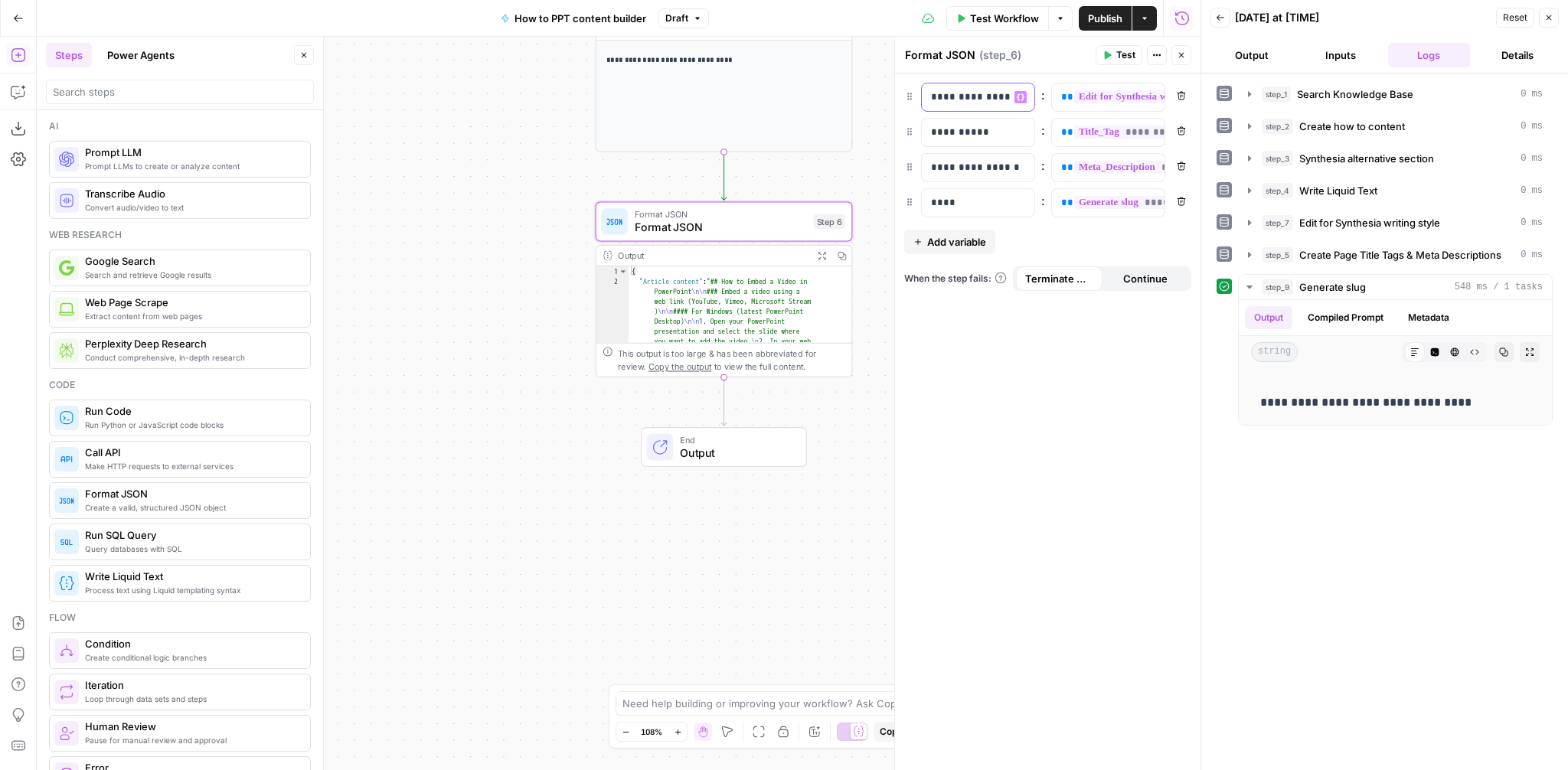 click on "**********" at bounding box center [965, 97] 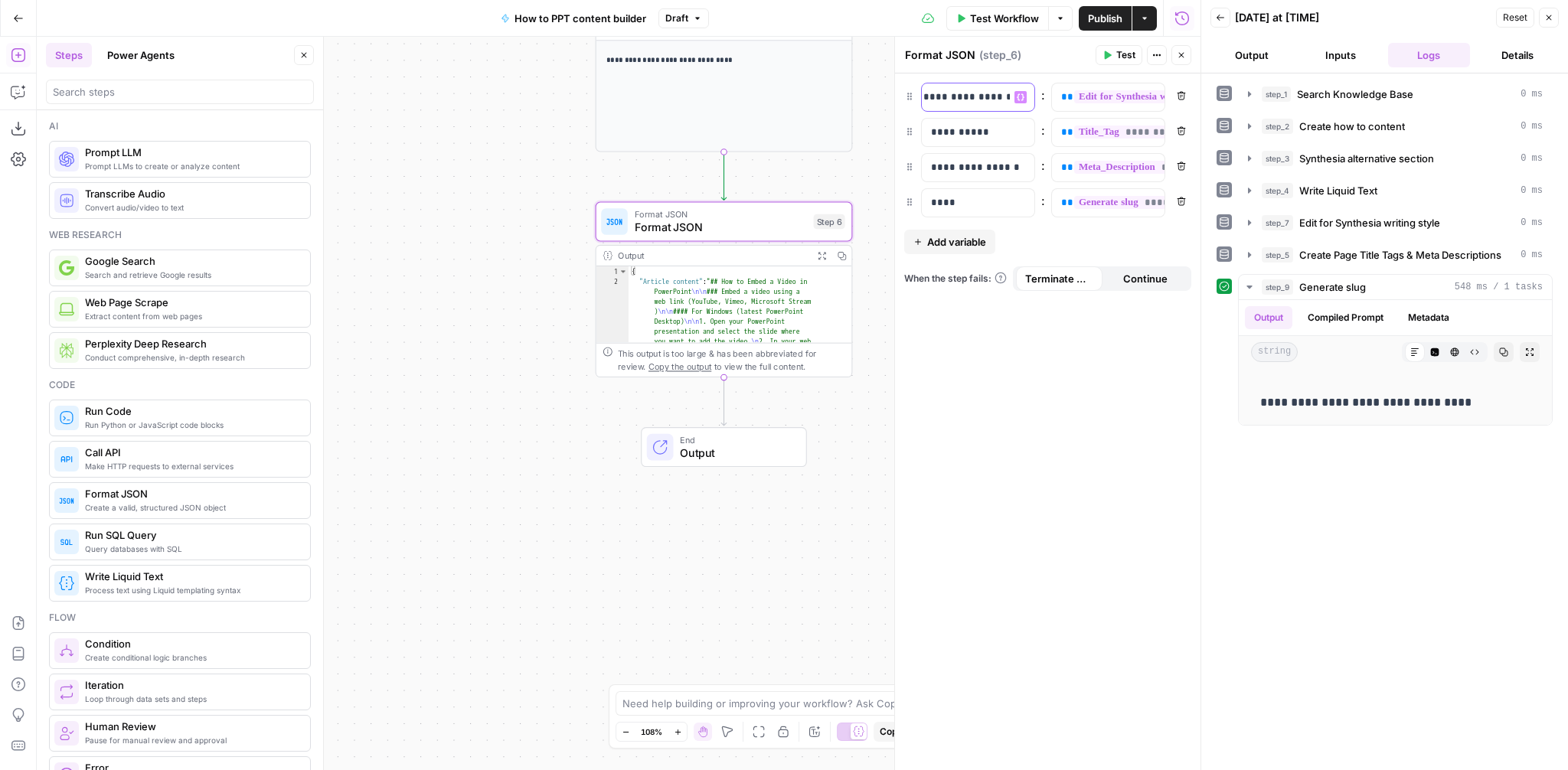 scroll, scrollTop: 0, scrollLeft: 49, axis: horizontal 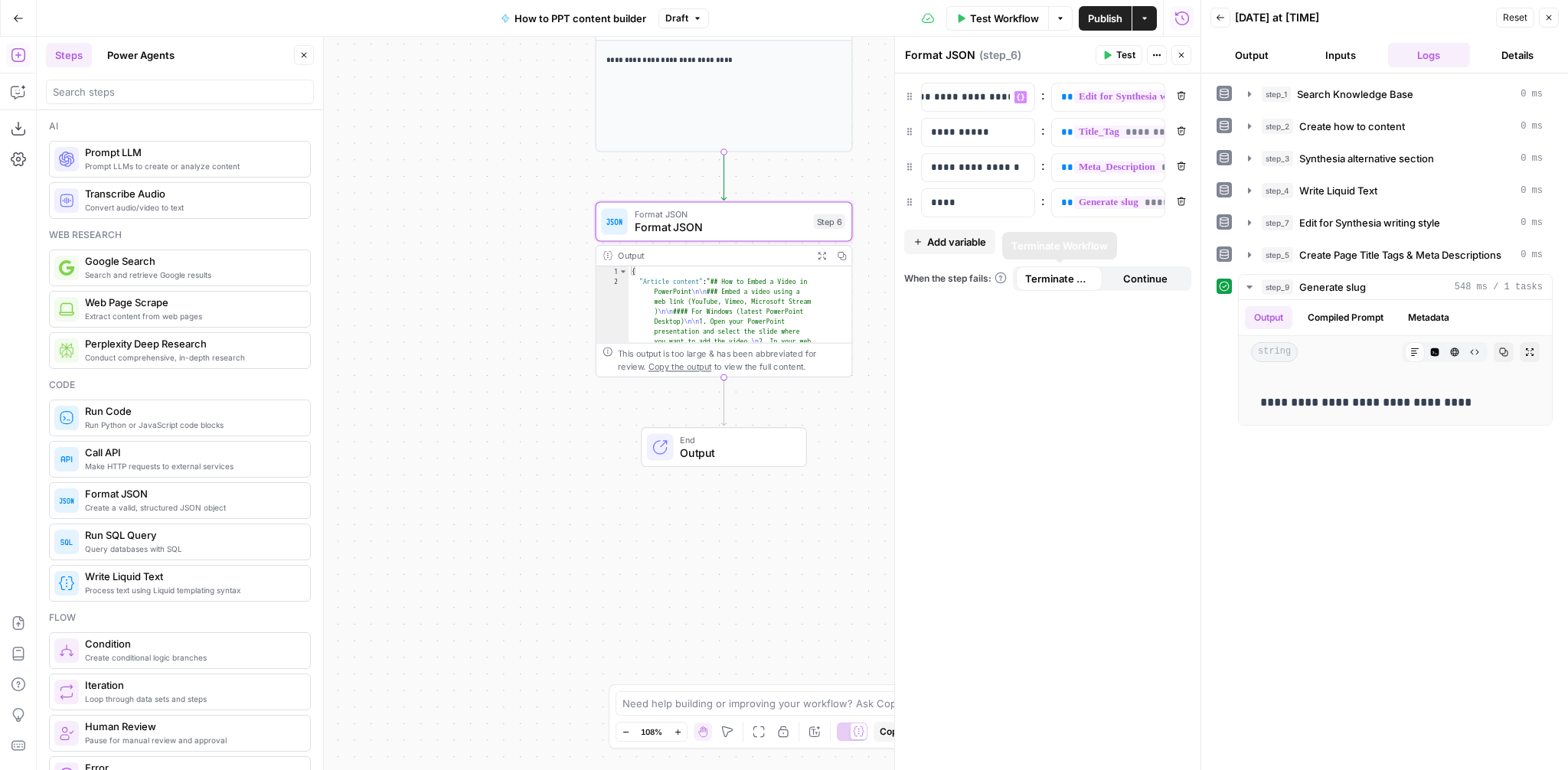 click on "Add variable" at bounding box center [949, 242] 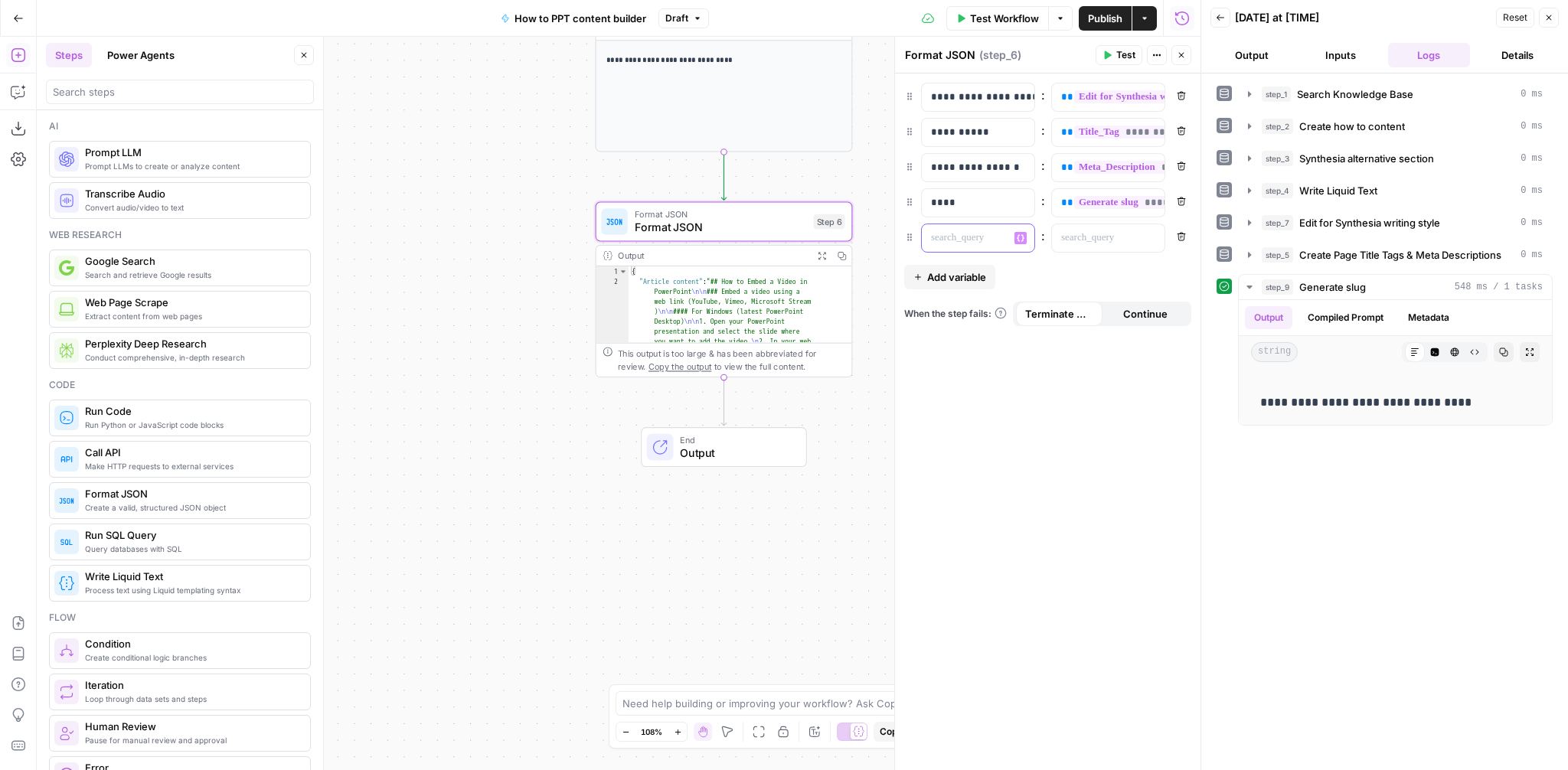 click at bounding box center (965, 238) 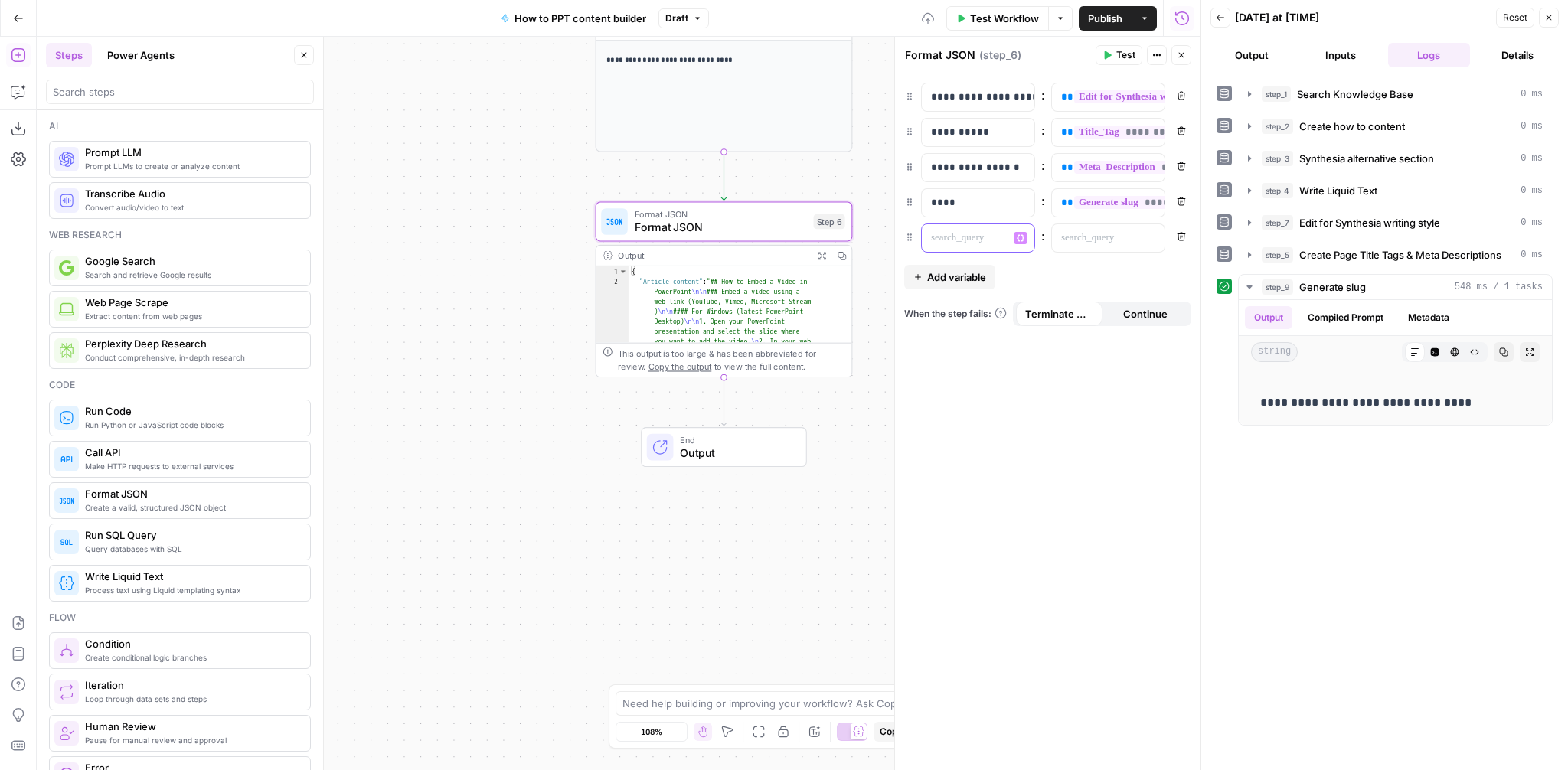 type 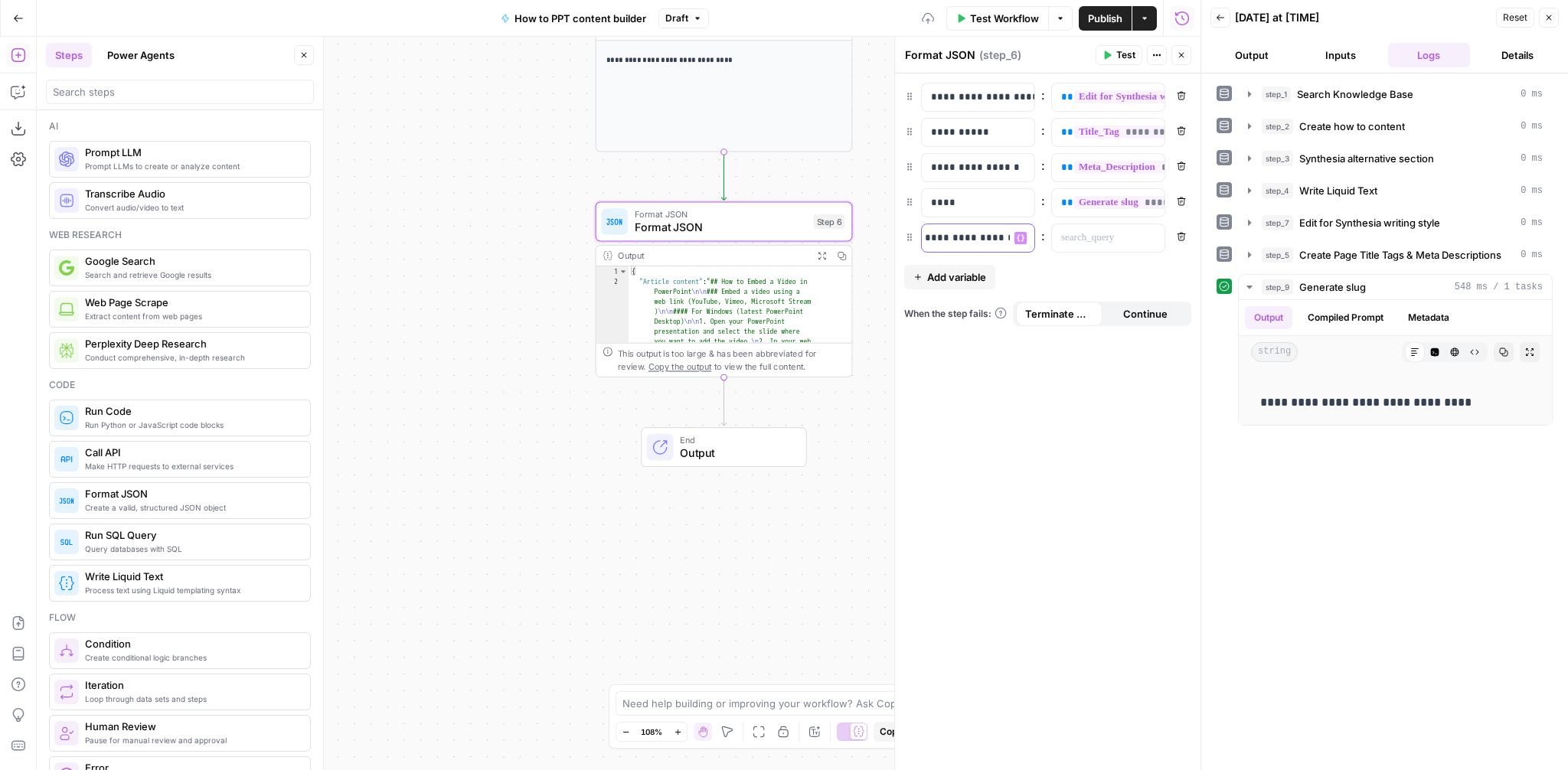 scroll, scrollTop: 0, scrollLeft: 18, axis: horizontal 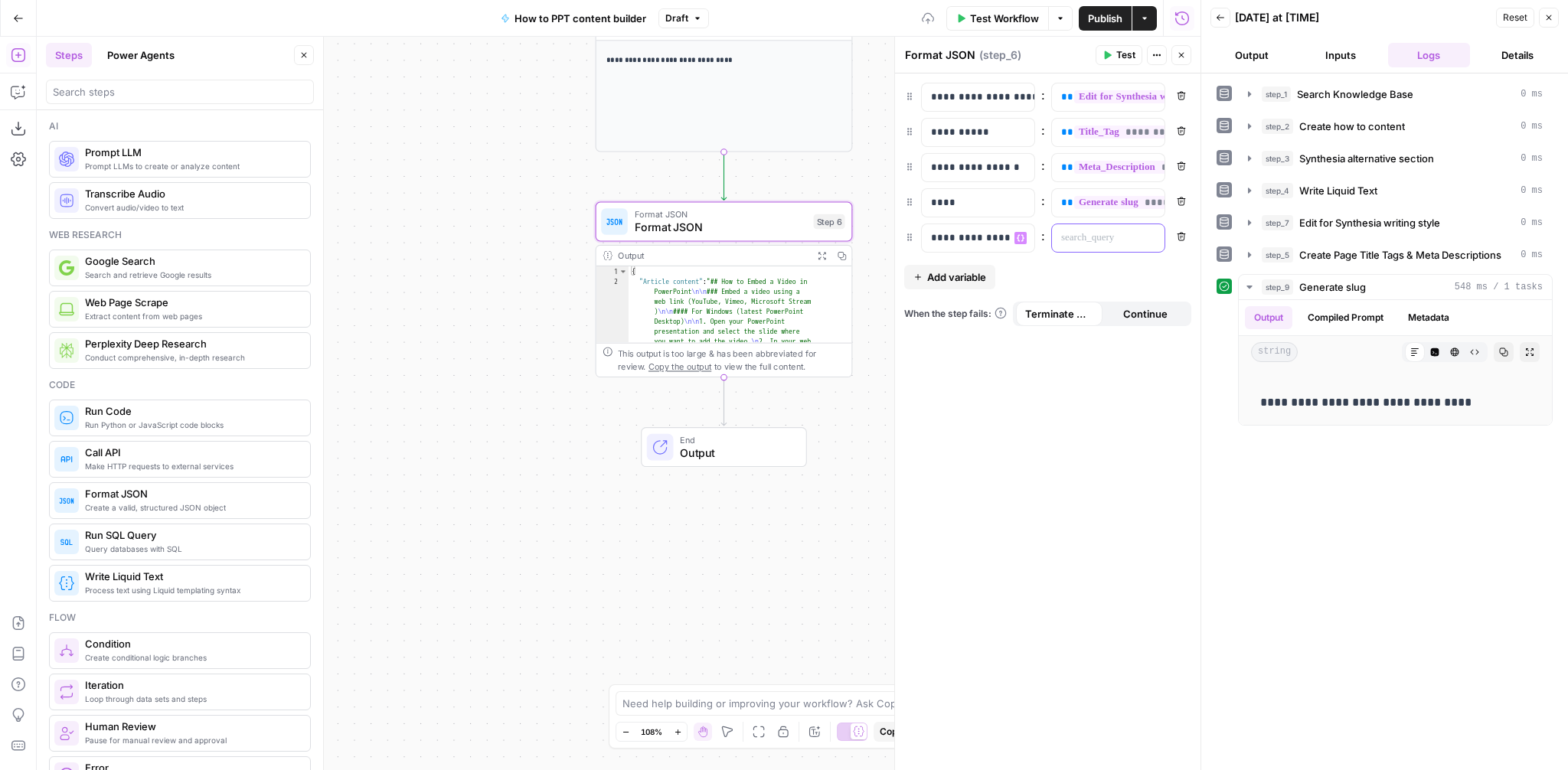 click at bounding box center (1096, 238) 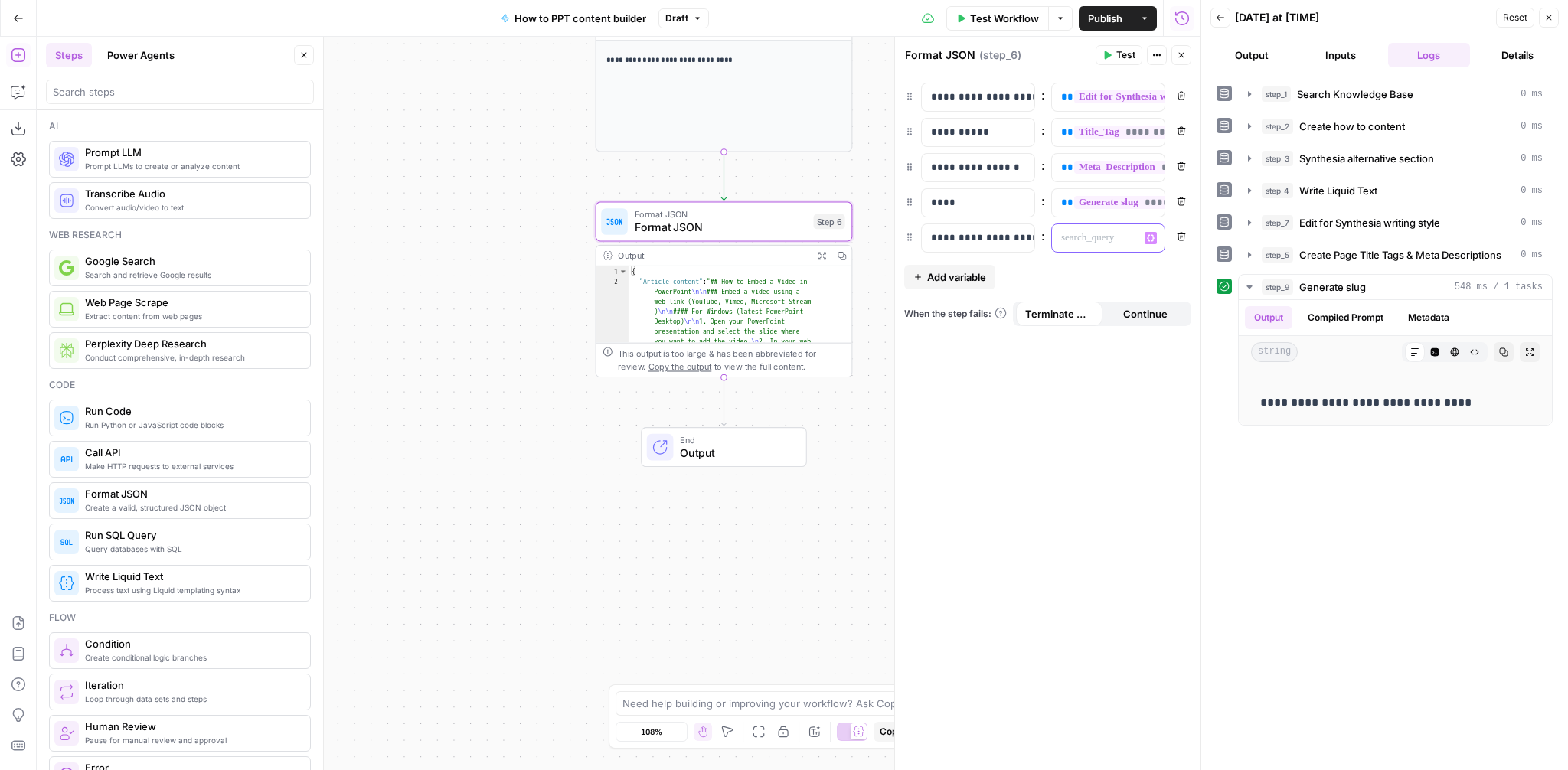 click 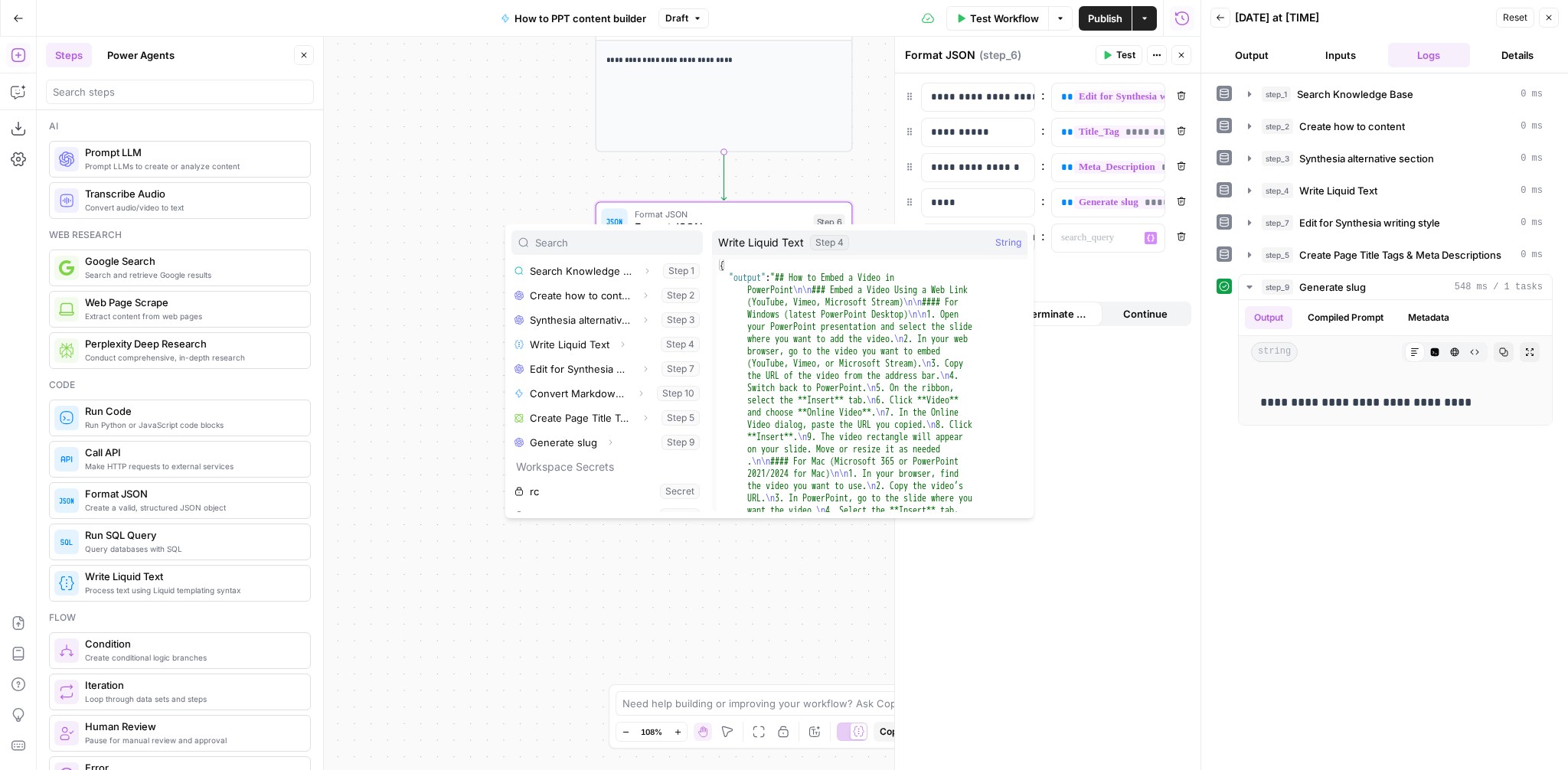 scroll, scrollTop: 132, scrollLeft: 0, axis: vertical 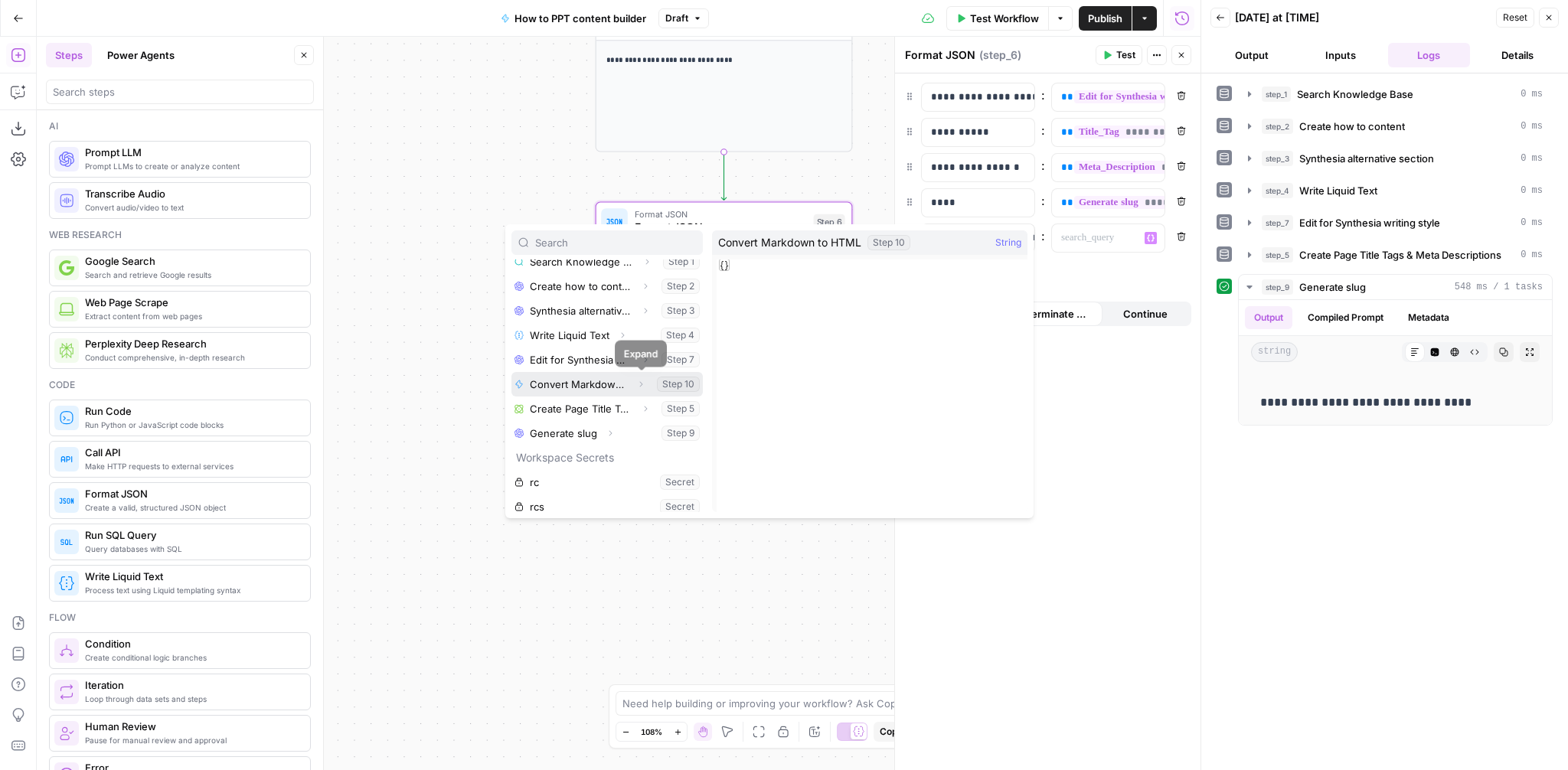 click 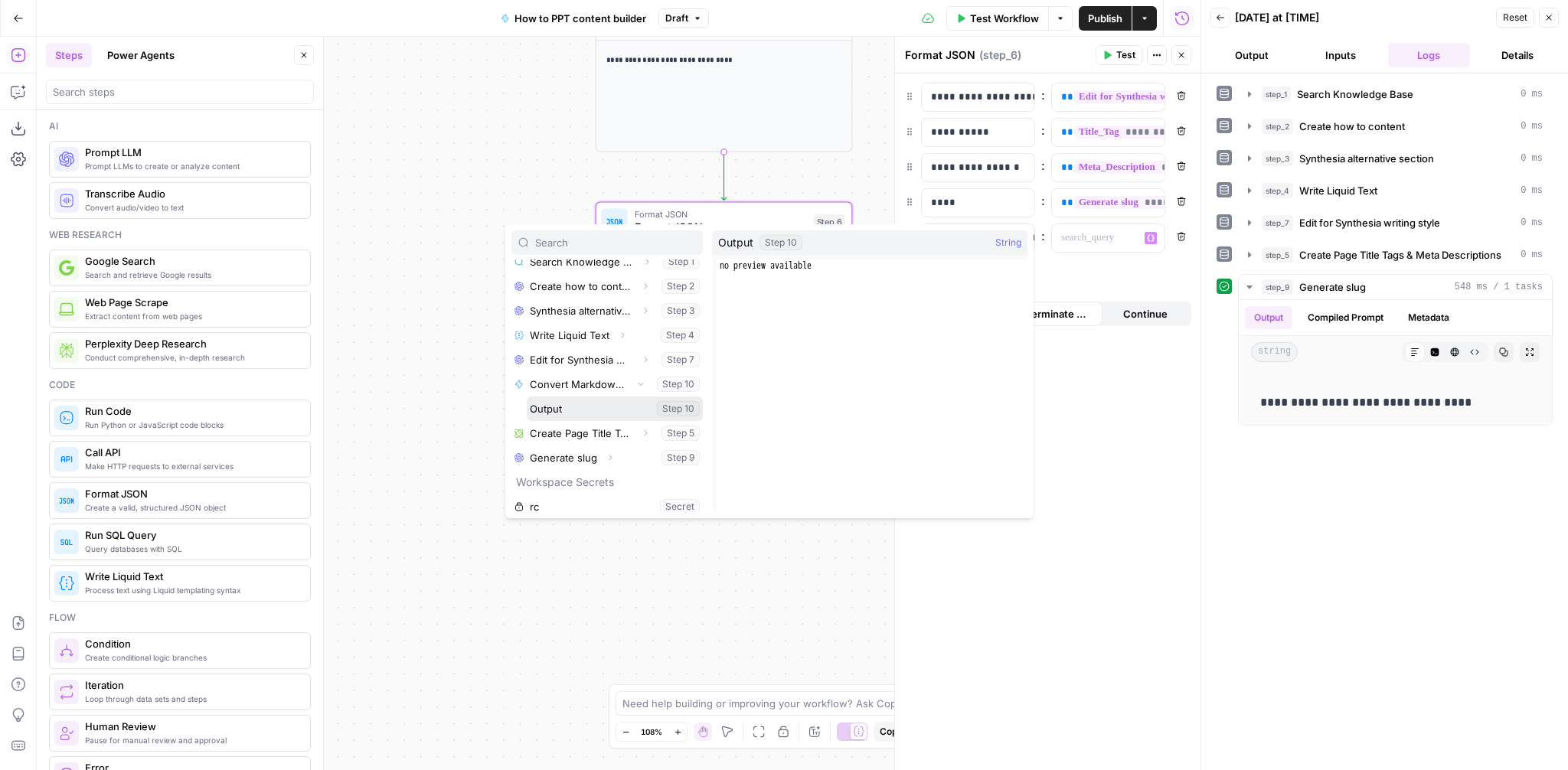 click at bounding box center [615, 409] 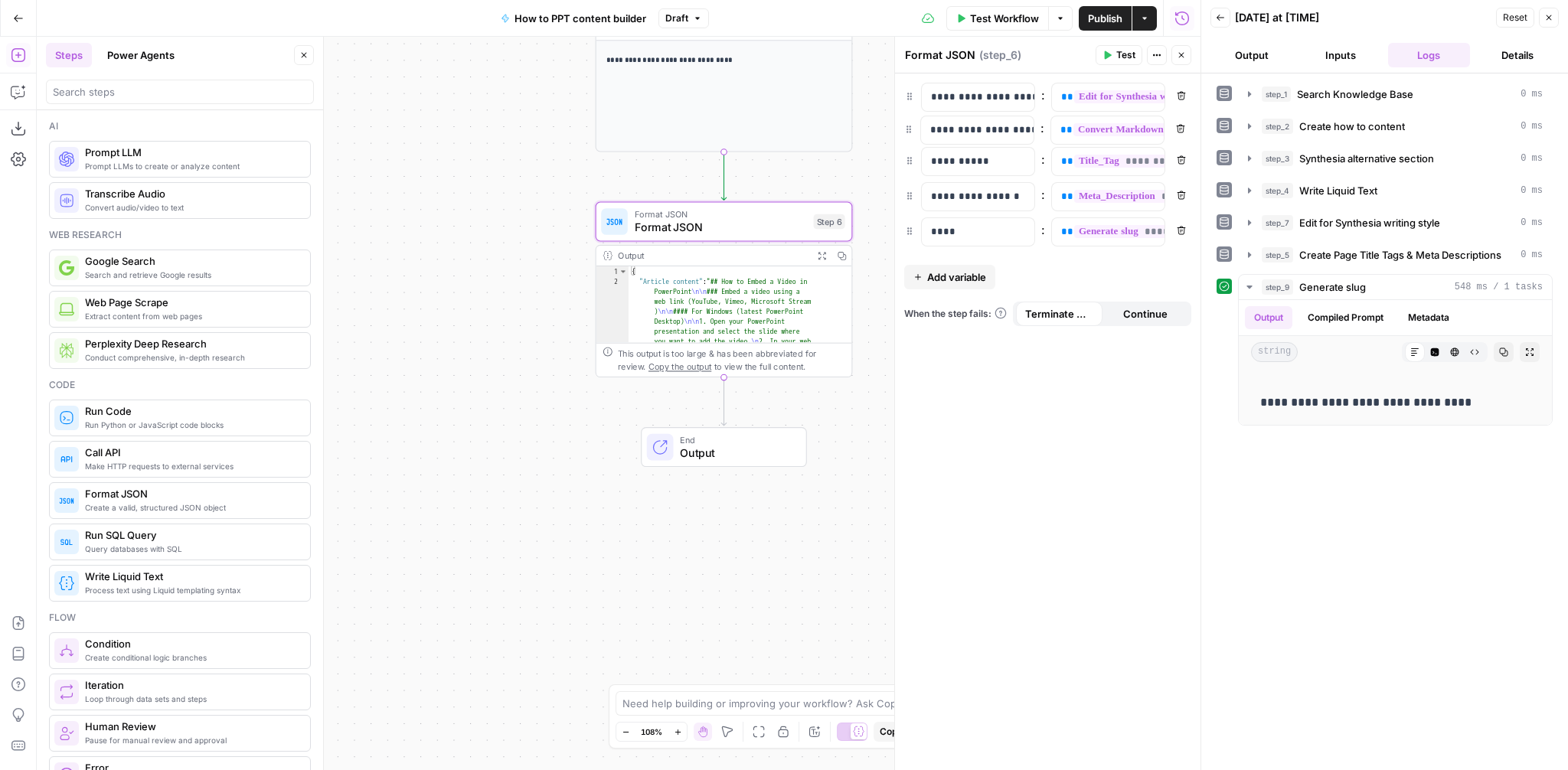 drag, startPoint x: 910, startPoint y: 237, endPoint x: 909, endPoint y: 124, distance: 113.0044 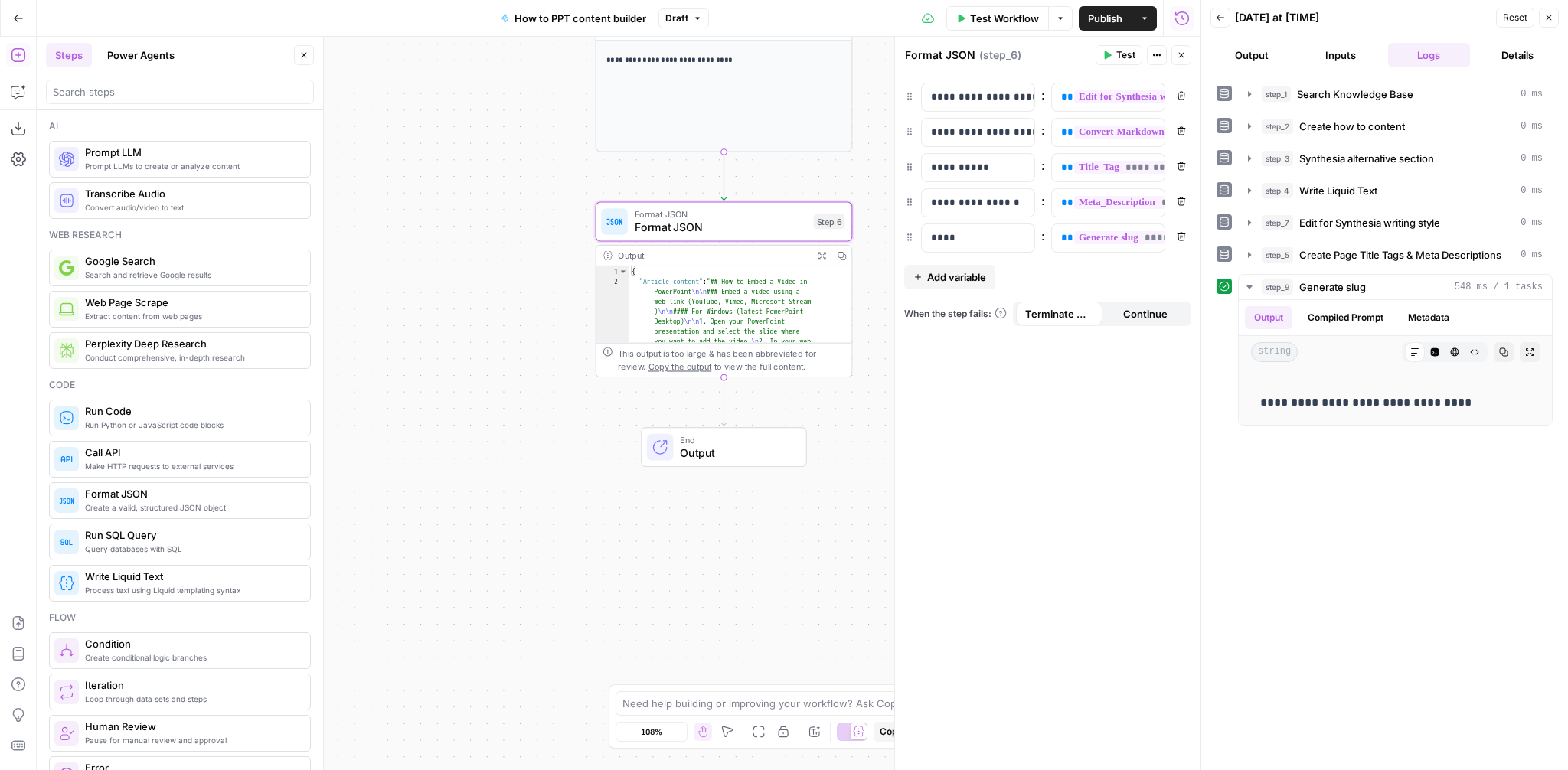 click on "Publish" at bounding box center [1105, 18] 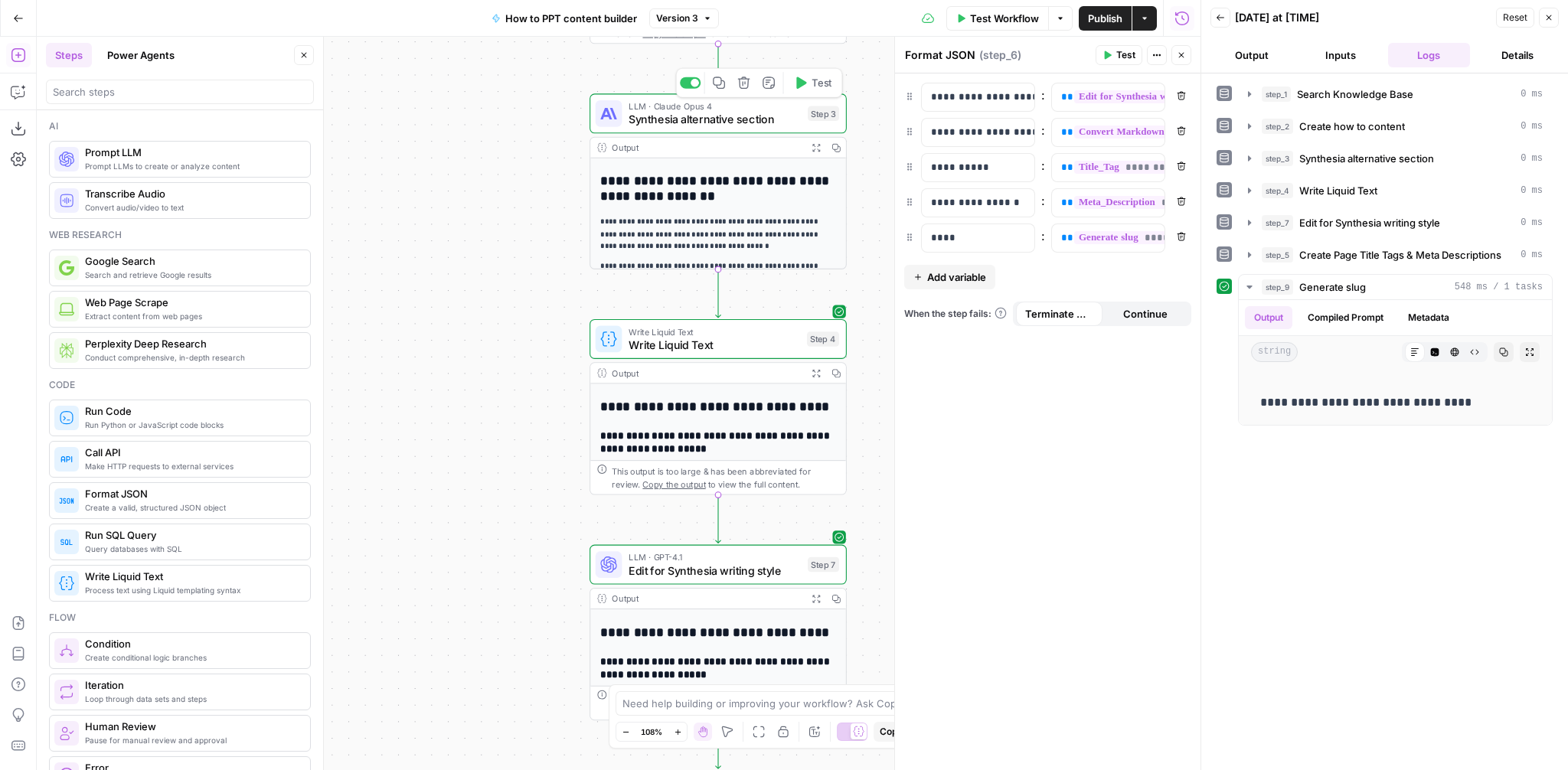 click on "Synthesia alternative section" at bounding box center (714, 119) 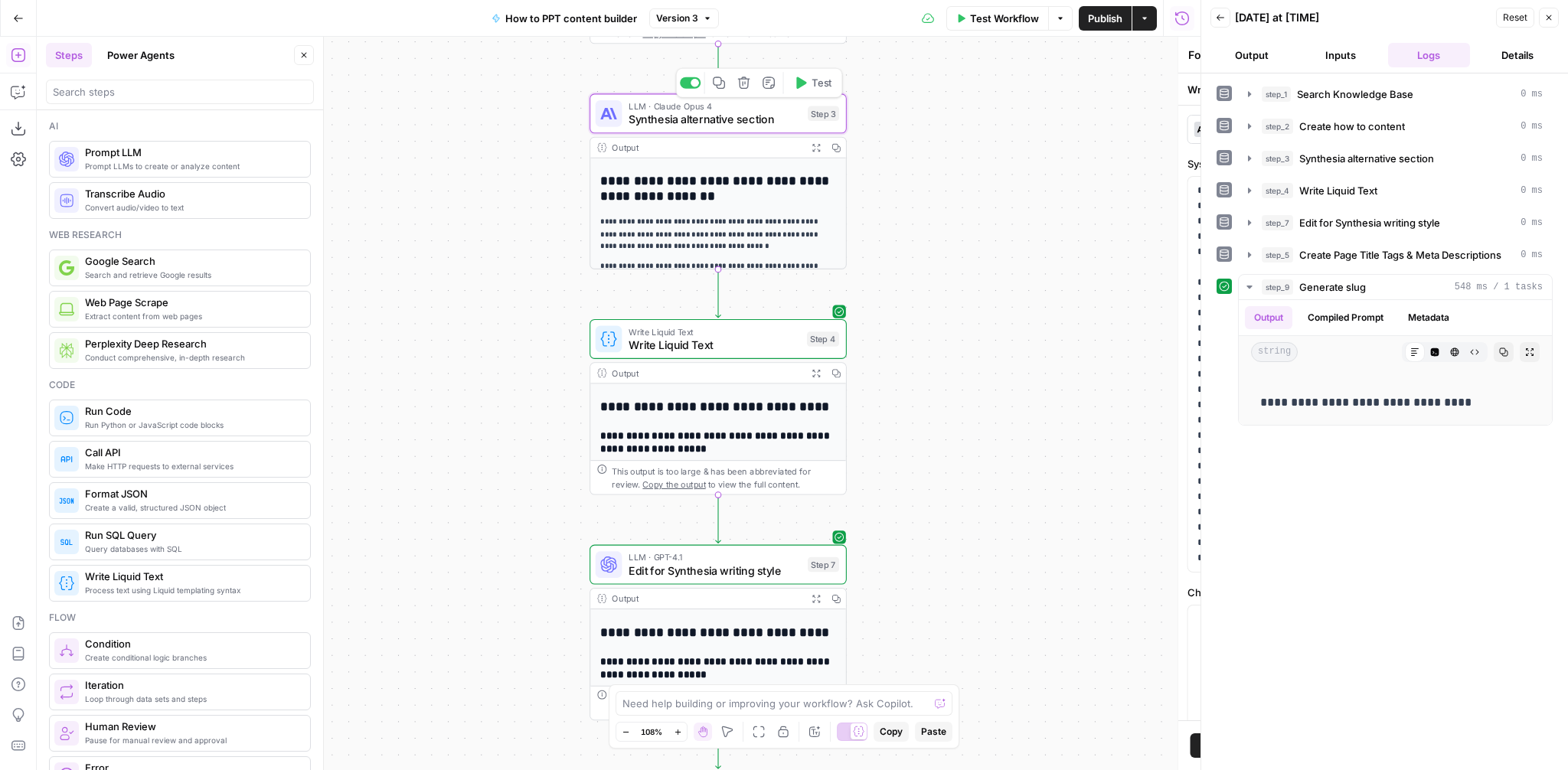 type on "Synthesia alternative section" 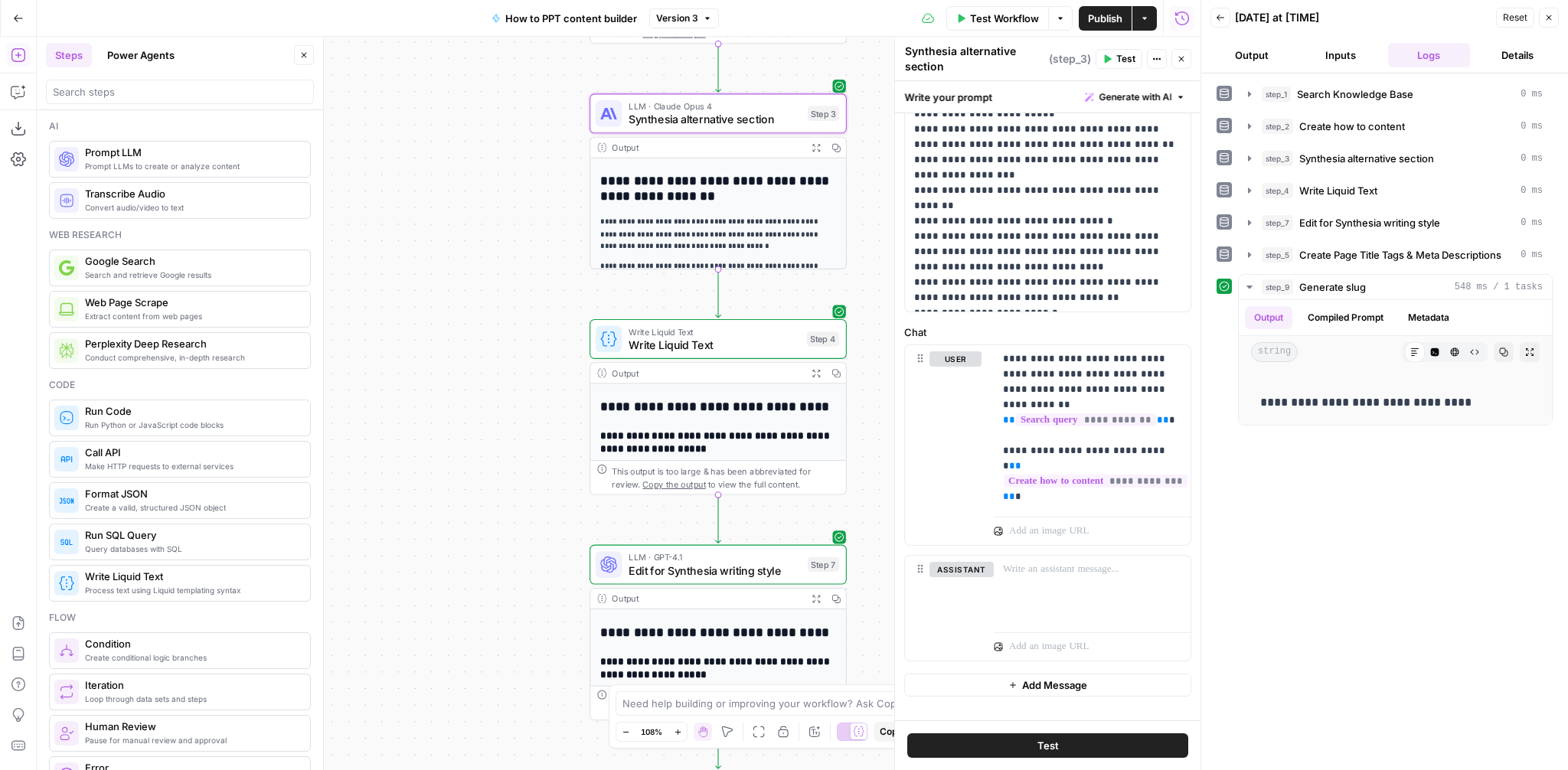 scroll, scrollTop: 217, scrollLeft: 0, axis: vertical 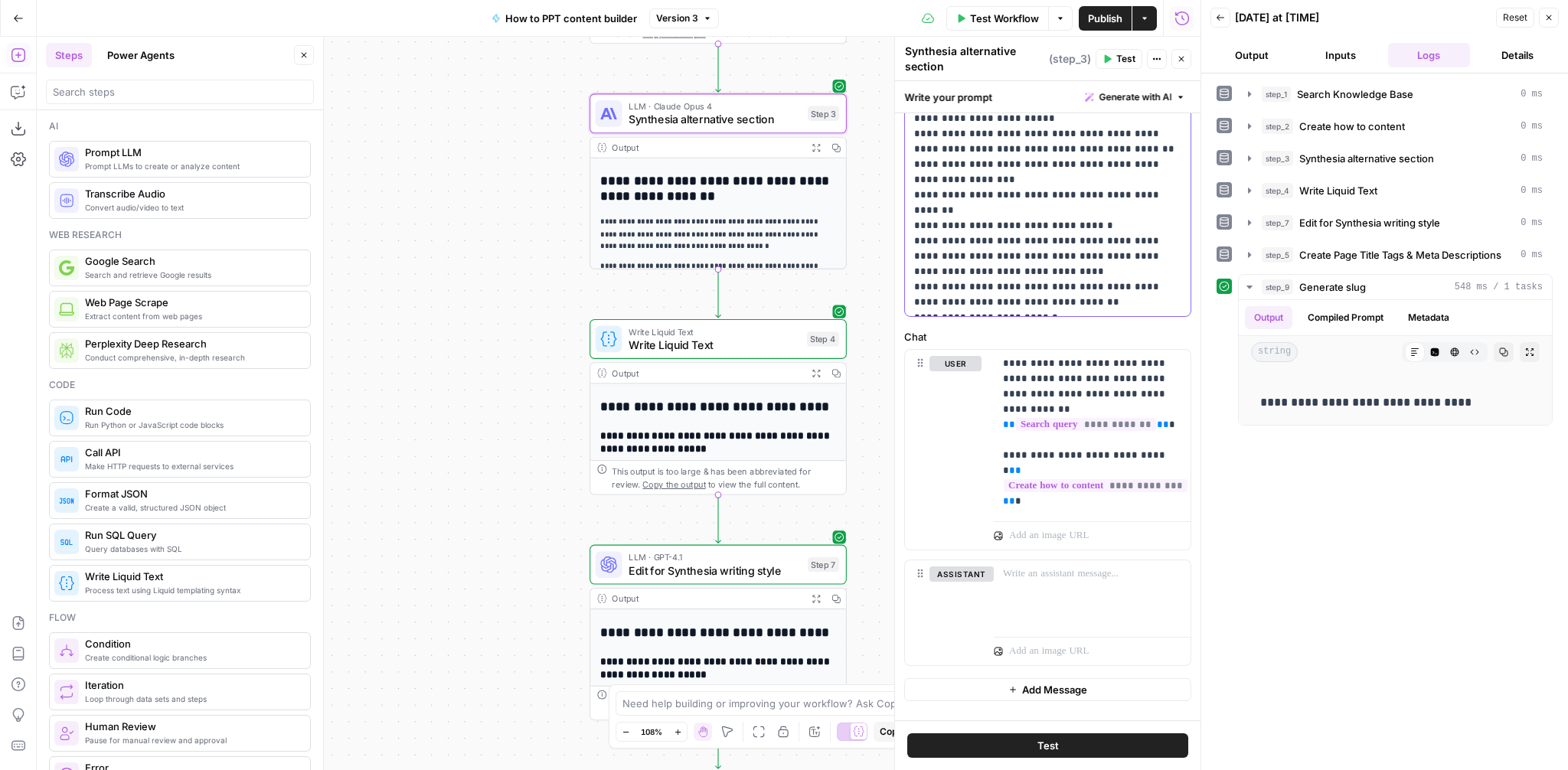 click on "**********" at bounding box center (1047, 142) 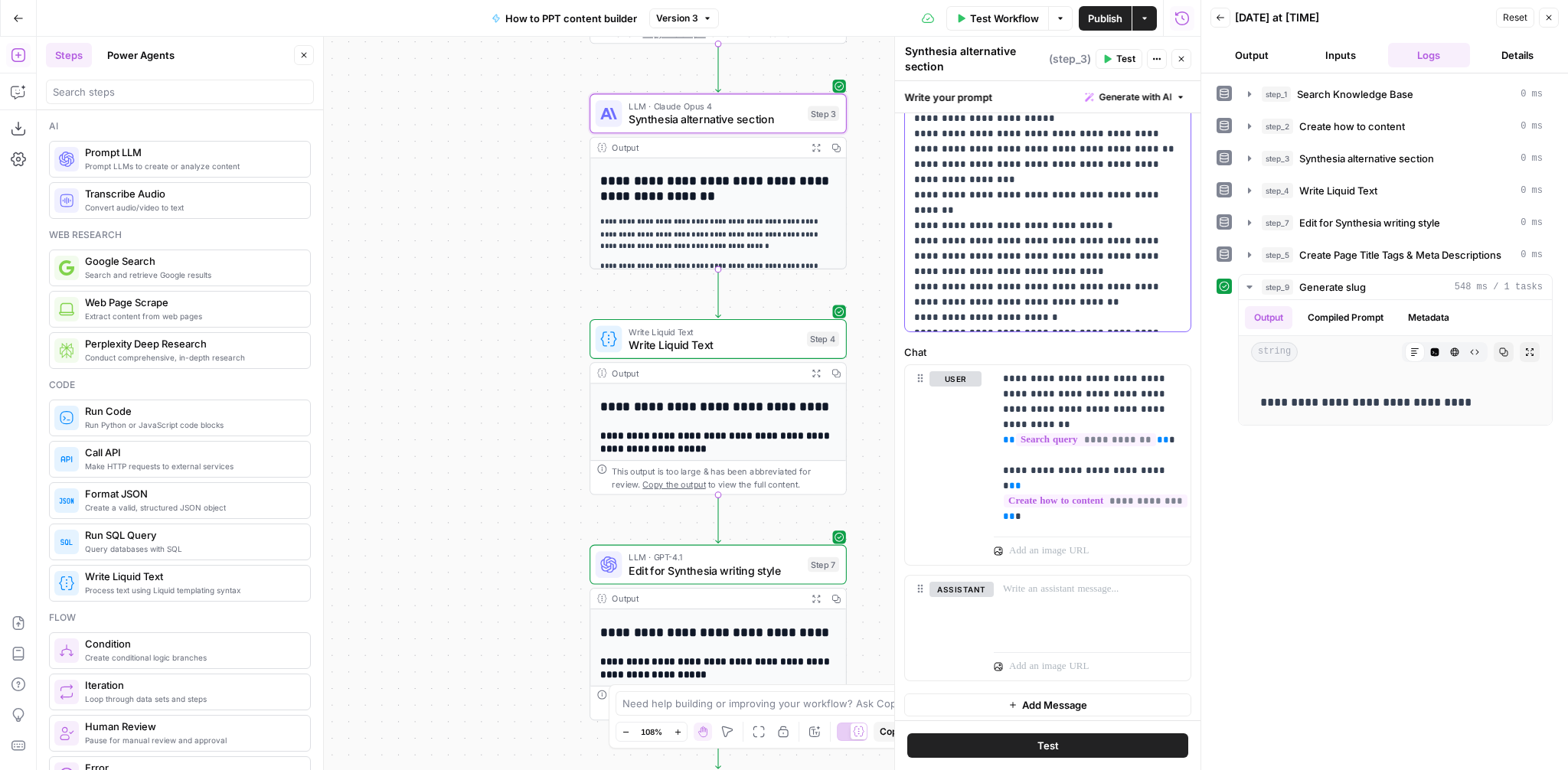 type 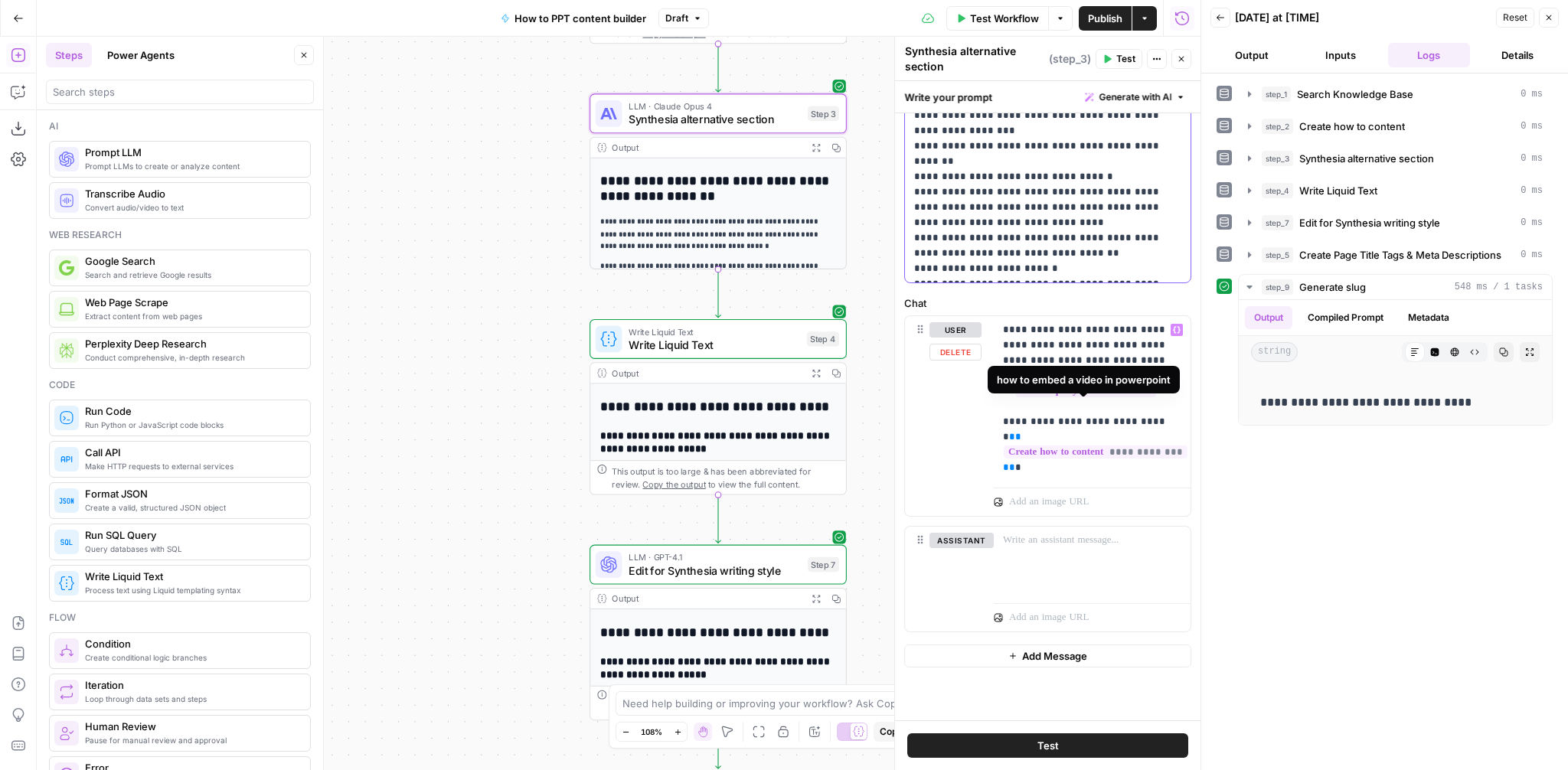 scroll, scrollTop: 267, scrollLeft: 0, axis: vertical 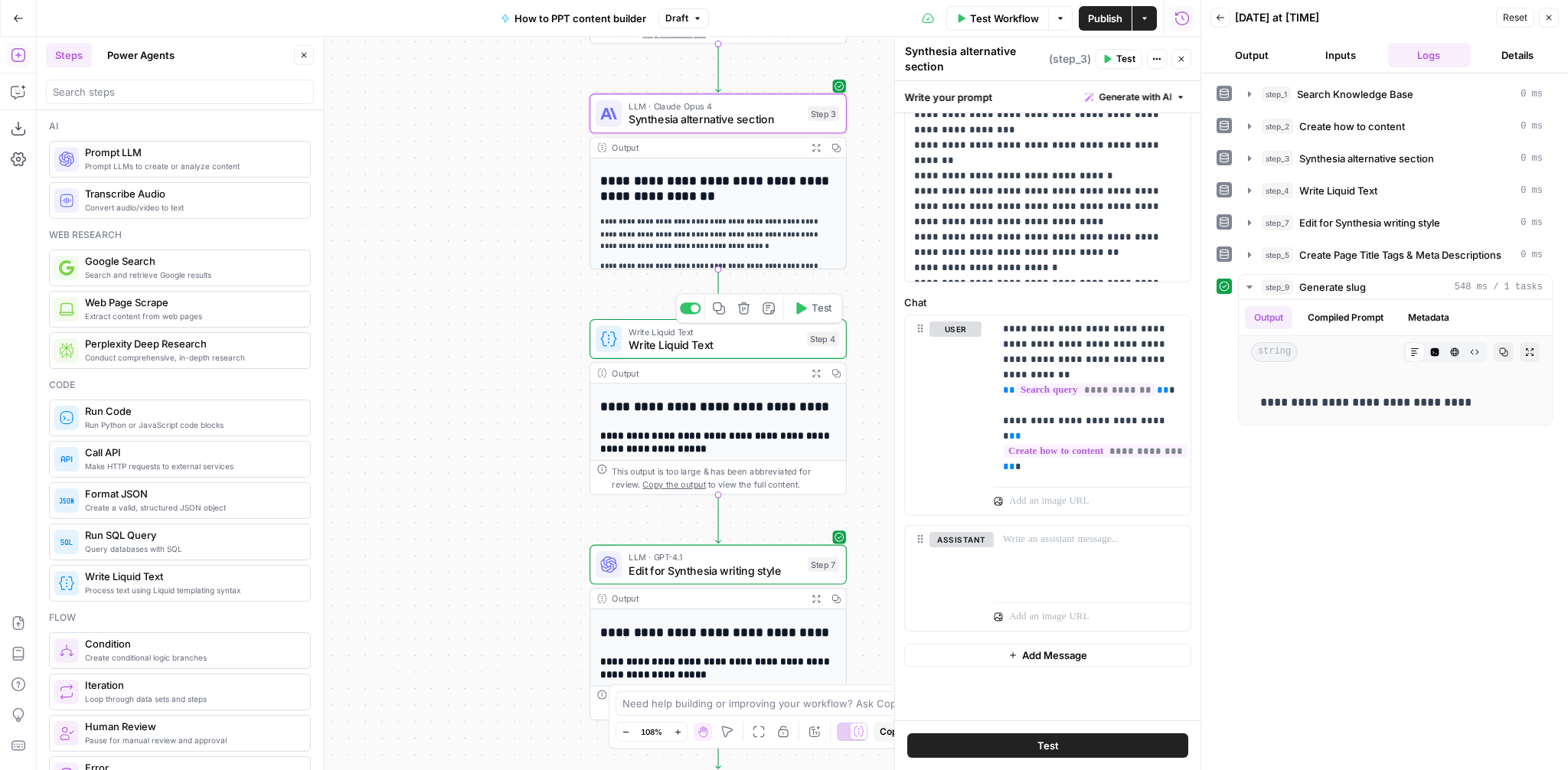 click on "Write Liquid Text" at bounding box center (714, 345) 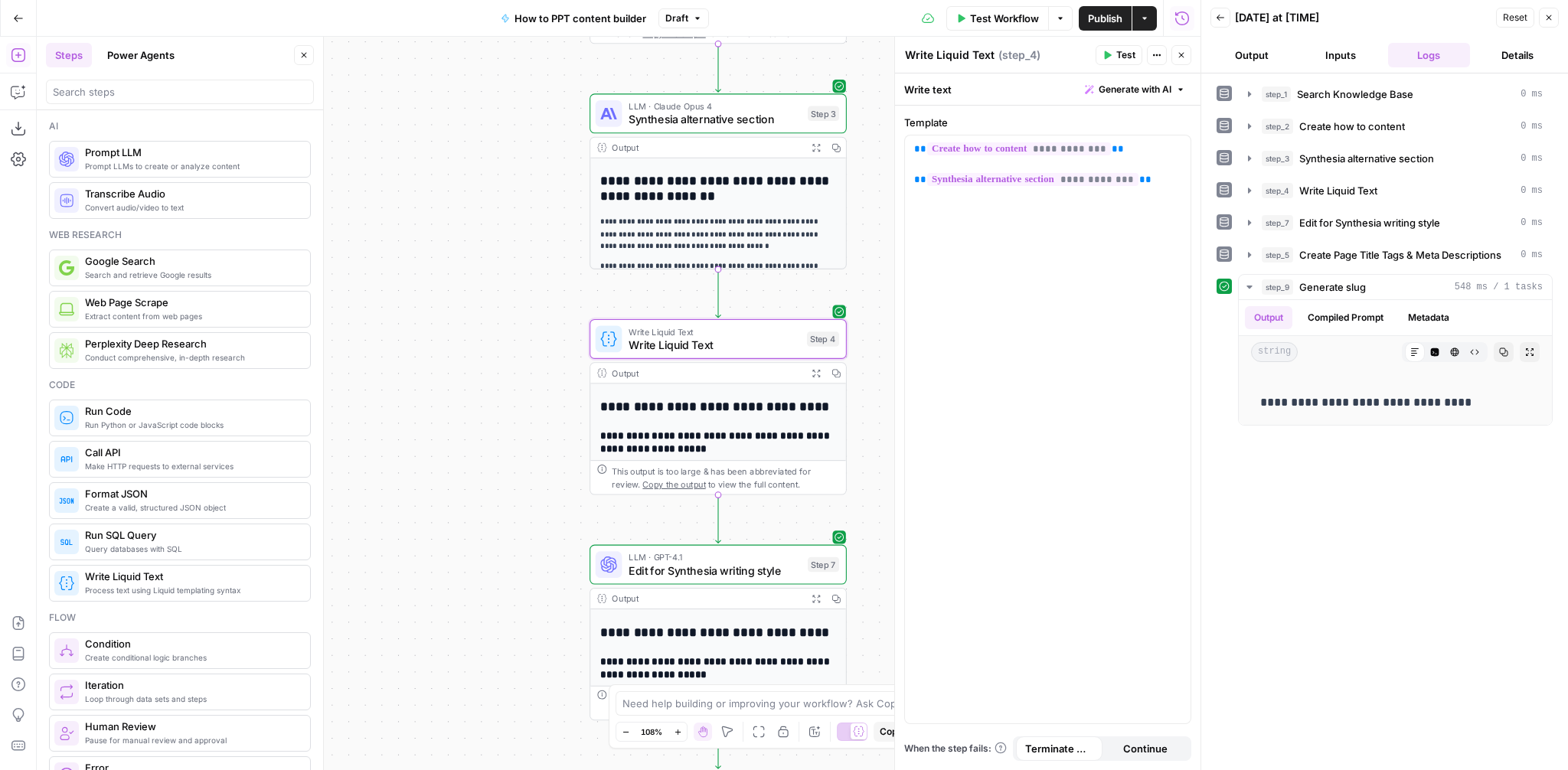 click 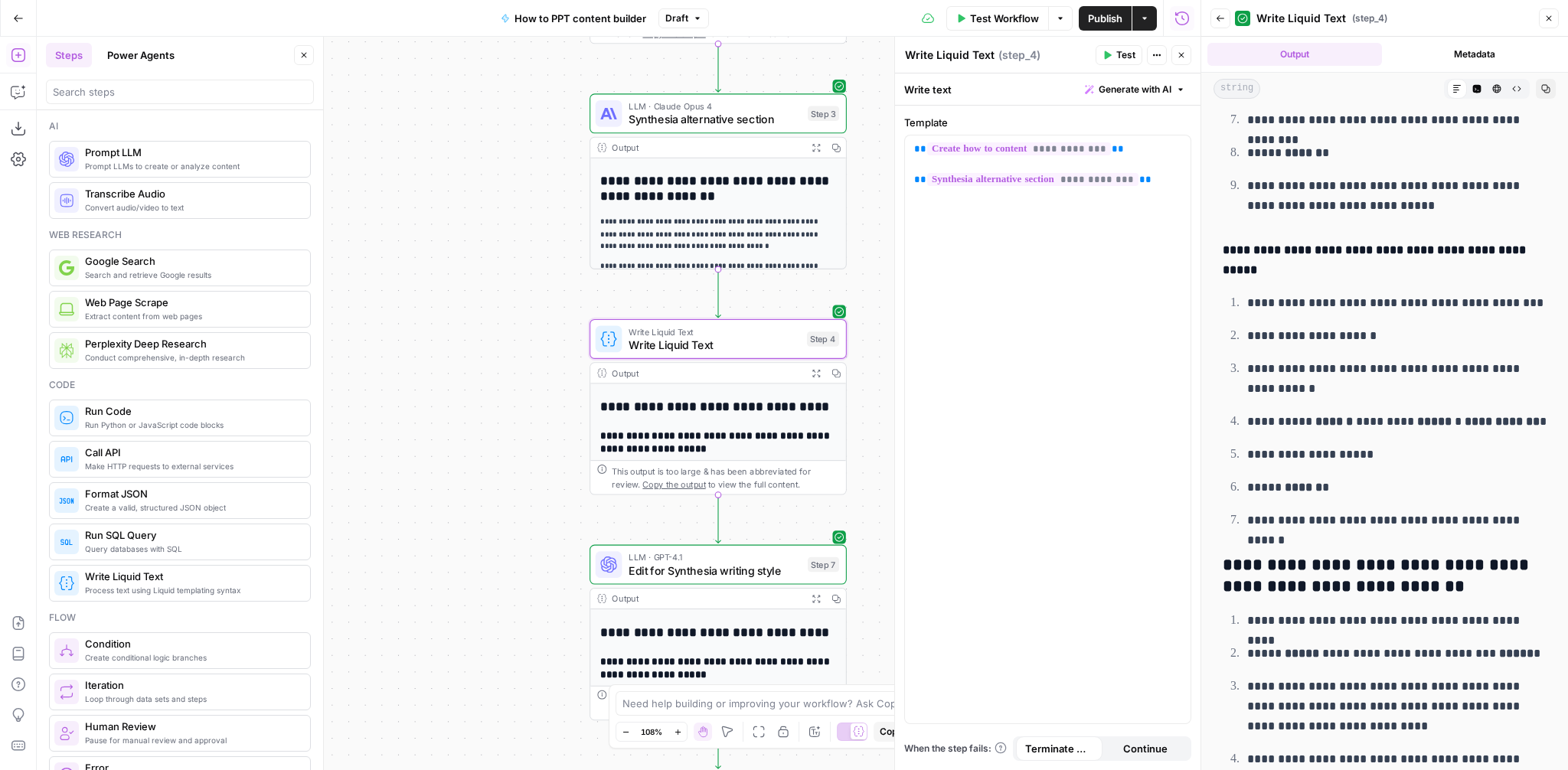 scroll, scrollTop: 803, scrollLeft: 0, axis: vertical 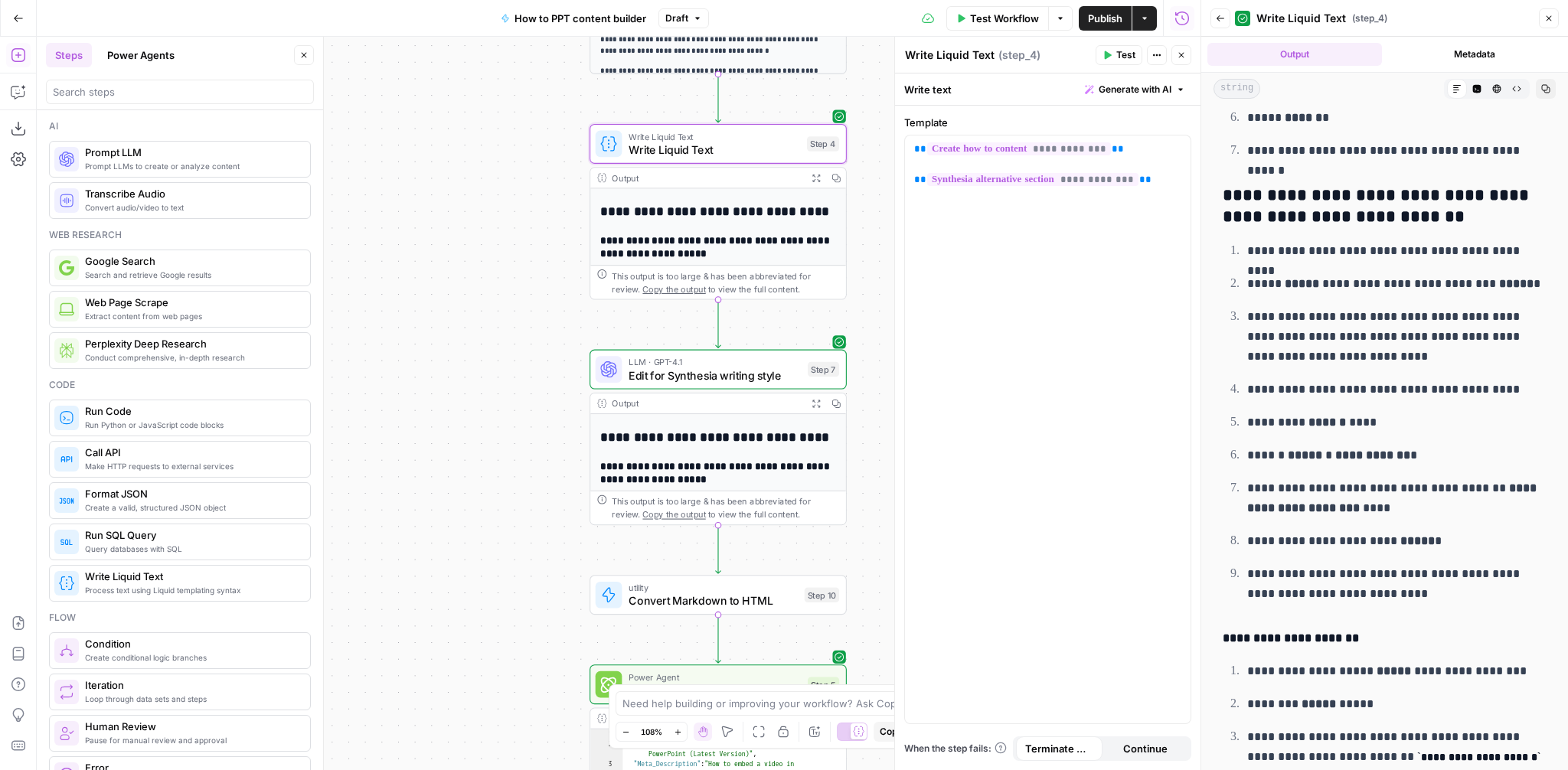 drag, startPoint x: 535, startPoint y: 487, endPoint x: 535, endPoint y: 286, distance: 201 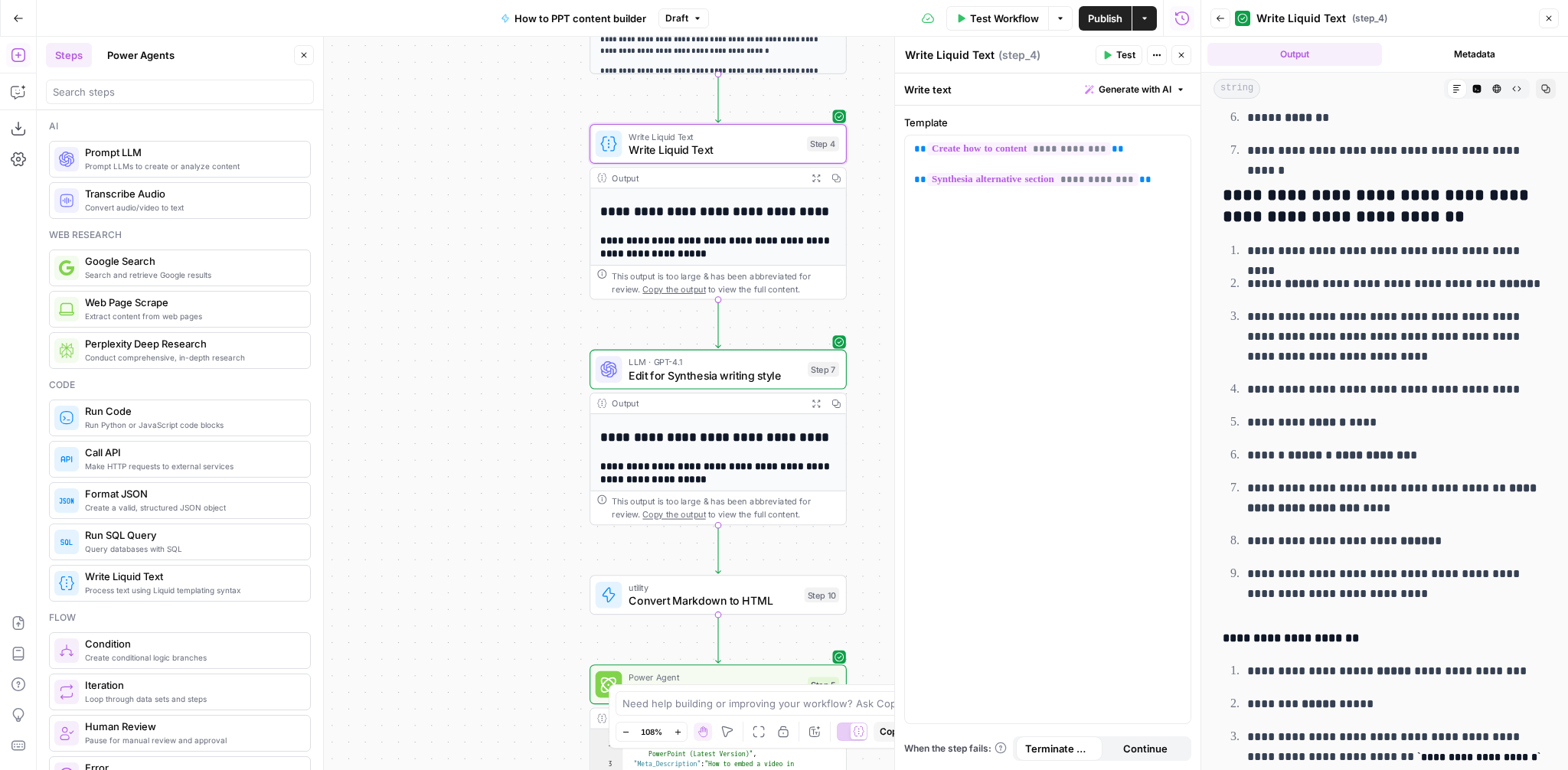 click on "Workflow Set Inputs Inputs Search Knowledge Base Search Knowledge Base Step 1 Output Expand Output Copy 1 2 3 4 5 [    {      "id" :  "vsdid:4315828:rid          :ovSQ4OXkrSUy3AZh3OPMv:cid:43053071" ,      "score" :  0.74841386 ,      "content" :  "### Insert the online video with           an  \" embed \"  code \n\n 1. On YouTube or           Vimeo, find the video that you want to           insert. \n\n 2. Below the video frame,           select Share, and then select Embed. (If           you neglect to select Embed, you'll end           up copying the wrong code.) \n\n 3. Right          -click the iFrame embed code and select           Copy. \n\n If the highlighted text that           you copy begins with  \" http \" , STOP.           It's the wrong code to copy. Return to           step 2 and select Embed. \n\n 4. In           PowerPoint, select the slide that you           \n\n 5. On the  . \n\n" at bounding box center [619, 403] 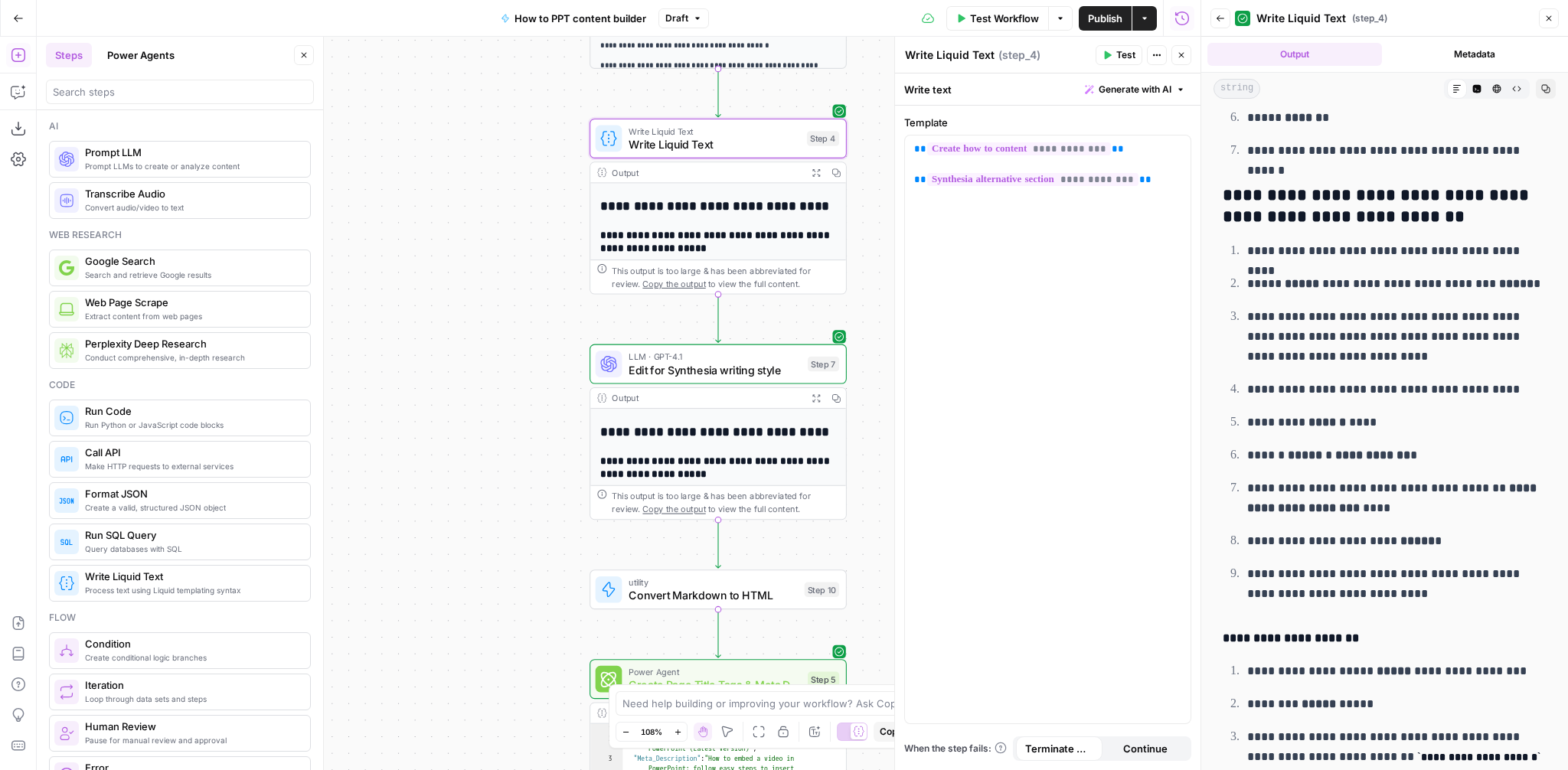 click 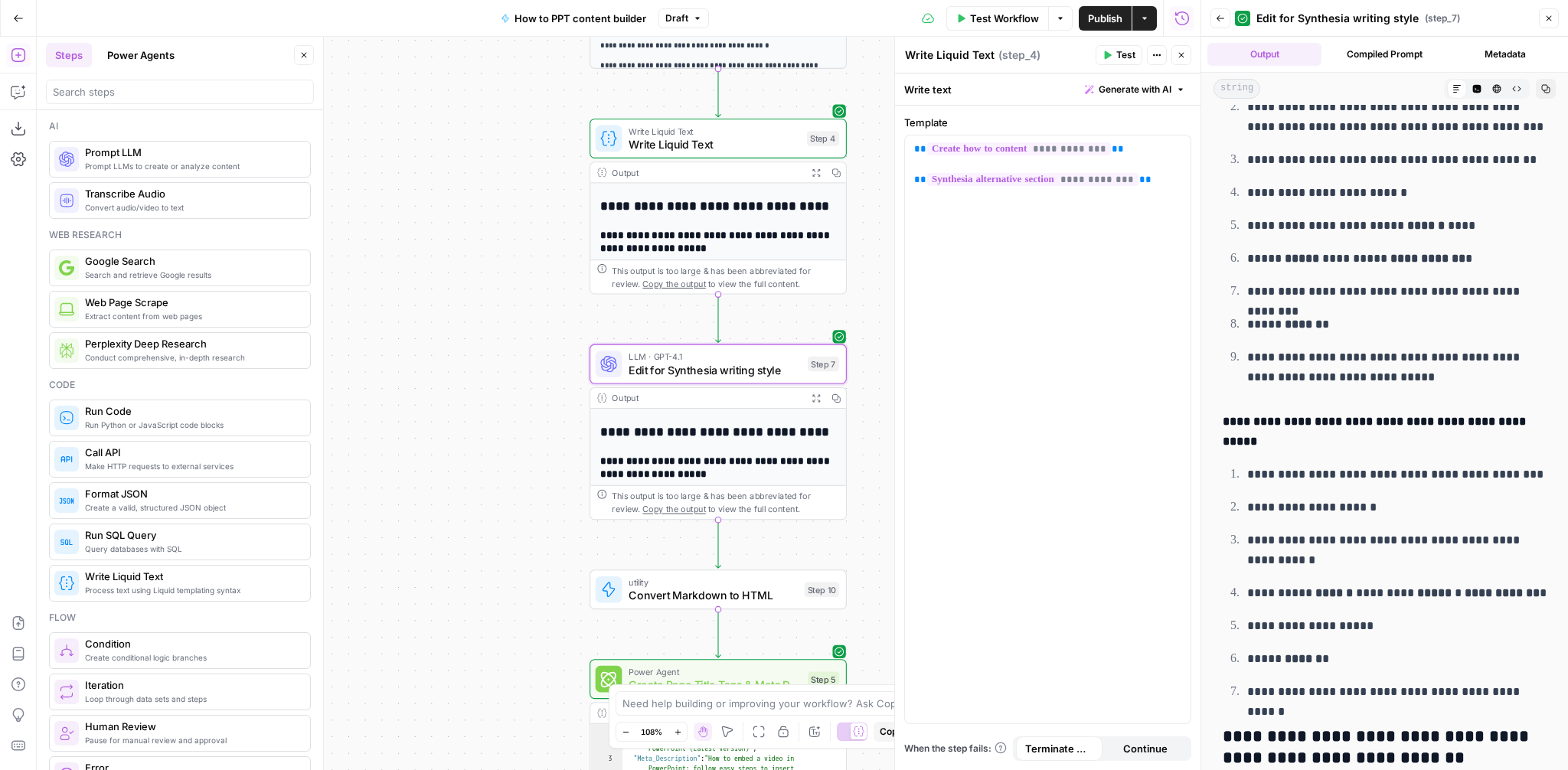 scroll, scrollTop: 0, scrollLeft: 0, axis: both 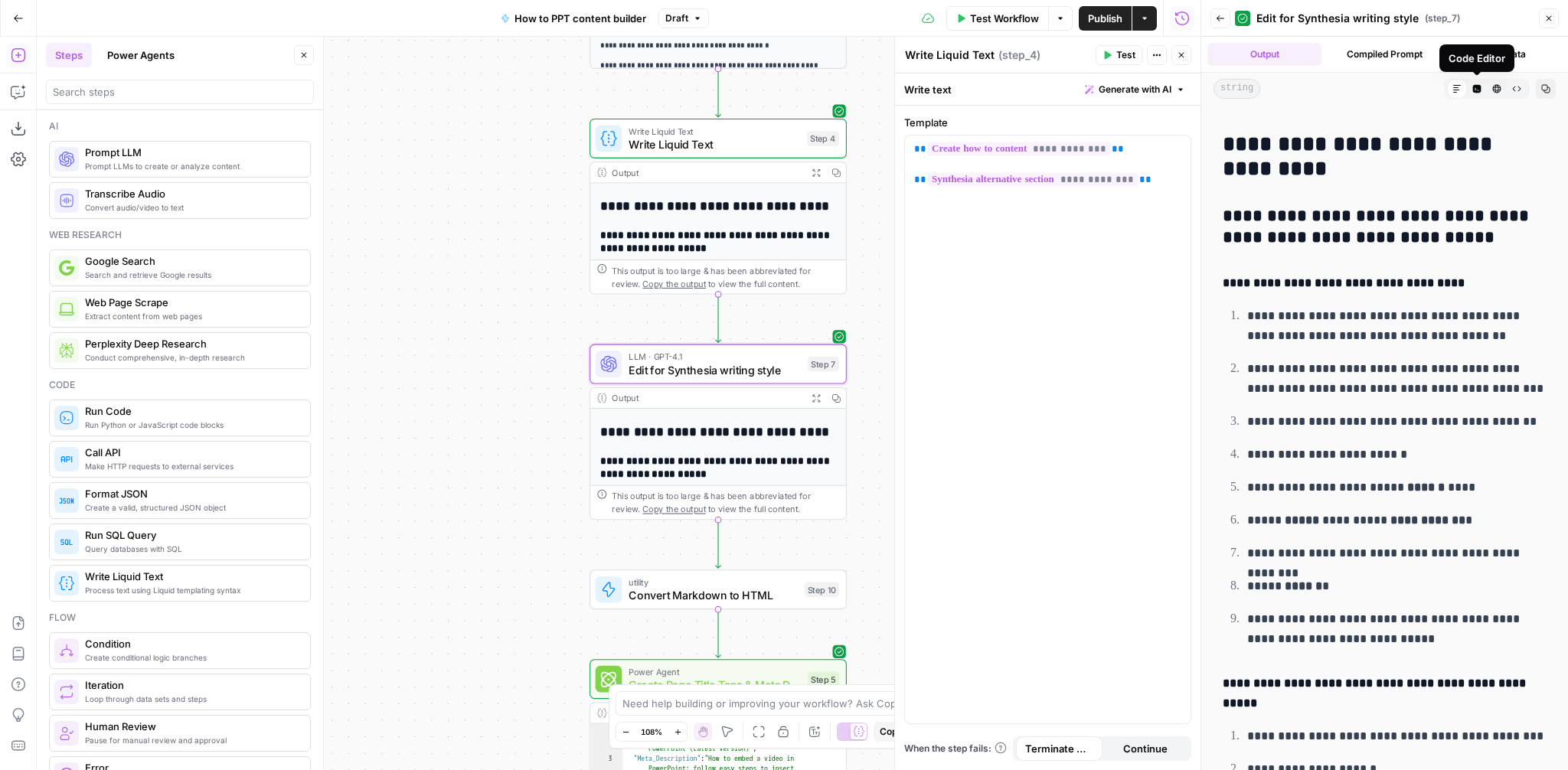 click on "Code Editor" at bounding box center [1477, 89] 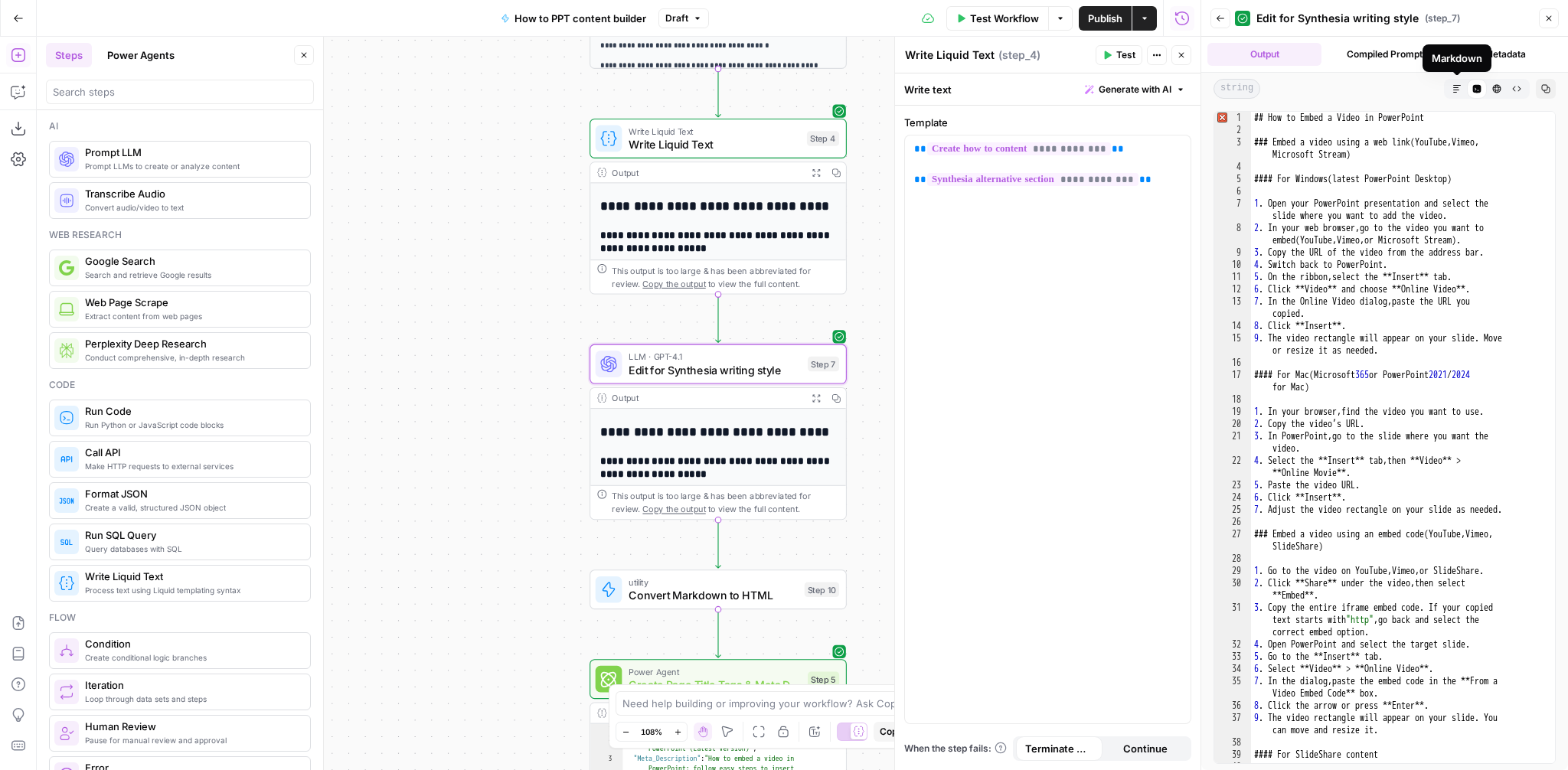 click on "Markdown" at bounding box center [1457, 89] 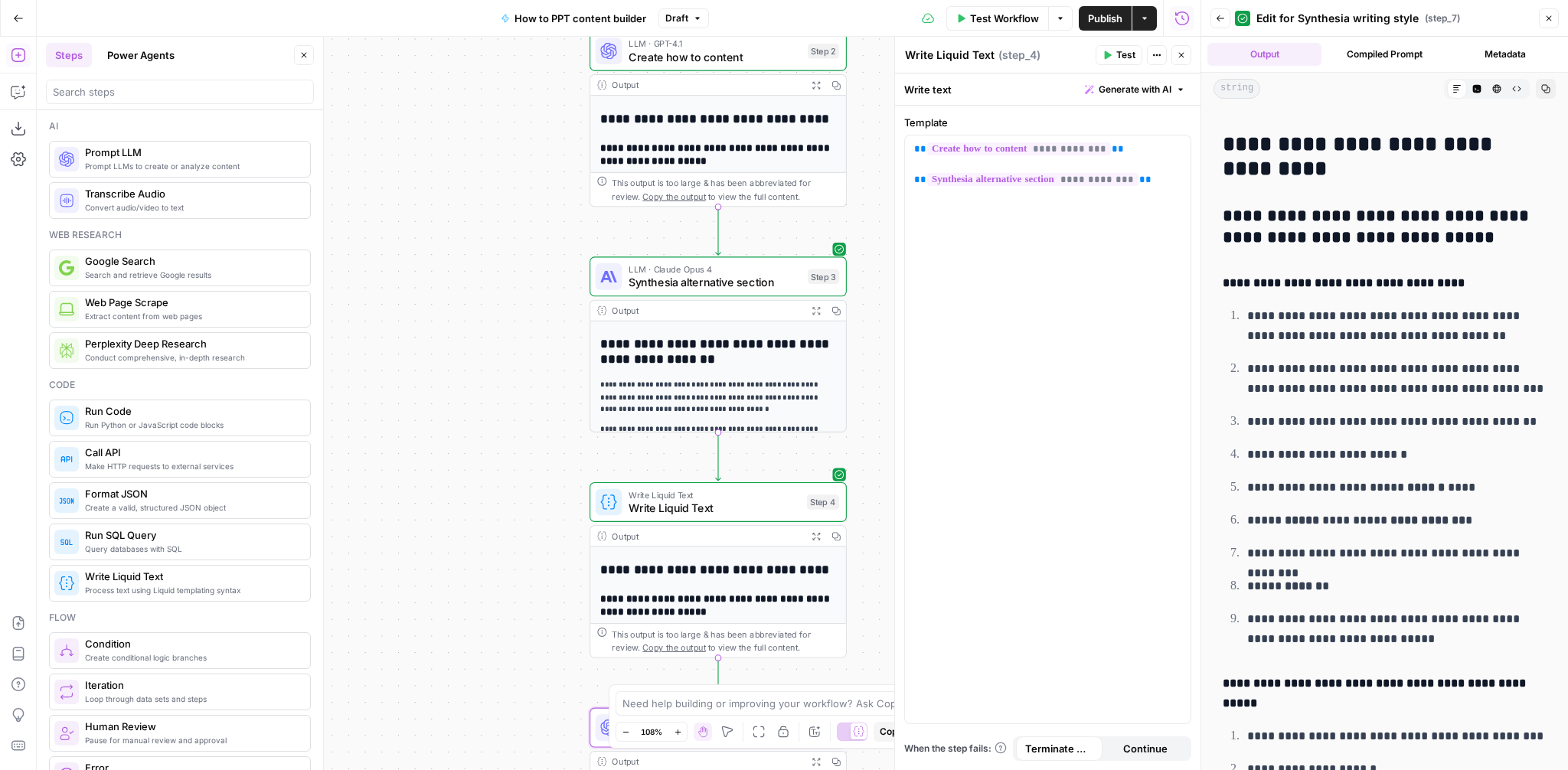 drag, startPoint x: 562, startPoint y: 256, endPoint x: 562, endPoint y: 647, distance: 391 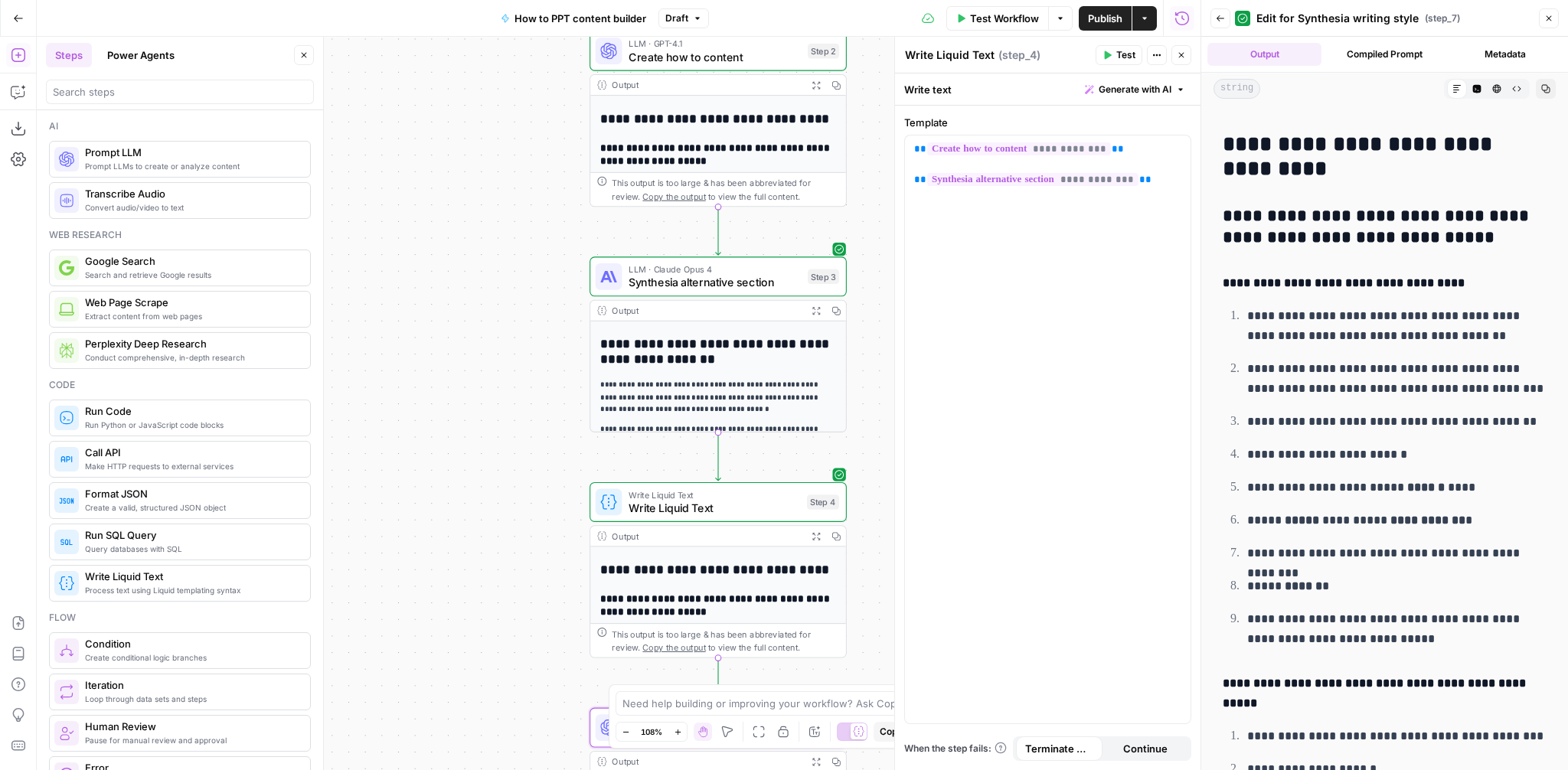 click on "Workflow Set Inputs Inputs Search Knowledge Base Search Knowledge Base Step 1 Output Expand Output Copy 1 2 3 4 5 [    {      "id" :  "vsdid:4315828:rid          :ovSQ4OXkrSUy3AZh3OPMv:cid:43053071" ,      "score" :  0.74841386 ,      "content" :  "### Insert the online video with           an  \" embed \"  code \n\n 1. On YouTube or           Vimeo, find the video that you want to           insert. \n\n 2. Below the video frame,           select Share, and then select Embed. (If           you neglect to select Embed, you'll end           up copying the wrong code.) \n\n 3. Right          -click the iFrame embed code and select           Copy. \n\n If the highlighted text that           you copy begins with  \" http \" , STOP.           It's the wrong code to copy. Return to           step 2 and select Embed. \n\n 4. In           PowerPoint, select the slide that you           \n\n 5. On the  . \n\n" at bounding box center [619, 403] 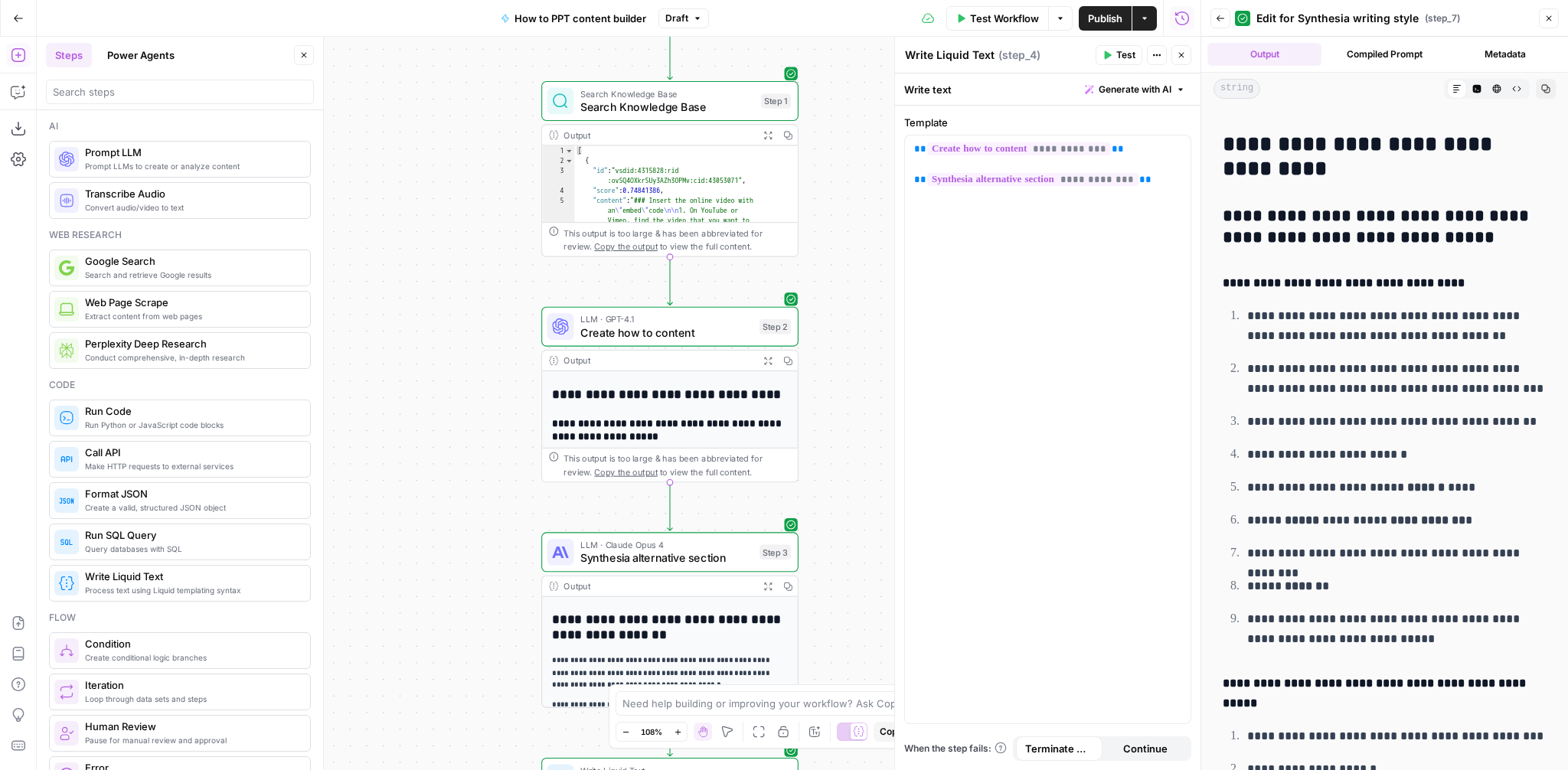 drag, startPoint x: 512, startPoint y: 182, endPoint x: 464, endPoint y: 430, distance: 252.60245 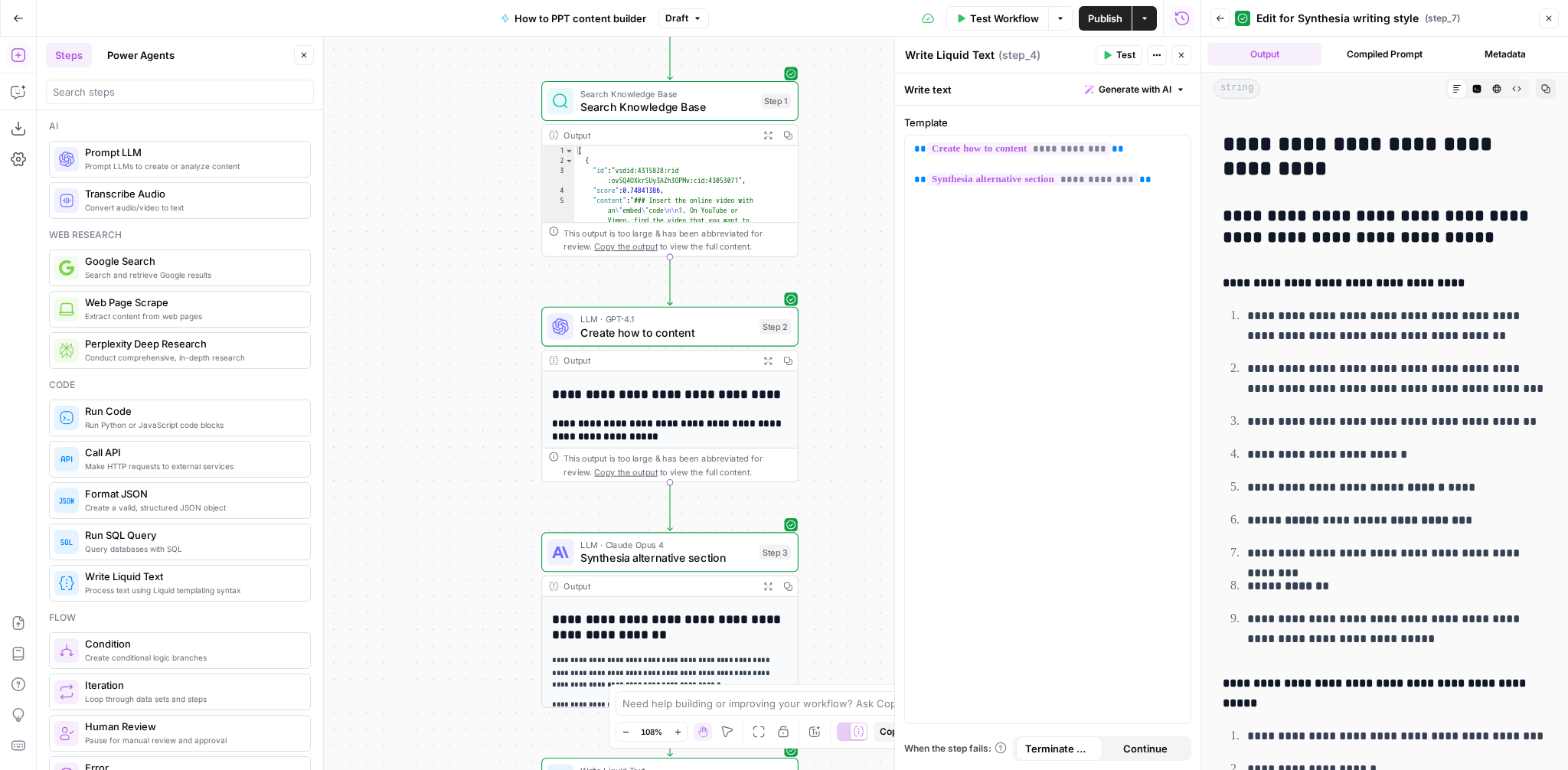 click on "Workflow Set Inputs Inputs Search Knowledge Base Search Knowledge Base Step 1 Output Expand Output Copy 1 2 3 4 5 [    {      "id" :  "vsdid:4315828:rid          :ovSQ4OXkrSUy3AZh3OPMv:cid:43053071" ,      "score" :  0.74841386 ,      "content" :  "### Insert the online video with           an  \" embed \"  code \n\n 1. On YouTube or           Vimeo, find the video that you want to           insert. \n\n 2. Below the video frame,           select Share, and then select Embed. (If           you neglect to select Embed, you'll end           up copying the wrong code.) \n\n 3. Right          -click the iFrame embed code and select           Copy. \n\n If the highlighted text that           you copy begins with  \" http \" , STOP.           It's the wrong code to copy. Return to           step 2 and select Embed. \n\n 4. In           PowerPoint, select the slide that you           \n\n 5. On the  . \n\n" at bounding box center [619, 403] 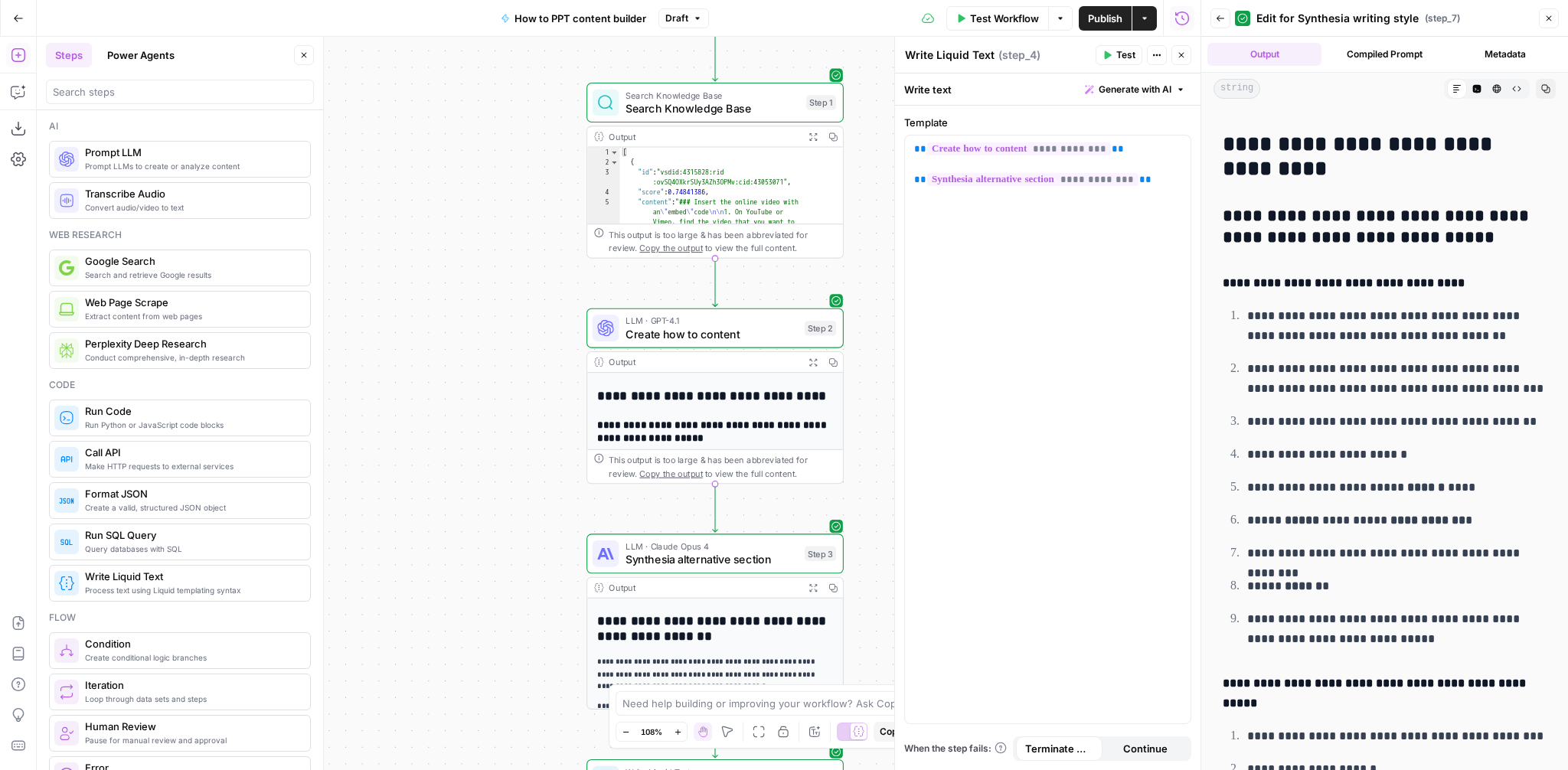 drag, startPoint x: 454, startPoint y: 351, endPoint x: 494, endPoint y: 322, distance: 49.40648 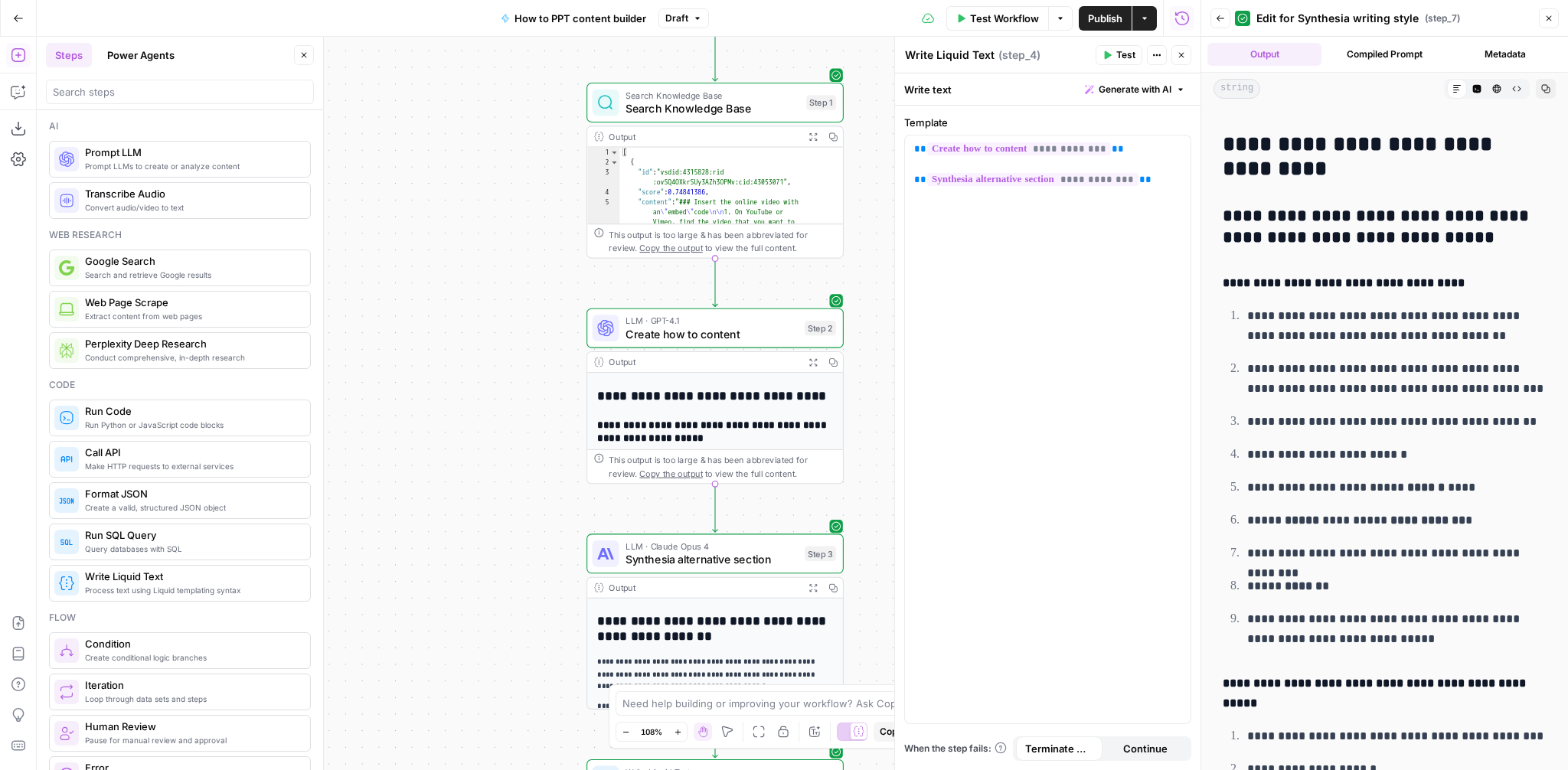 click on "Workflow Set Inputs Inputs Search Knowledge Base Search Knowledge Base Step 1 Output Expand Output Copy 1 2 3 4 5 [    {      "id" :  "vsdid:4315828:rid          :ovSQ4OXkrSUy3AZh3OPMv:cid:43053071" ,      "score" :  0.74841386 ,      "content" :  "### Insert the online video with           an  \" embed \"  code \n\n 1. On YouTube or           Vimeo, find the video that you want to           insert. \n\n 2. Below the video frame,           select Share, and then select Embed. (If           you neglect to select Embed, you'll end           up copying the wrong code.) \n\n 3. Right          -click the iFrame embed code and select           Copy. \n\n If the highlighted text that           you copy begins with  \" http \" , STOP.           It's the wrong code to copy. Return to           step 2 and select Embed. \n\n 4. In           PowerPoint, select the slide that you           \n\n 5. On the  . \n\n" at bounding box center (619, 403) 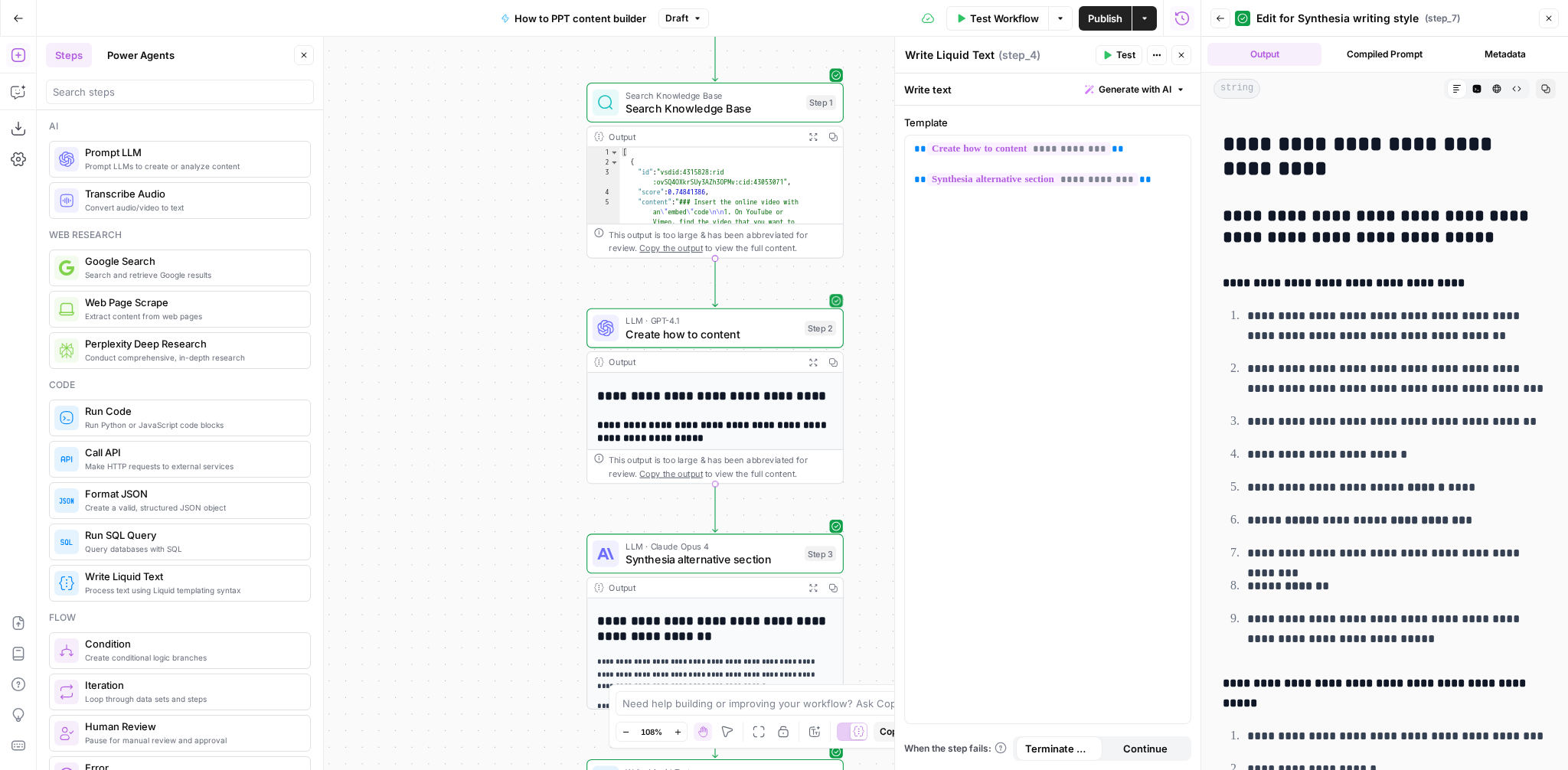 click on "Create how to content" at bounding box center [711, 334] 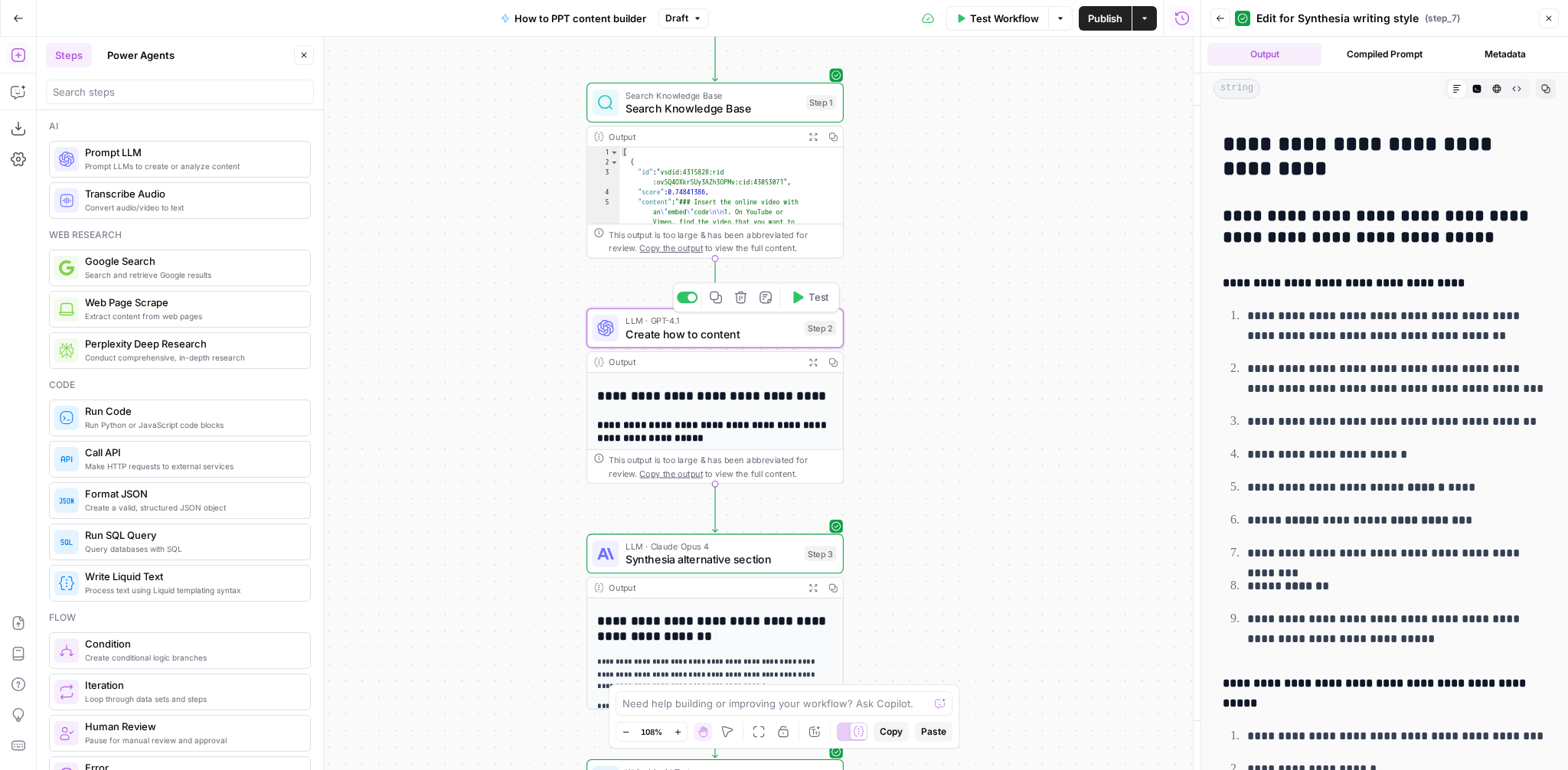type on "Create how to content" 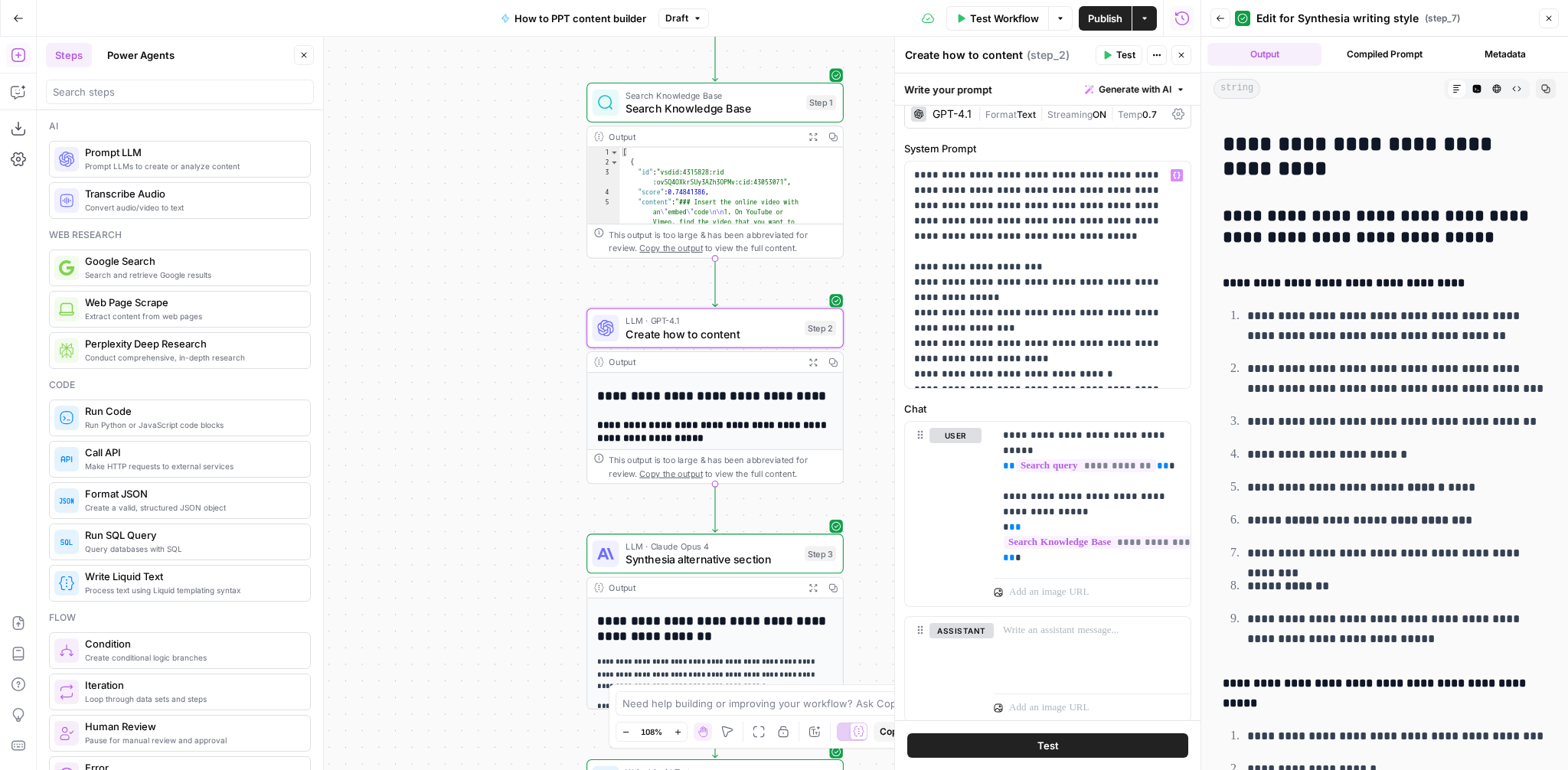 scroll, scrollTop: 0, scrollLeft: 0, axis: both 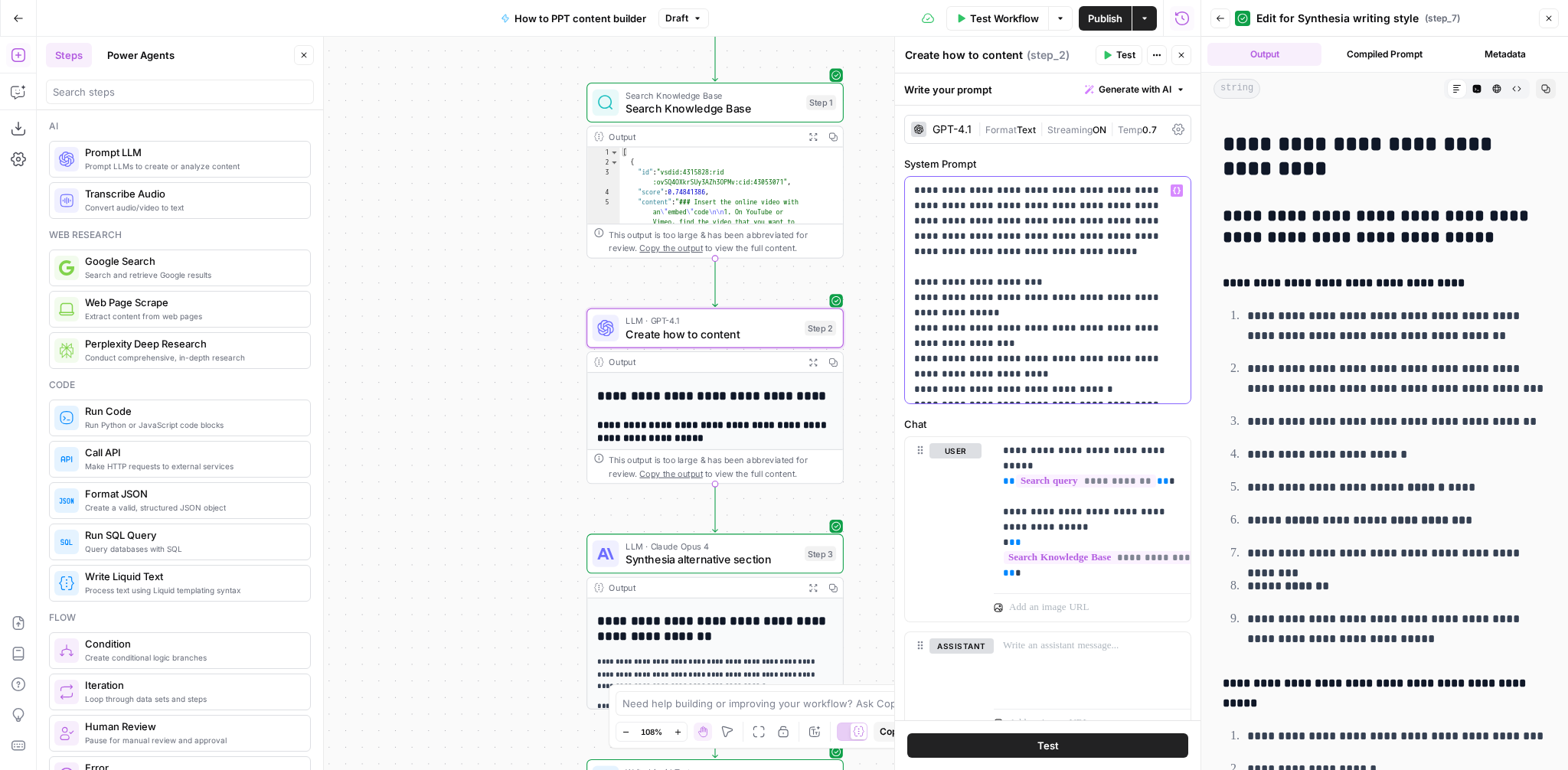 click on "**********" at bounding box center (1047, 290) 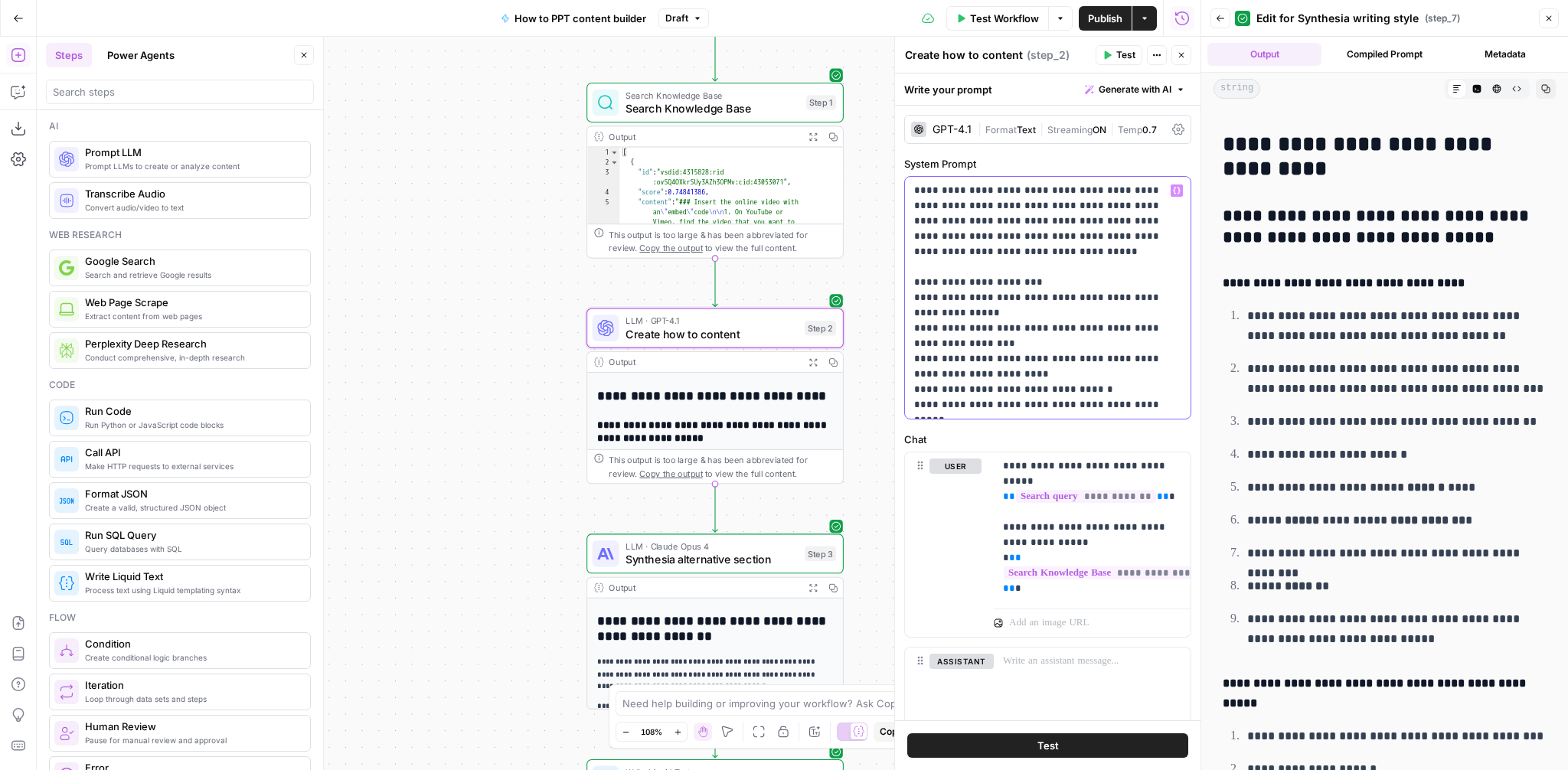 type 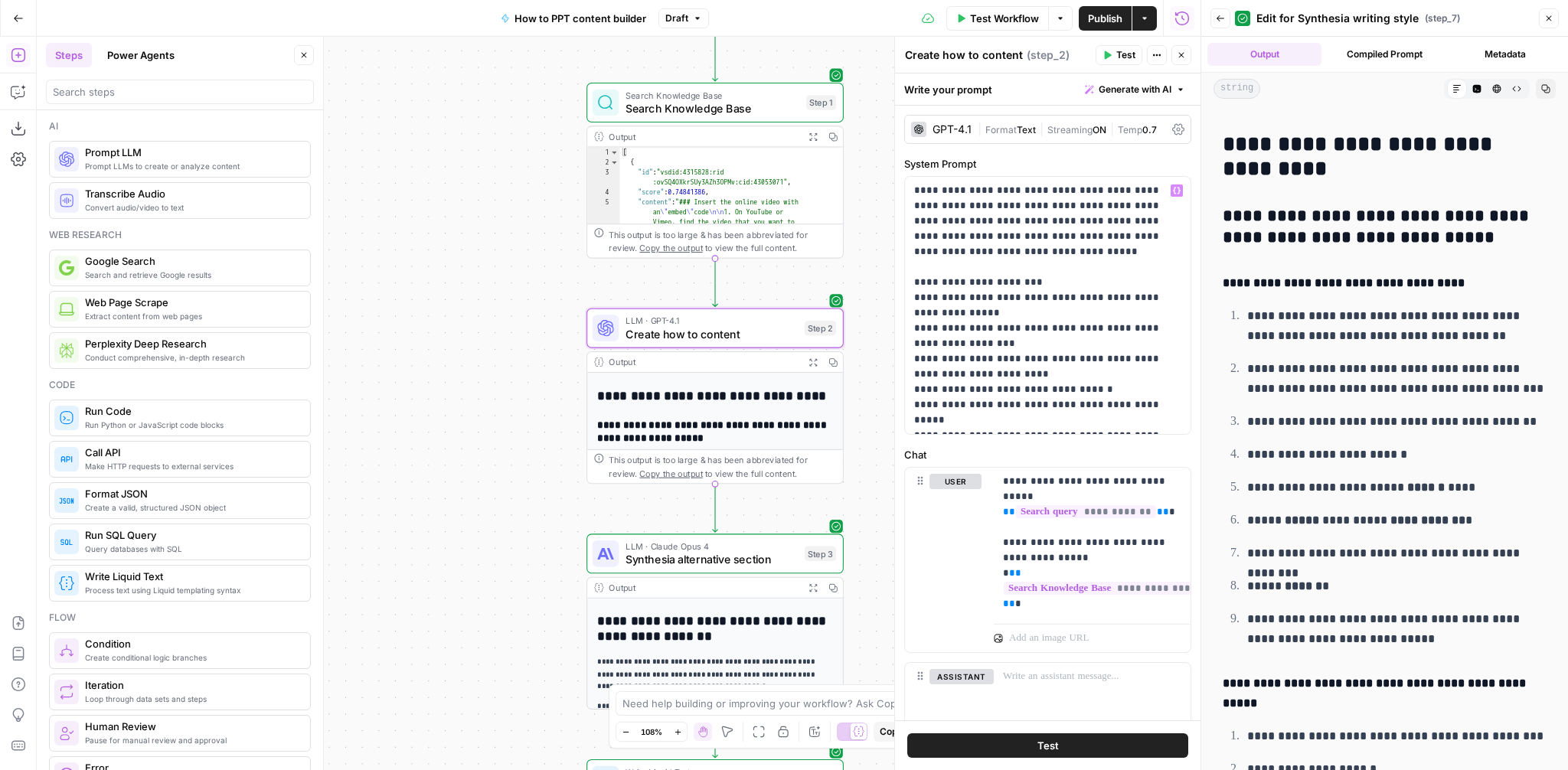 click on "Test" at bounding box center [1048, 746] 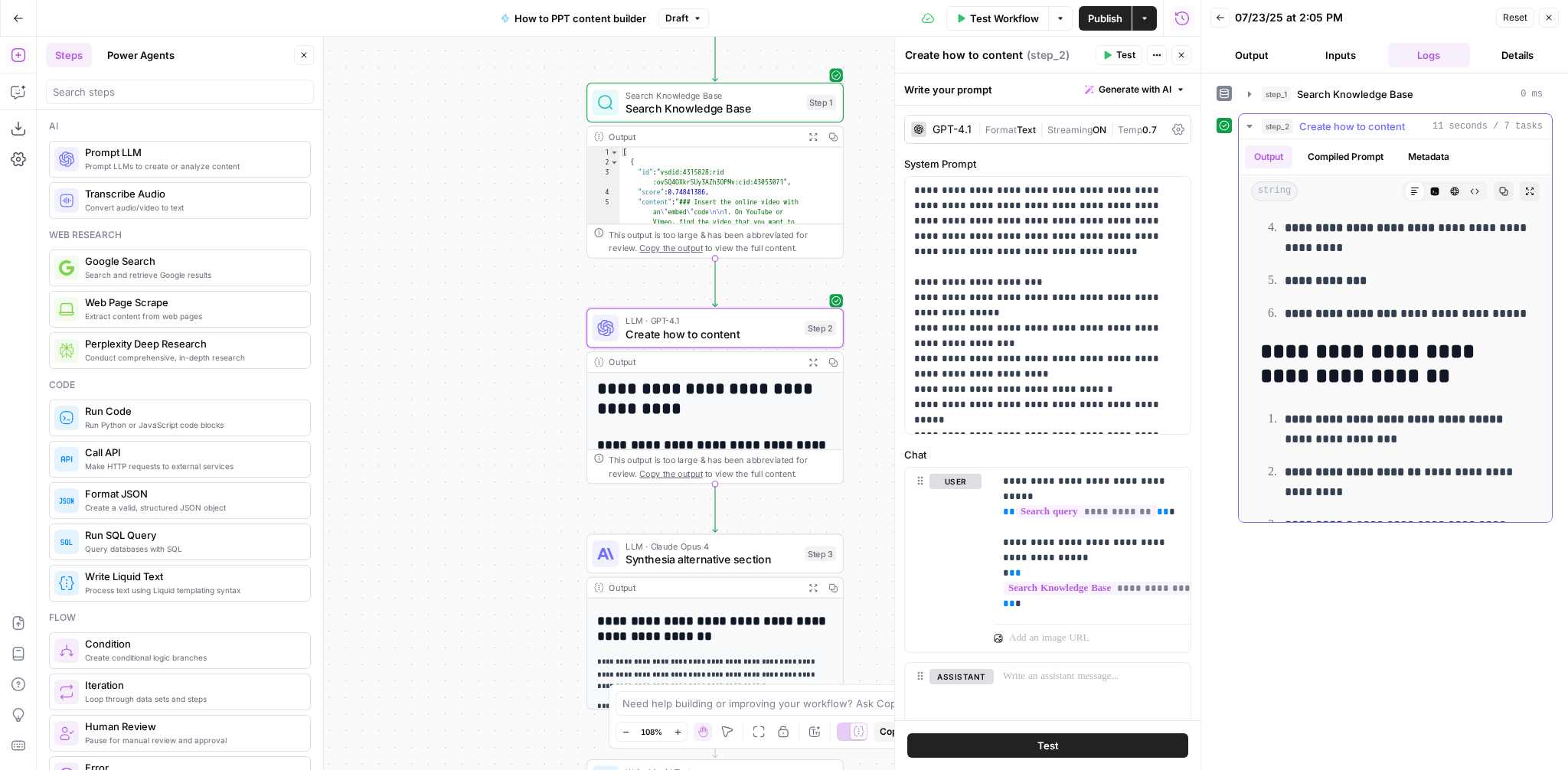 scroll, scrollTop: 0, scrollLeft: 0, axis: both 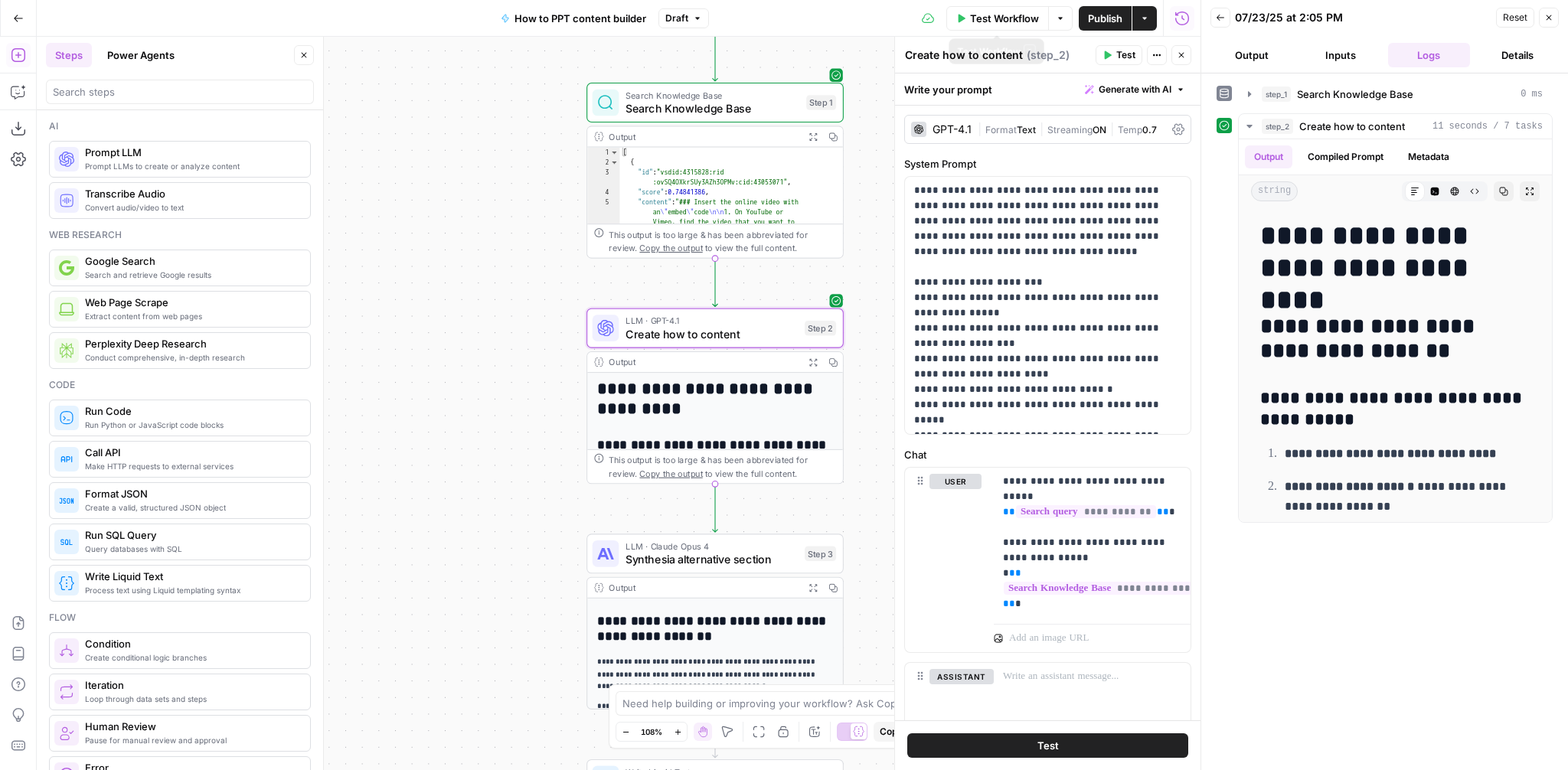 click on "Test Workflow" at bounding box center (998, 18) 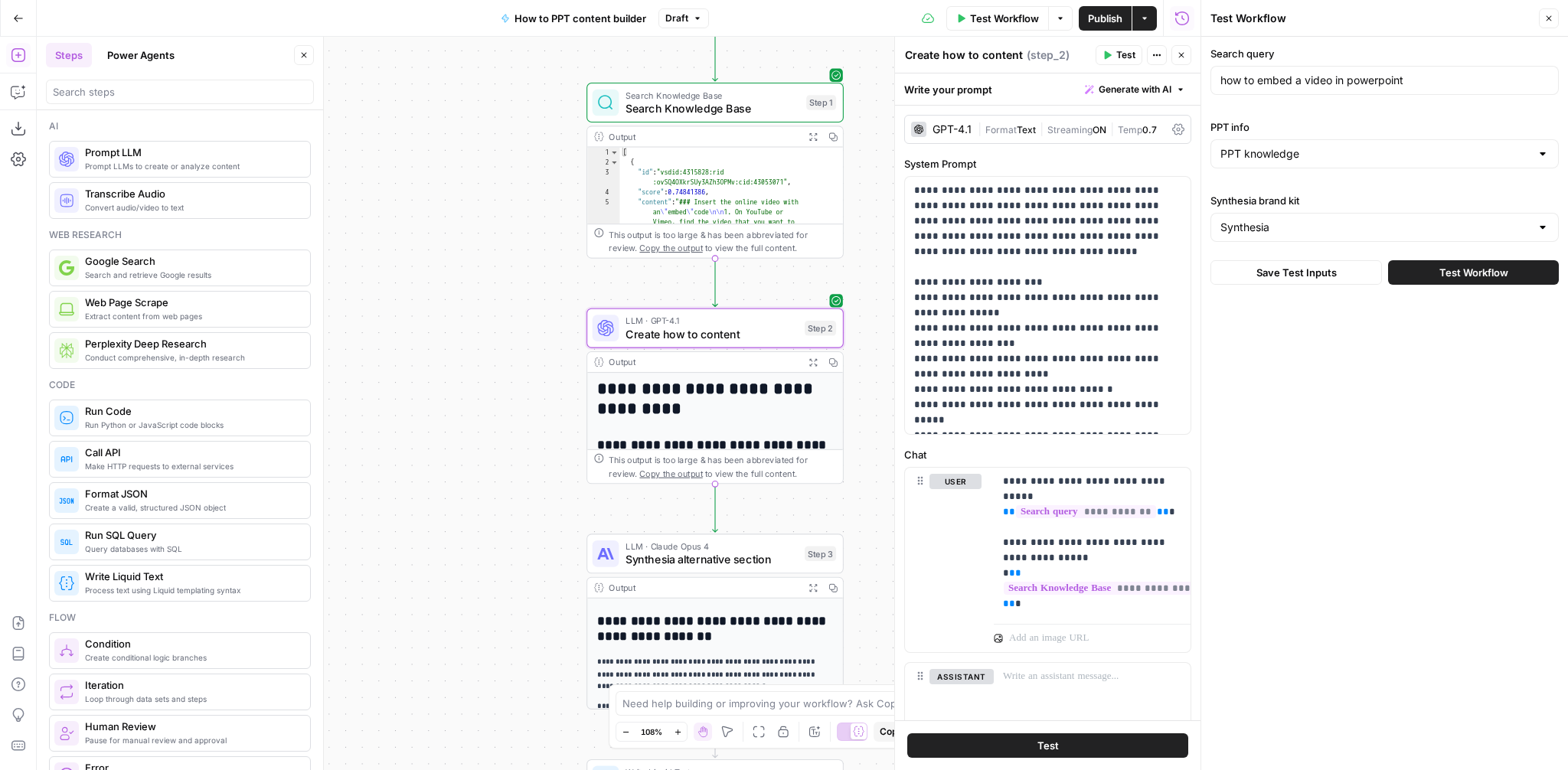 click on "Test Workflow" at bounding box center [1473, 272] 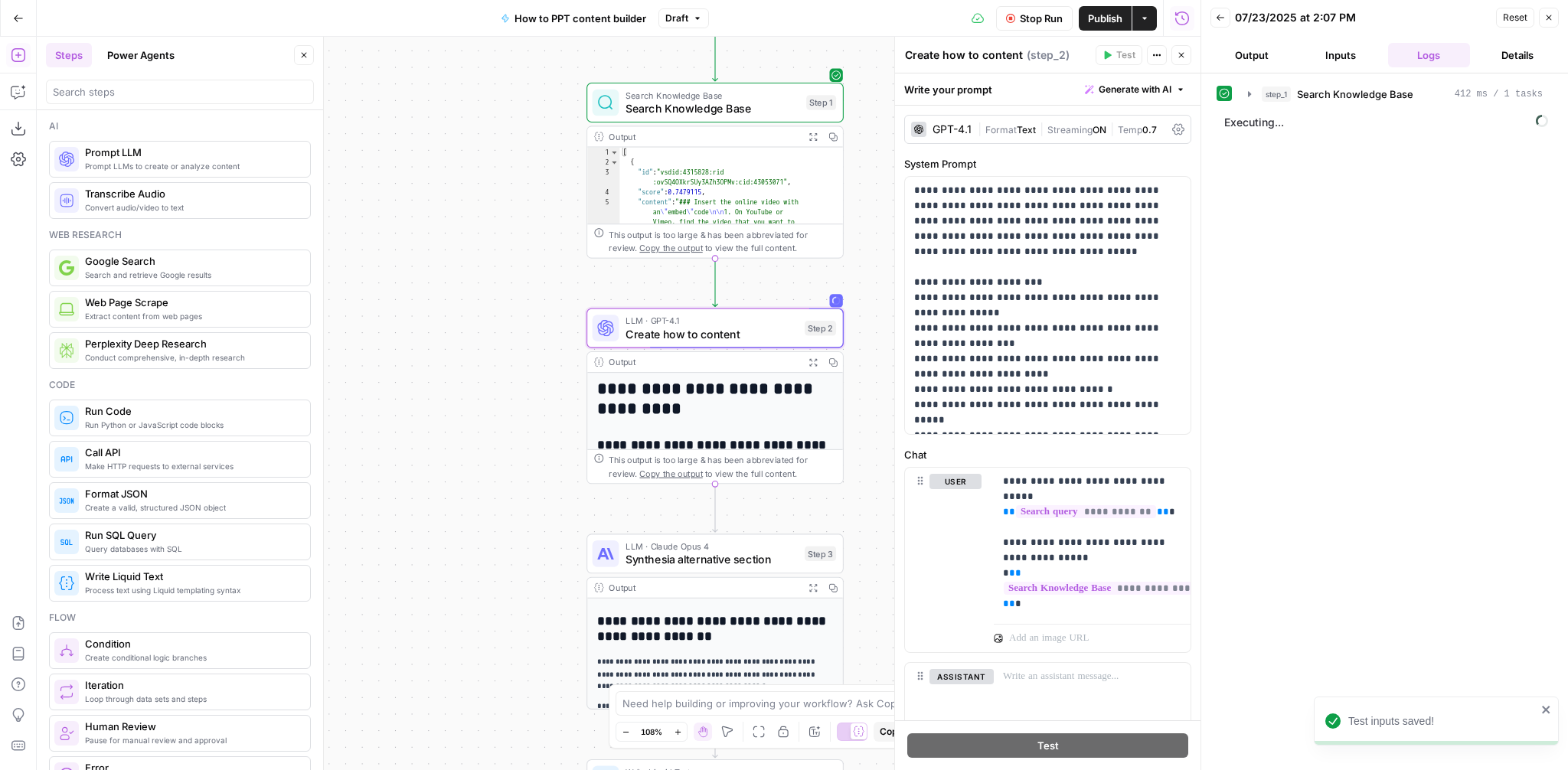 click on "Close" at bounding box center [1181, 55] 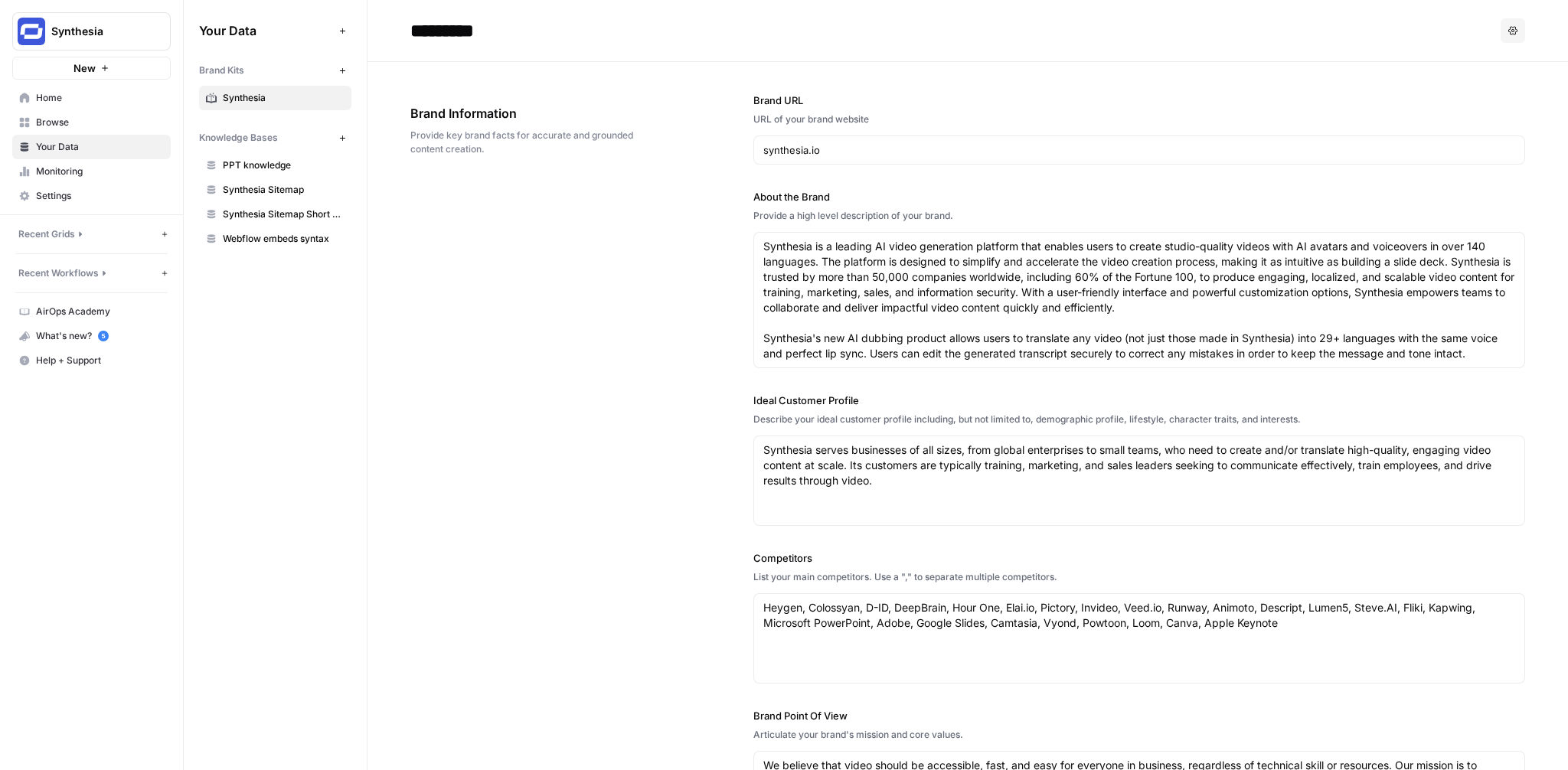 scroll, scrollTop: 0, scrollLeft: 0, axis: both 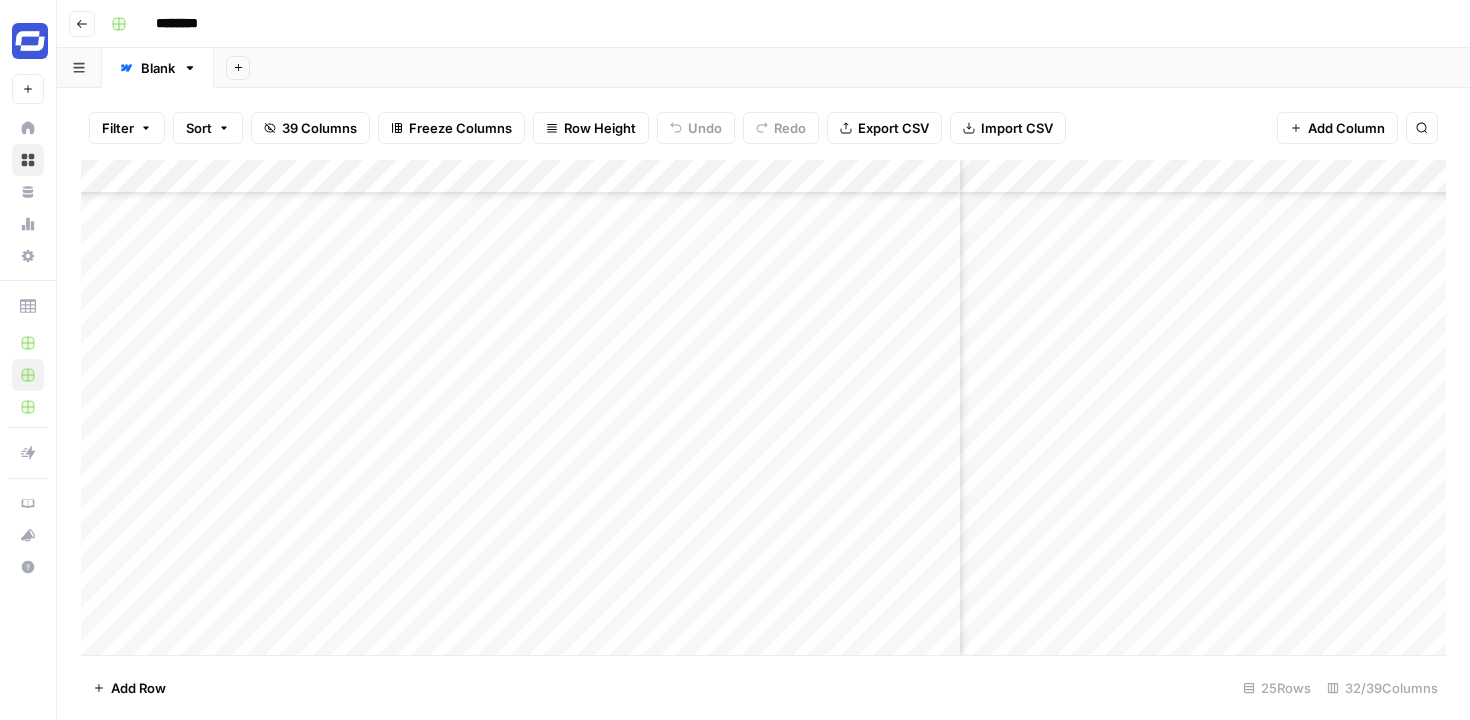 click on "Add Column" at bounding box center (763, 407) 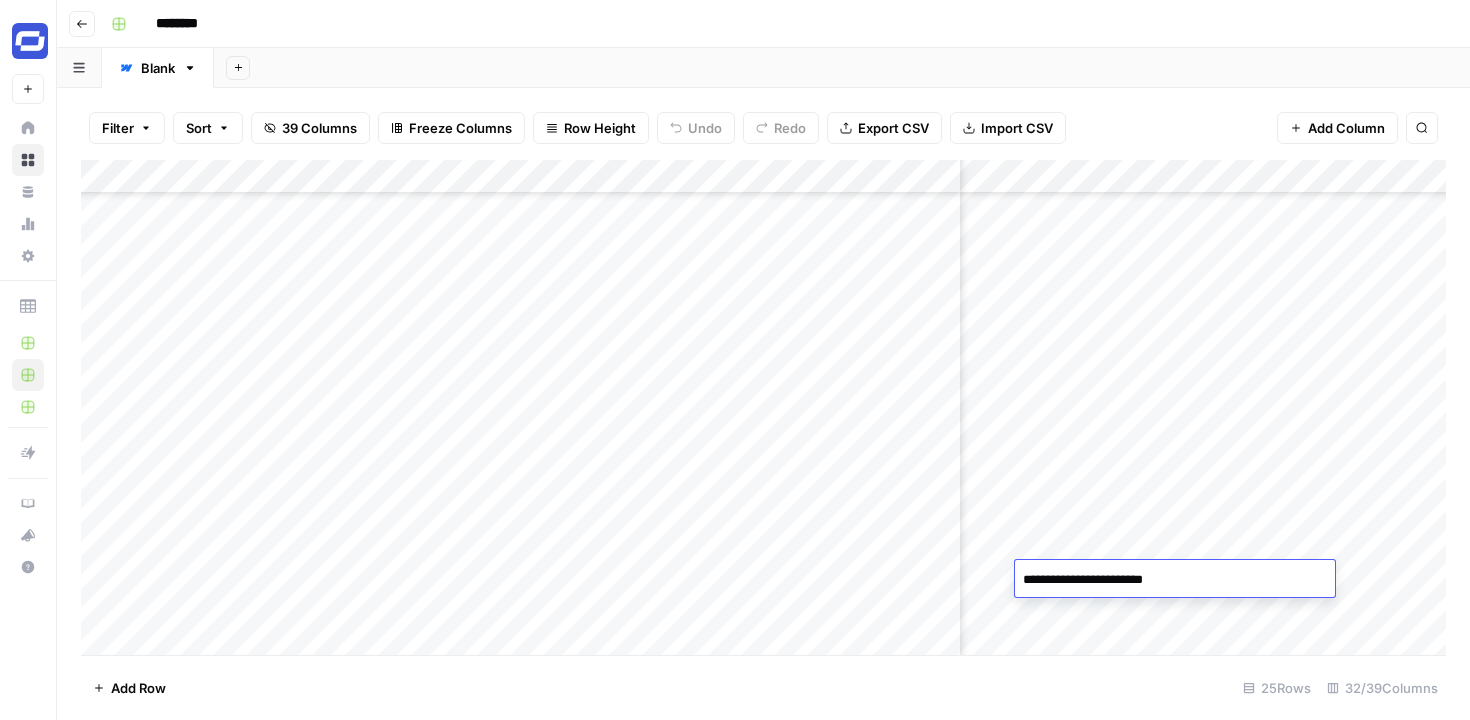 click on "**********" at bounding box center (1175, 580) 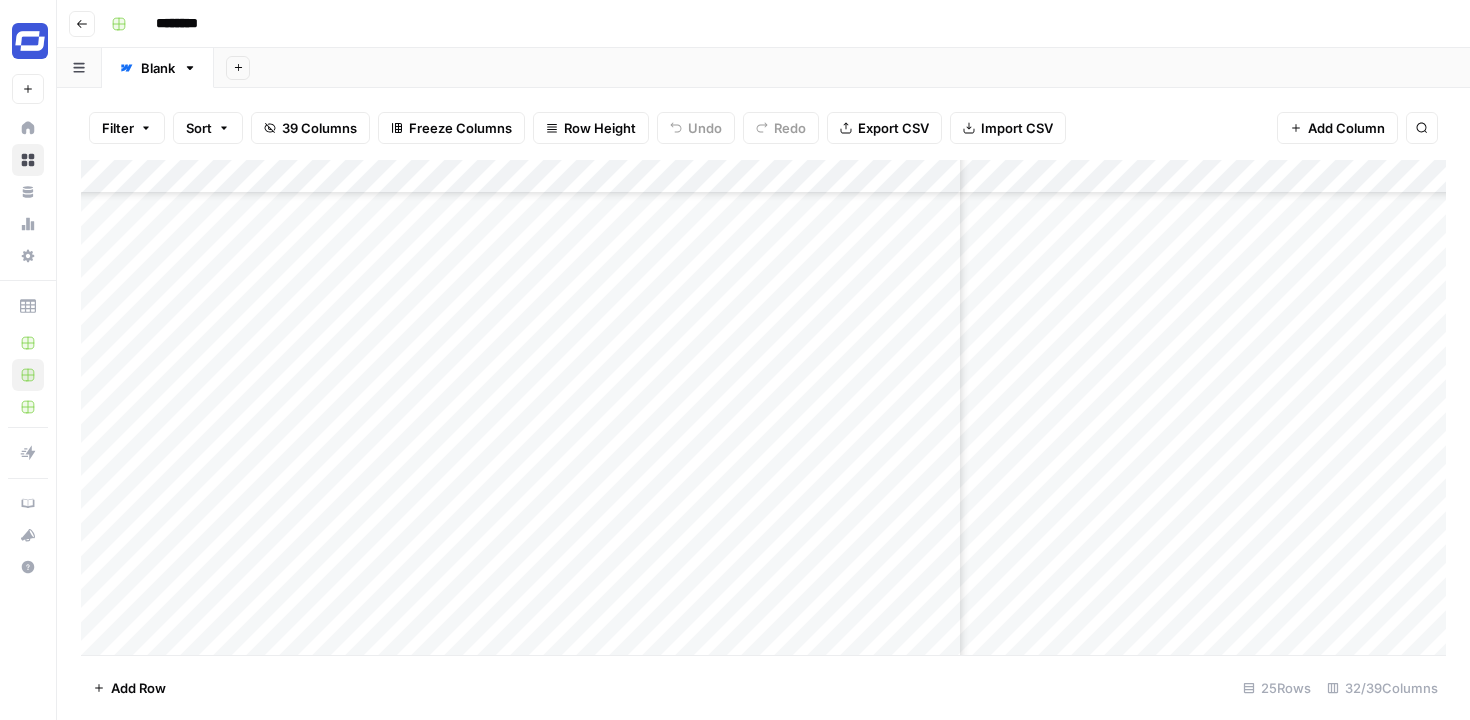click on "Add Column" at bounding box center (763, 407) 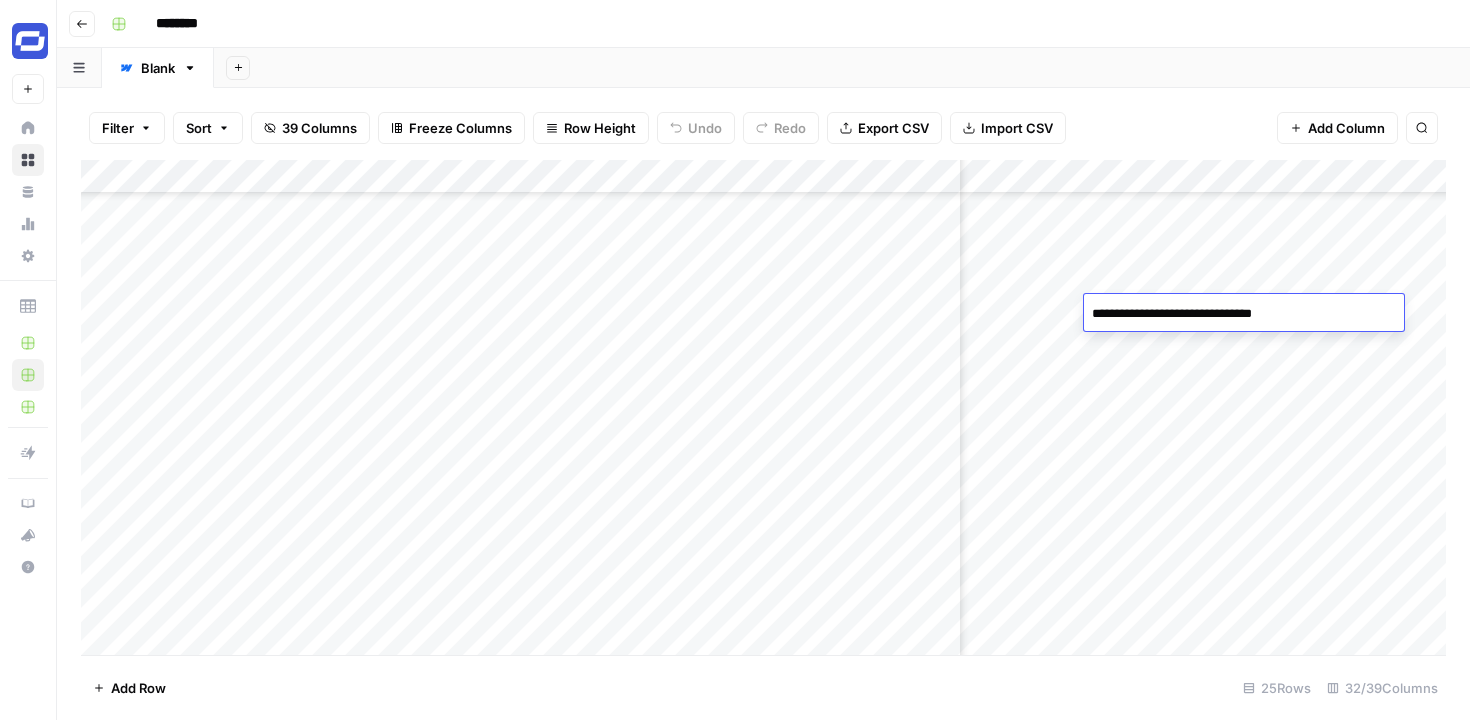 scroll, scrollTop: 373, scrollLeft: 3104, axis: both 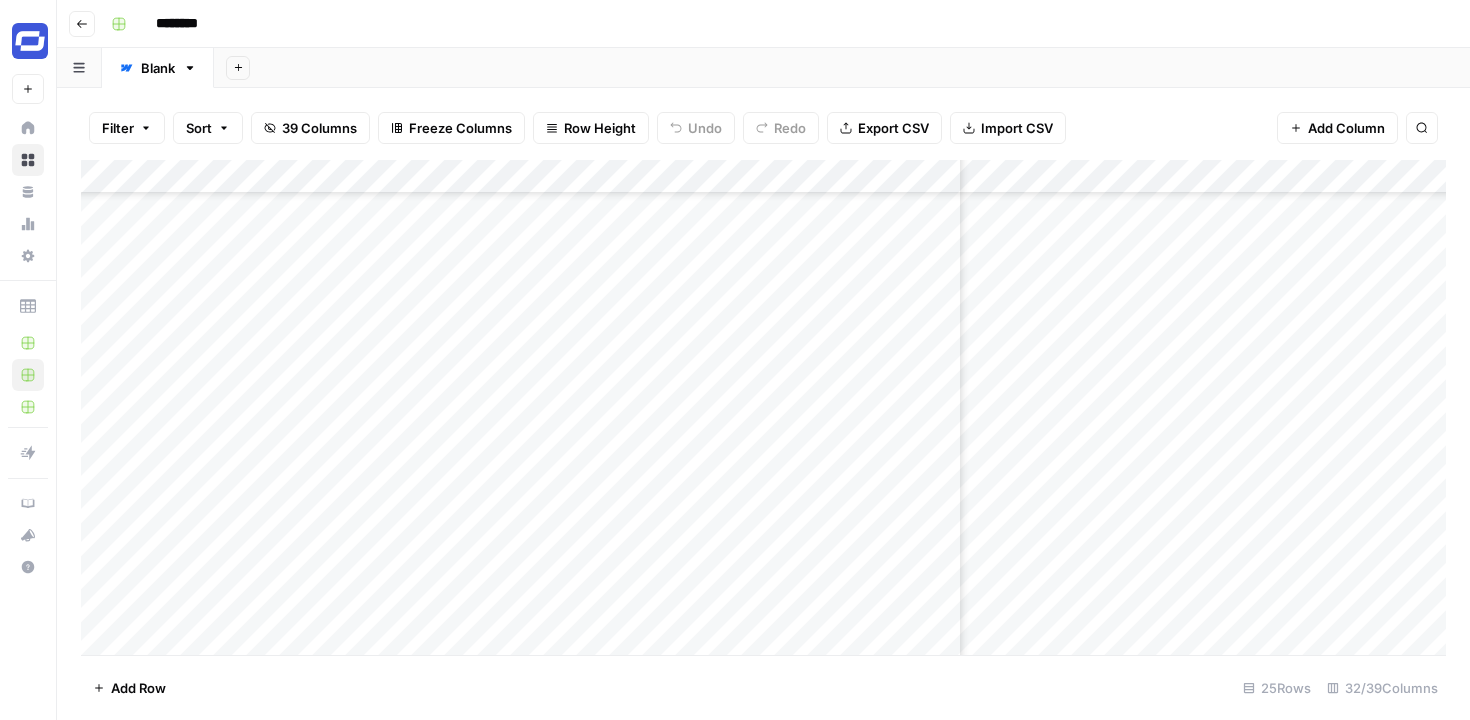 click on "Add Column" at bounding box center (763, 407) 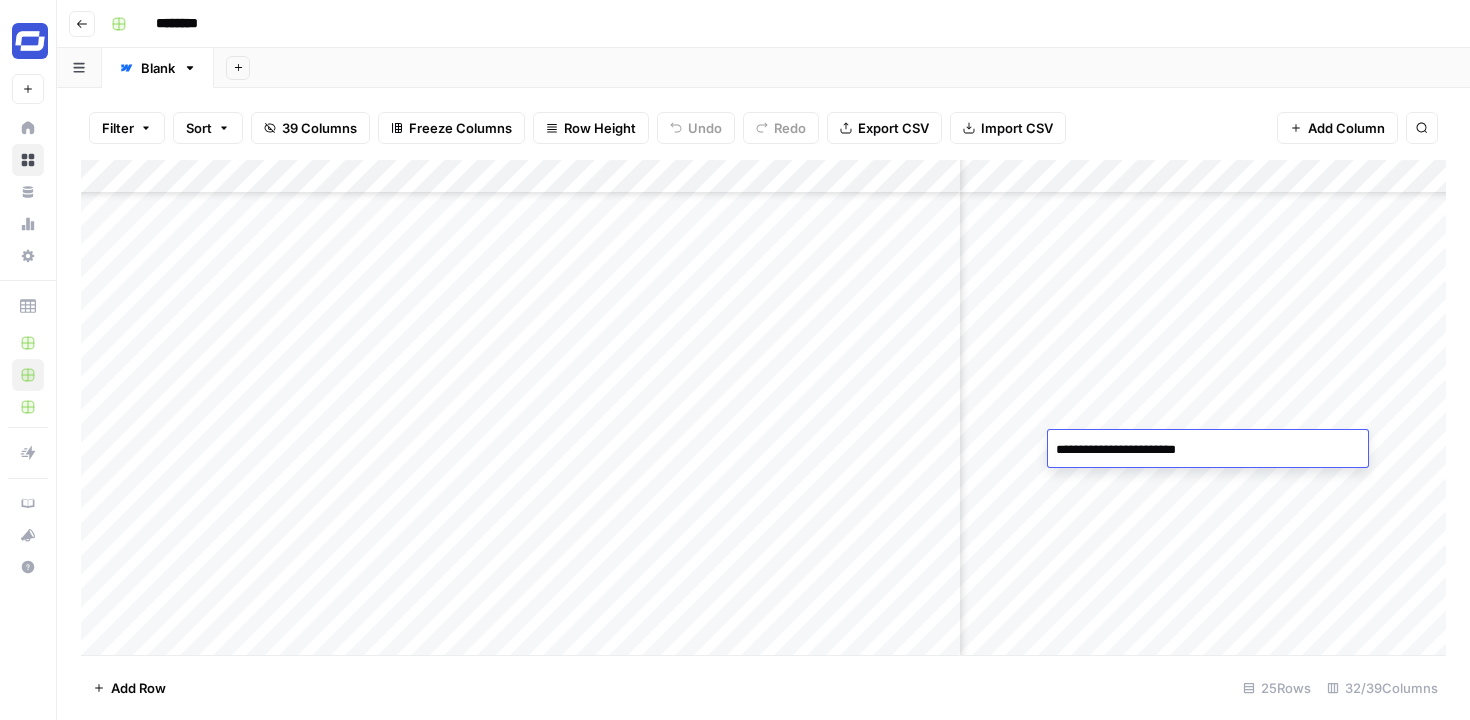 click on "**********" at bounding box center [1208, 450] 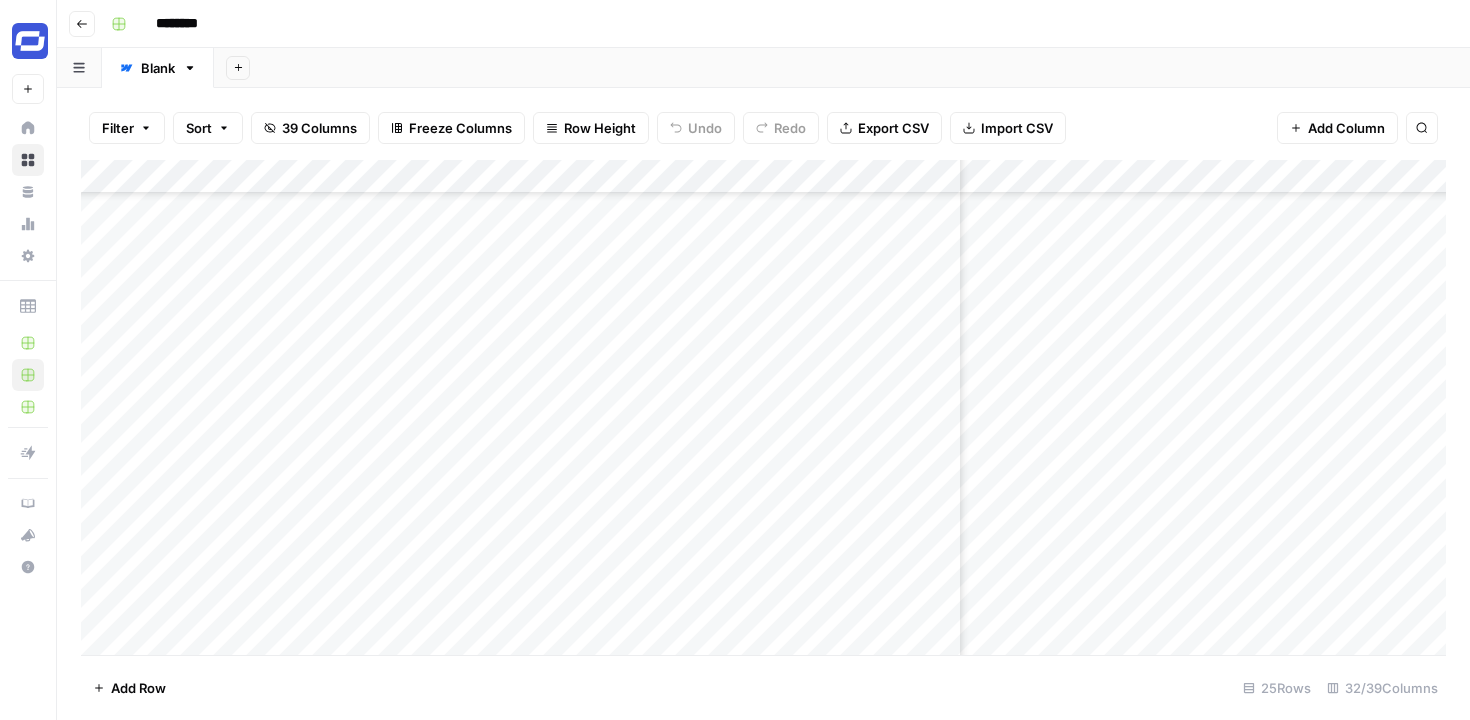 click on "Add Column" at bounding box center (763, 407) 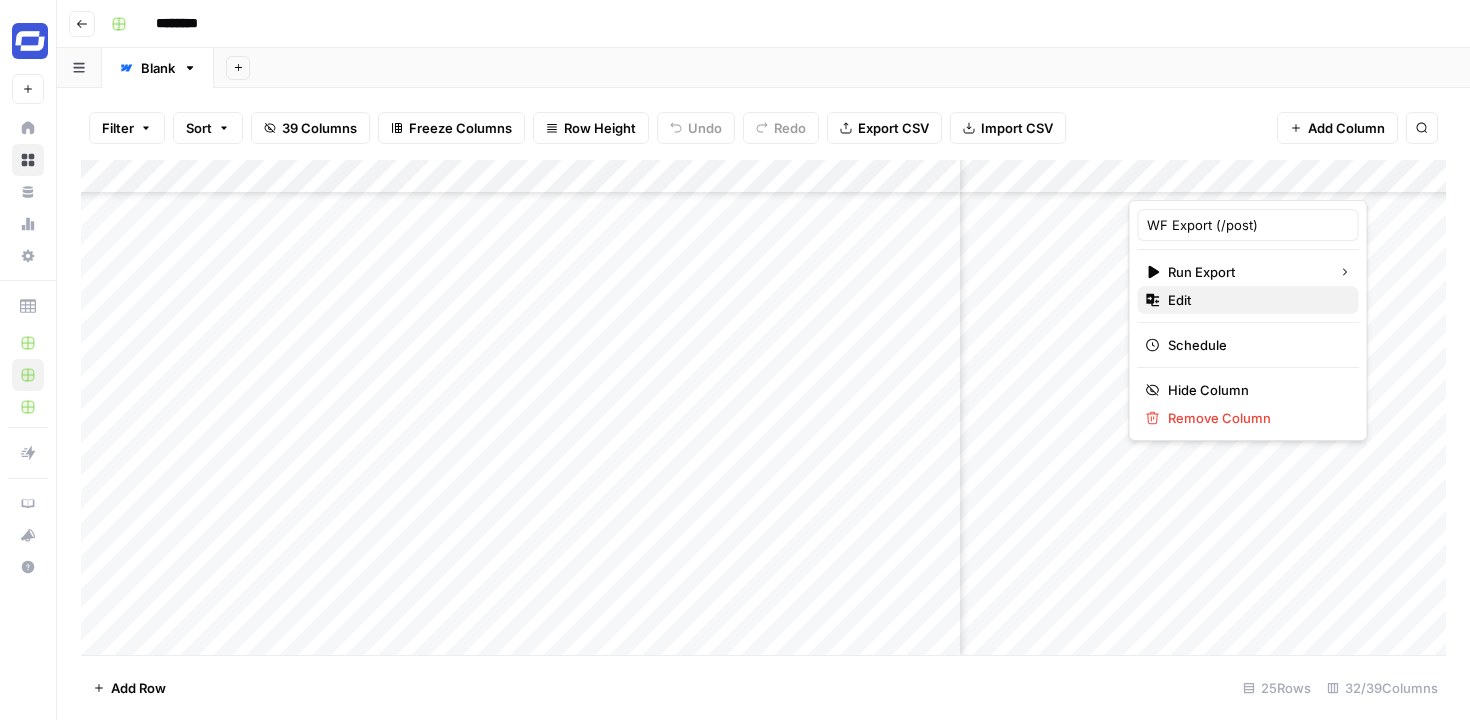 click on "Edit" at bounding box center (1255, 300) 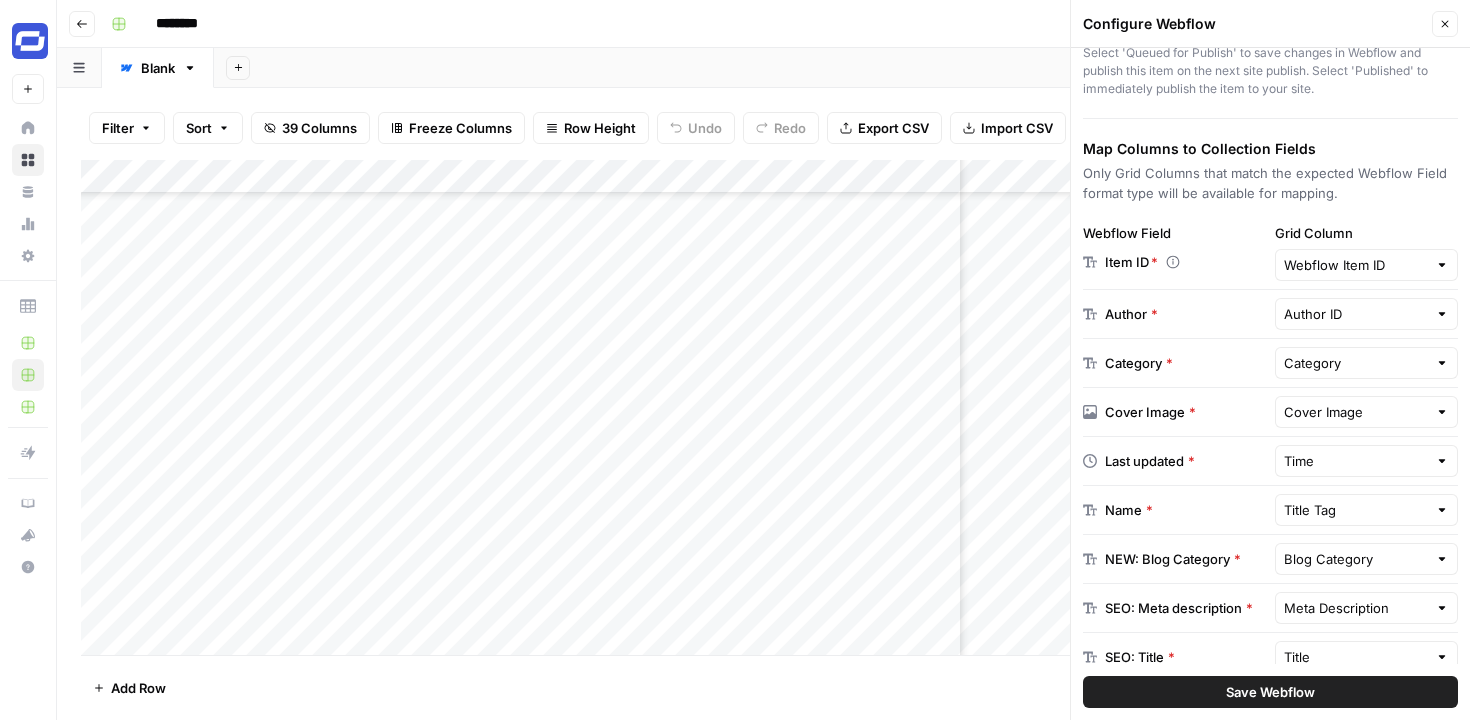scroll, scrollTop: 225, scrollLeft: 0, axis: vertical 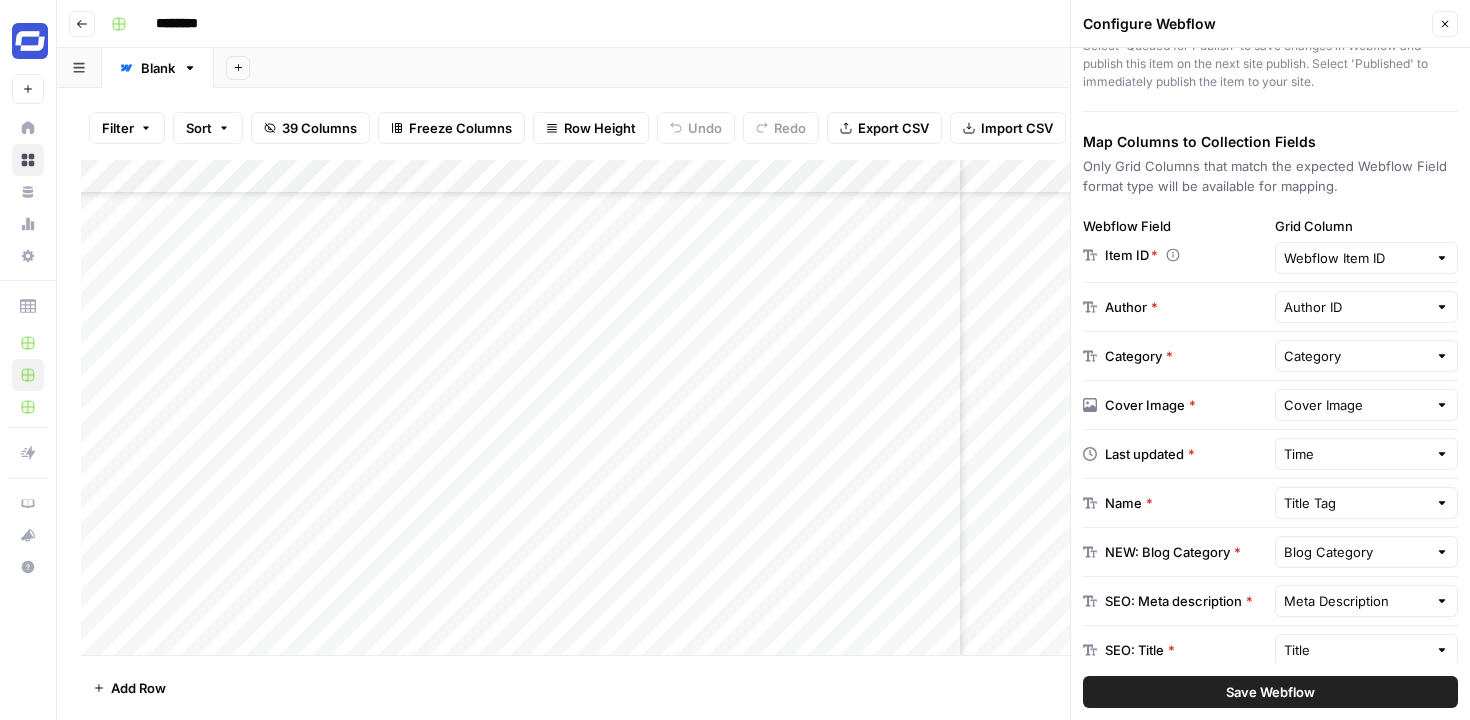 click on "Close" at bounding box center (1445, 24) 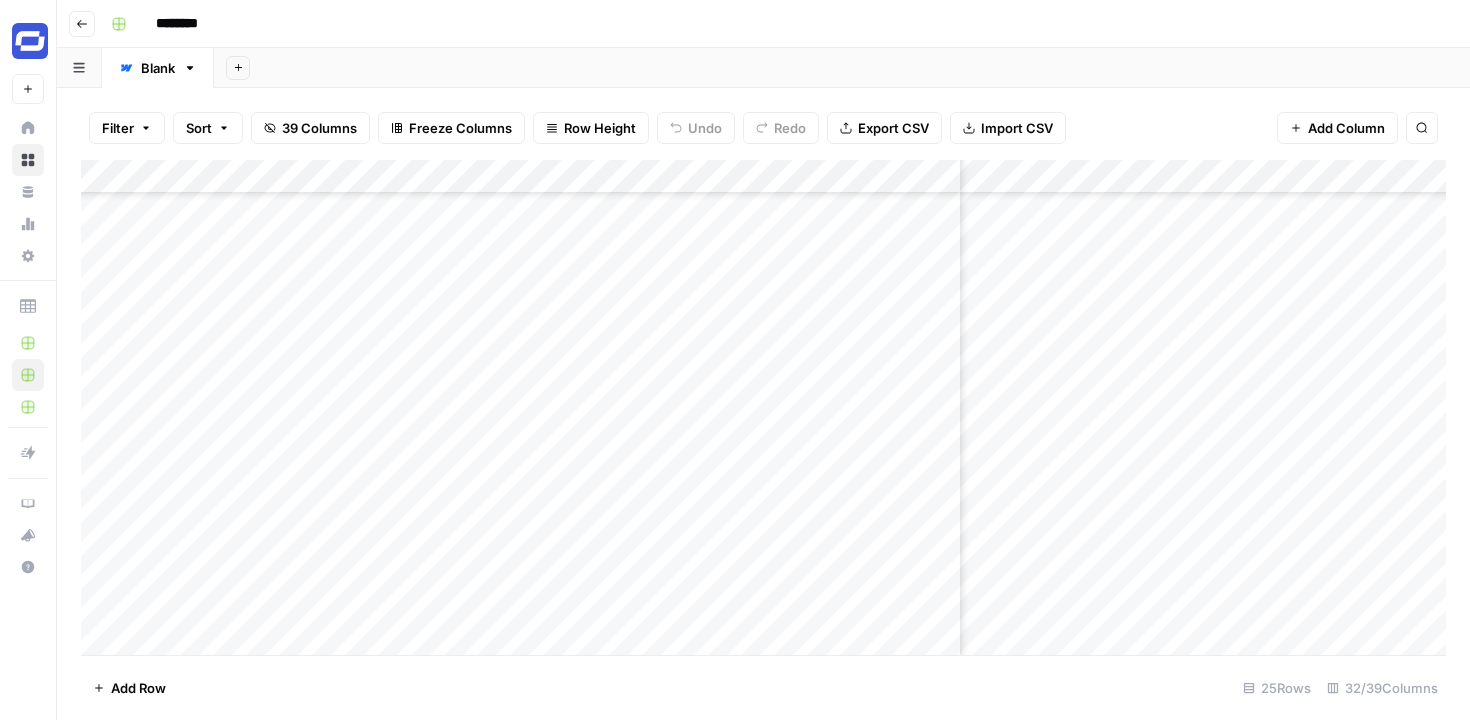 scroll, scrollTop: 408, scrollLeft: 1490, axis: both 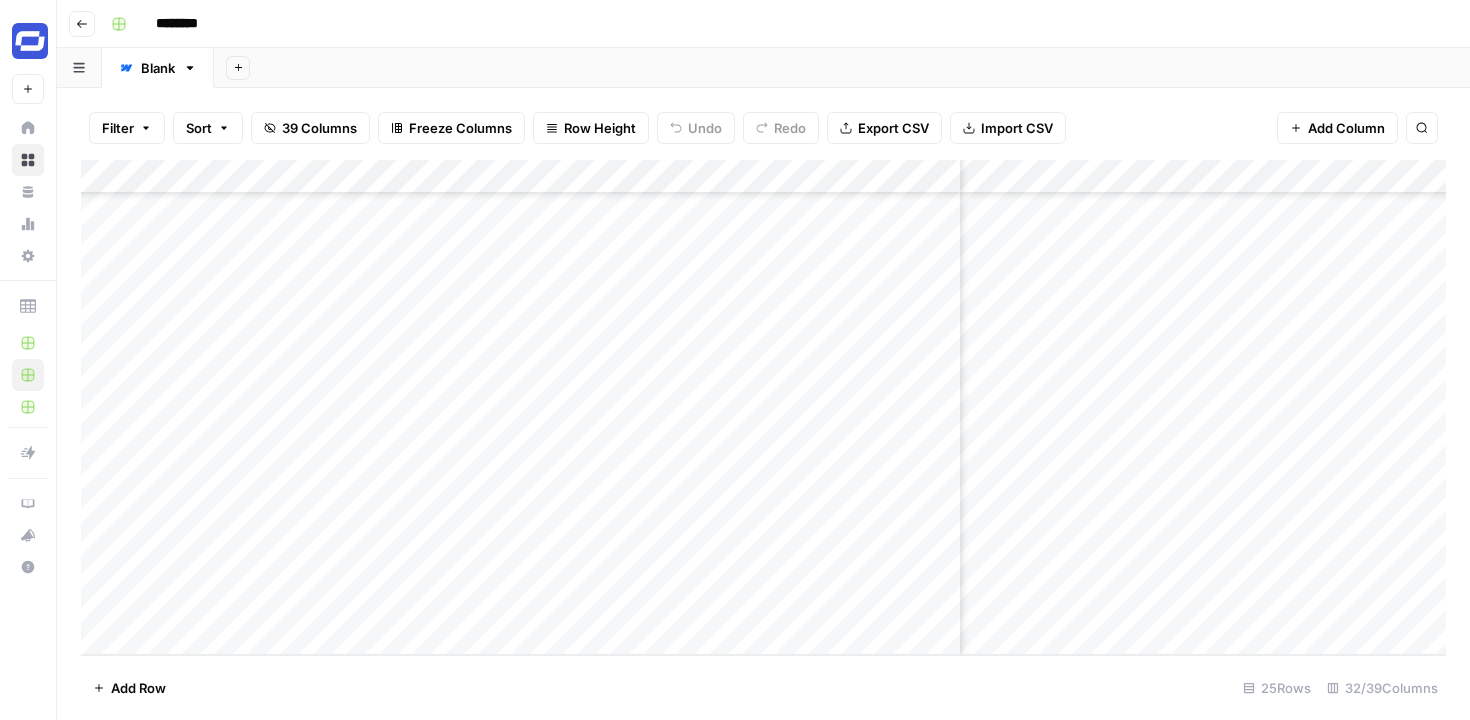 click on "Add Column" at bounding box center [763, 407] 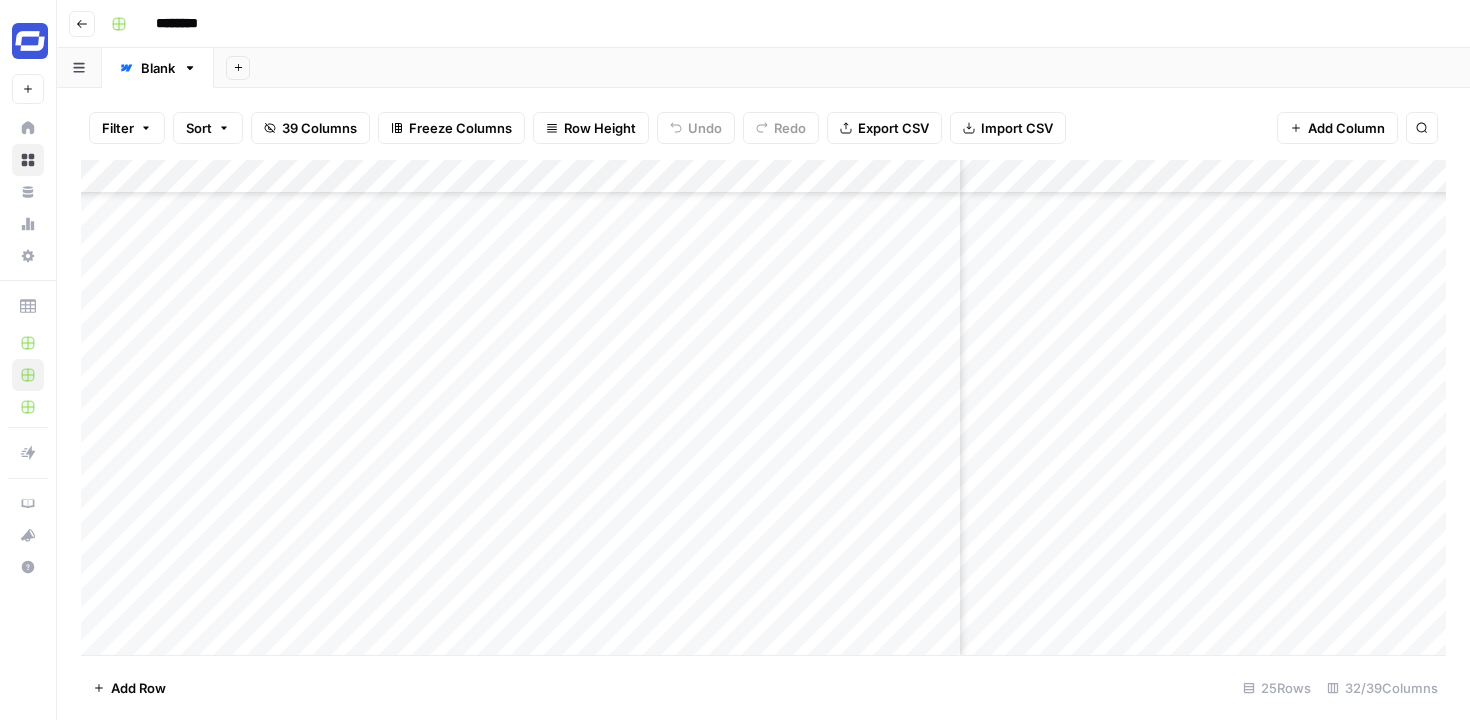 scroll, scrollTop: 420, scrollLeft: 2686, axis: both 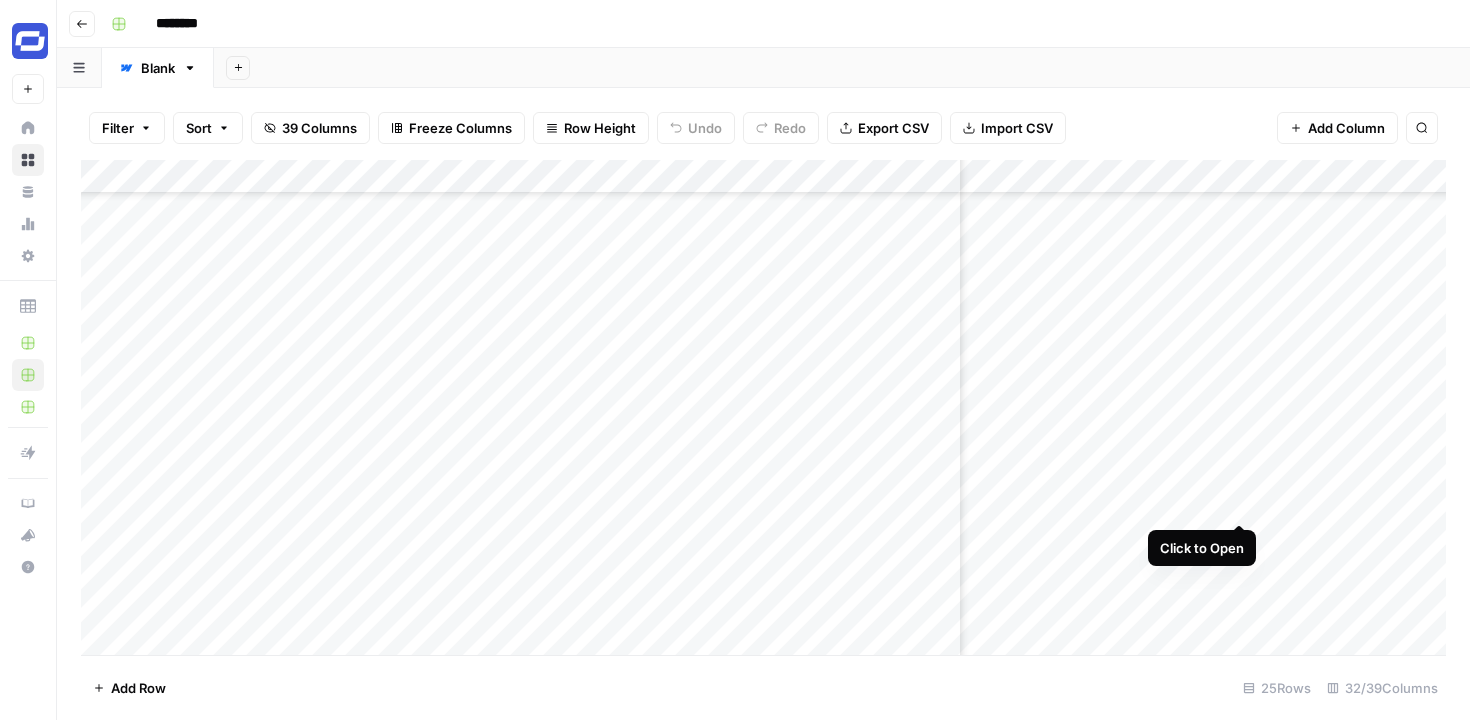 click on "Add Column" at bounding box center (763, 407) 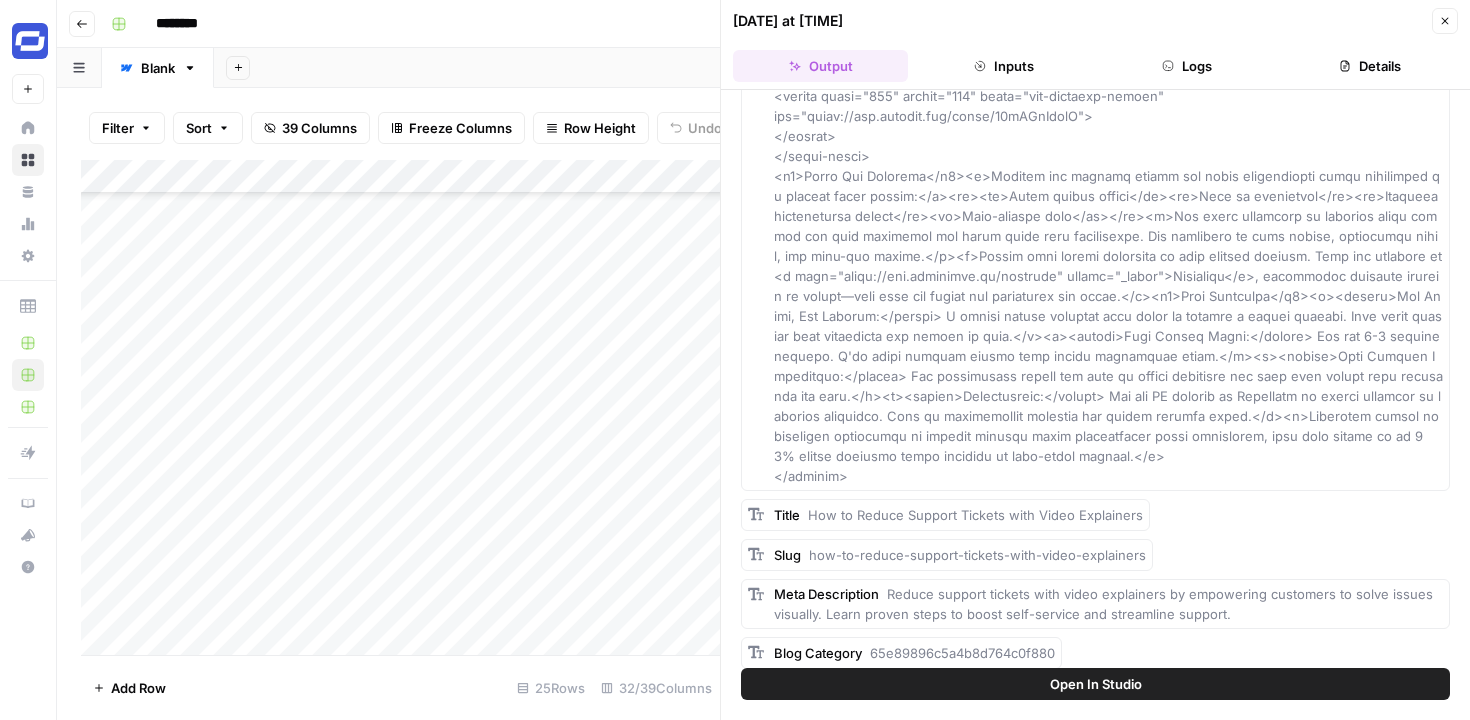 scroll, scrollTop: 5370, scrollLeft: 0, axis: vertical 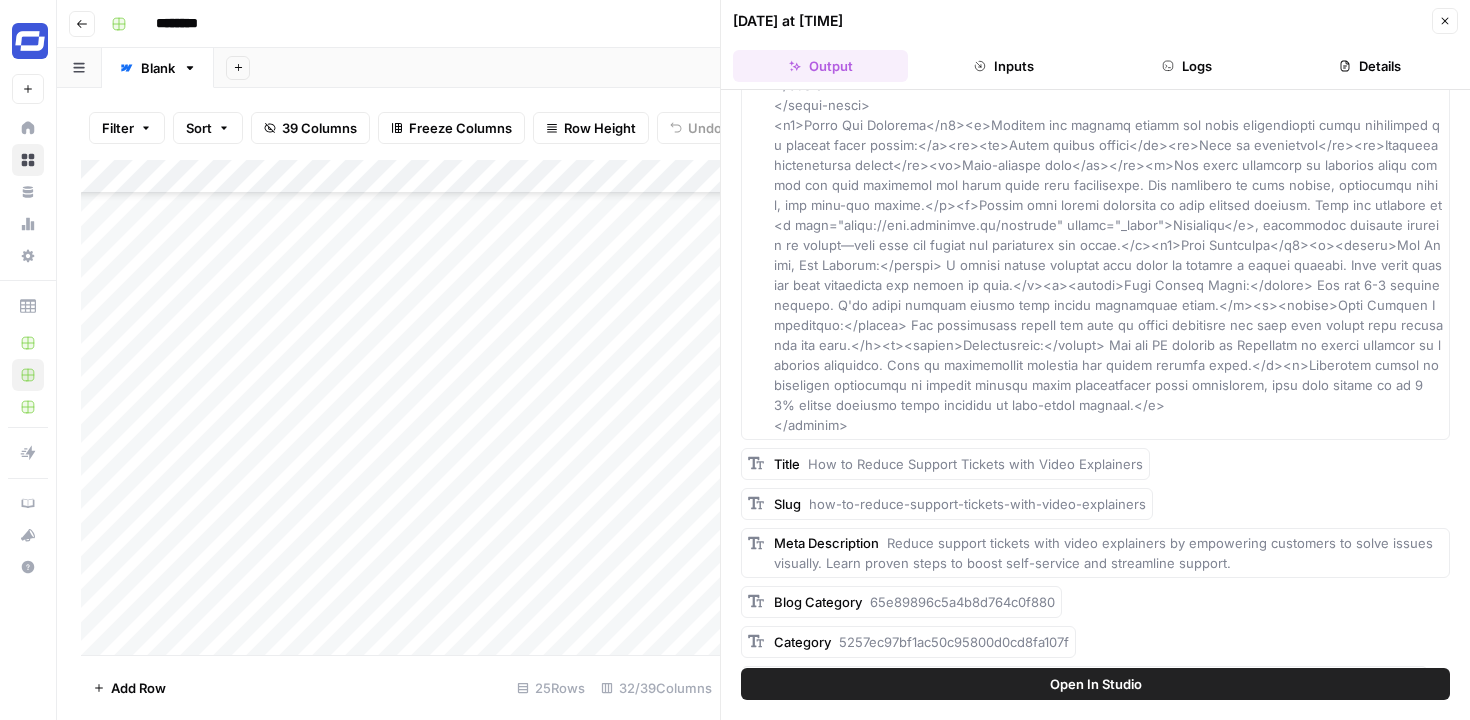click 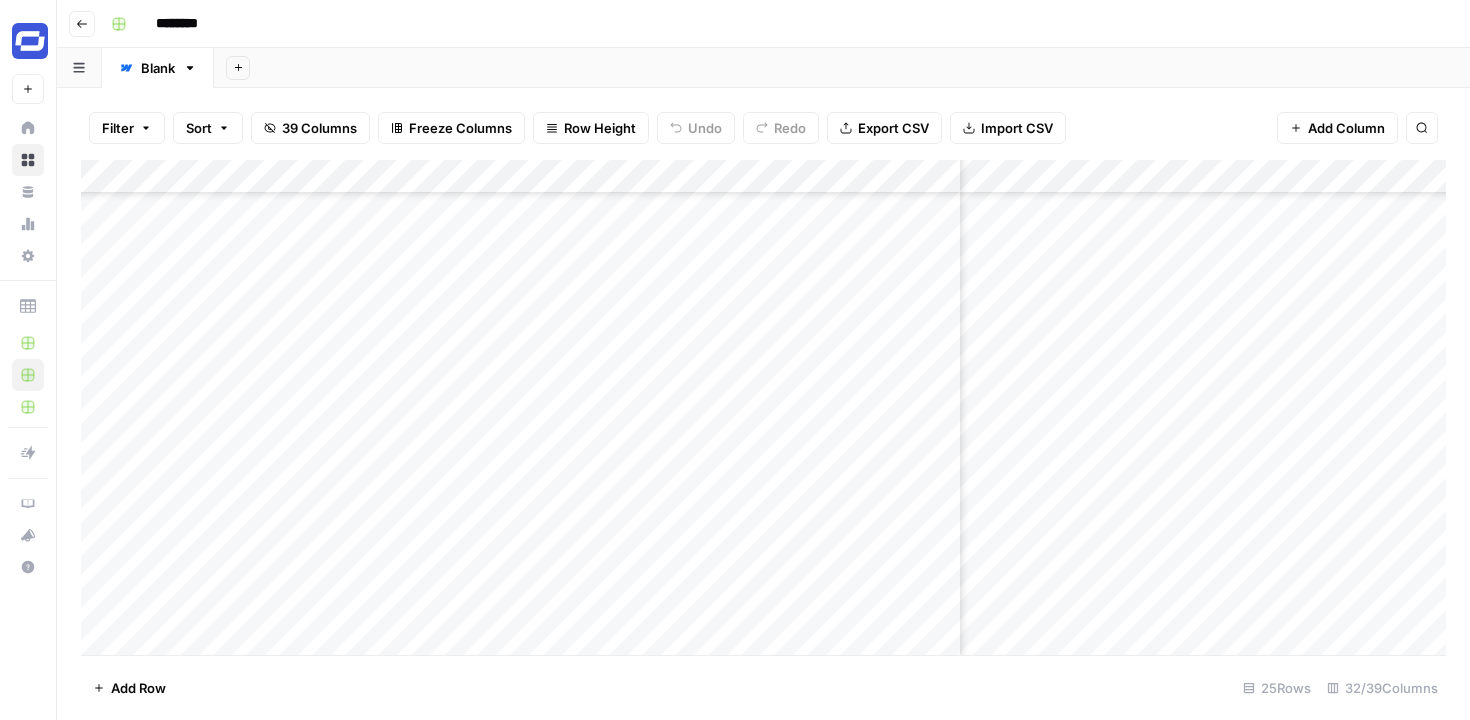 scroll, scrollTop: 420, scrollLeft: 1675, axis: both 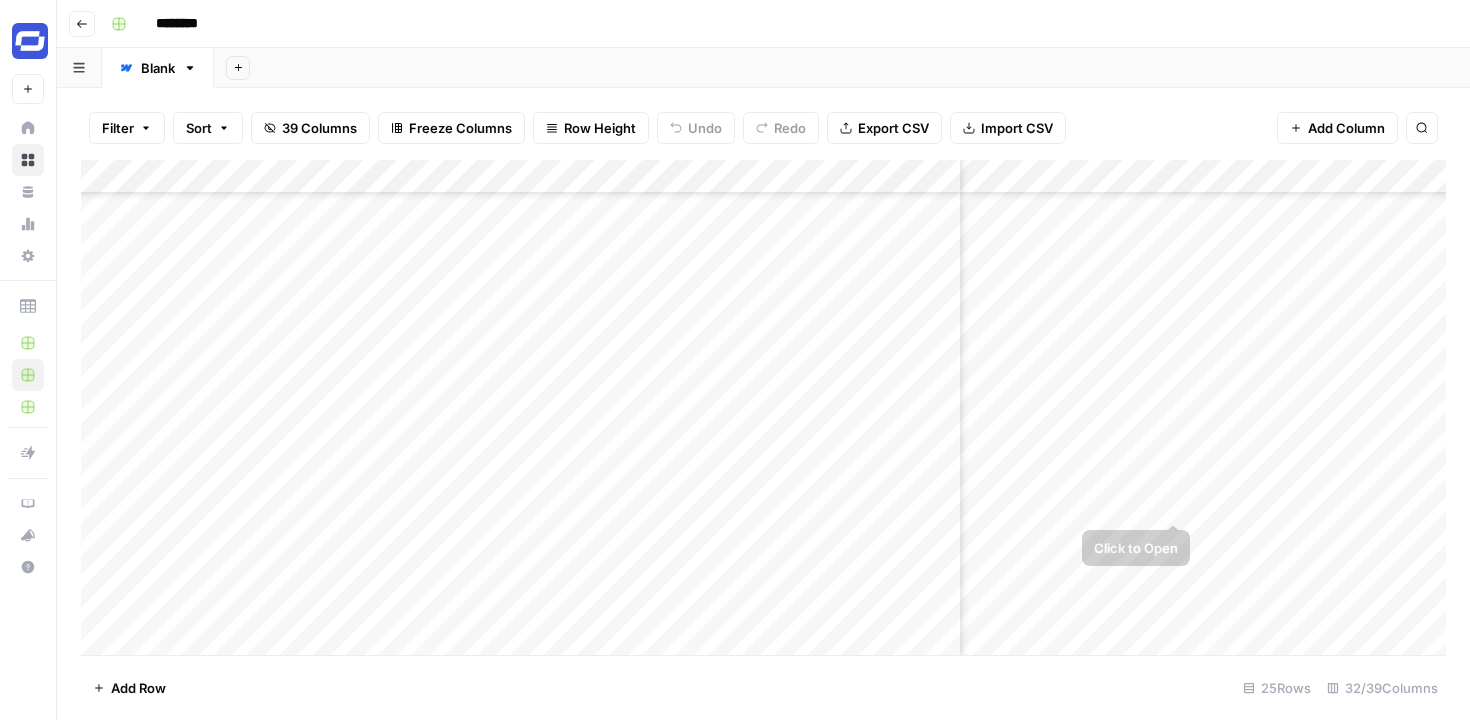 click on "Add Column" at bounding box center [763, 407] 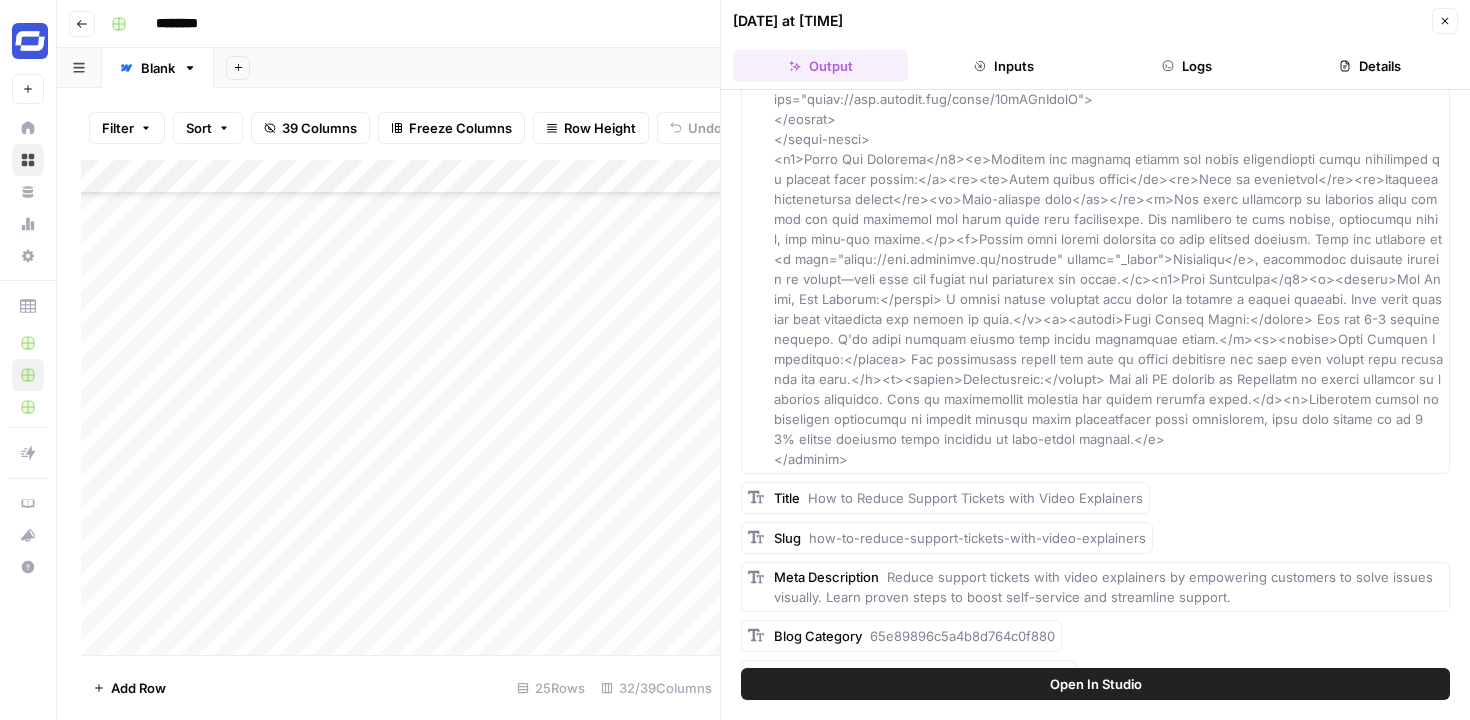 scroll, scrollTop: 5370, scrollLeft: 0, axis: vertical 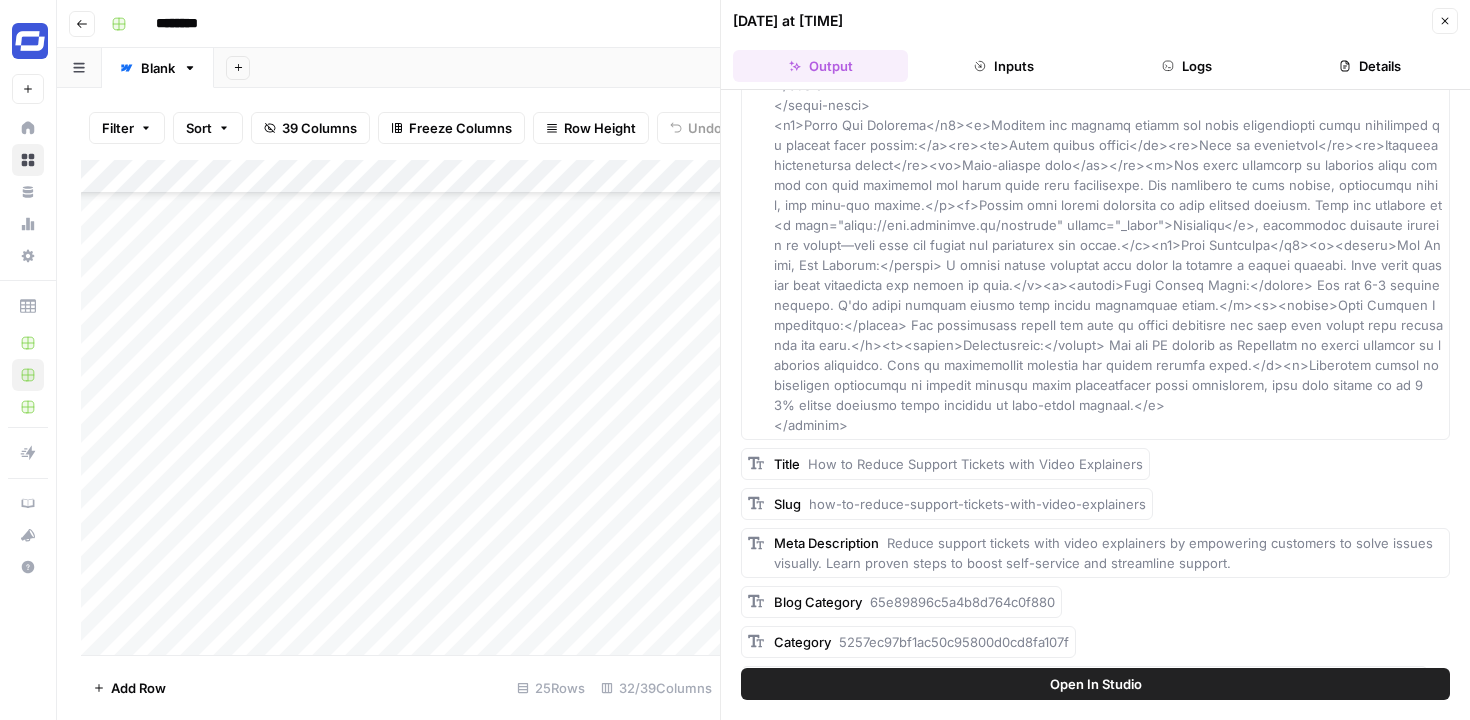 click 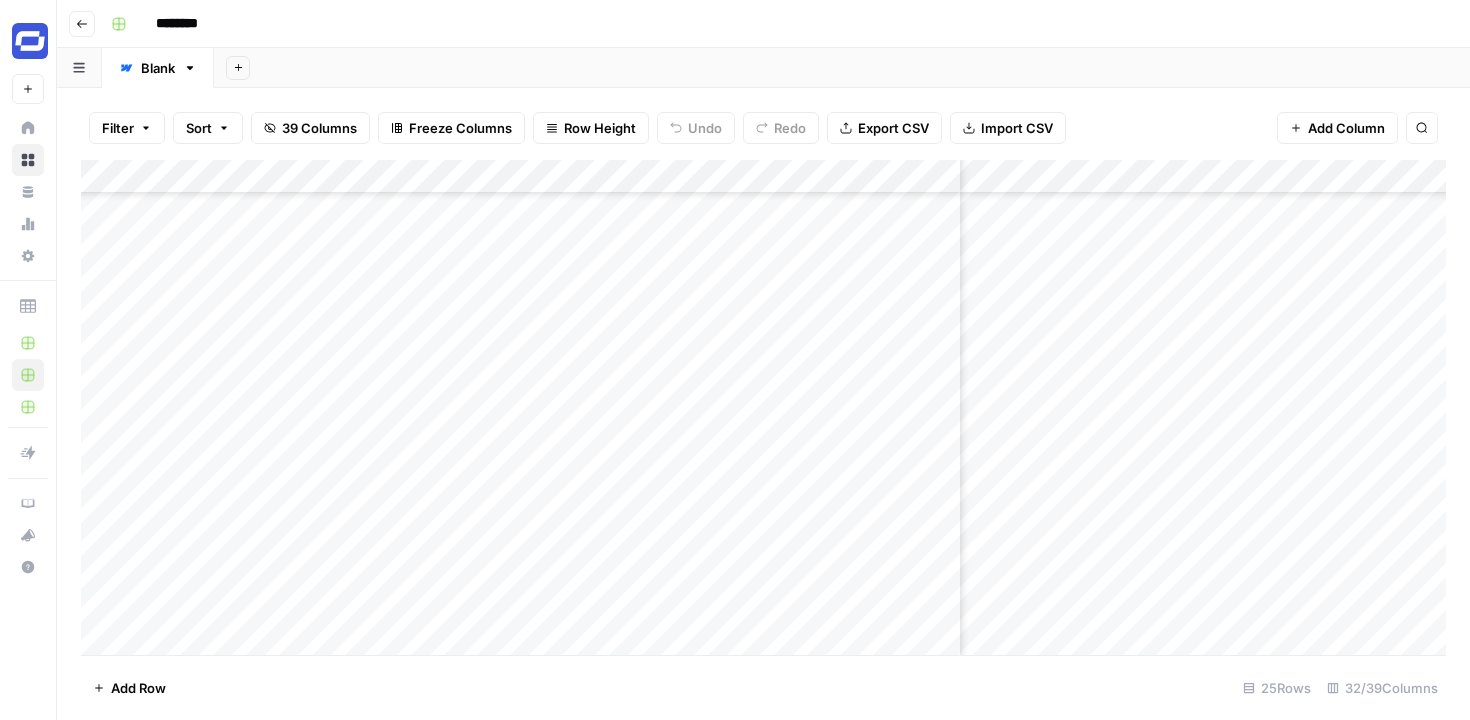 scroll, scrollTop: 420, scrollLeft: 4807, axis: both 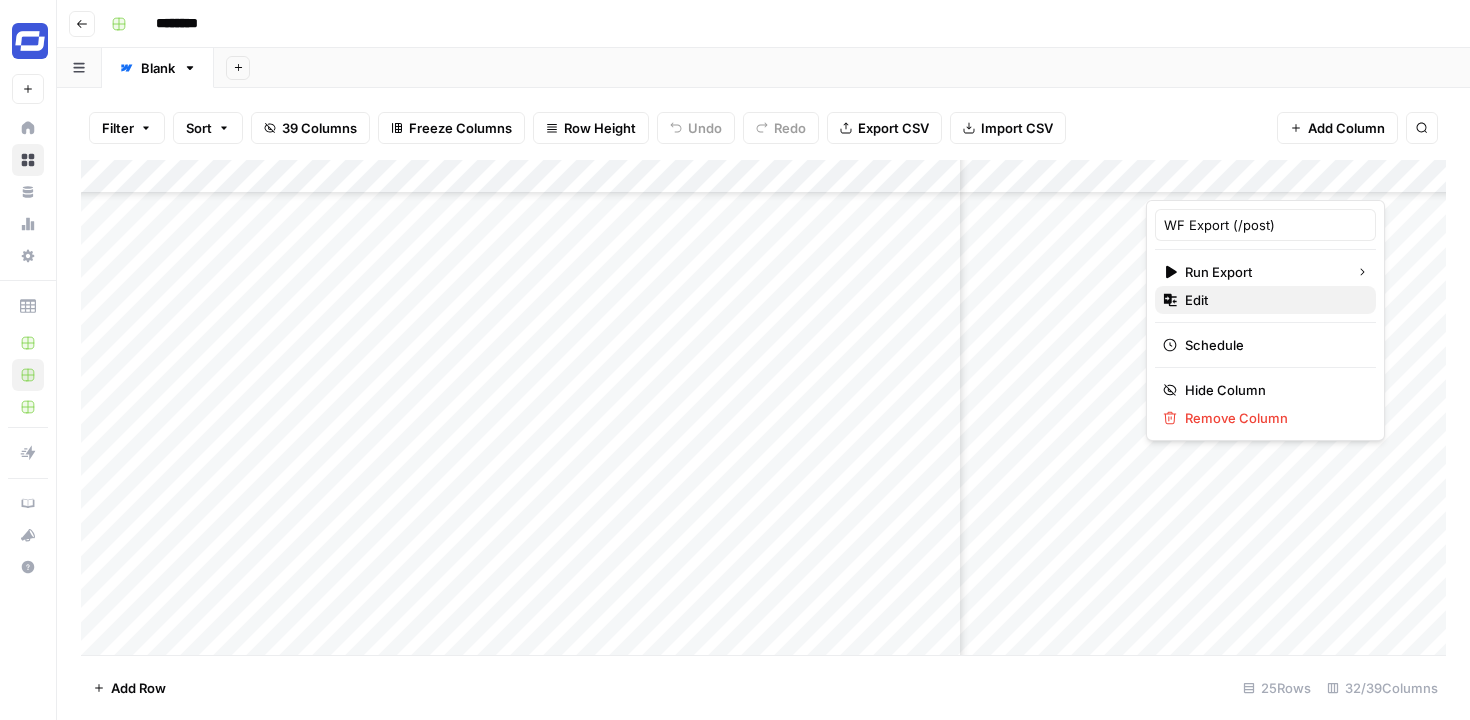 click on "Edit" at bounding box center [1272, 300] 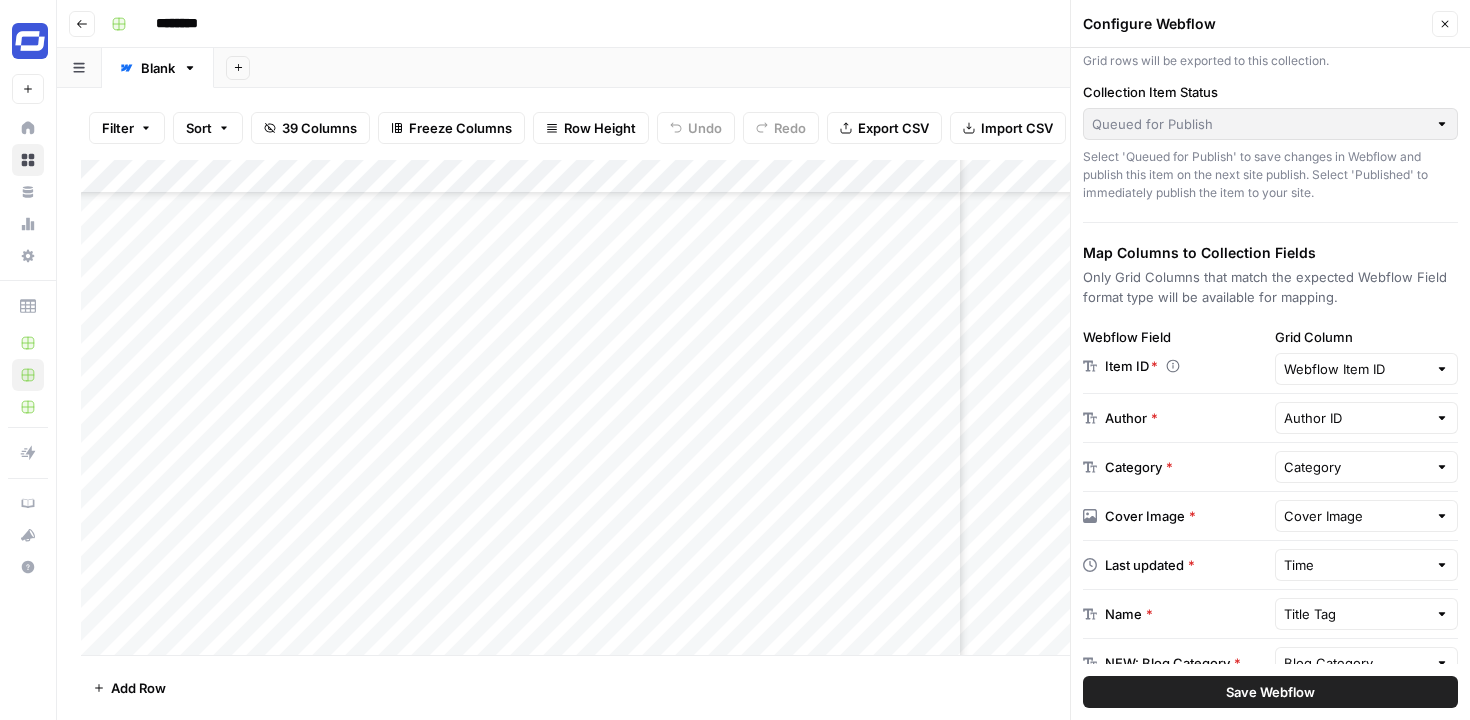 scroll, scrollTop: 169, scrollLeft: 0, axis: vertical 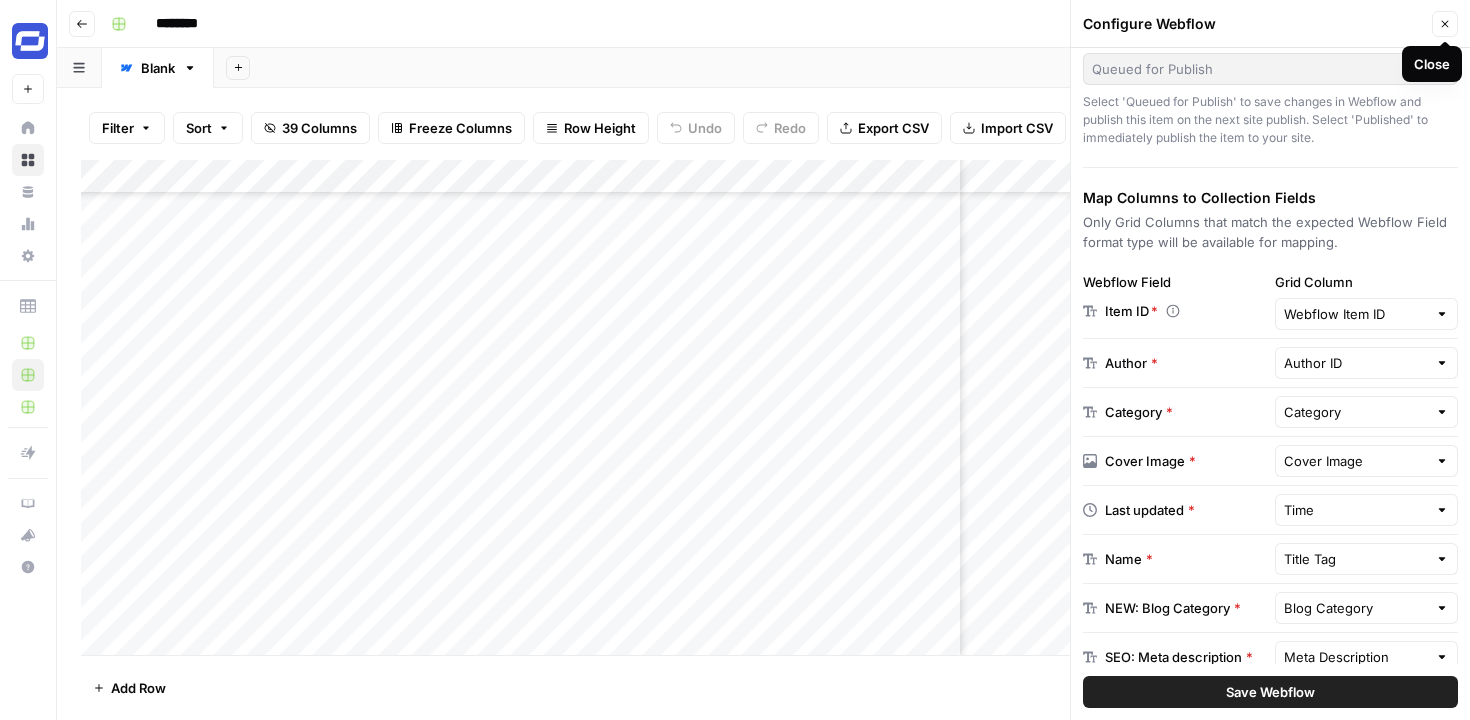 click on "Close" at bounding box center [1445, 24] 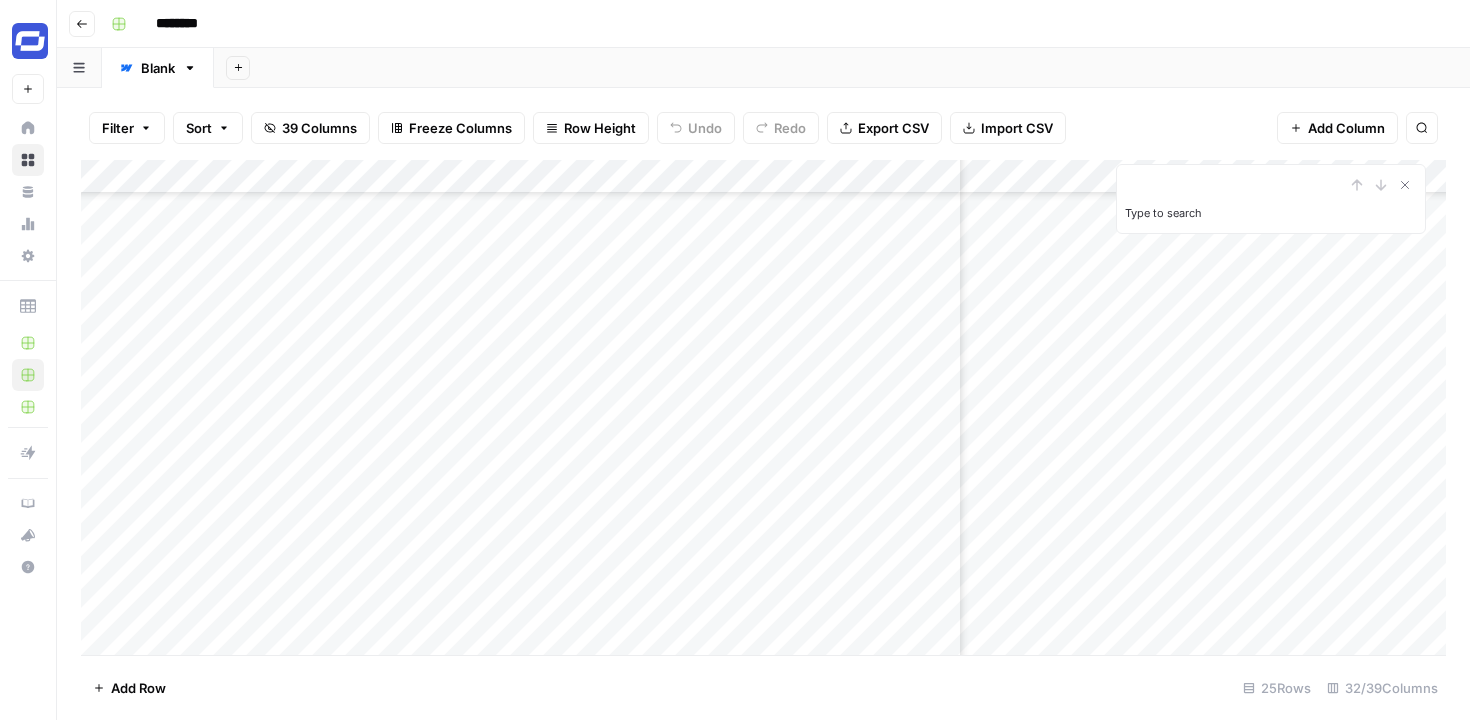 scroll, scrollTop: 420, scrollLeft: 740, axis: both 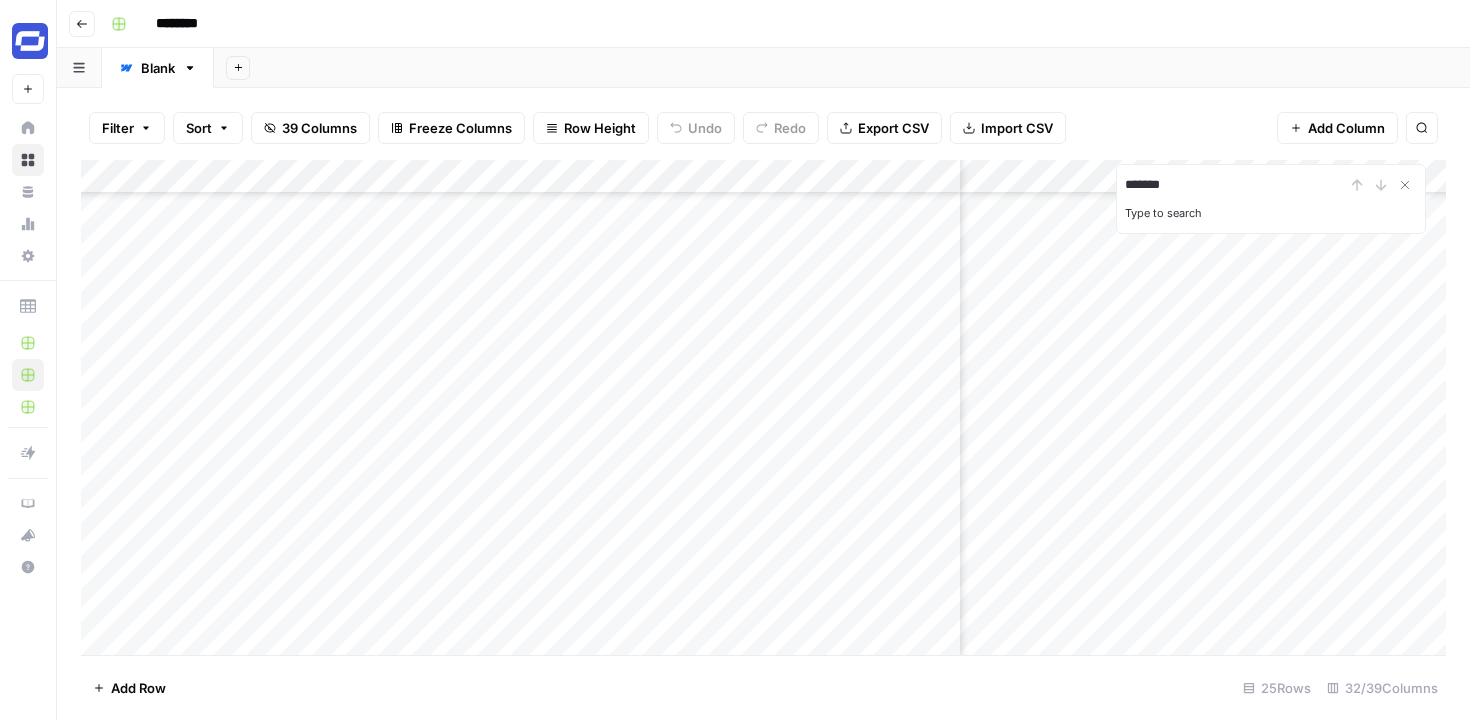 type on "*******" 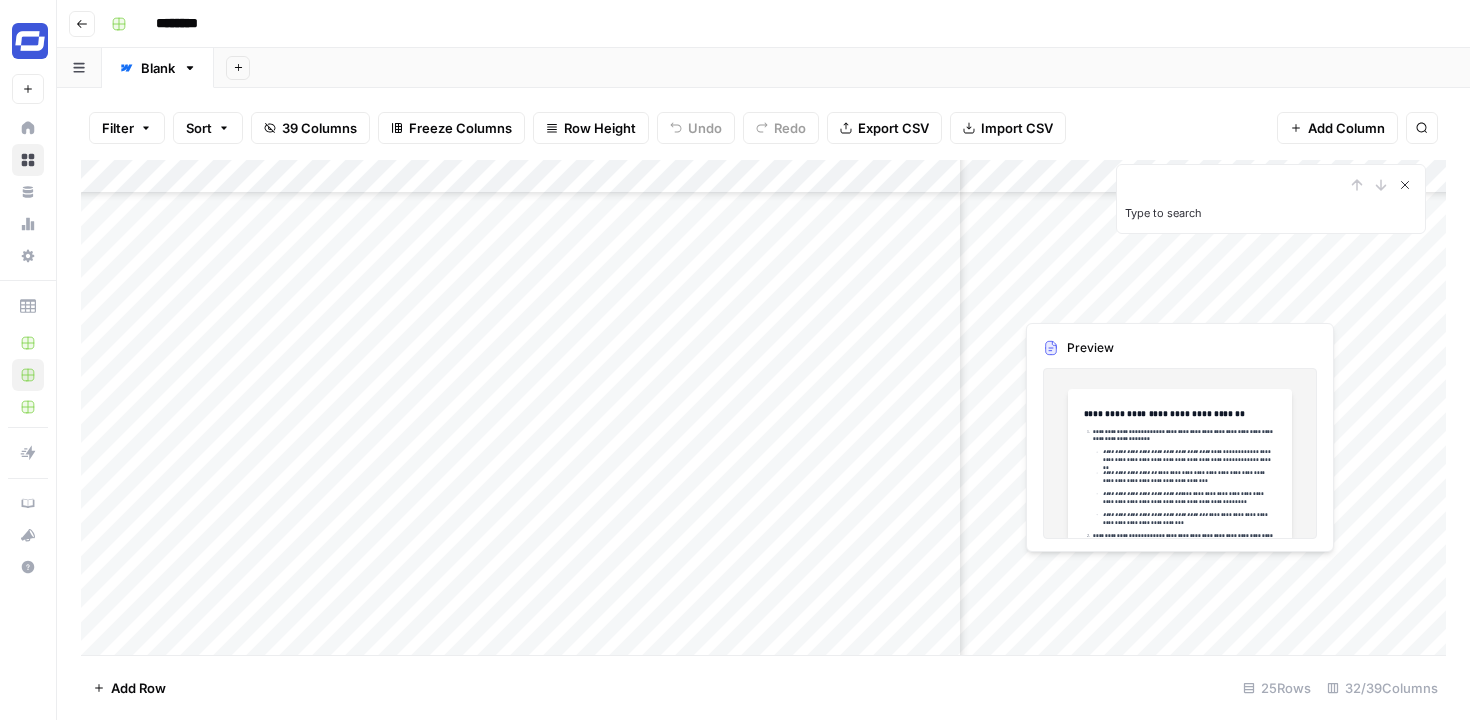 type 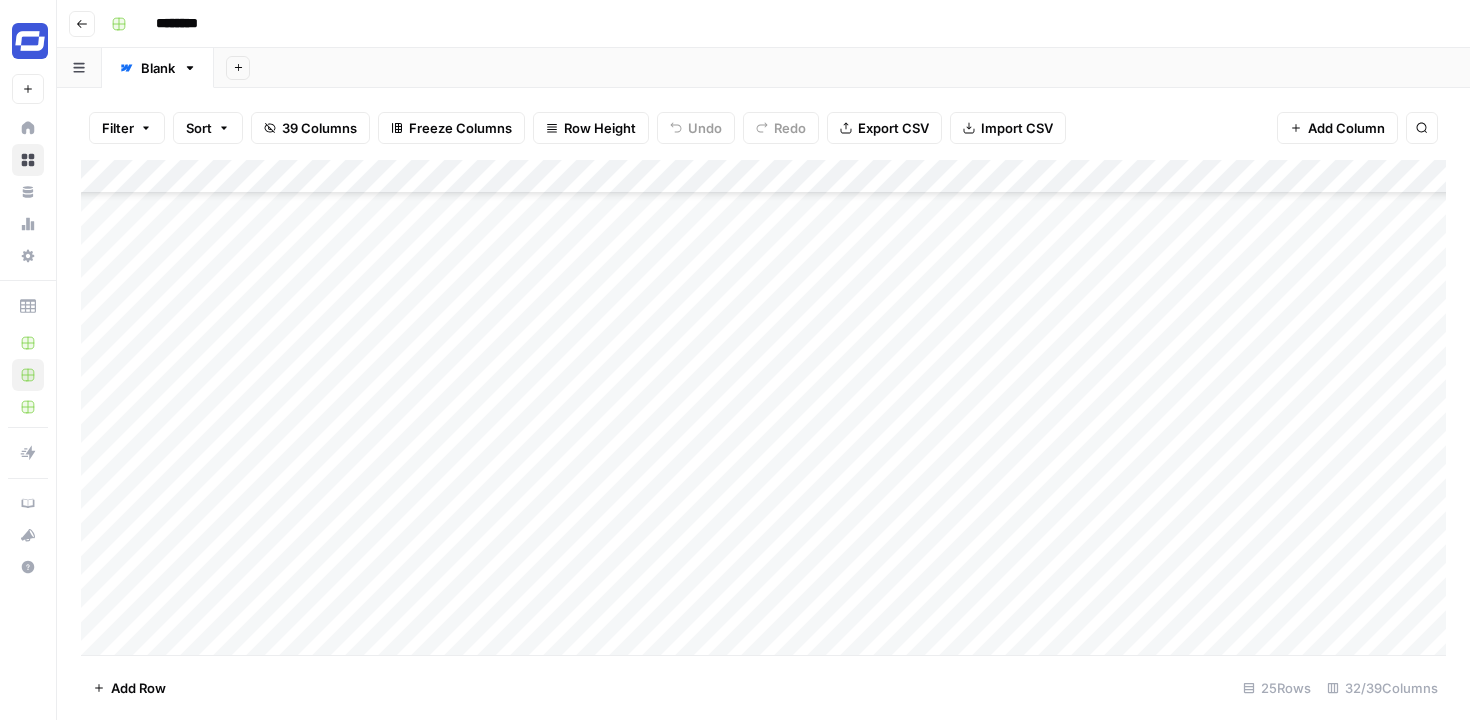 scroll, scrollTop: 421, scrollLeft: 0, axis: vertical 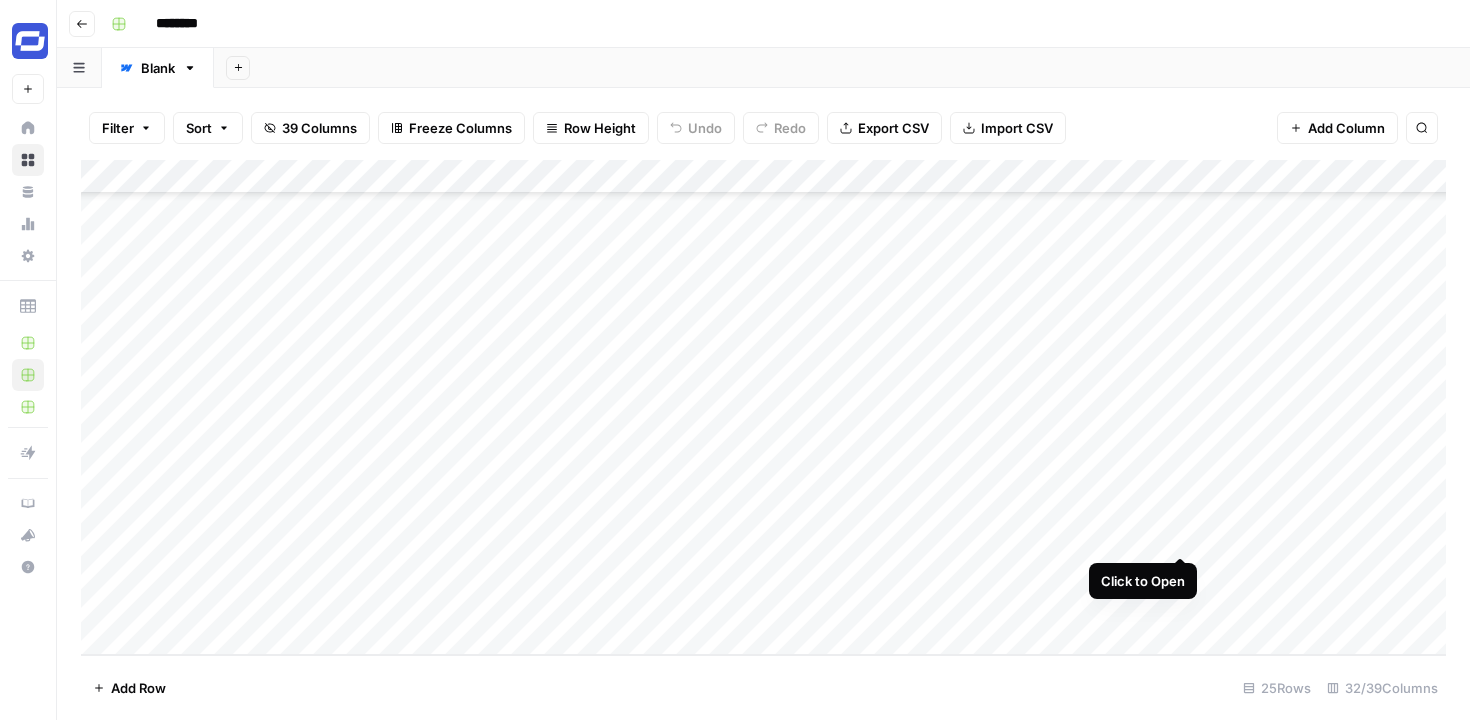 click on "Add Column" at bounding box center [763, 407] 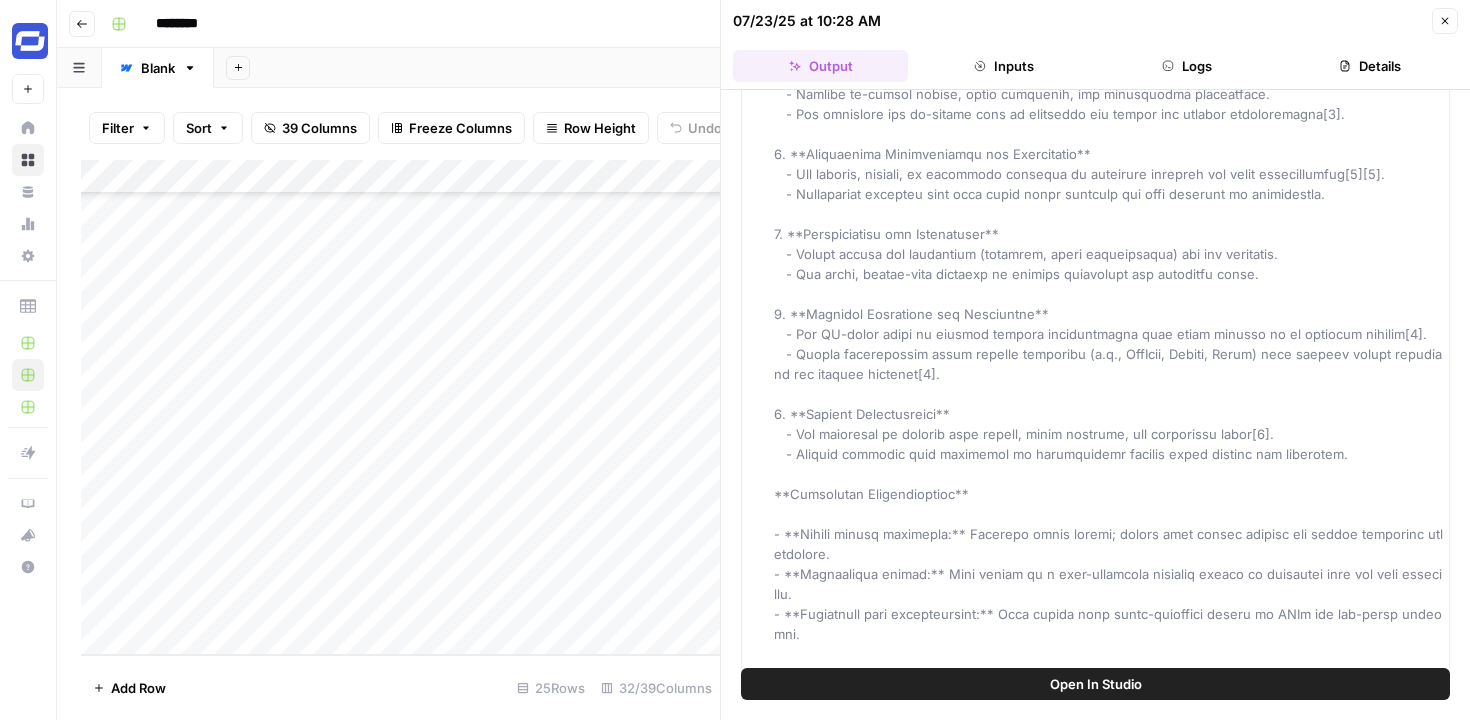 scroll, scrollTop: 20128, scrollLeft: 0, axis: vertical 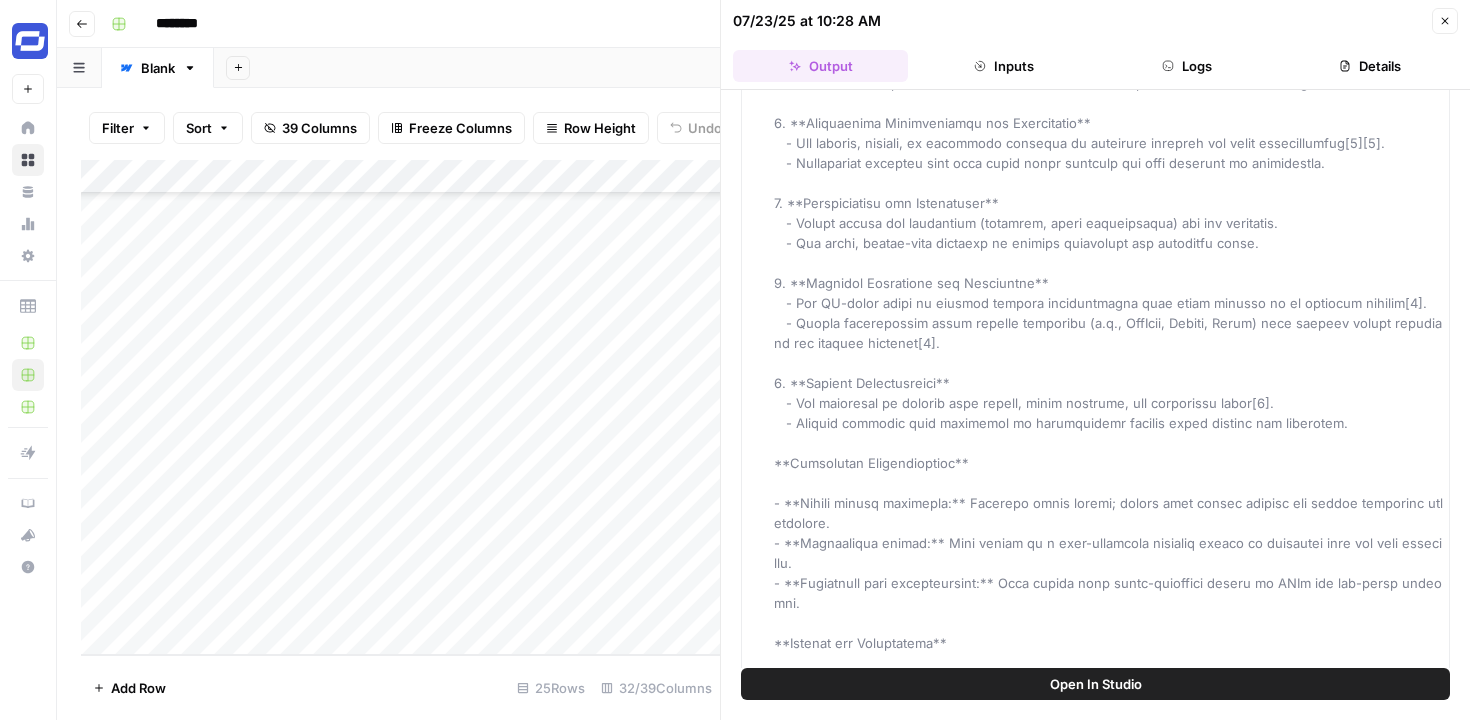 click 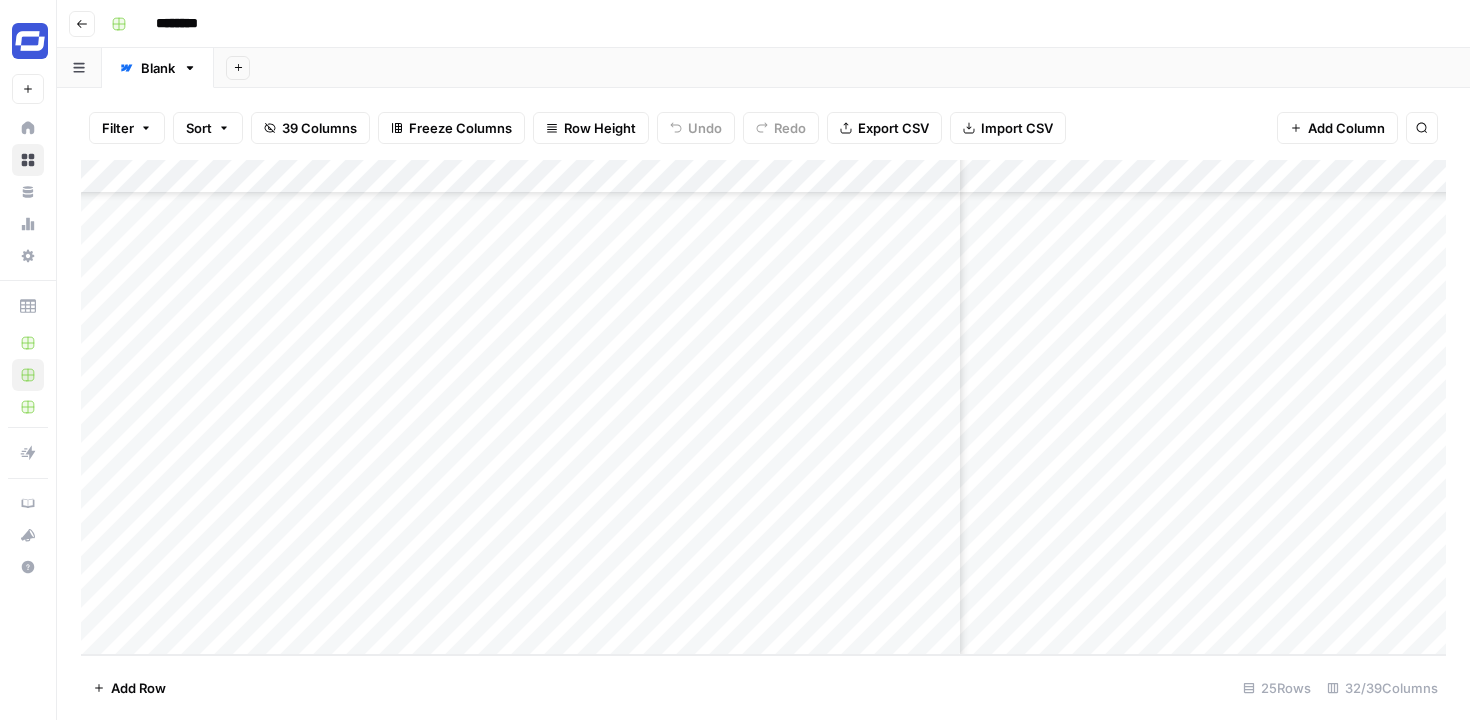 scroll, scrollTop: 421, scrollLeft: 1568, axis: both 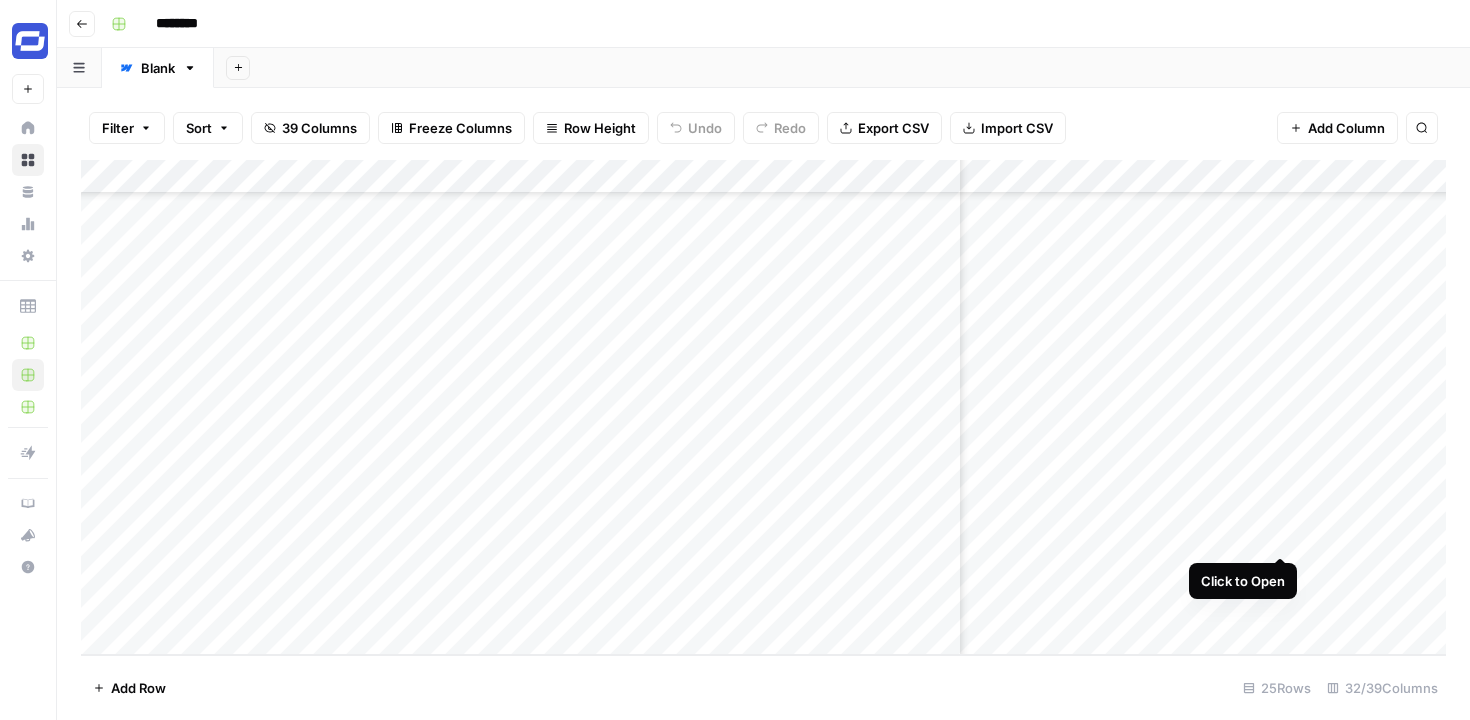 click on "Add Column" at bounding box center [763, 407] 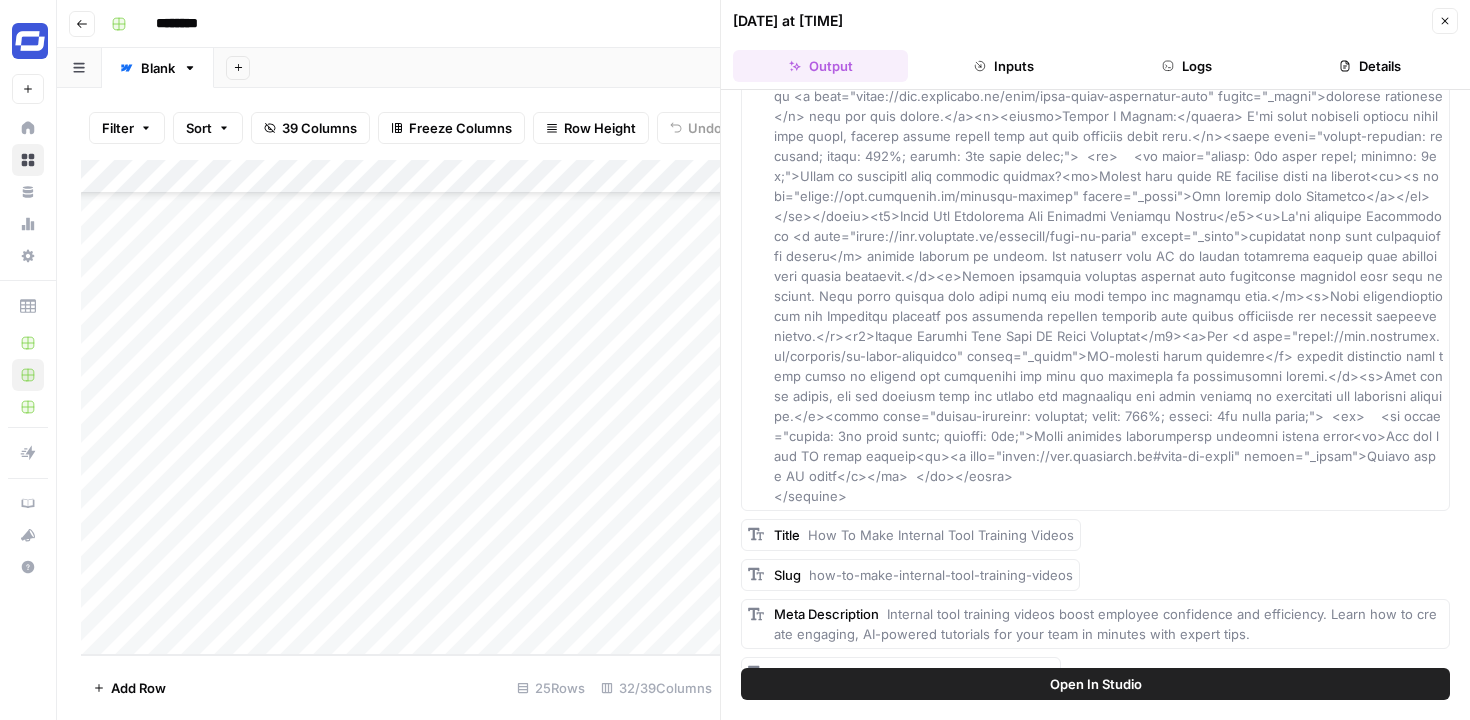 scroll, scrollTop: 4570, scrollLeft: 0, axis: vertical 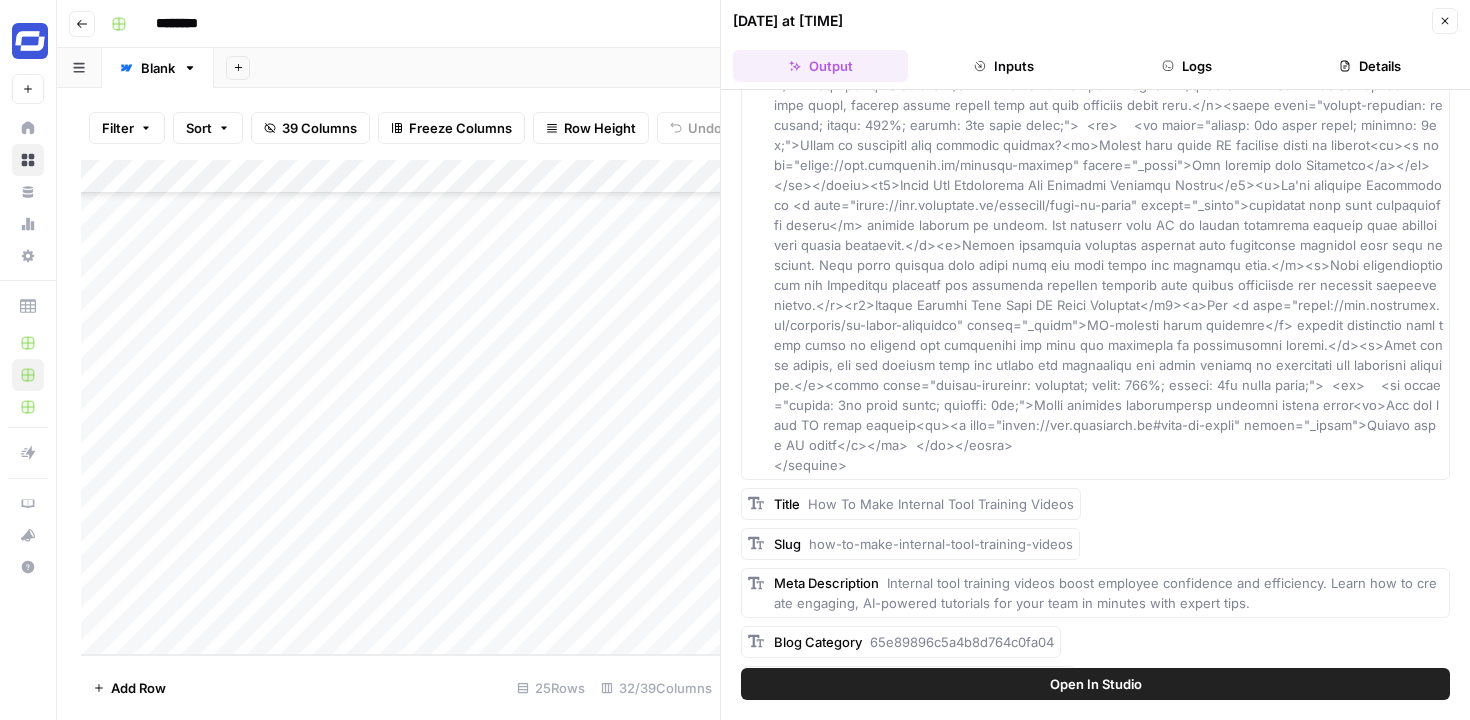 click 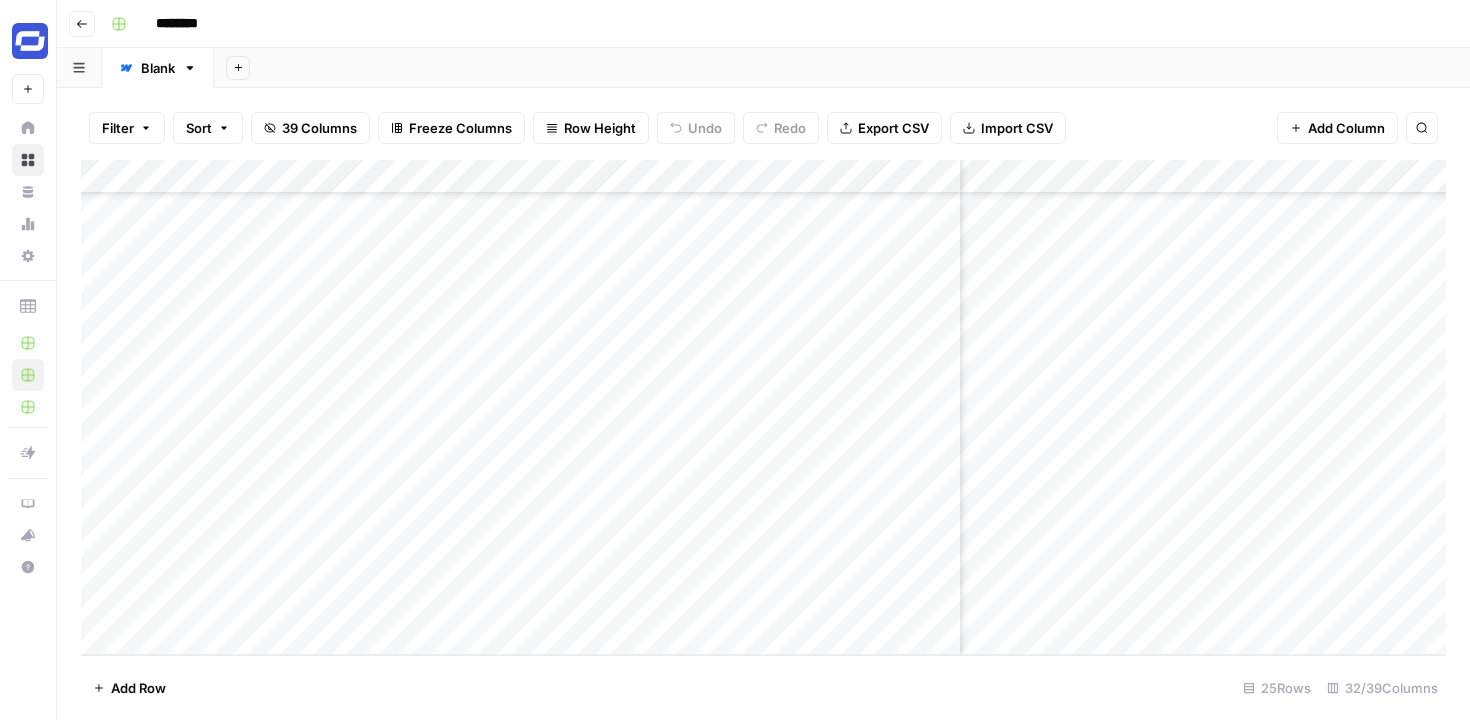scroll, scrollTop: 421, scrollLeft: 3599, axis: both 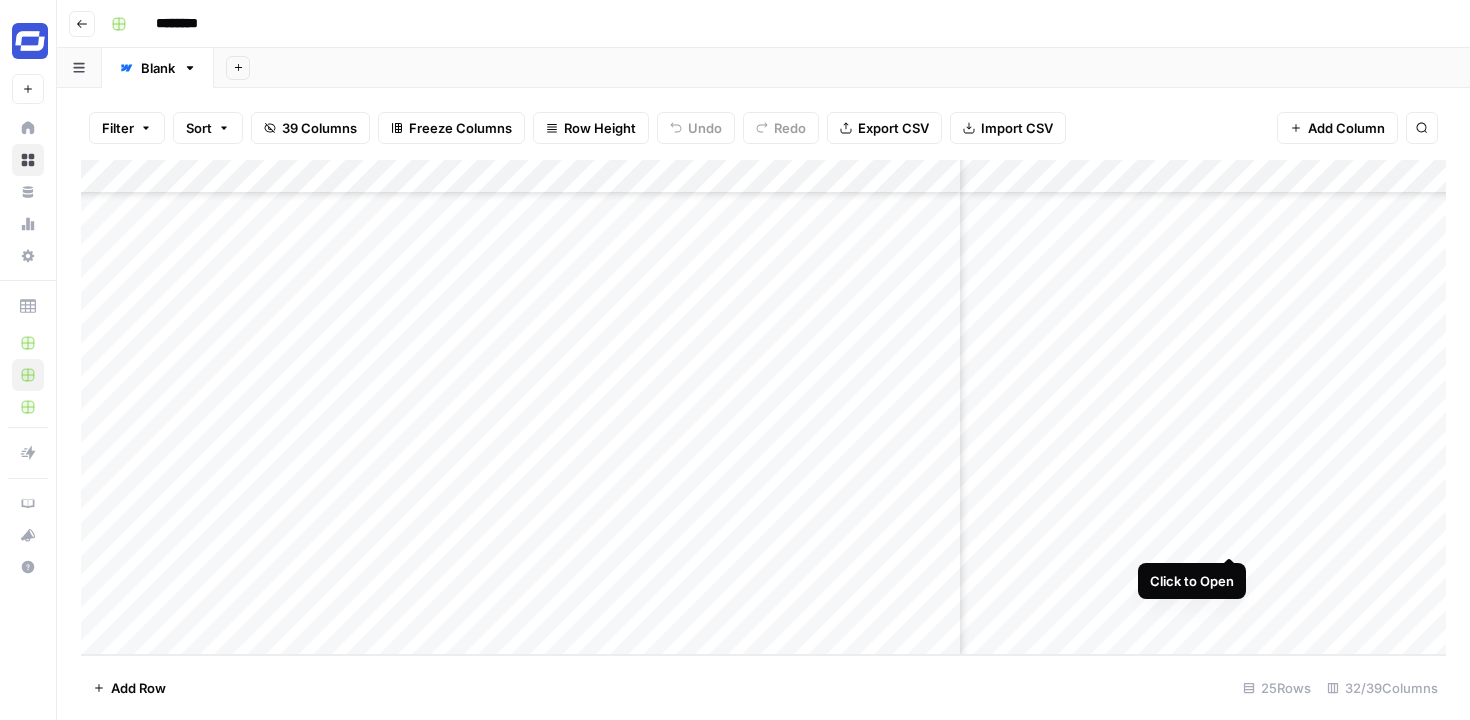 click on "Add Column" at bounding box center (763, 407) 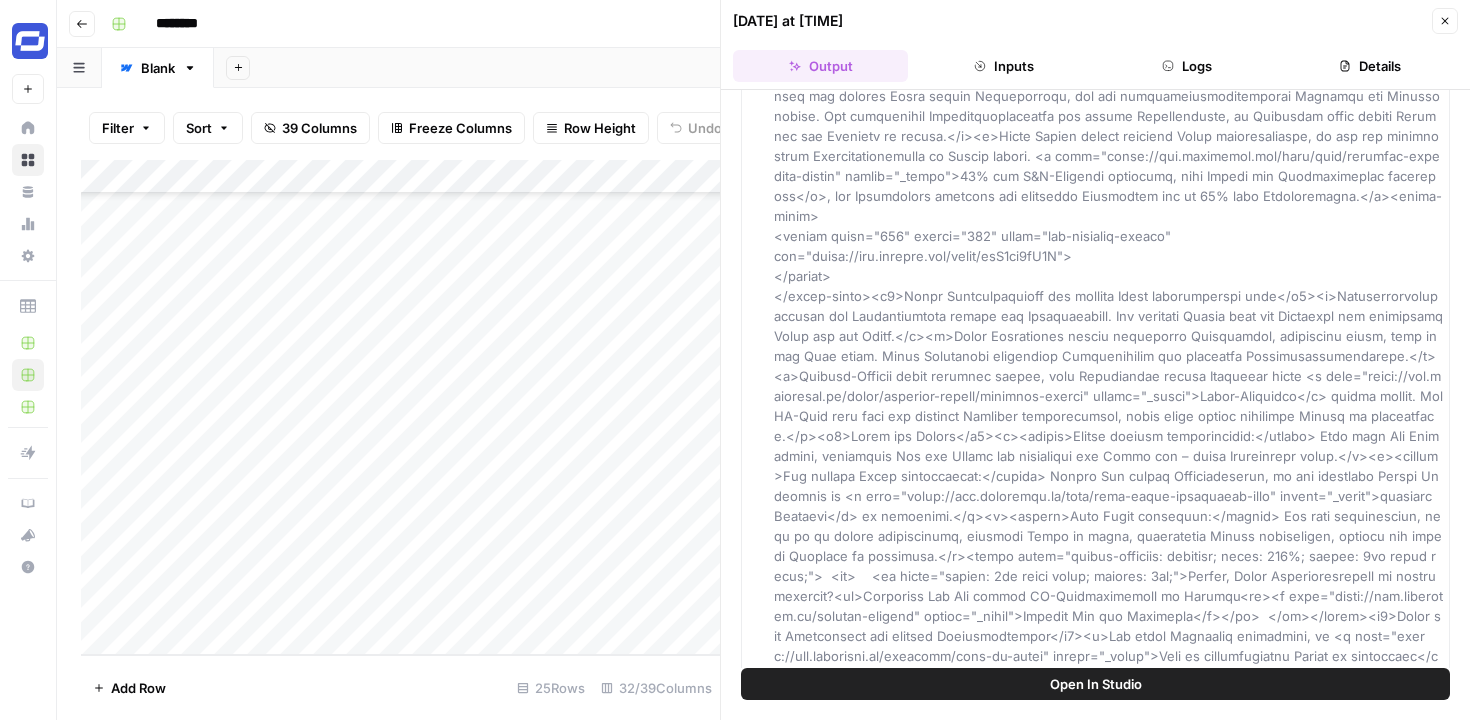 scroll, scrollTop: 6788, scrollLeft: 0, axis: vertical 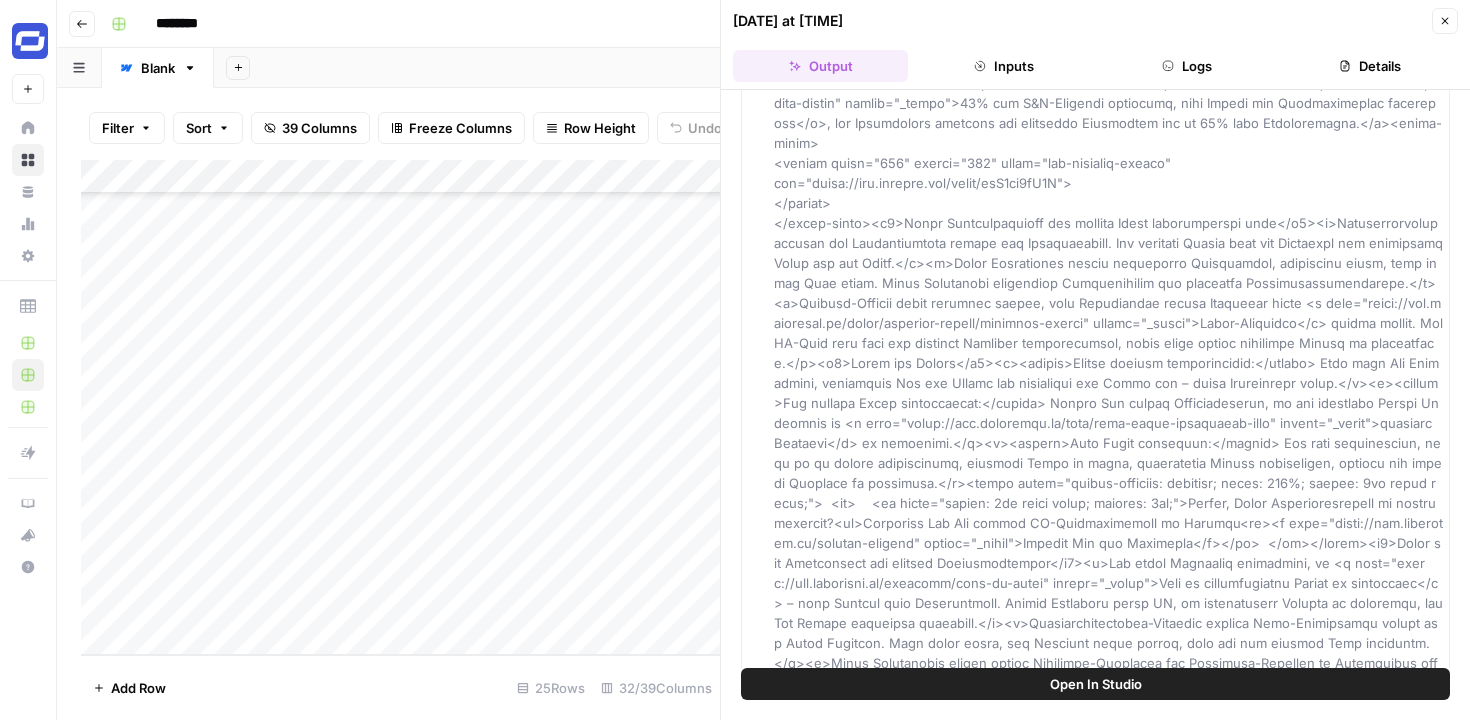 click on "Close" at bounding box center [1445, 21] 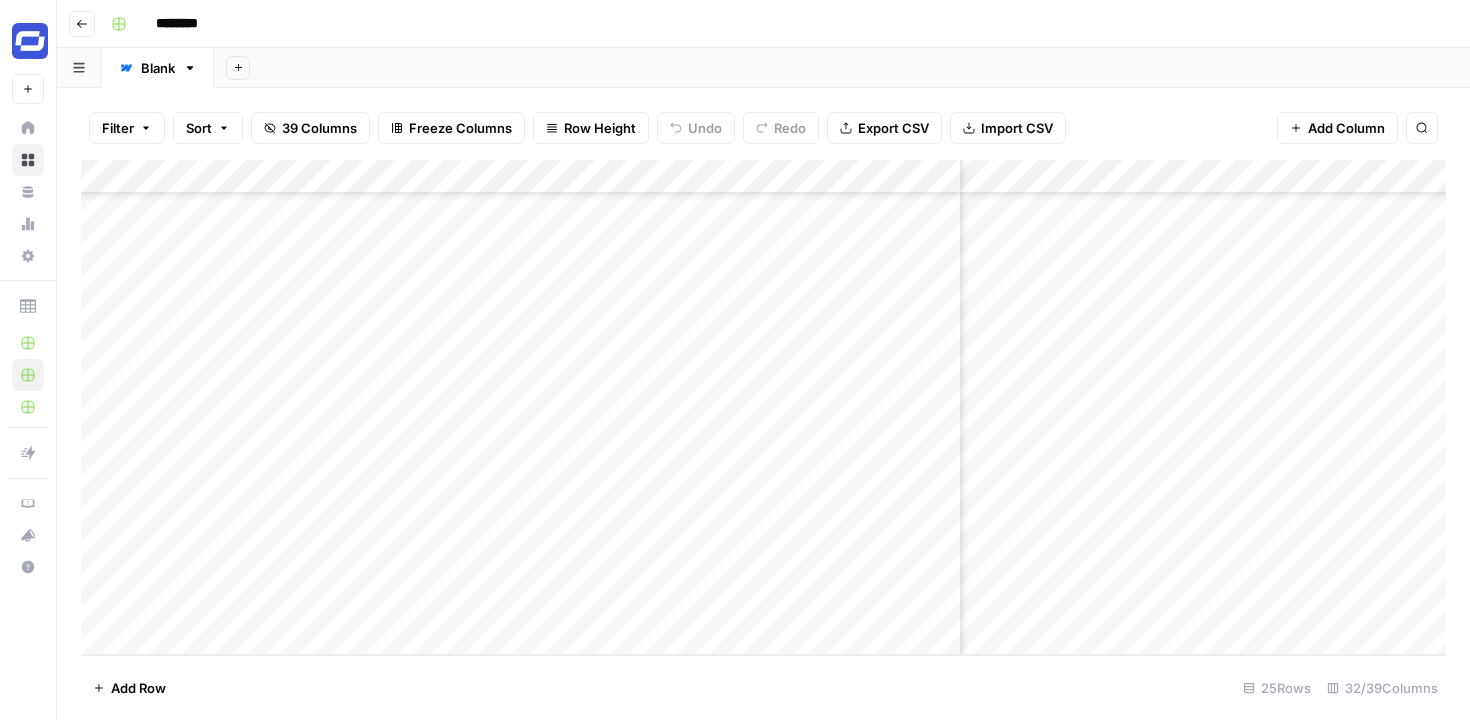 scroll, scrollTop: 421, scrollLeft: 4970, axis: both 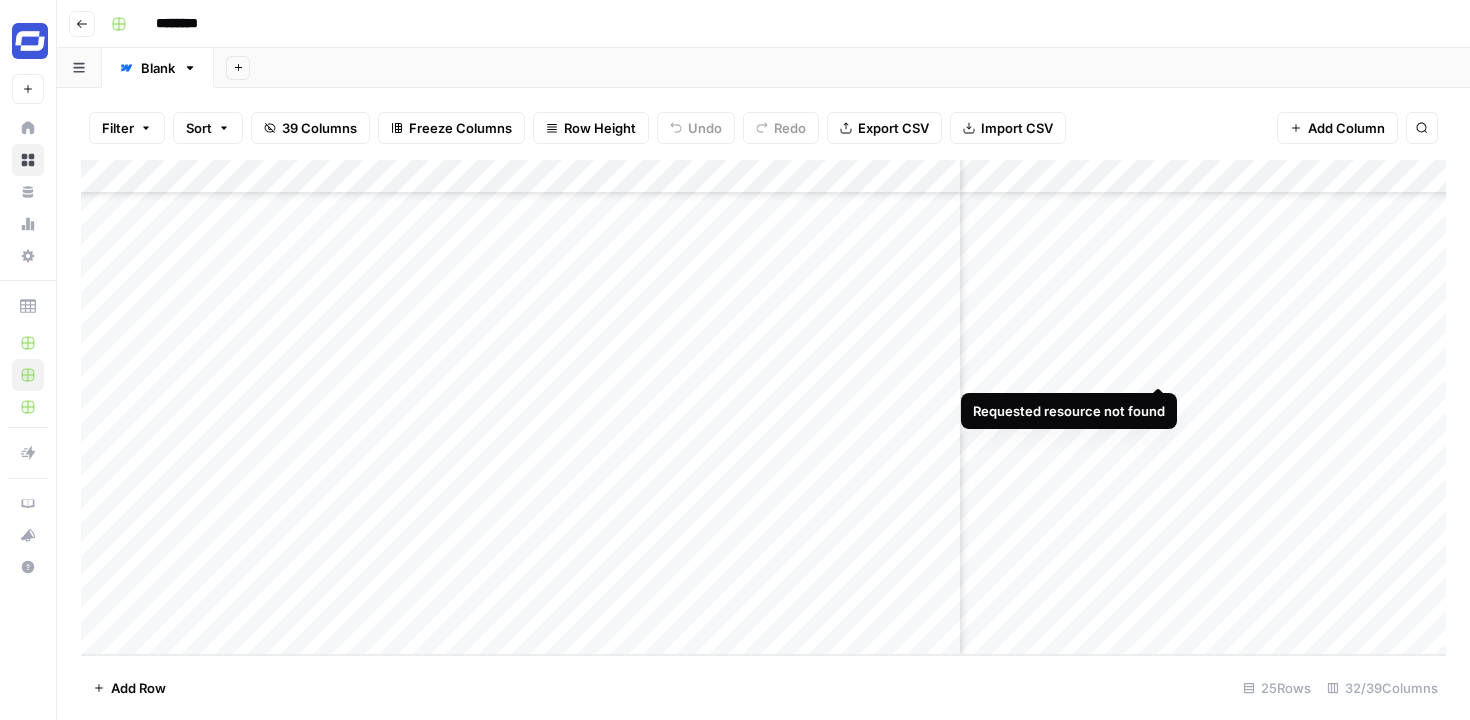 click on "Add Column" at bounding box center [763, 407] 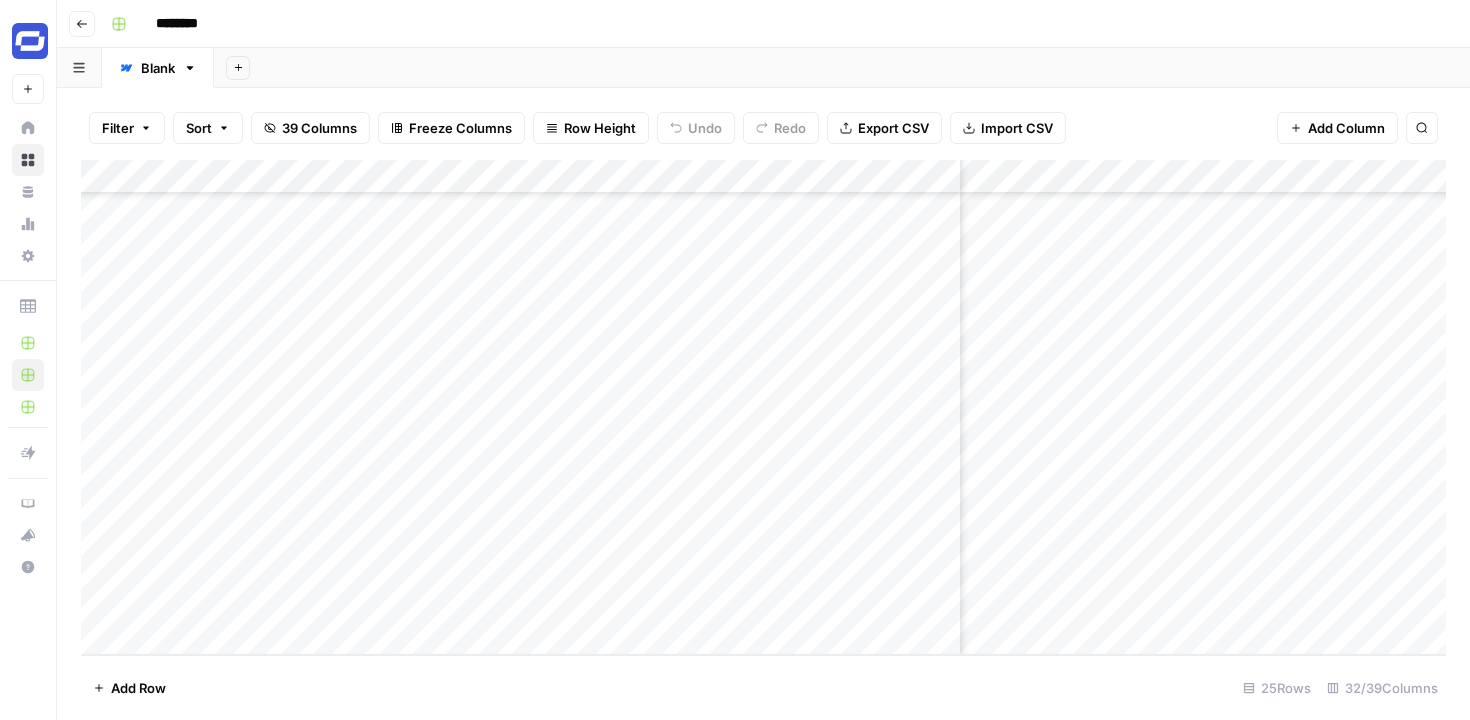 click on "Add Column" at bounding box center (763, 407) 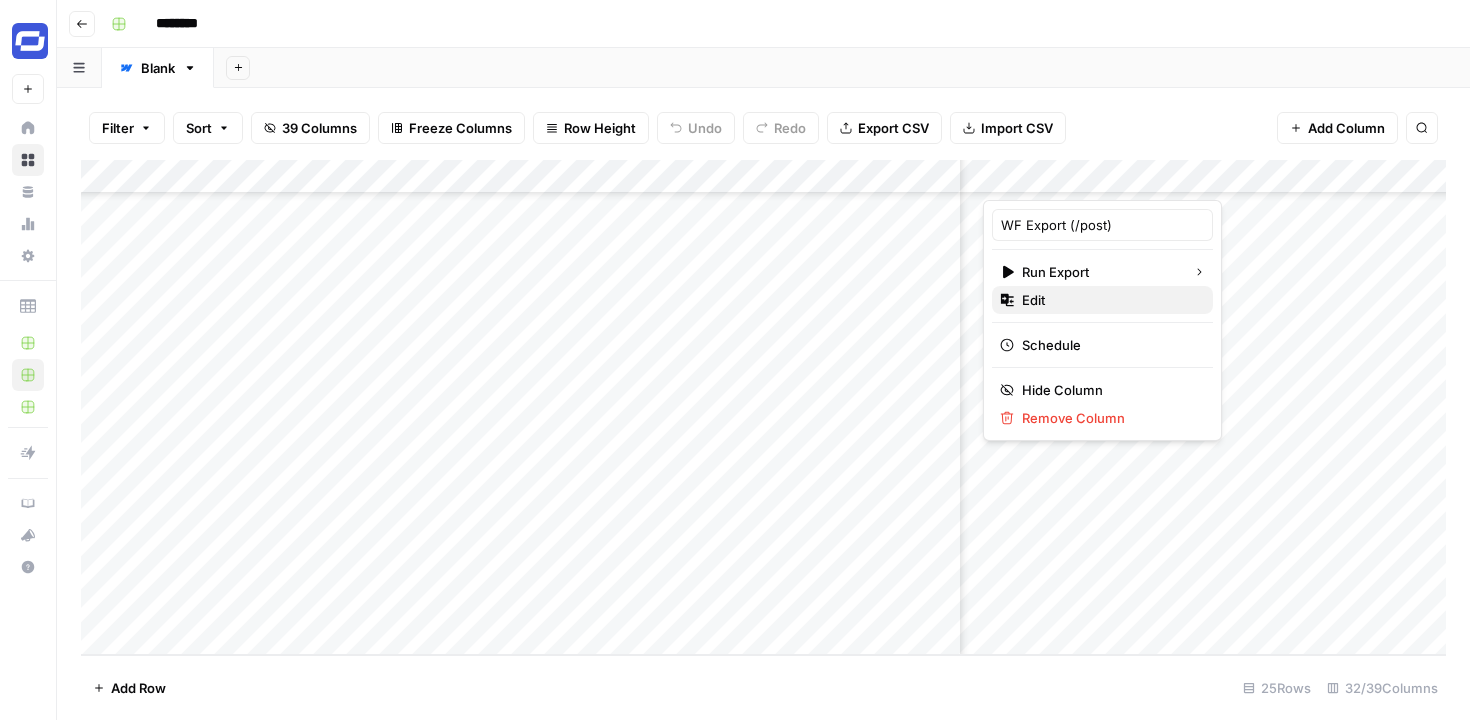 click on "Edit" at bounding box center [1109, 300] 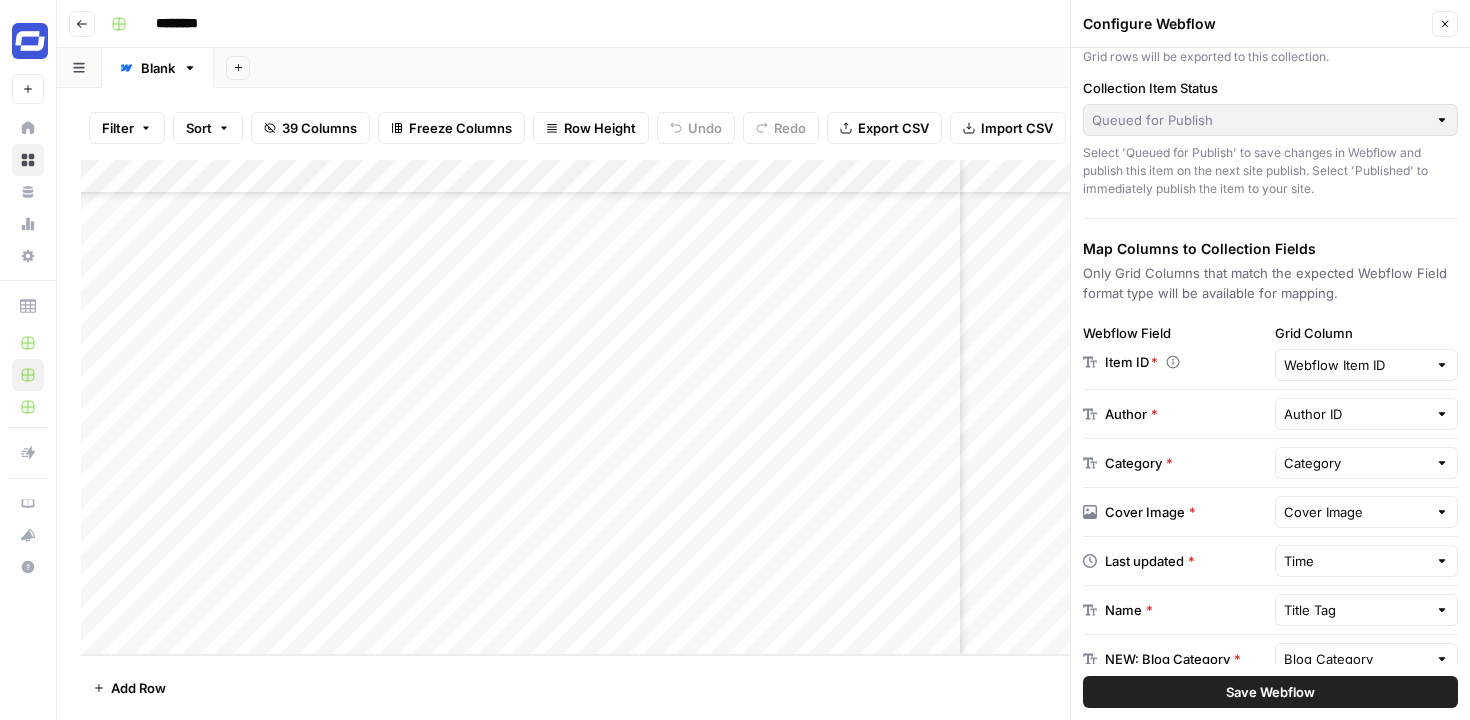scroll, scrollTop: 123, scrollLeft: 0, axis: vertical 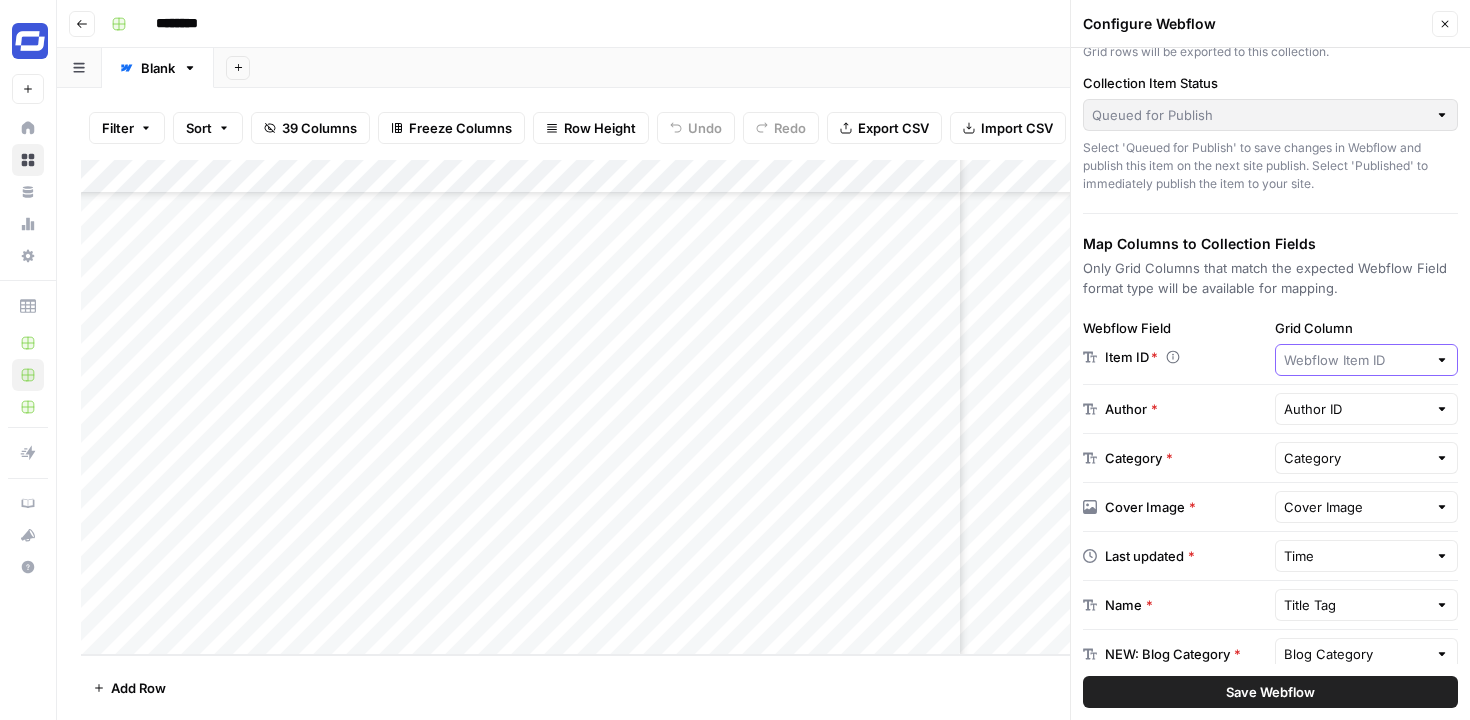 click on "Grid Column" at bounding box center (1356, 360) 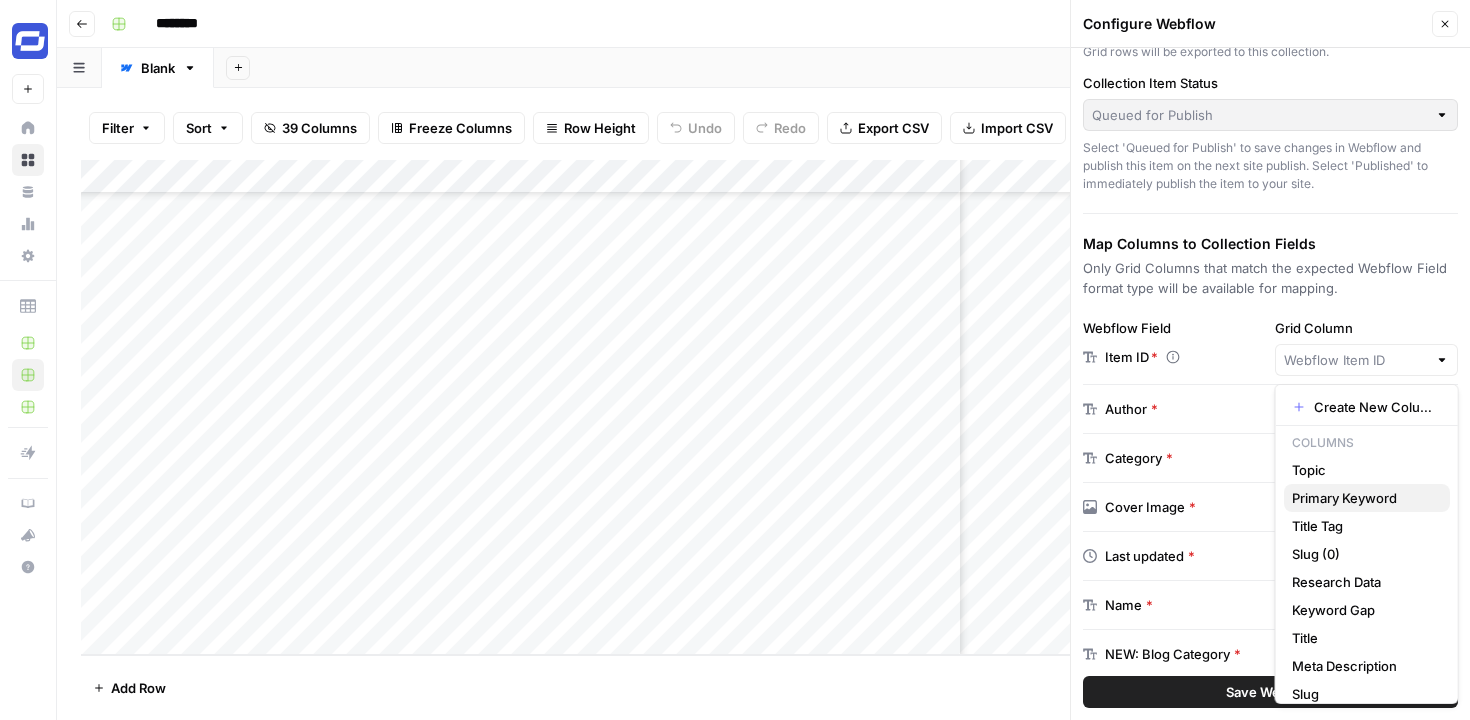 scroll, scrollTop: 265, scrollLeft: 0, axis: vertical 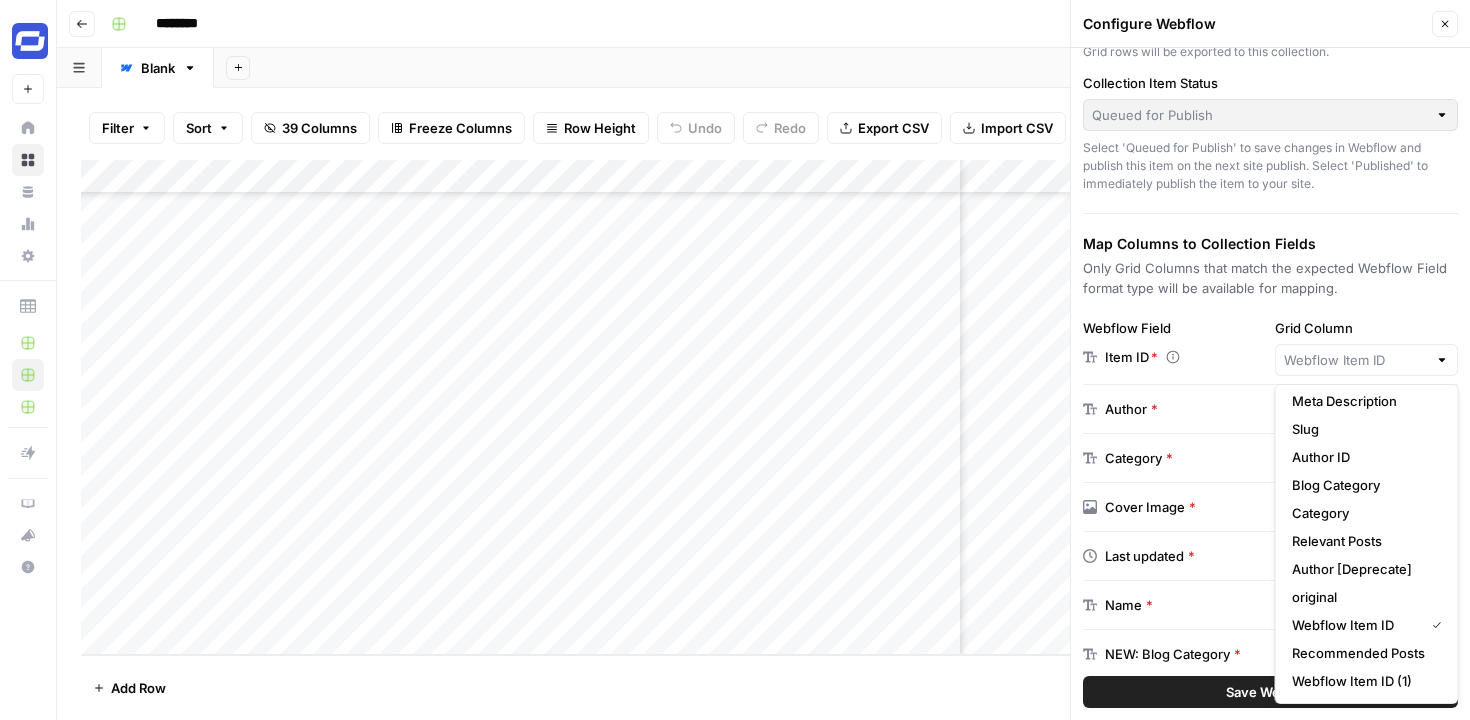 type on "Webflow Item ID" 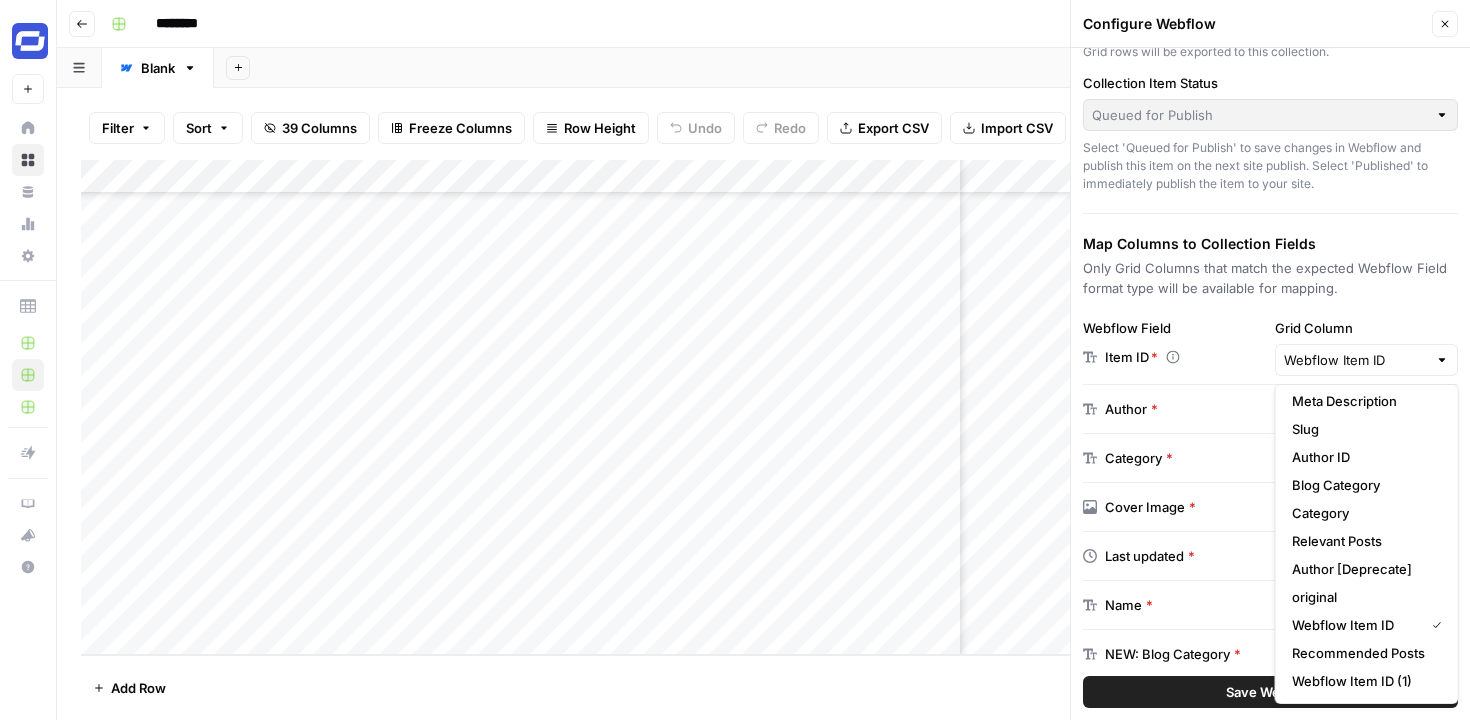 click on "Choose a Webflow Collection Webflow Collection [⭐] NEW: Blog Posts Grid rows will be exported to this collection. Collection Item Status Queued for Publish Select 'Queued for Publish' to save changes in Webflow and publish this item on the next site publish. Select 'Published' to immediately publish the item to your site. Map Columns to Collection Fields Only Grid Columns that match the expected Webflow Field format type will be available for mapping. Webflow Field
Item ID * Grid Column Webflow Item ID
Author * Author ID
Category * Category
Cover Image * Cover Image
Last updated * Time" at bounding box center [1270, 384] 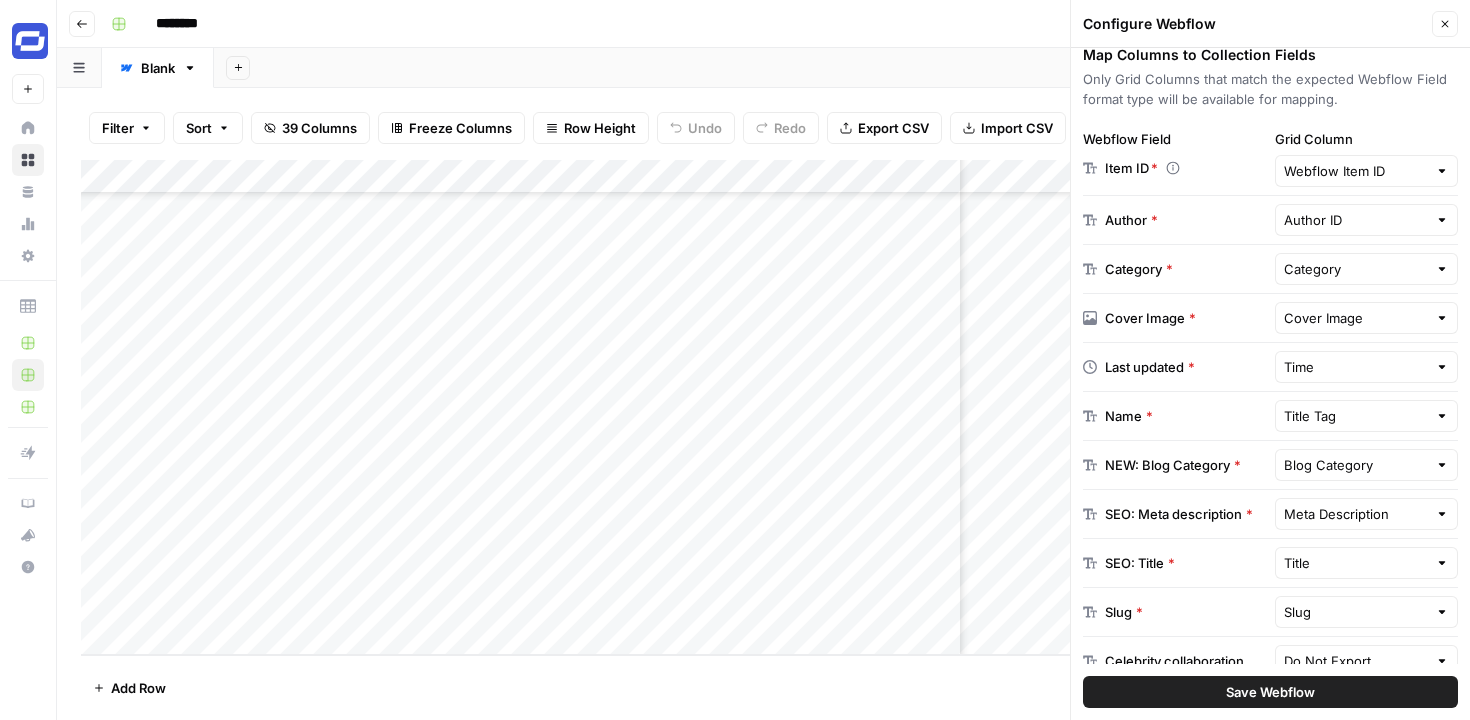 scroll, scrollTop: 299, scrollLeft: 0, axis: vertical 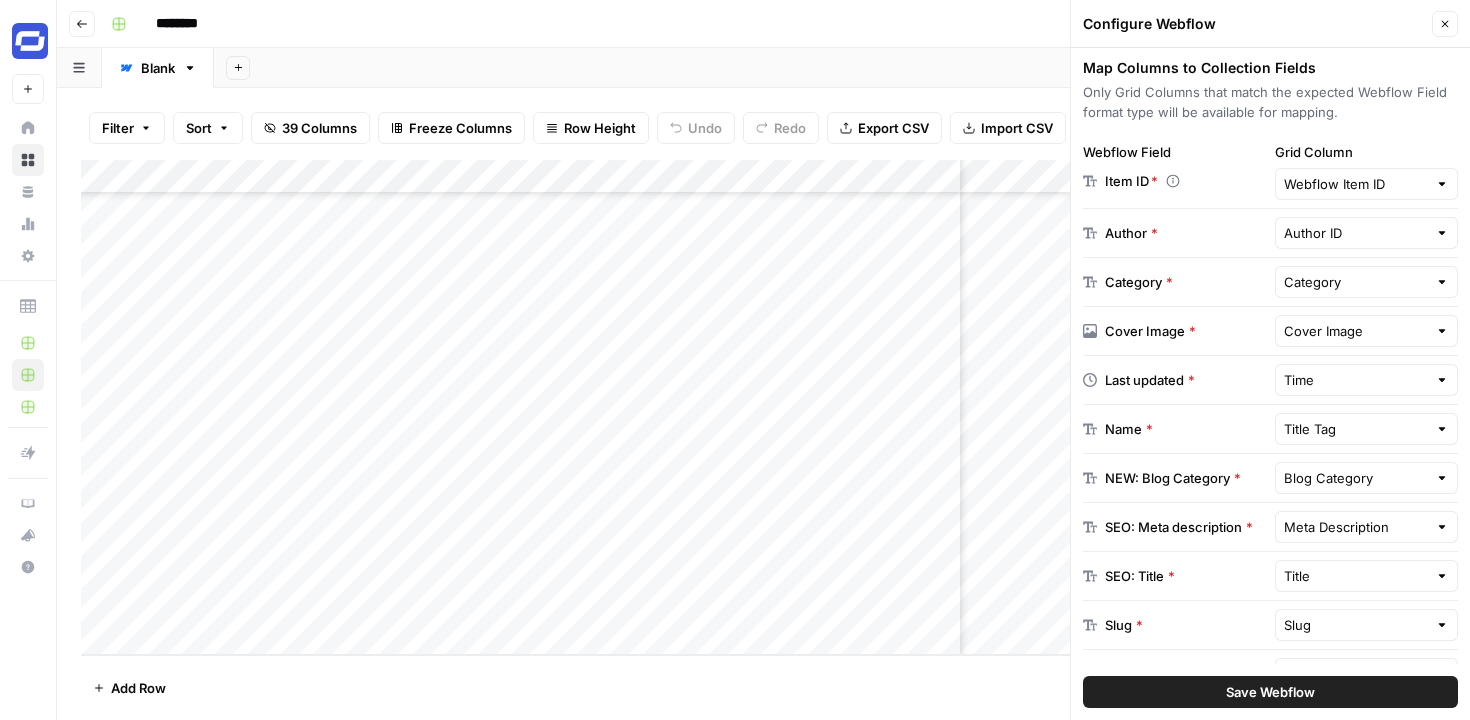 click on "Close" at bounding box center [1445, 24] 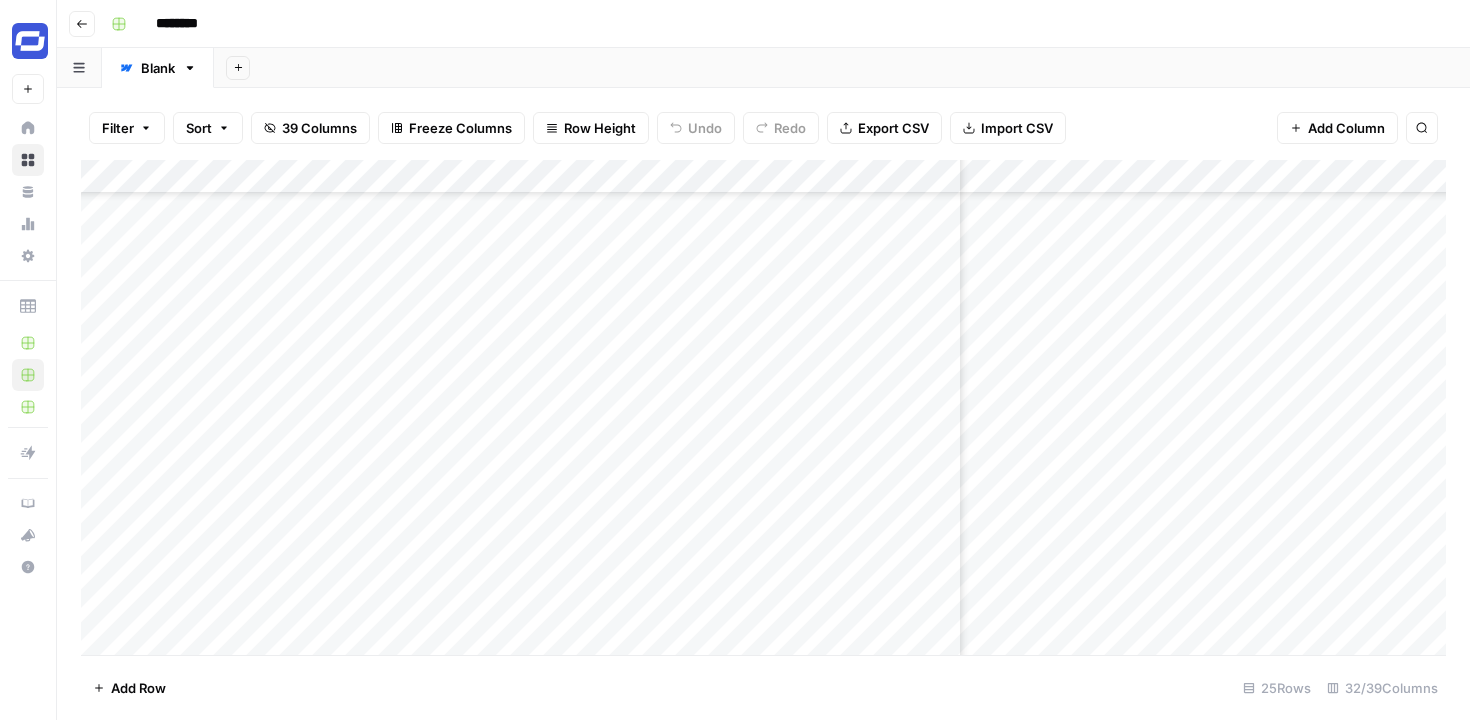 scroll, scrollTop: 420, scrollLeft: 4939, axis: both 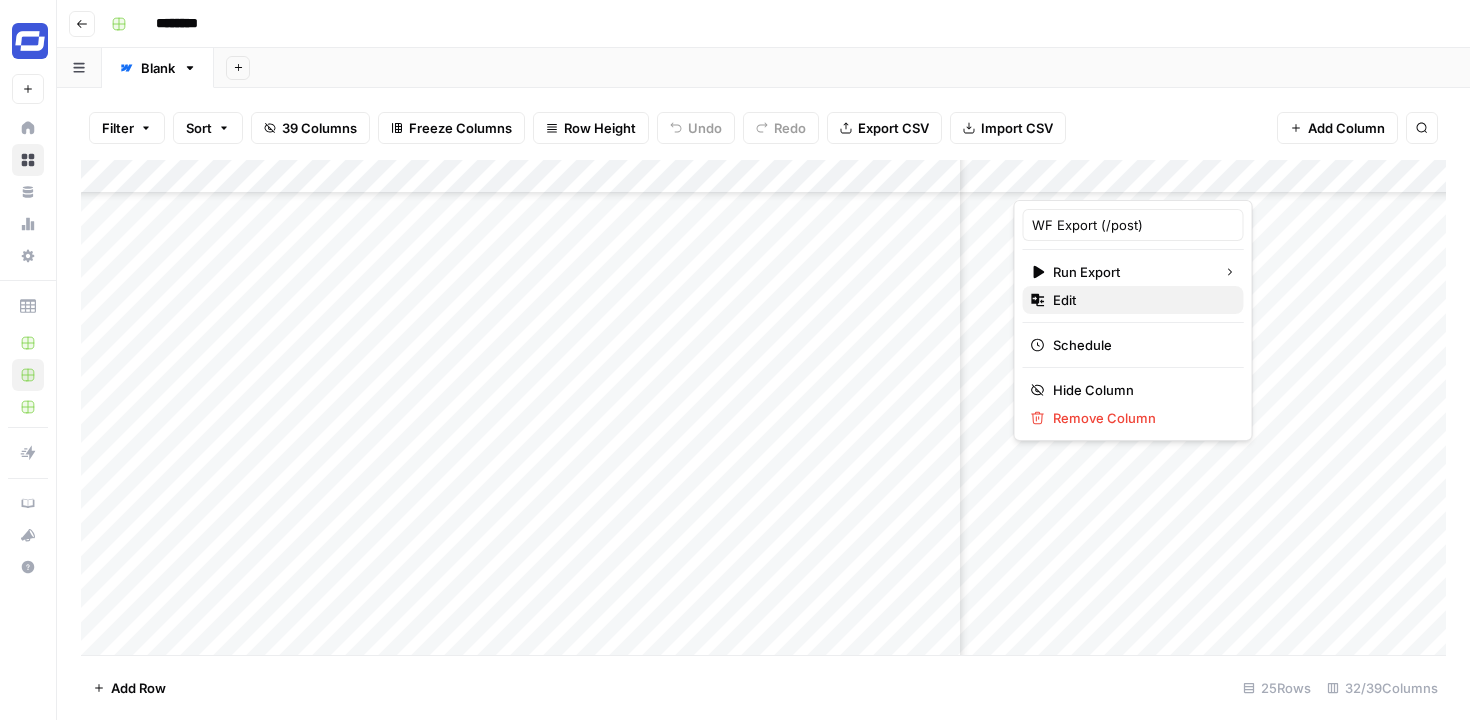 click on "Edit" at bounding box center [1140, 300] 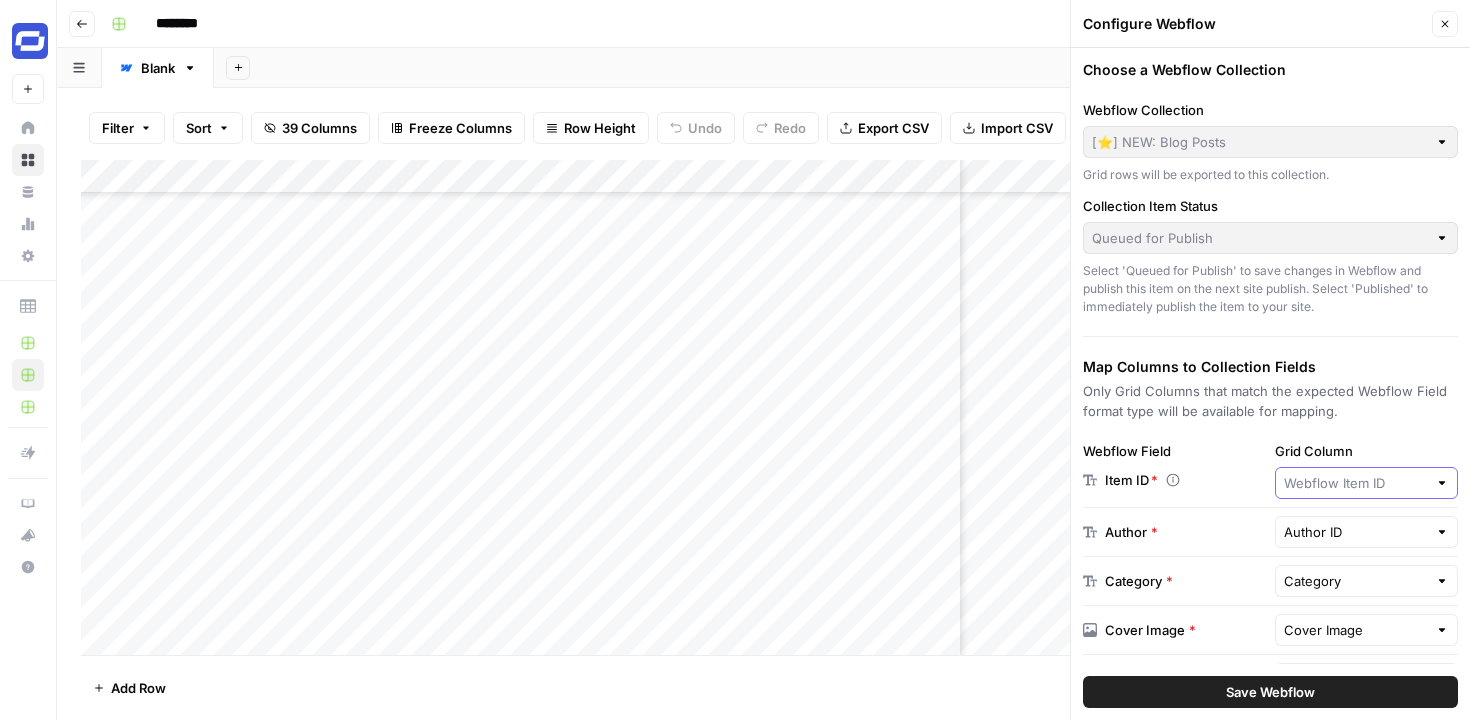 click on "Grid Column" at bounding box center (1356, 483) 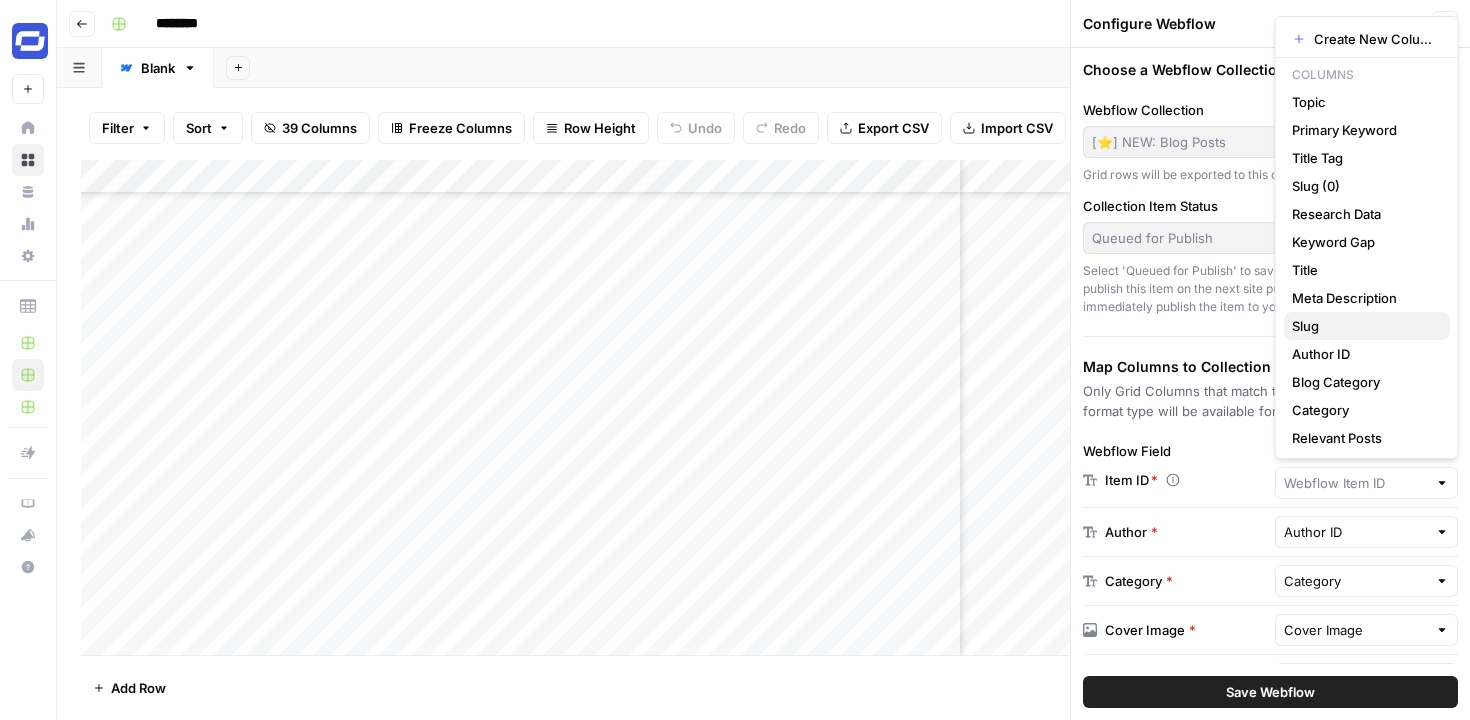 scroll, scrollTop: 142, scrollLeft: 0, axis: vertical 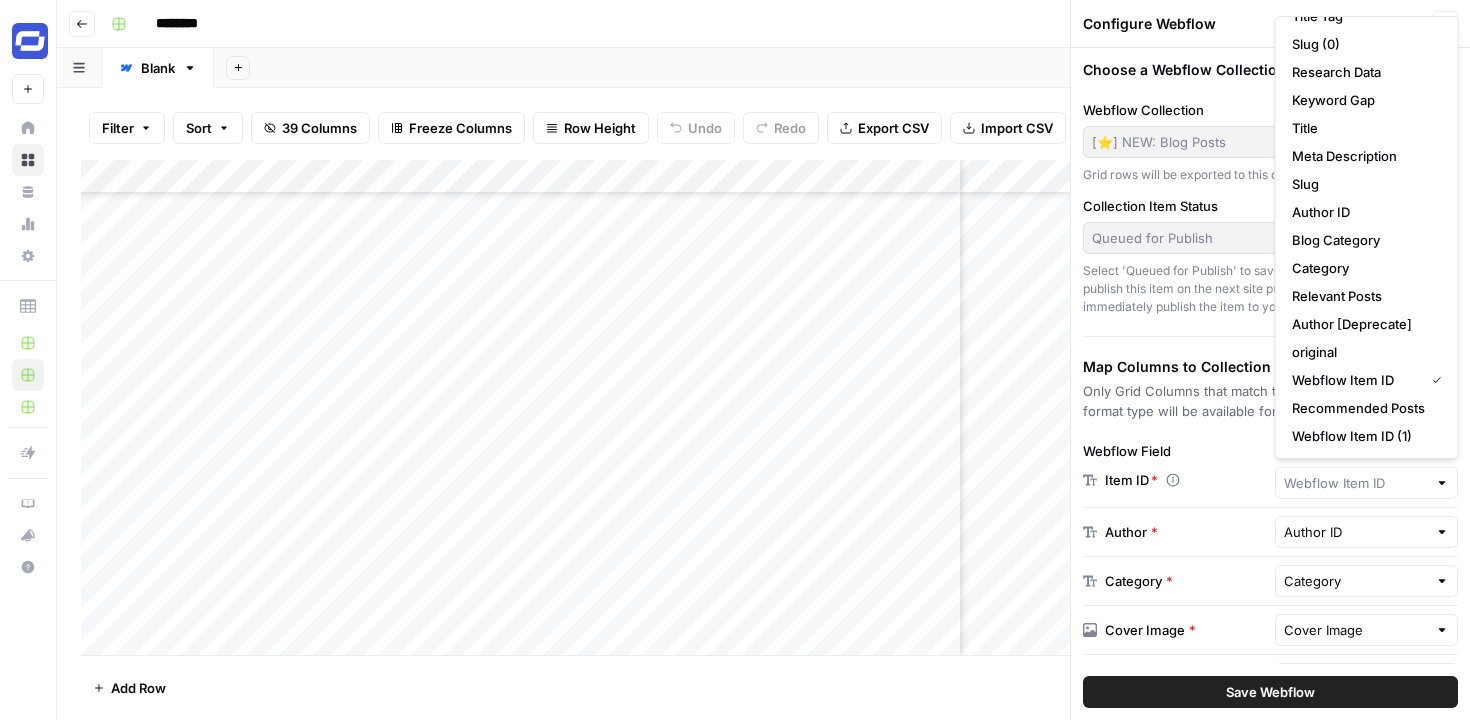 type on "Webflow Item ID" 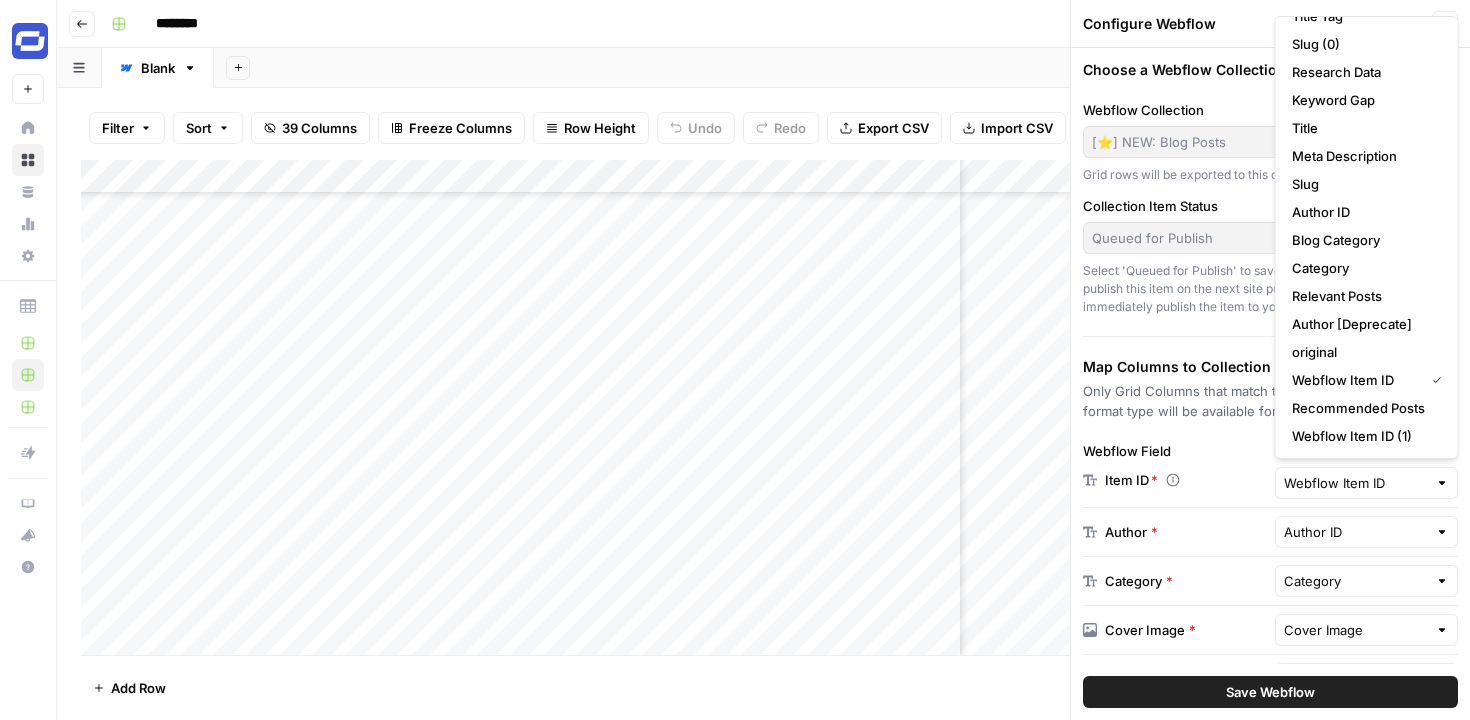 click on "Add Sheet" at bounding box center (842, 68) 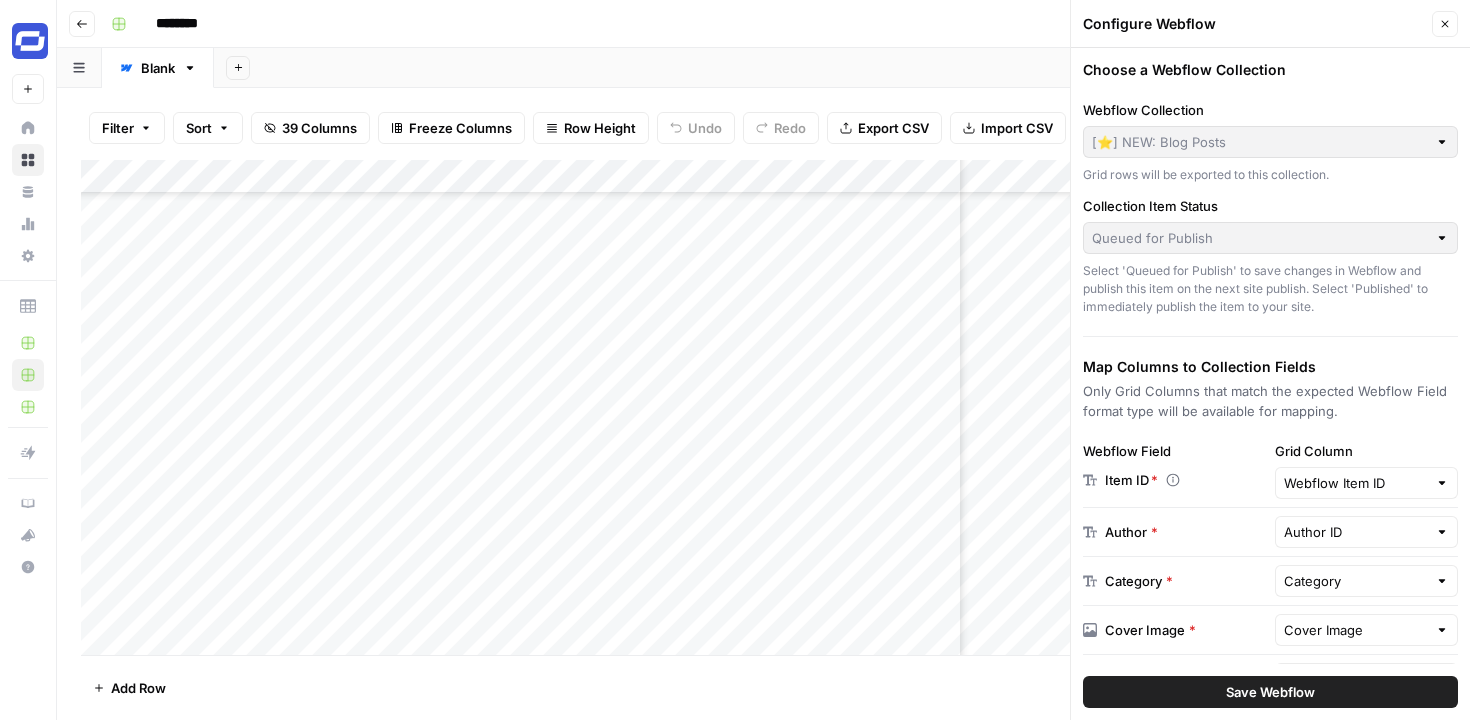 click on "Close" at bounding box center (1445, 24) 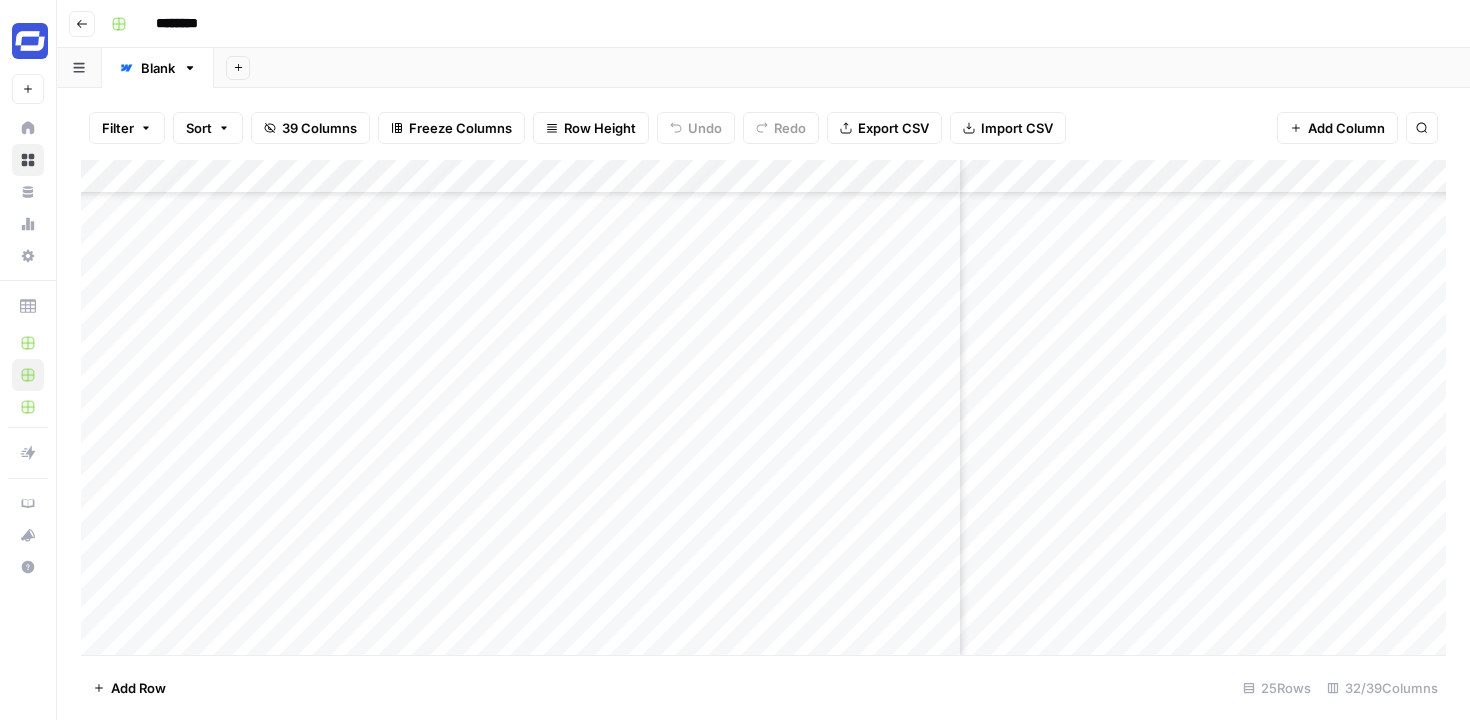 scroll, scrollTop: 420, scrollLeft: 4729, axis: both 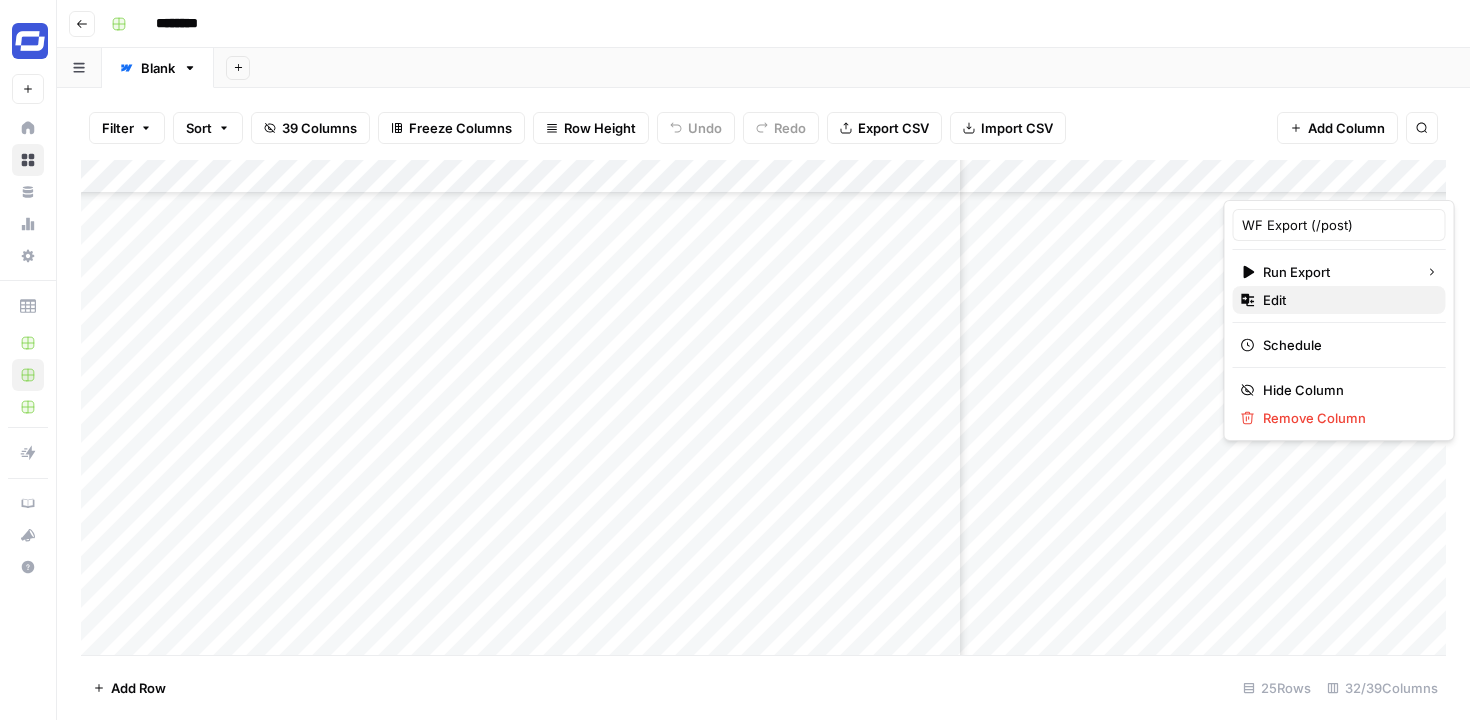 click on "Edit" at bounding box center (1346, 300) 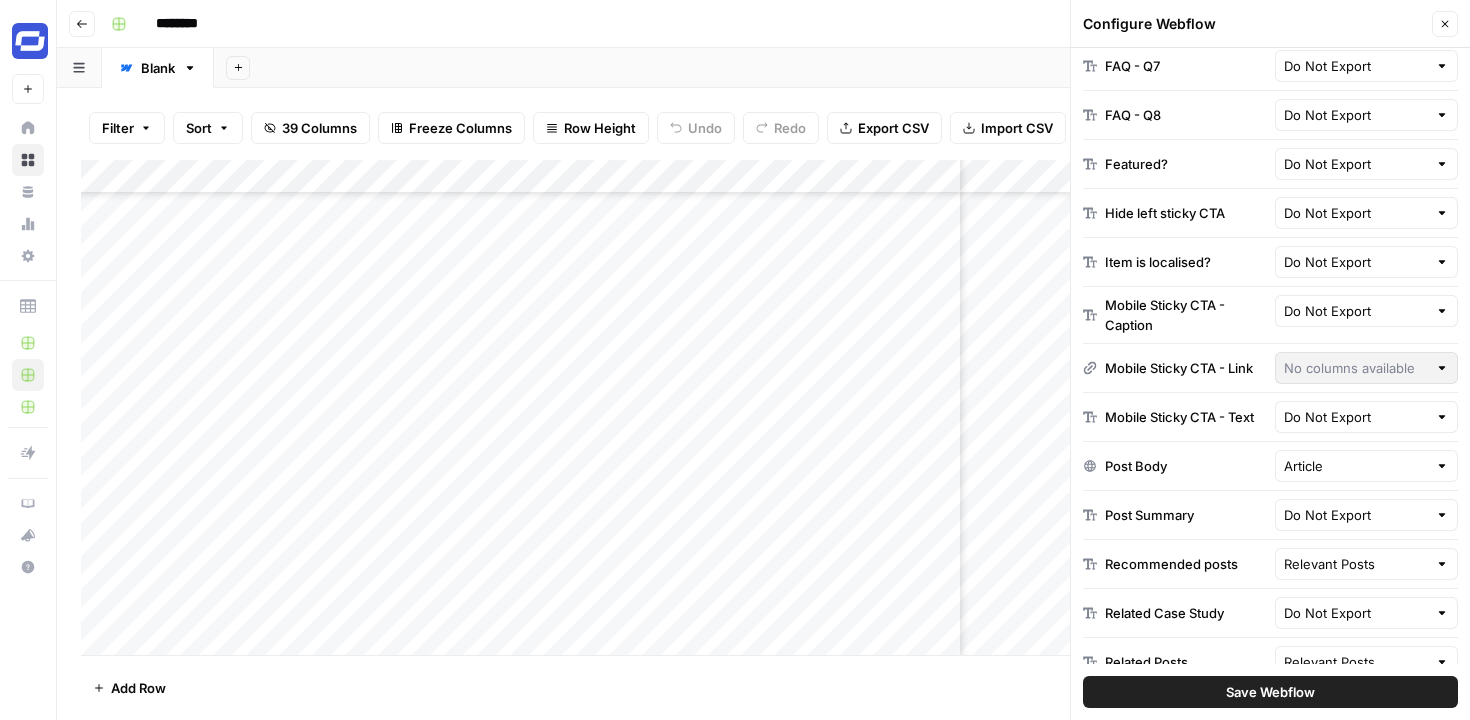scroll, scrollTop: 2263, scrollLeft: 0, axis: vertical 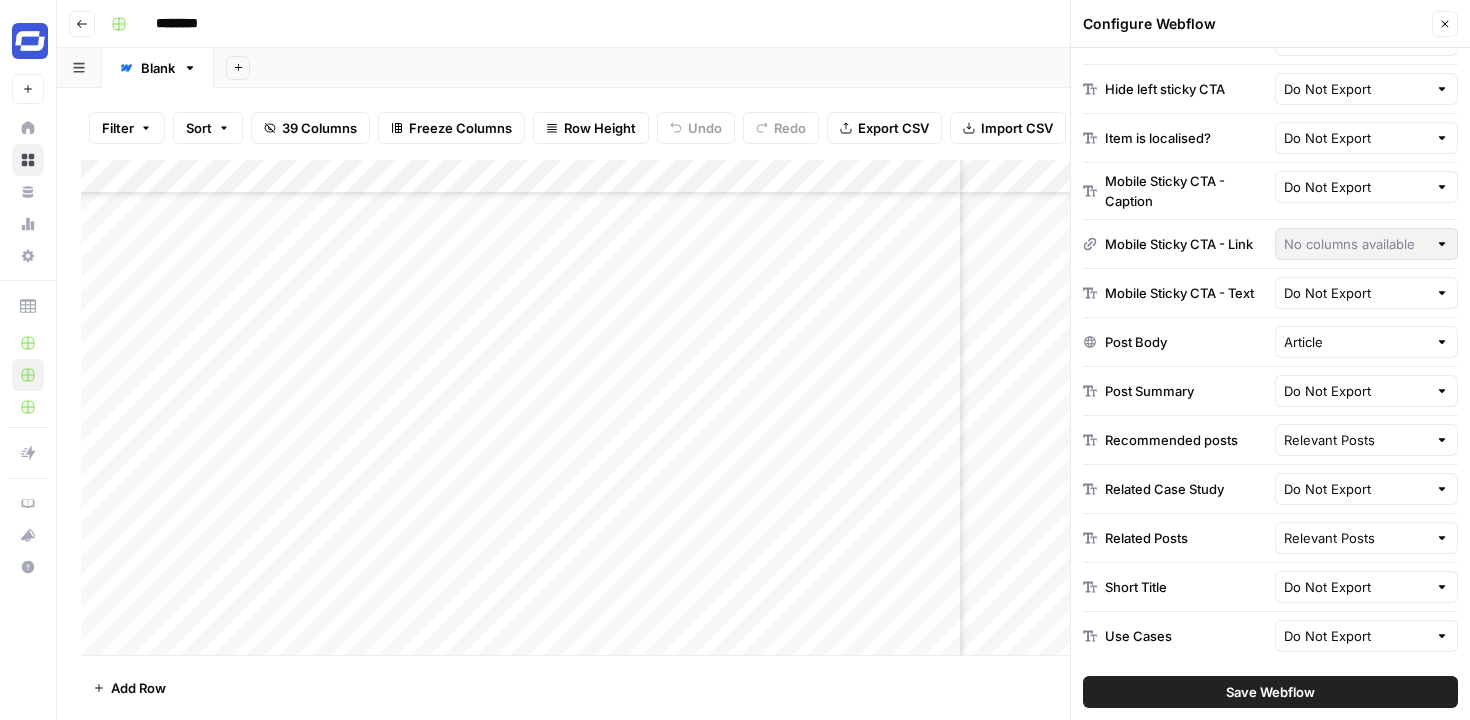 click 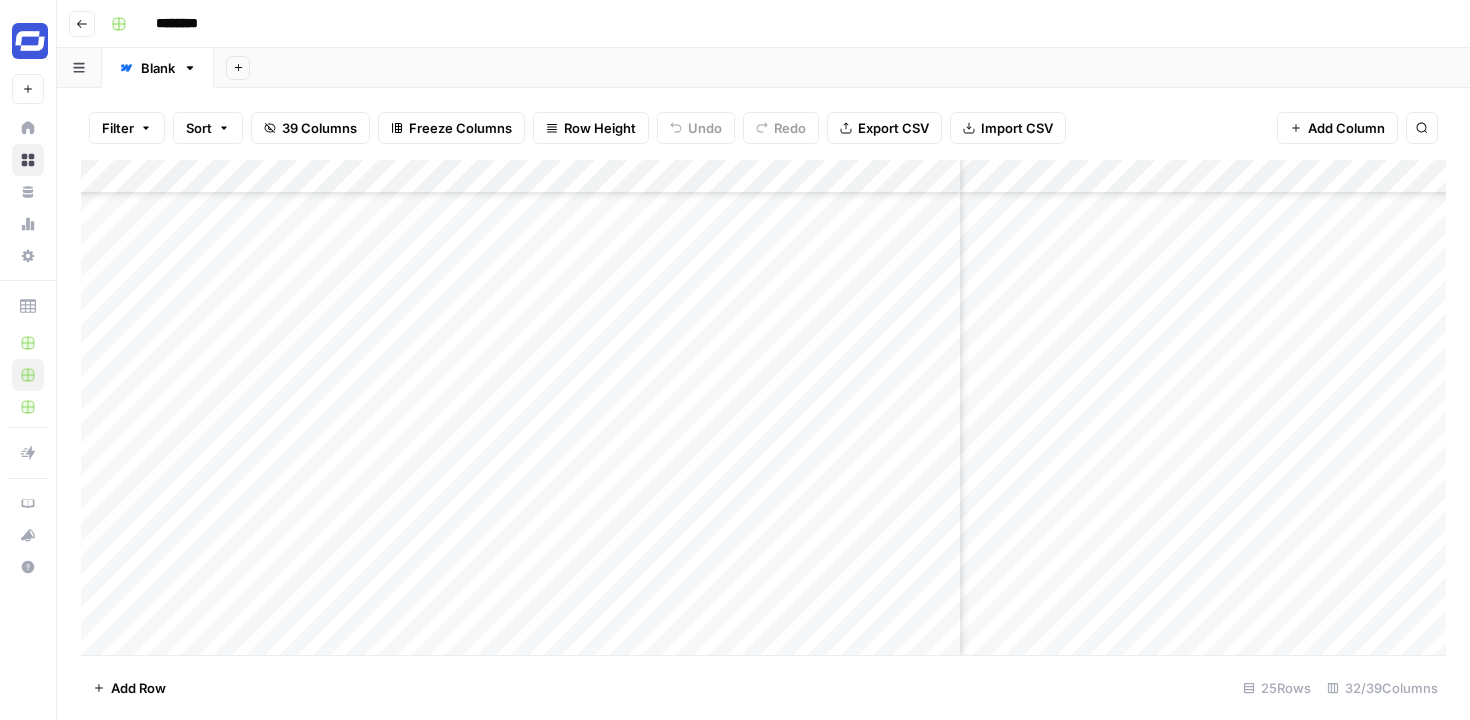 scroll, scrollTop: 420, scrollLeft: 1877, axis: both 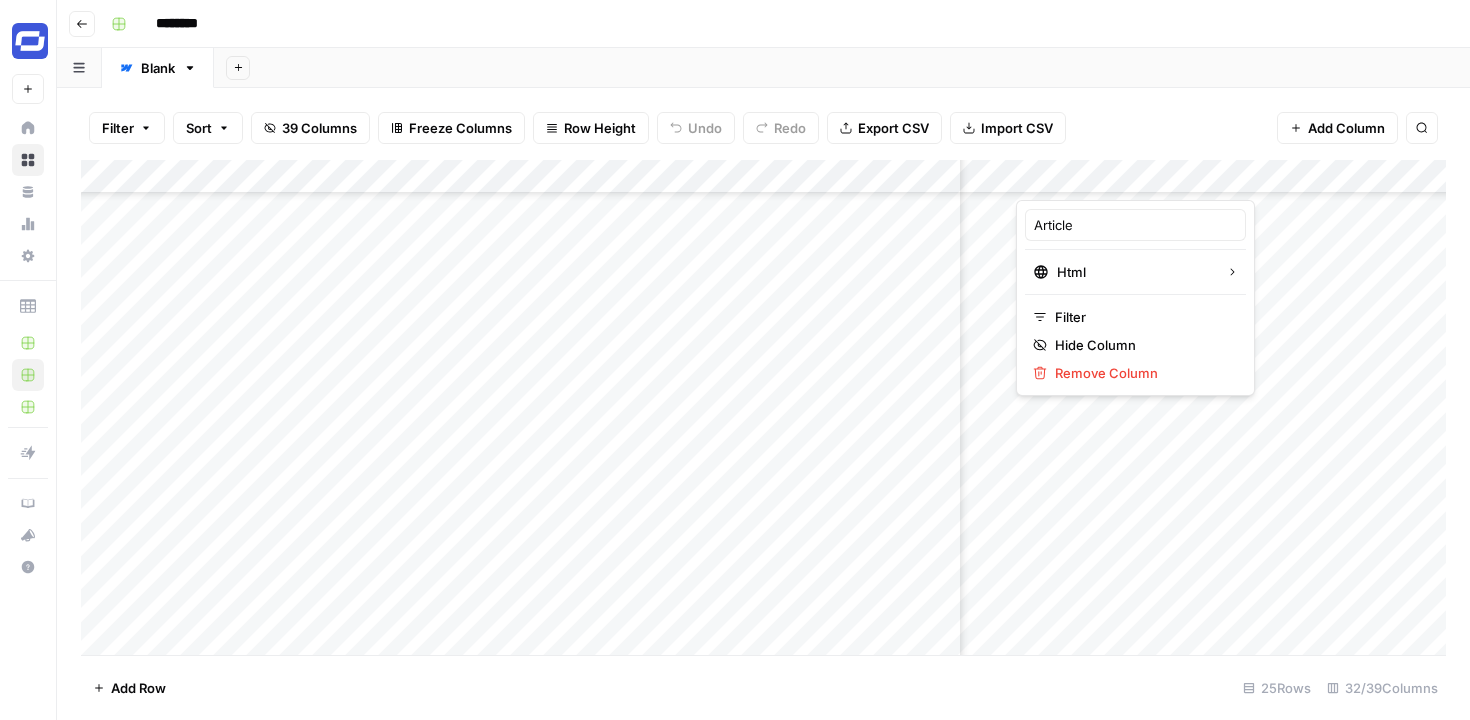 click on "Add Column" at bounding box center (763, 407) 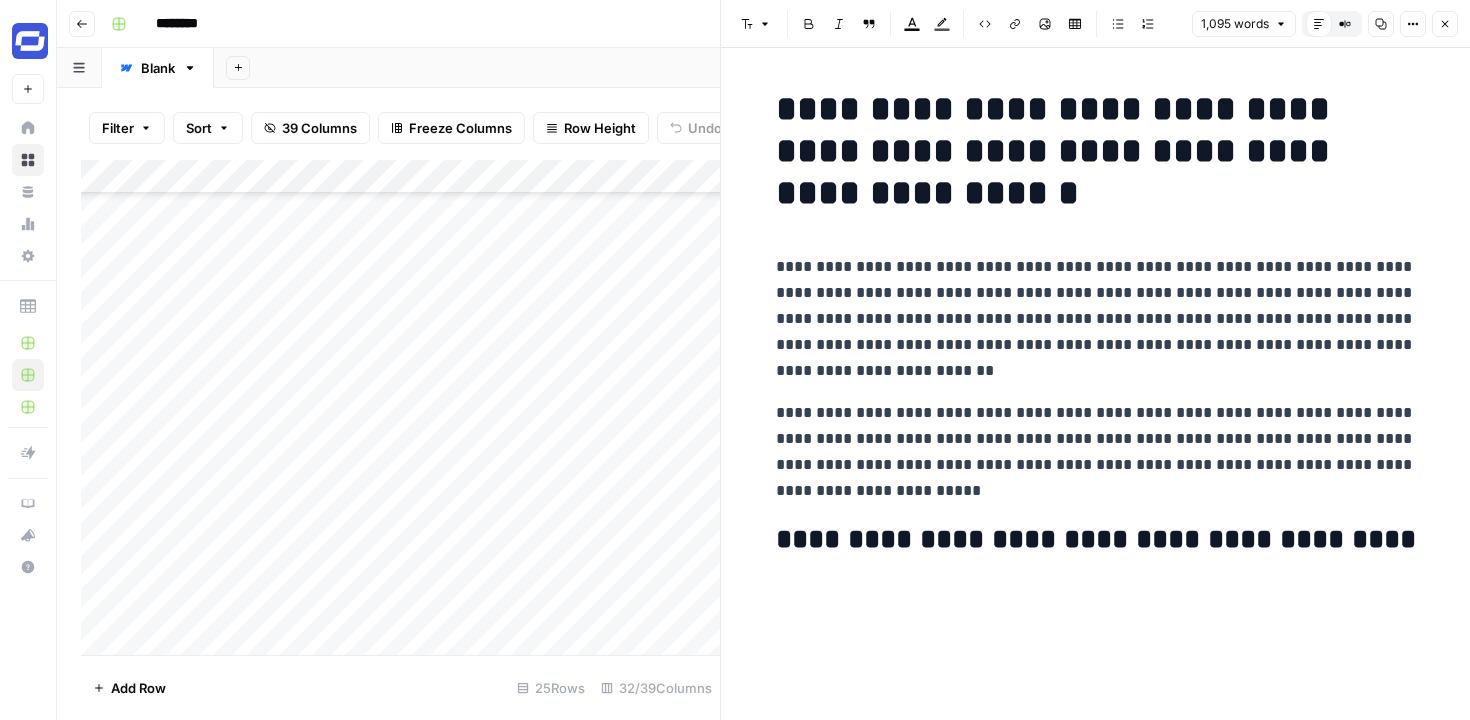 click 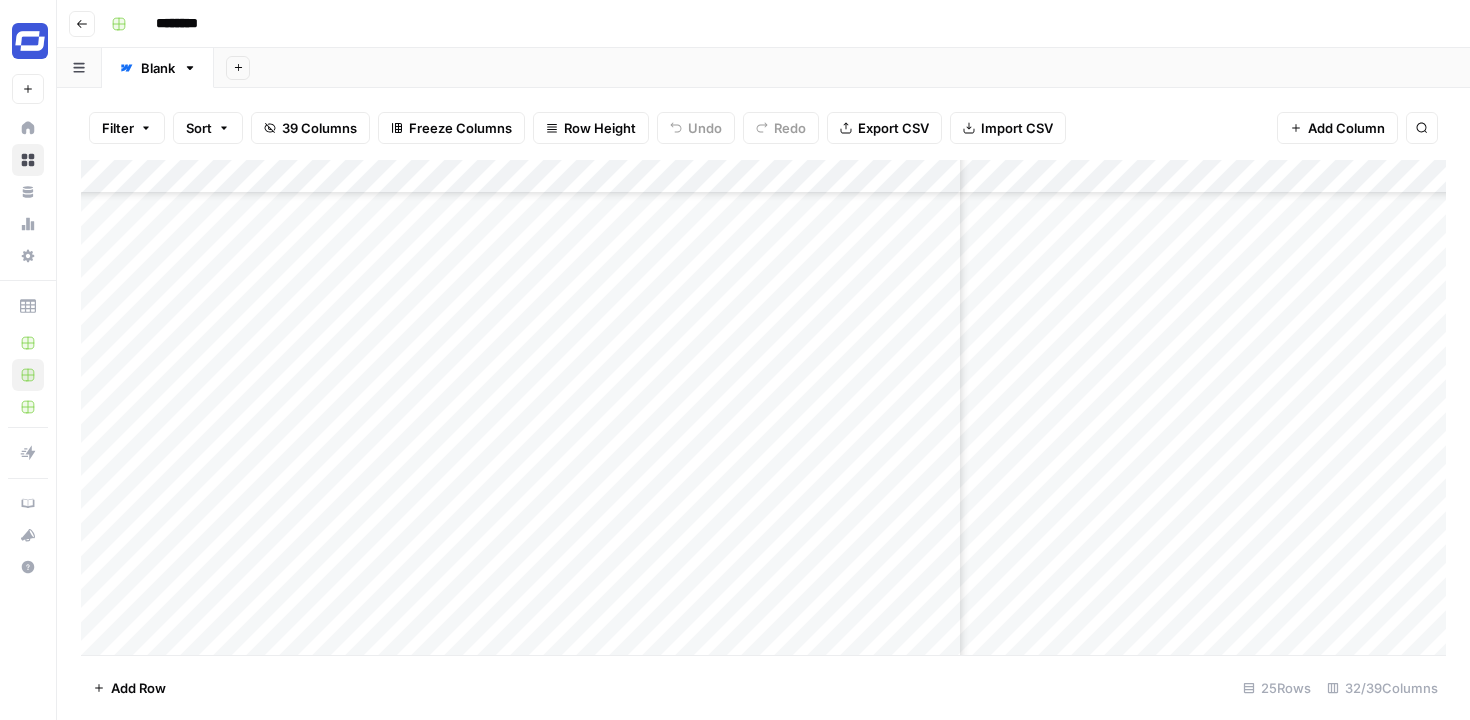 scroll, scrollTop: 420, scrollLeft: 1686, axis: both 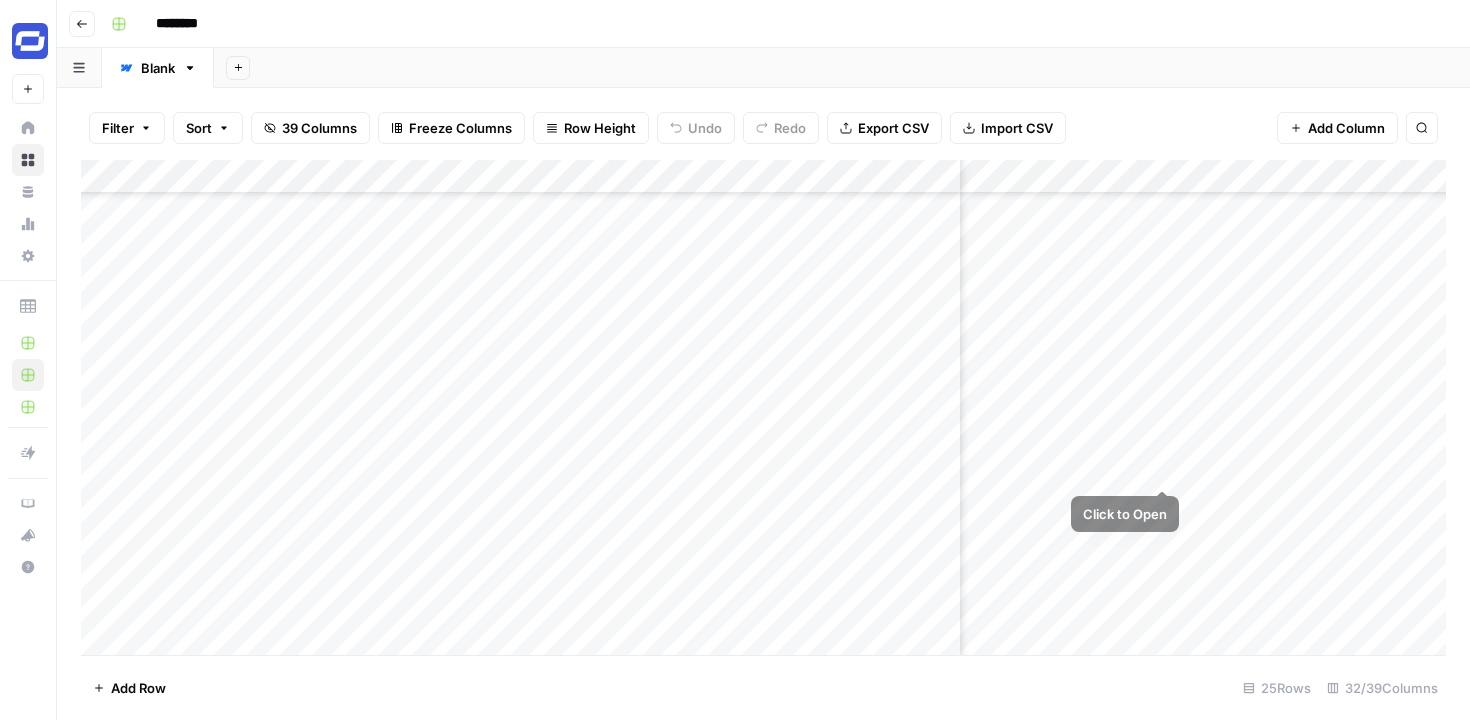 click on "Add Column" at bounding box center (763, 407) 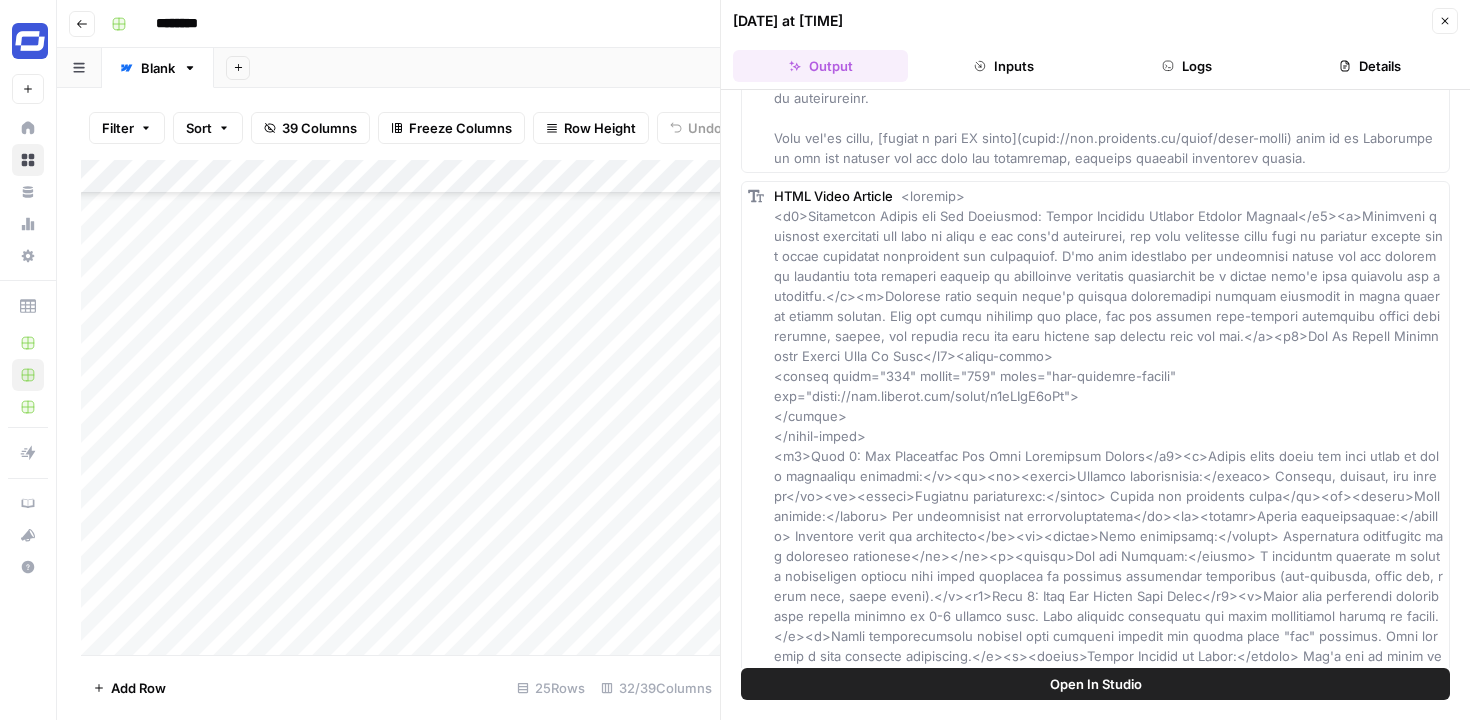 scroll, scrollTop: 3400, scrollLeft: 0, axis: vertical 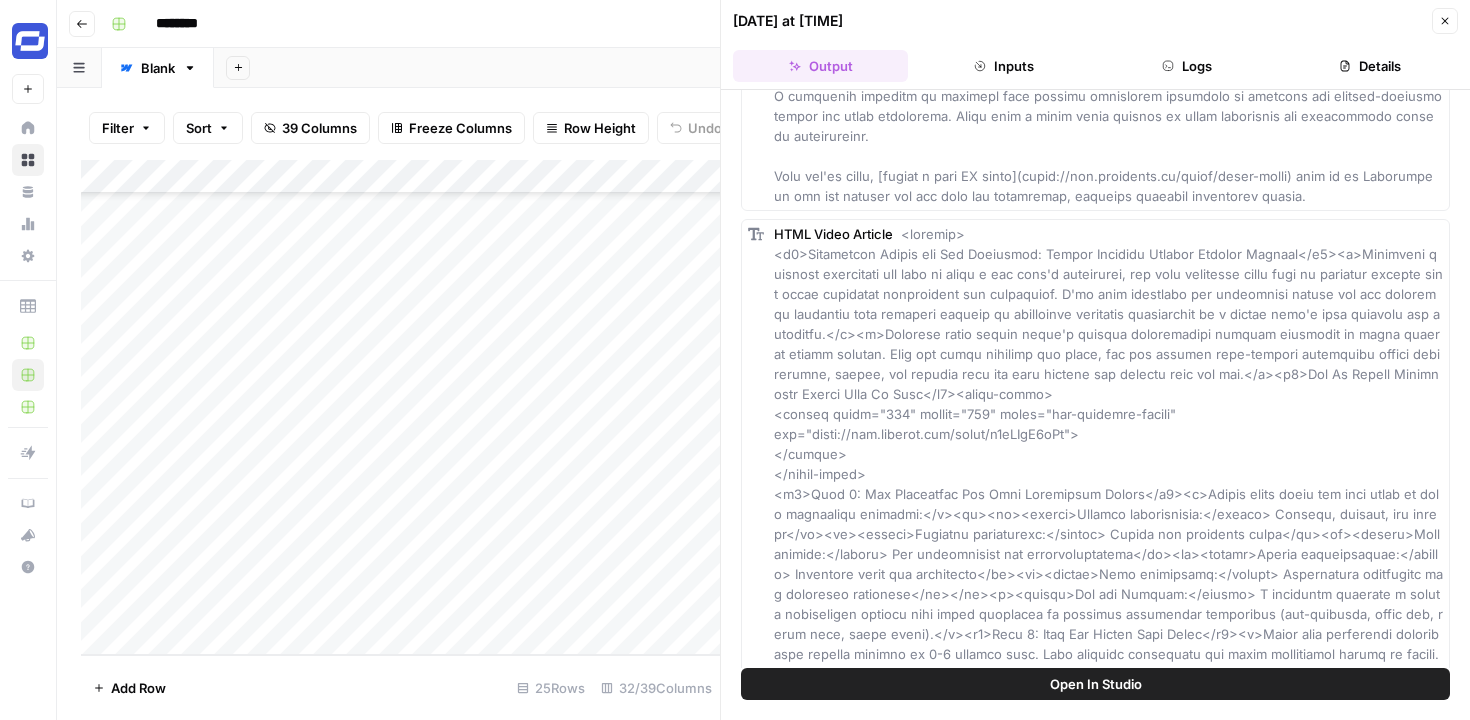 click 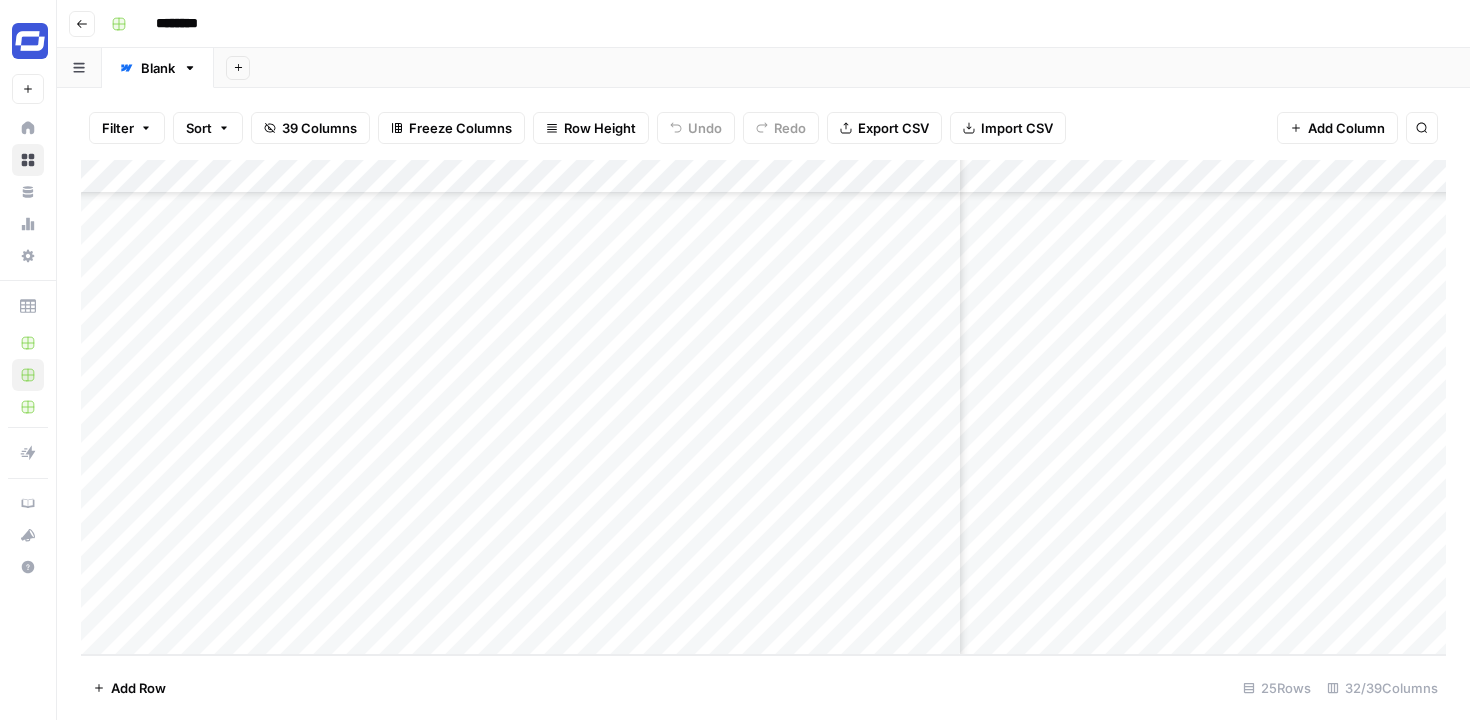 scroll, scrollTop: 421, scrollLeft: 4864, axis: both 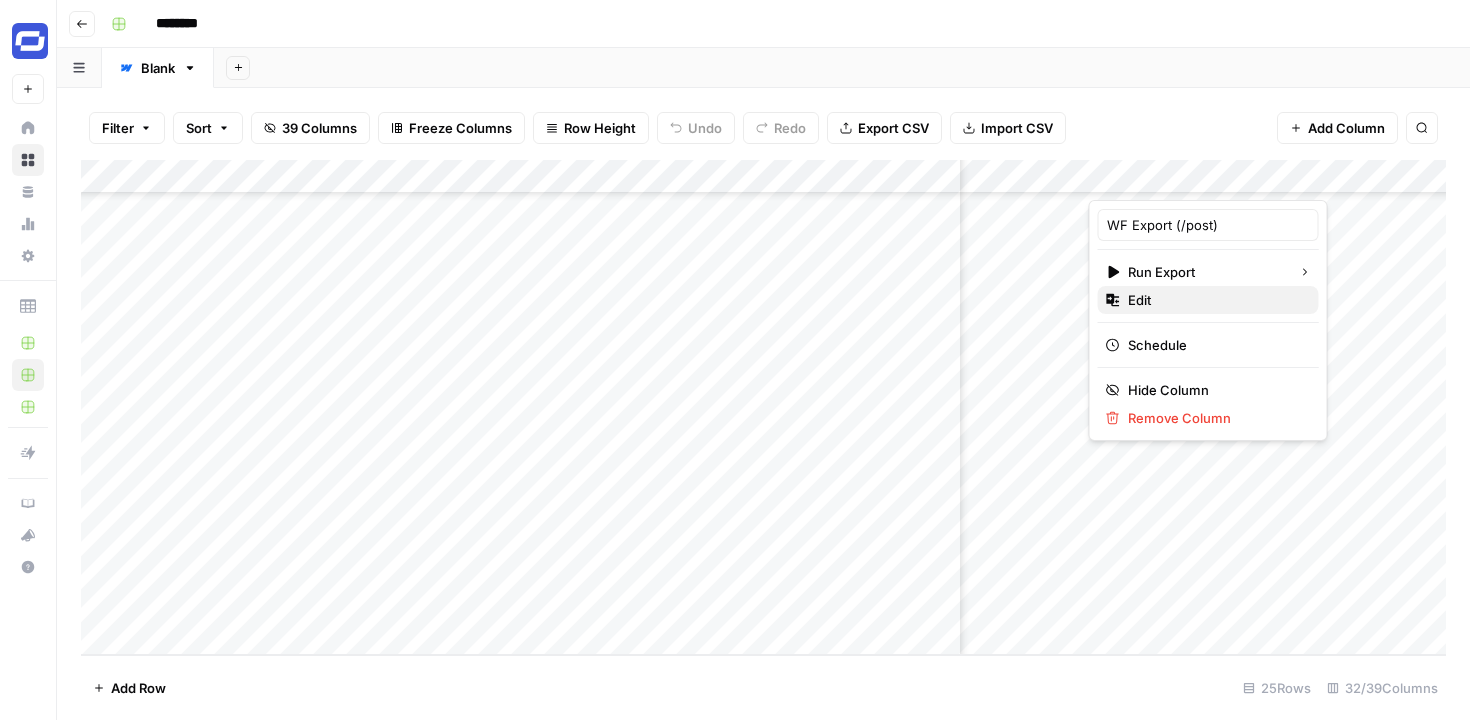 click on "Edit" at bounding box center [1215, 300] 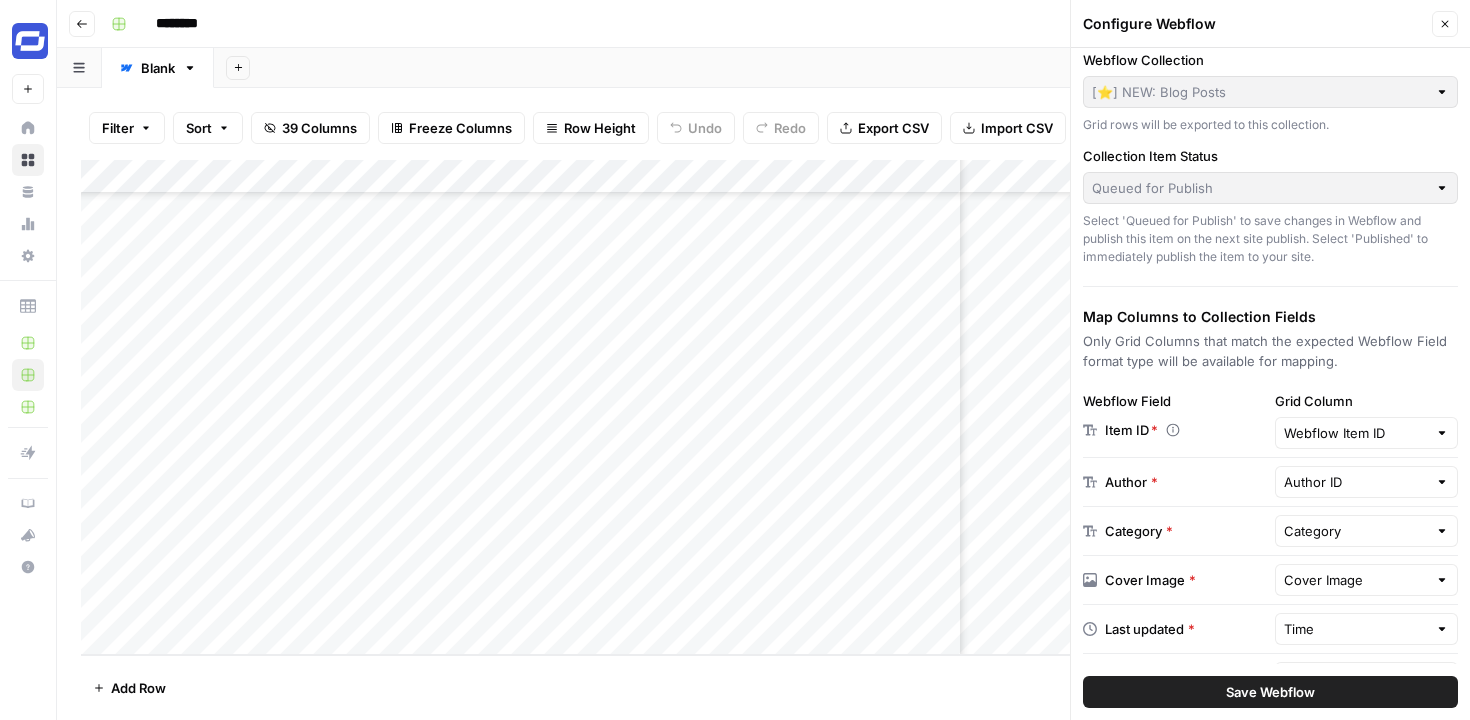 scroll, scrollTop: 52, scrollLeft: 0, axis: vertical 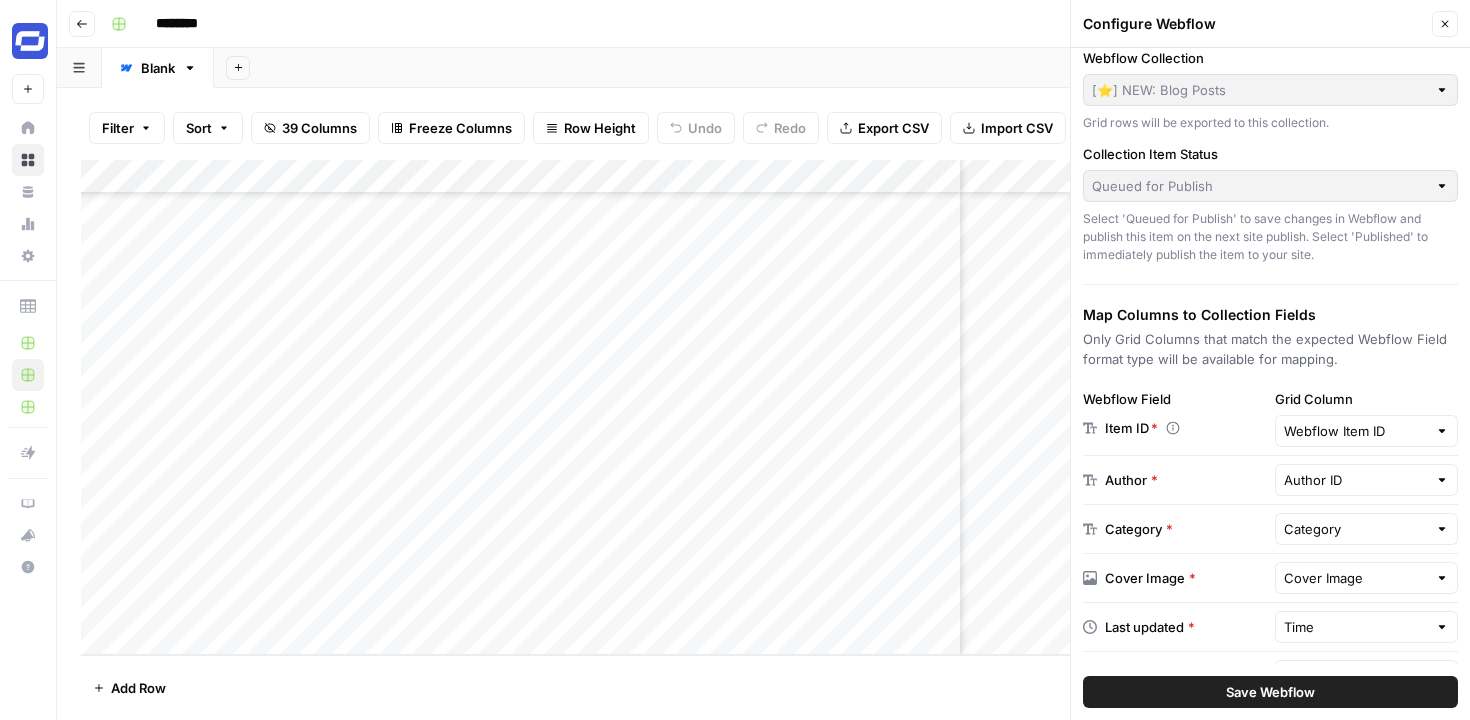 click 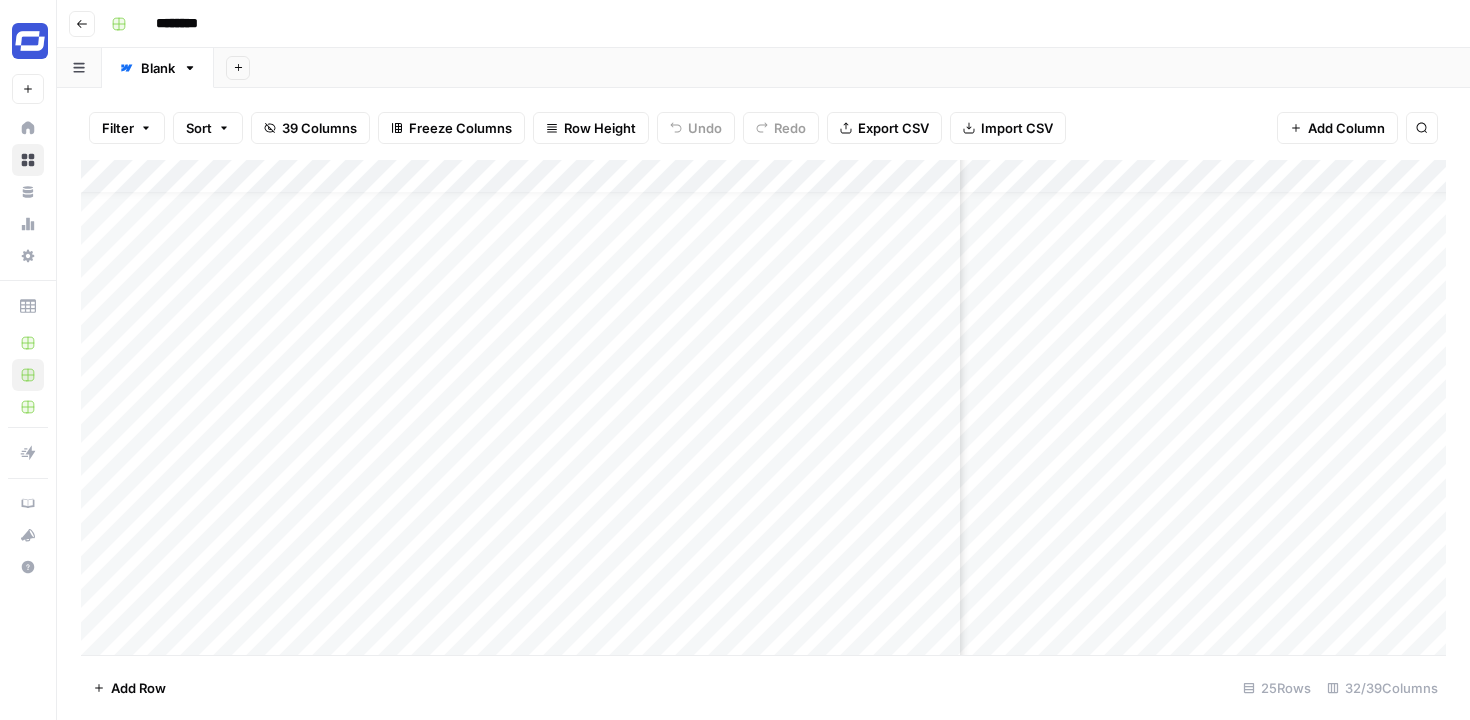 scroll, scrollTop: 0, scrollLeft: 2993, axis: horizontal 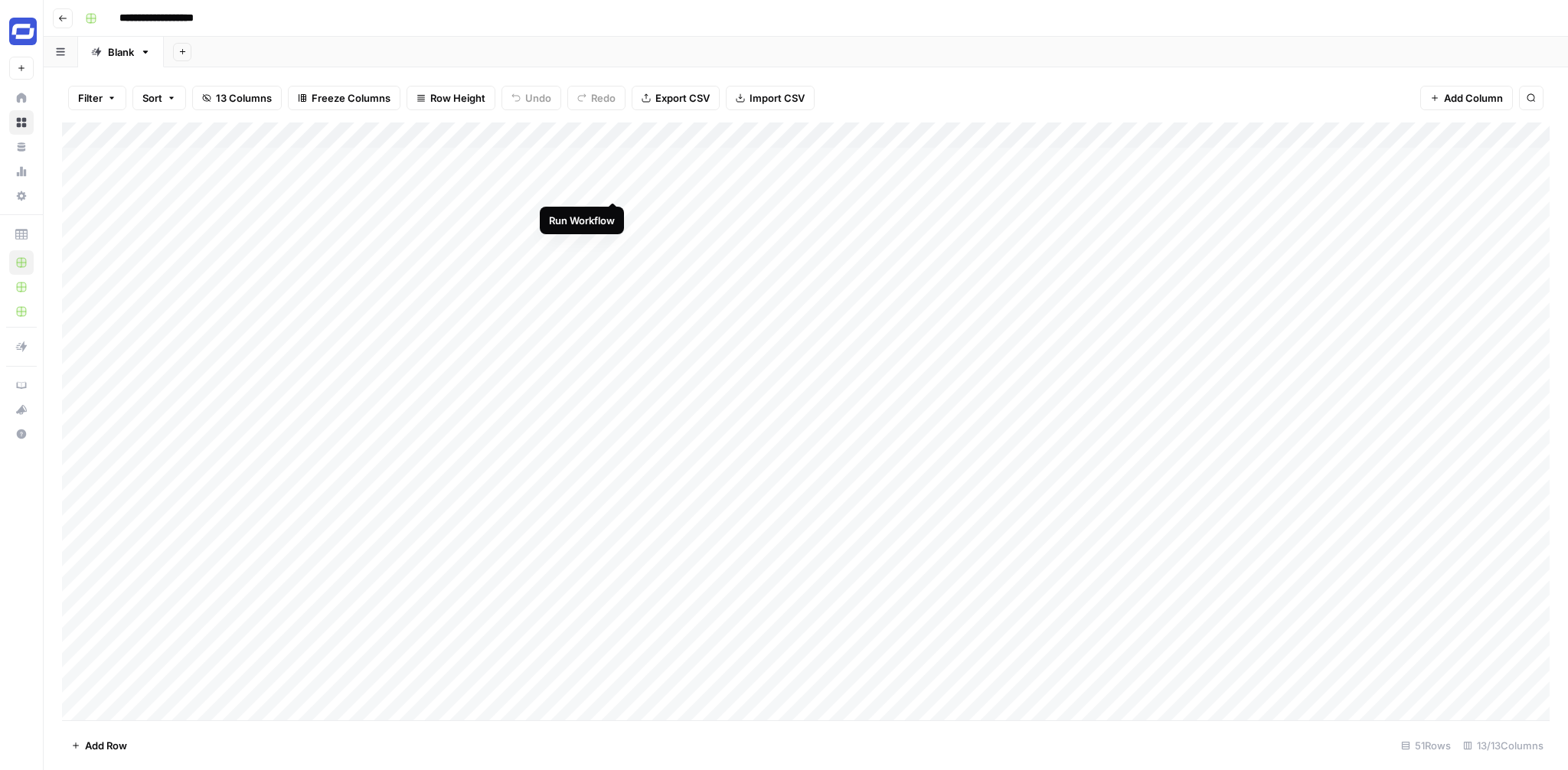 click on "Add Column" at bounding box center [805, 421] 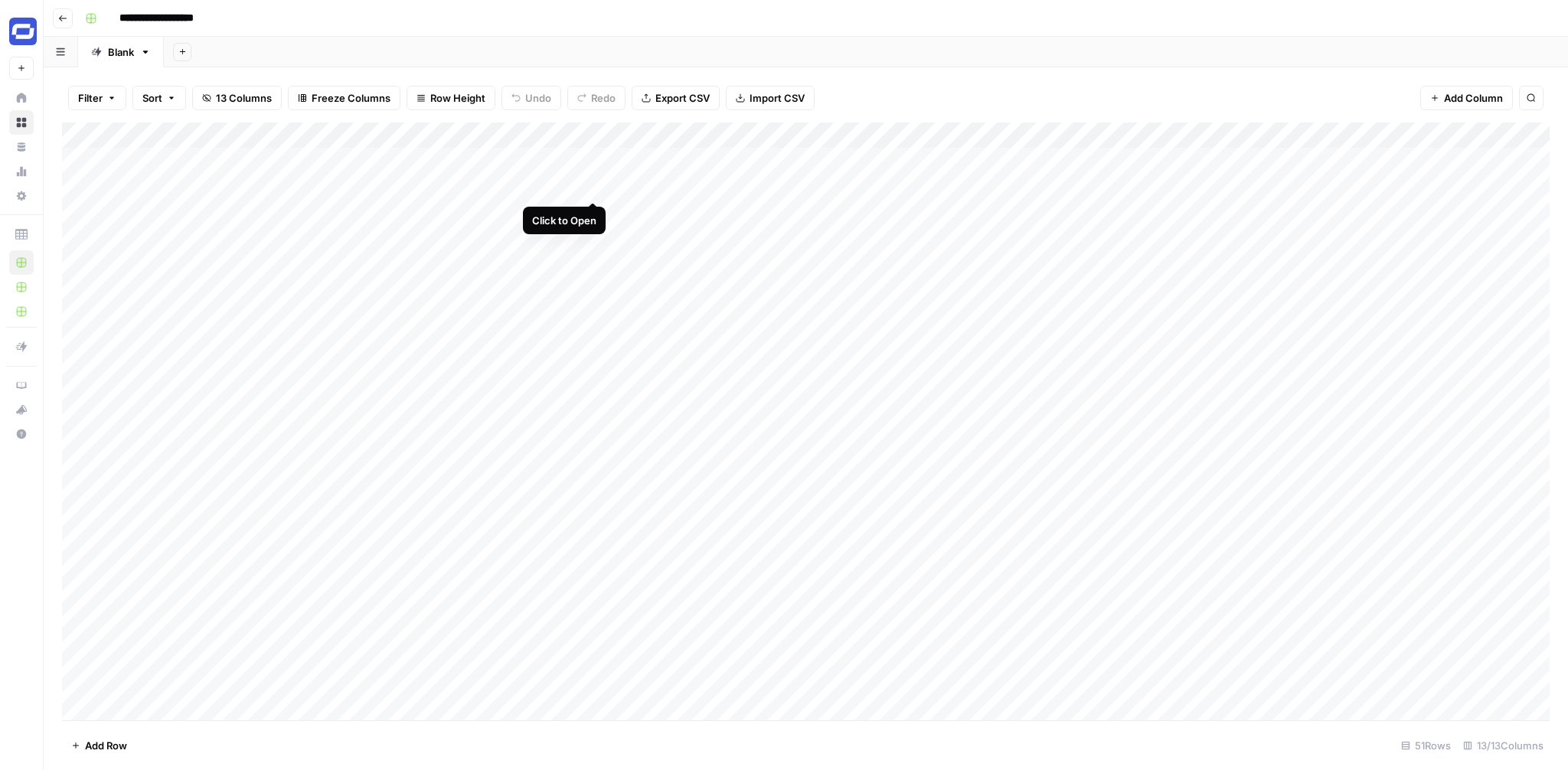 click on "Add Column" at bounding box center (805, 421) 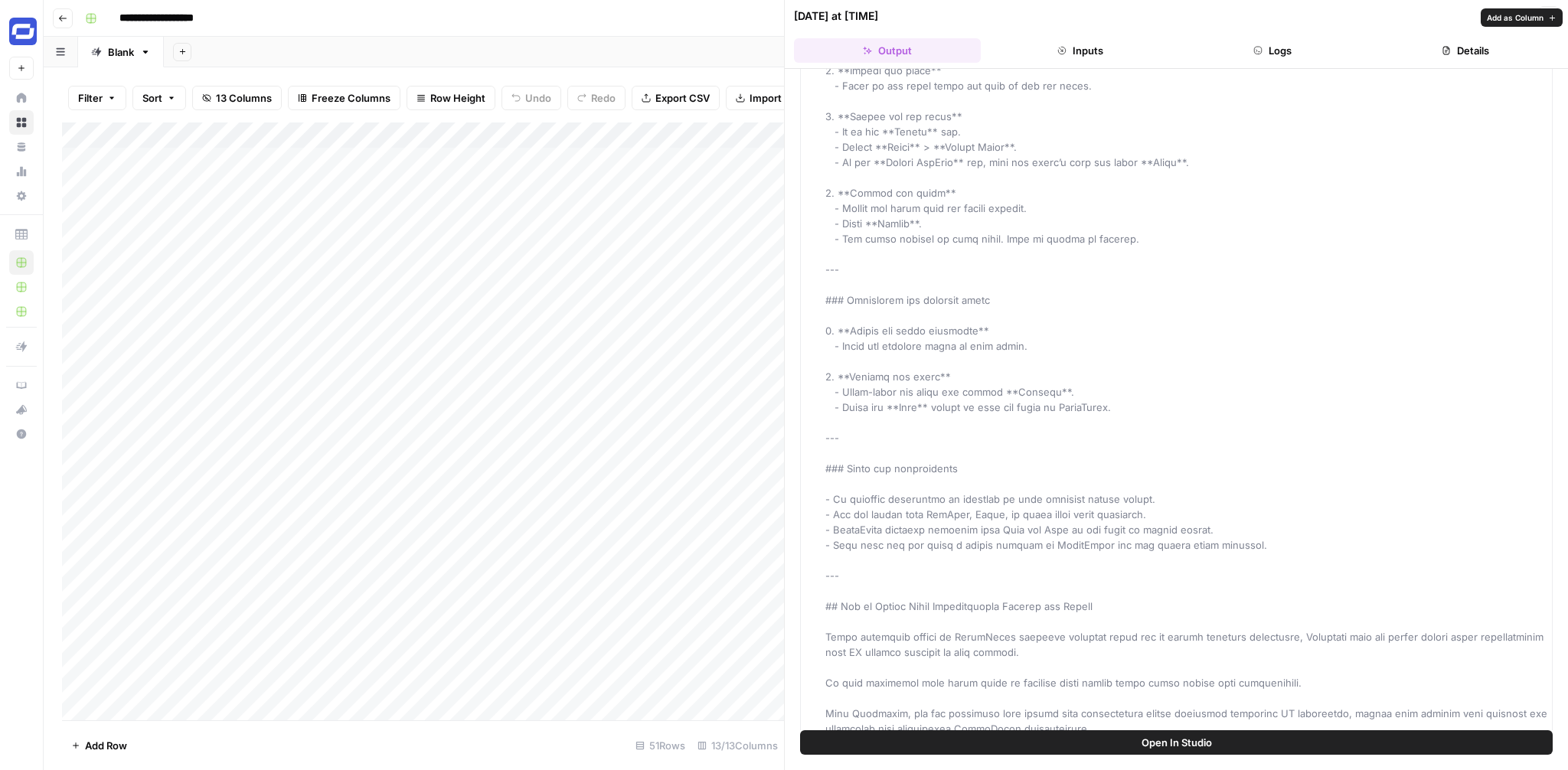 scroll, scrollTop: 1015, scrollLeft: 0, axis: vertical 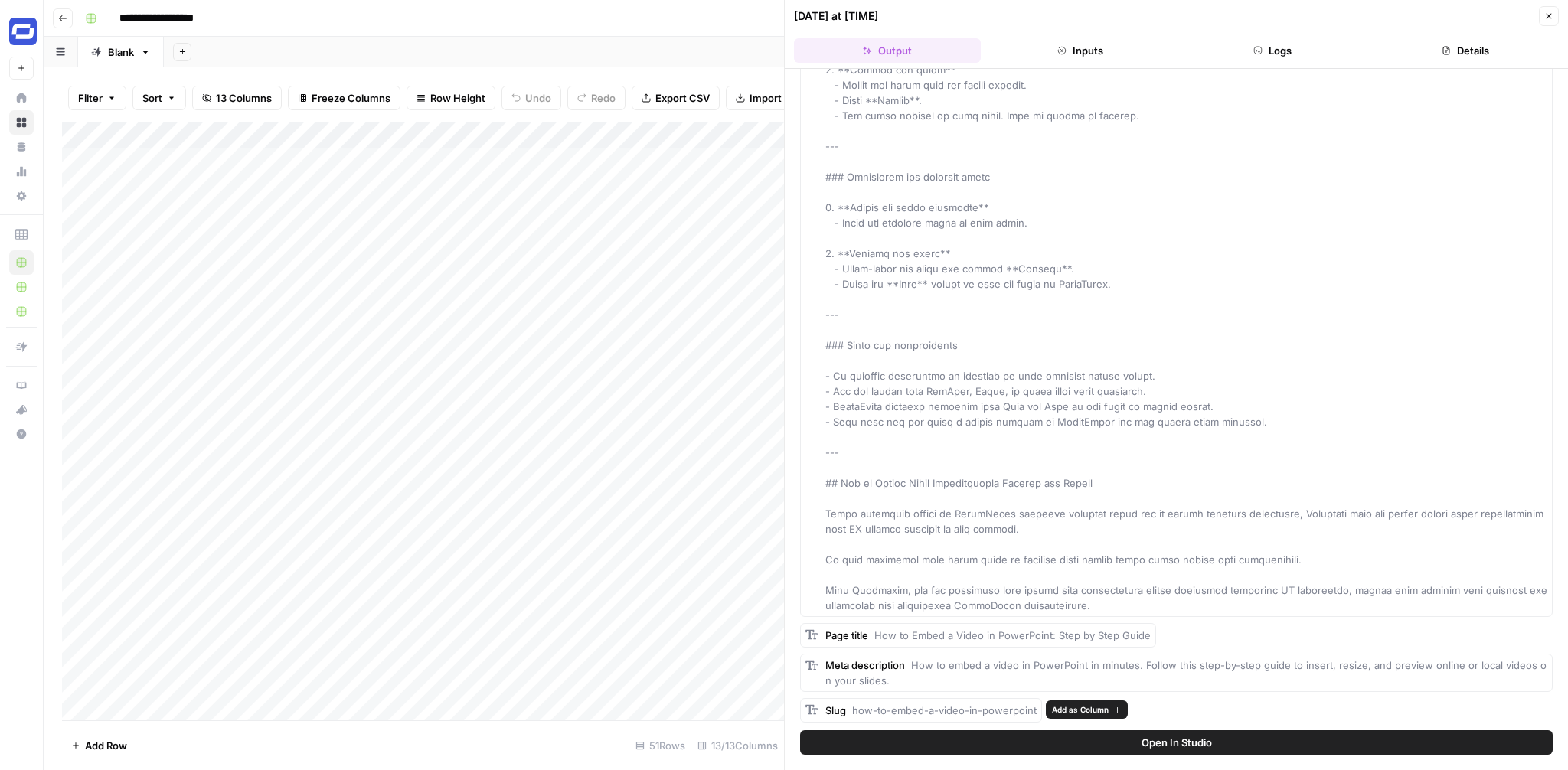 click on "Add as Column" at bounding box center (1080, 710) 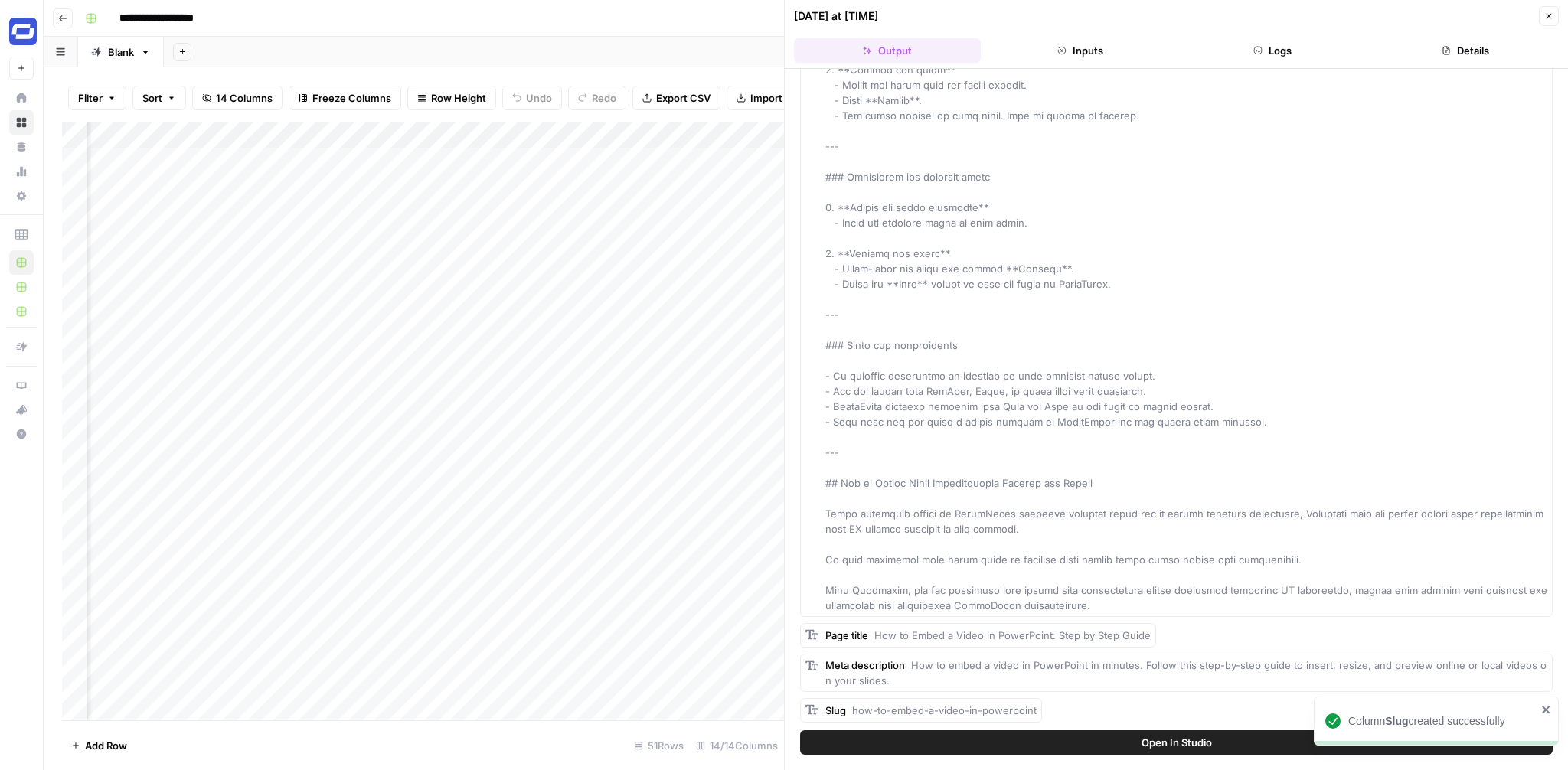 scroll, scrollTop: 0, scrollLeft: 96, axis: horizontal 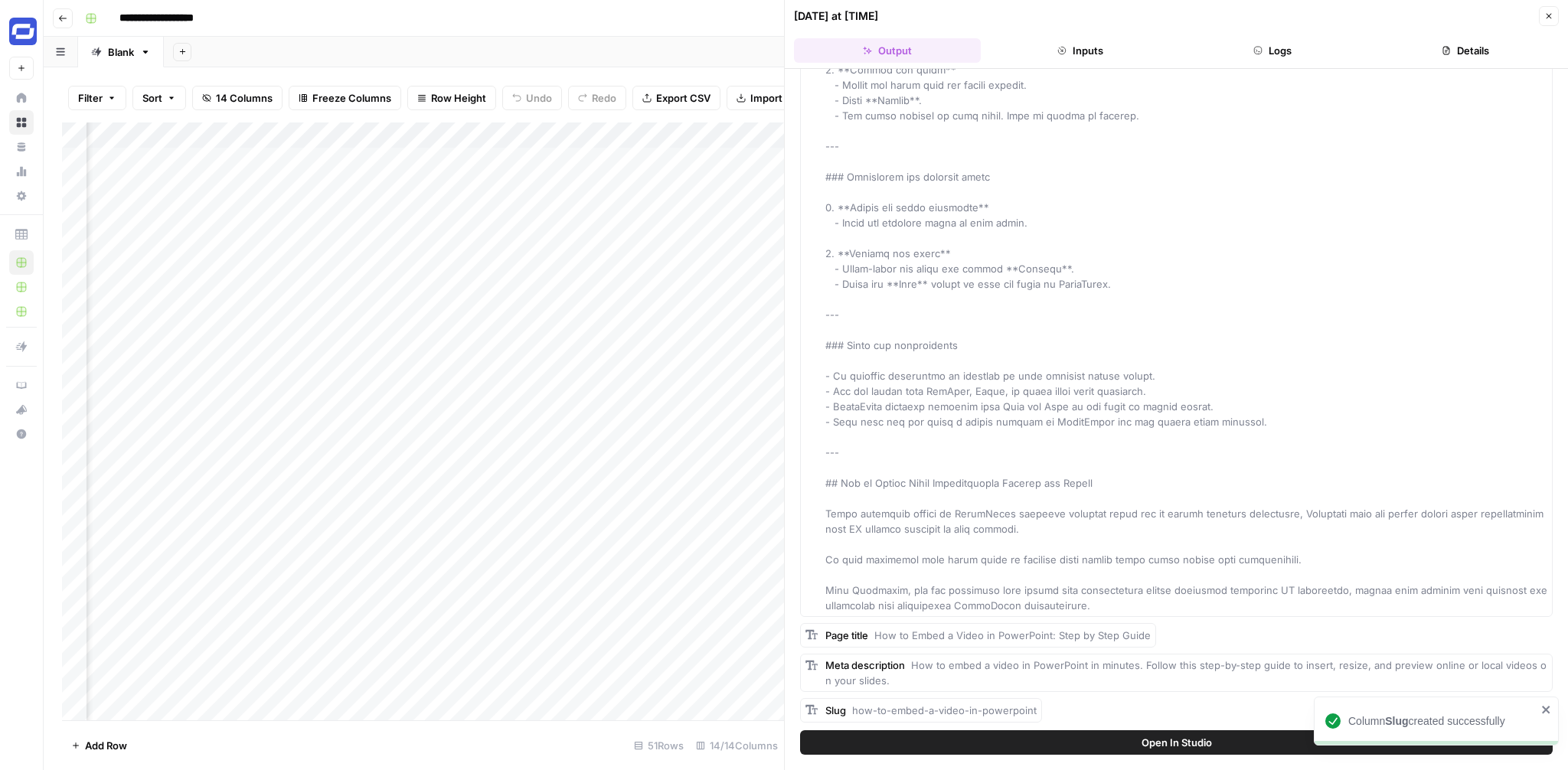 click 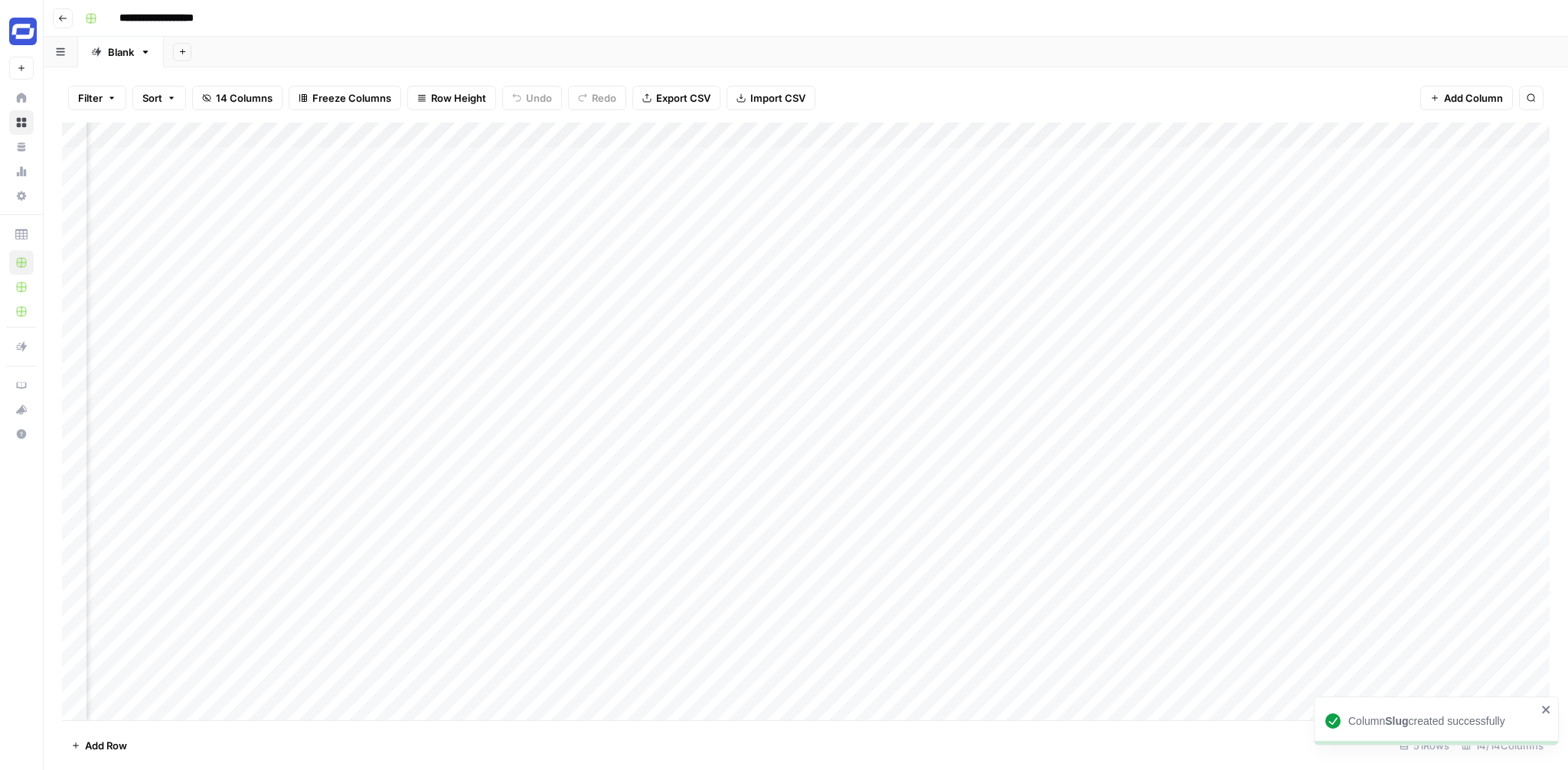 drag, startPoint x: 597, startPoint y: 134, endPoint x: 1046, endPoint y: 160, distance: 449.75215 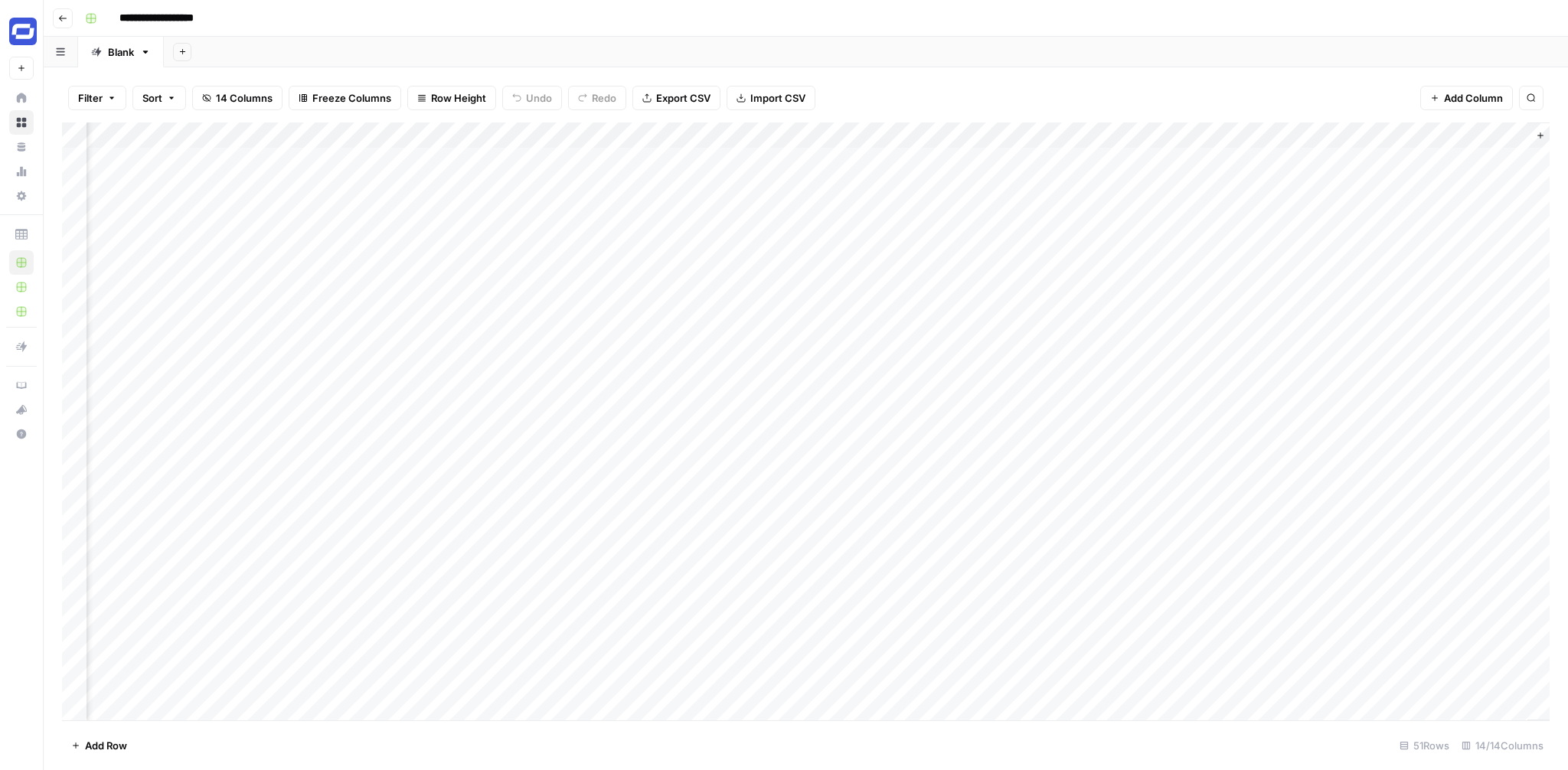 scroll, scrollTop: 0, scrollLeft: 679, axis: horizontal 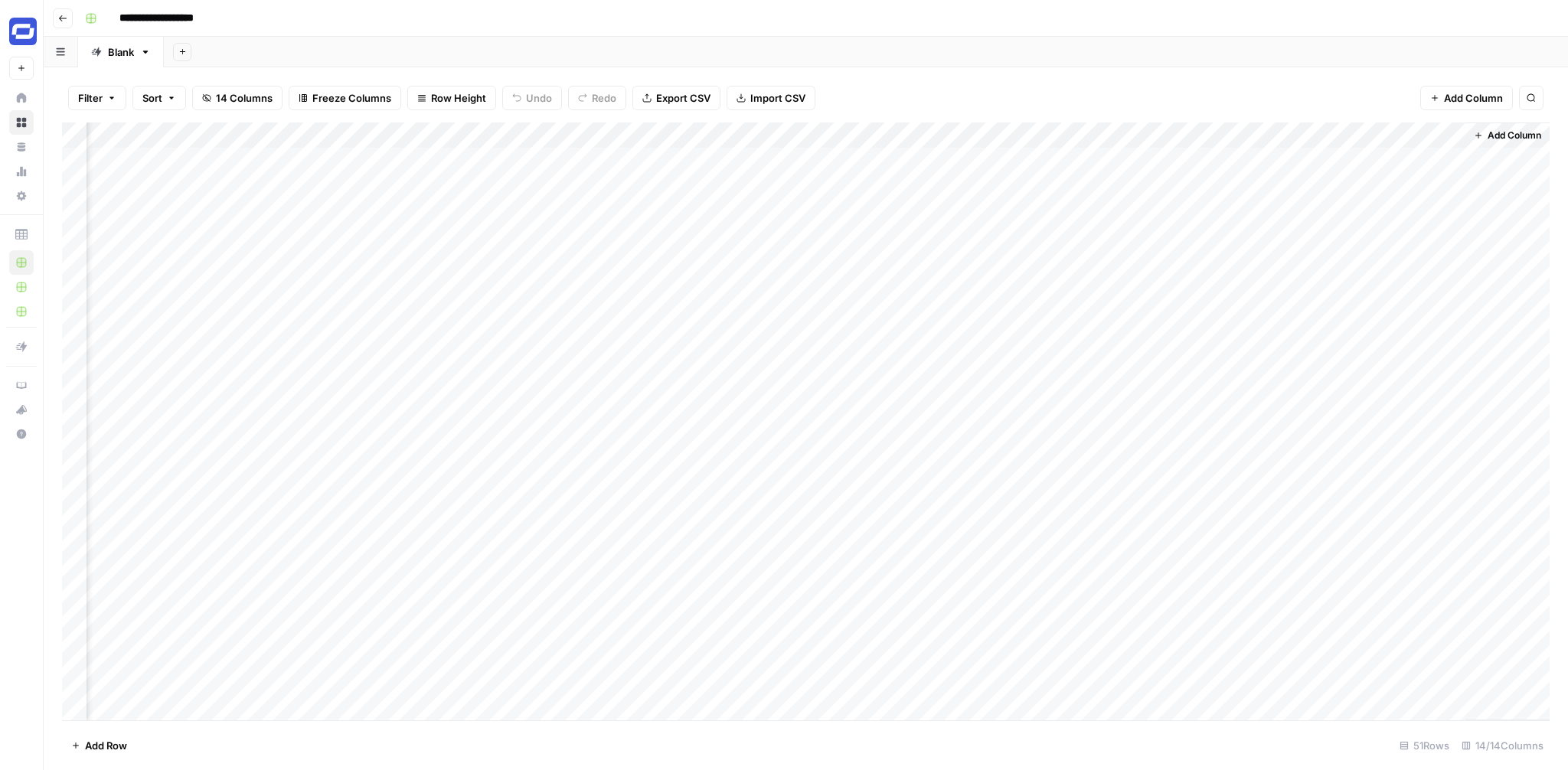 click on "Add Column" at bounding box center [1514, 135] 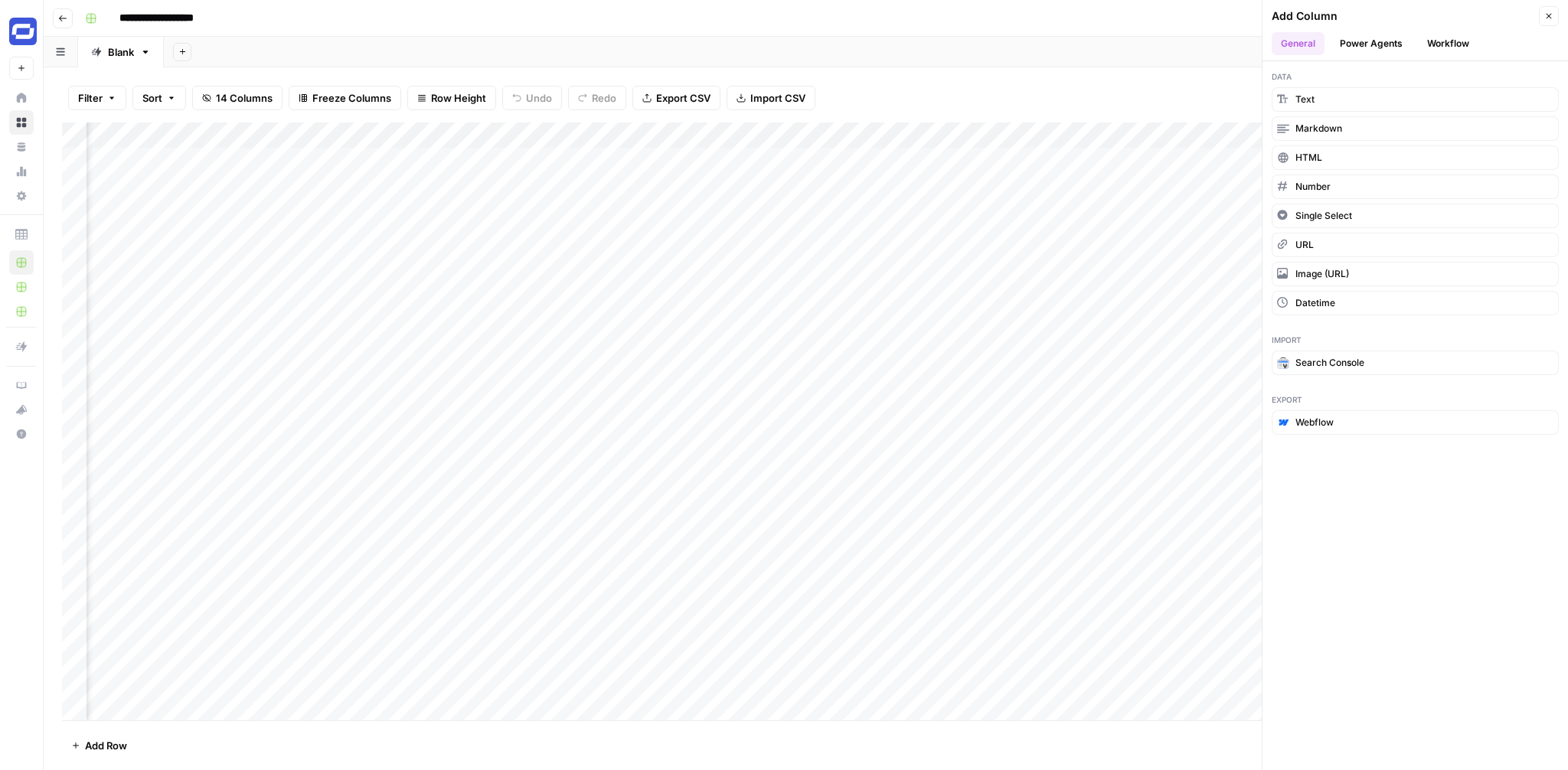 click on "Export
Webflow" at bounding box center [1415, 414] 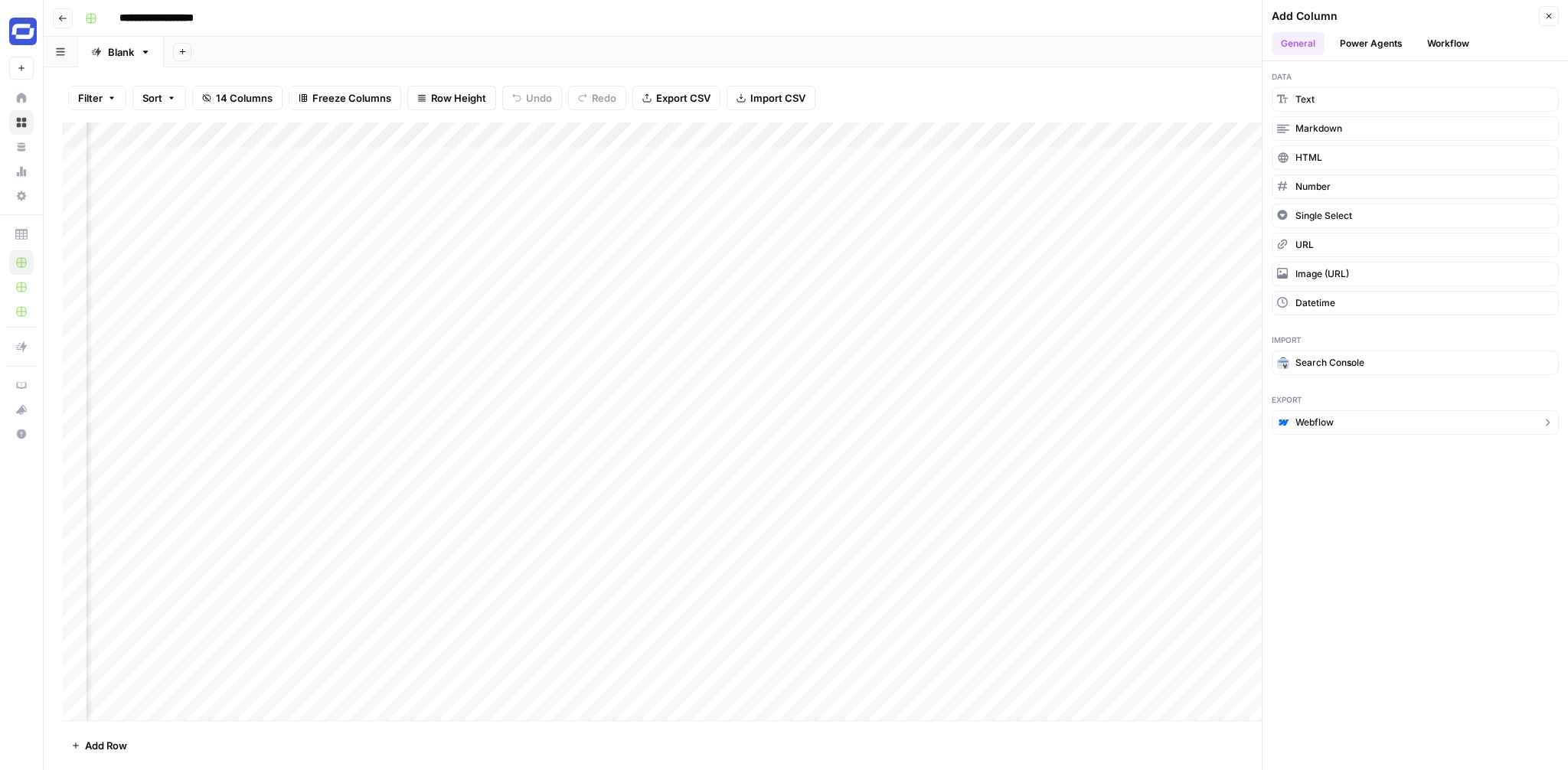 click on "Webflow" at bounding box center (1315, 423) 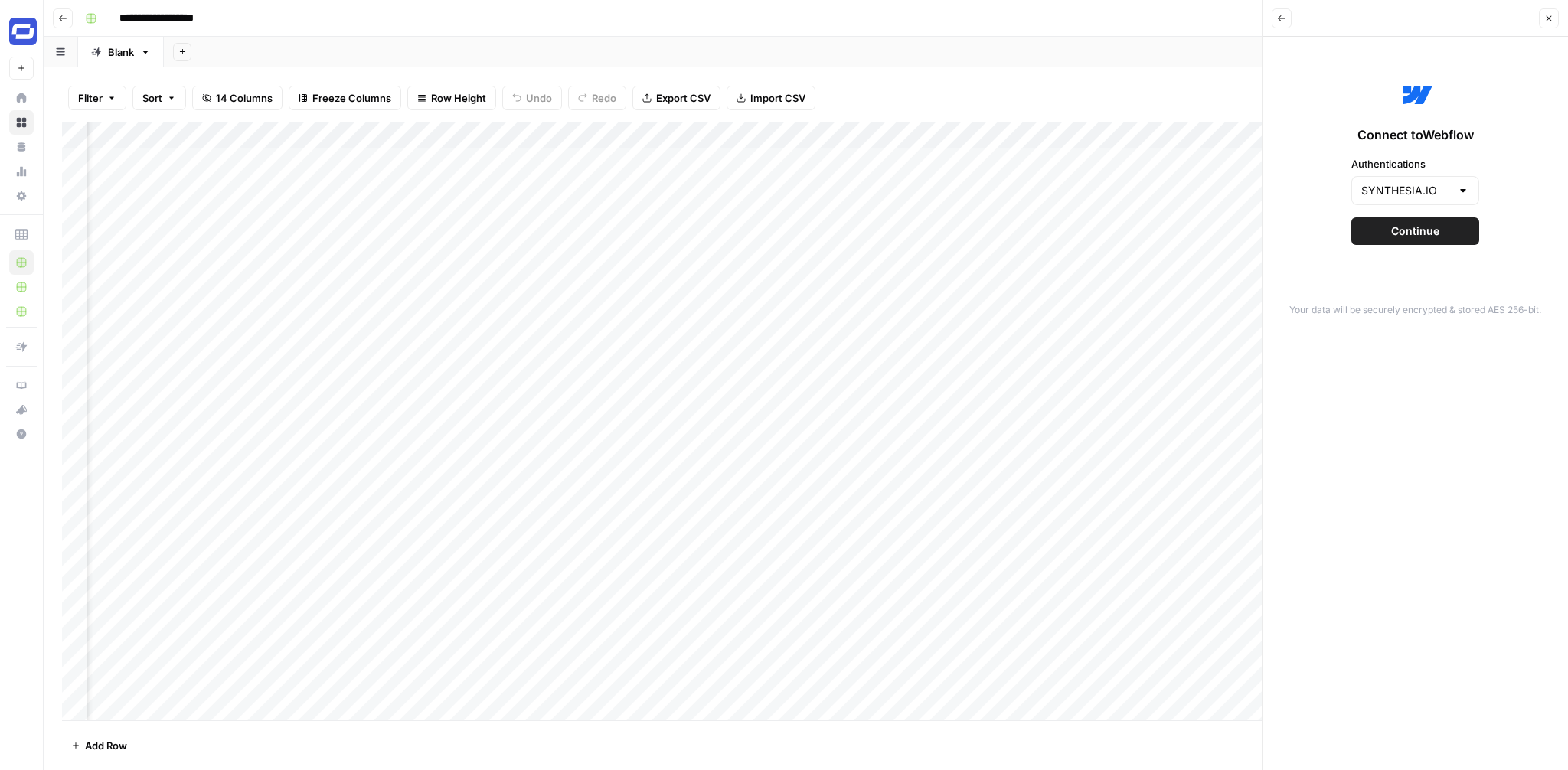 click on "Continue" at bounding box center [1415, 231] 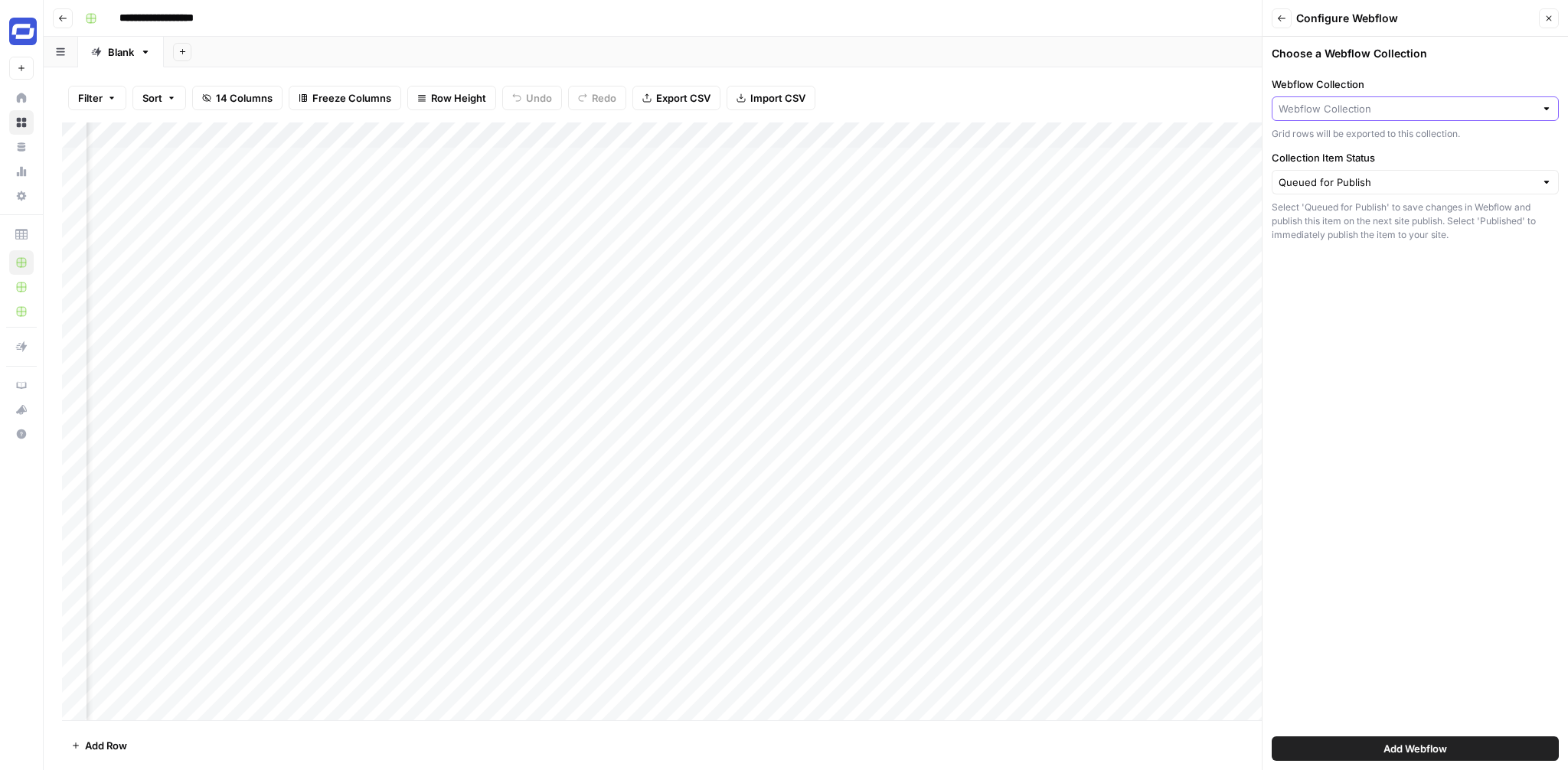click on "Webflow Collection" at bounding box center (1406, 109) 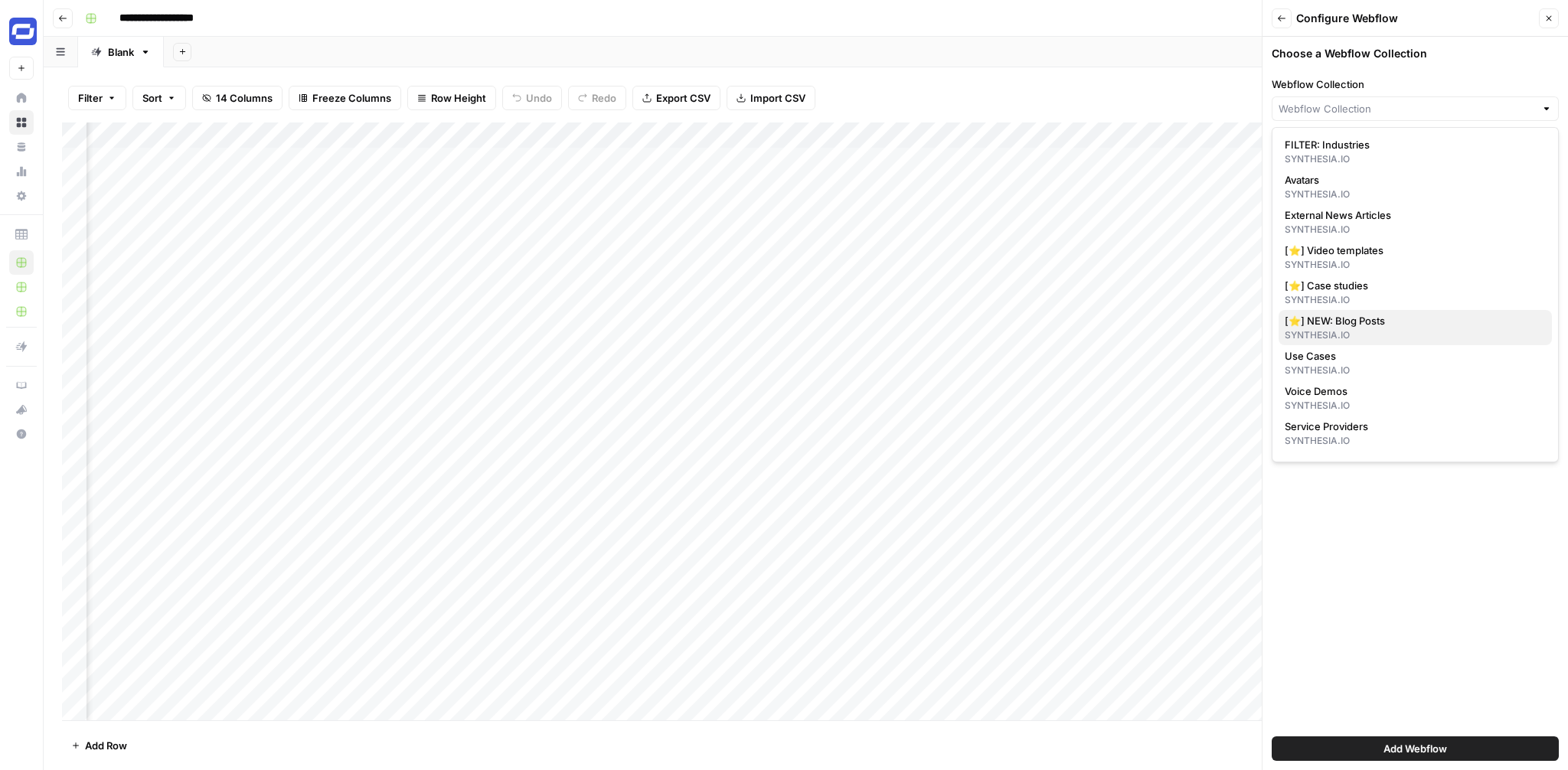 click on "[⭐] NEW: Blog Posts" at bounding box center (1412, 321) 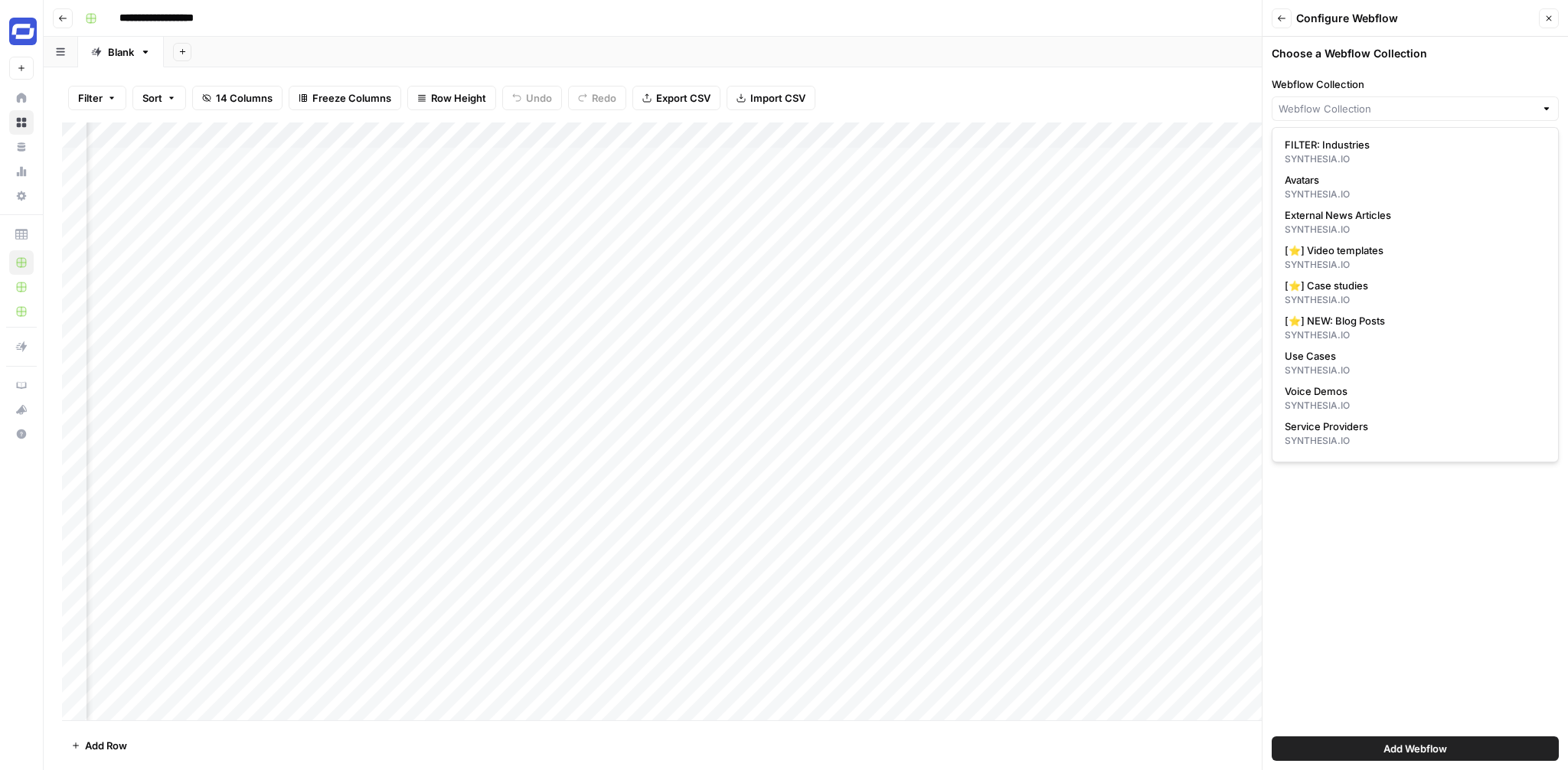 type on "[⭐] NEW: Blog Posts" 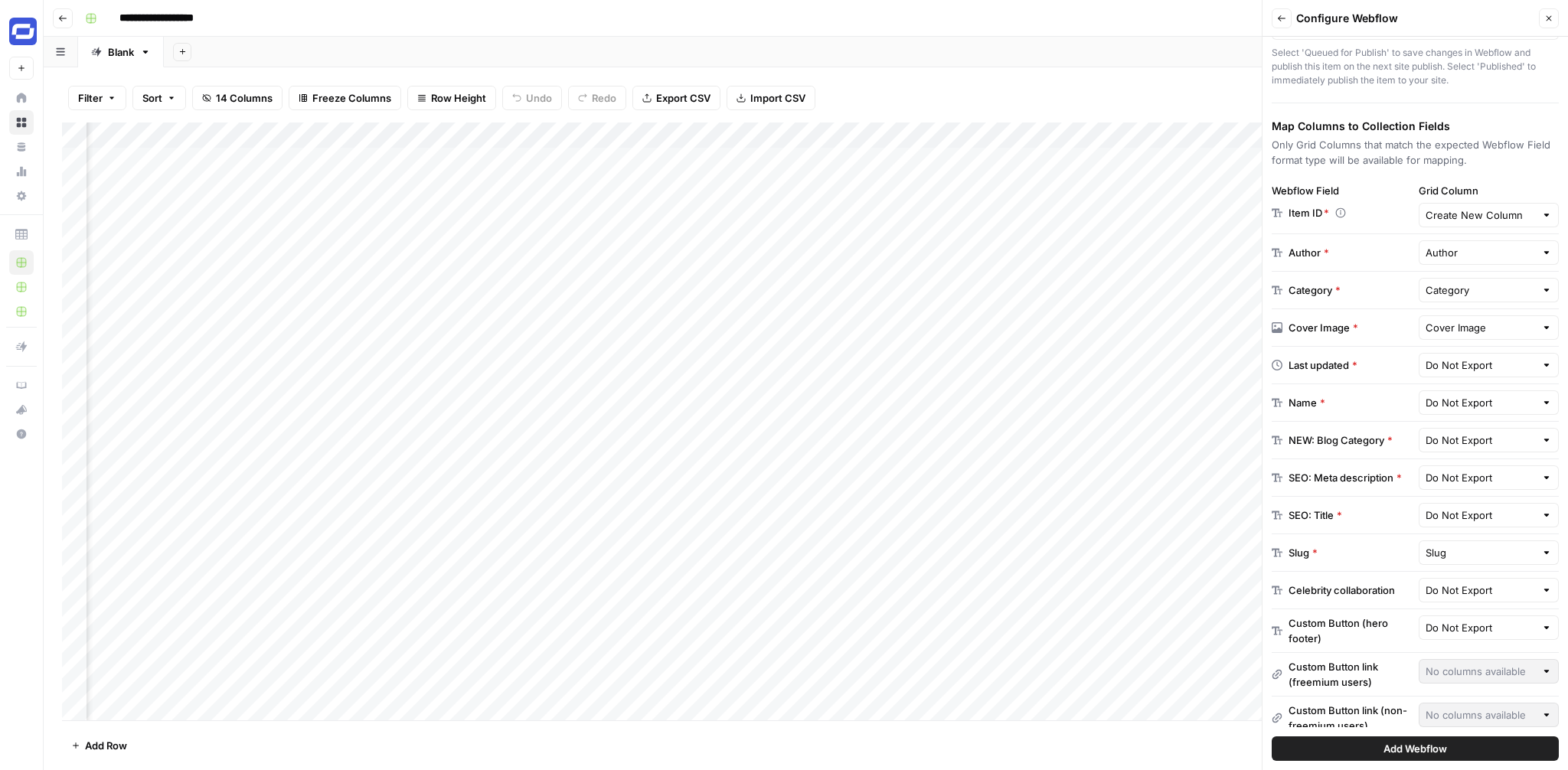 scroll, scrollTop: 159, scrollLeft: 0, axis: vertical 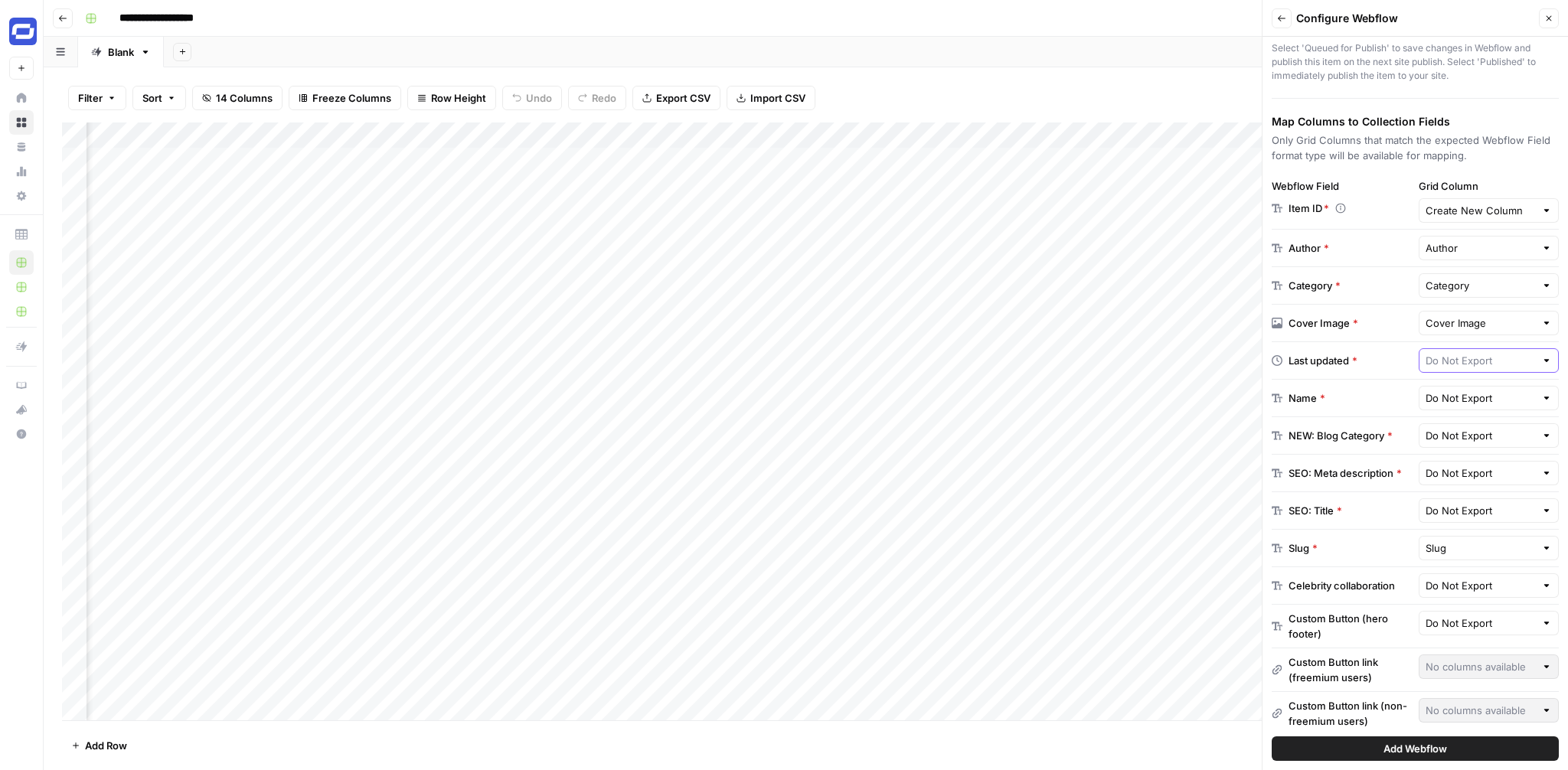 click at bounding box center [1481, 361] 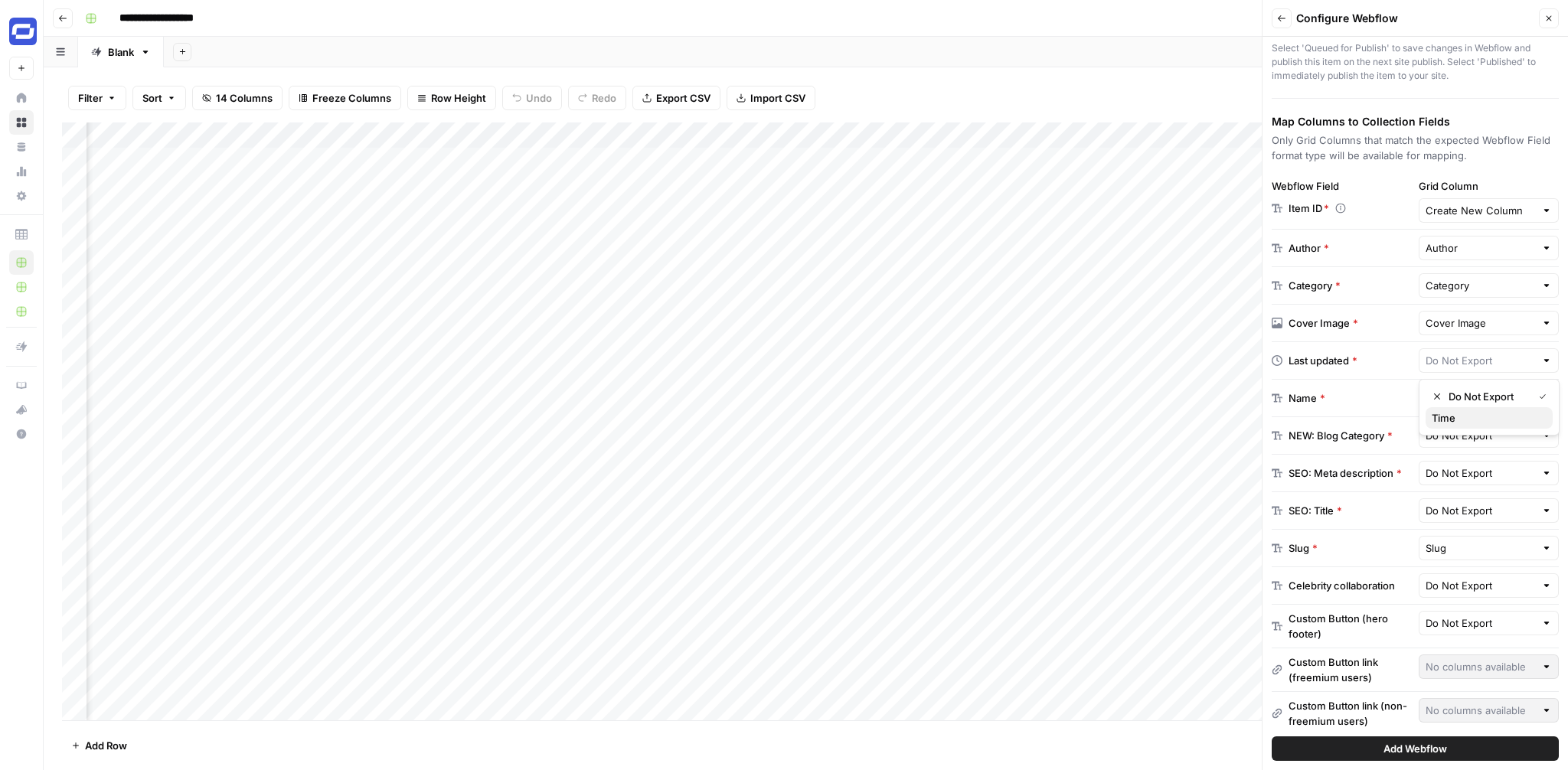 click on "Time" at bounding box center (1486, 418) 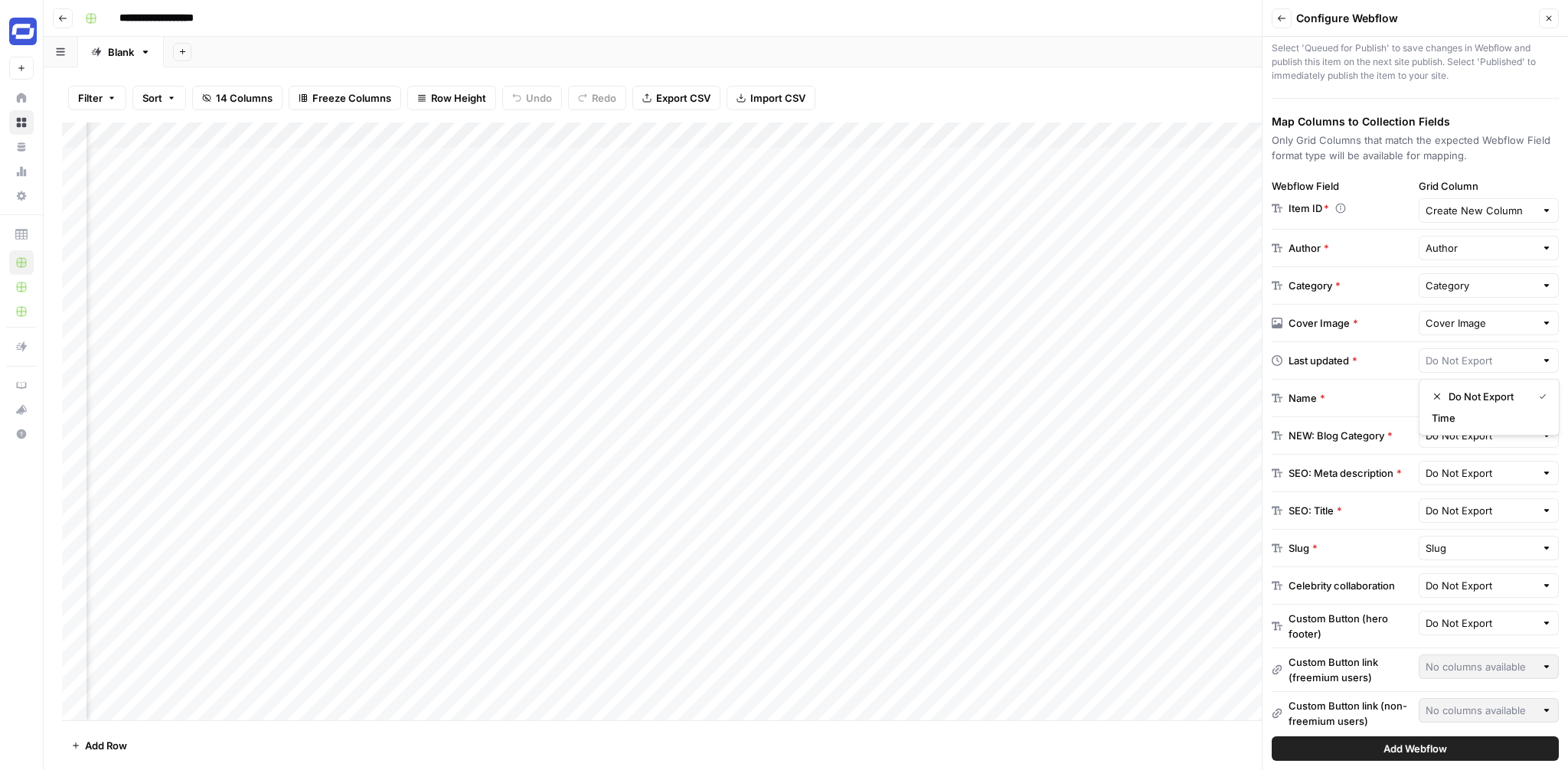 type on "Time" 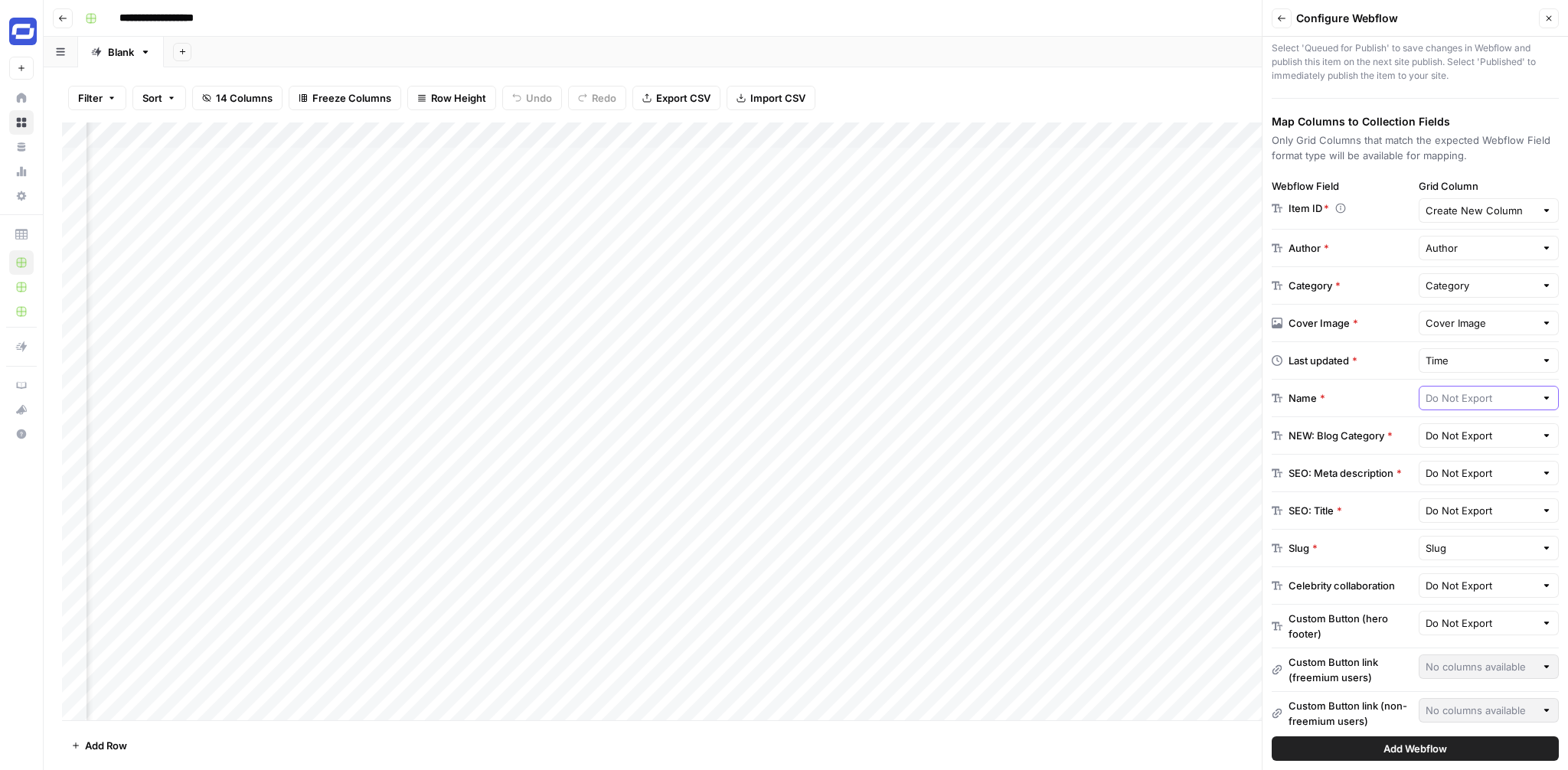 click at bounding box center (1481, 398) 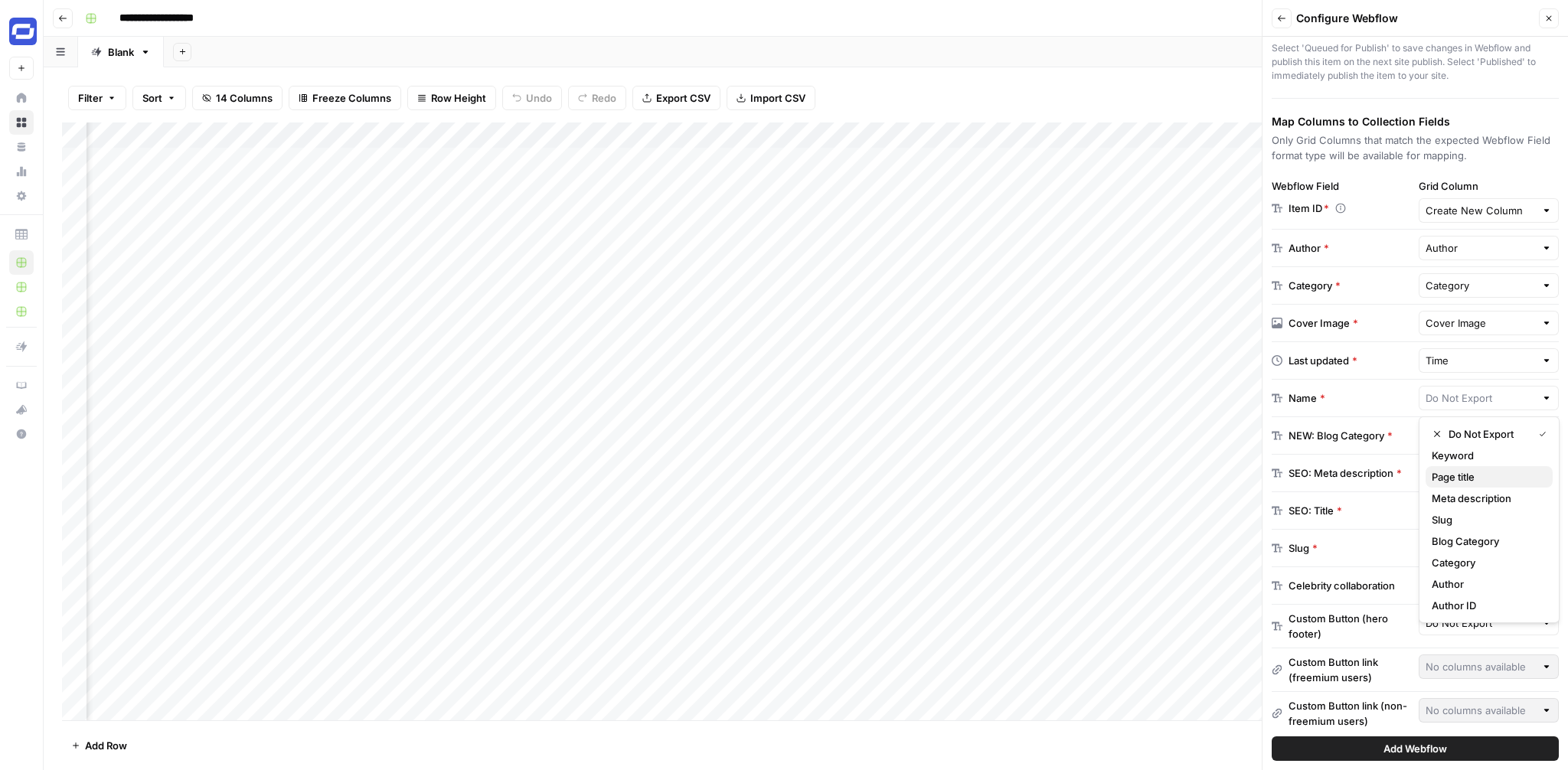 click on "Page title" at bounding box center [1486, 477] 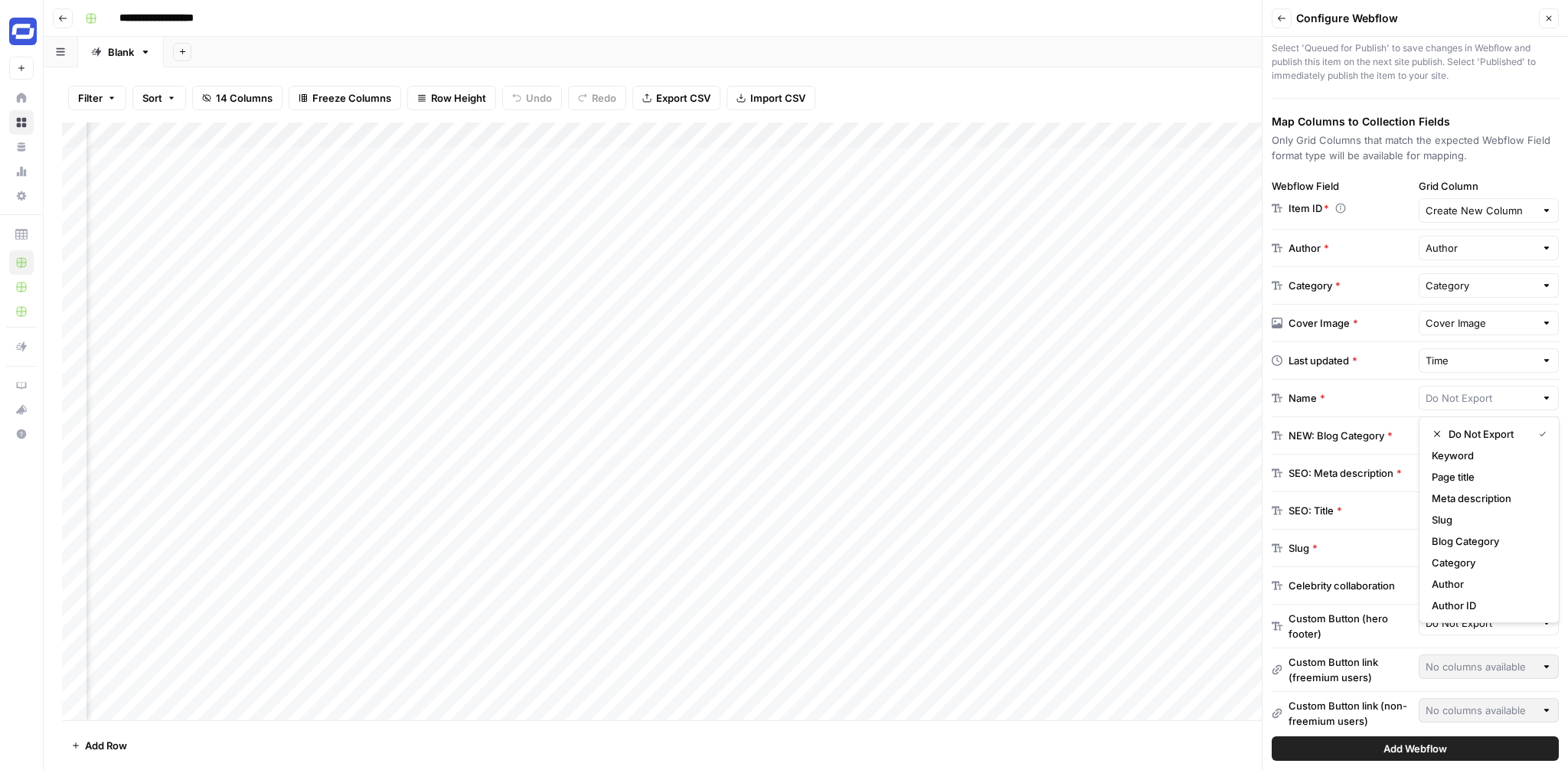 type on "Page title" 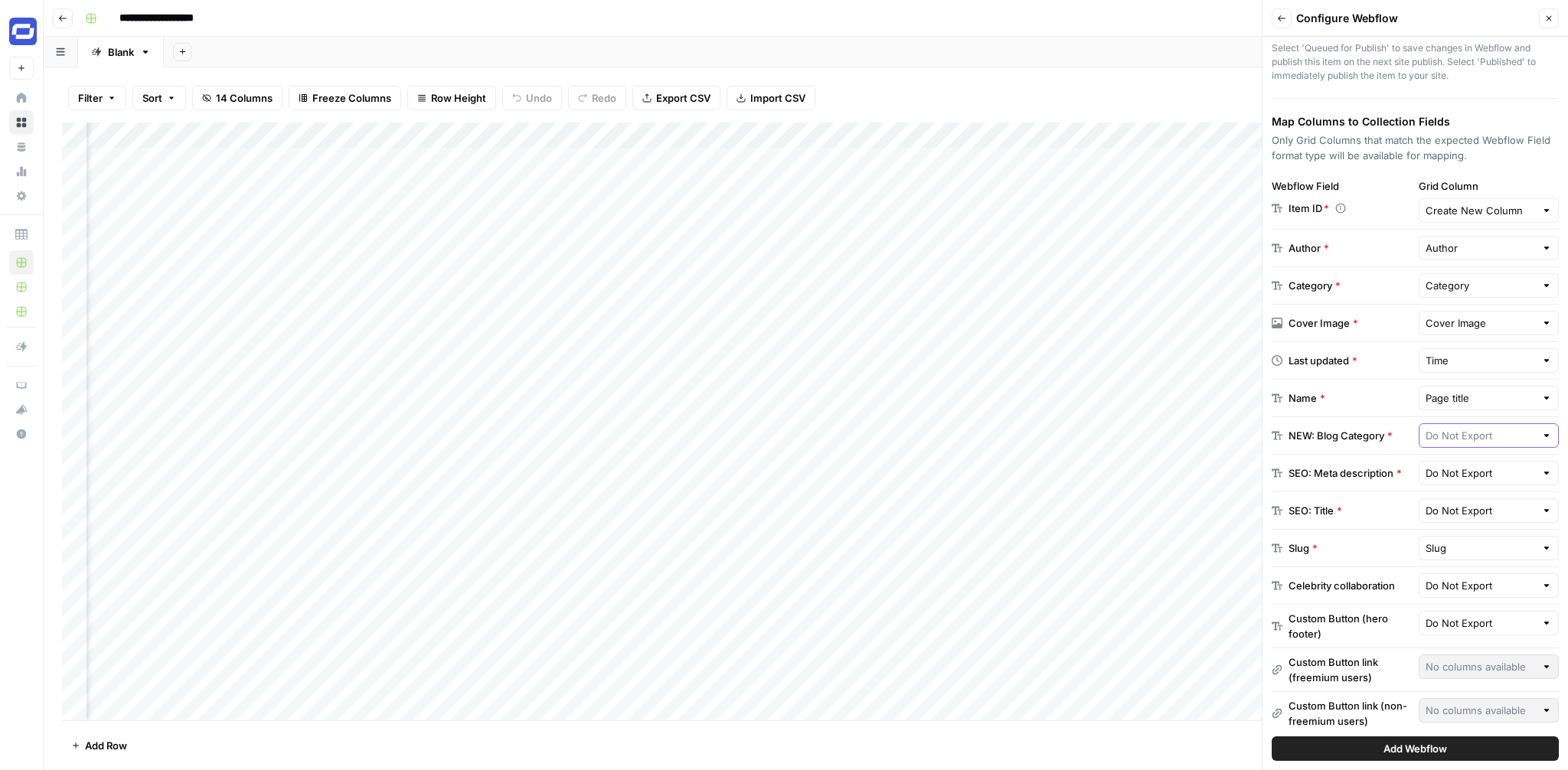 click at bounding box center (1481, 436) 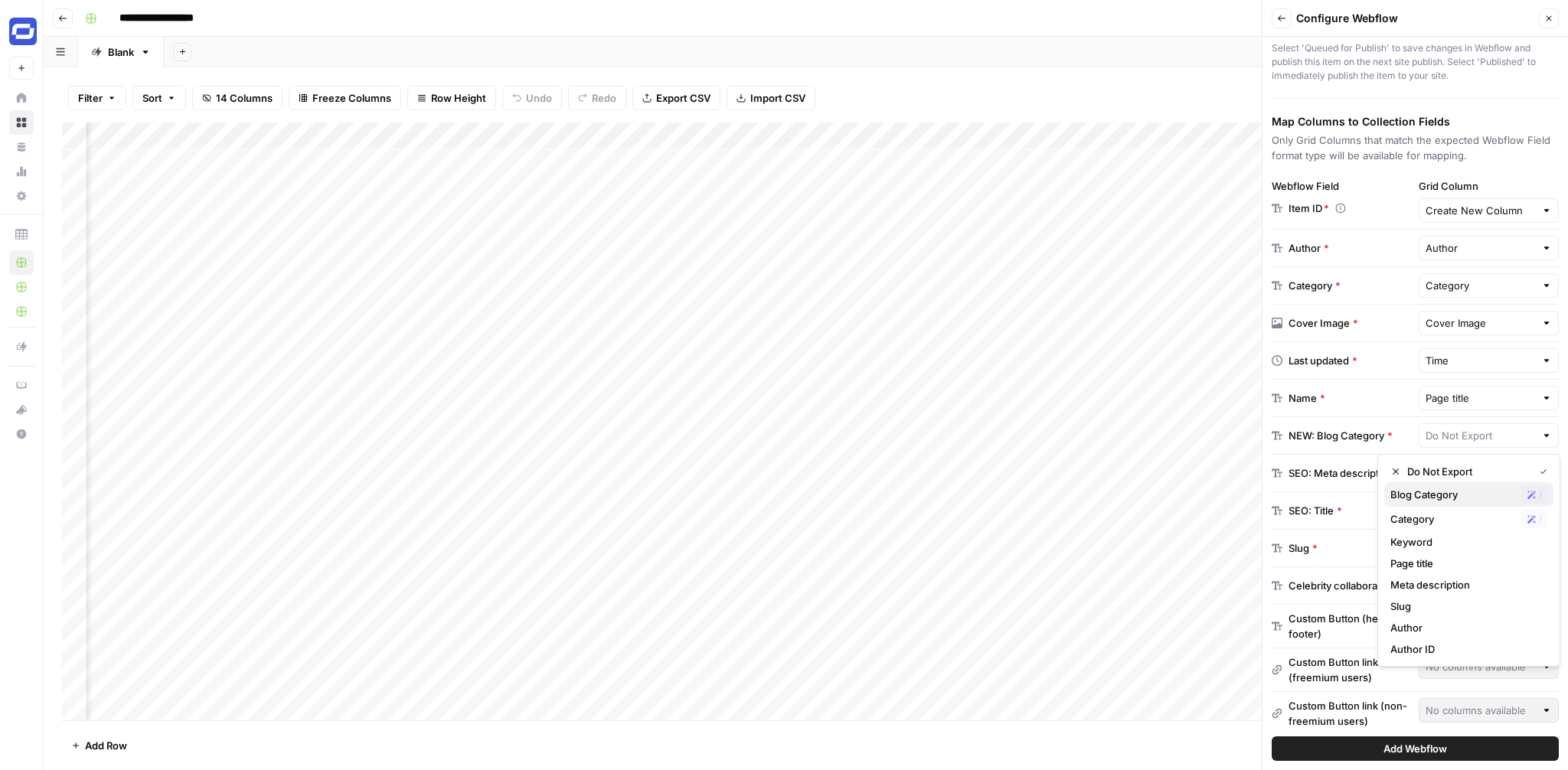 click on "Blog Category" at bounding box center [1452, 494] 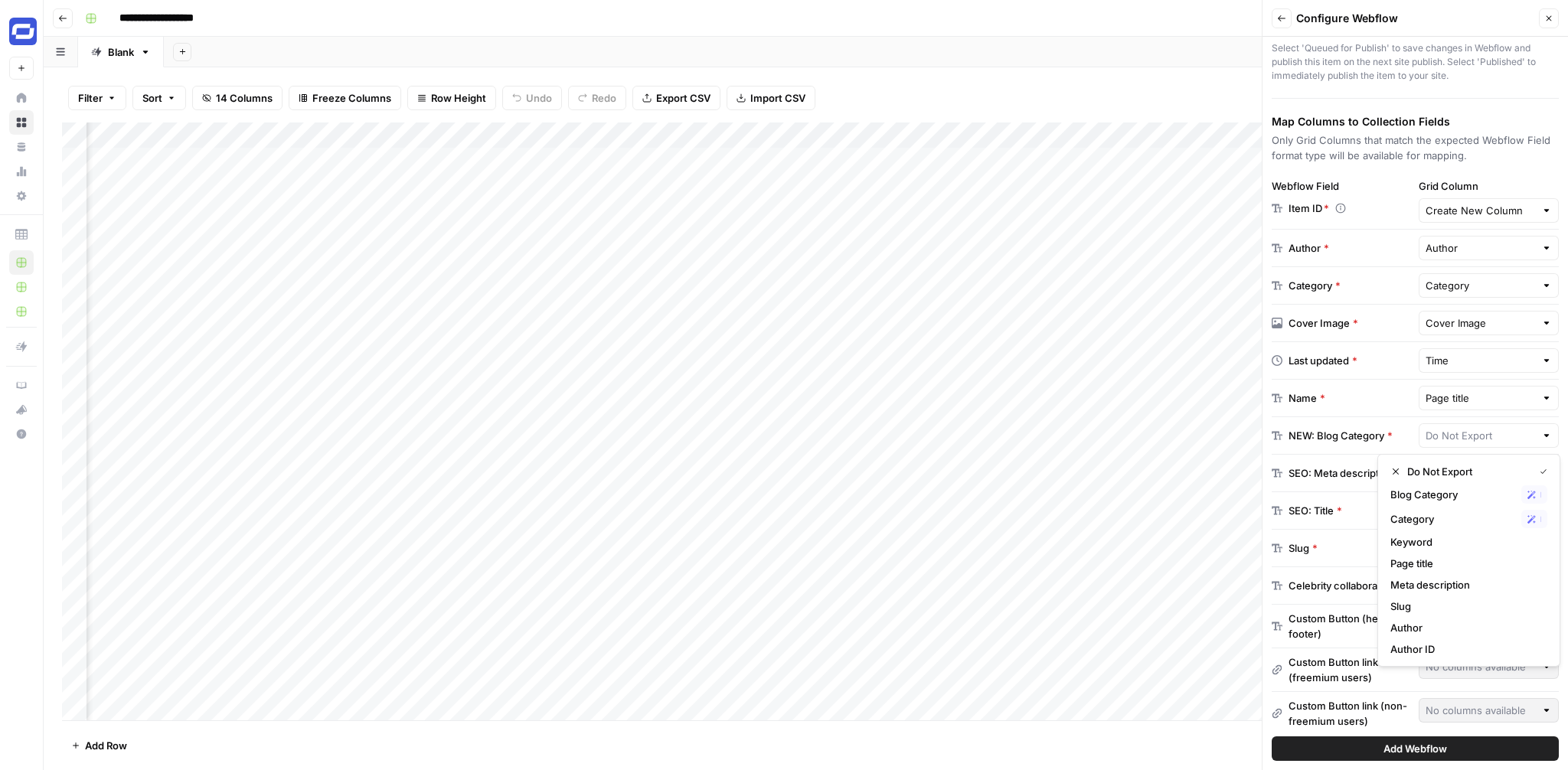 type on "Blog Category" 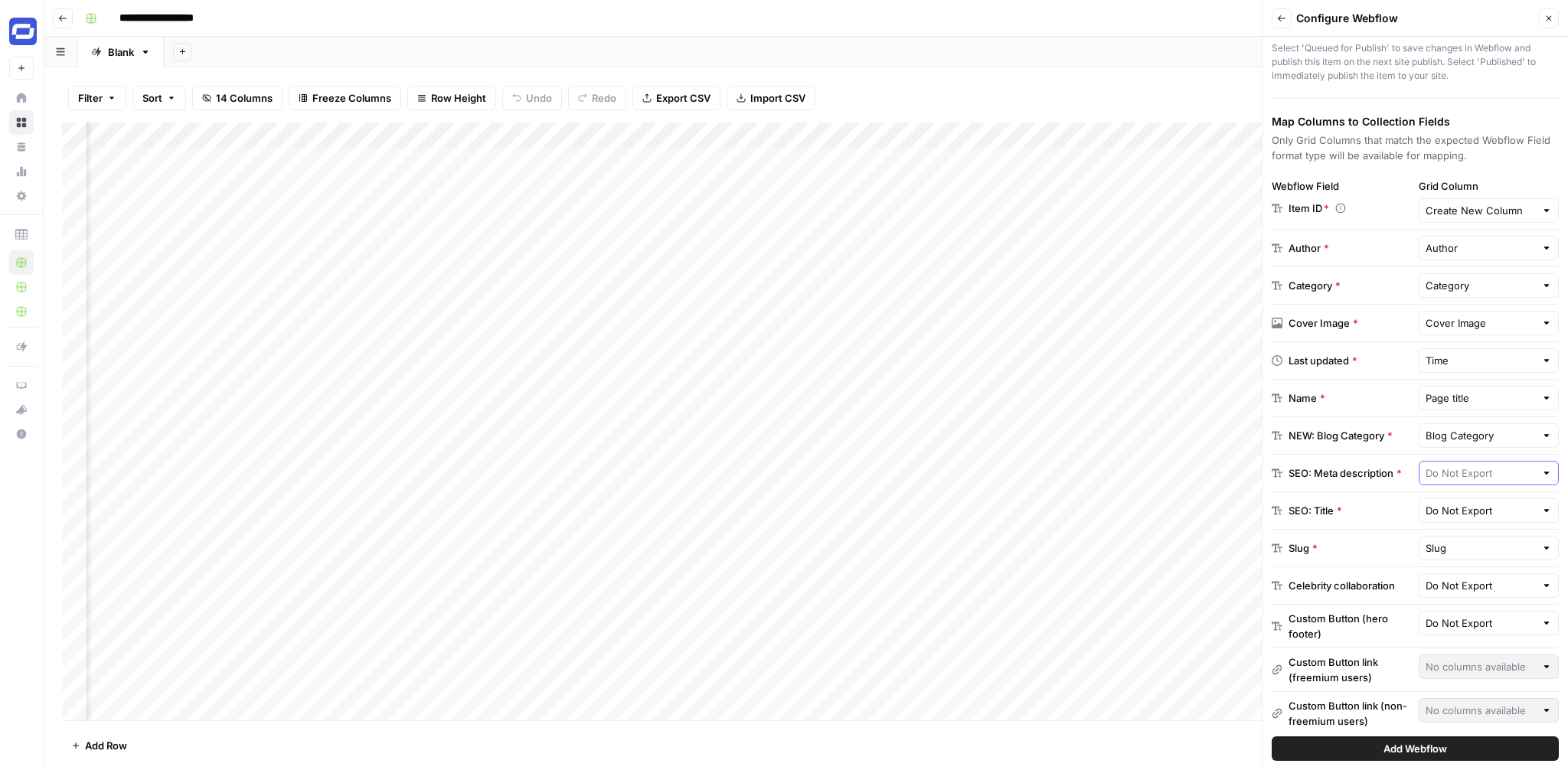 click at bounding box center [1481, 473] 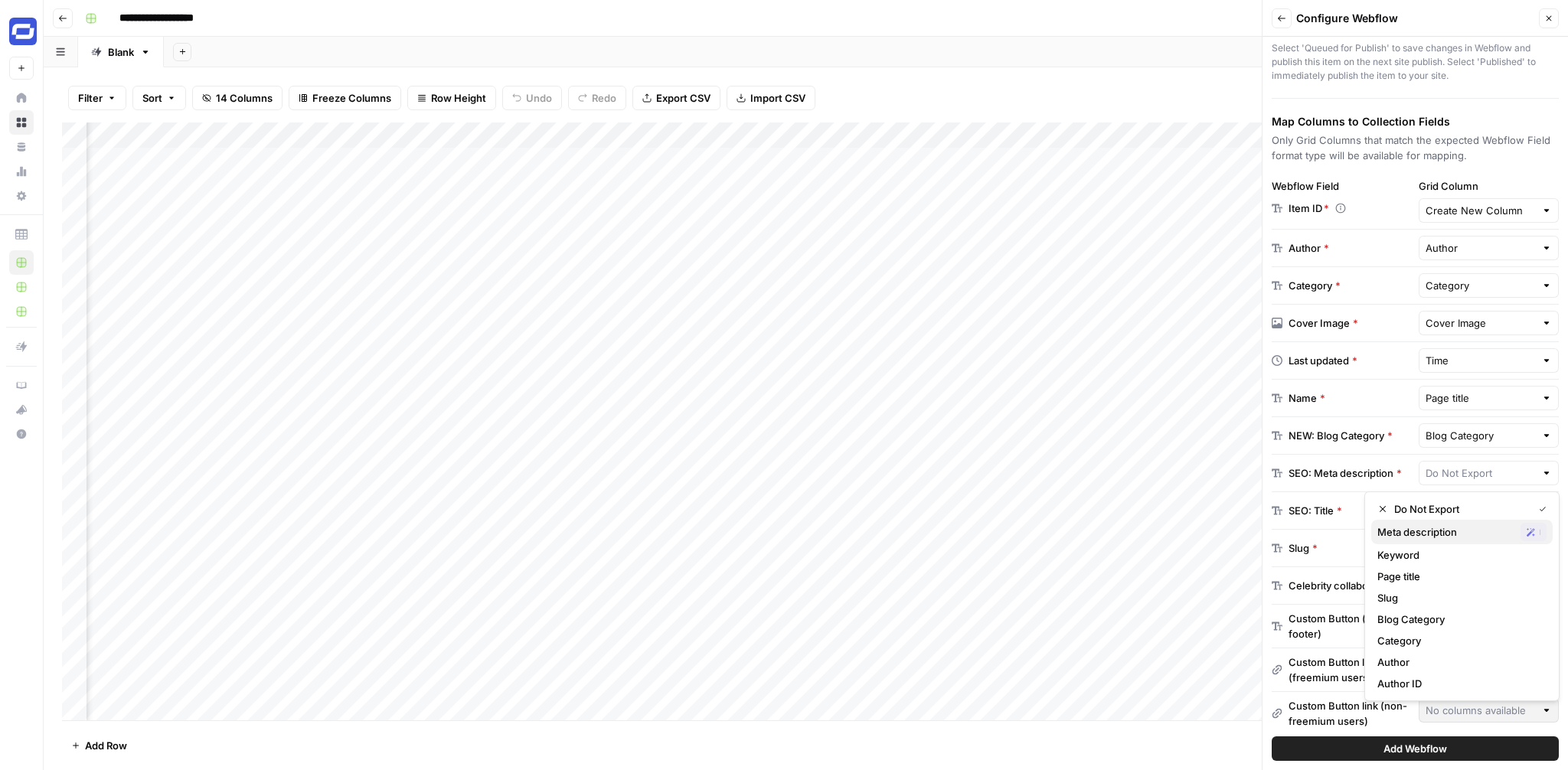 click on "Meta description" at bounding box center [1446, 532] 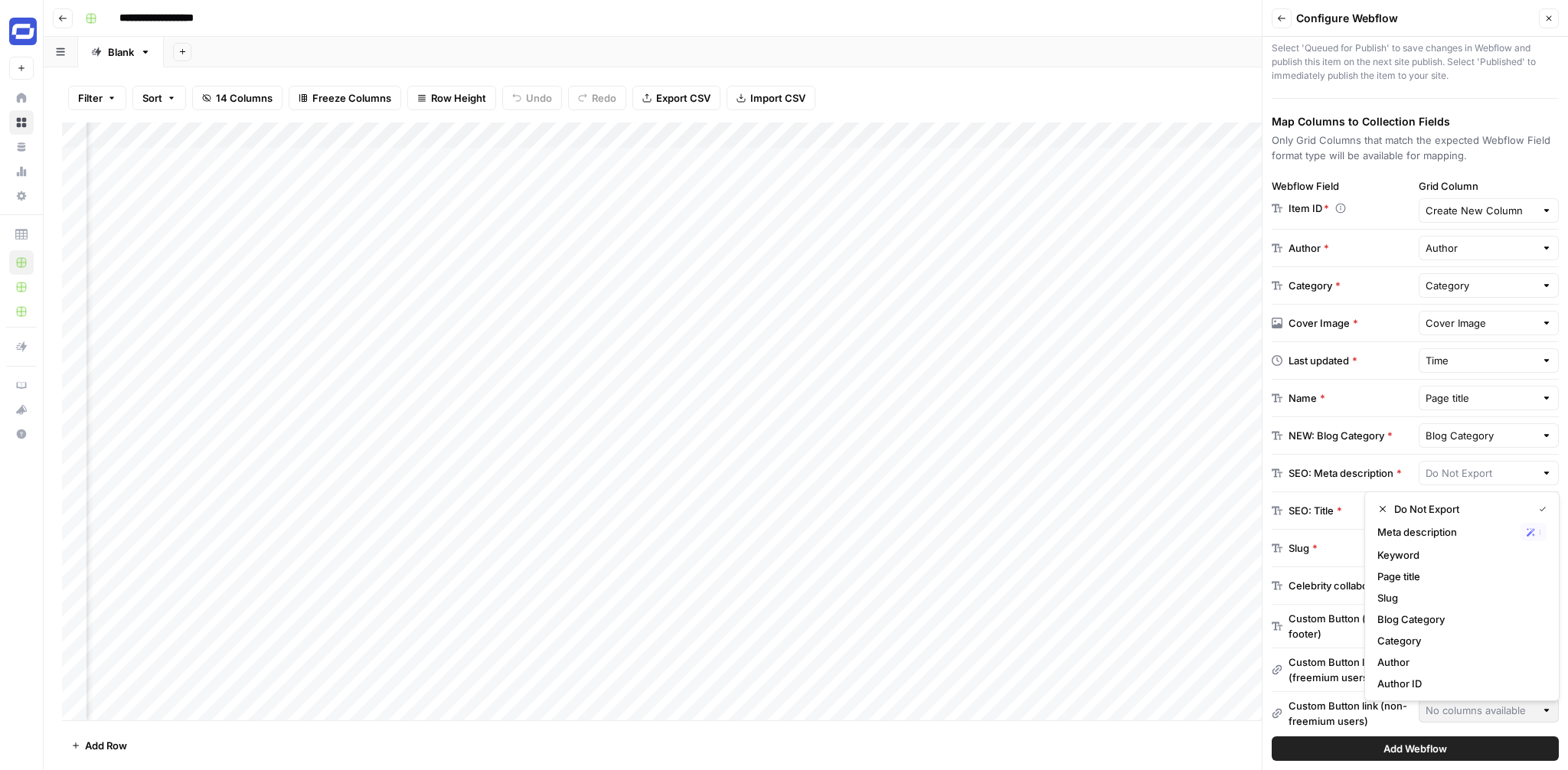 type on "Meta description" 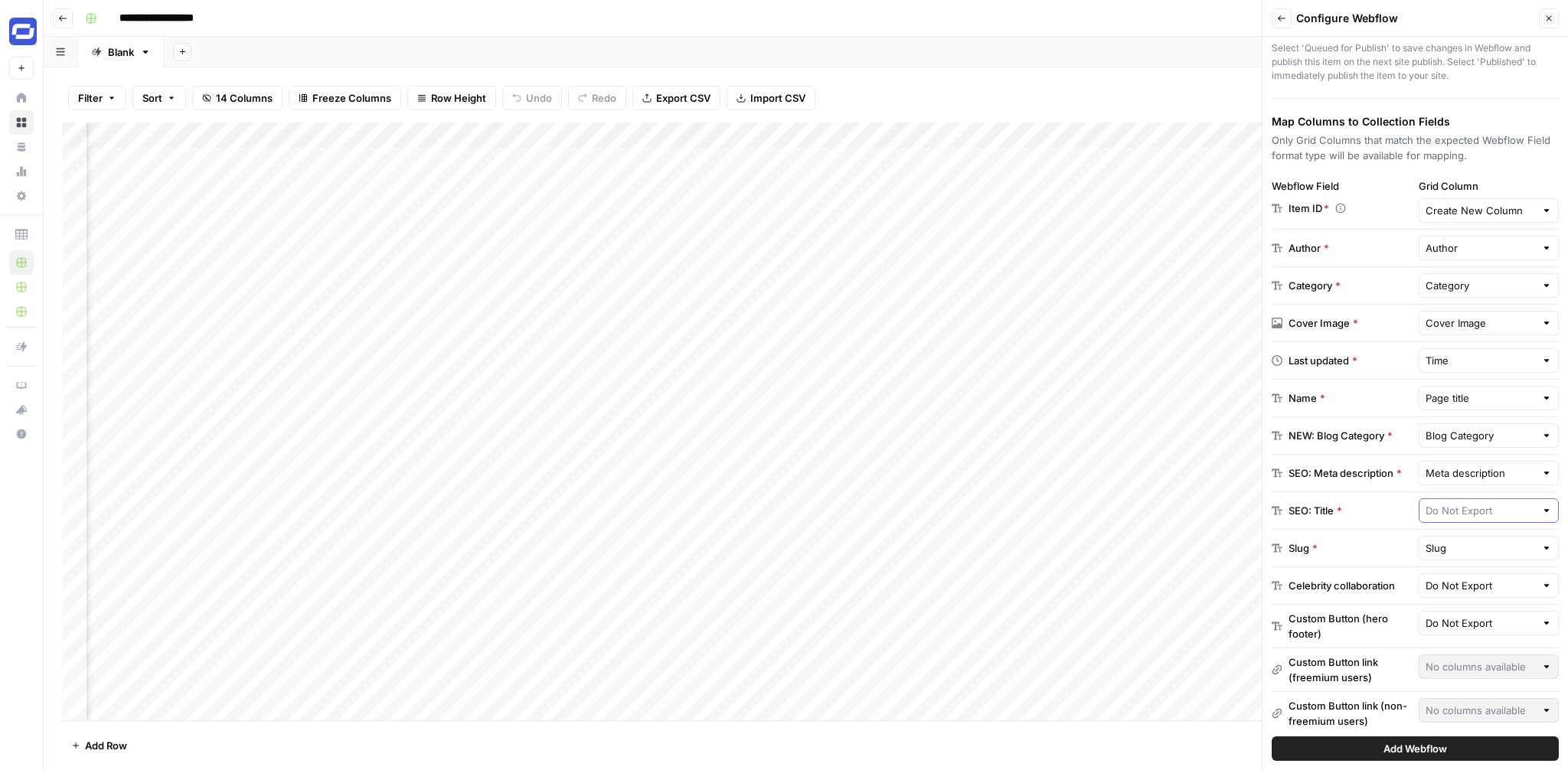 click at bounding box center (1481, 511) 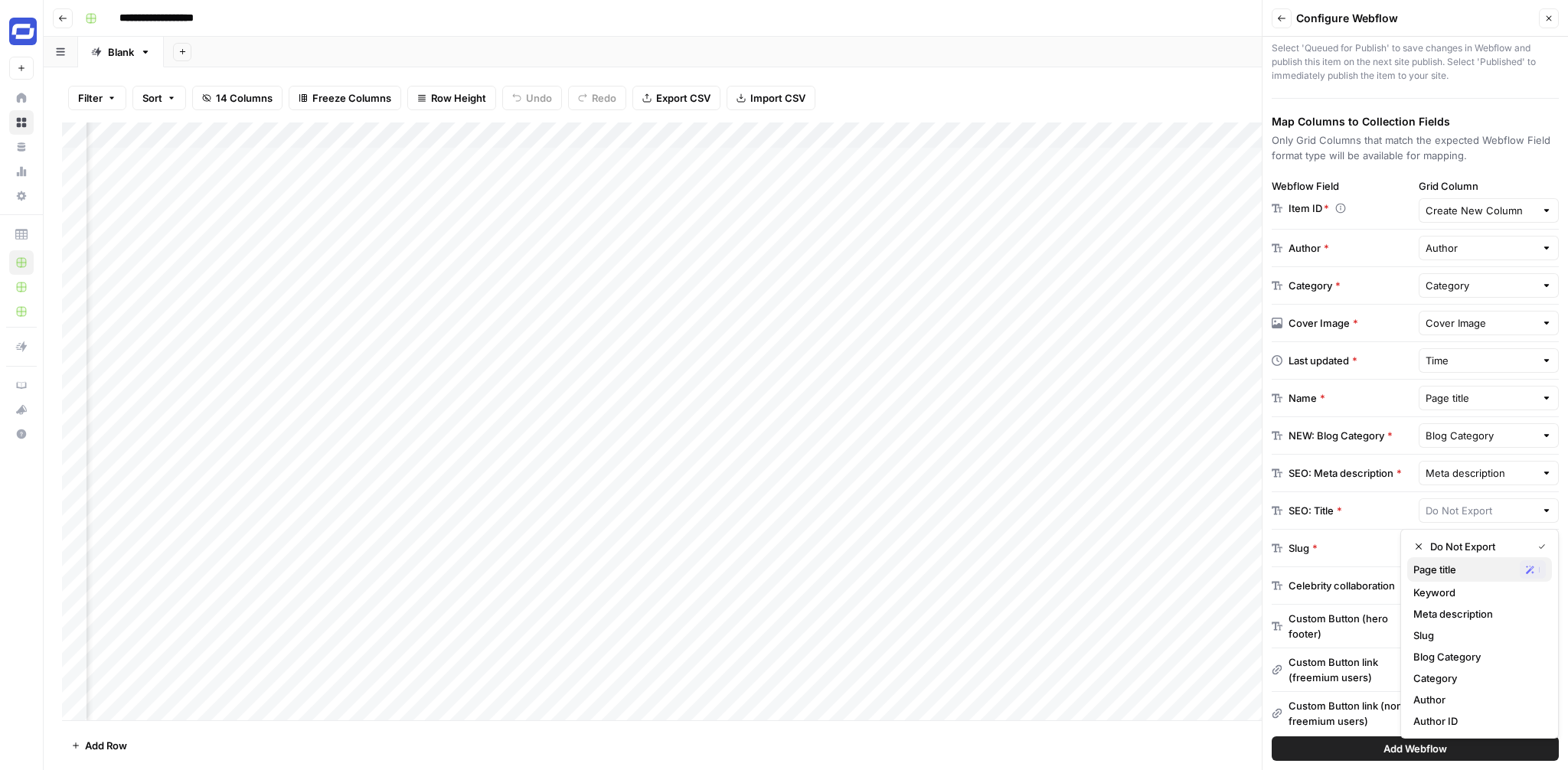 click on "Page title" at bounding box center [1463, 569] 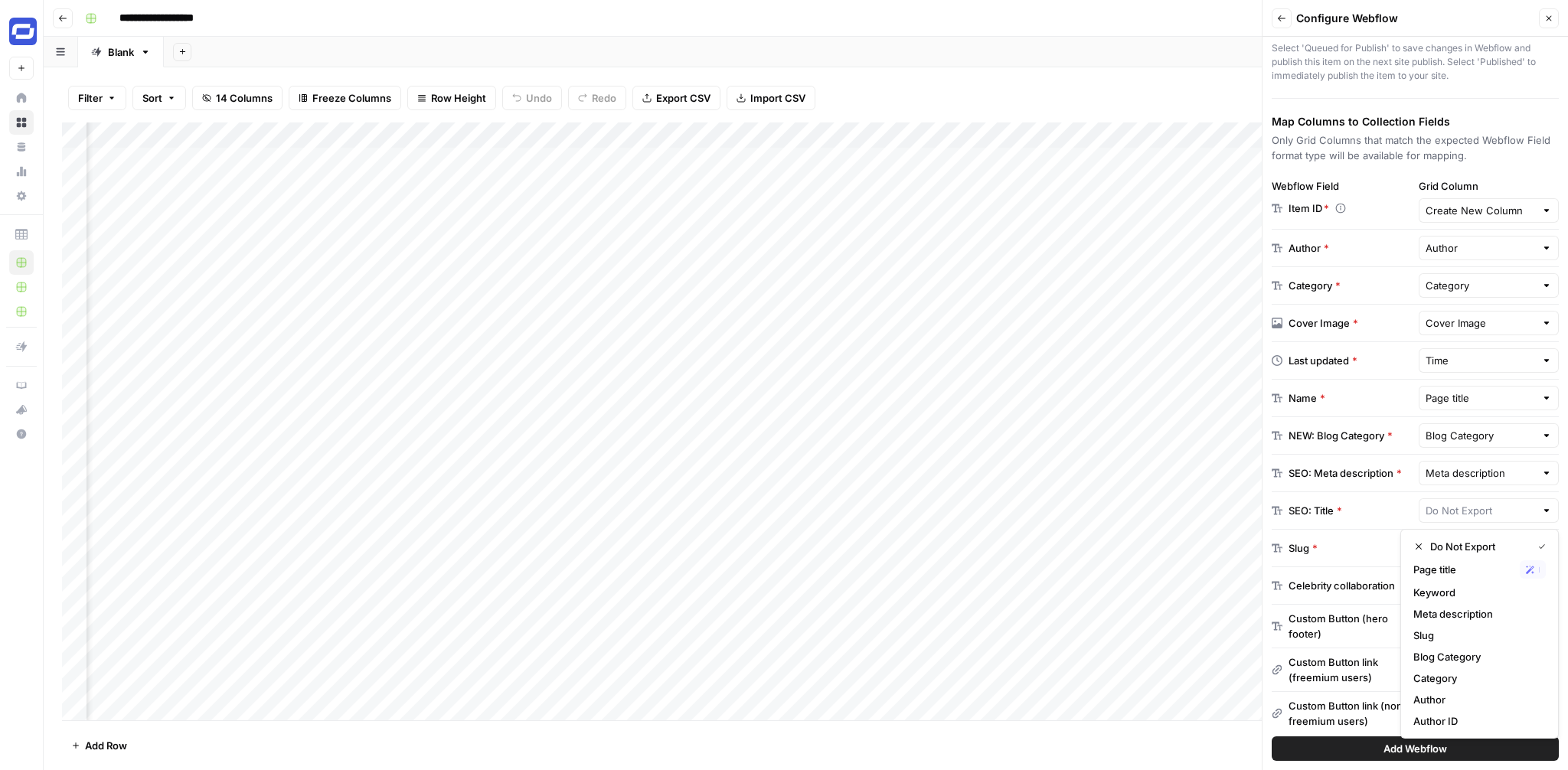 type on "Page title" 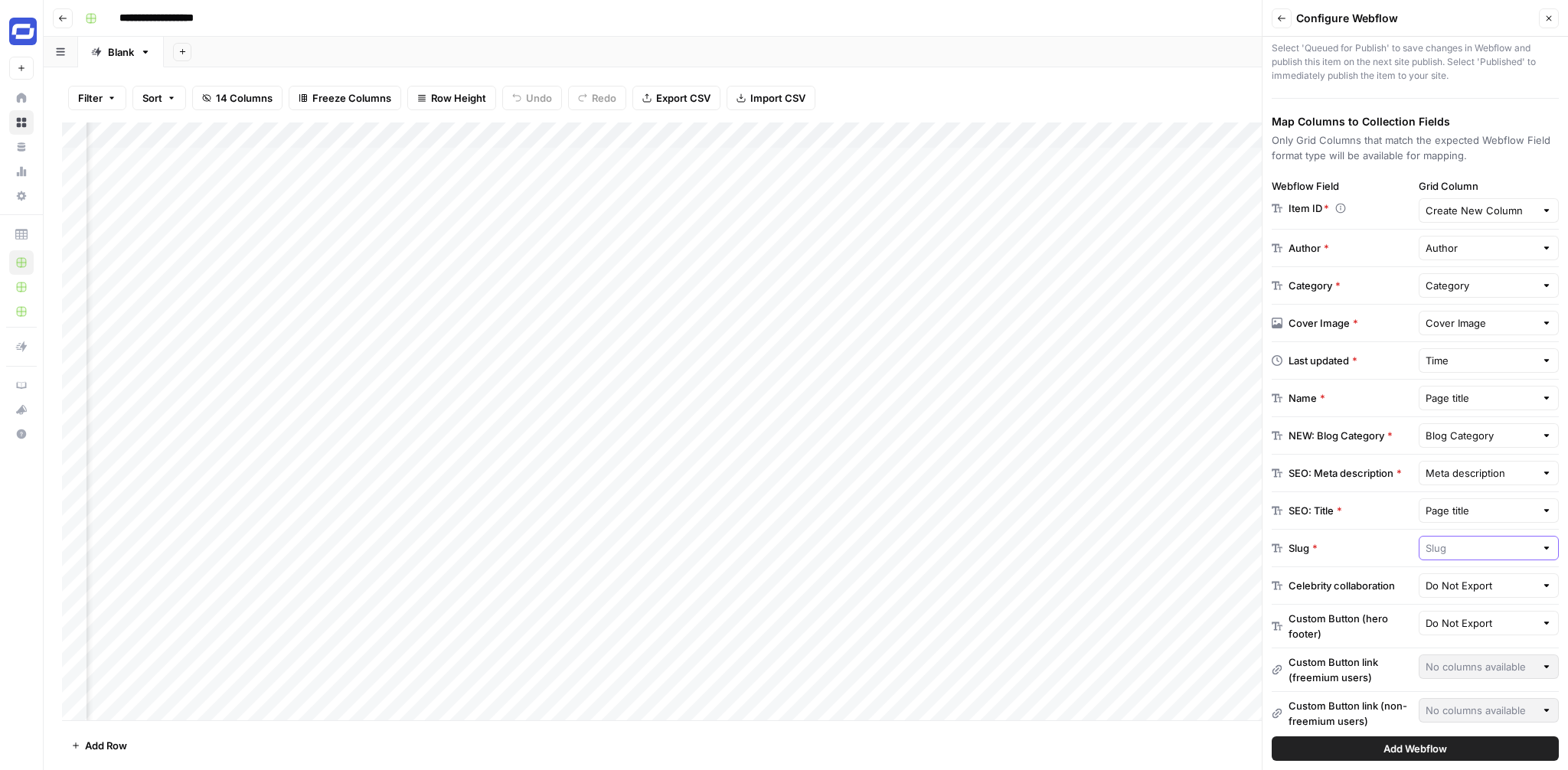 click at bounding box center (1481, 548) 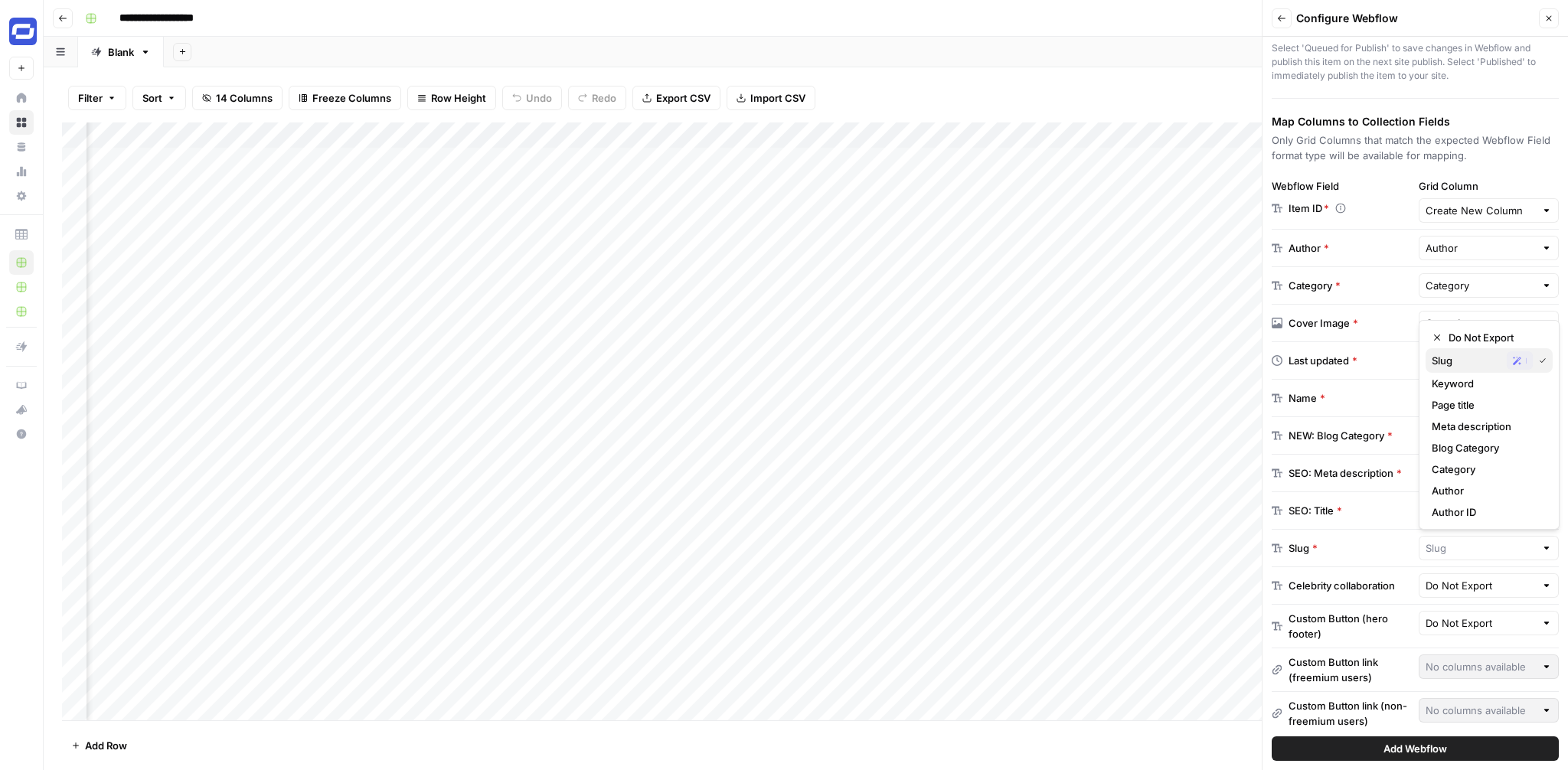 click on "Slug" at bounding box center (1466, 361) 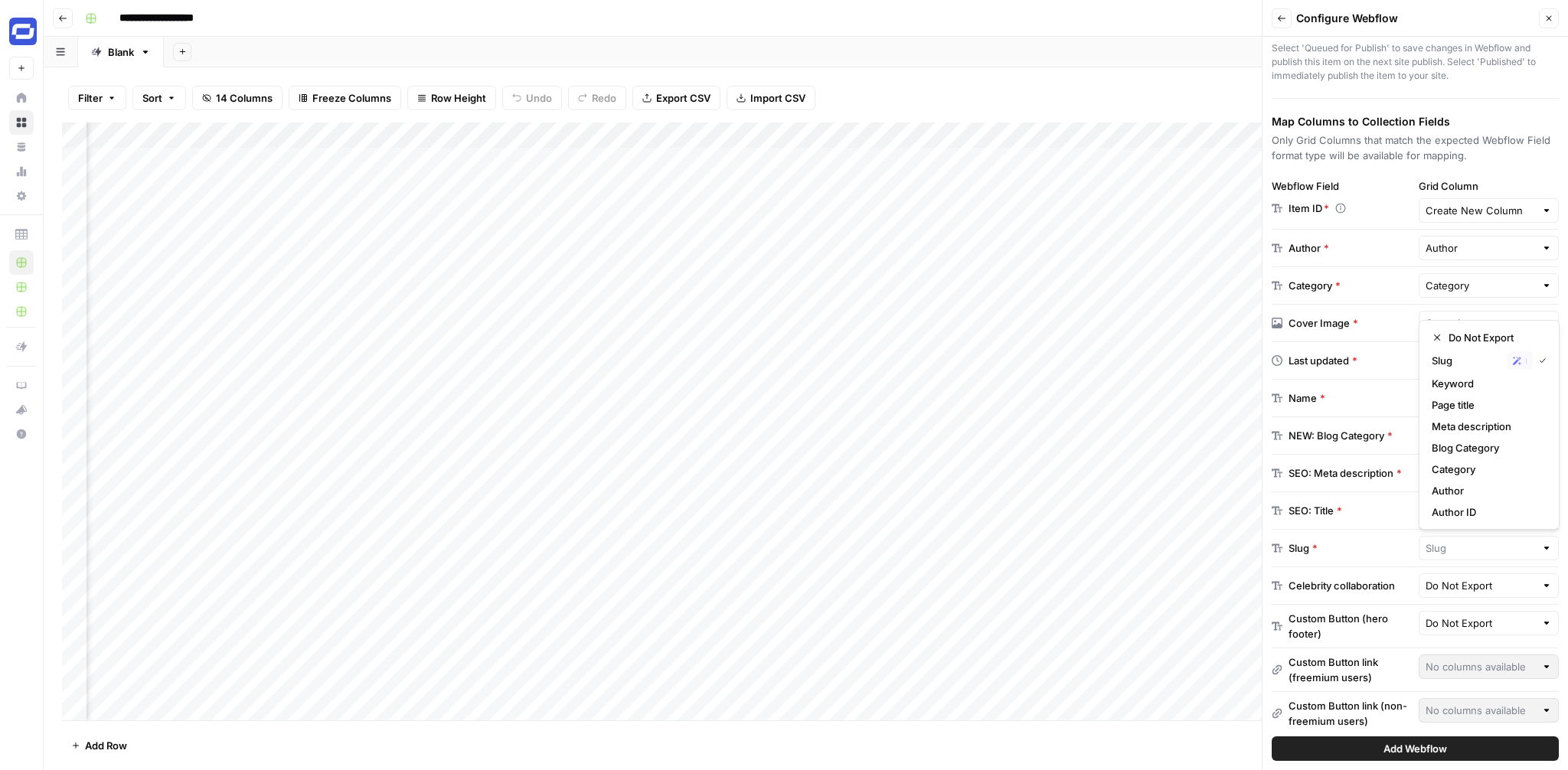type on "Slug" 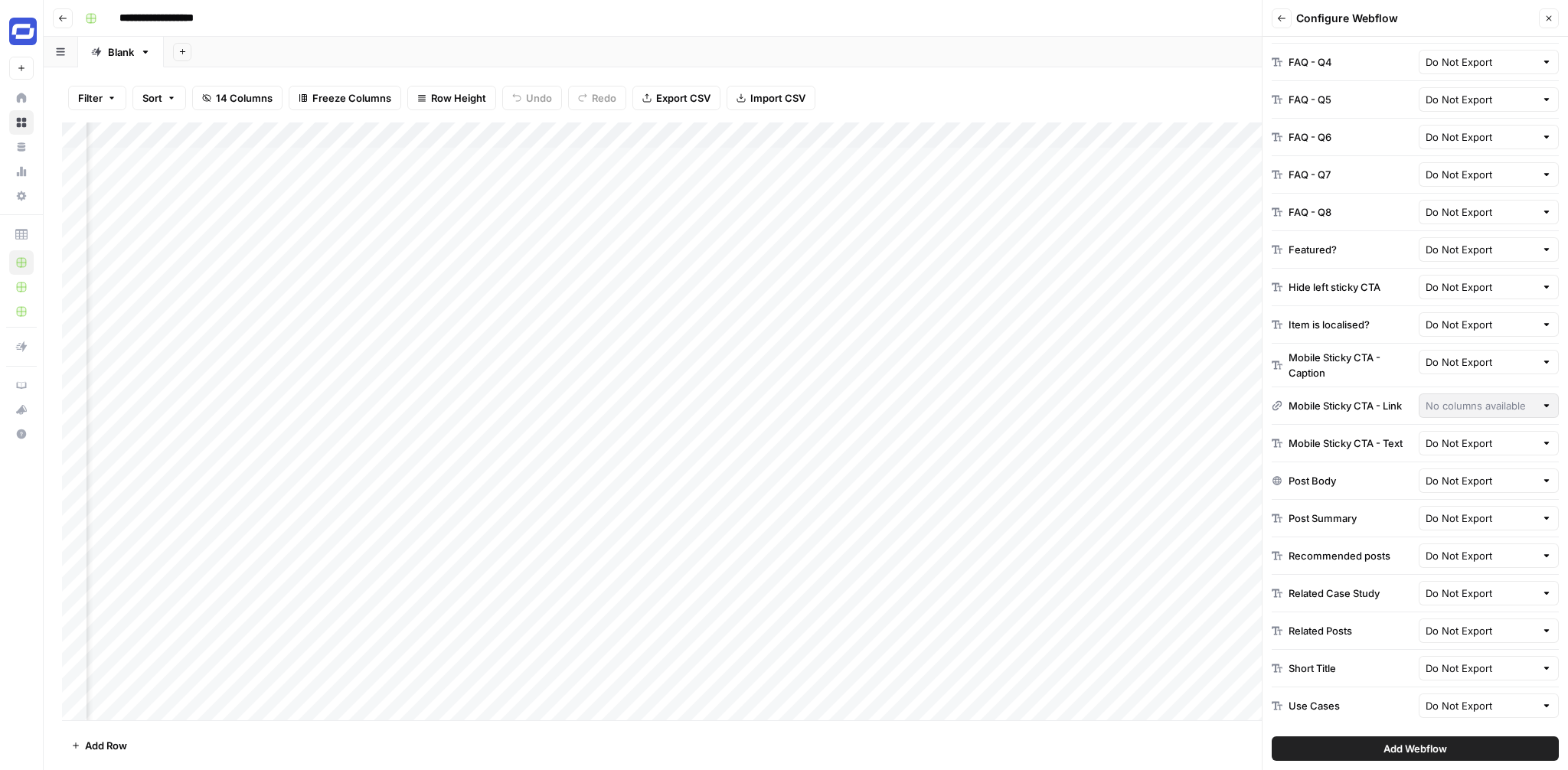 scroll, scrollTop: 1599, scrollLeft: 0, axis: vertical 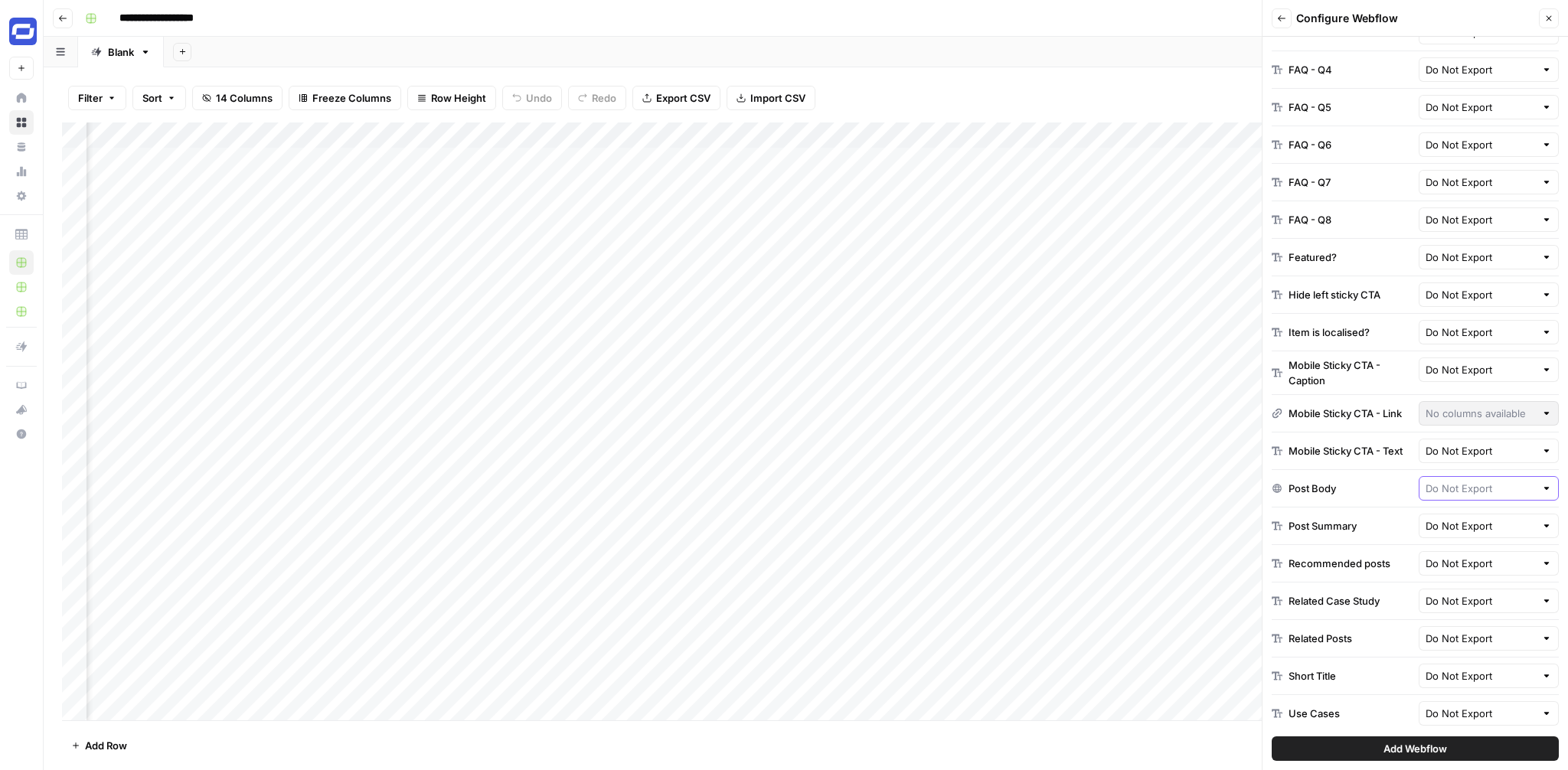 click at bounding box center (1481, 488) 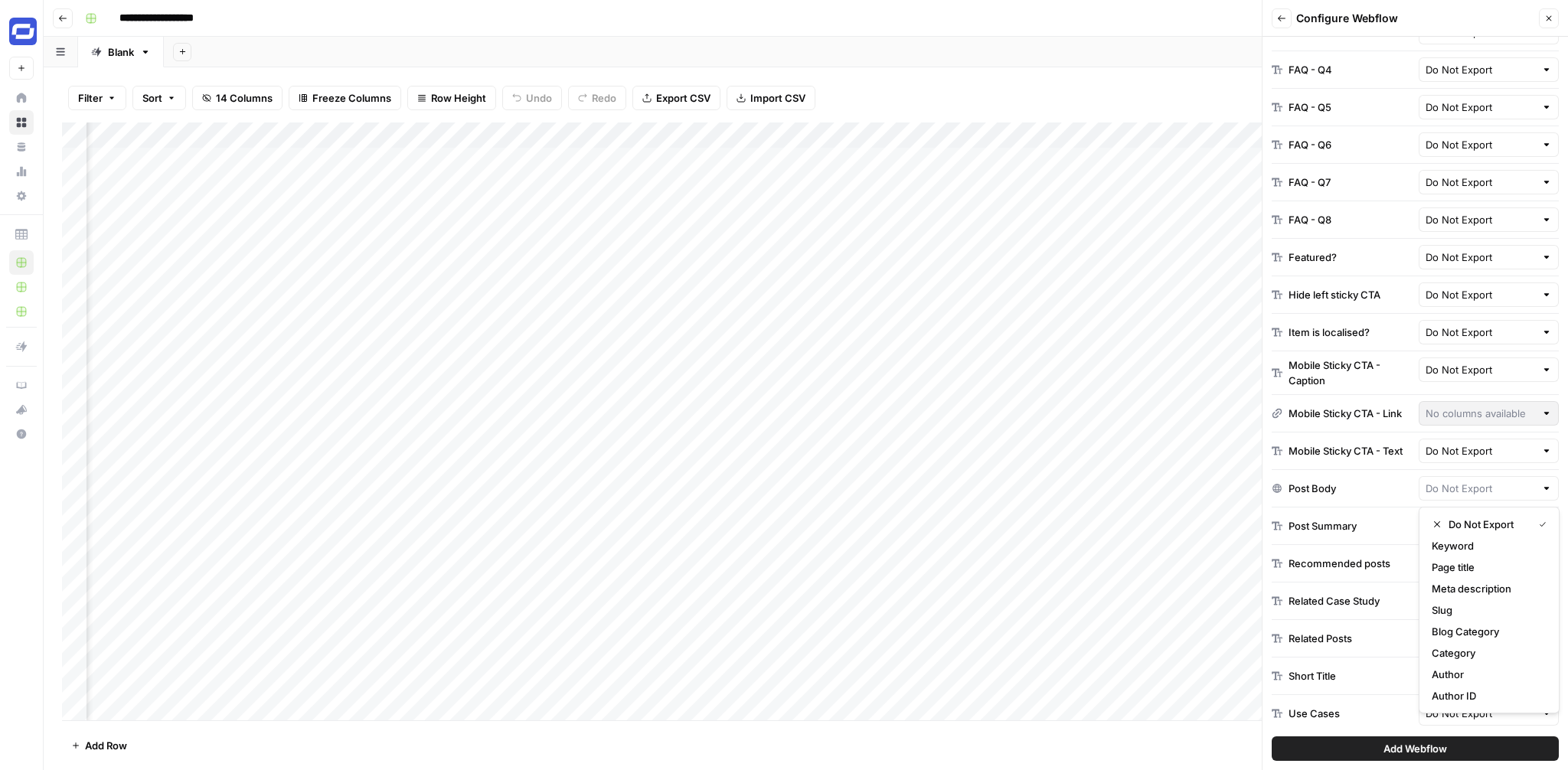 scroll, scrollTop: 0, scrollLeft: 360, axis: horizontal 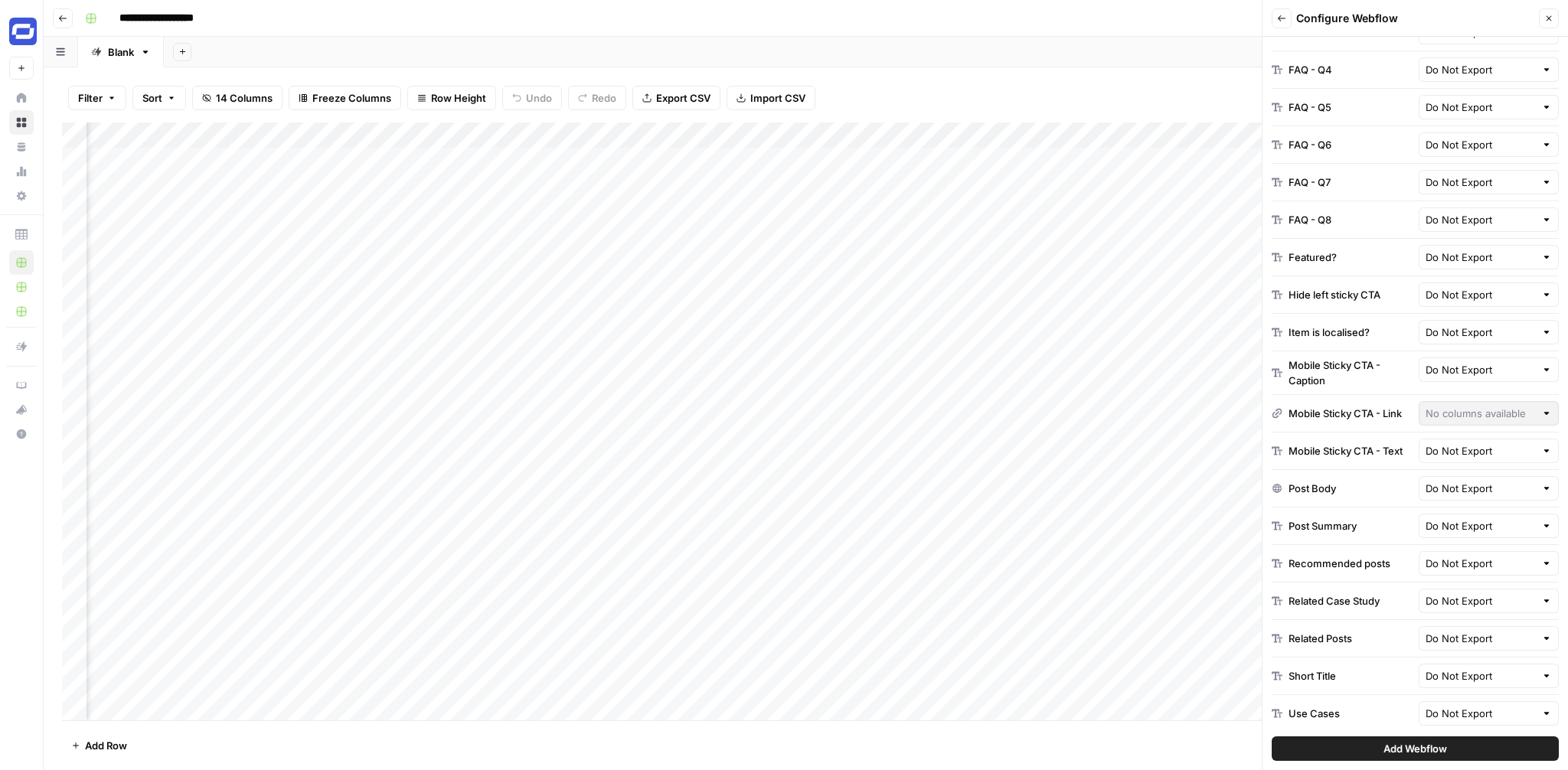 click on "Add Column" at bounding box center [805, 421] 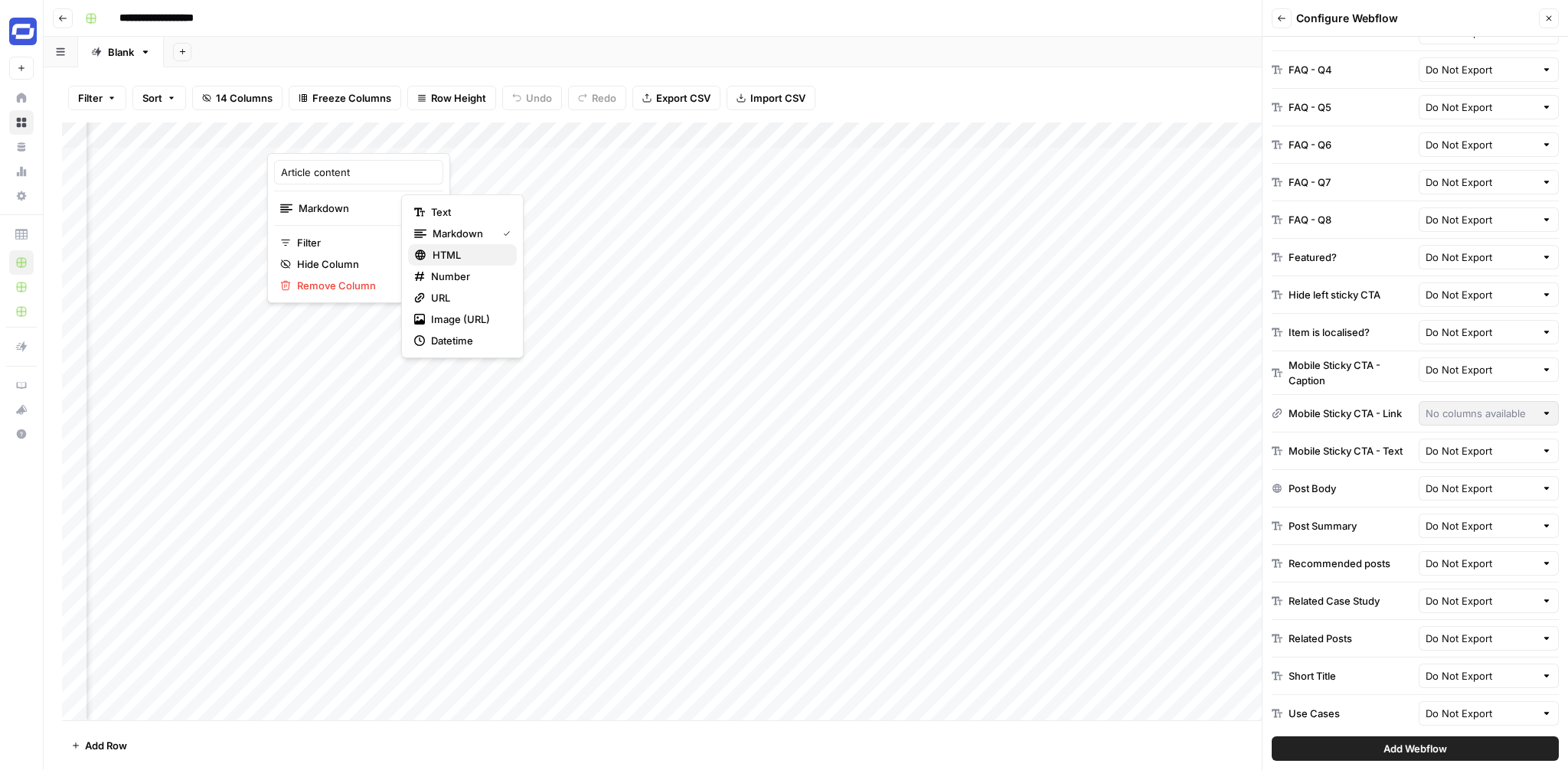 click on "HTML" at bounding box center (469, 255) 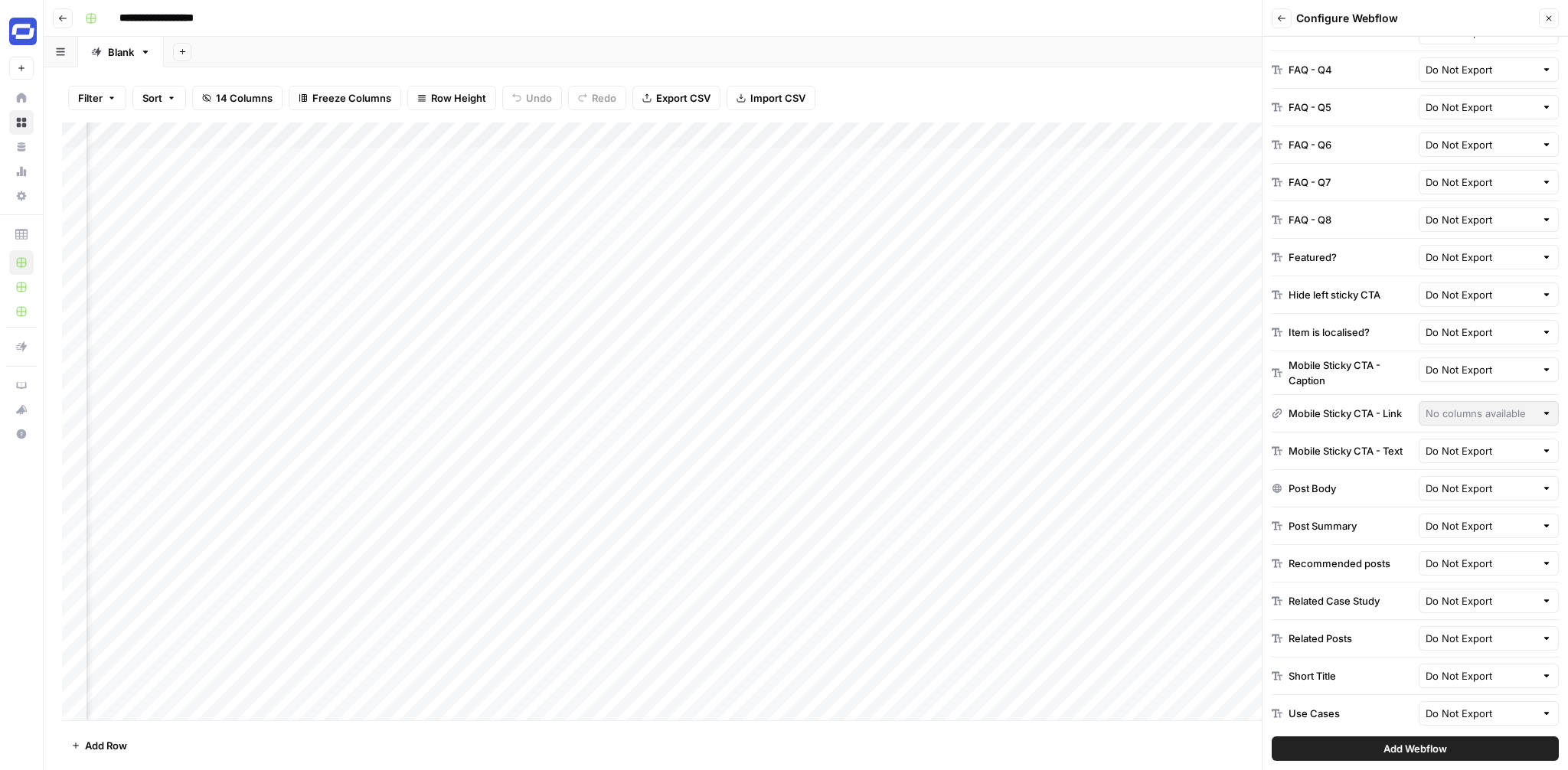 scroll, scrollTop: 0, scrollLeft: 0, axis: both 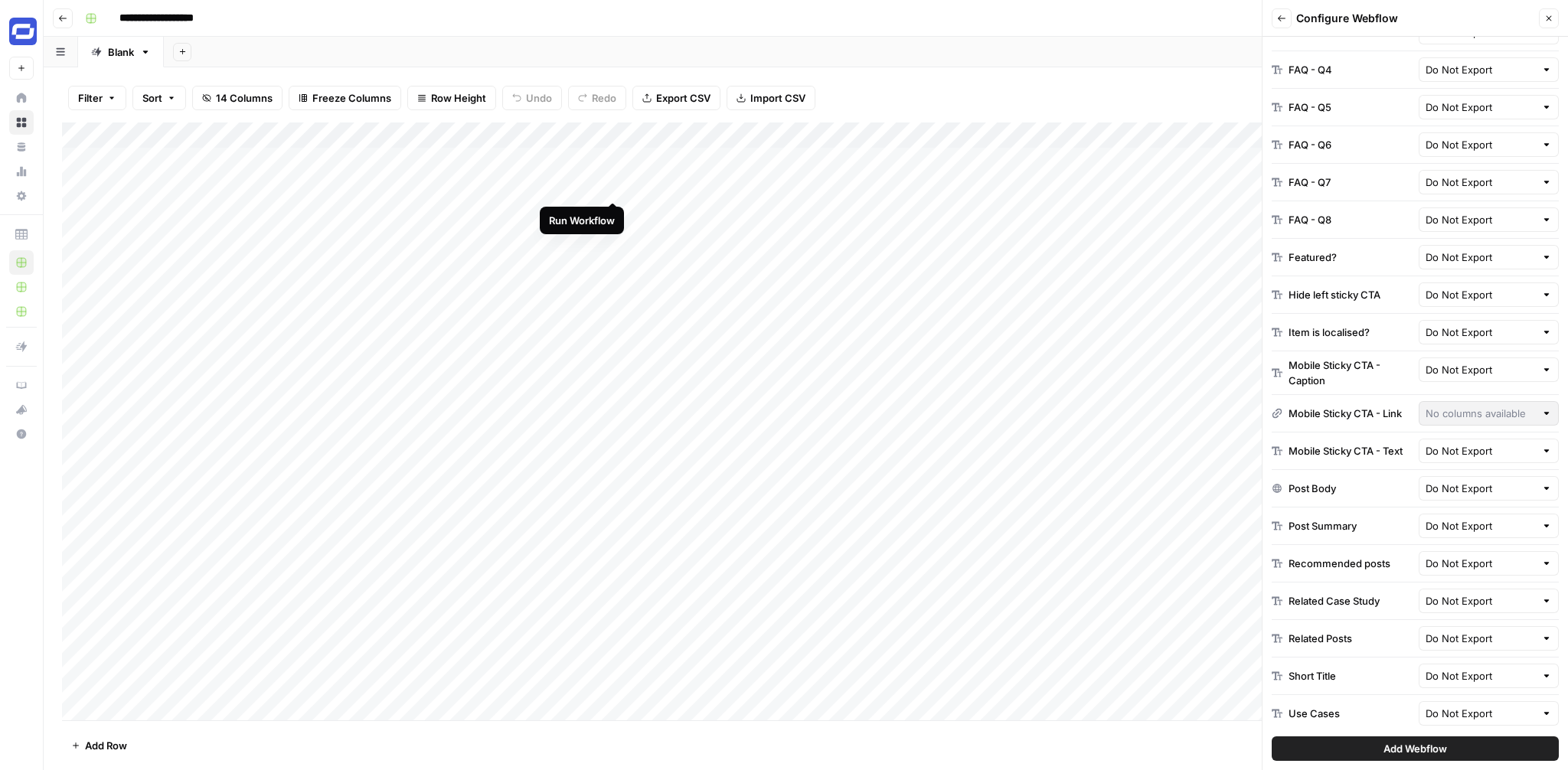 click on "Add Column" at bounding box center [805, 421] 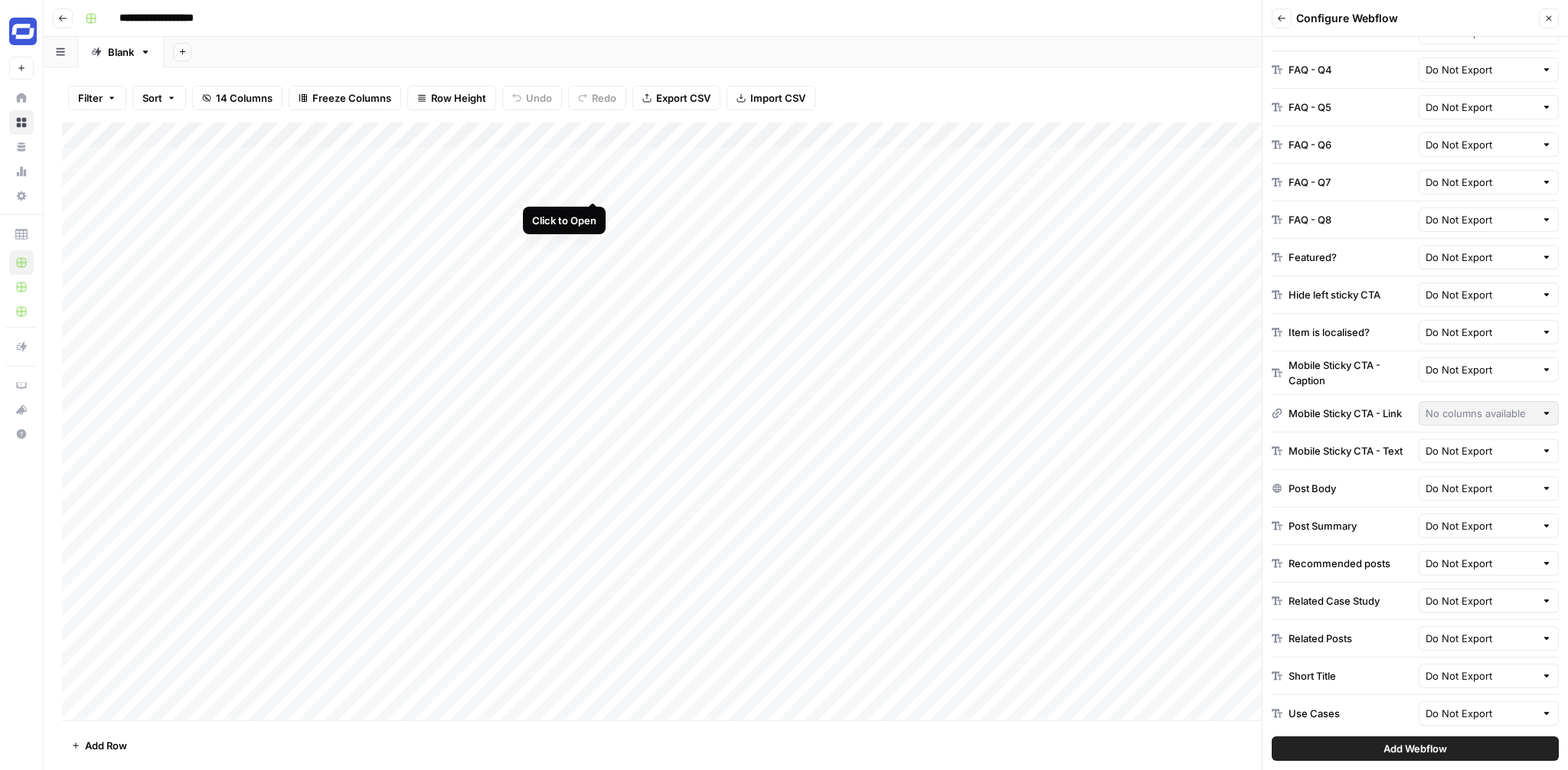 click on "Add Column" at bounding box center [805, 421] 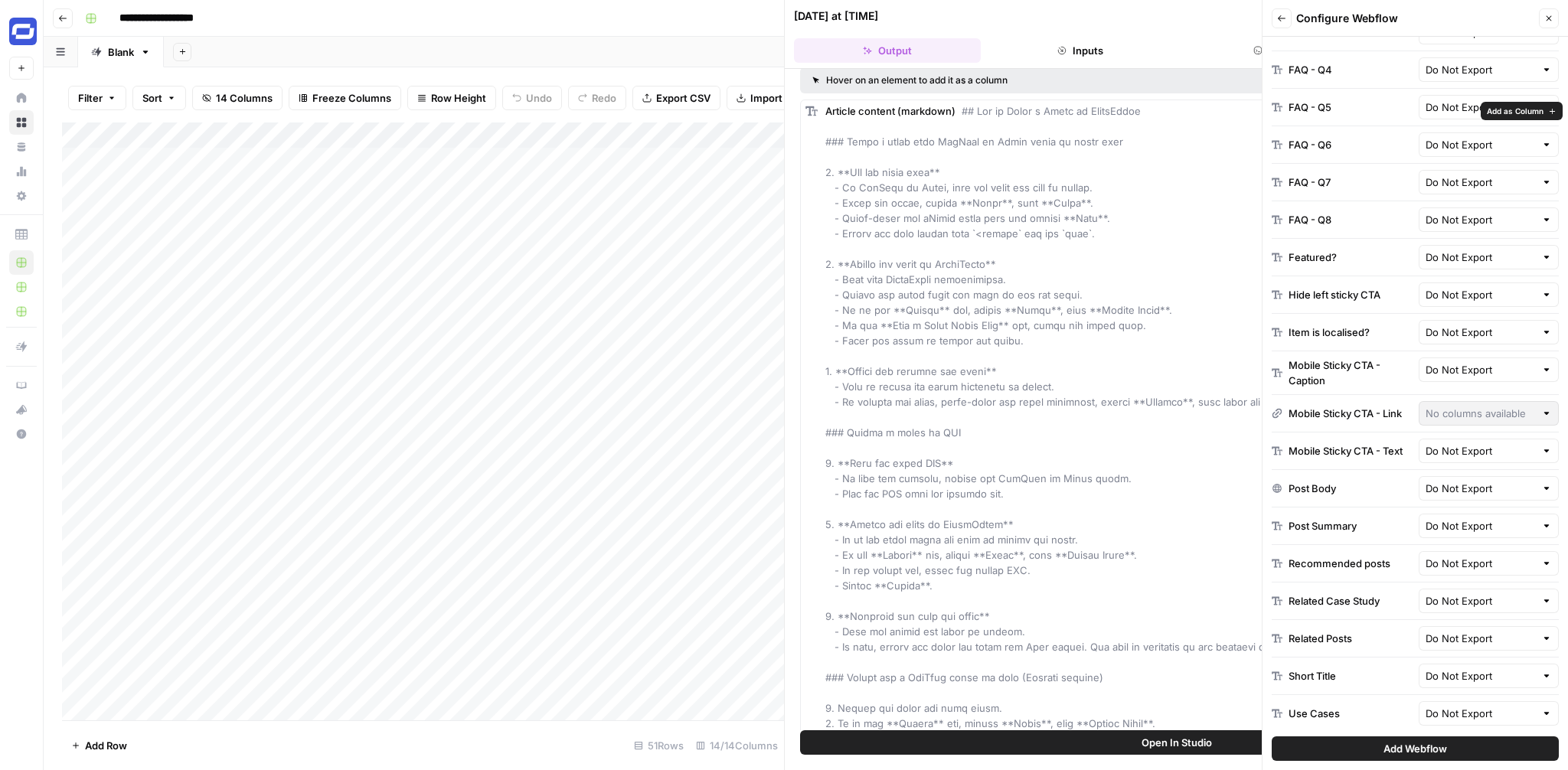 scroll, scrollTop: 0, scrollLeft: 0, axis: both 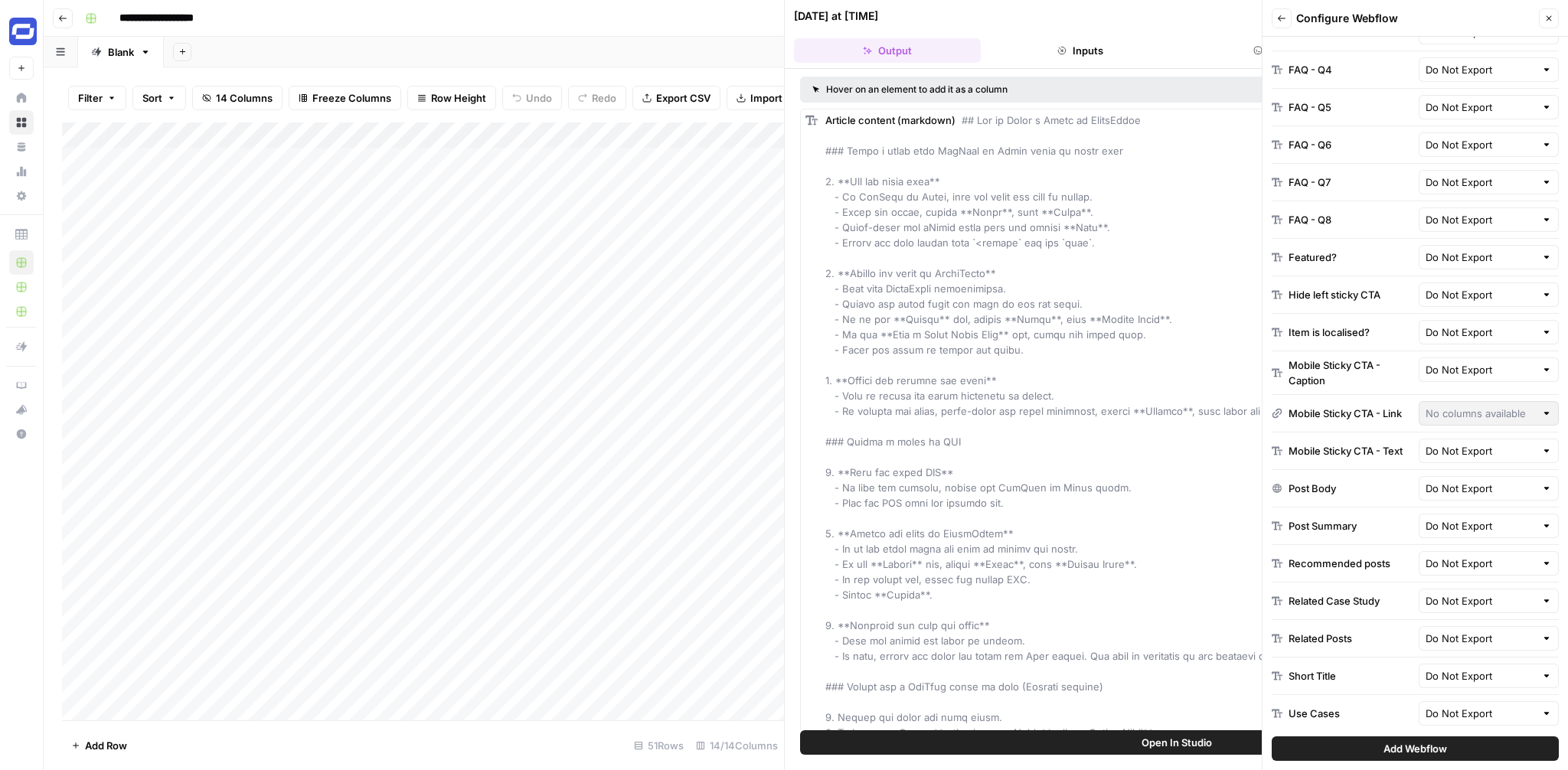 click on "Close" at bounding box center (1549, 18) 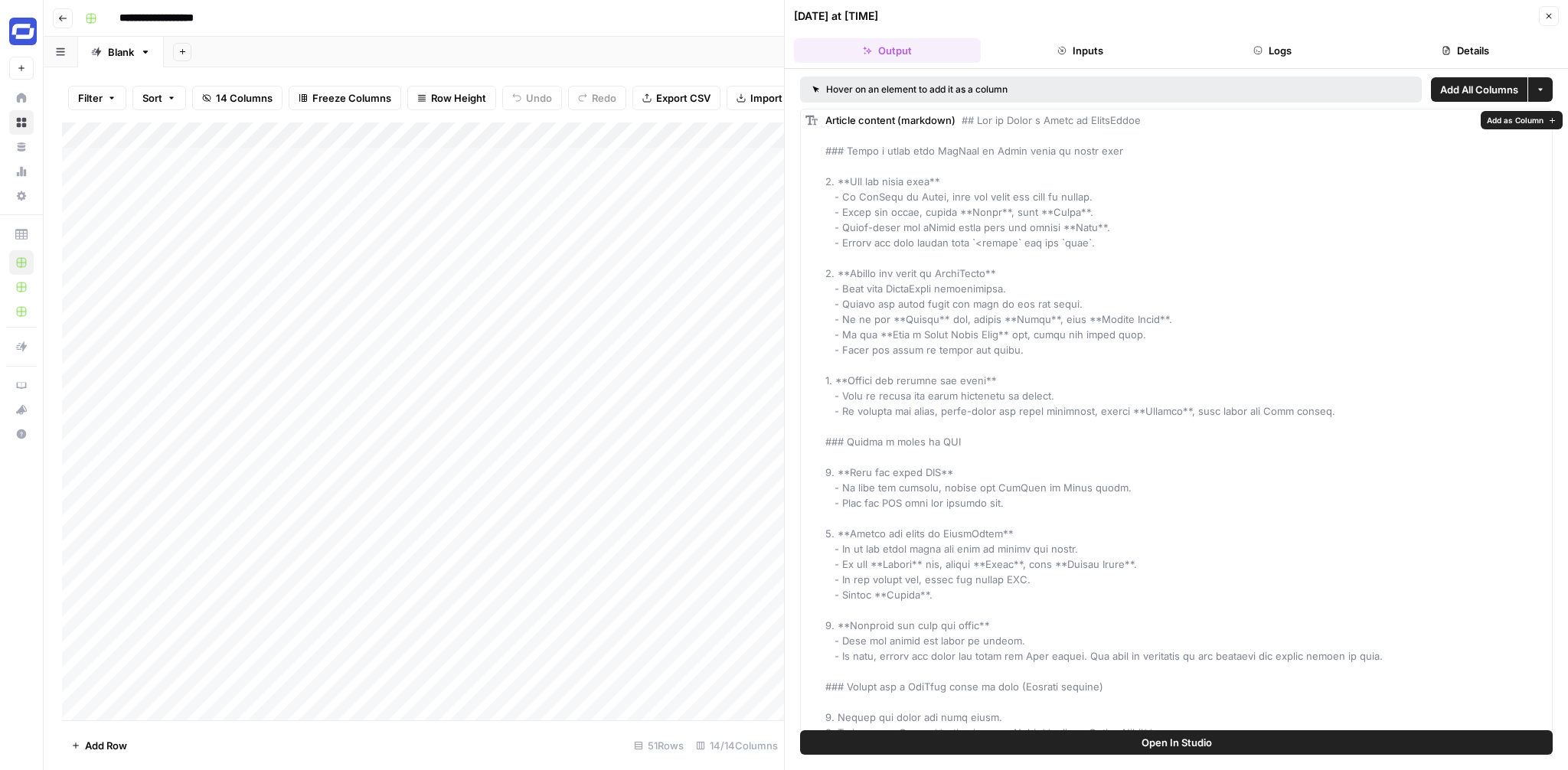 click on "Add as Column" at bounding box center [1515, 120] 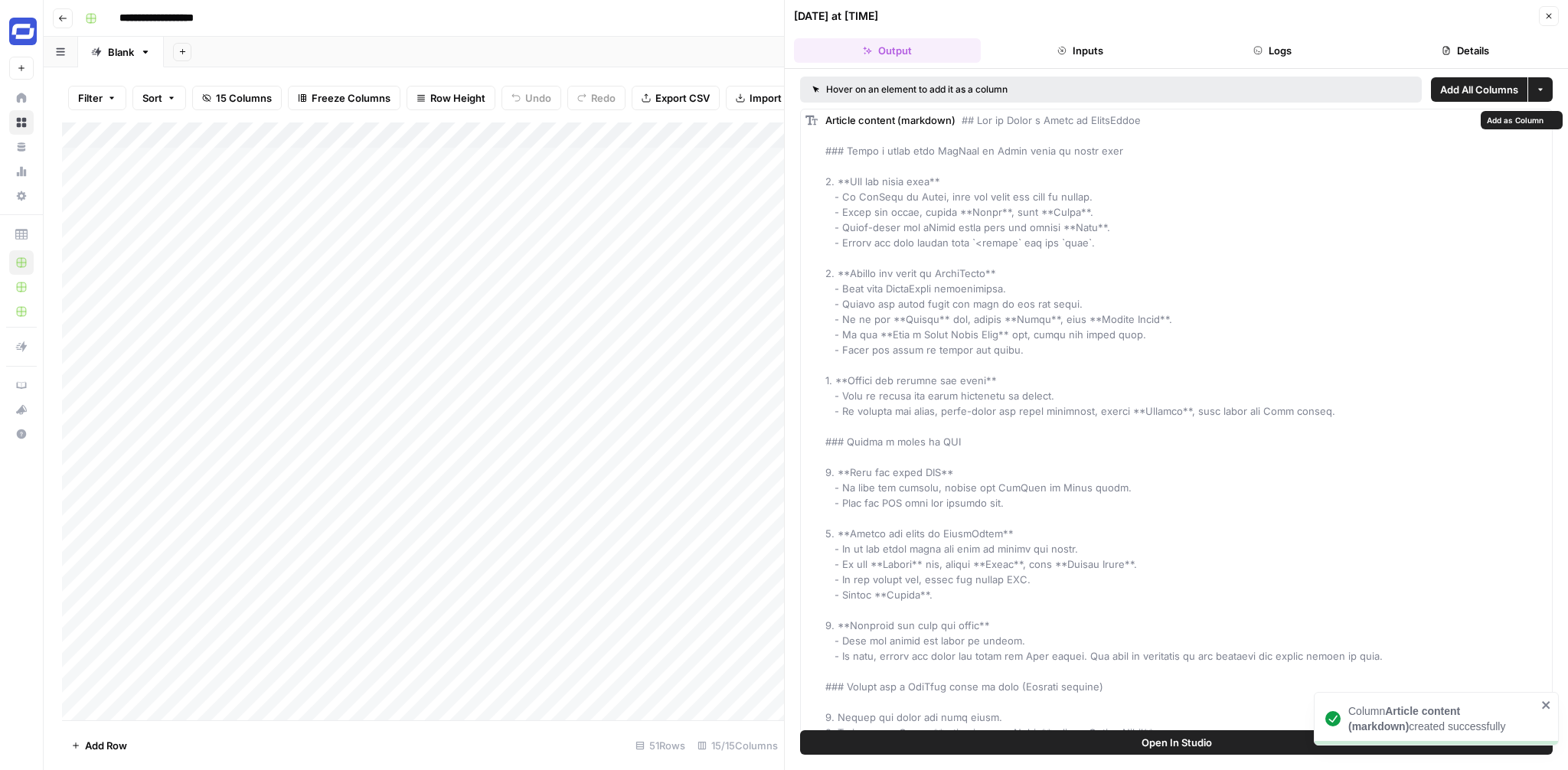 scroll, scrollTop: 0, scrollLeft: 96, axis: horizontal 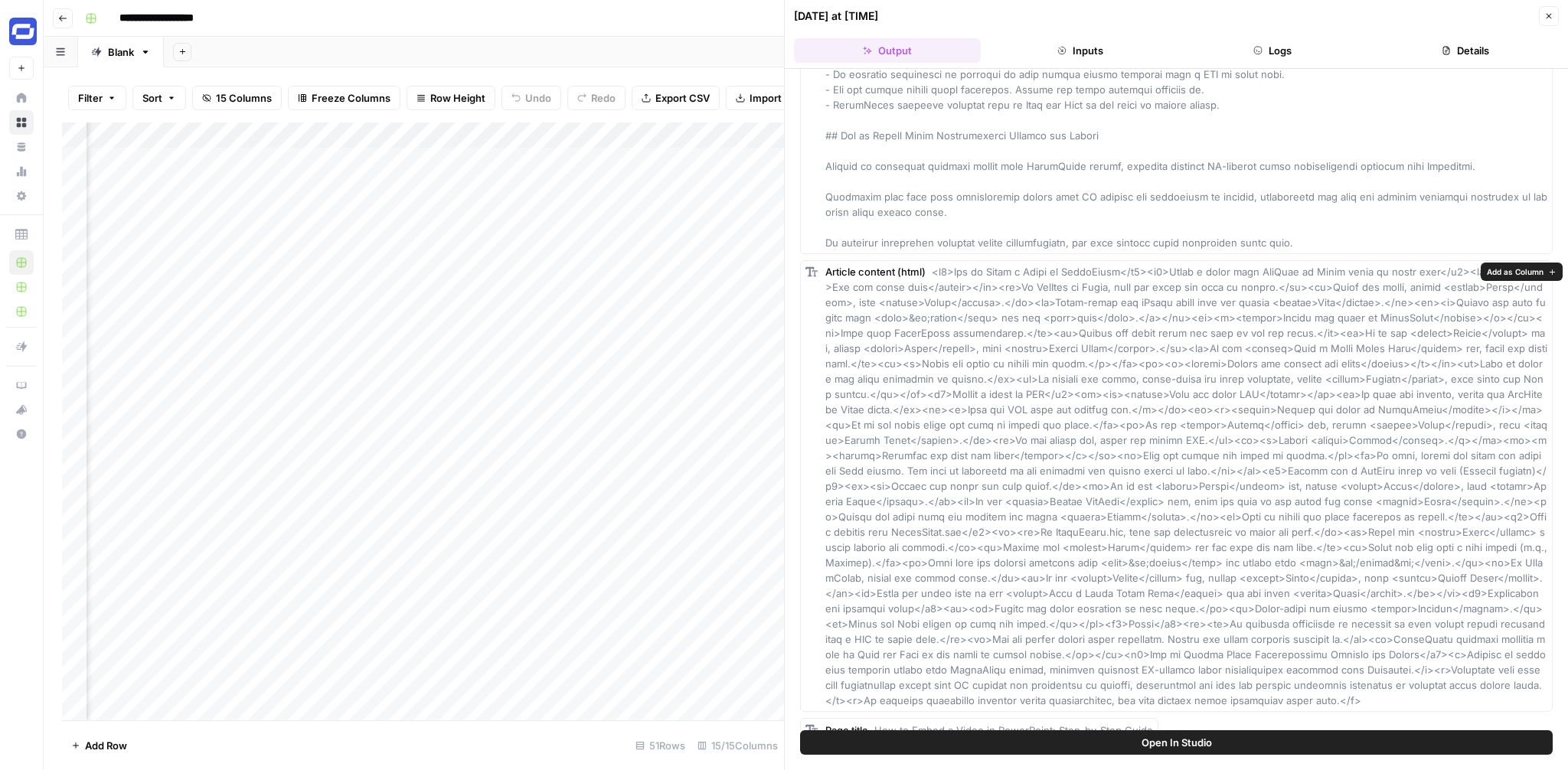 click on "Add as Column" at bounding box center (1515, 272) 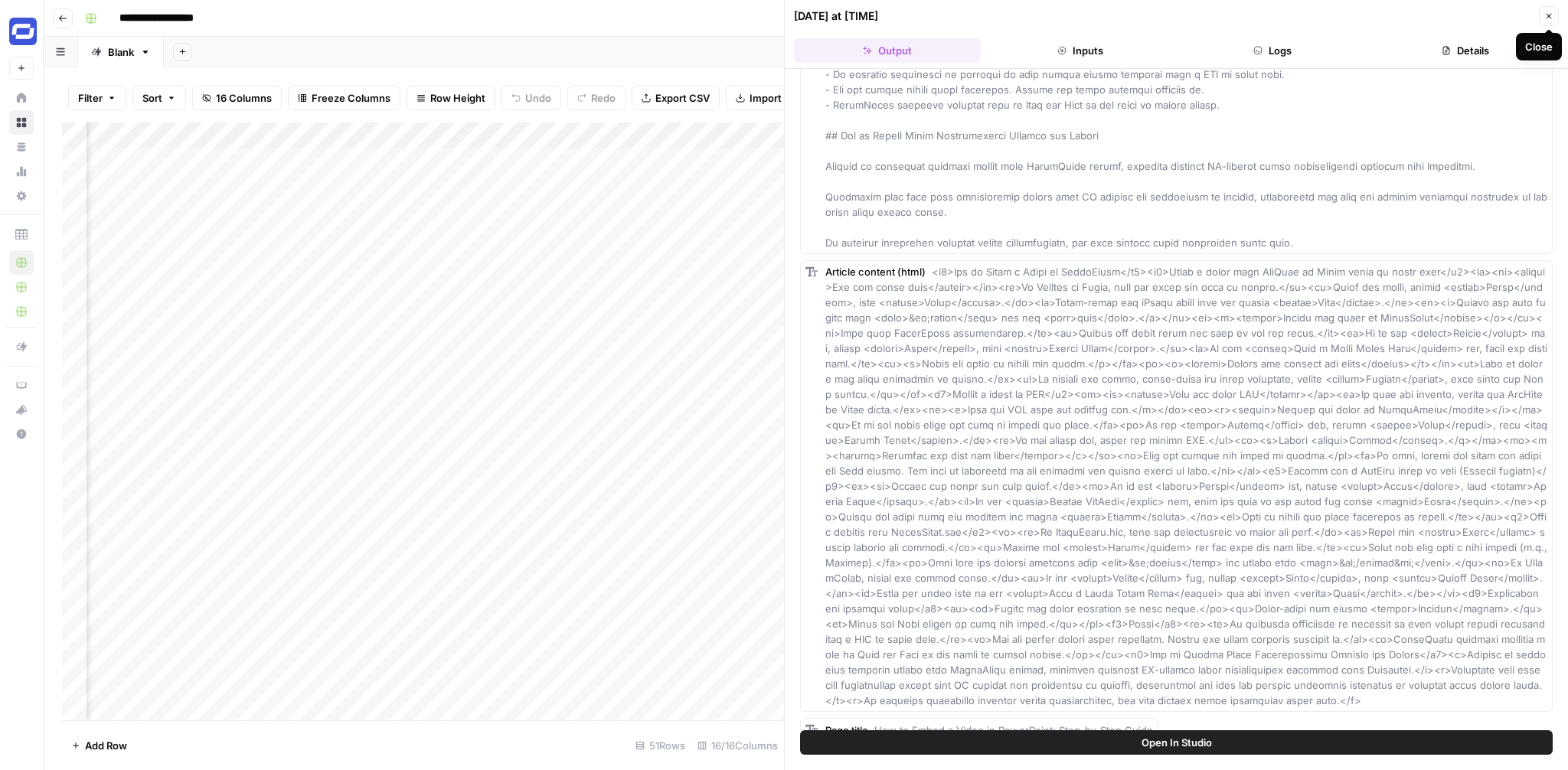 click on "Close" at bounding box center (1549, 16) 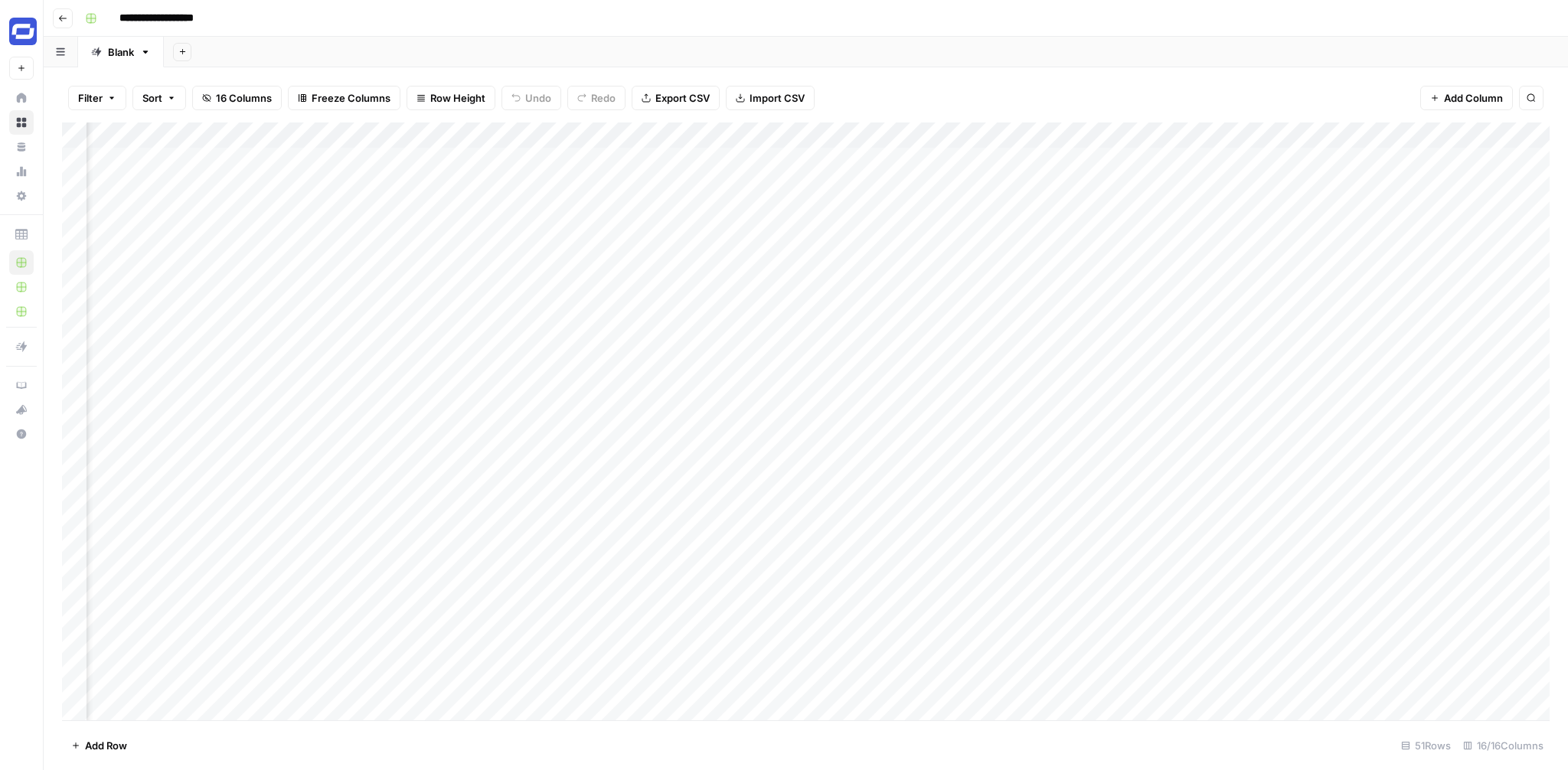 click on "Add Column" at bounding box center [805, 421] 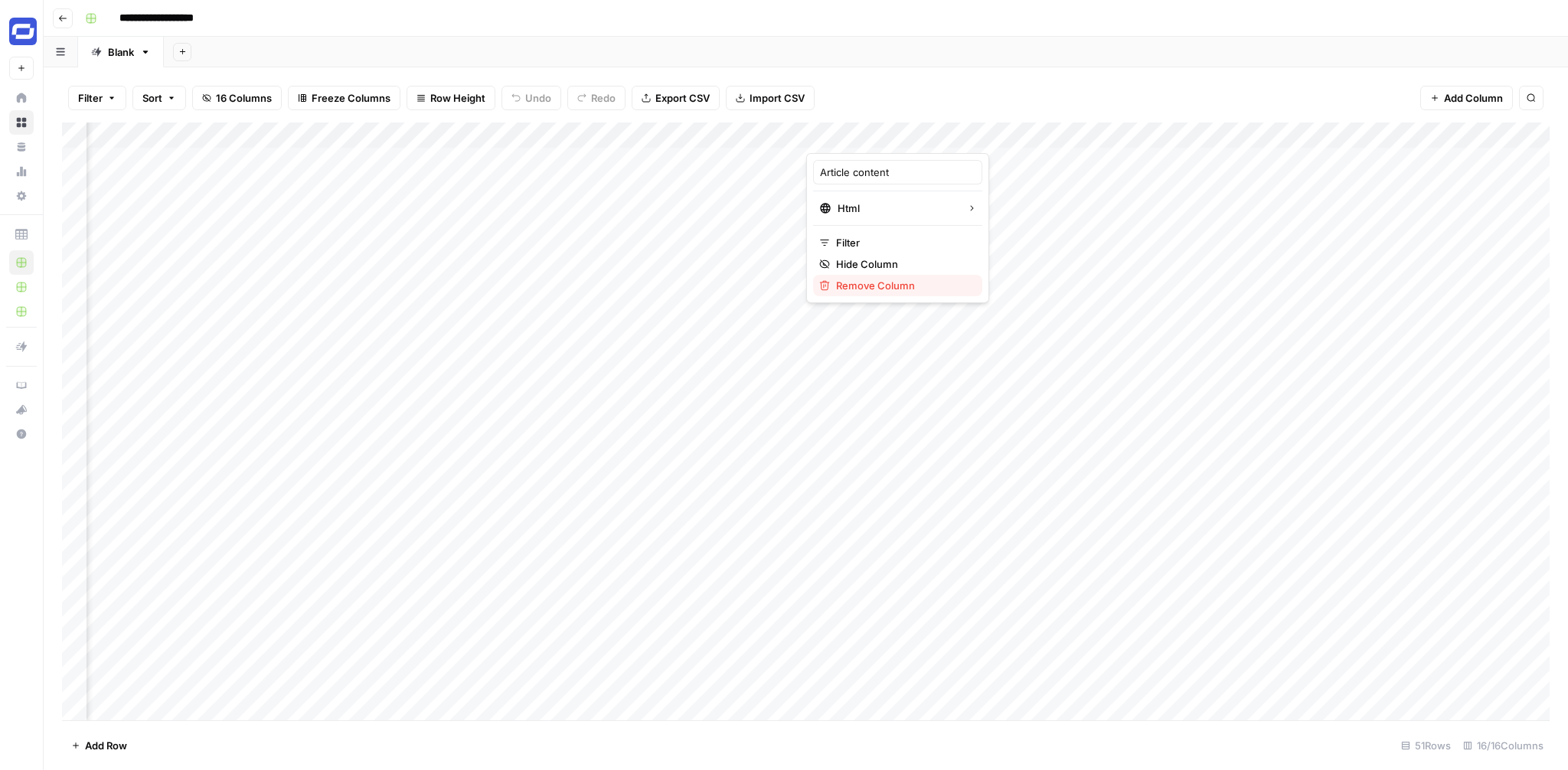 click on "Remove Column" at bounding box center (903, 285) 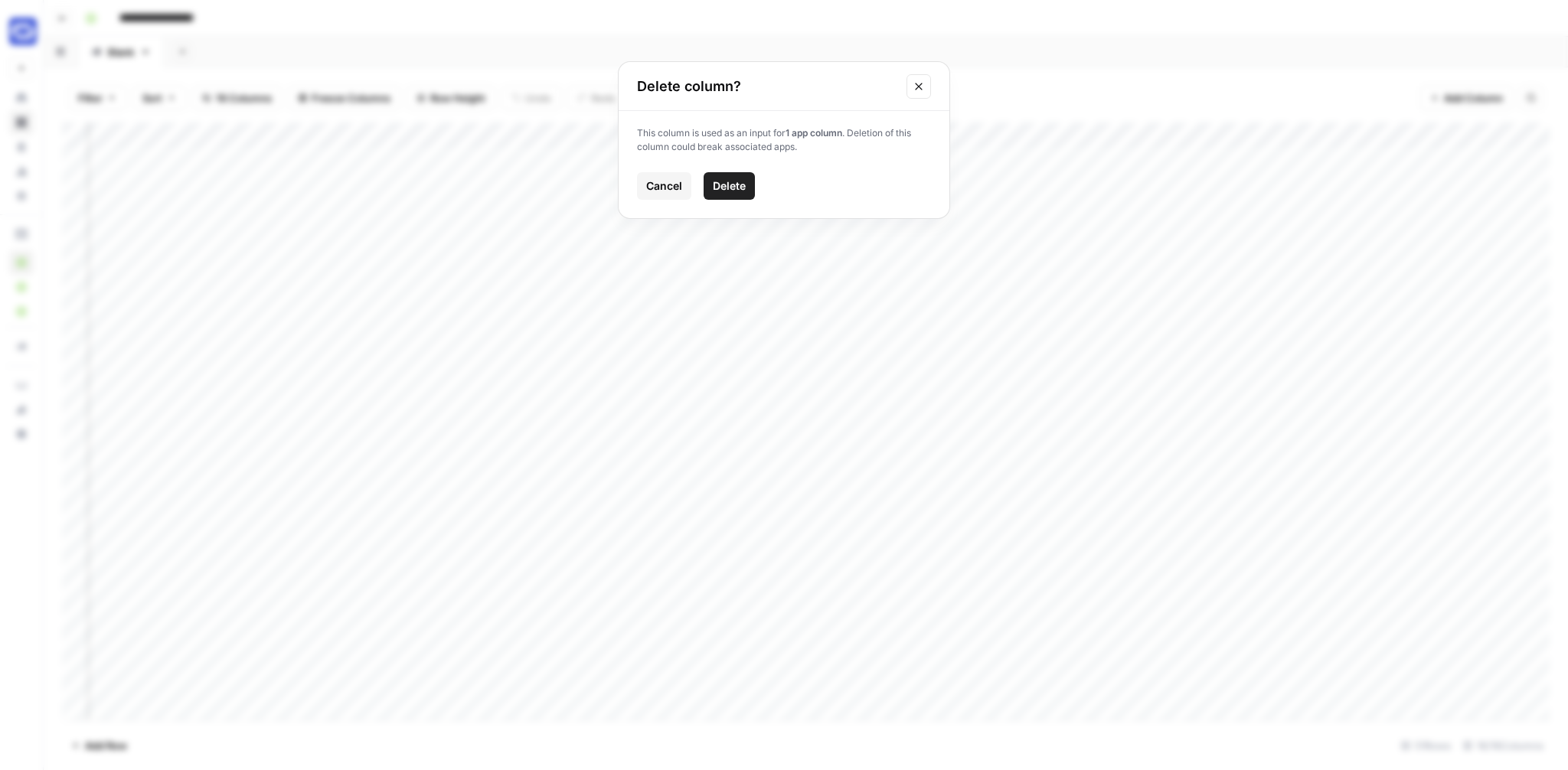 click on "Delete" at bounding box center [729, 186] 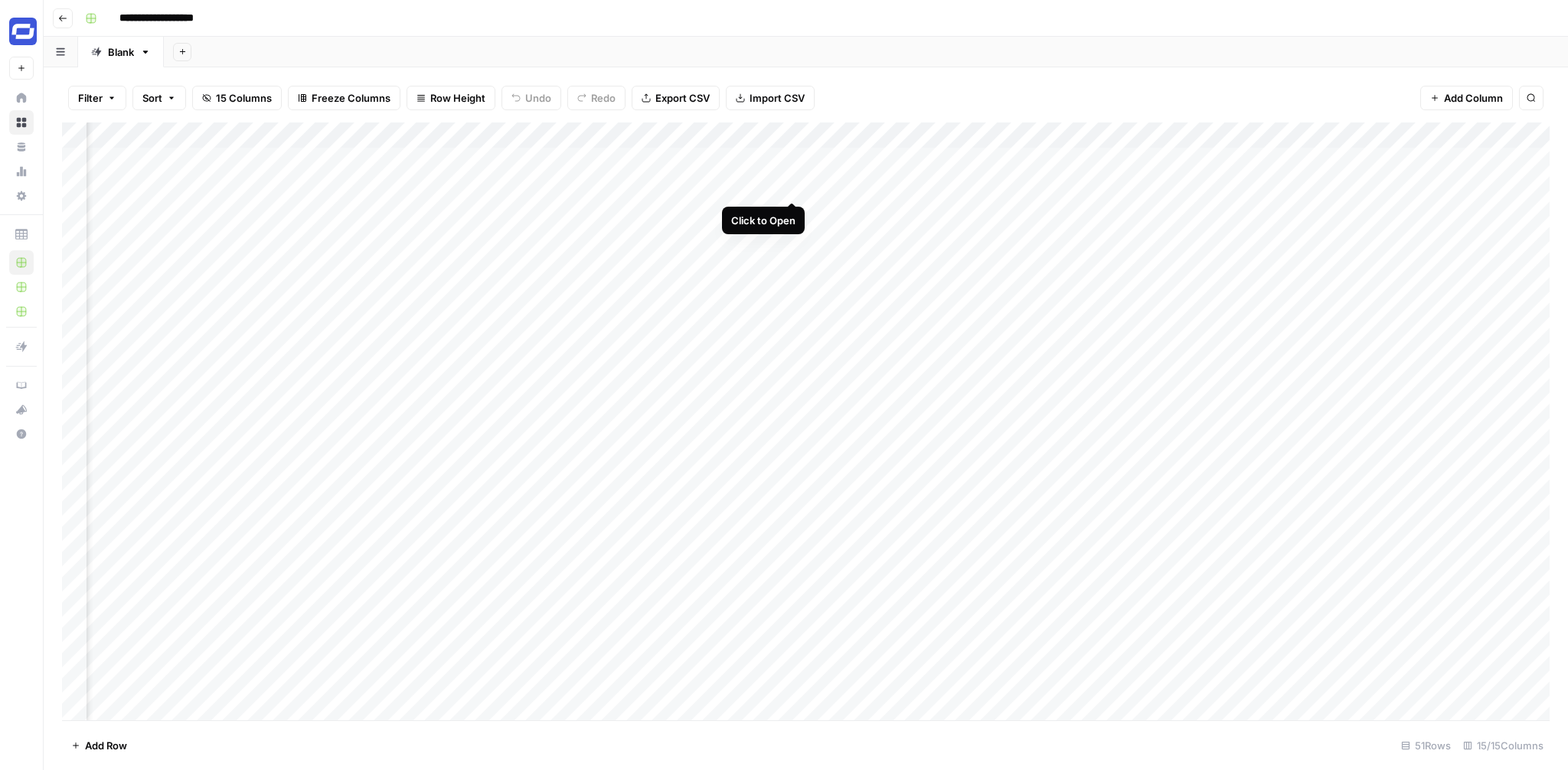 click on "Add Column" at bounding box center (805, 421) 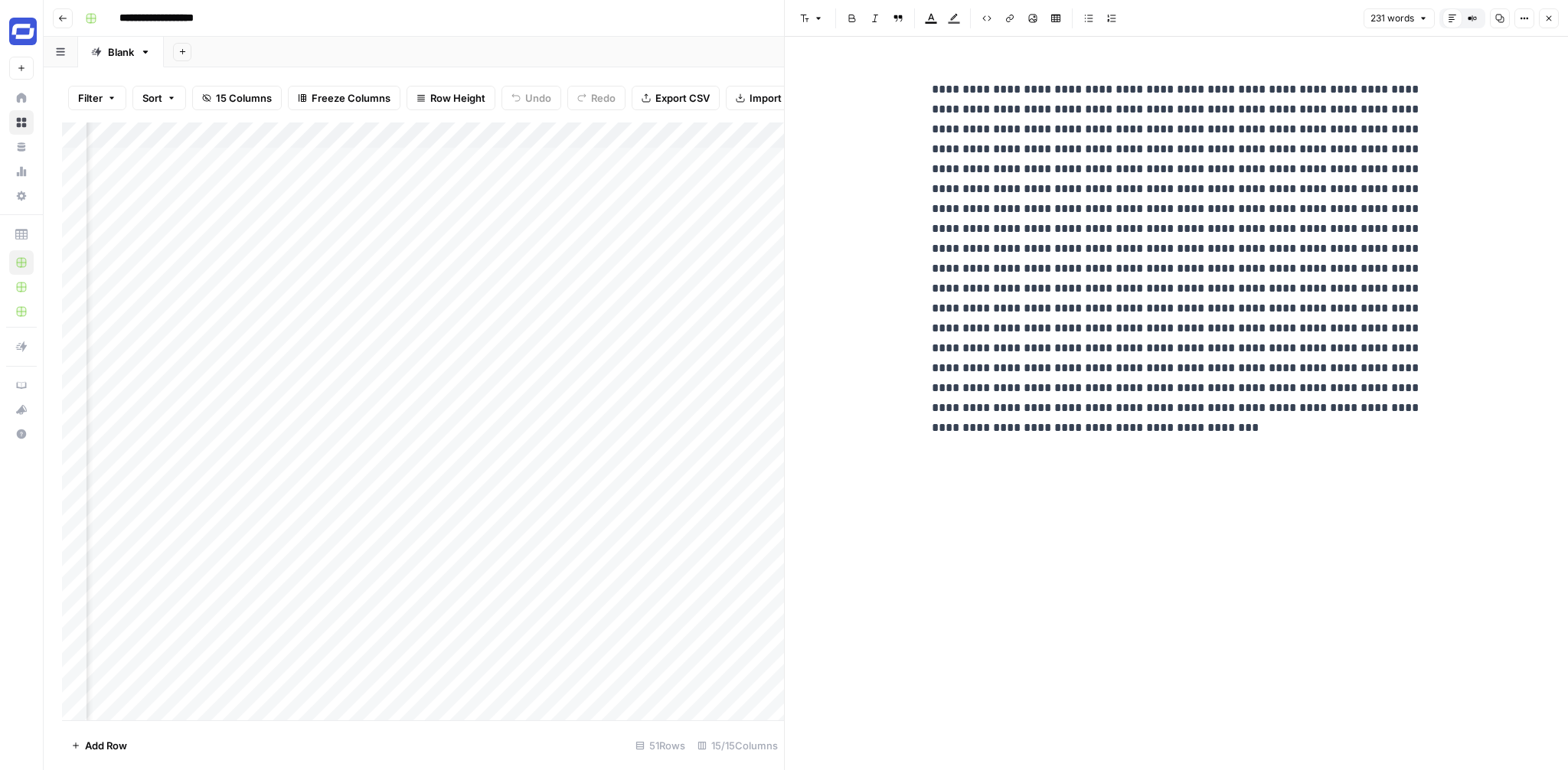 click 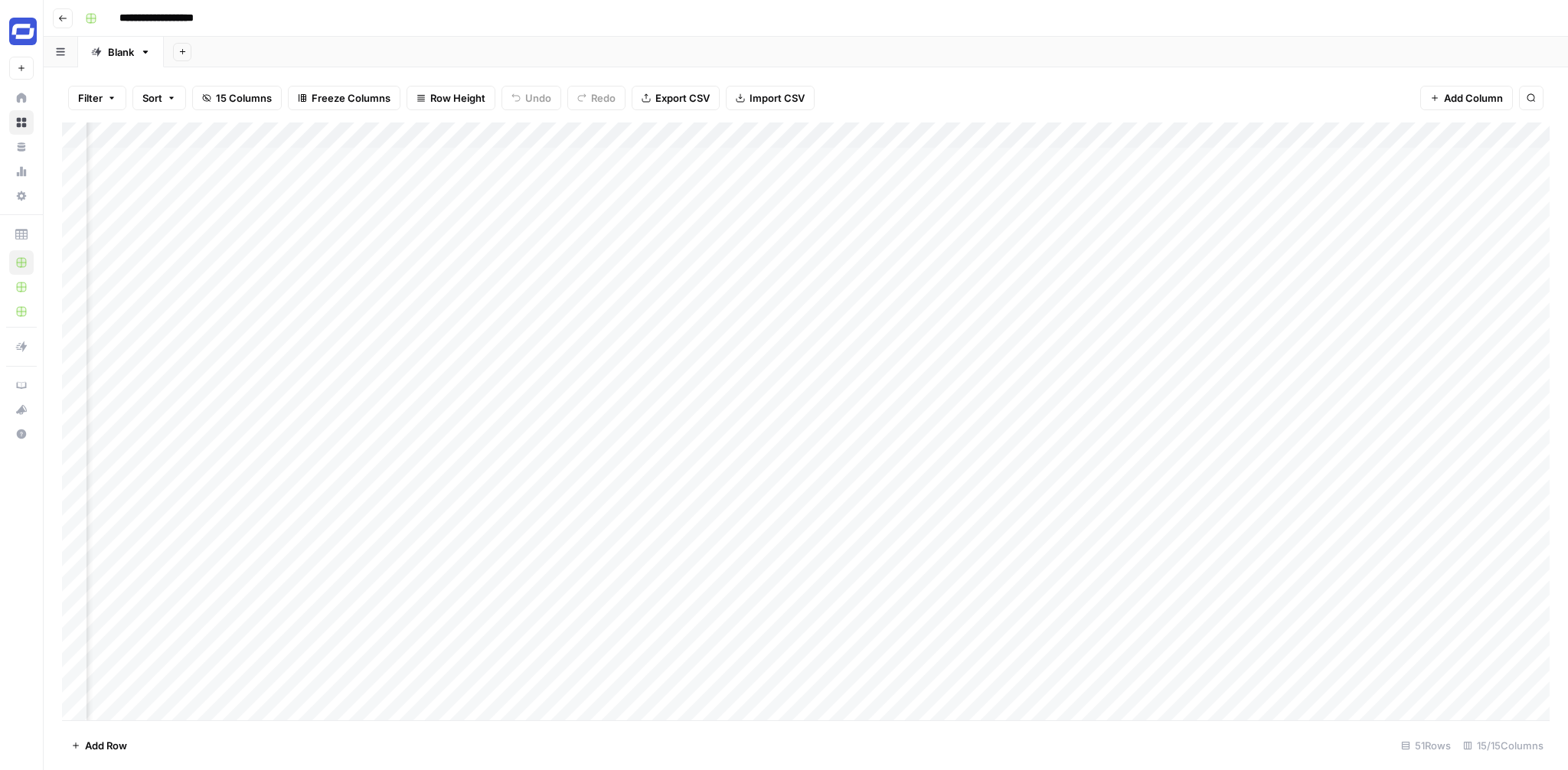 click on "Add Column" at bounding box center [805, 421] 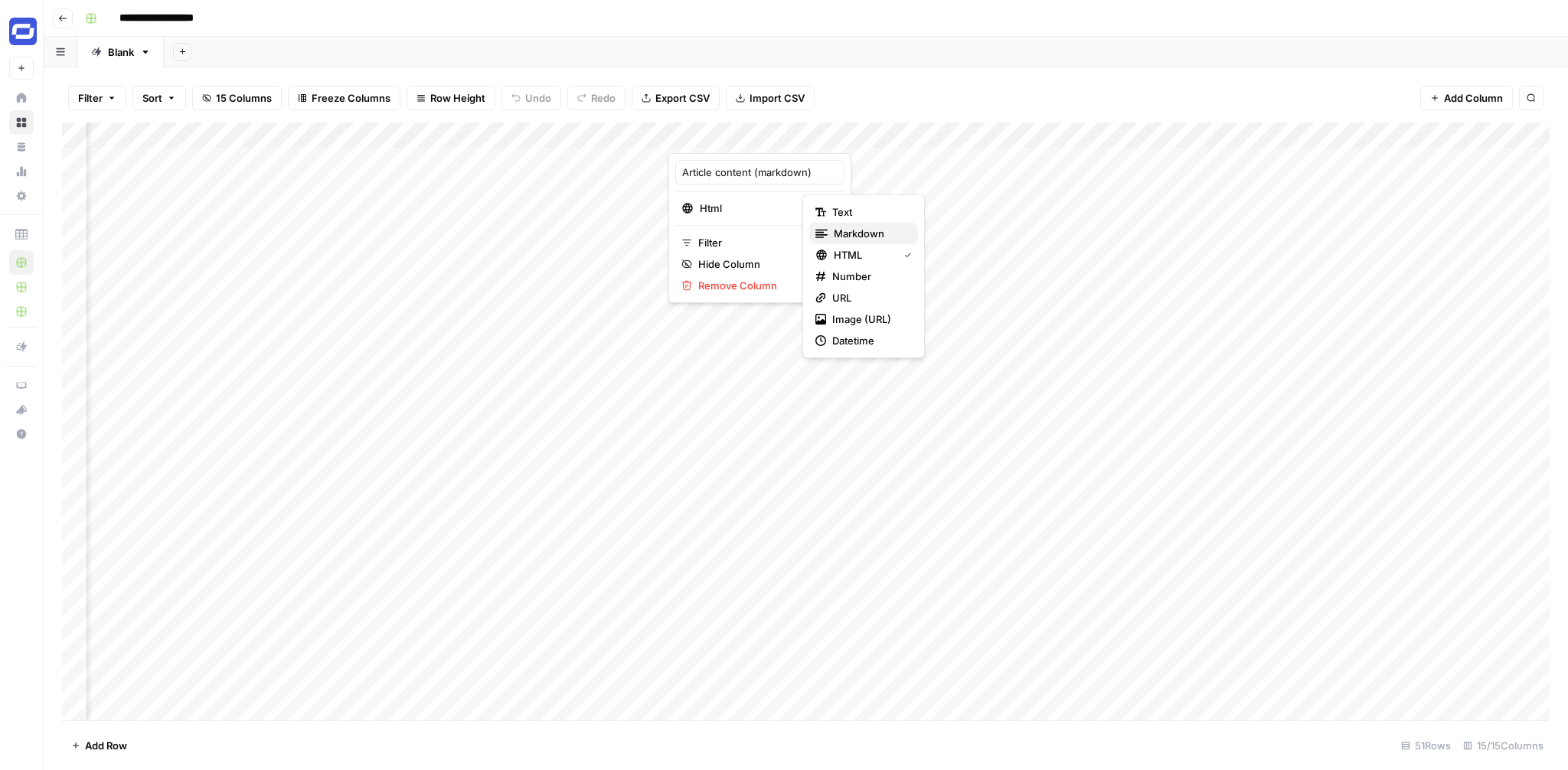 click on "markdown" at bounding box center [870, 233] 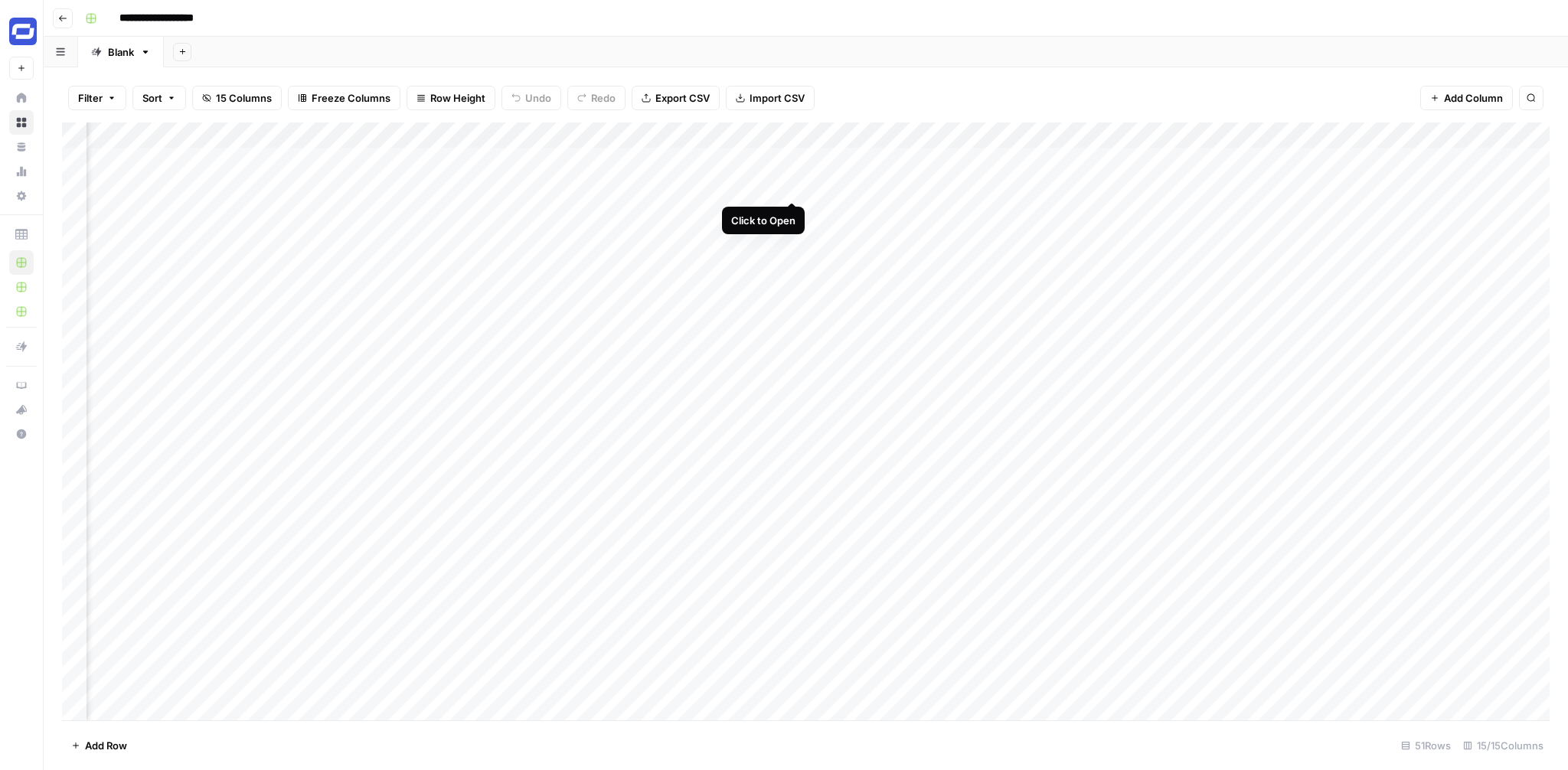 click on "Add Column" at bounding box center (805, 421) 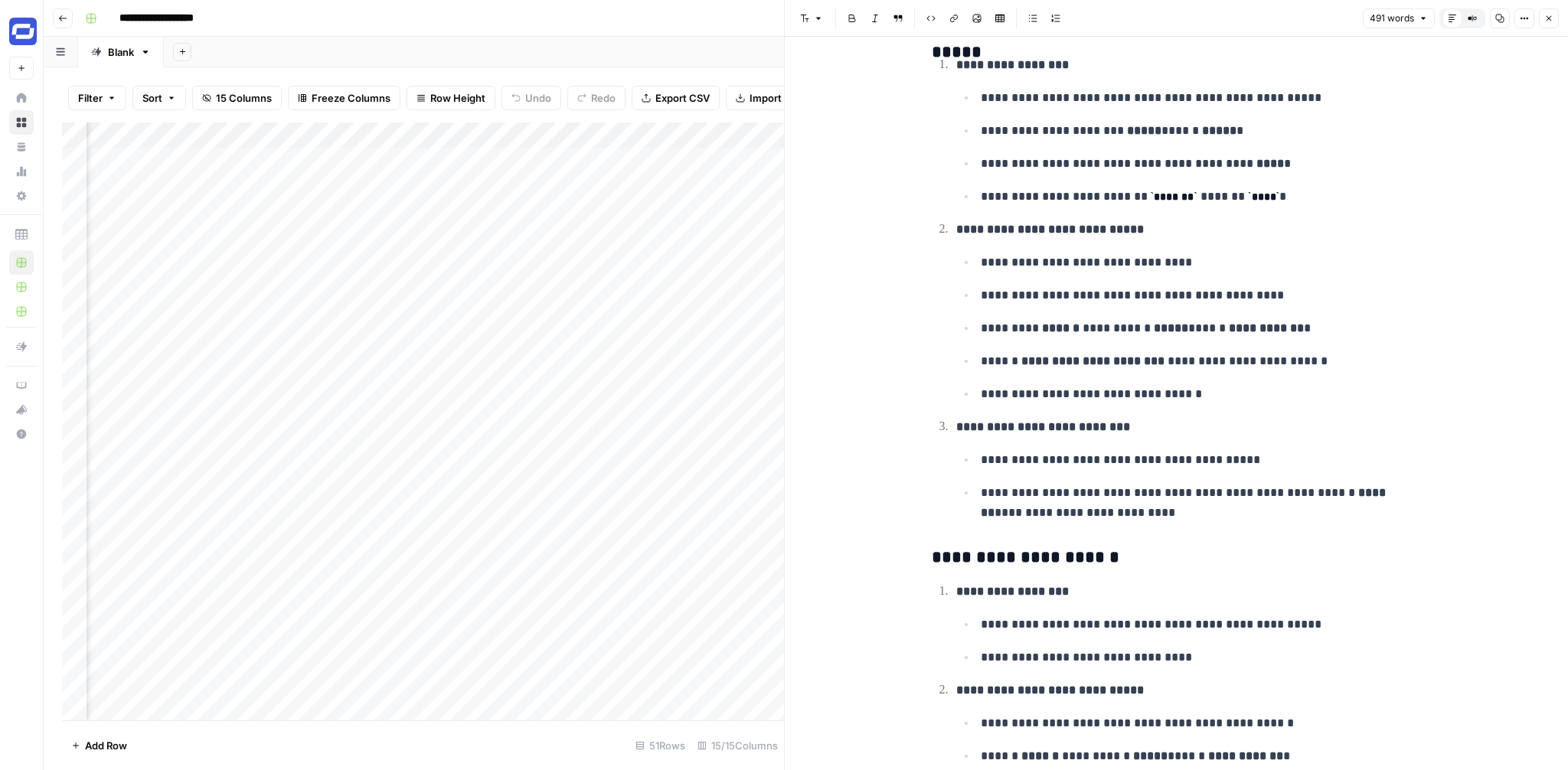 scroll, scrollTop: 0, scrollLeft: 0, axis: both 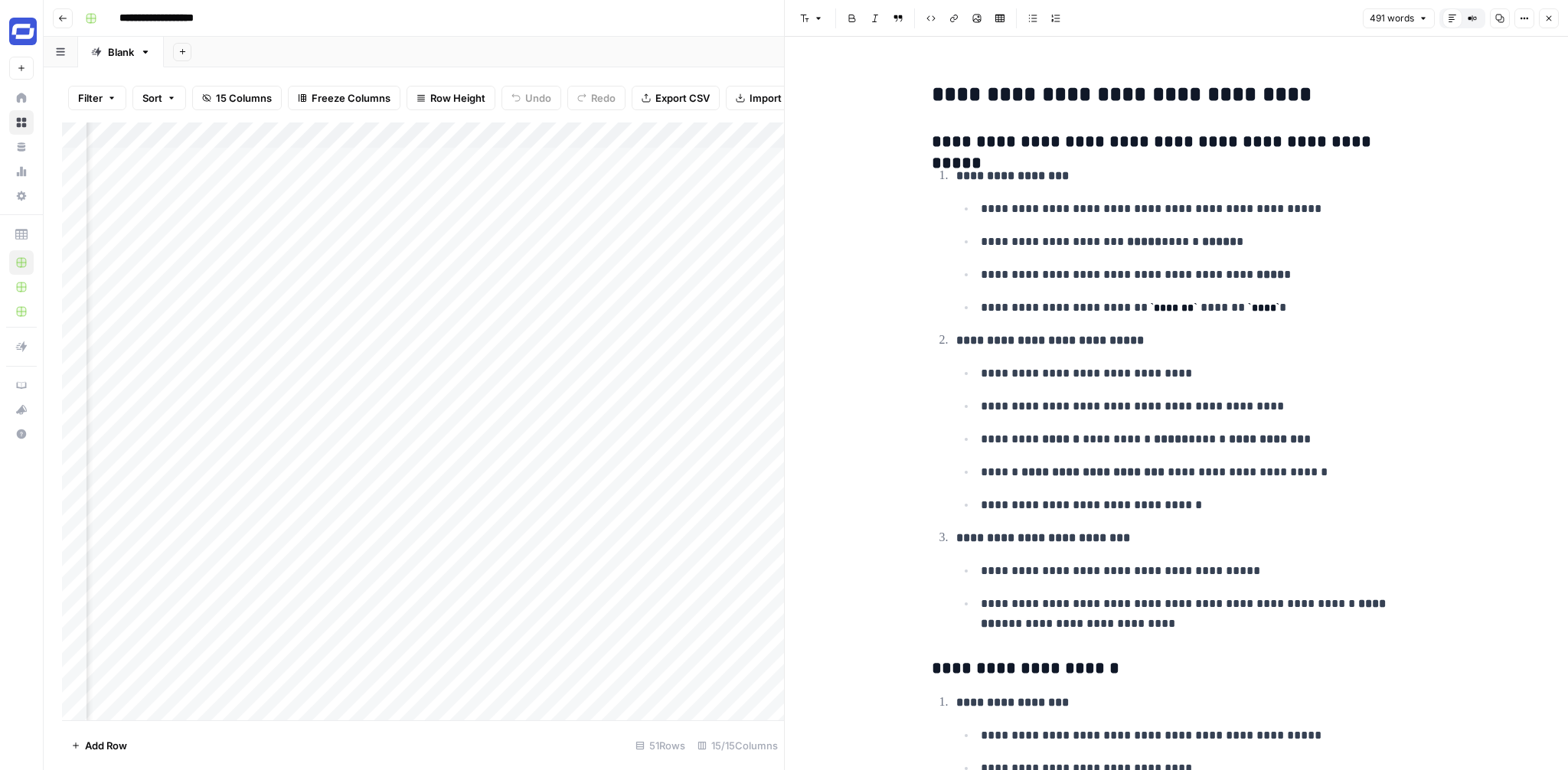 click on "Close" at bounding box center (1549, 18) 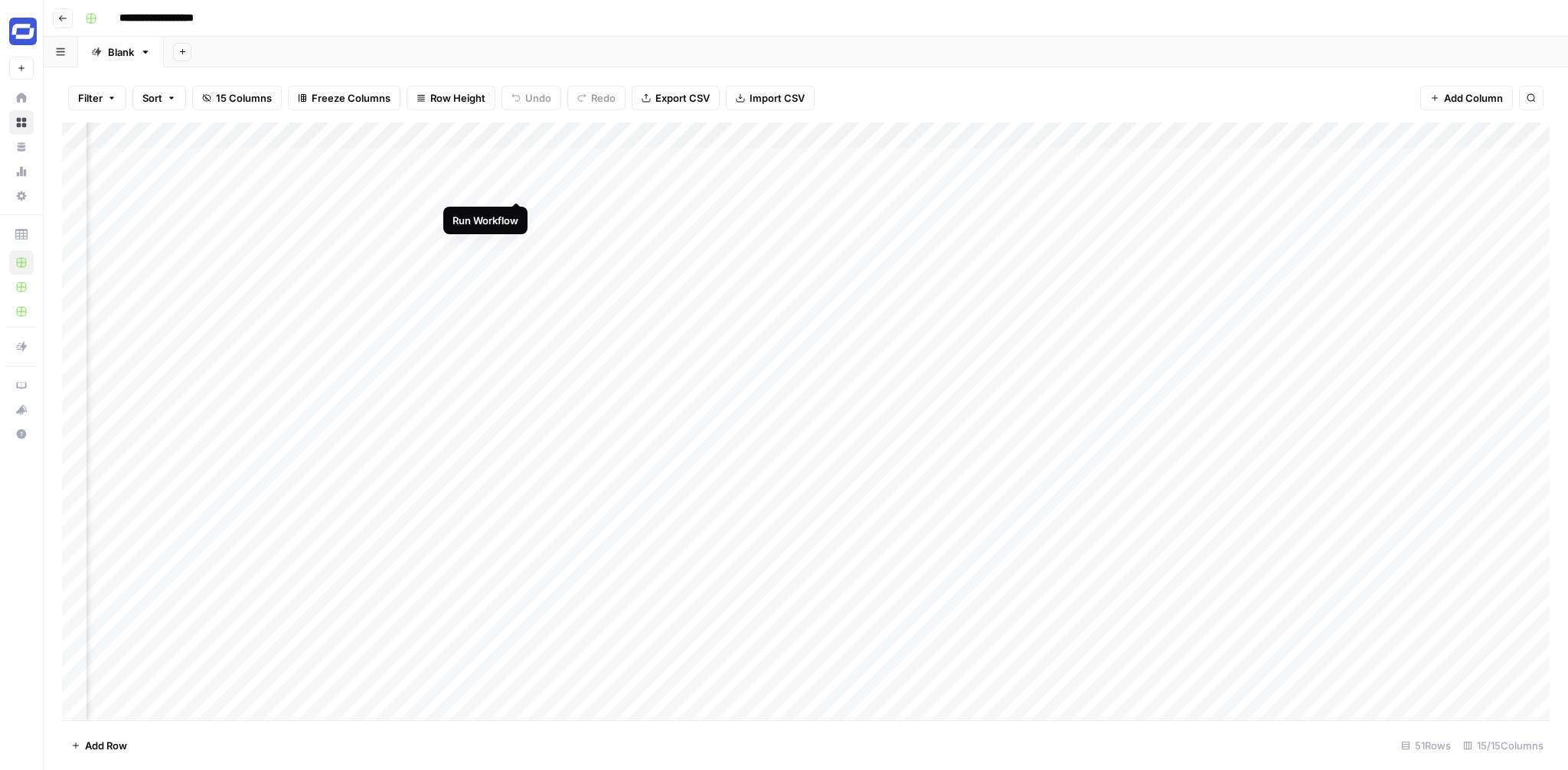 click on "Add Column" at bounding box center [805, 421] 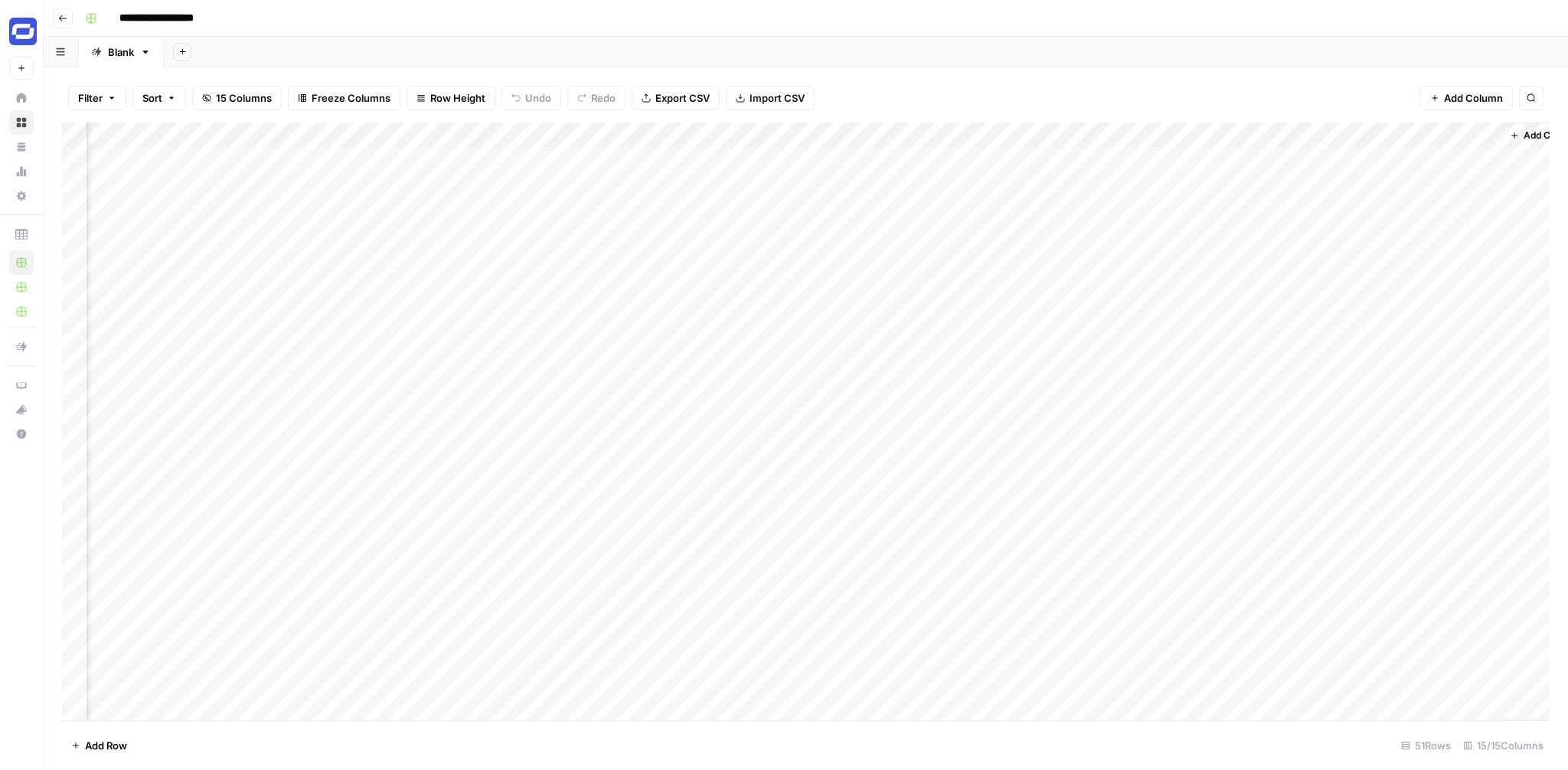 scroll, scrollTop: 0, scrollLeft: 799, axis: horizontal 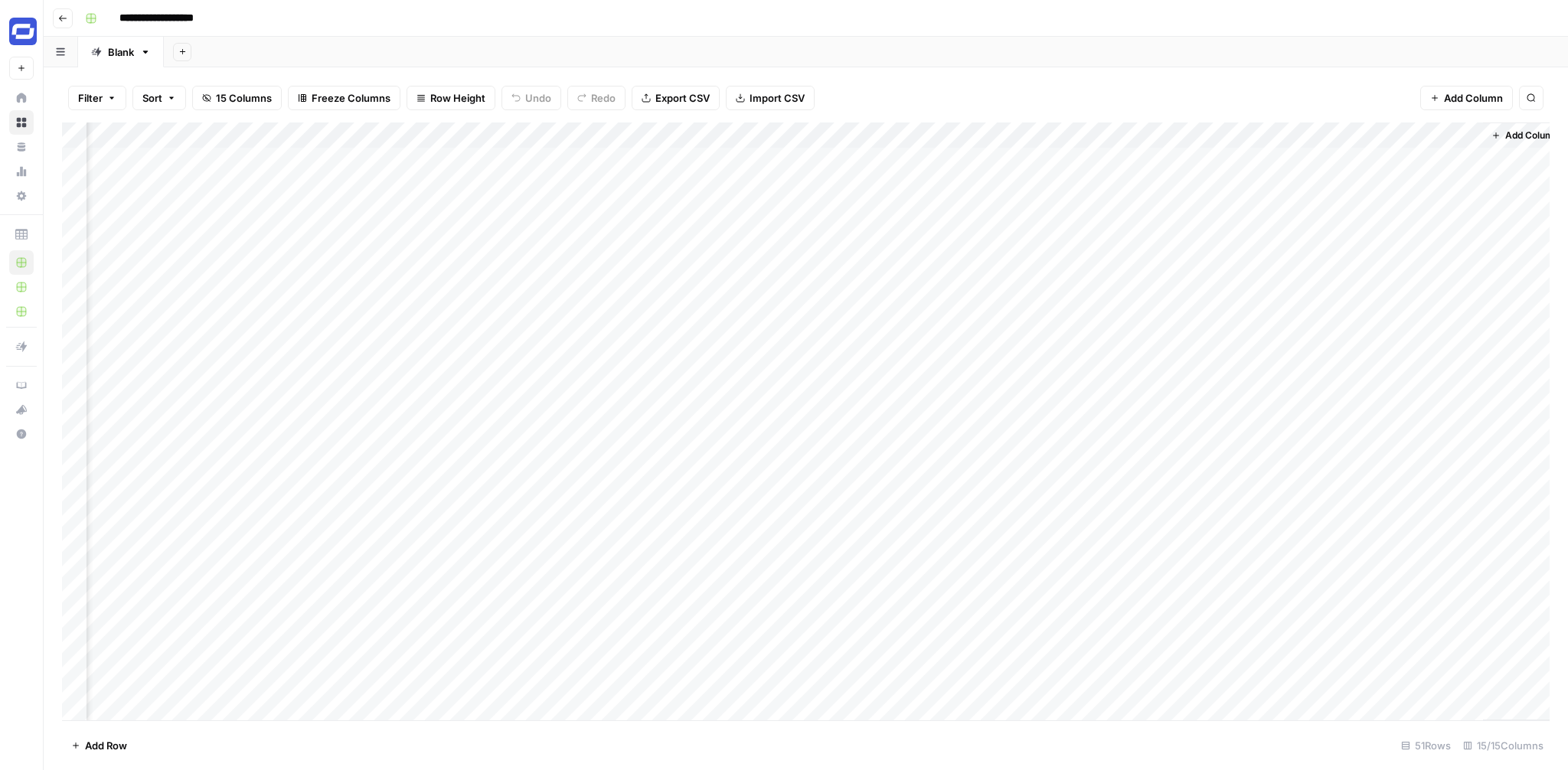 click on "Add Column" at bounding box center [805, 421] 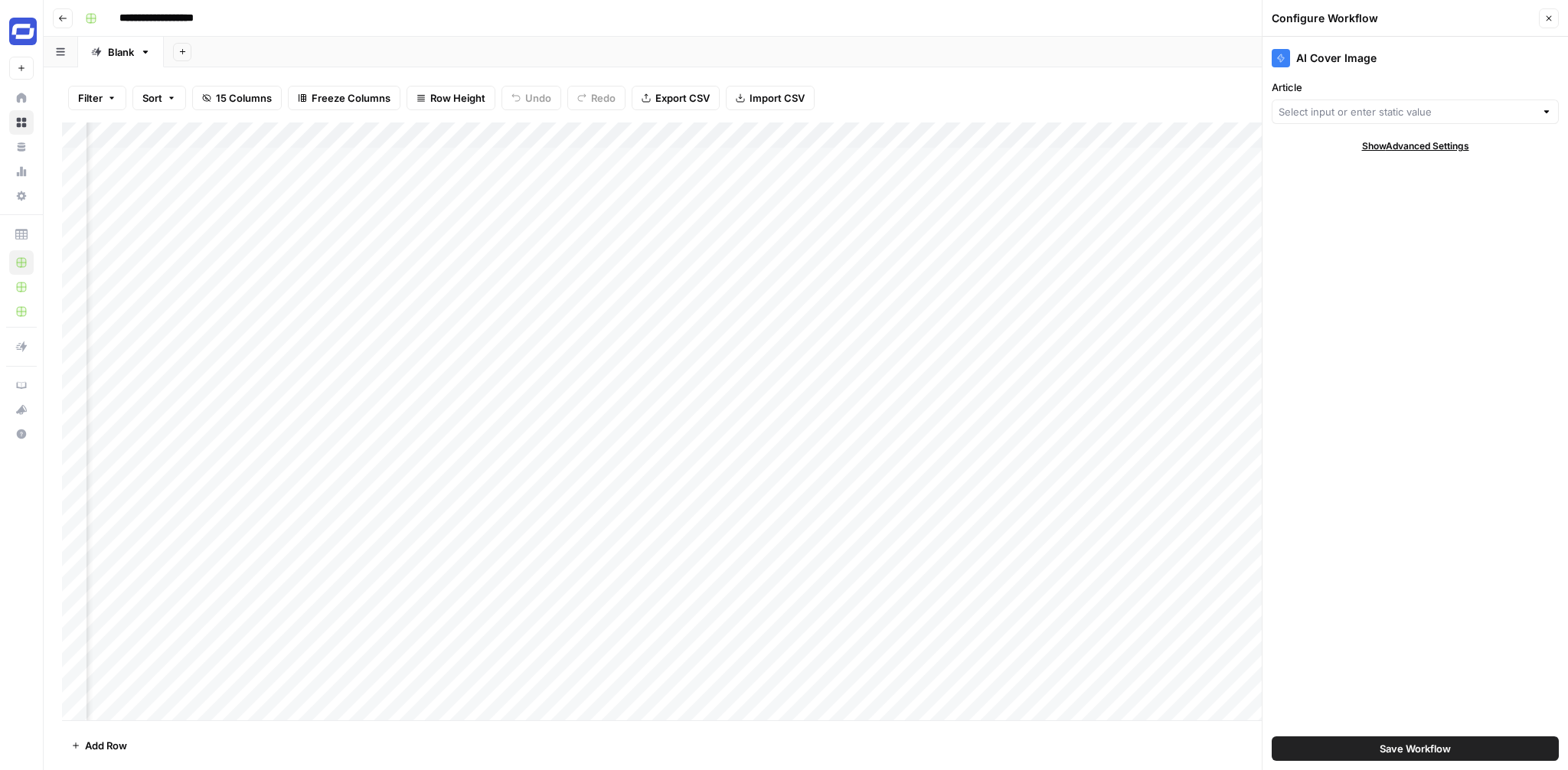 click 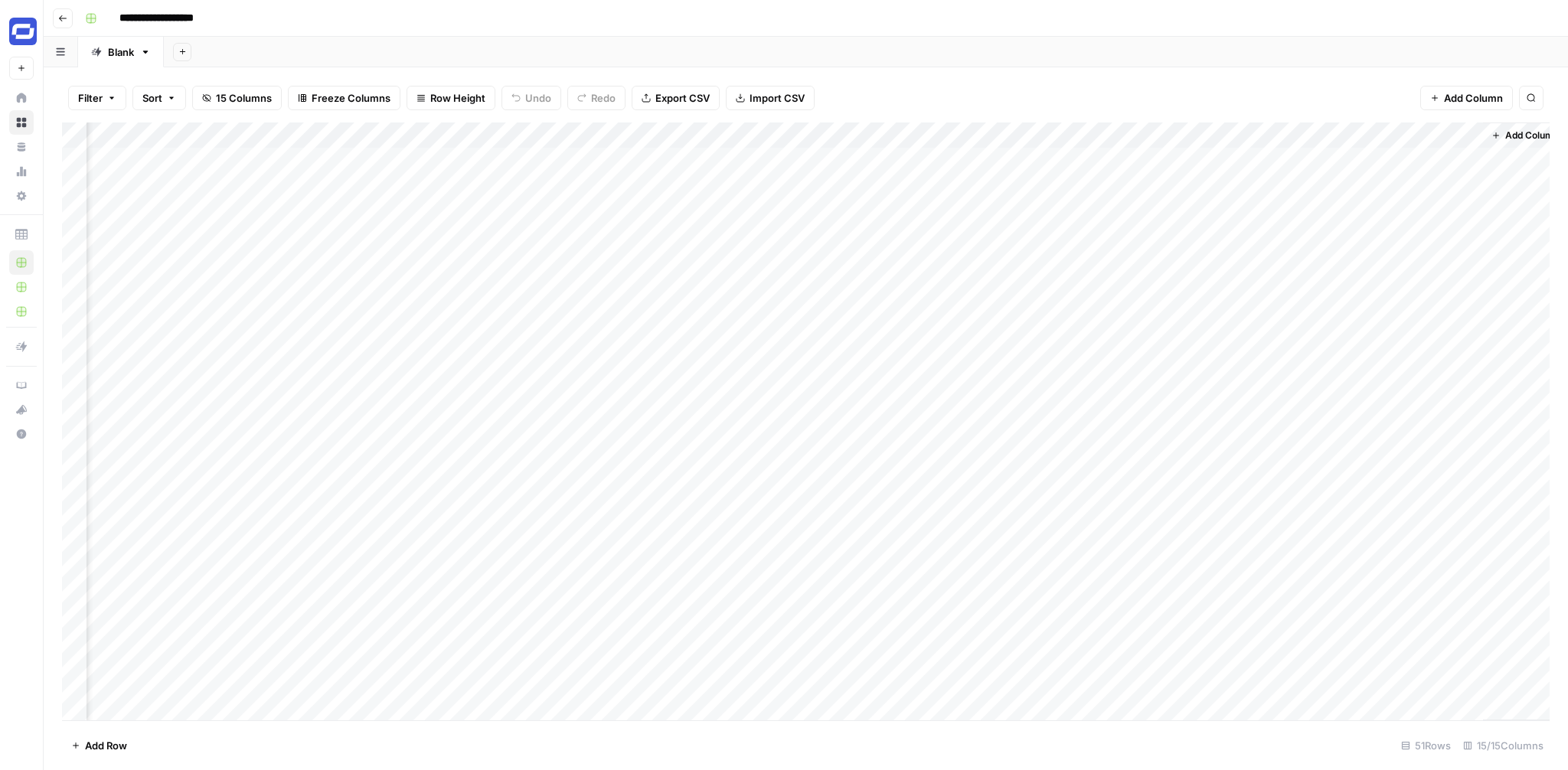 scroll, scrollTop: 0, scrollLeft: 817, axis: horizontal 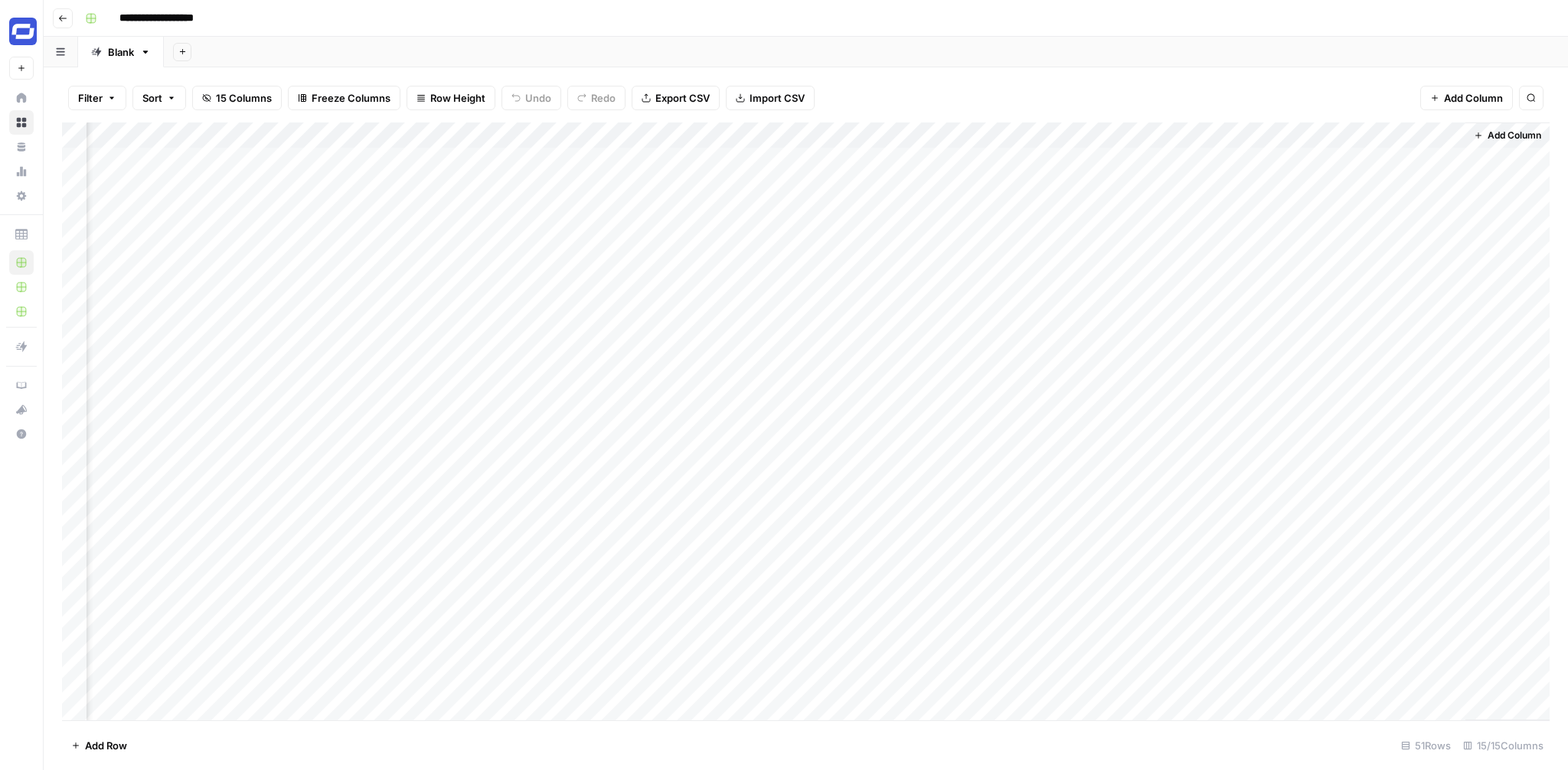 click on "Add Column" at bounding box center (1508, 135) 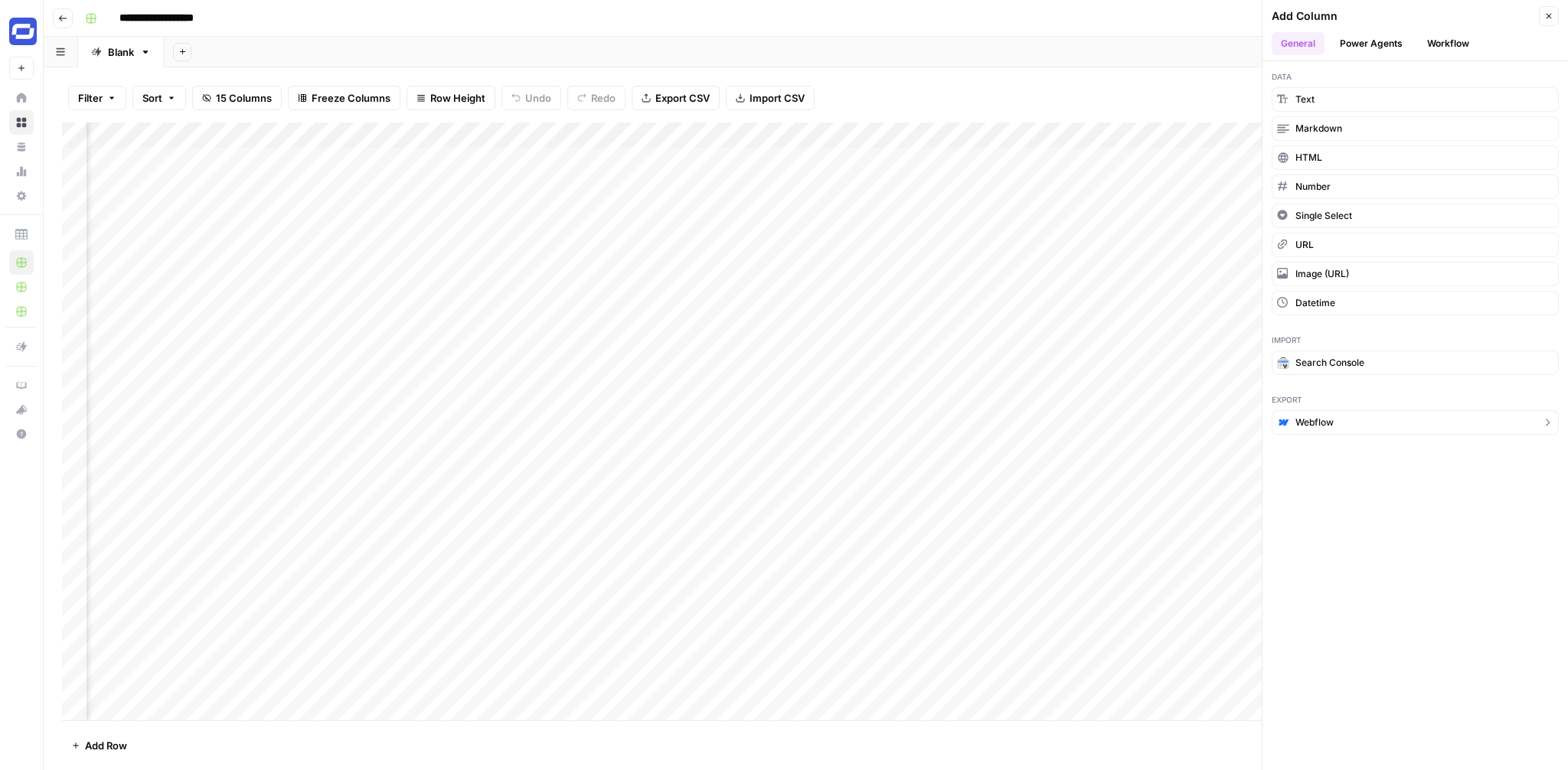 click on "Webflow" at bounding box center (1315, 423) 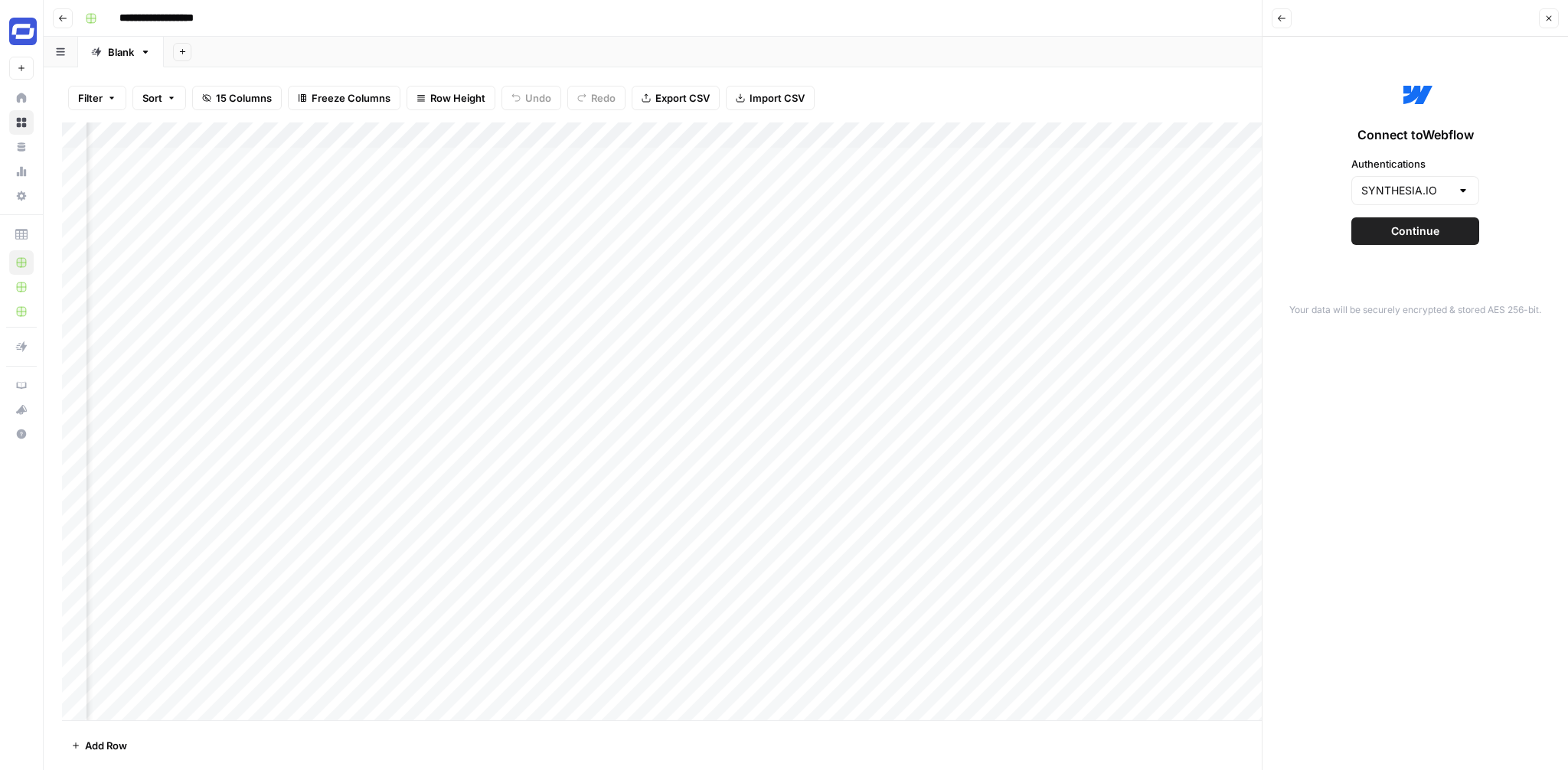 click on "Continue" at bounding box center [1415, 231] 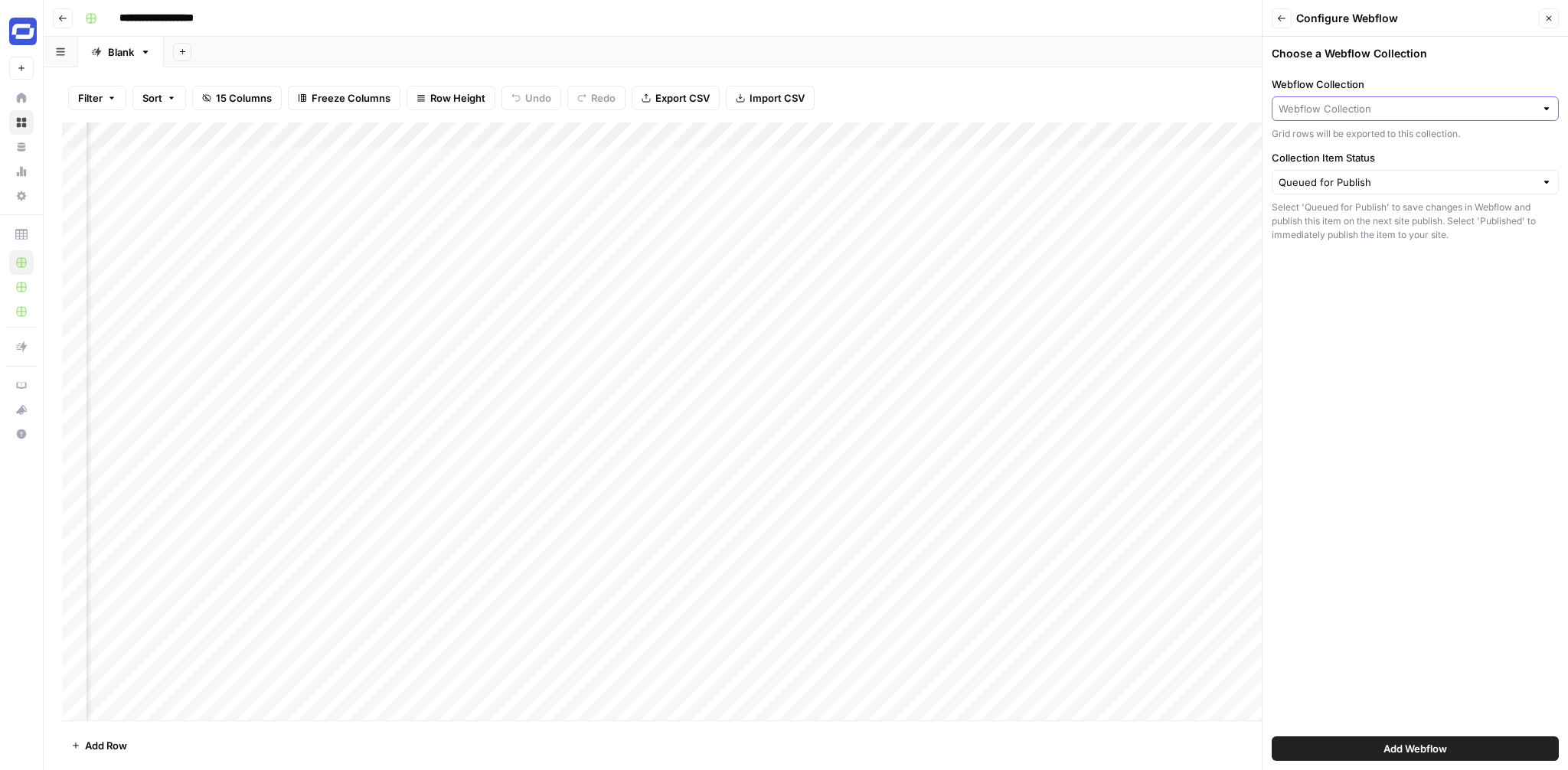 click on "Webflow Collection" at bounding box center [1406, 109] 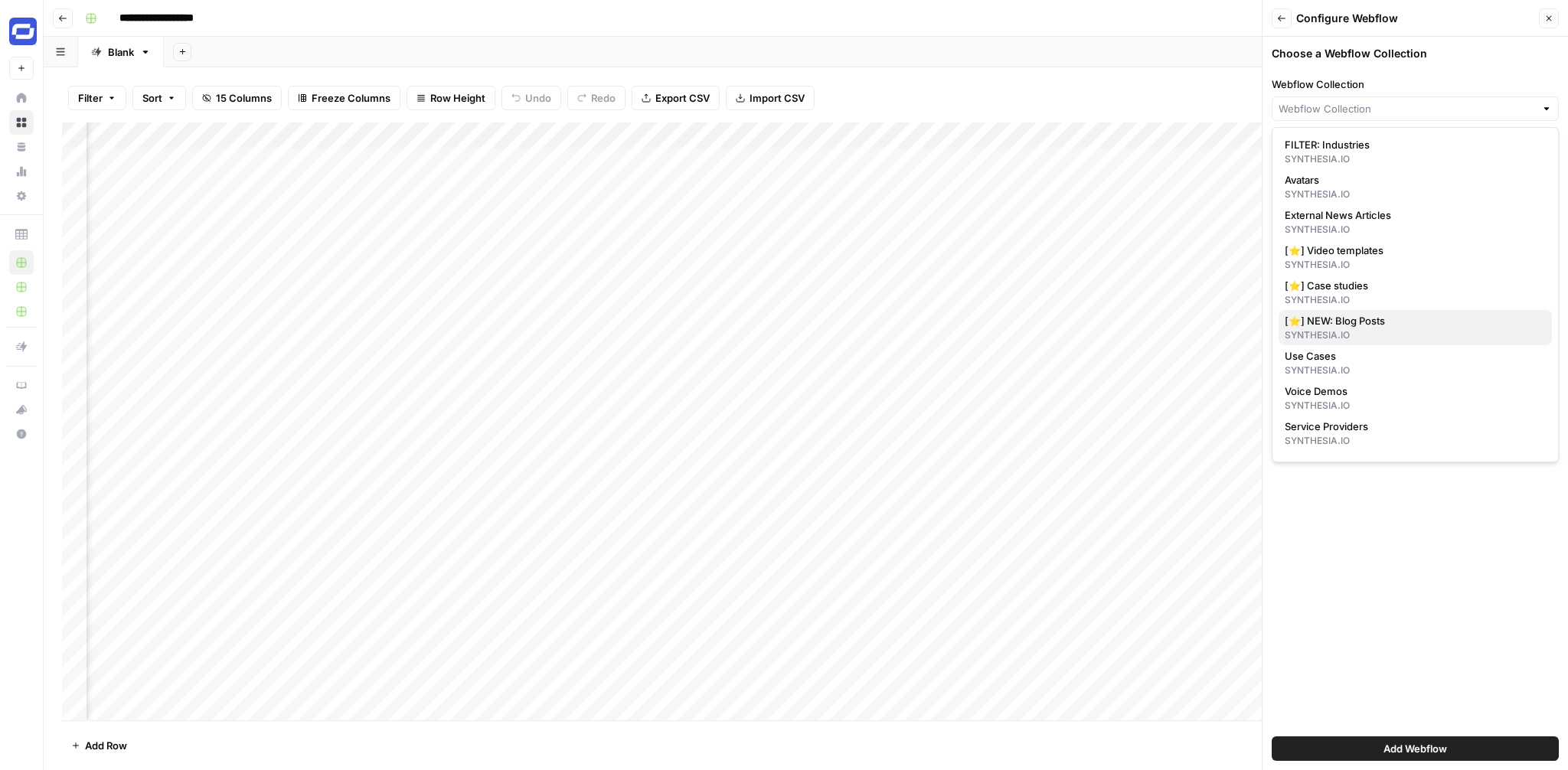 click on "SYNTHESIA.IO" at bounding box center [1415, 335] 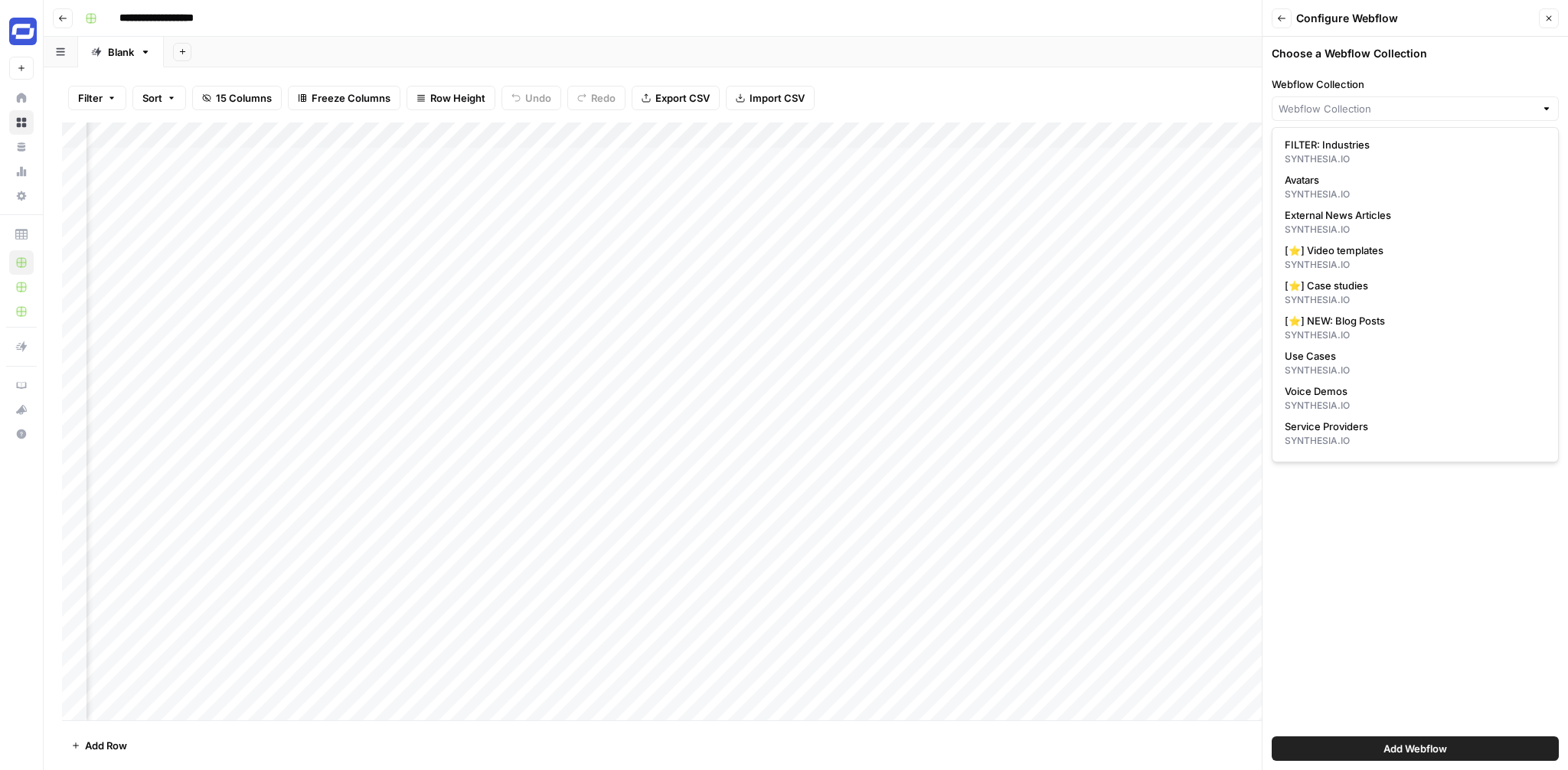 type on "[⭐] NEW: Blog Posts" 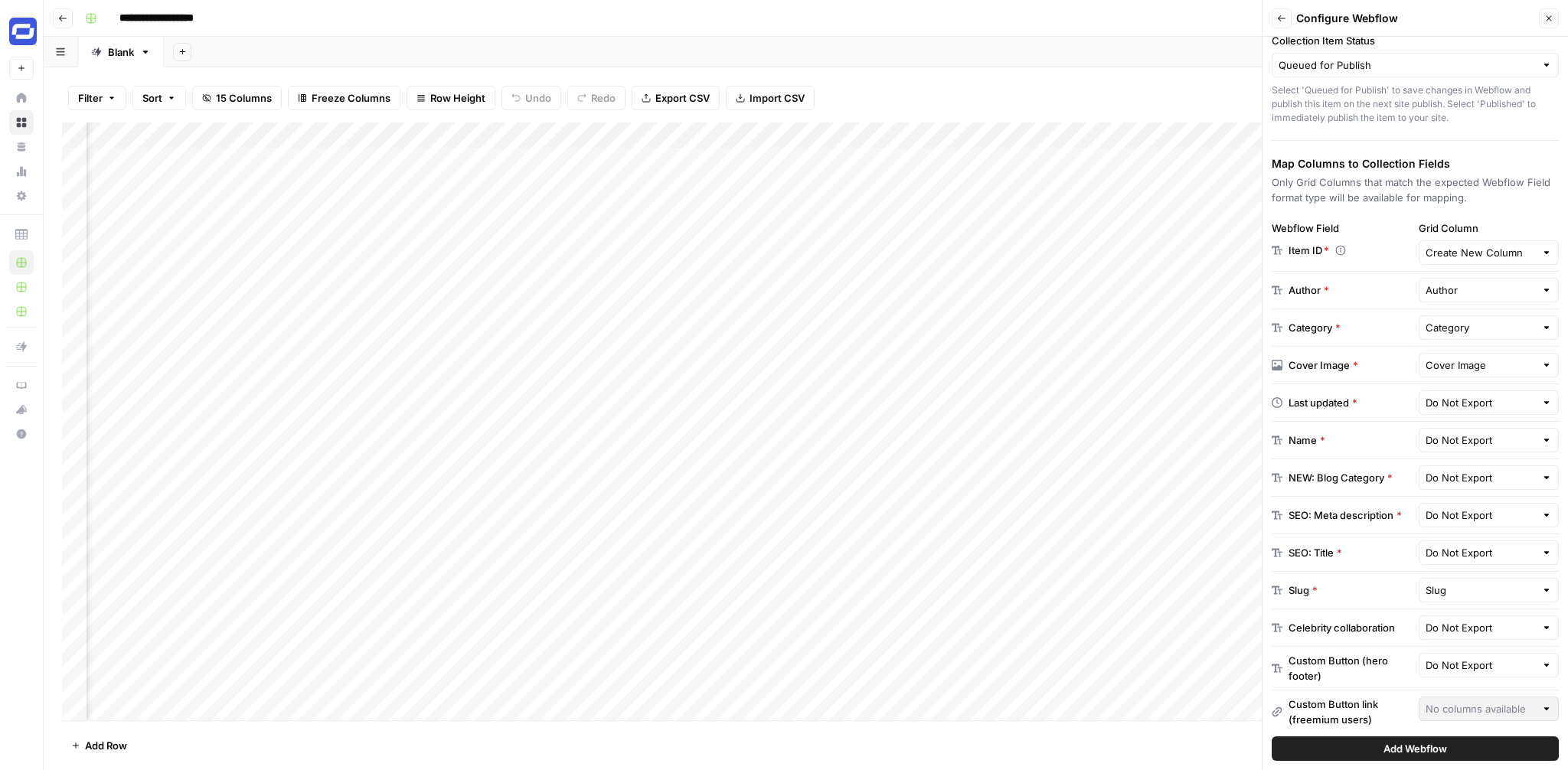 scroll, scrollTop: 122, scrollLeft: 0, axis: vertical 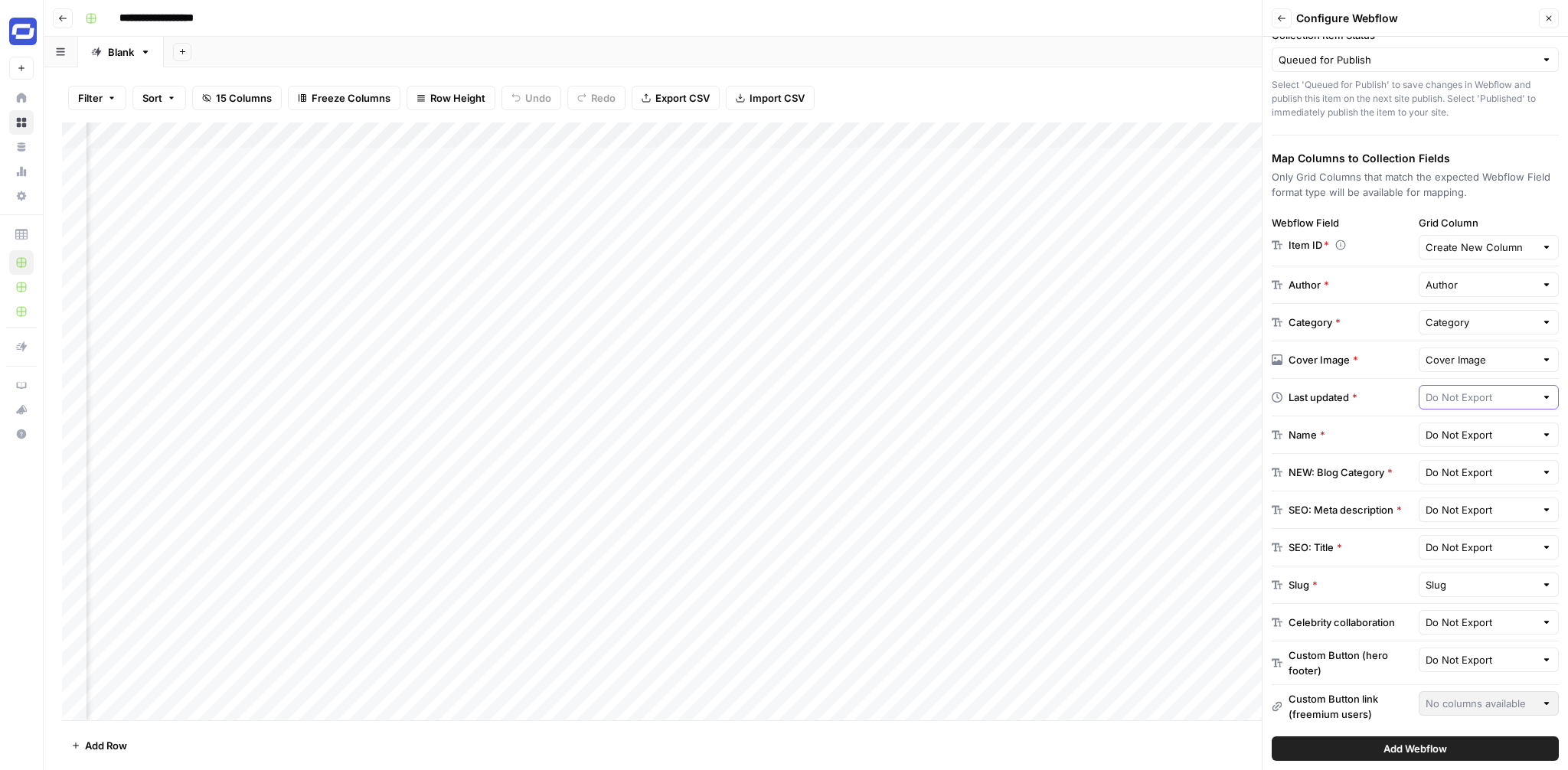 click at bounding box center [1481, 397] 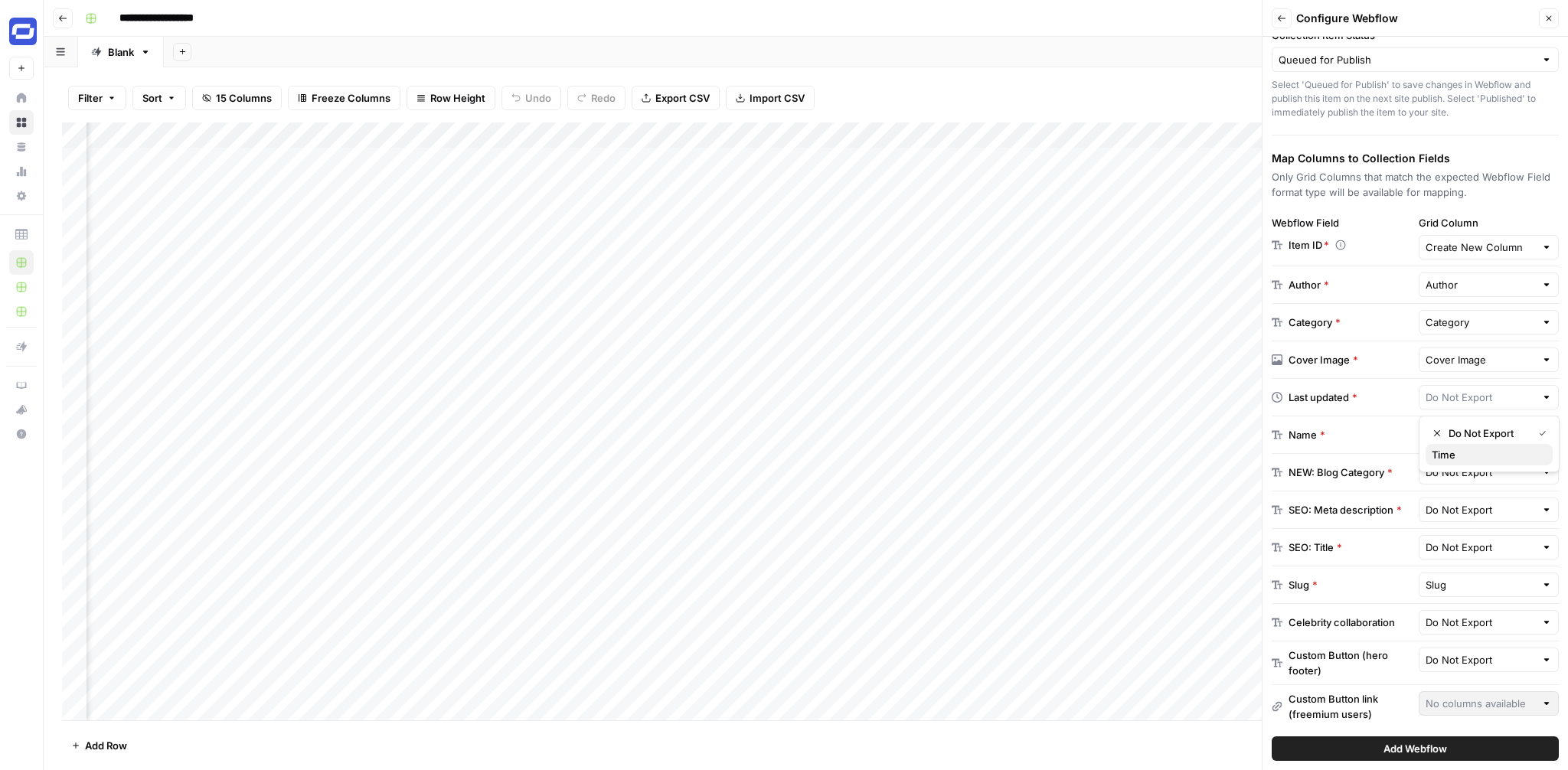 click on "Time" at bounding box center (1489, 455) 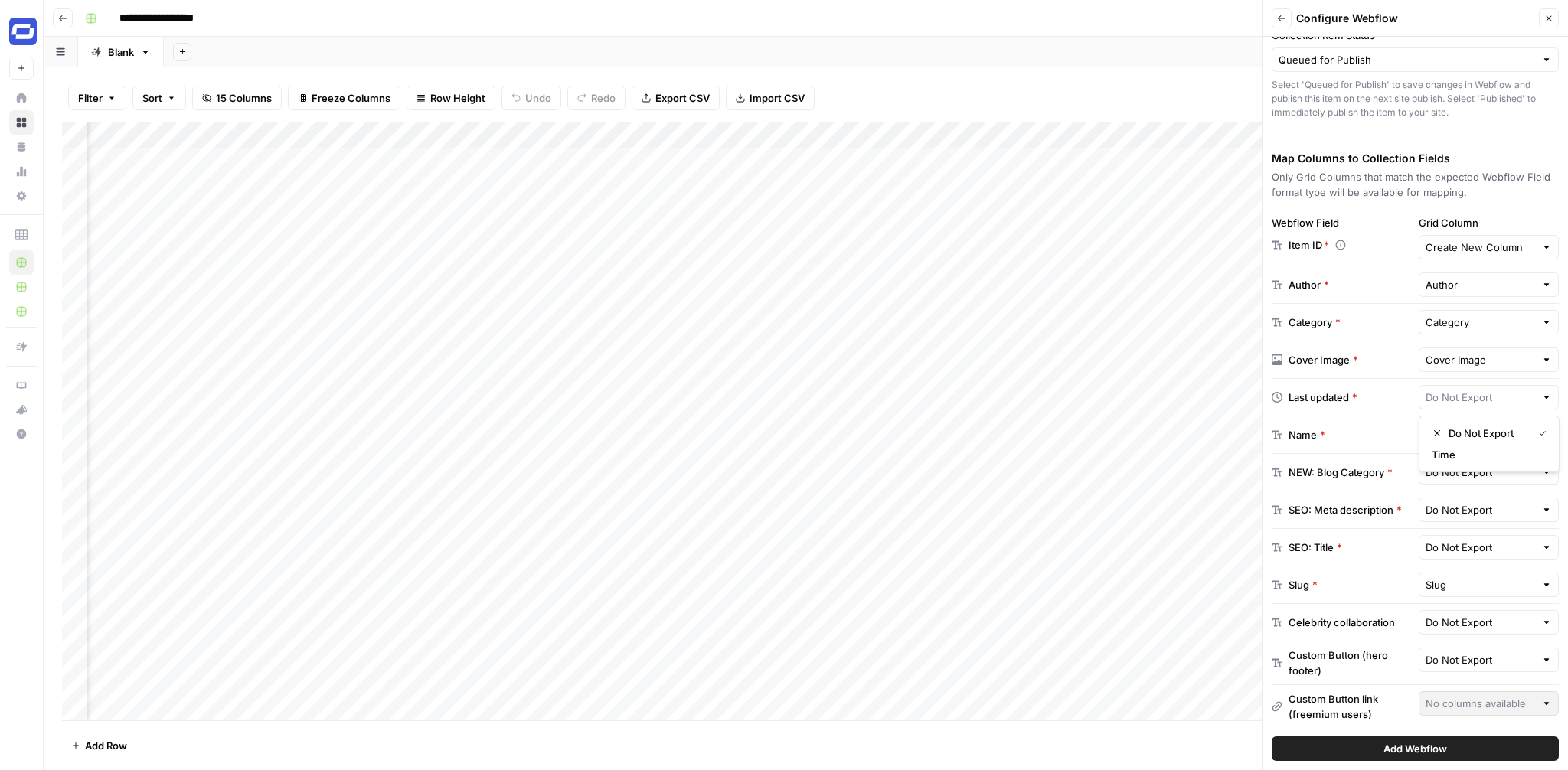 type on "Time" 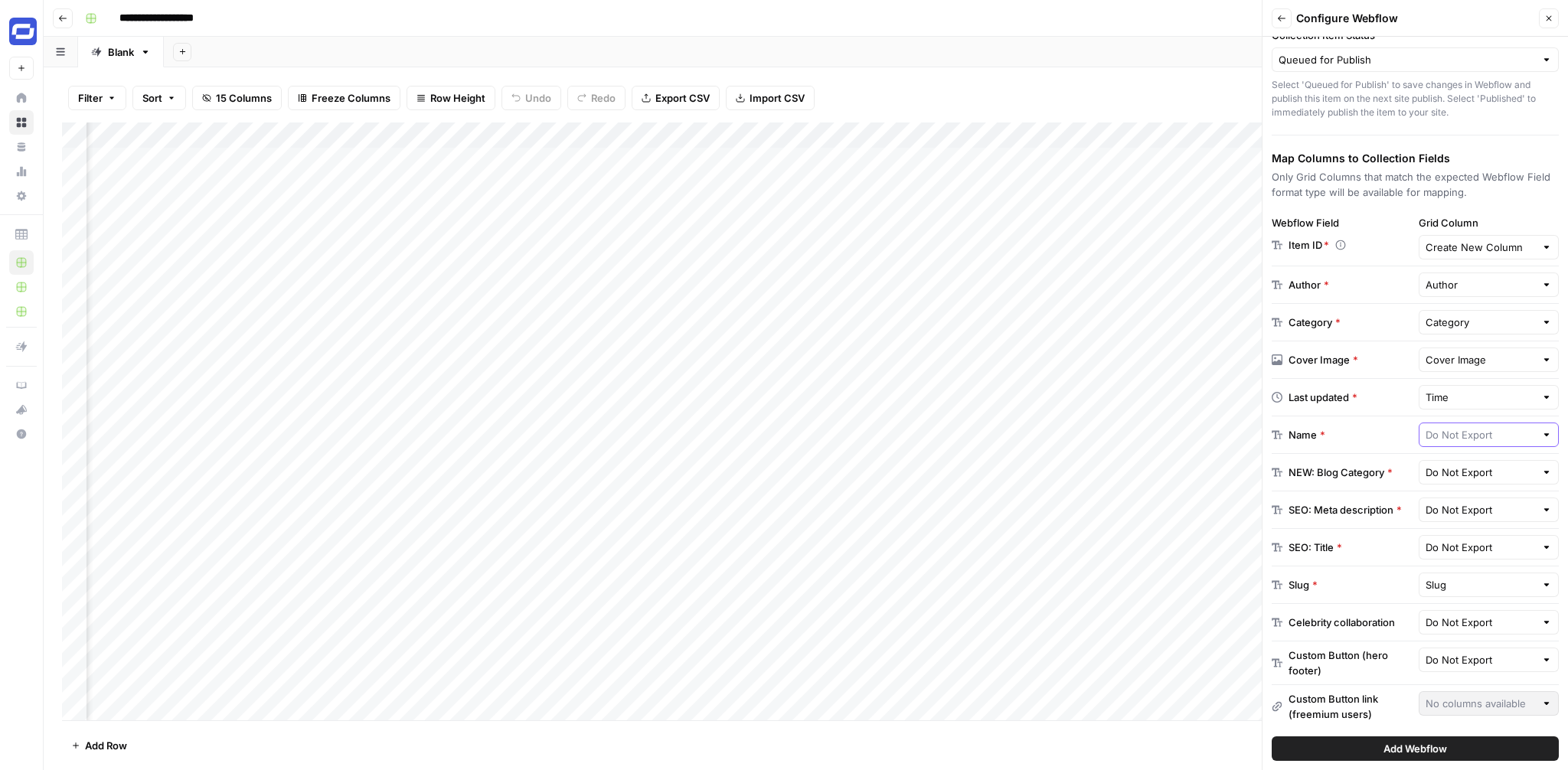 click at bounding box center [1481, 435] 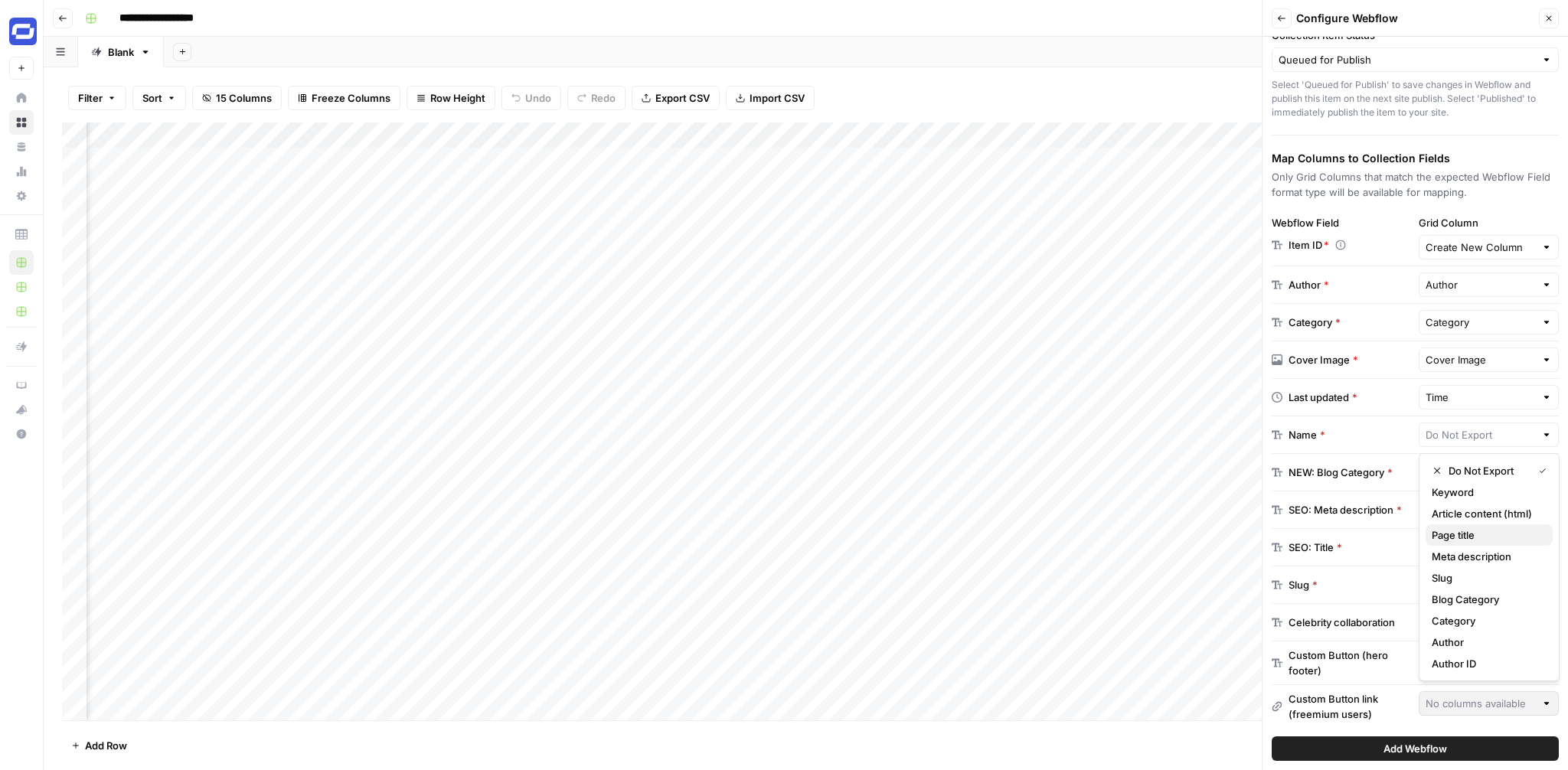 click on "Page title" at bounding box center (1486, 535) 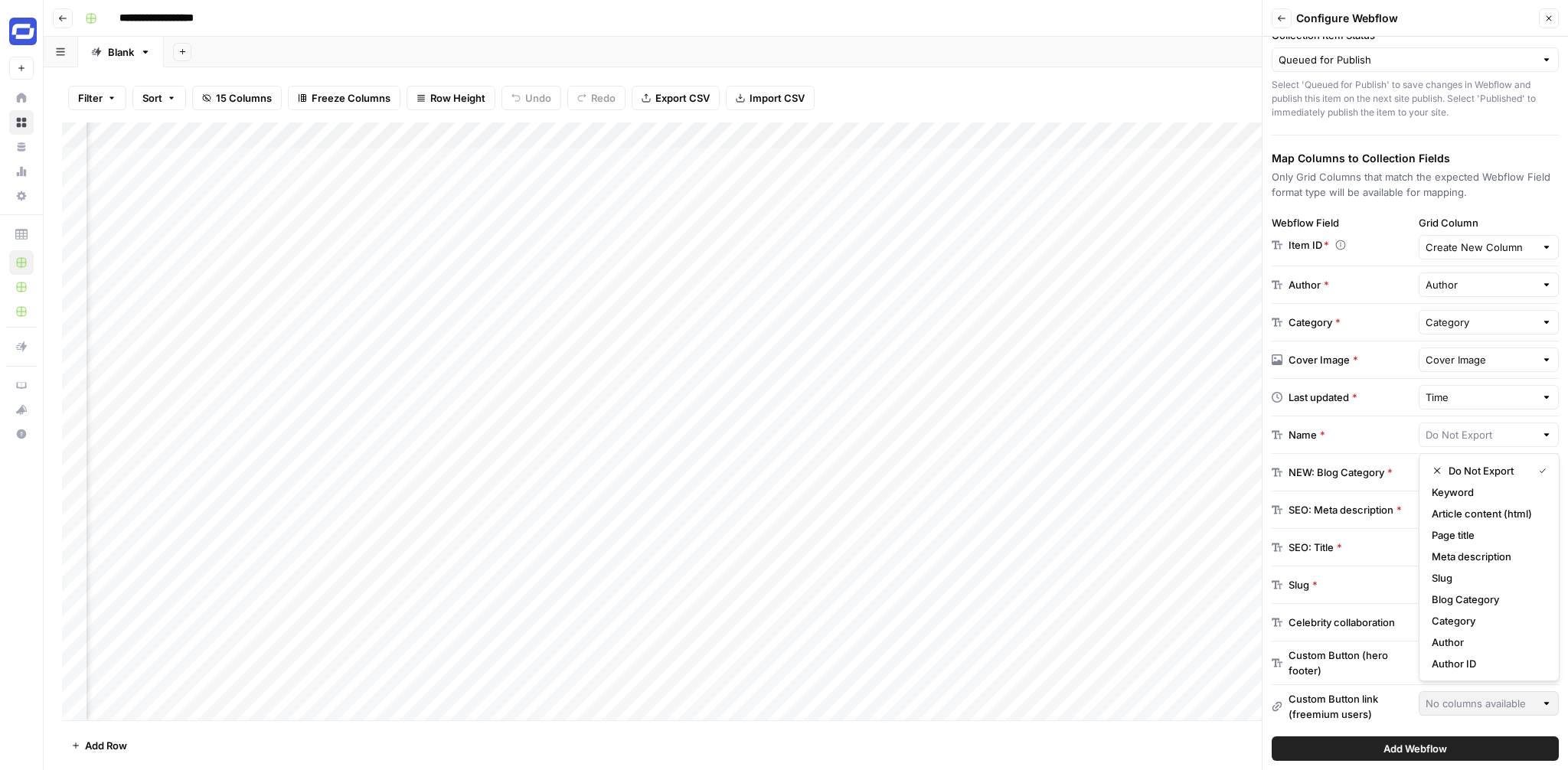 type on "Page title" 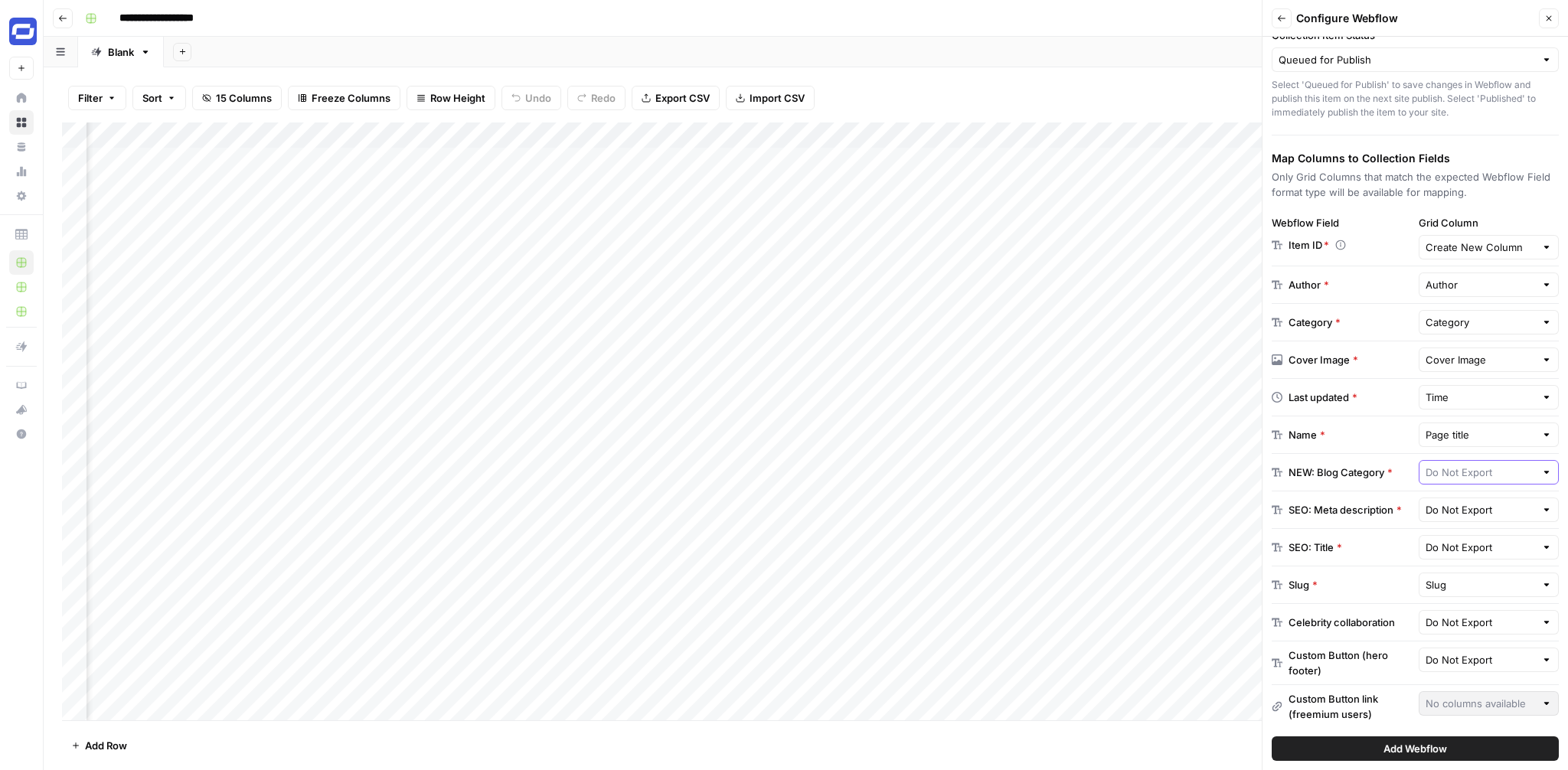 click at bounding box center [1481, 472] 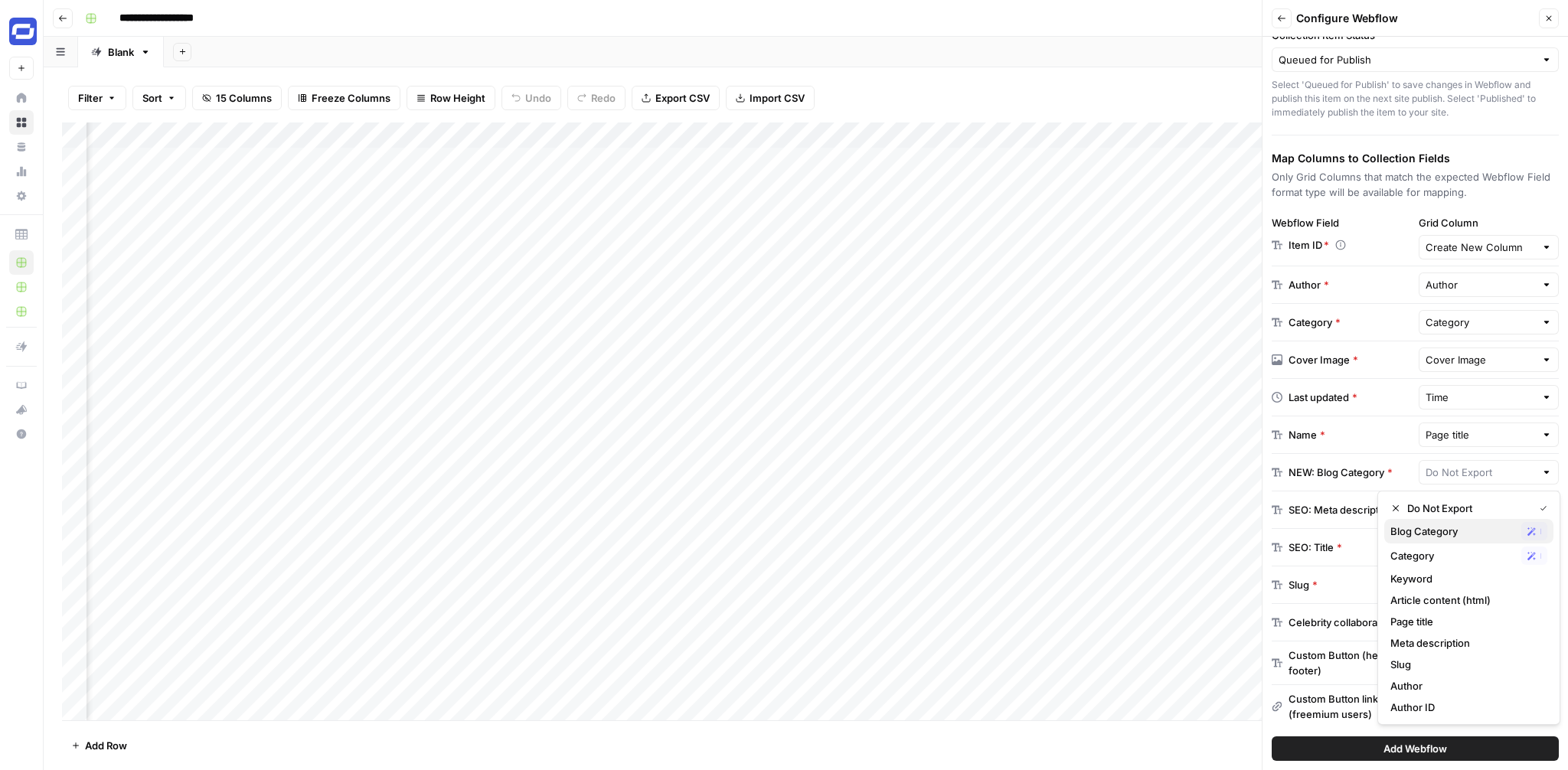 click on "Blog Category" at bounding box center (1452, 531) 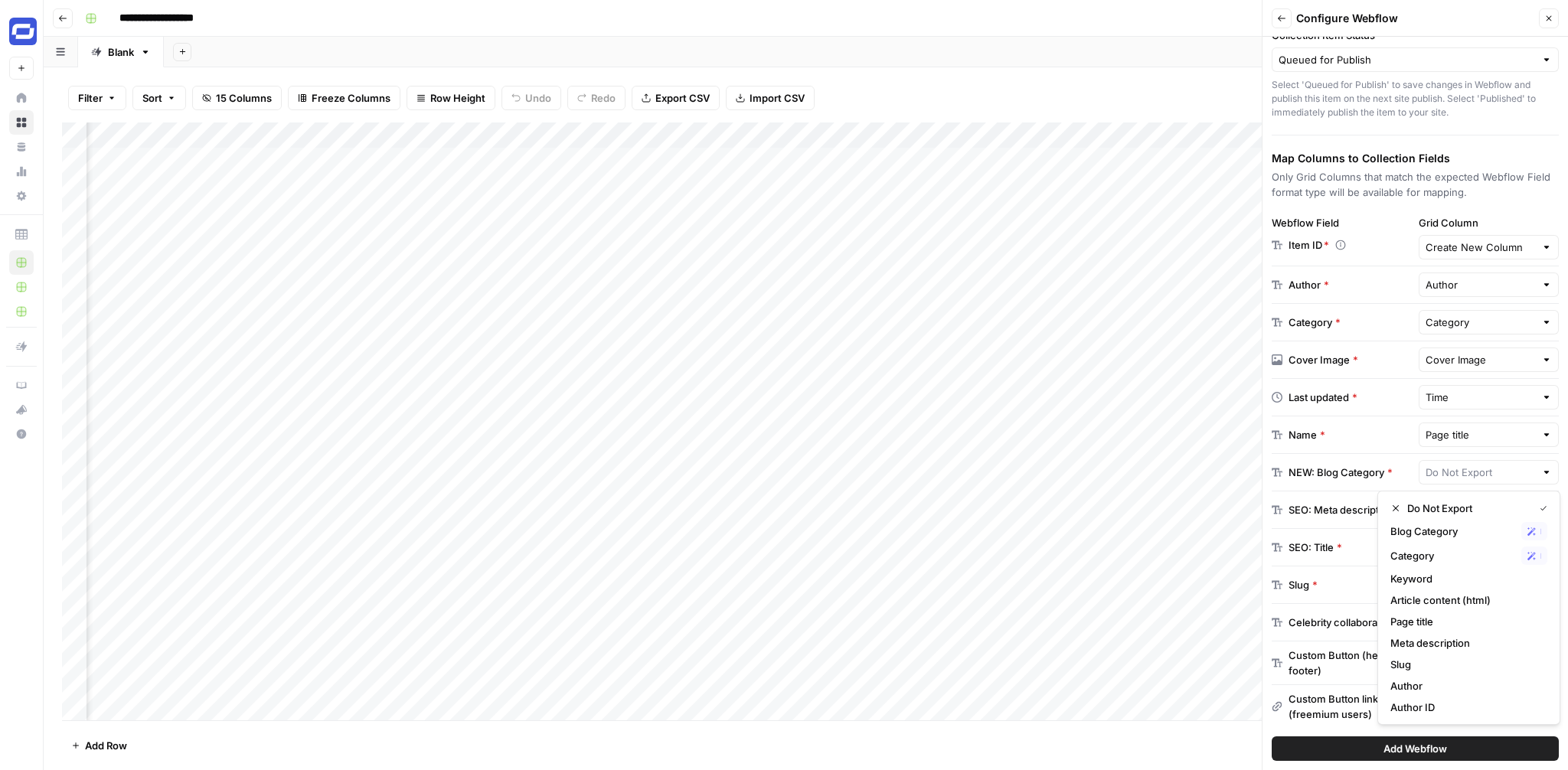 type on "Blog Category" 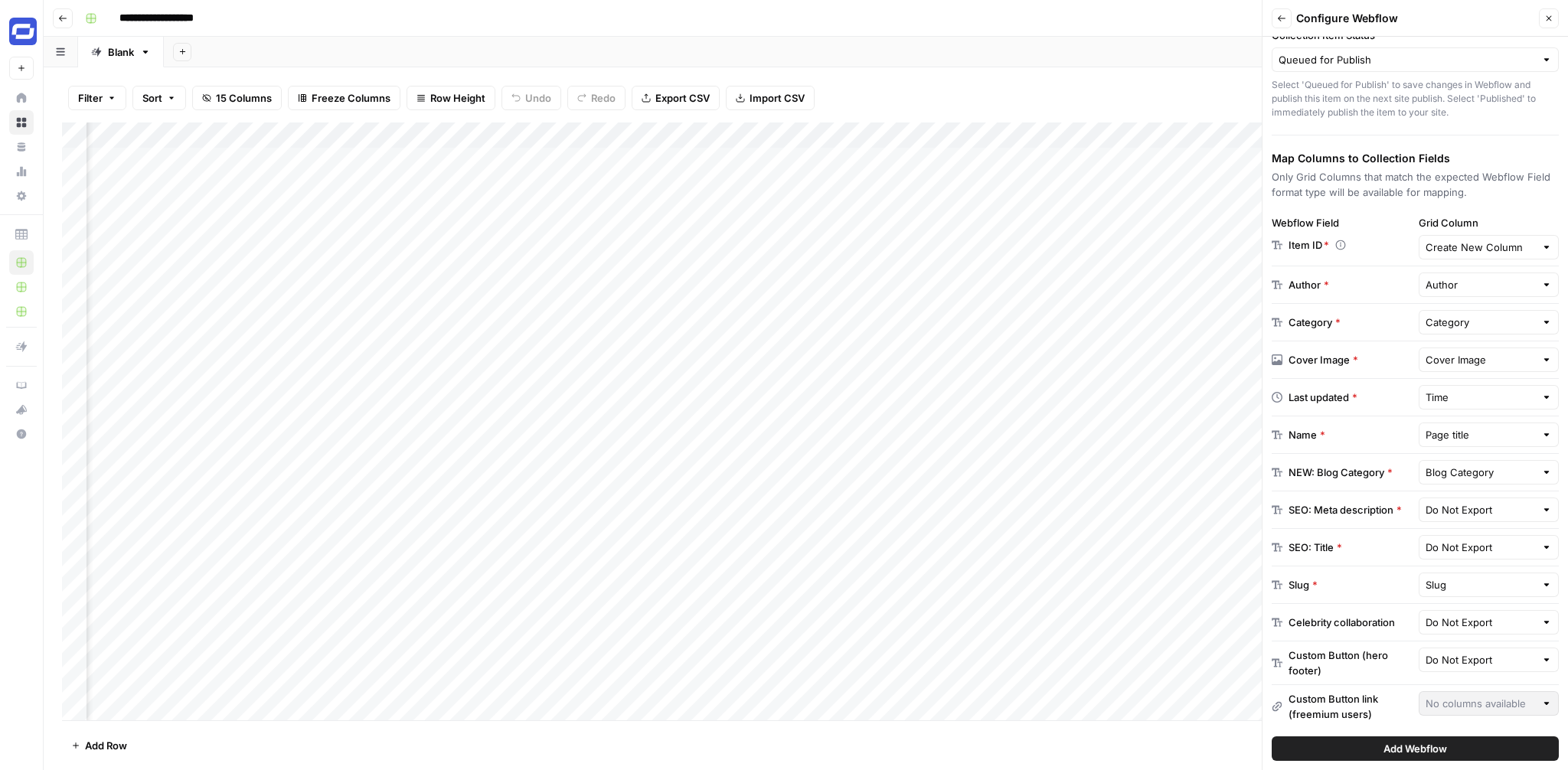 click on "Do Not Export" at bounding box center (1489, 510) 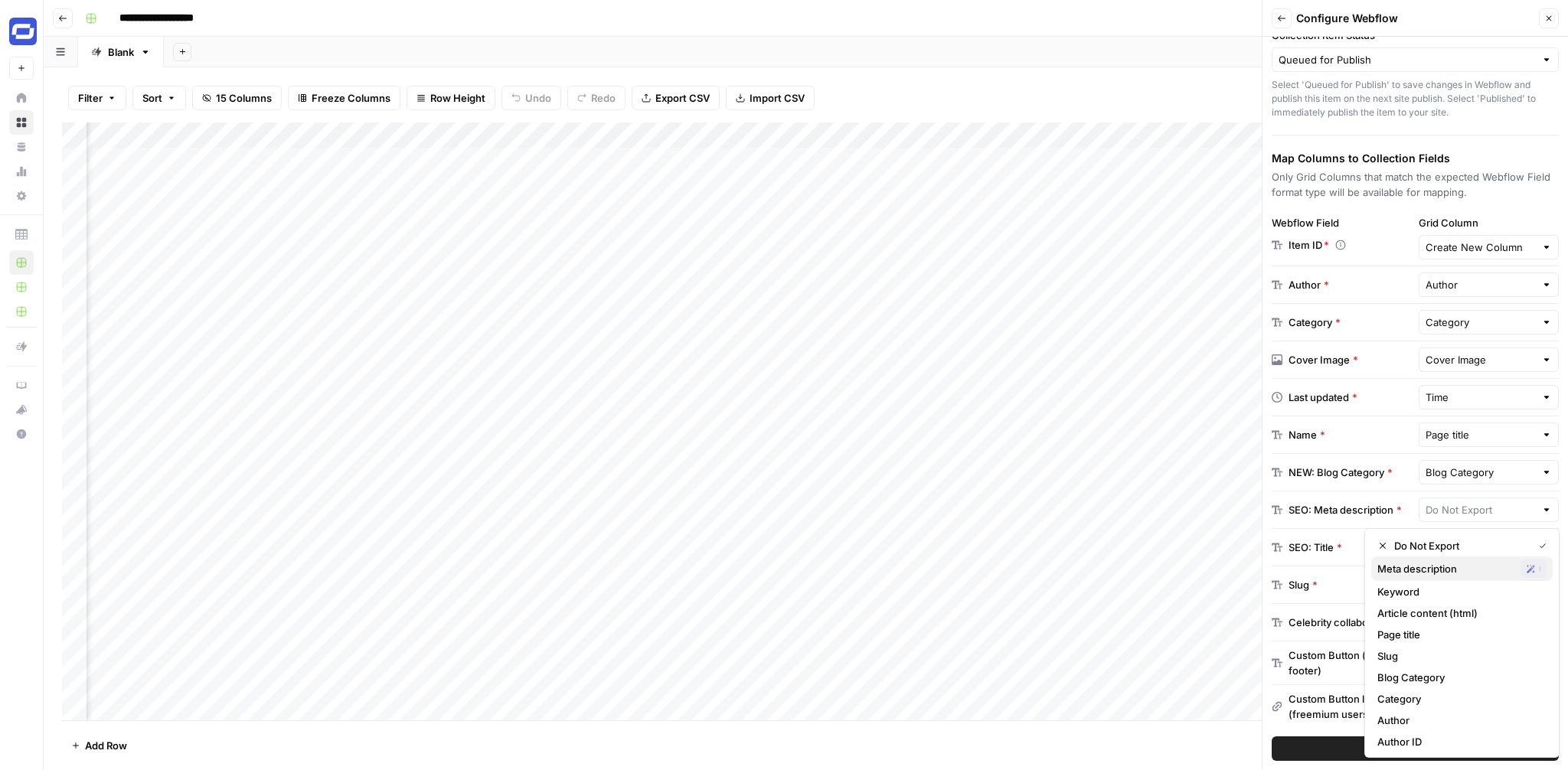 click on "Meta description" at bounding box center (1446, 569) 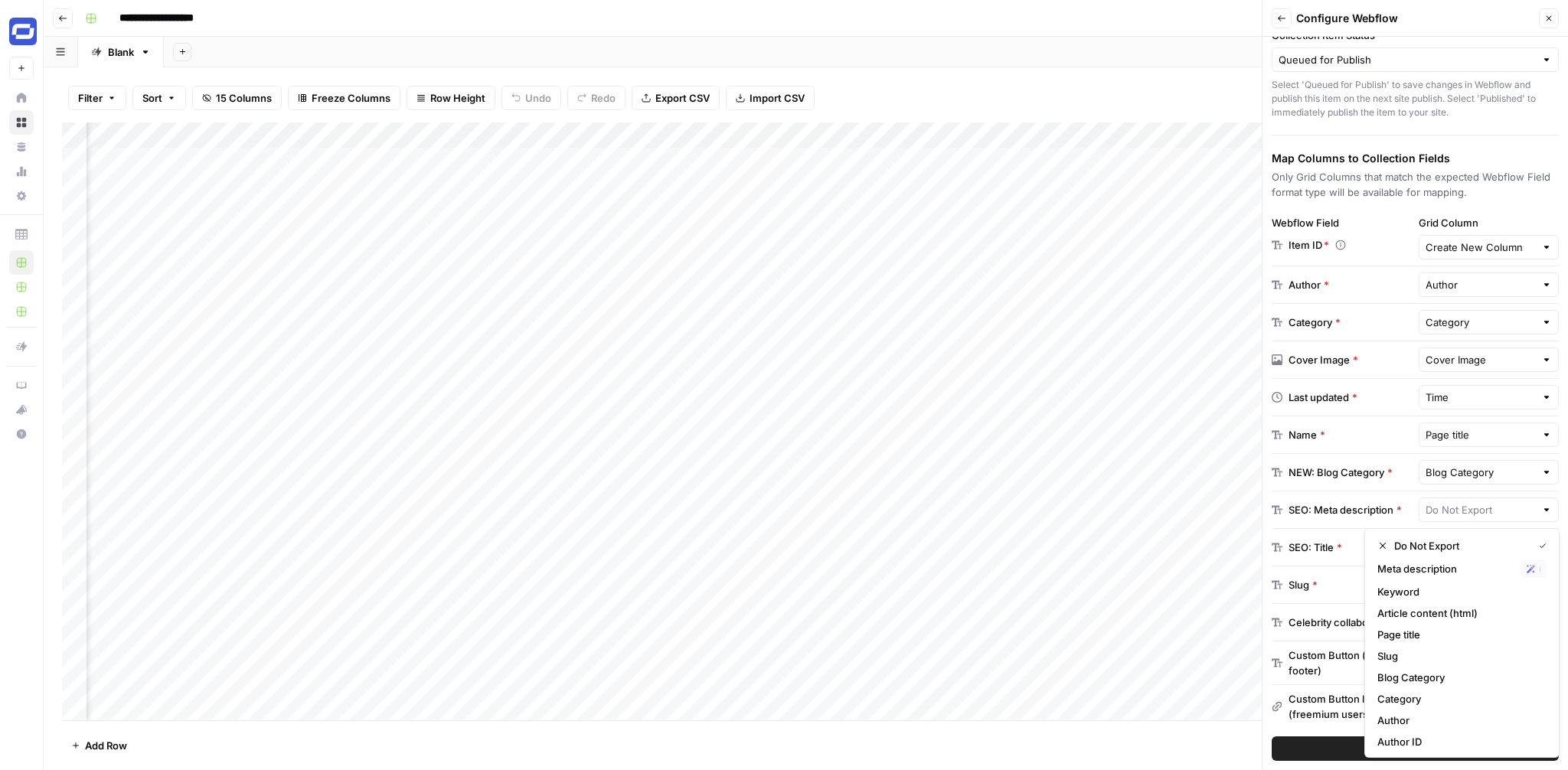 type on "Meta description" 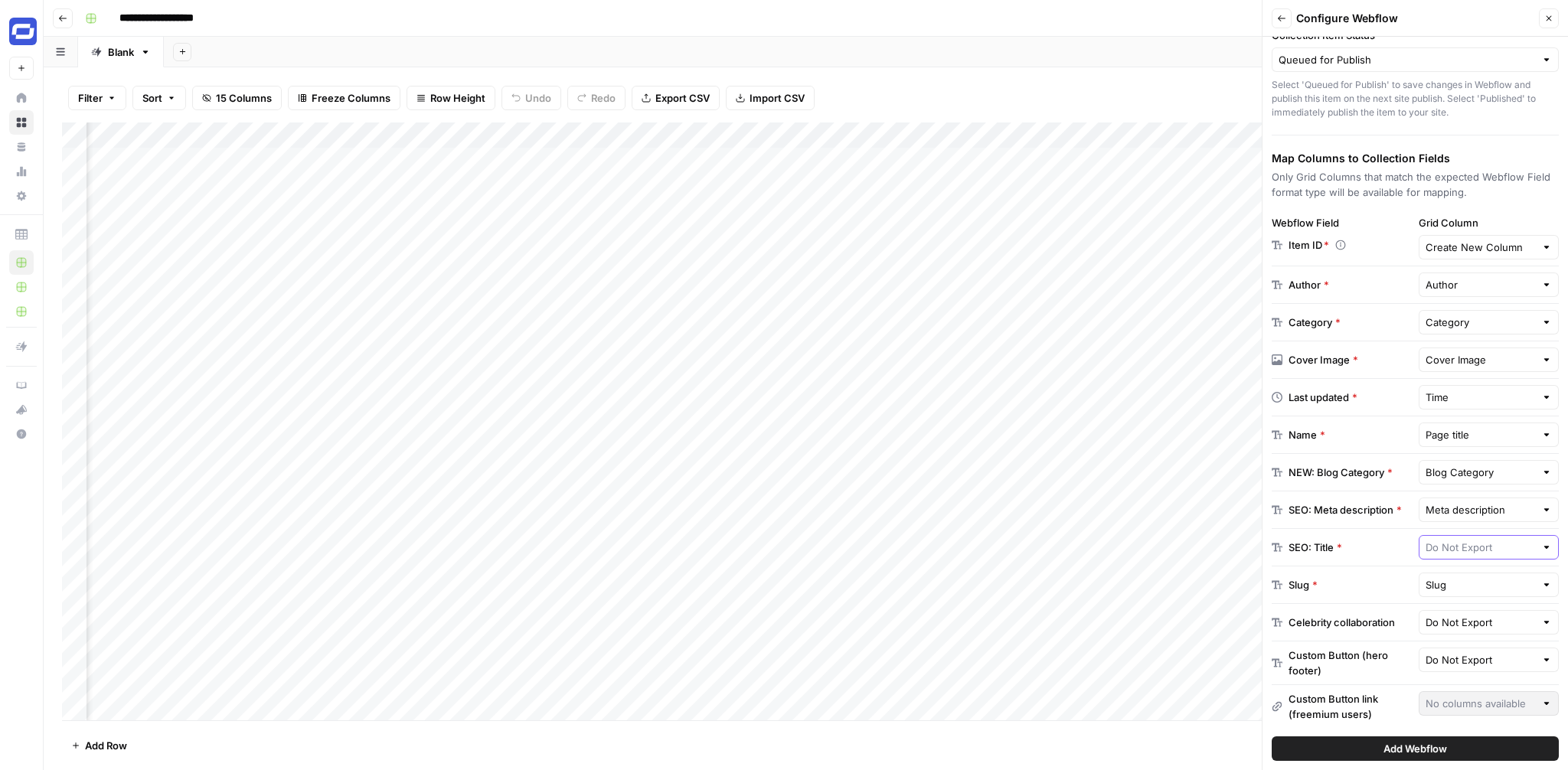 click at bounding box center [1481, 547] 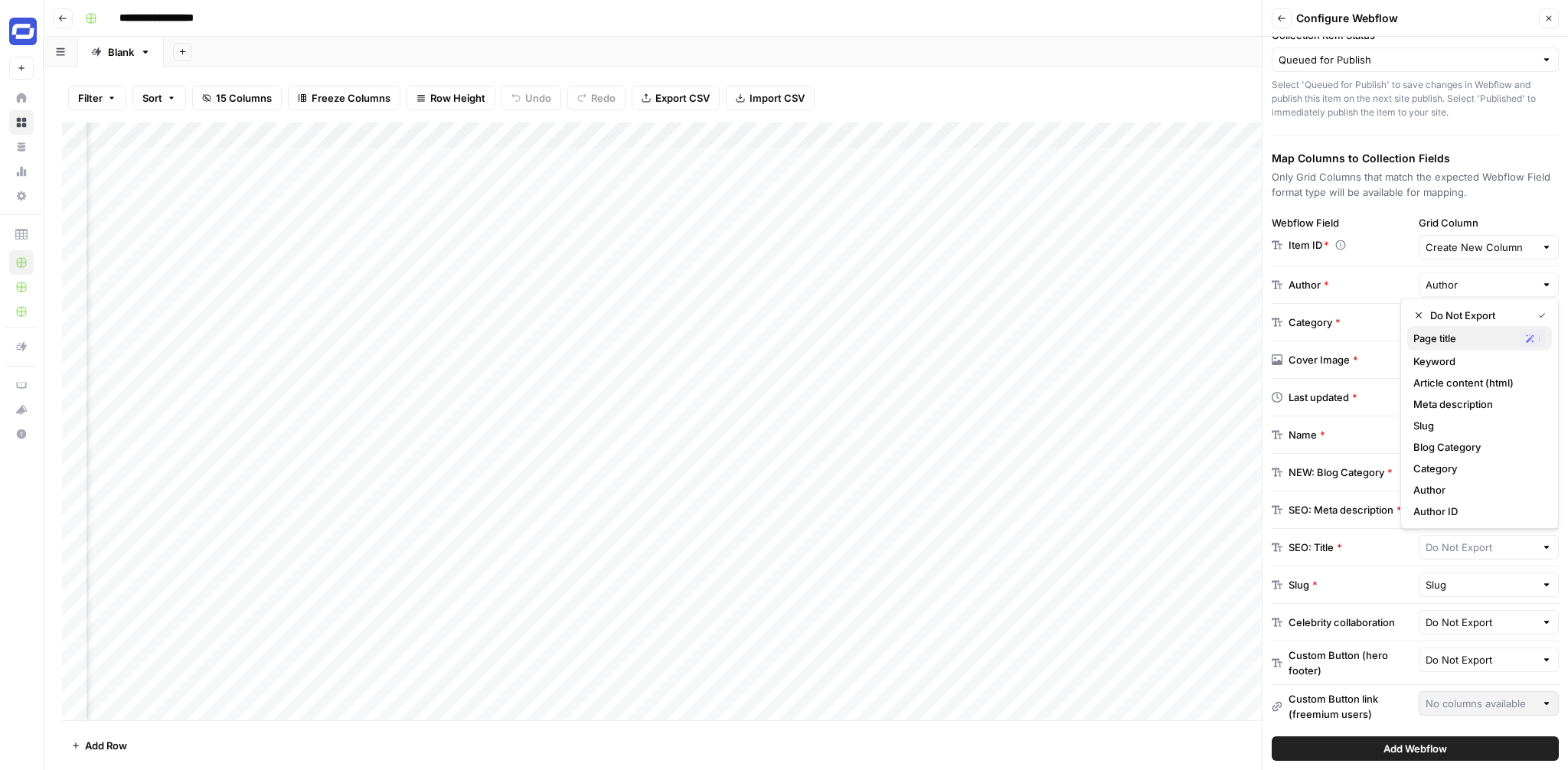 click on "Page title" at bounding box center [1463, 338] 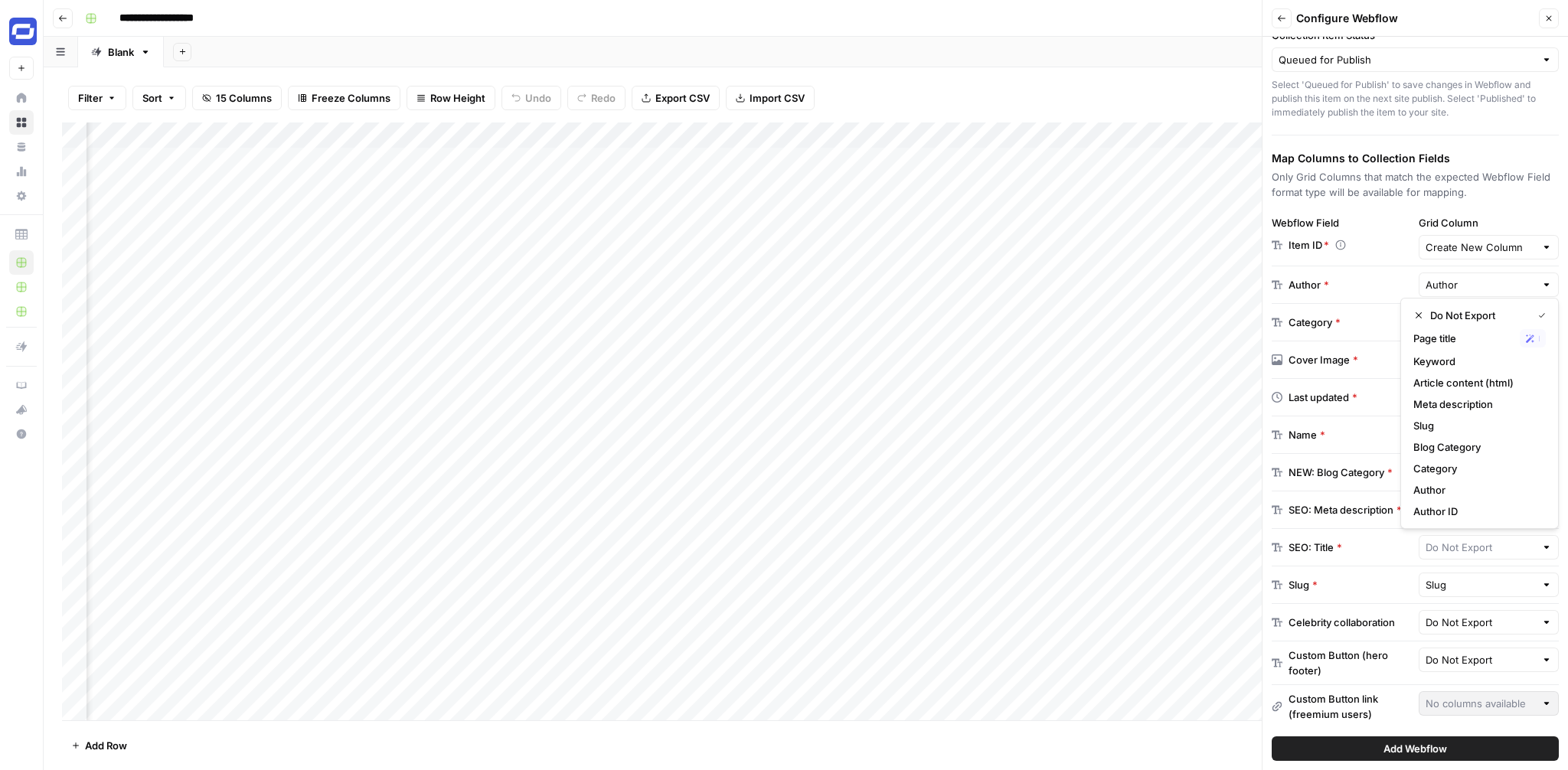 type on "Page title" 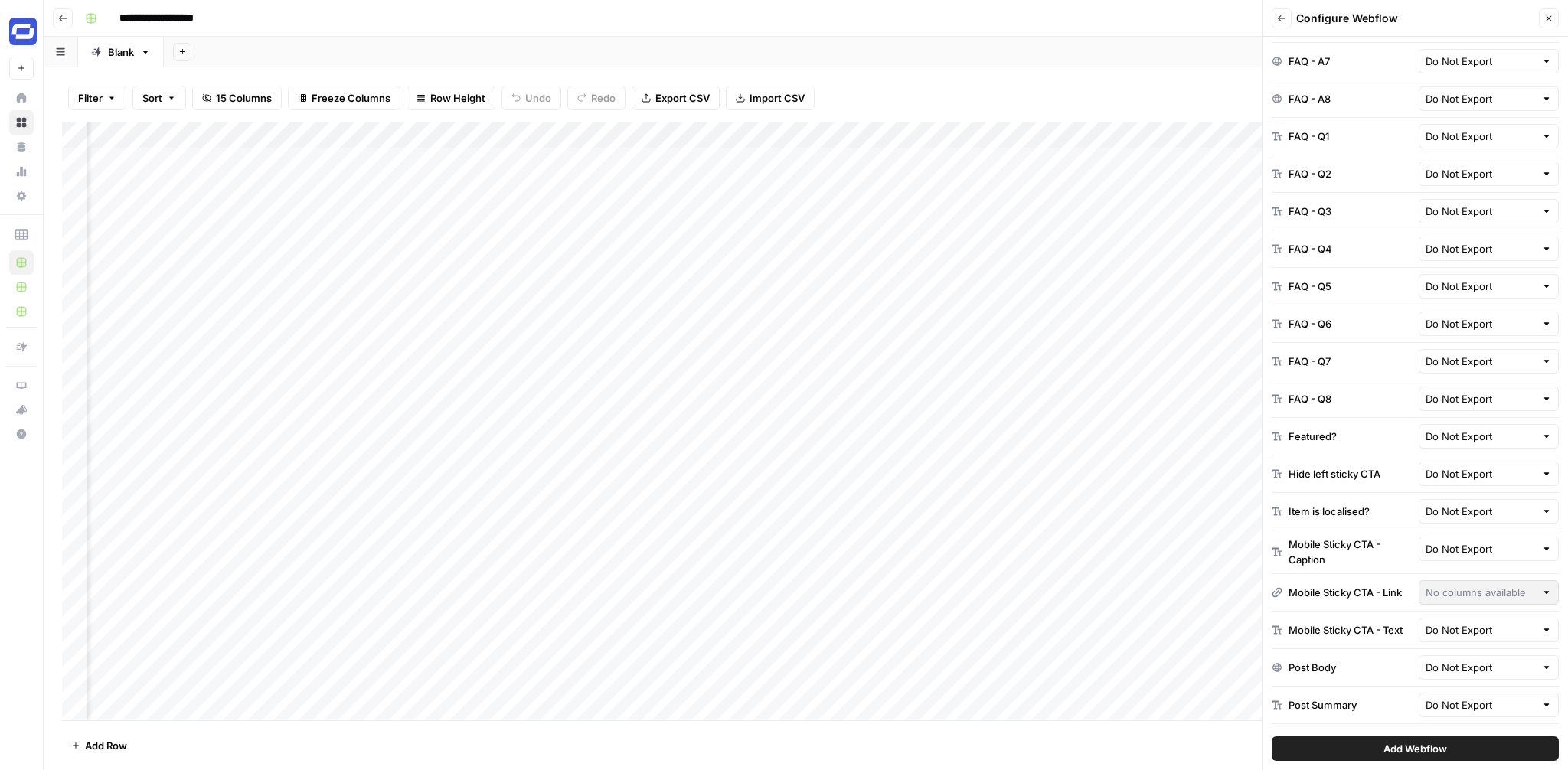 scroll, scrollTop: 1443, scrollLeft: 0, axis: vertical 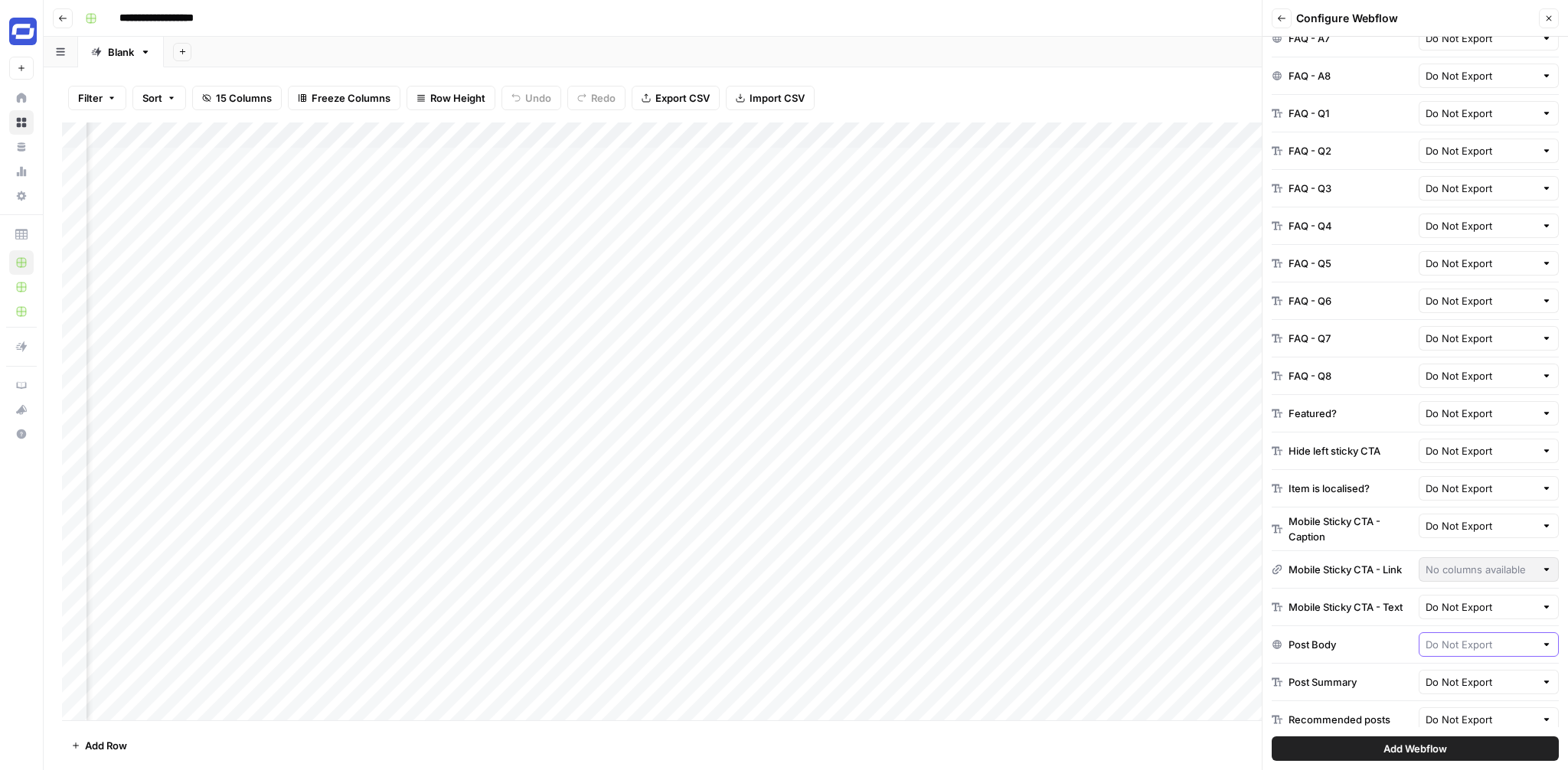 click at bounding box center (1481, 644) 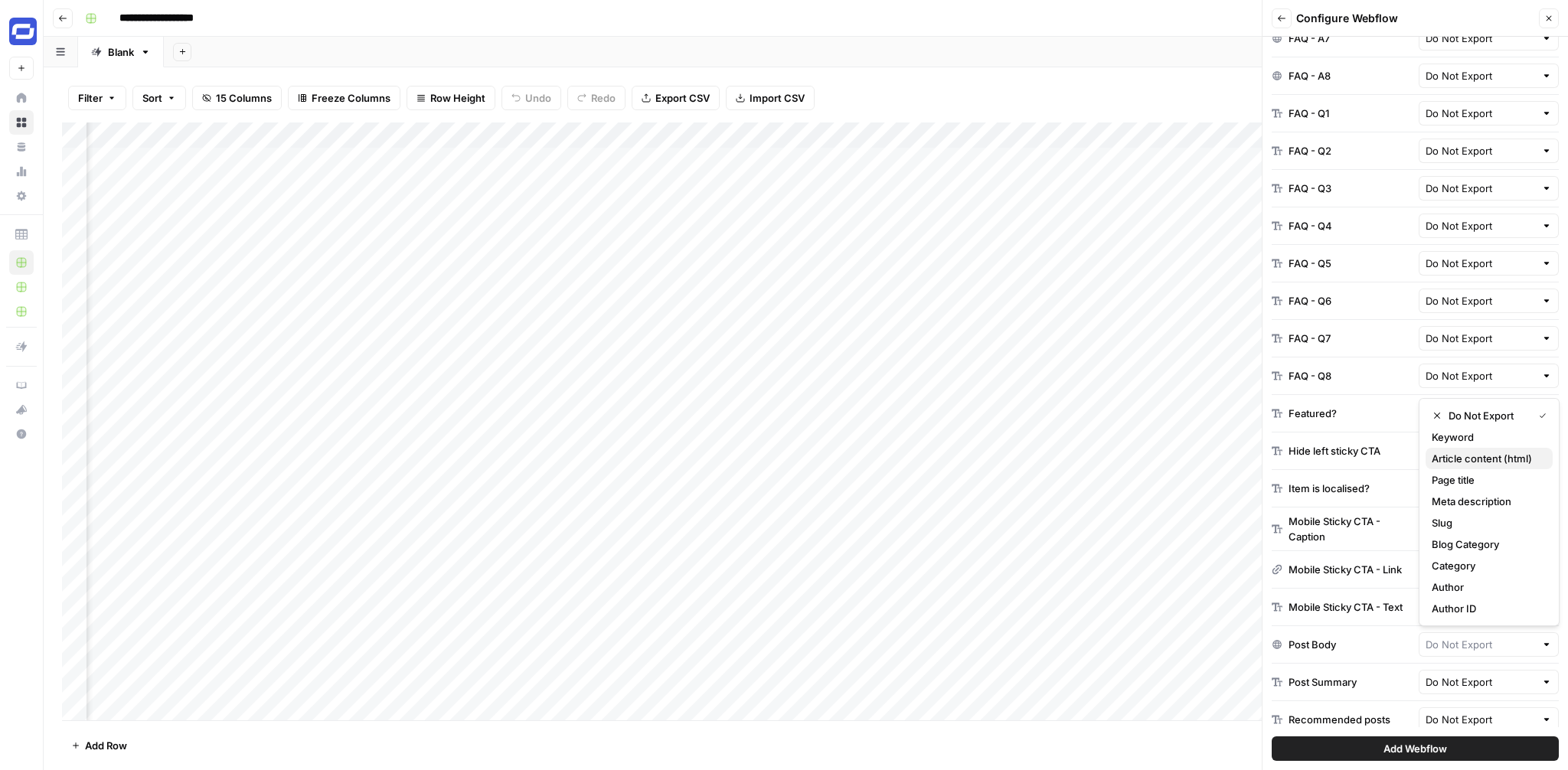 click on "Article content (html)" at bounding box center (1486, 458) 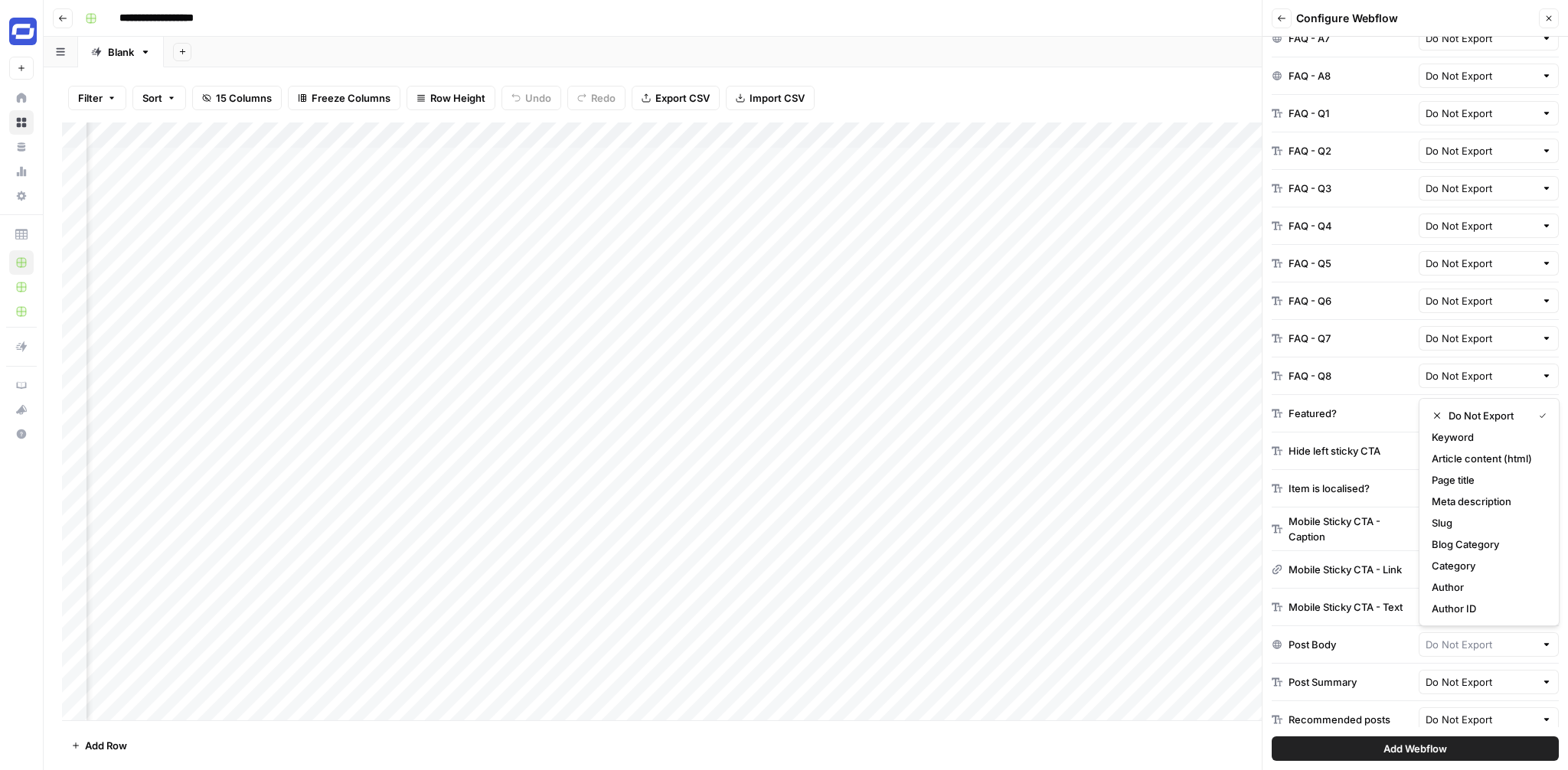 type on "Article content (html)" 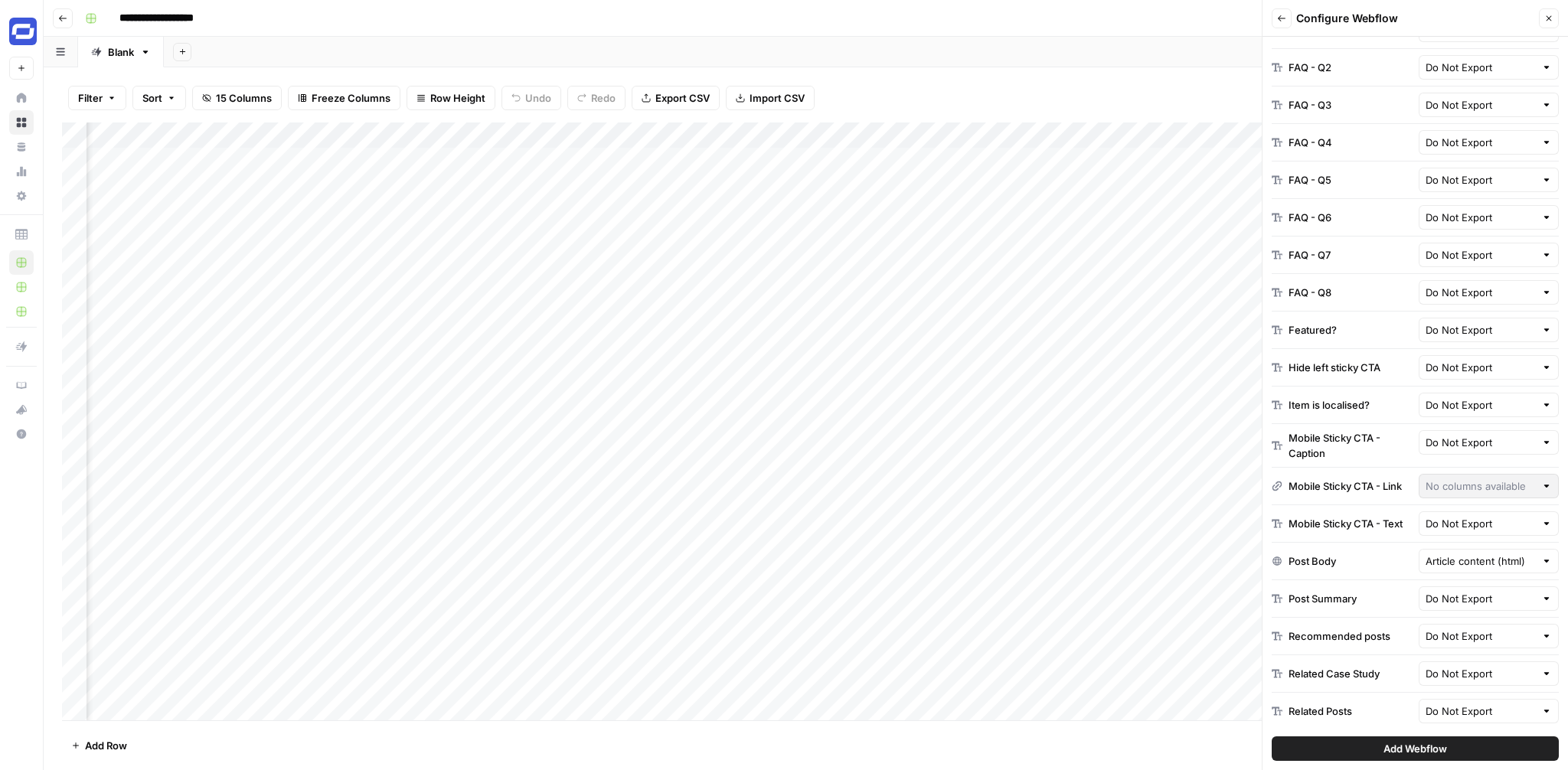 scroll, scrollTop: 1607, scrollLeft: 0, axis: vertical 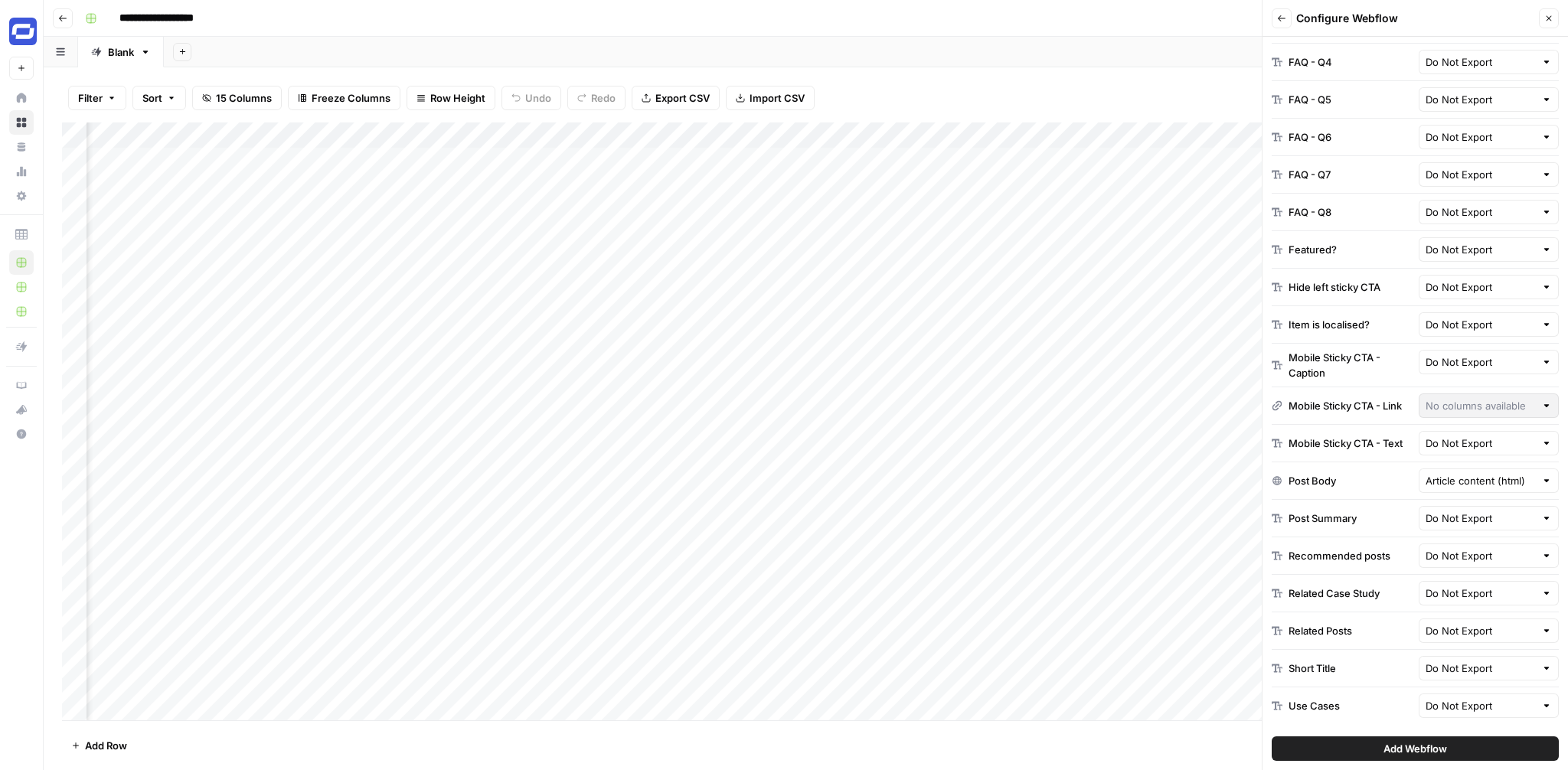click on "Add Webflow" at bounding box center [1415, 749] 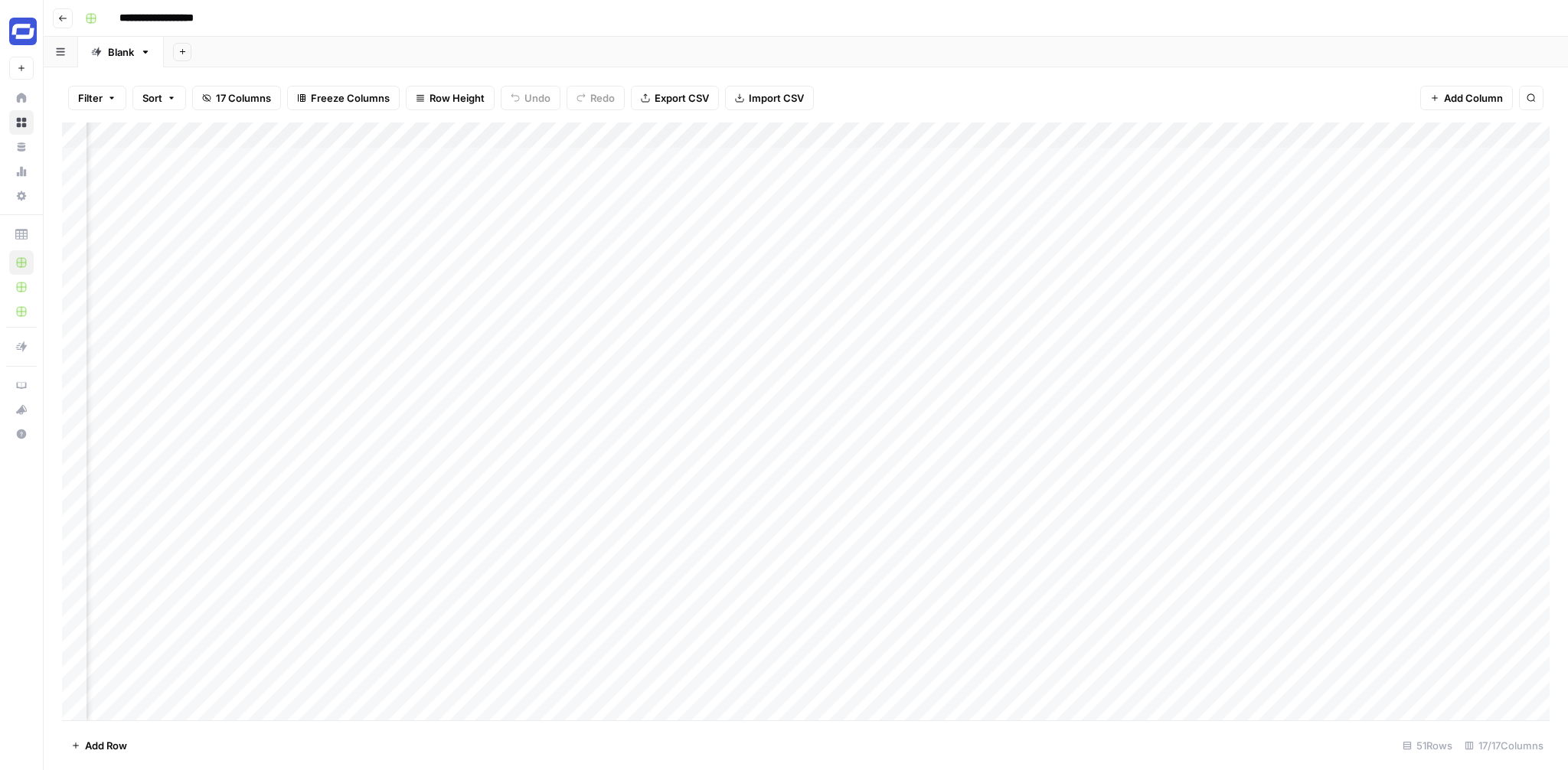 scroll, scrollTop: 0, scrollLeft: 0, axis: both 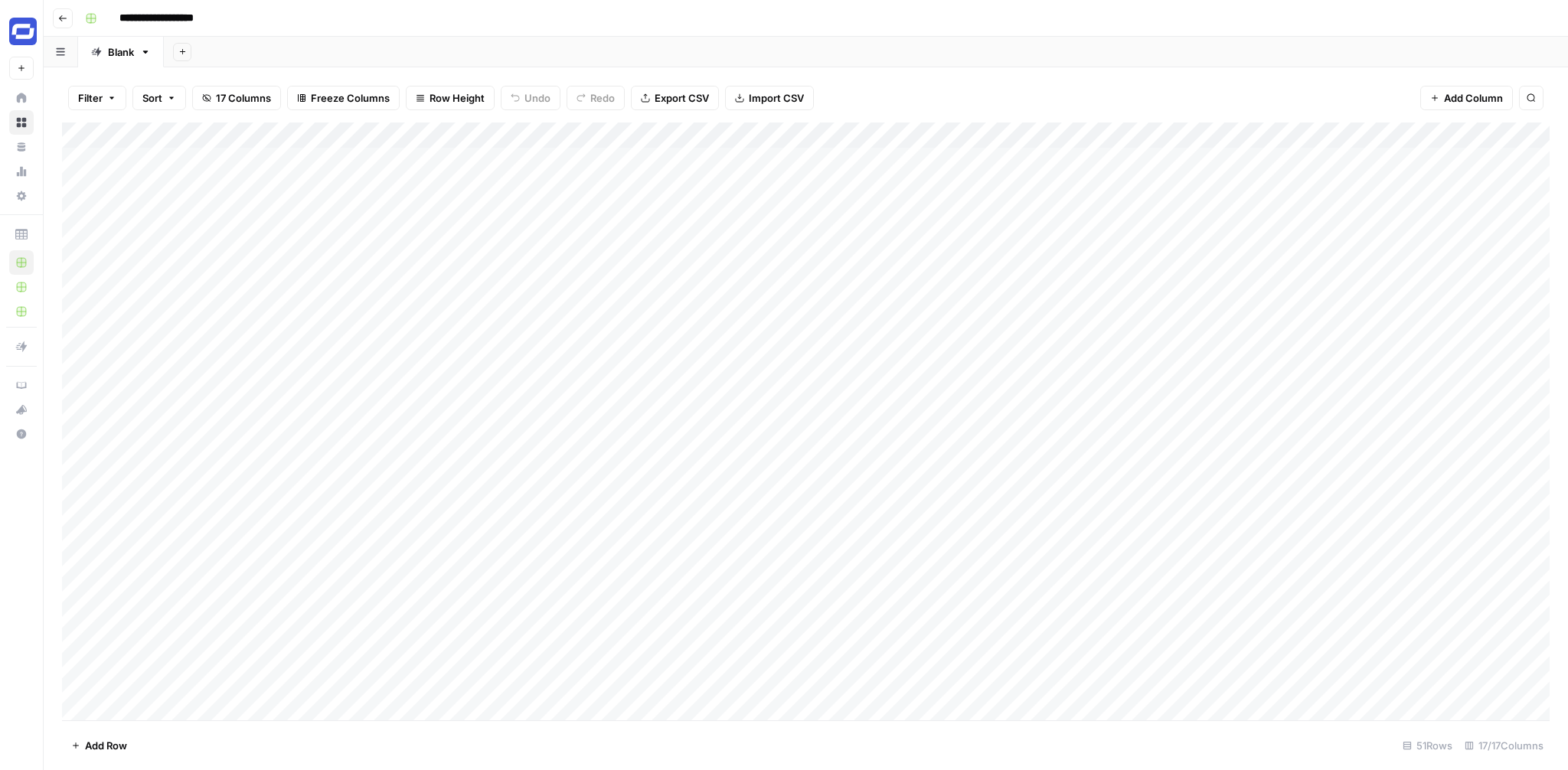 click on "Add Column" at bounding box center (805, 421) 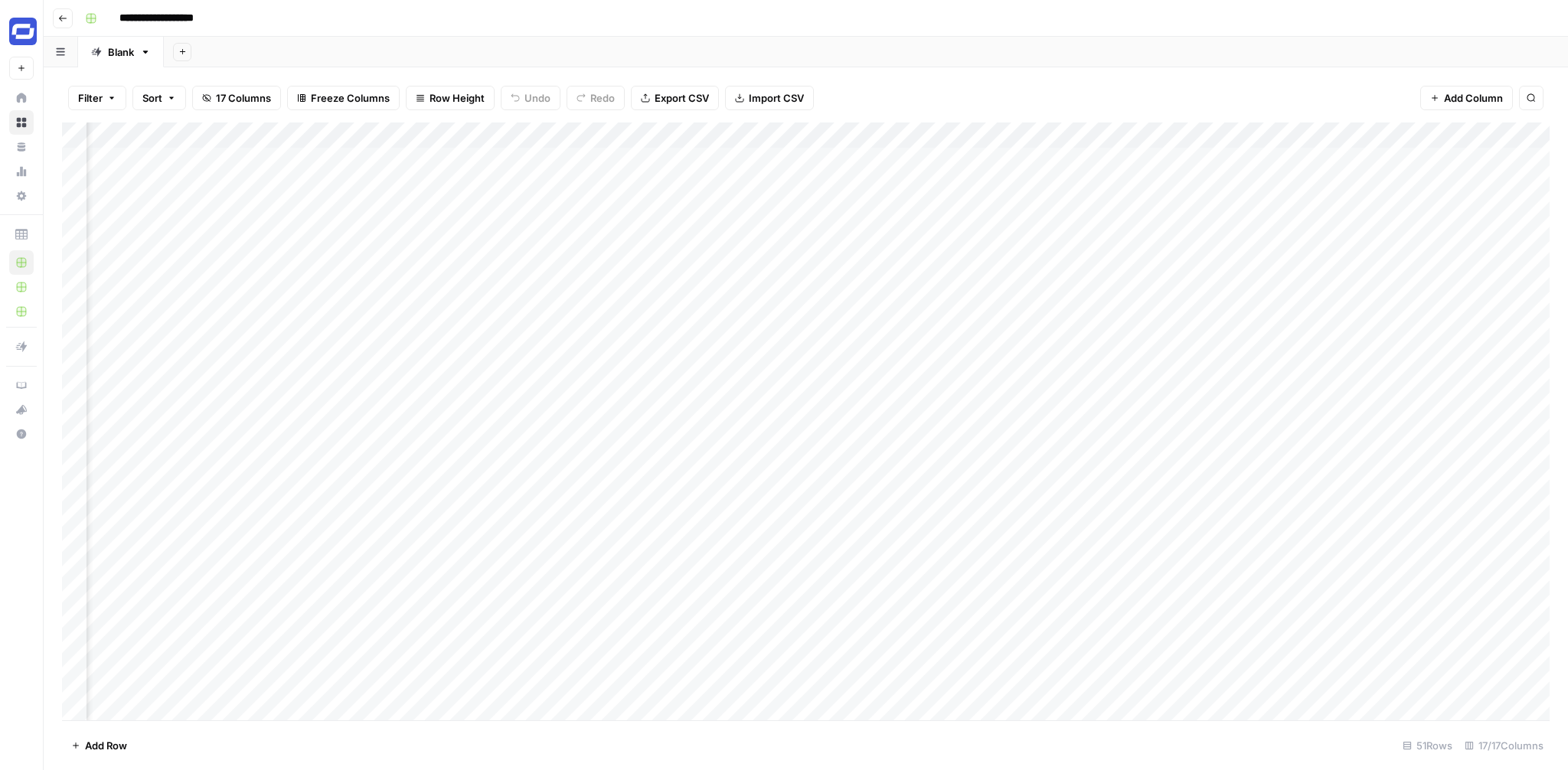 scroll, scrollTop: 0, scrollLeft: 717, axis: horizontal 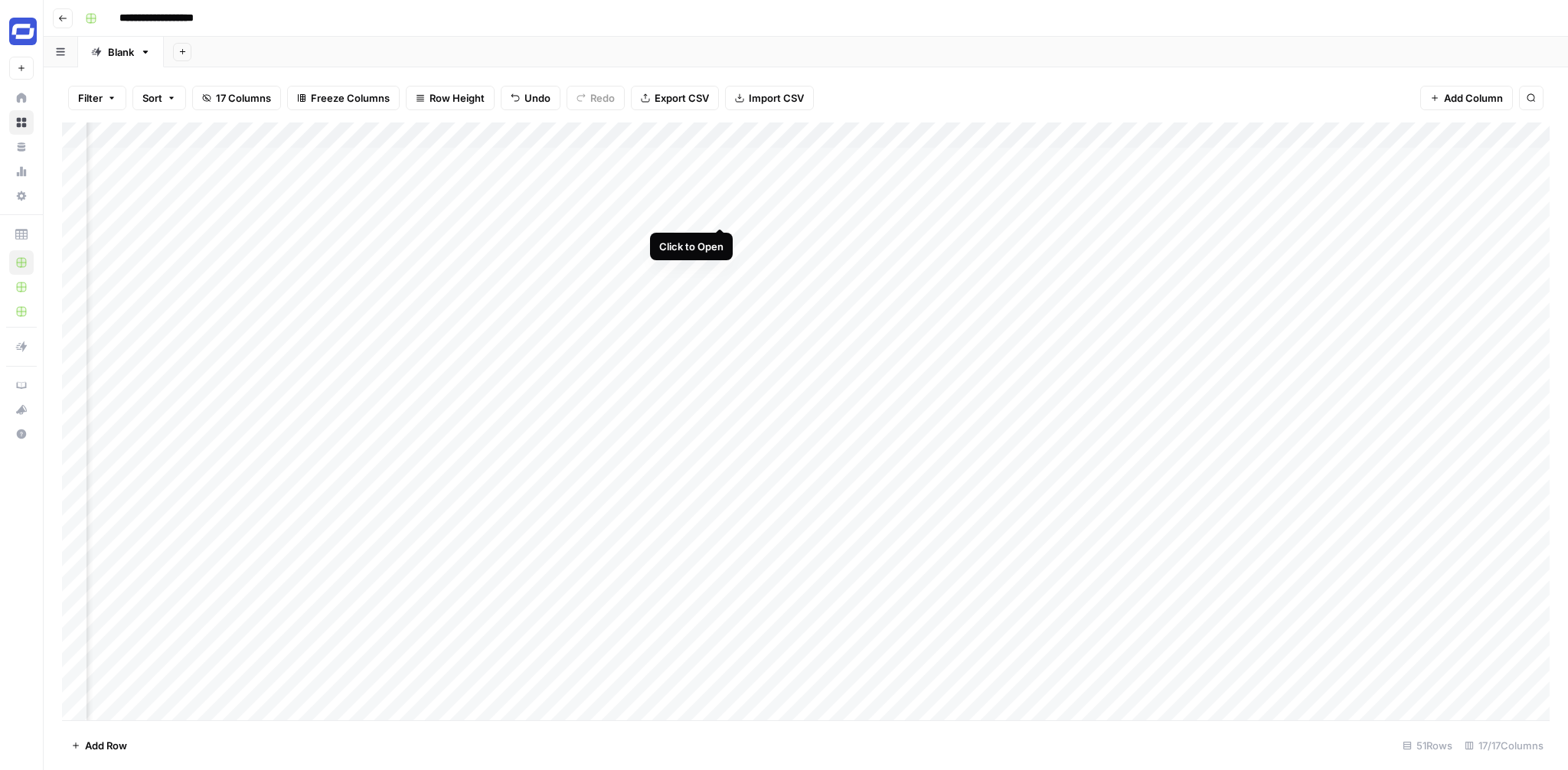 click on "Add Column" at bounding box center [805, 421] 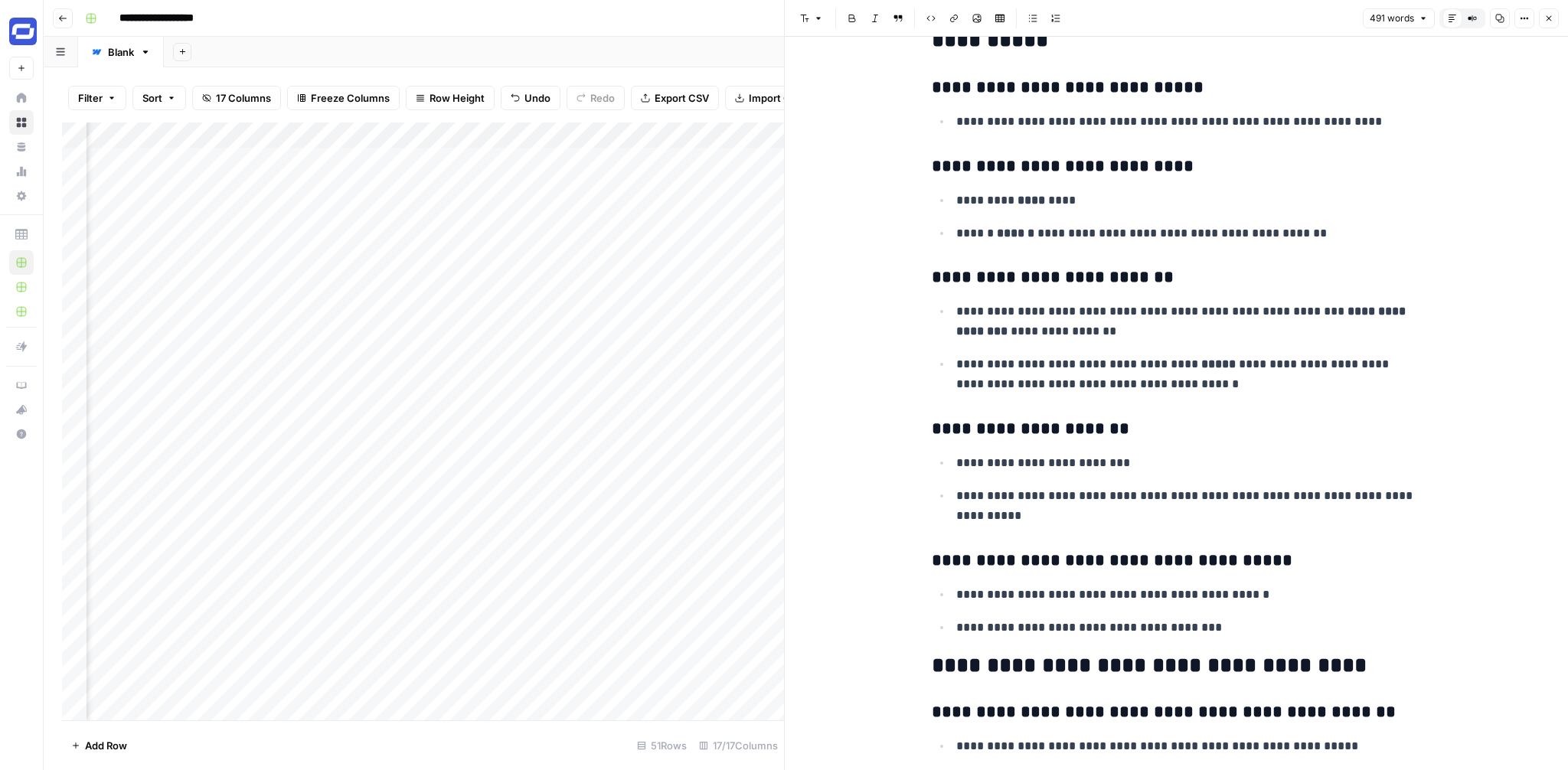 scroll, scrollTop: 0, scrollLeft: 0, axis: both 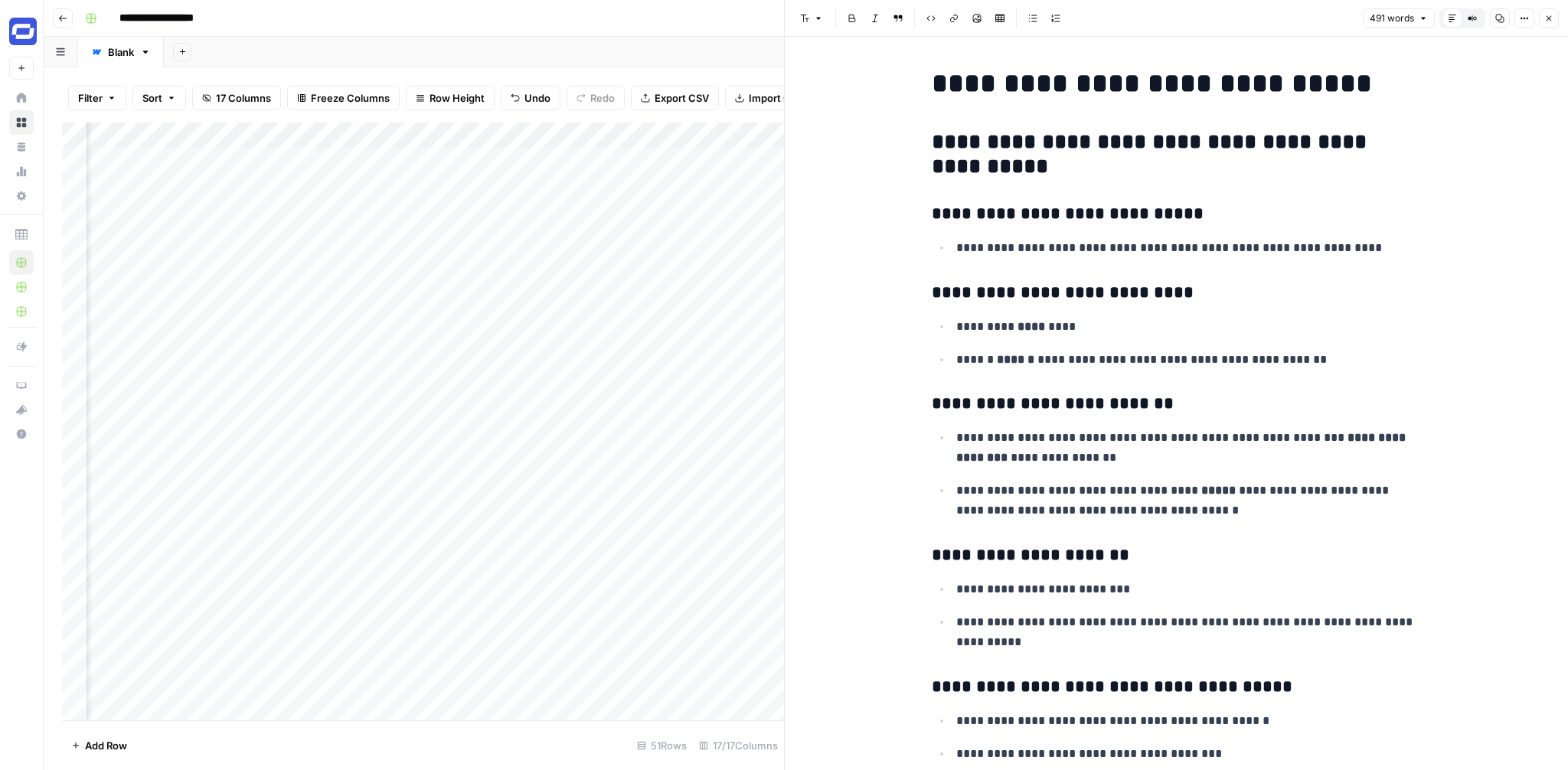 click 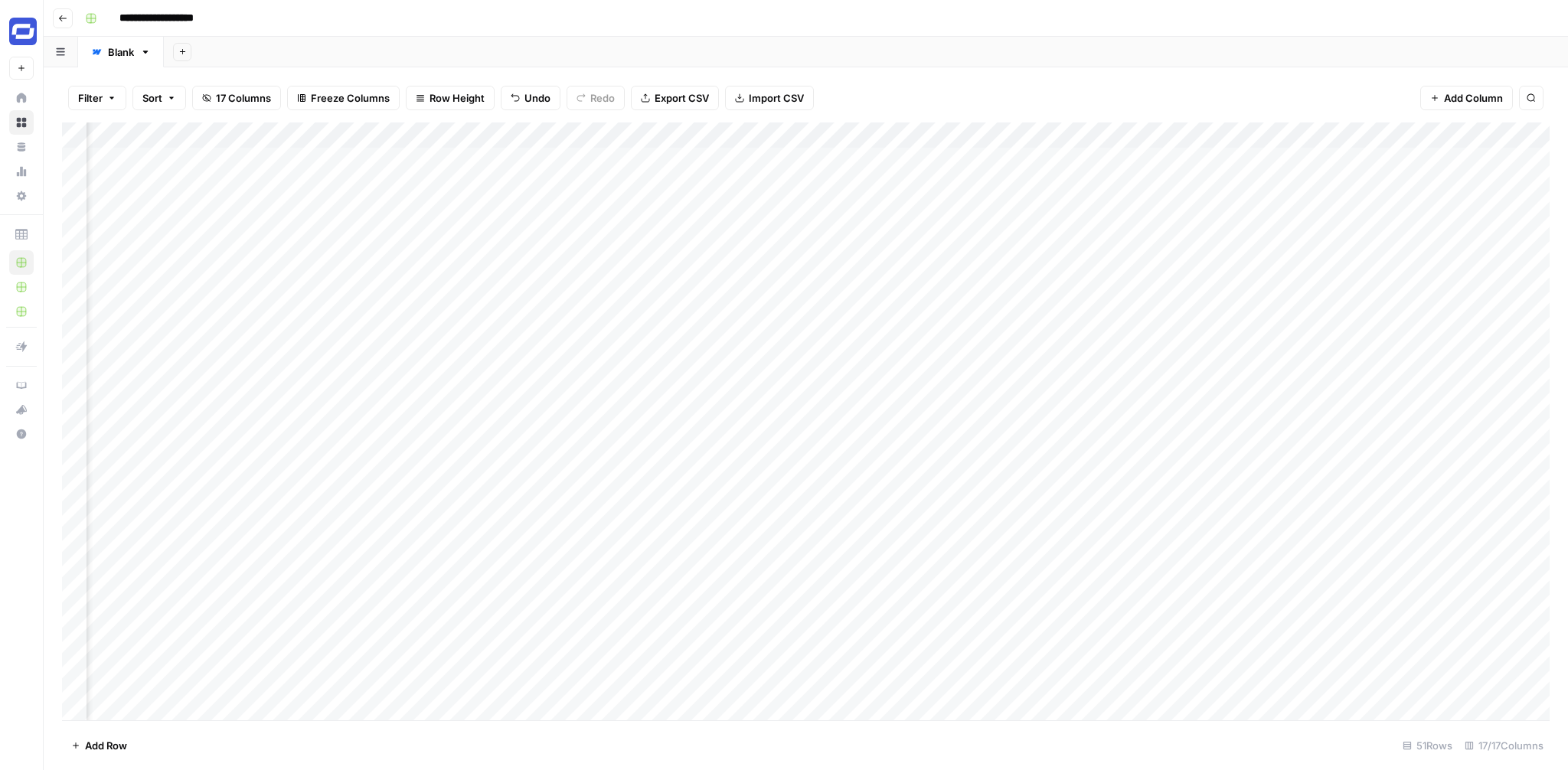 scroll, scrollTop: 0, scrollLeft: 1093, axis: horizontal 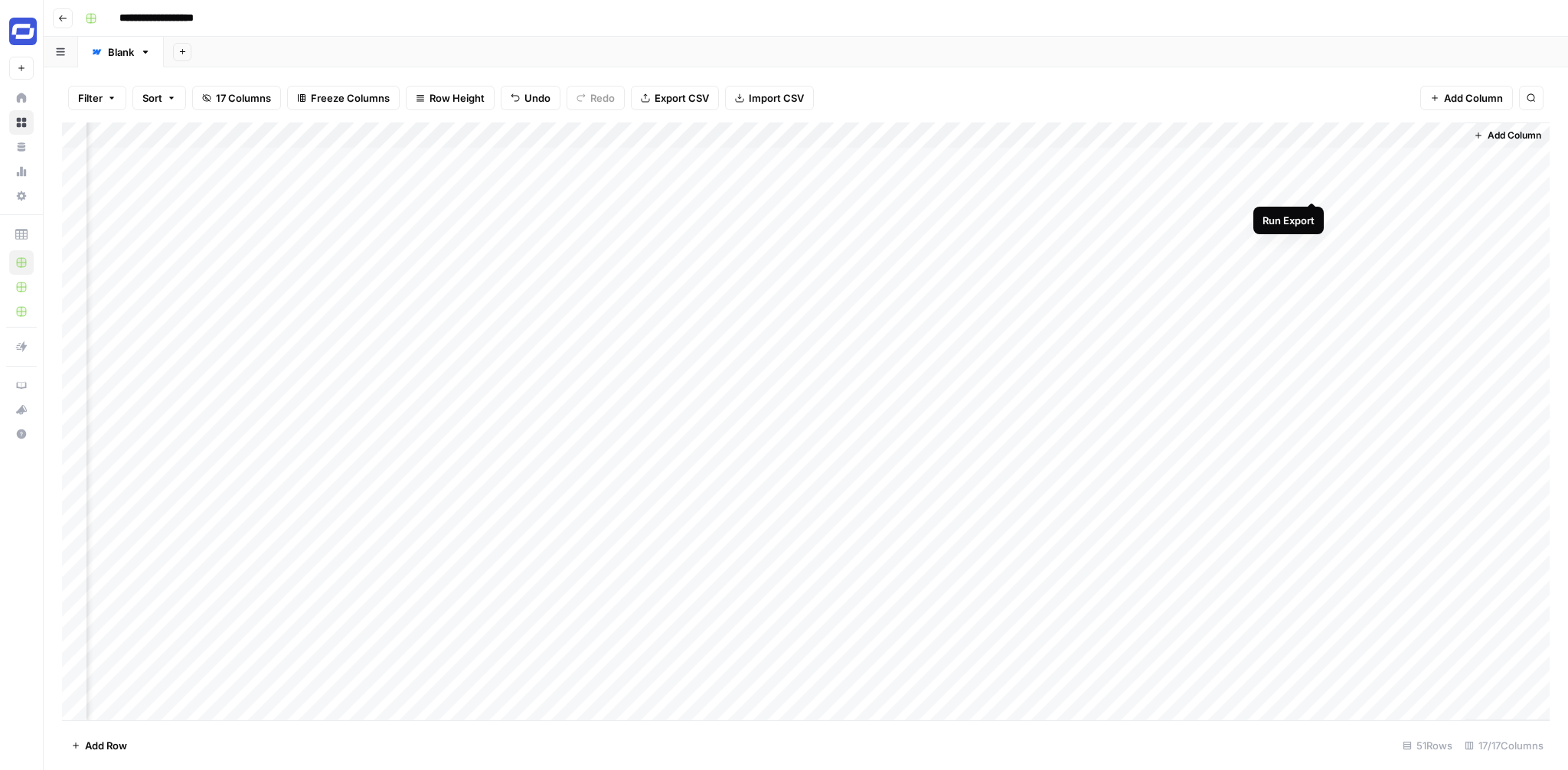 click on "Add Column" at bounding box center [805, 421] 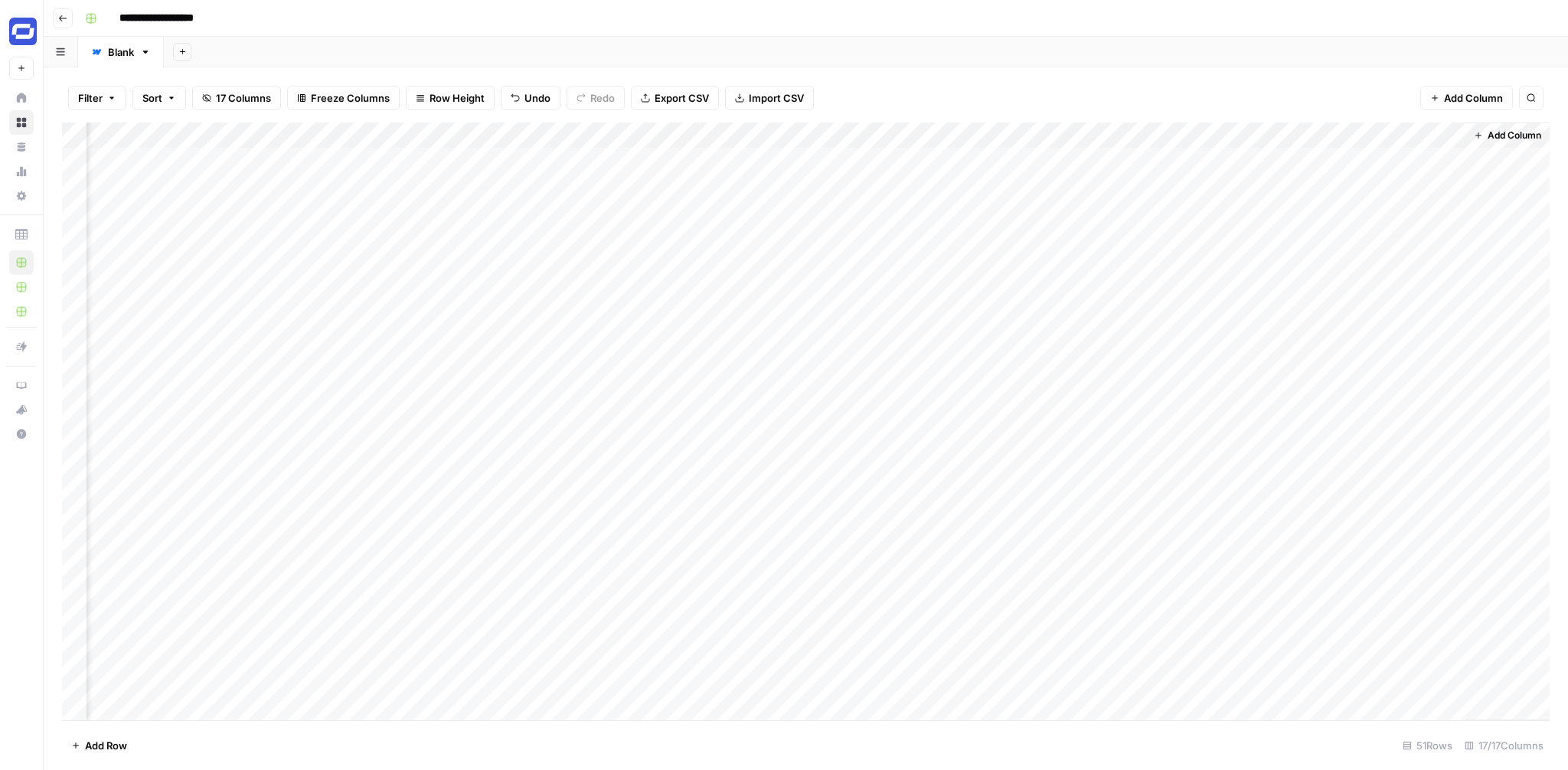 click on "Add Column" at bounding box center [805, 421] 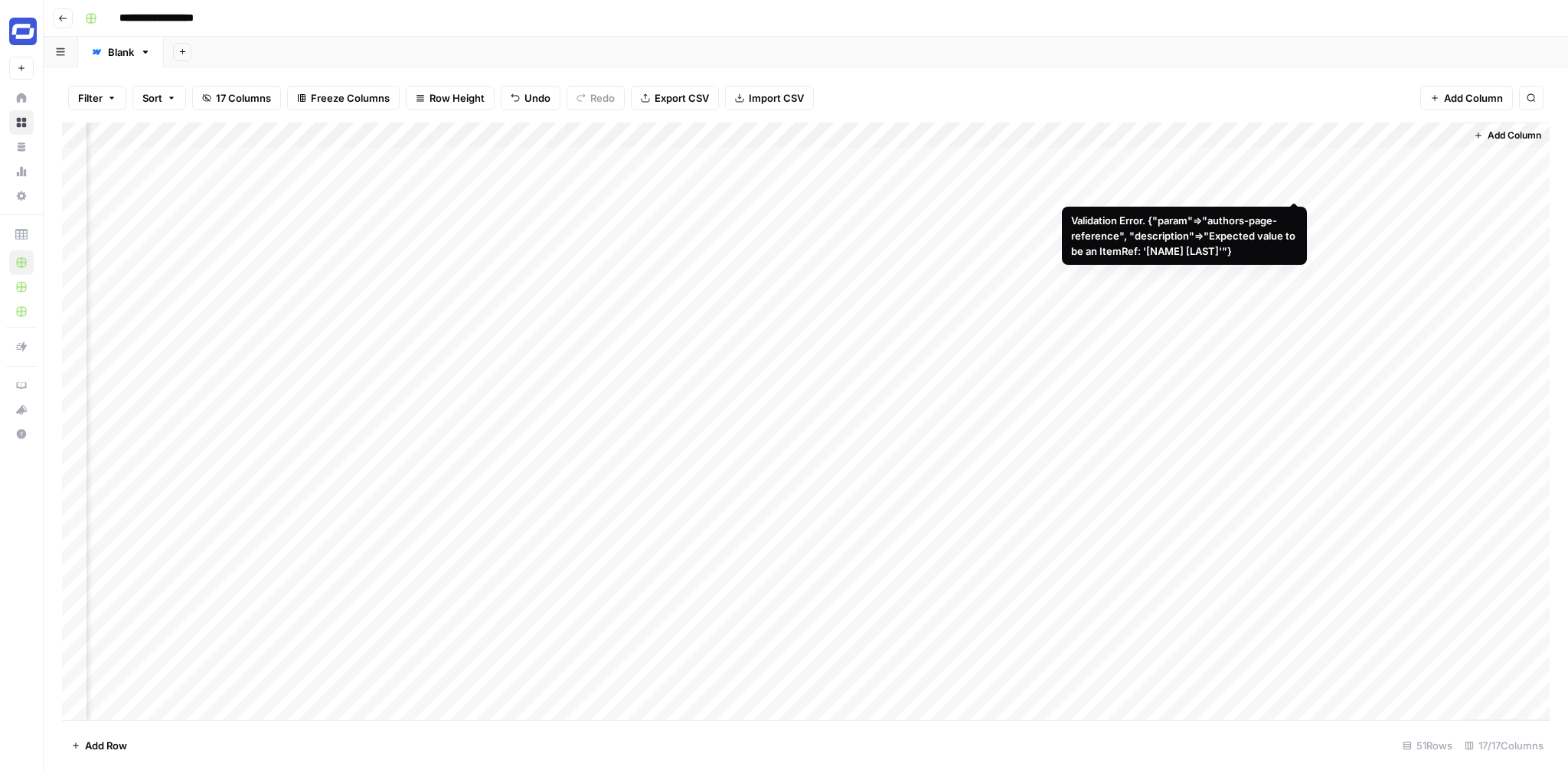 click on "Add Column" at bounding box center [805, 421] 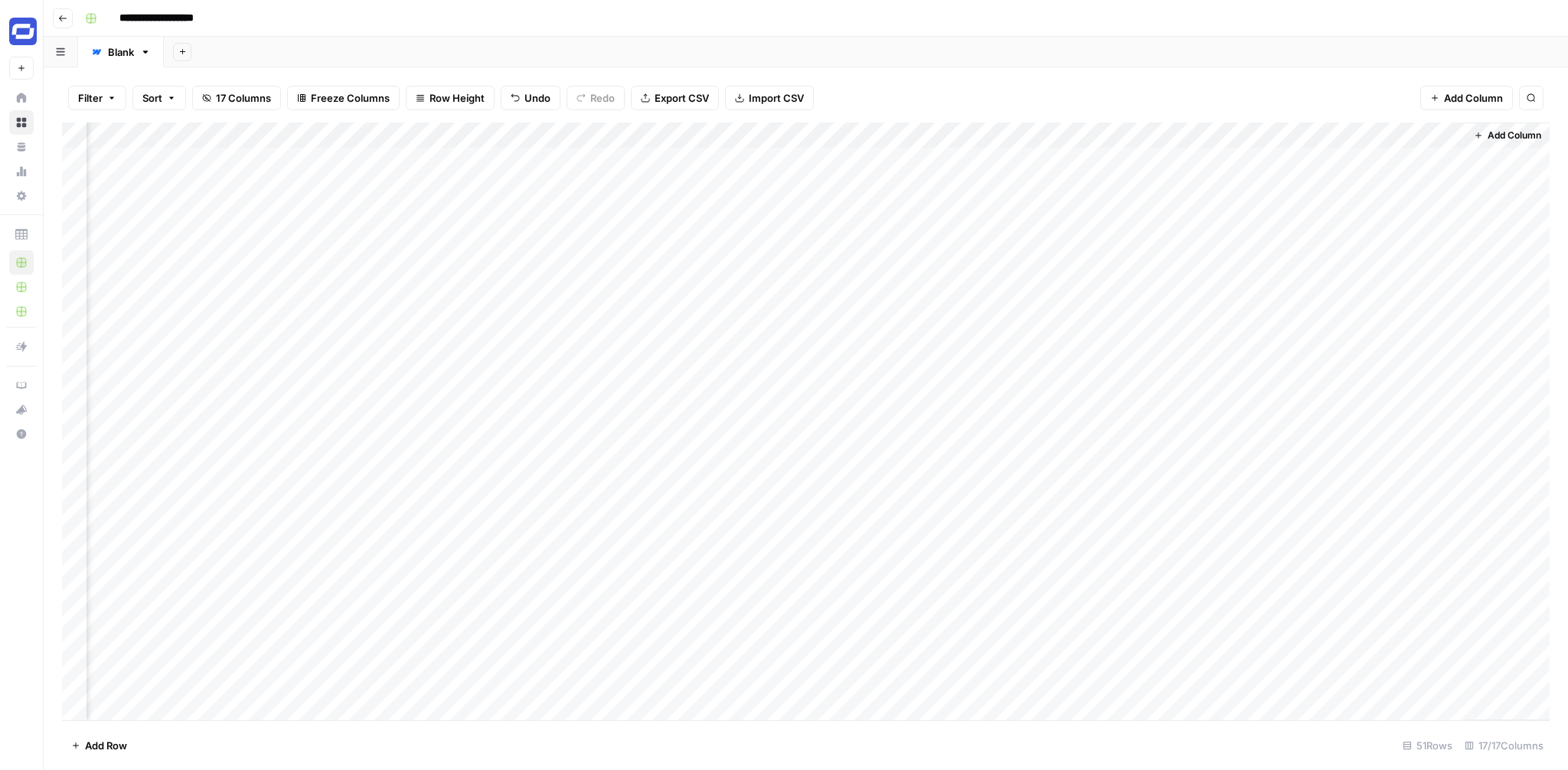 click on "Add Column" at bounding box center [805, 421] 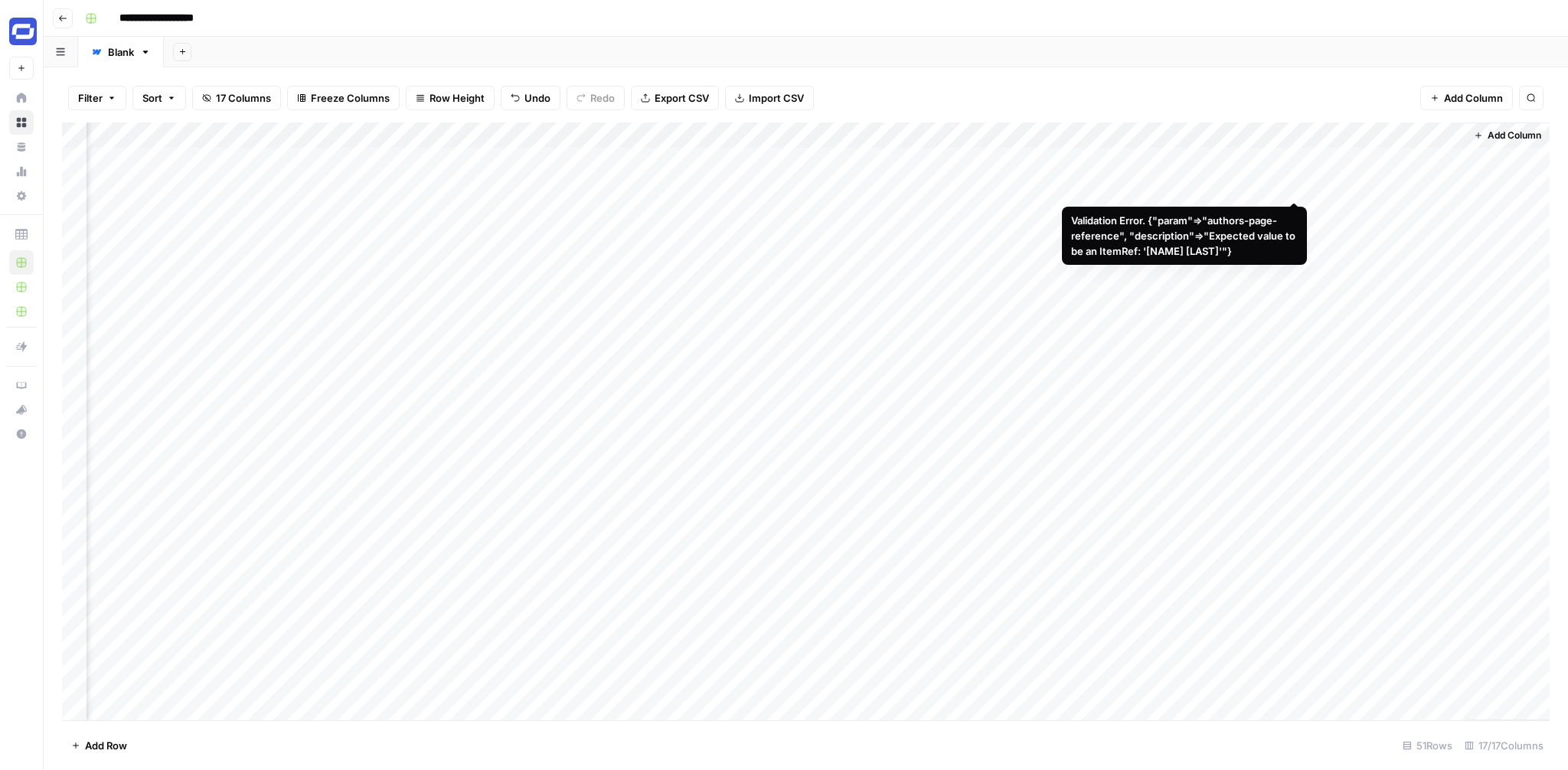 click on "Add Column" at bounding box center [805, 421] 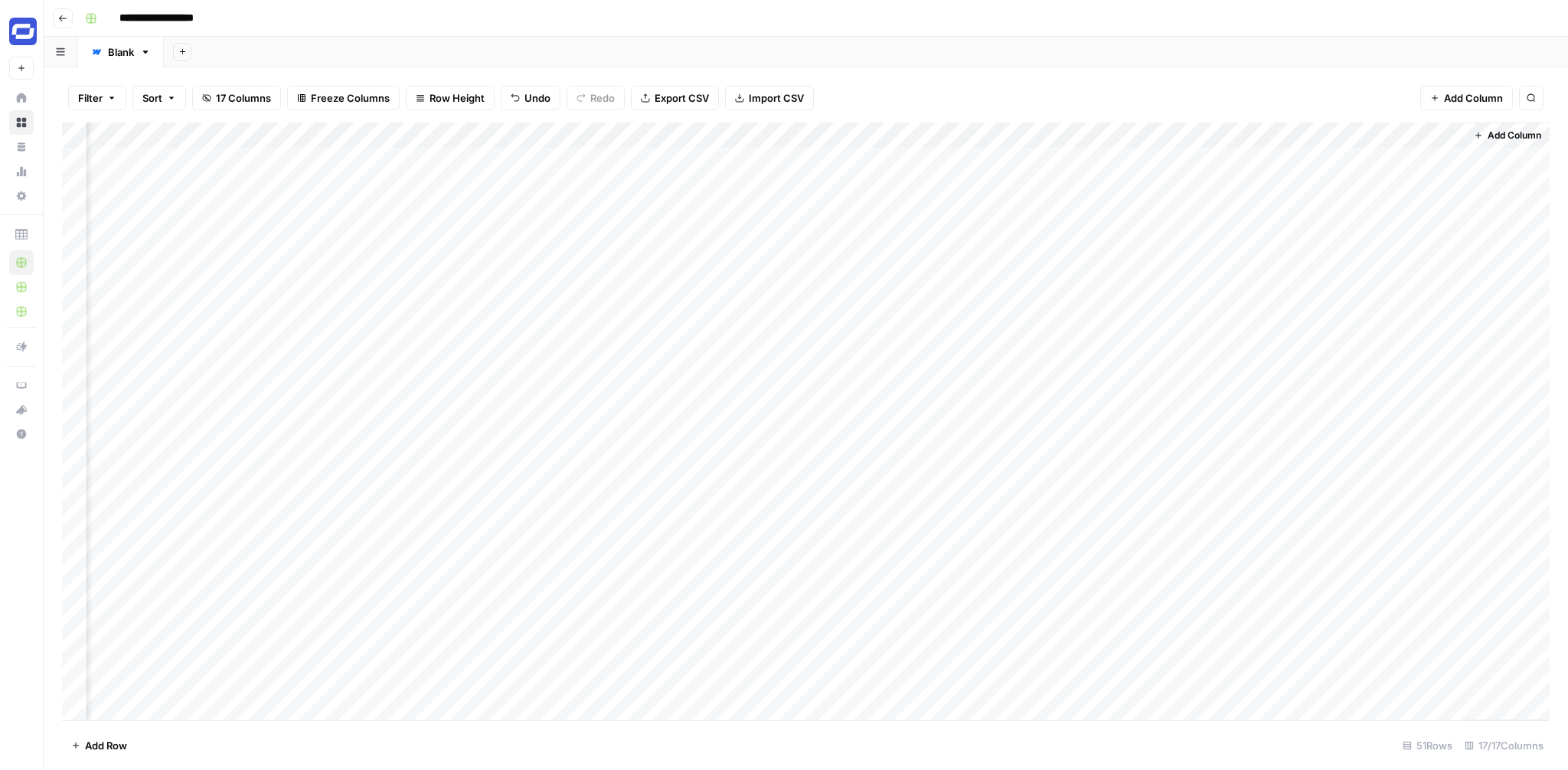 click on "Add Column" at bounding box center [805, 421] 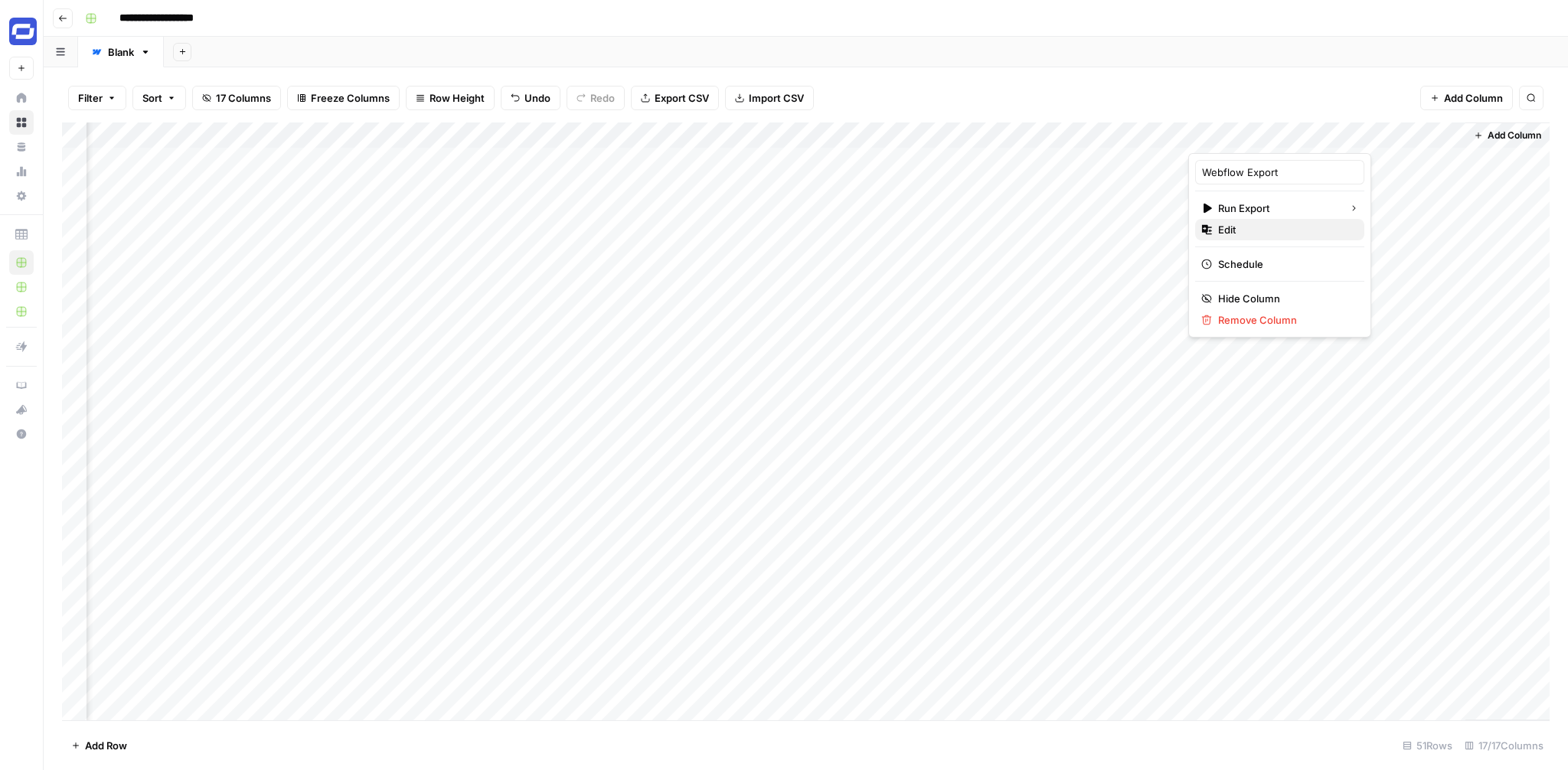 click on "Edit" at bounding box center (1285, 230) 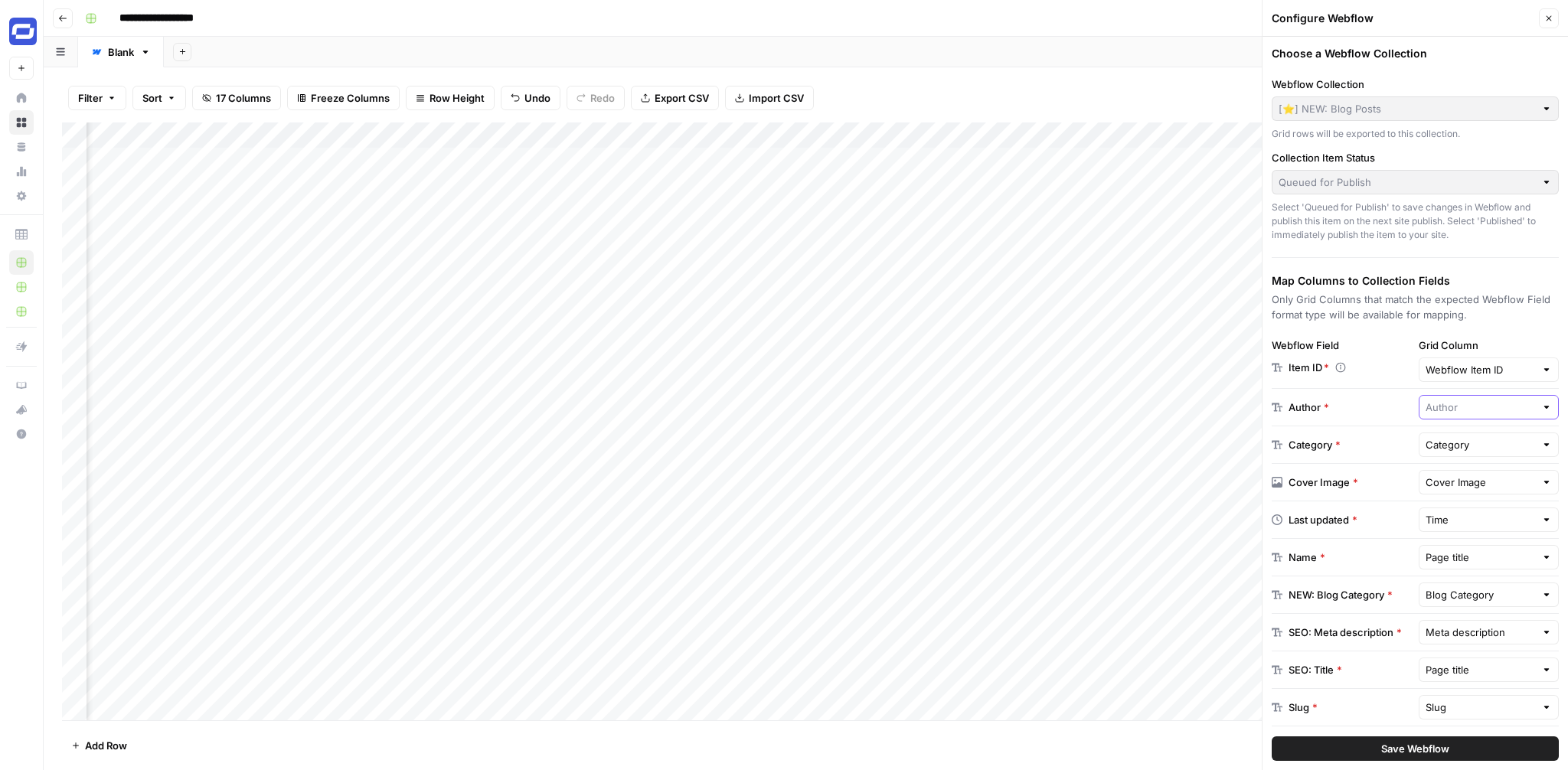 click at bounding box center [1481, 407] 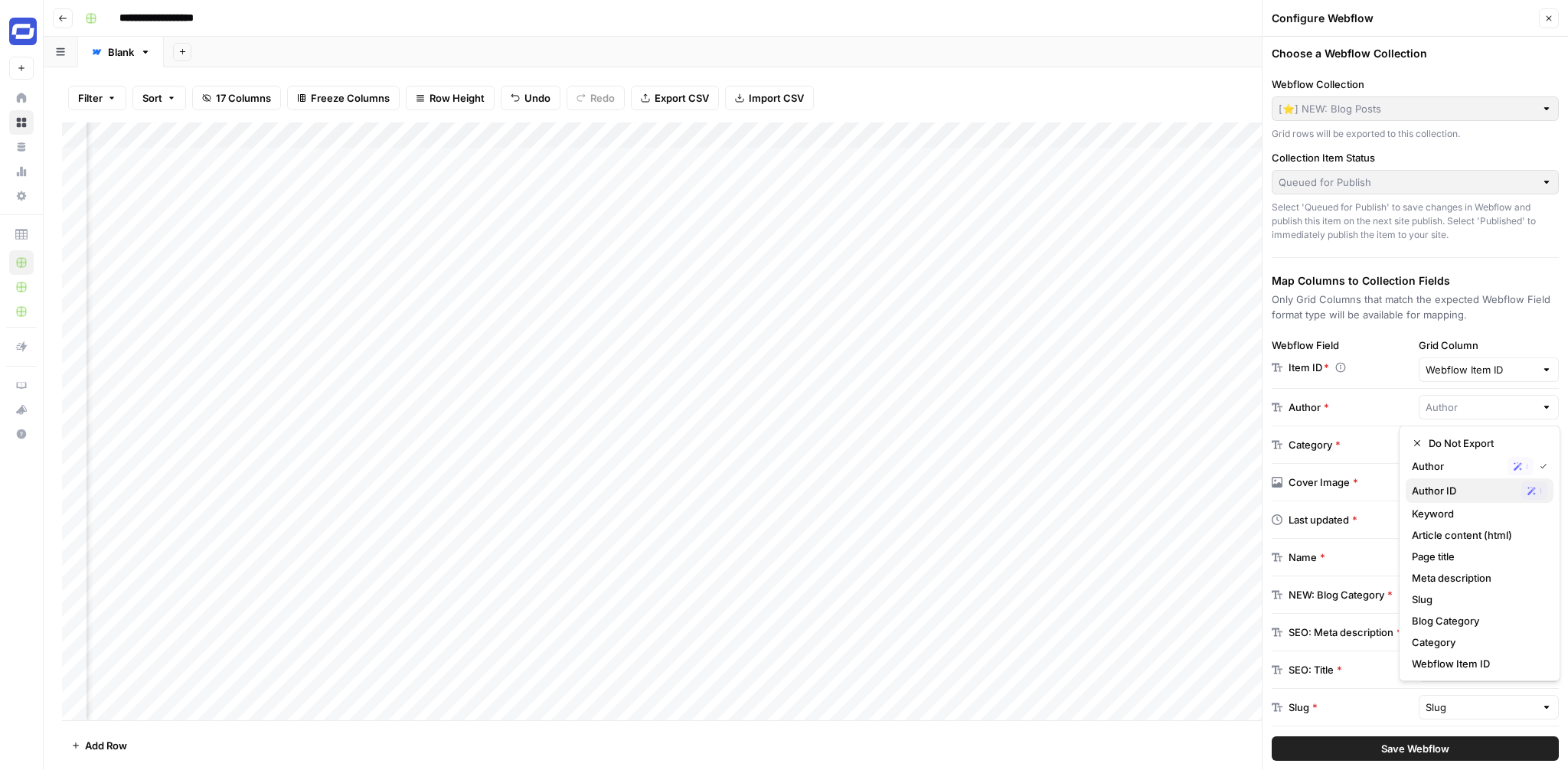 click on "Author ID" at bounding box center (1463, 491) 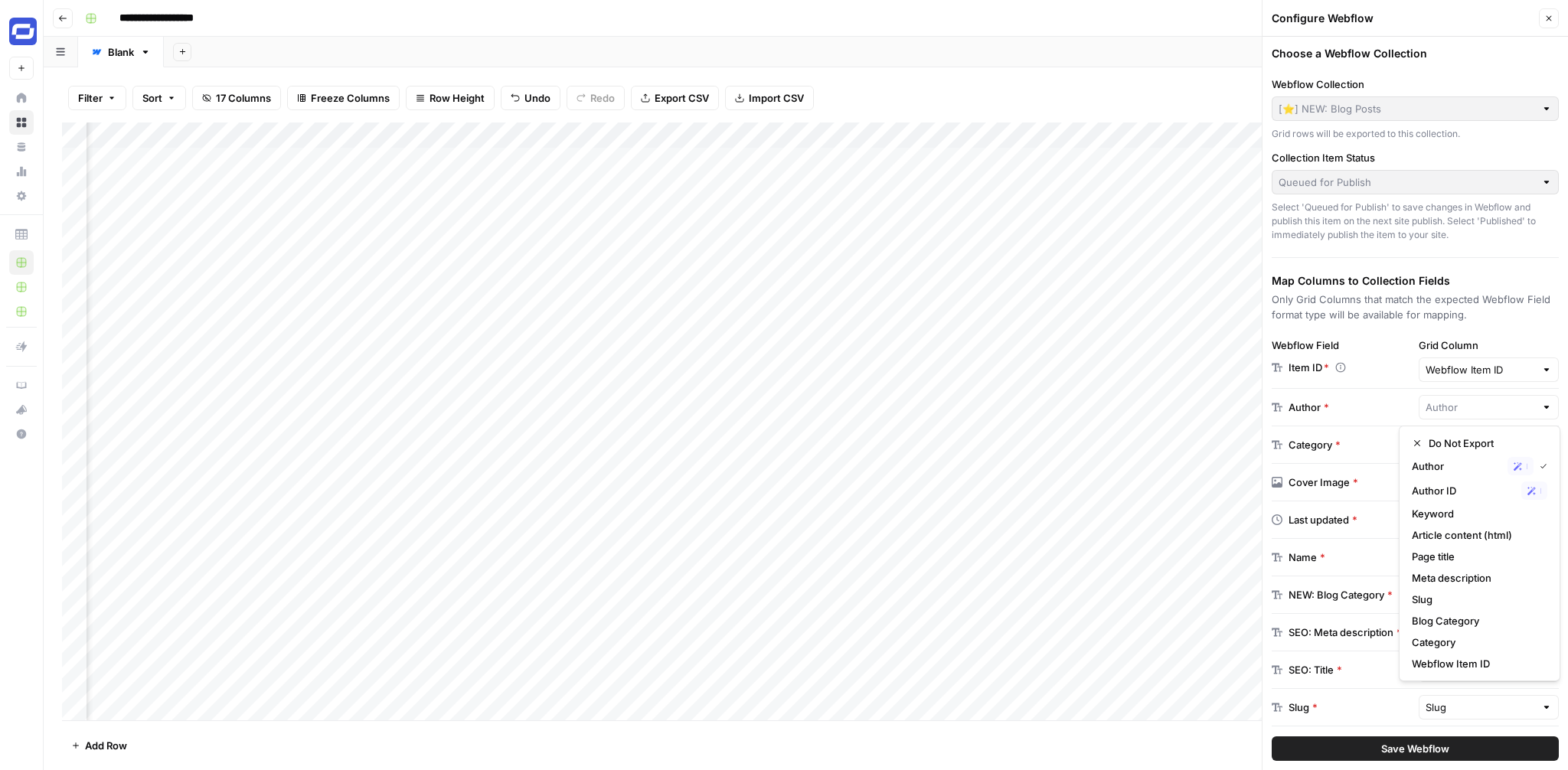 type on "Author ID" 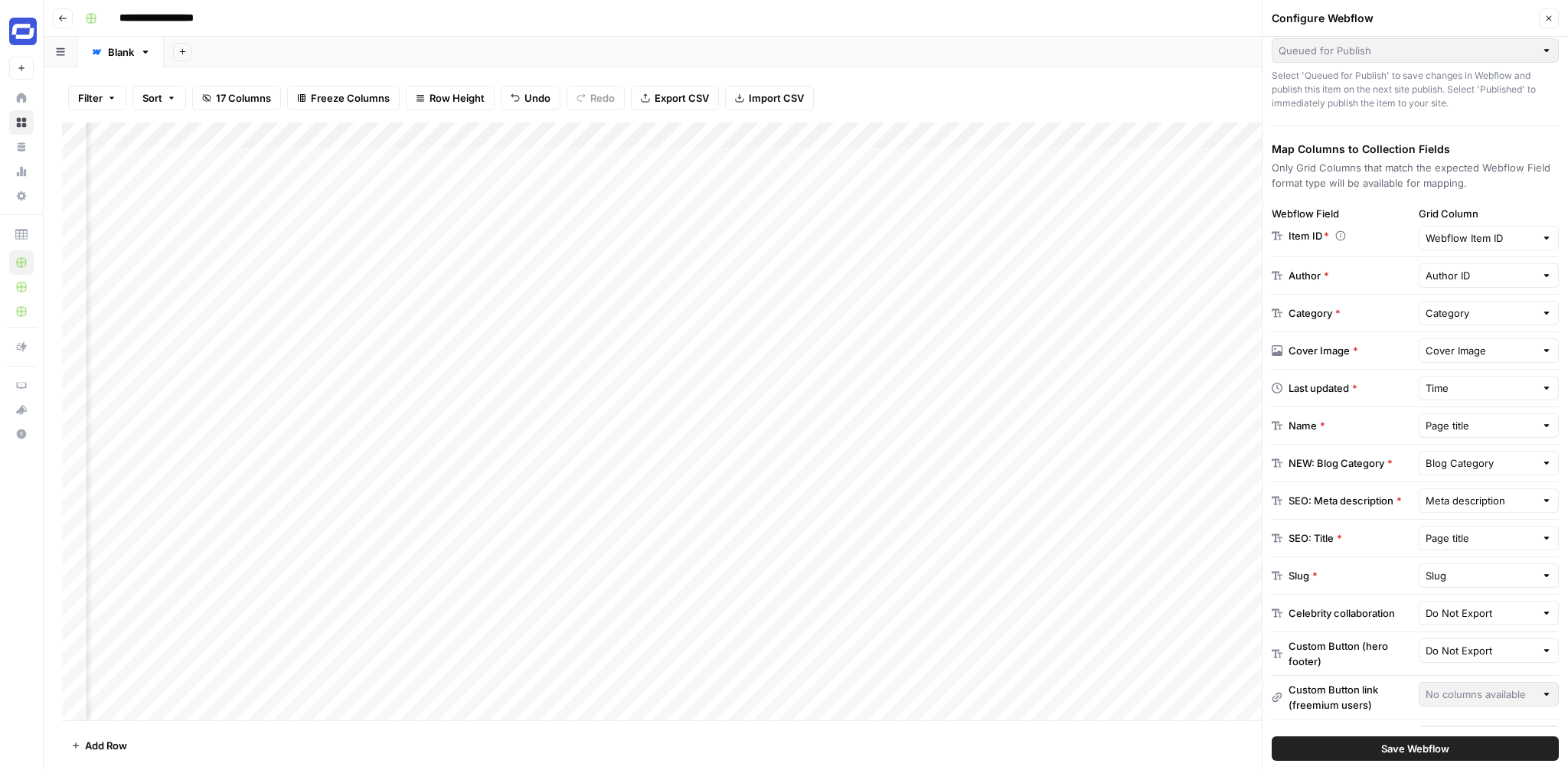 scroll, scrollTop: 139, scrollLeft: 0, axis: vertical 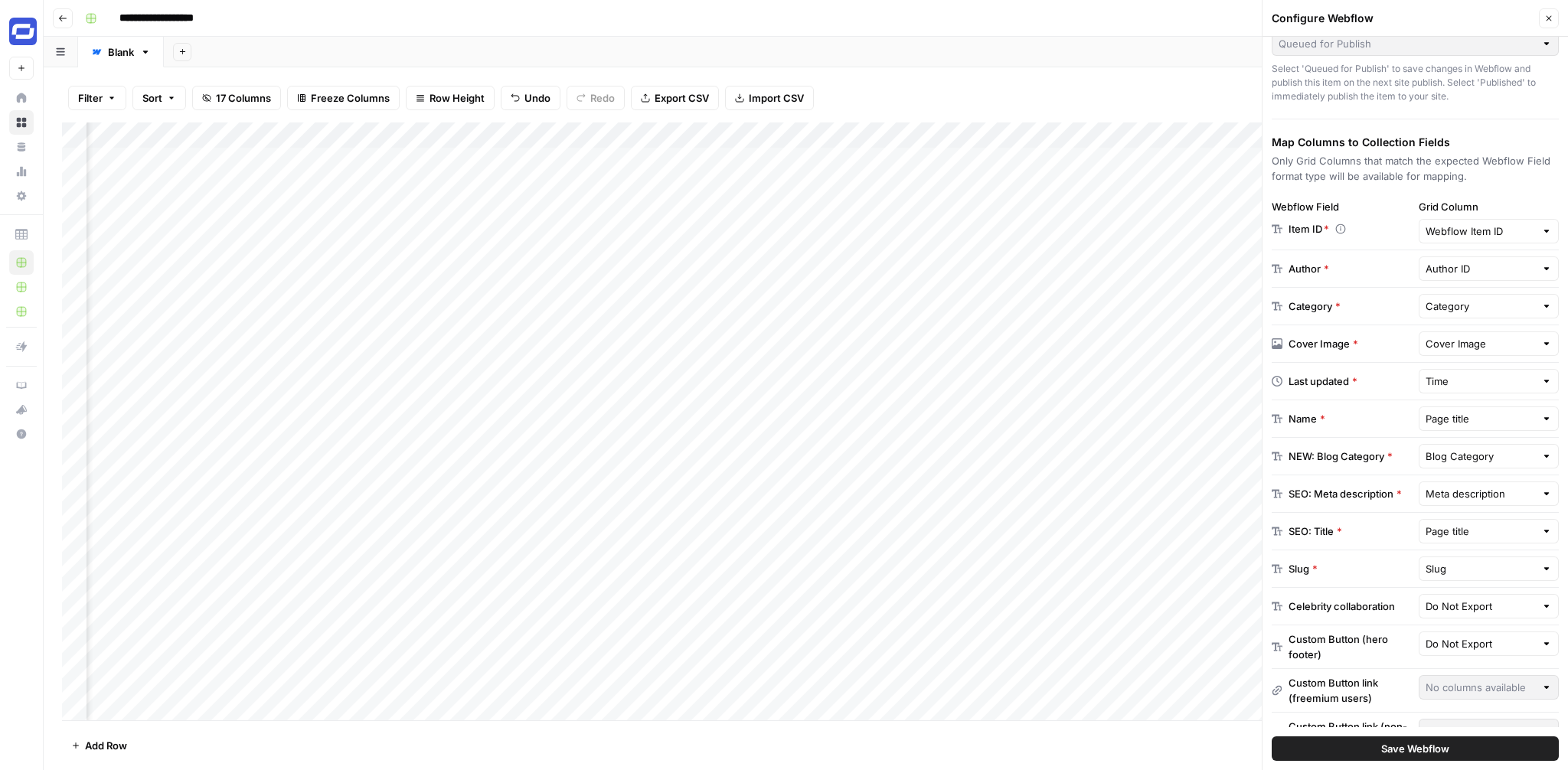 click on "Save Webflow" at bounding box center (1415, 749) 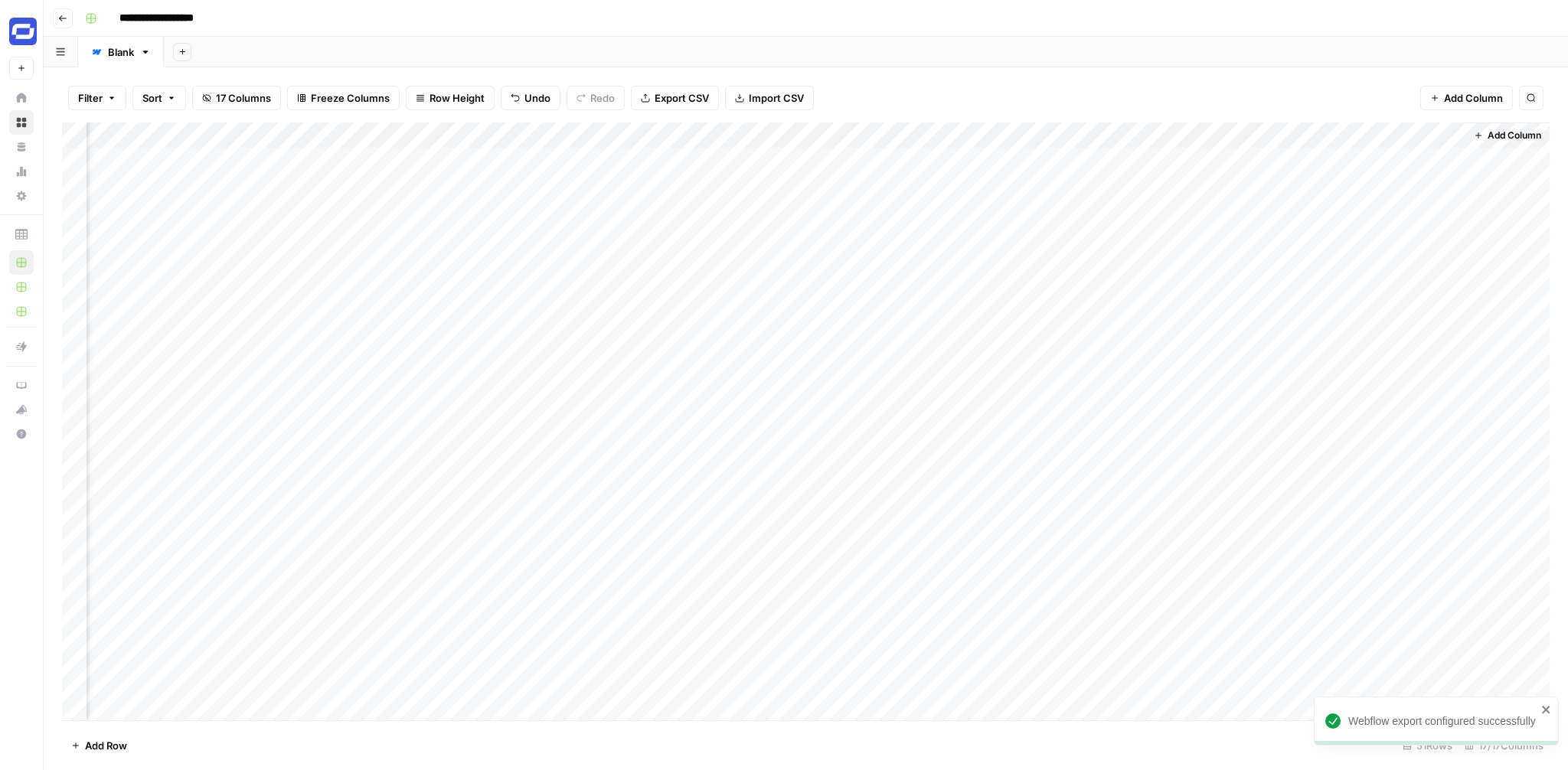 click on "Add Column" at bounding box center [805, 421] 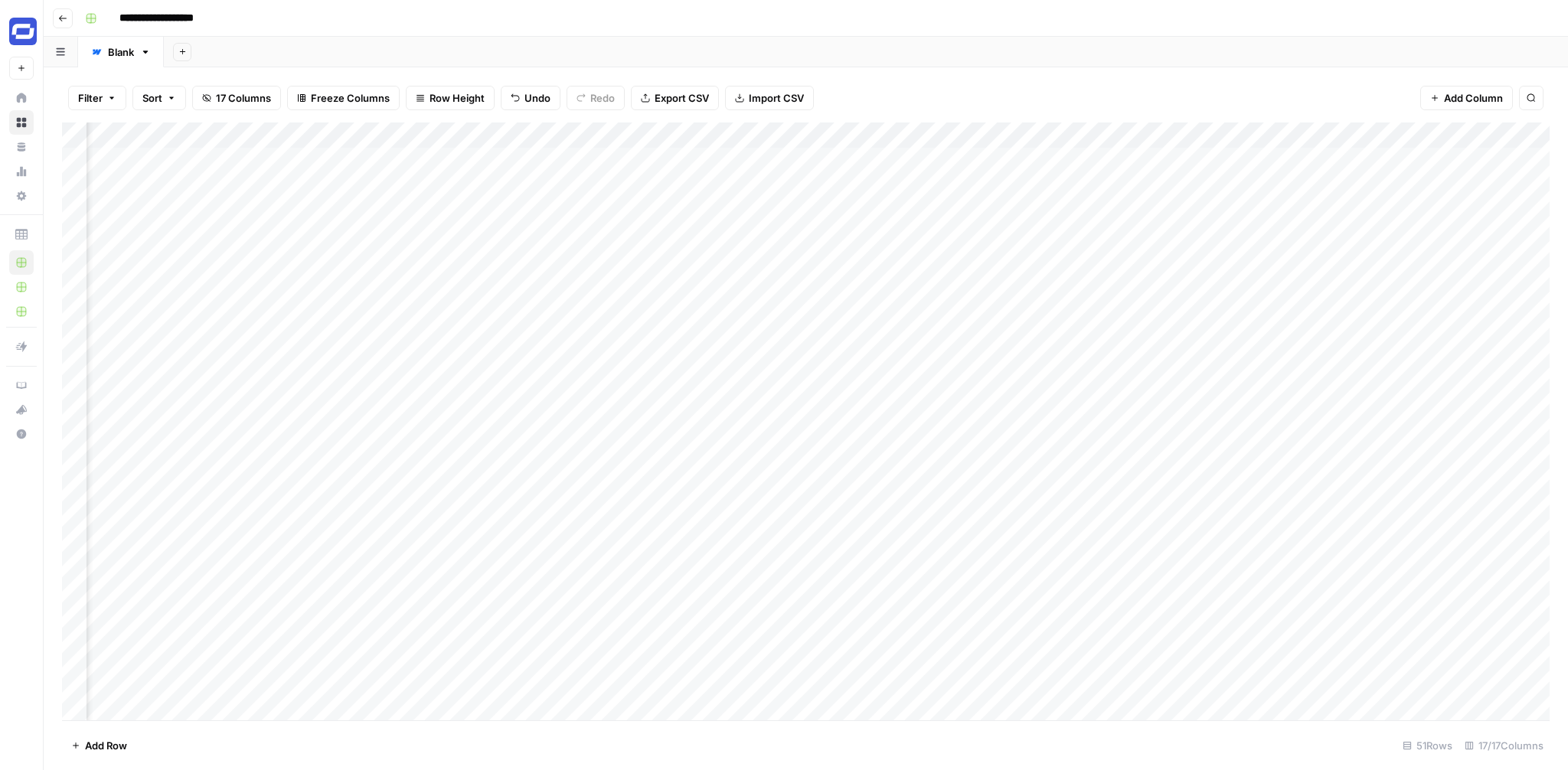 scroll, scrollTop: 0, scrollLeft: 586, axis: horizontal 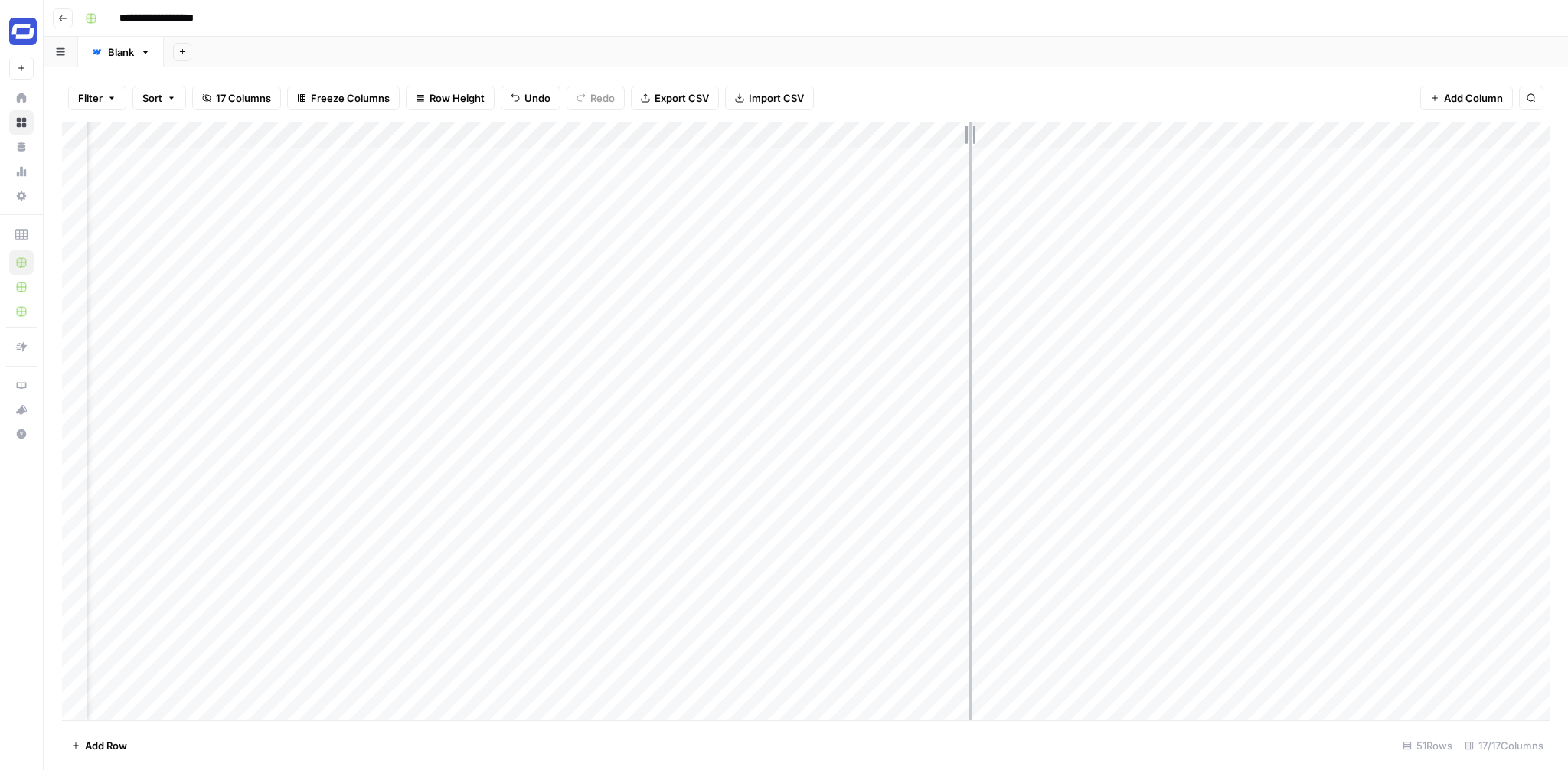drag, startPoint x: 903, startPoint y: 131, endPoint x: 995, endPoint y: 132, distance: 92.005435 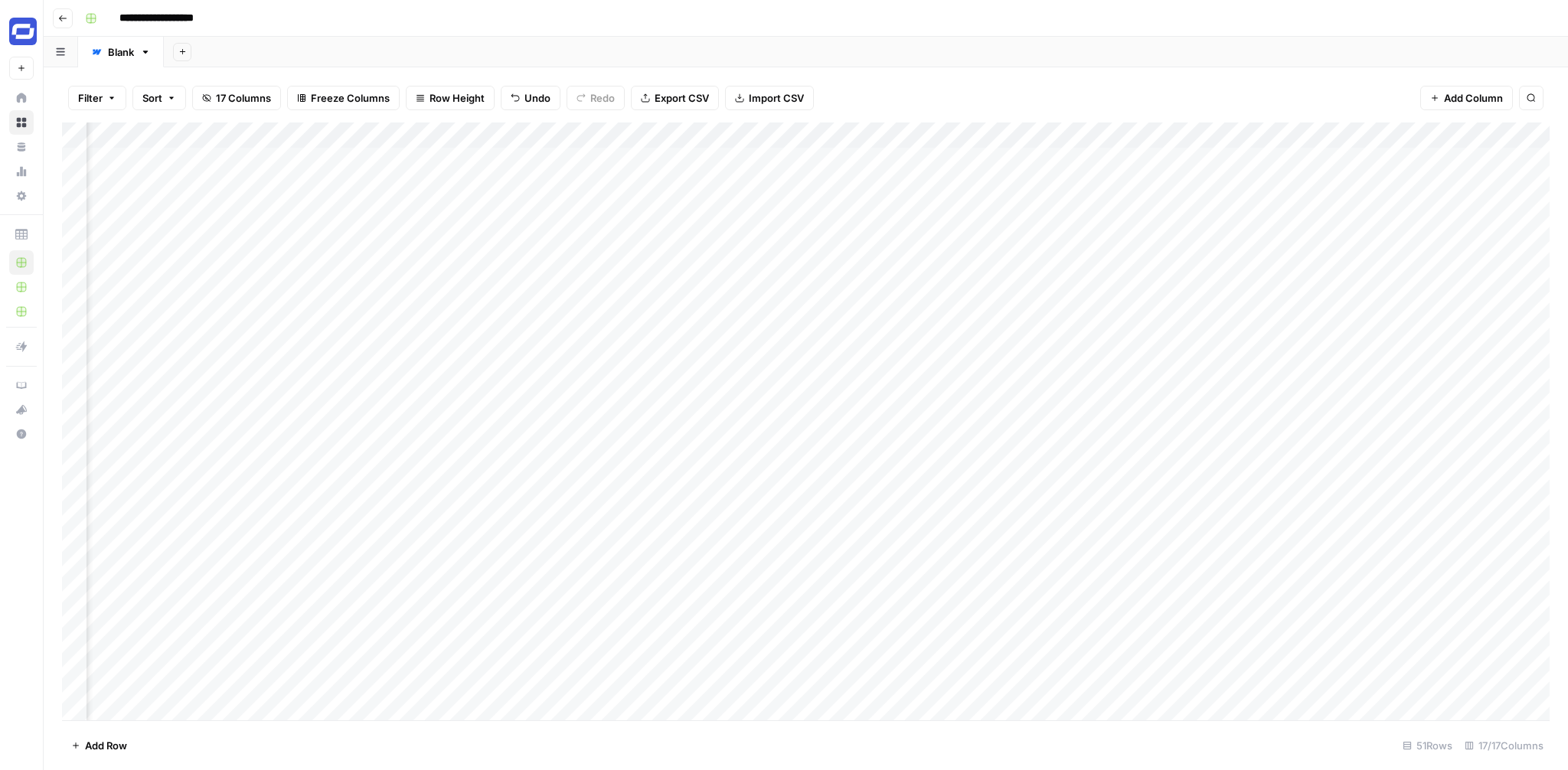 click on "Add Column" at bounding box center (805, 421) 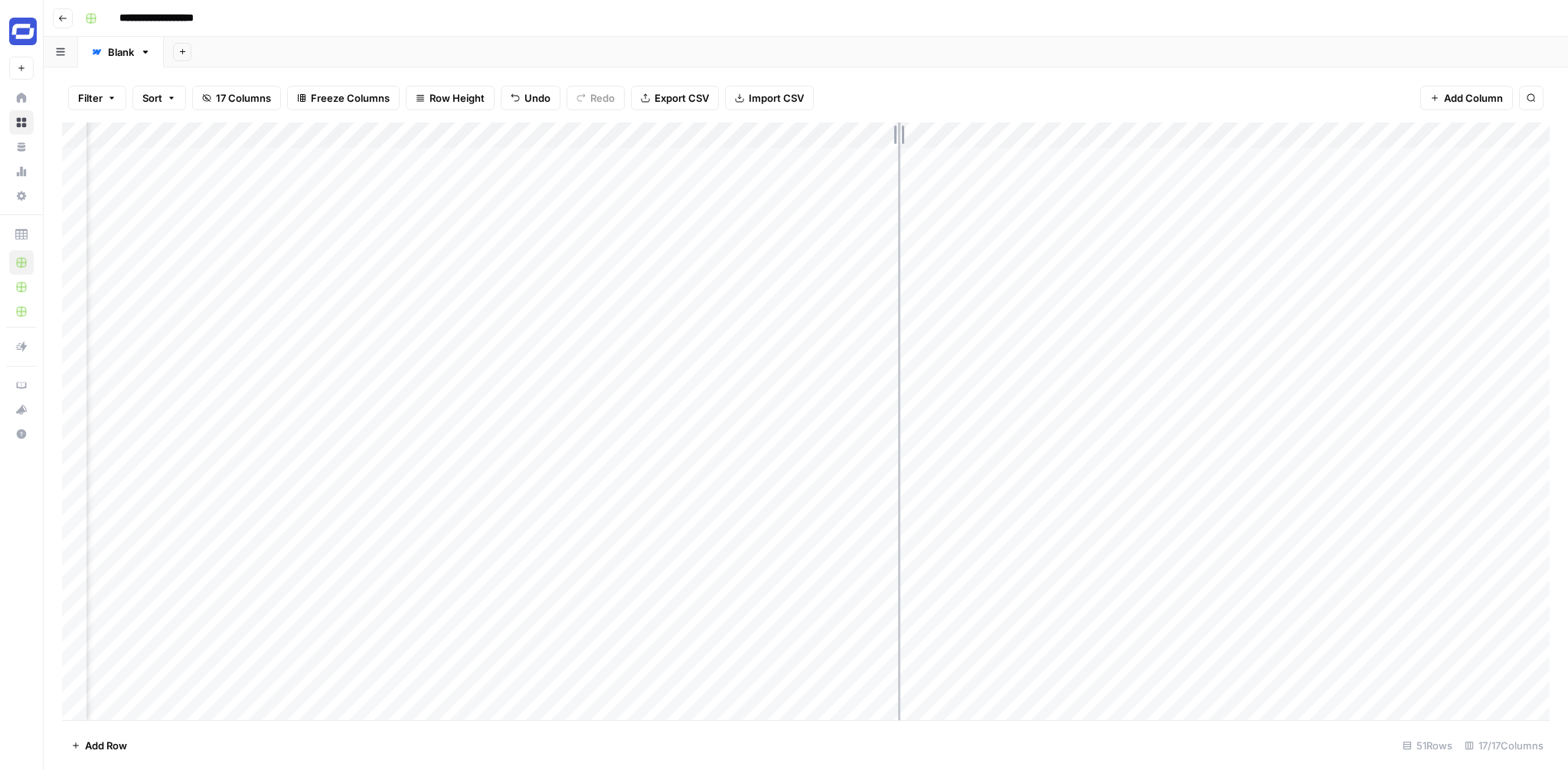 drag, startPoint x: 995, startPoint y: 132, endPoint x: 898, endPoint y: 134, distance: 97.02062 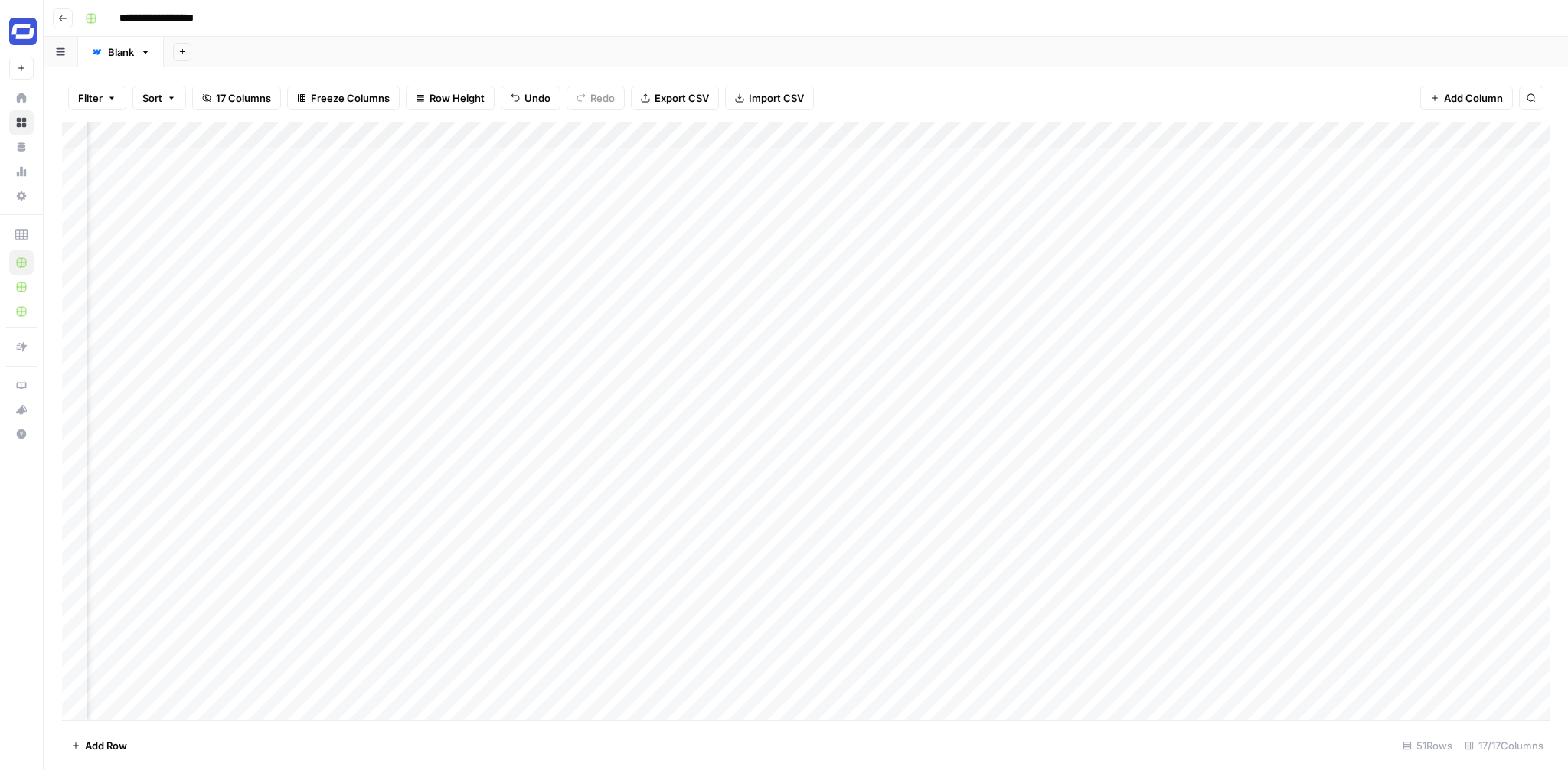 click on "Add Column" at bounding box center [805, 421] 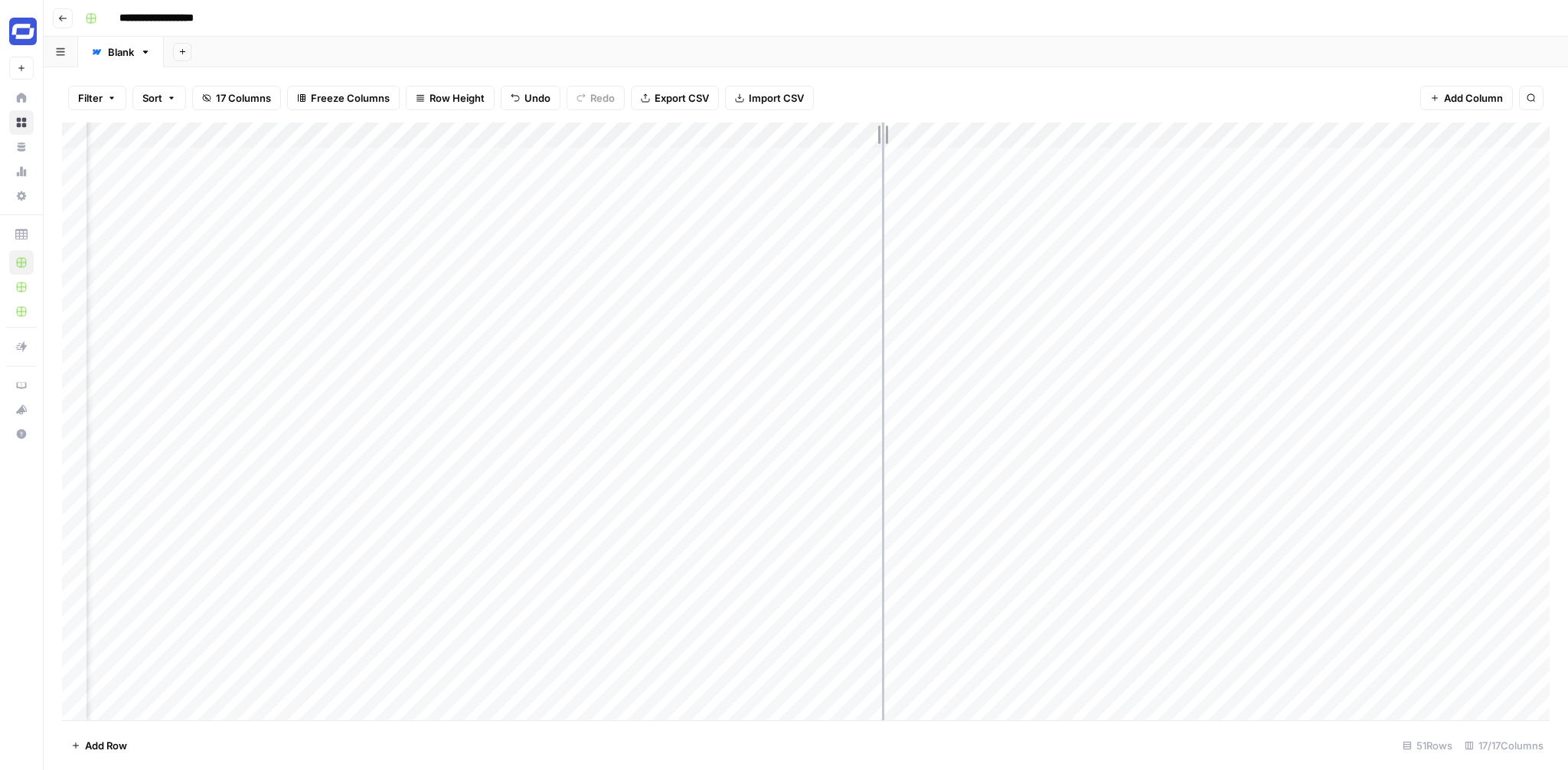 drag, startPoint x: 839, startPoint y: 137, endPoint x: 887, endPoint y: 139, distance: 48.04165 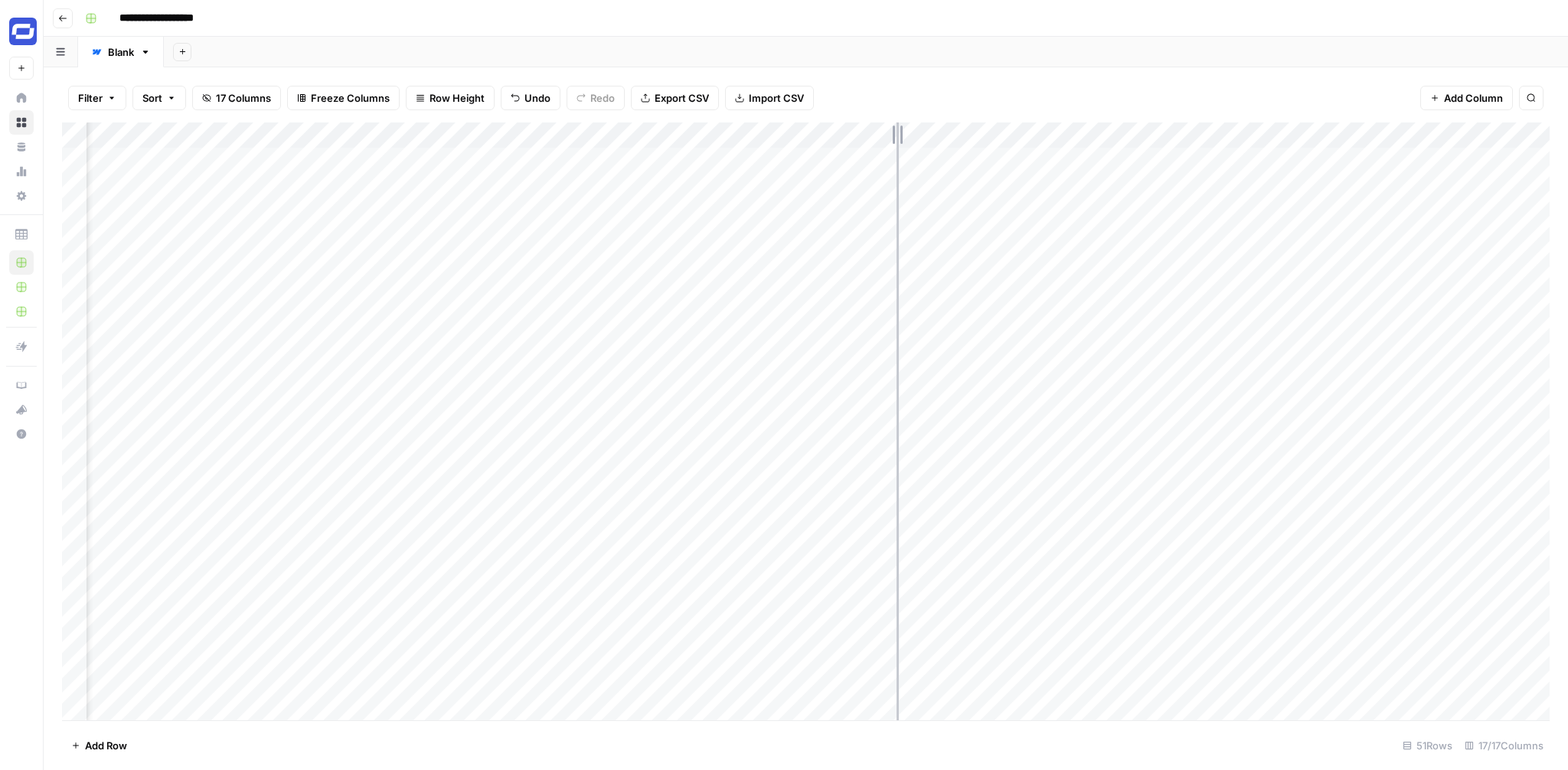 drag, startPoint x: 887, startPoint y: 135, endPoint x: 900, endPoint y: 135, distance: 13 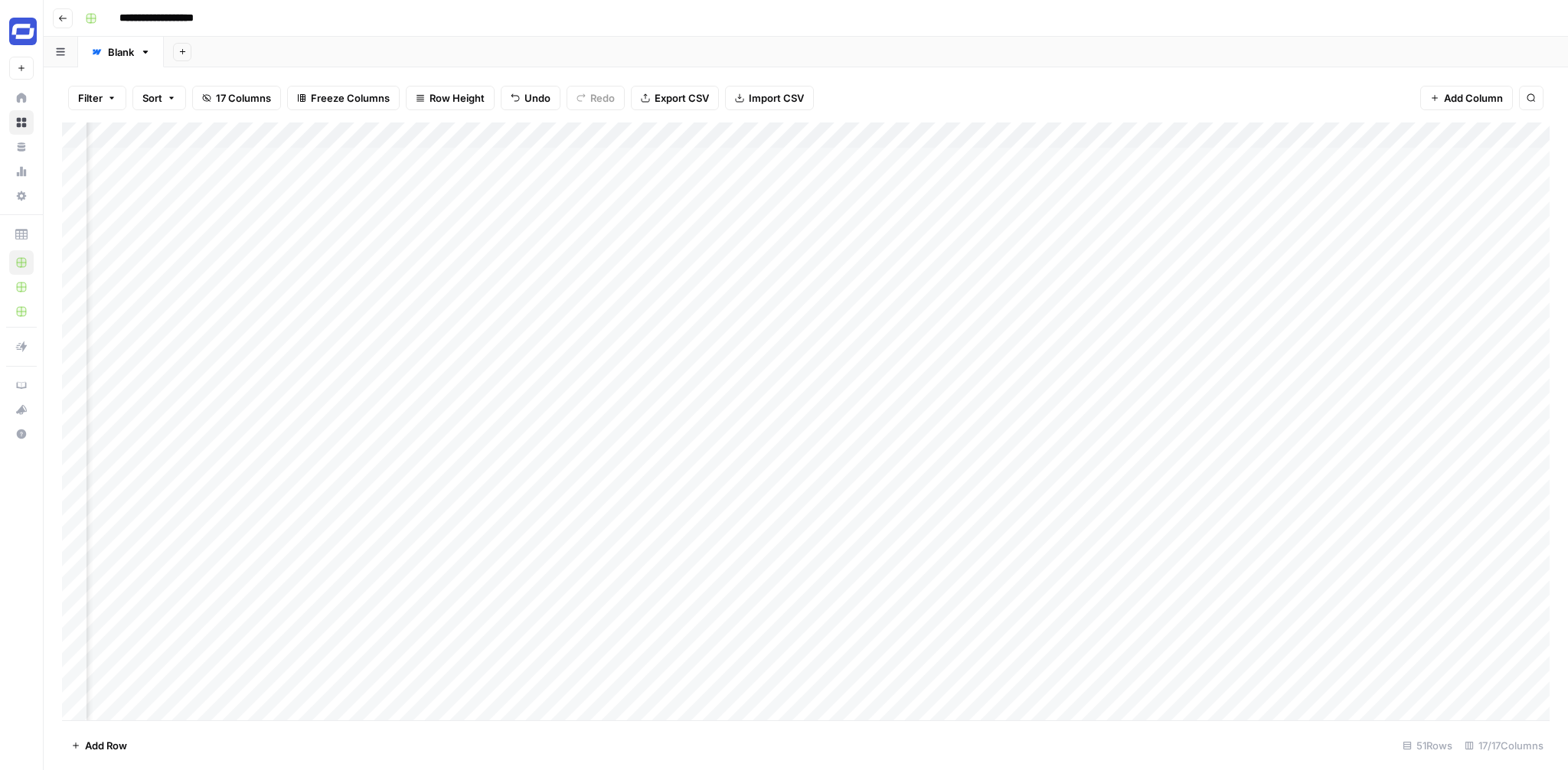 scroll, scrollTop: 0, scrollLeft: 174, axis: horizontal 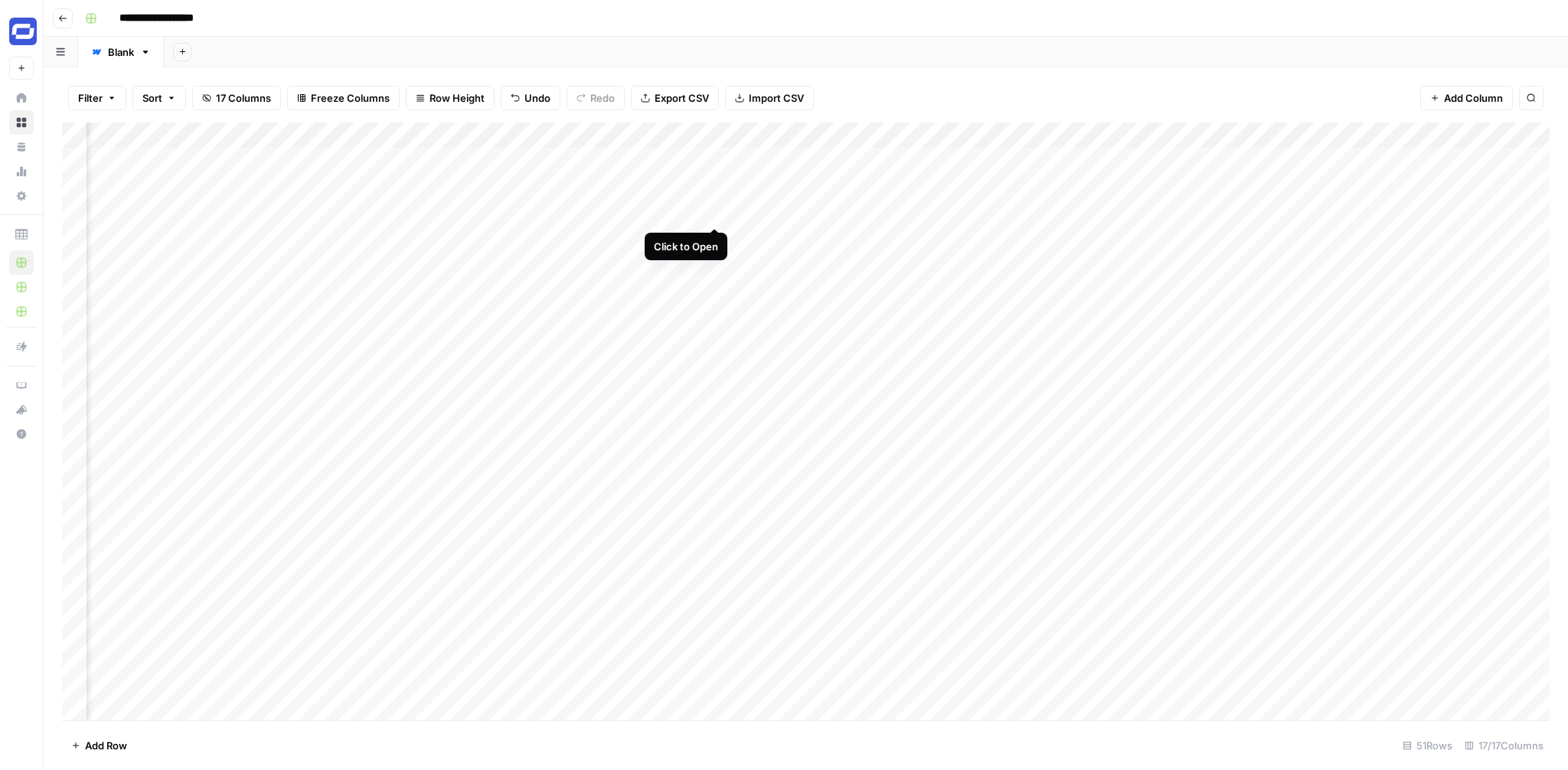 click on "Add Column" at bounding box center (805, 421) 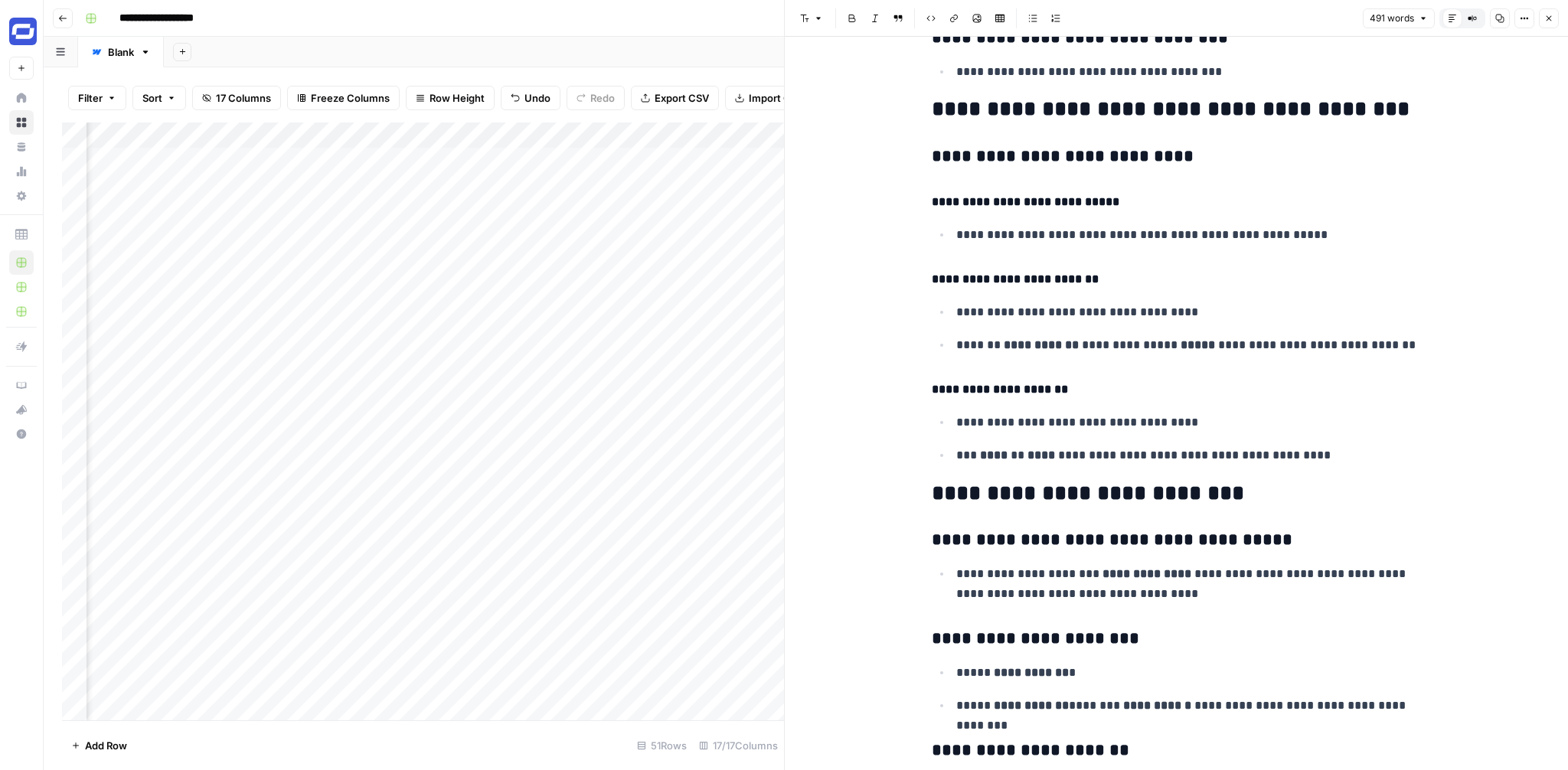 scroll, scrollTop: 833, scrollLeft: 0, axis: vertical 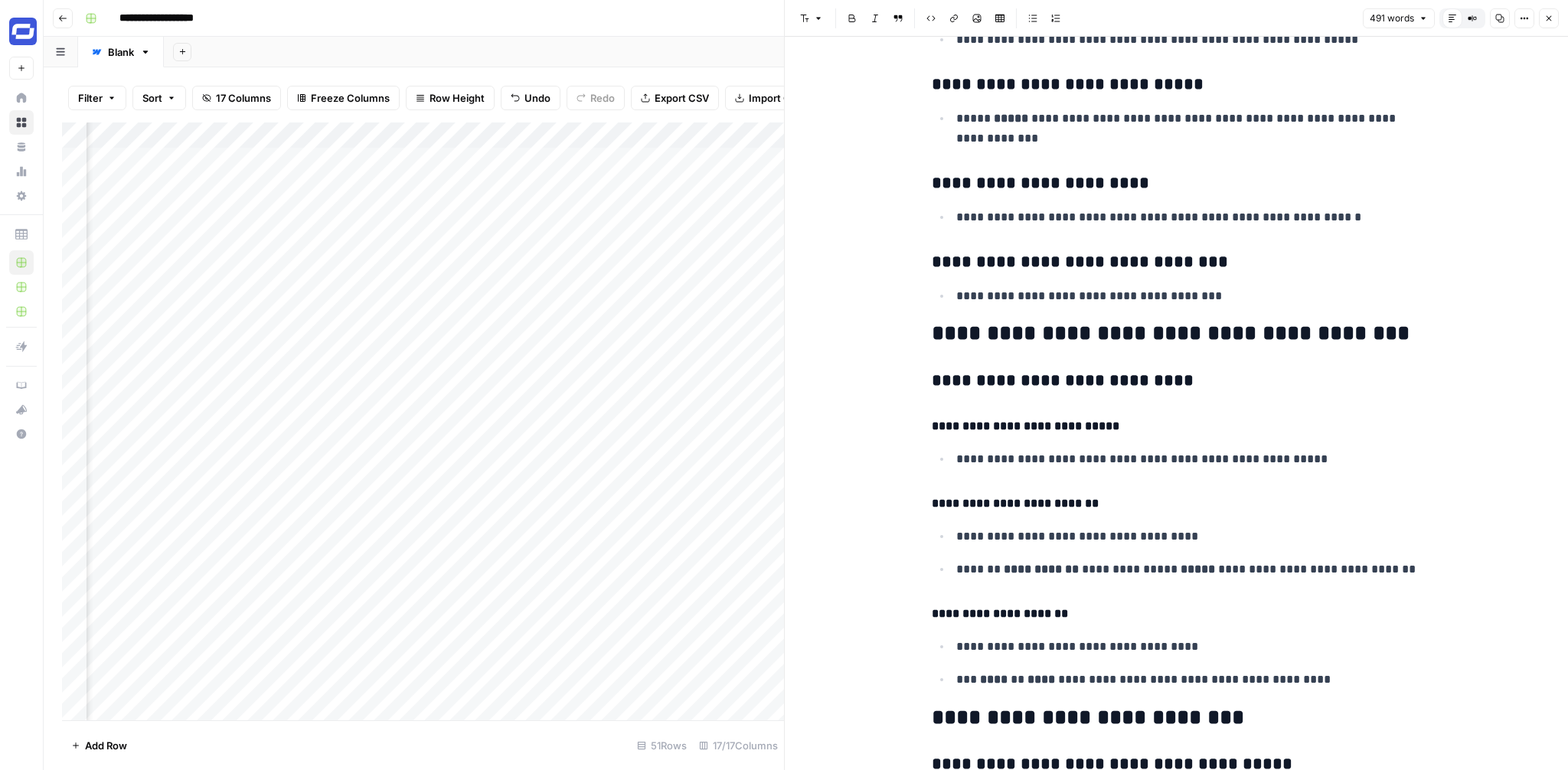 click on "Close" at bounding box center [1549, 18] 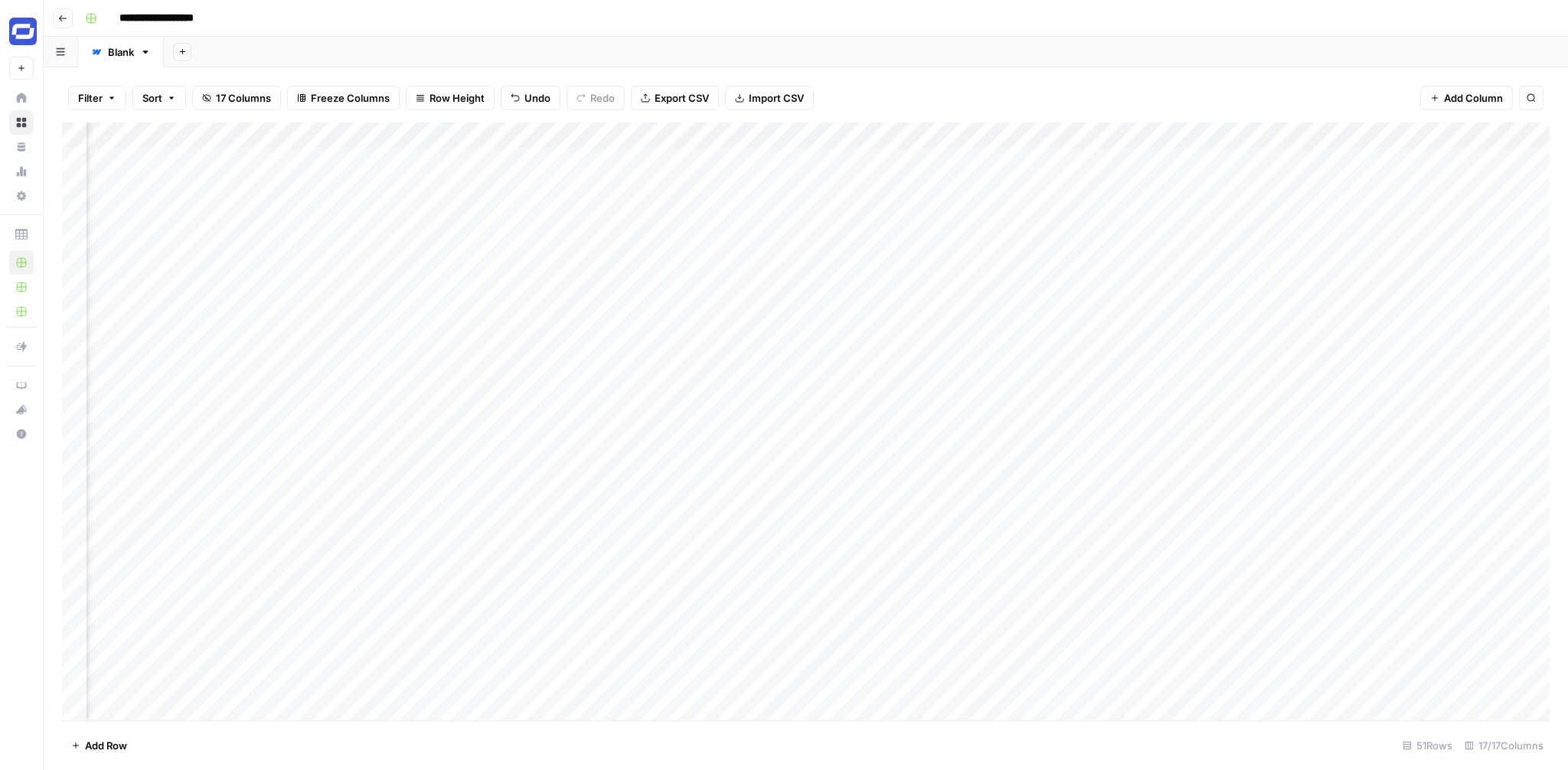 click on "Add Column" at bounding box center (805, 421) 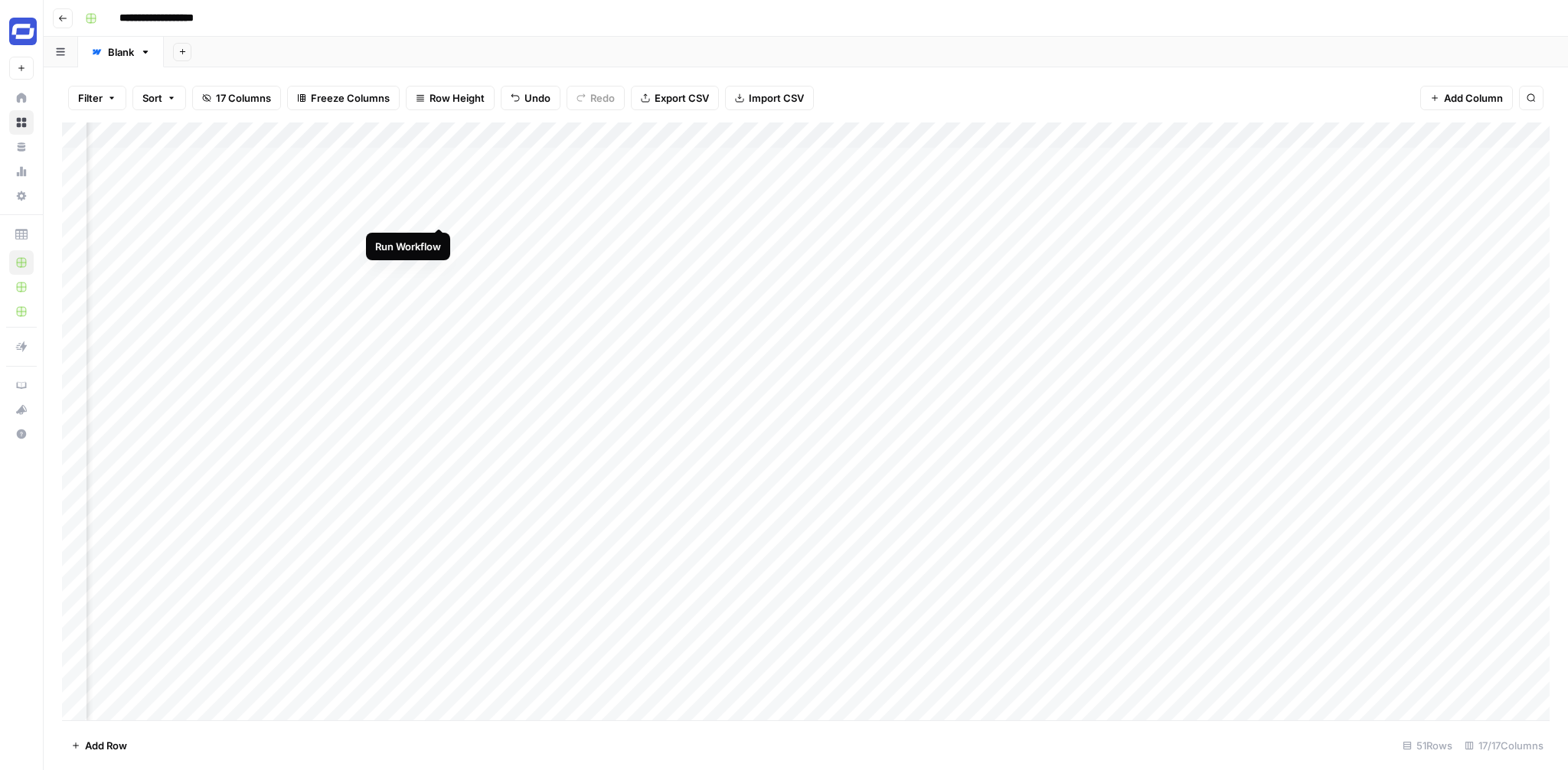 click on "Add Column" at bounding box center (805, 421) 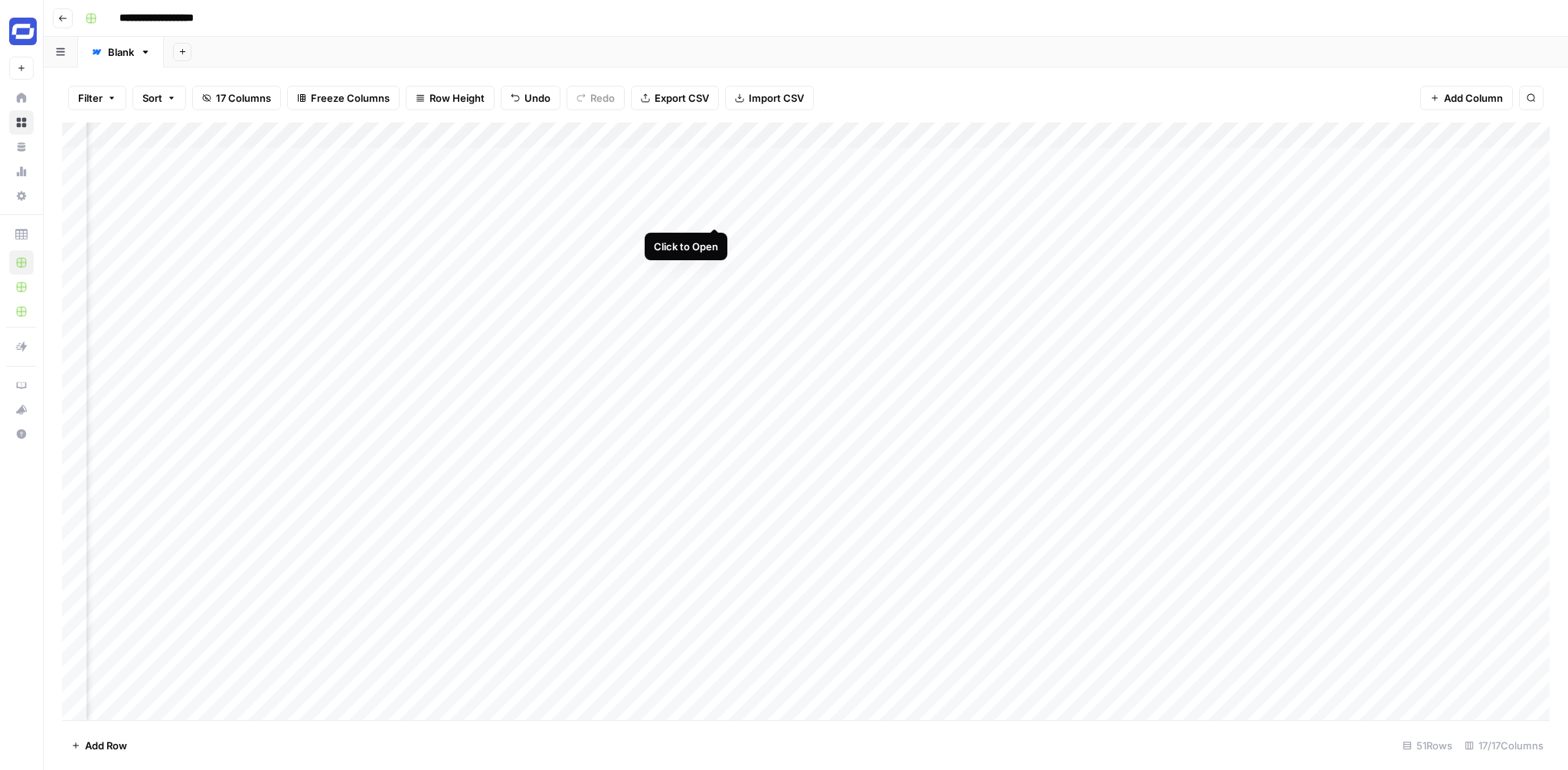 click on "Add Column" at bounding box center [805, 421] 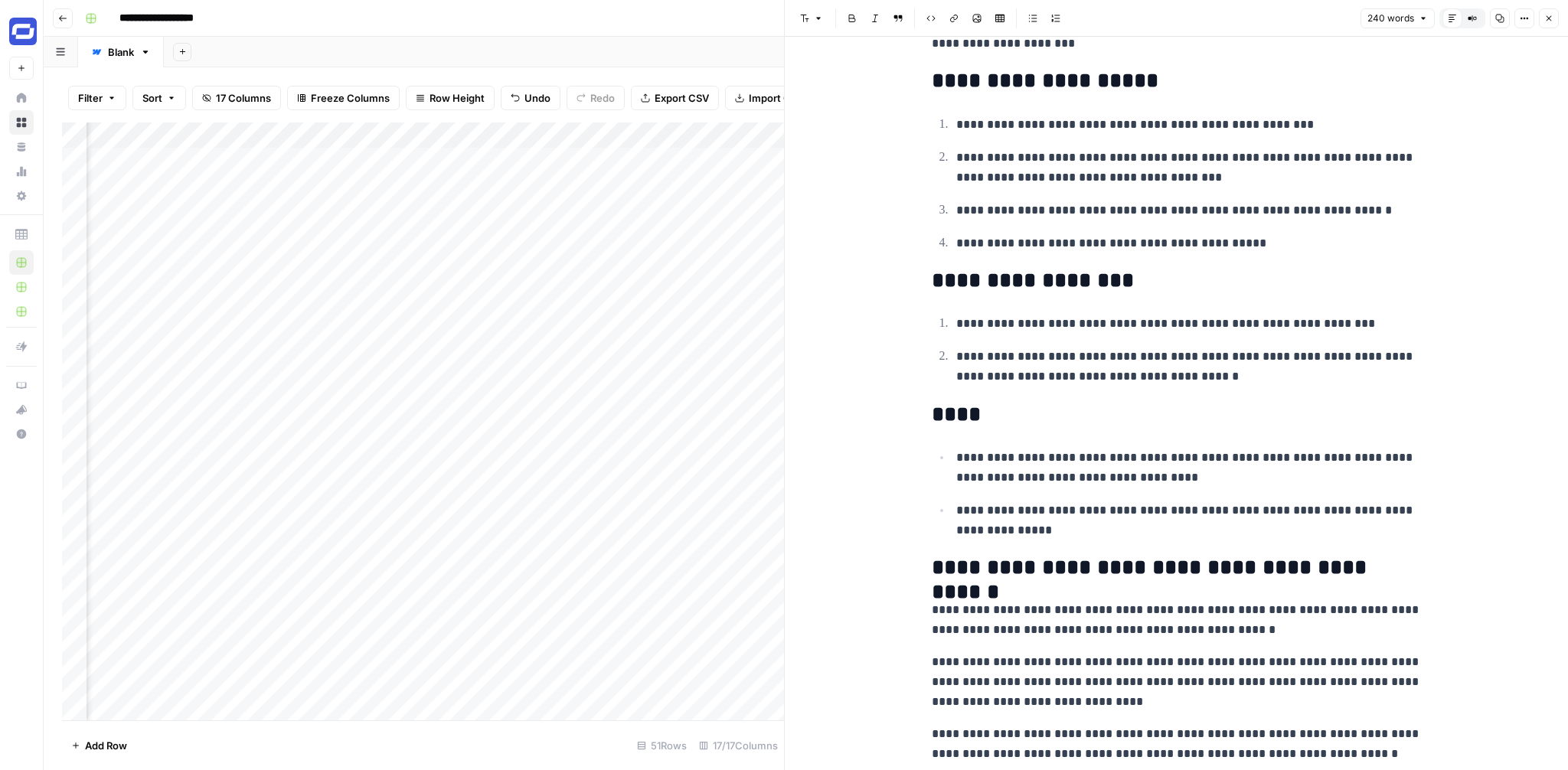 scroll, scrollTop: 0, scrollLeft: 0, axis: both 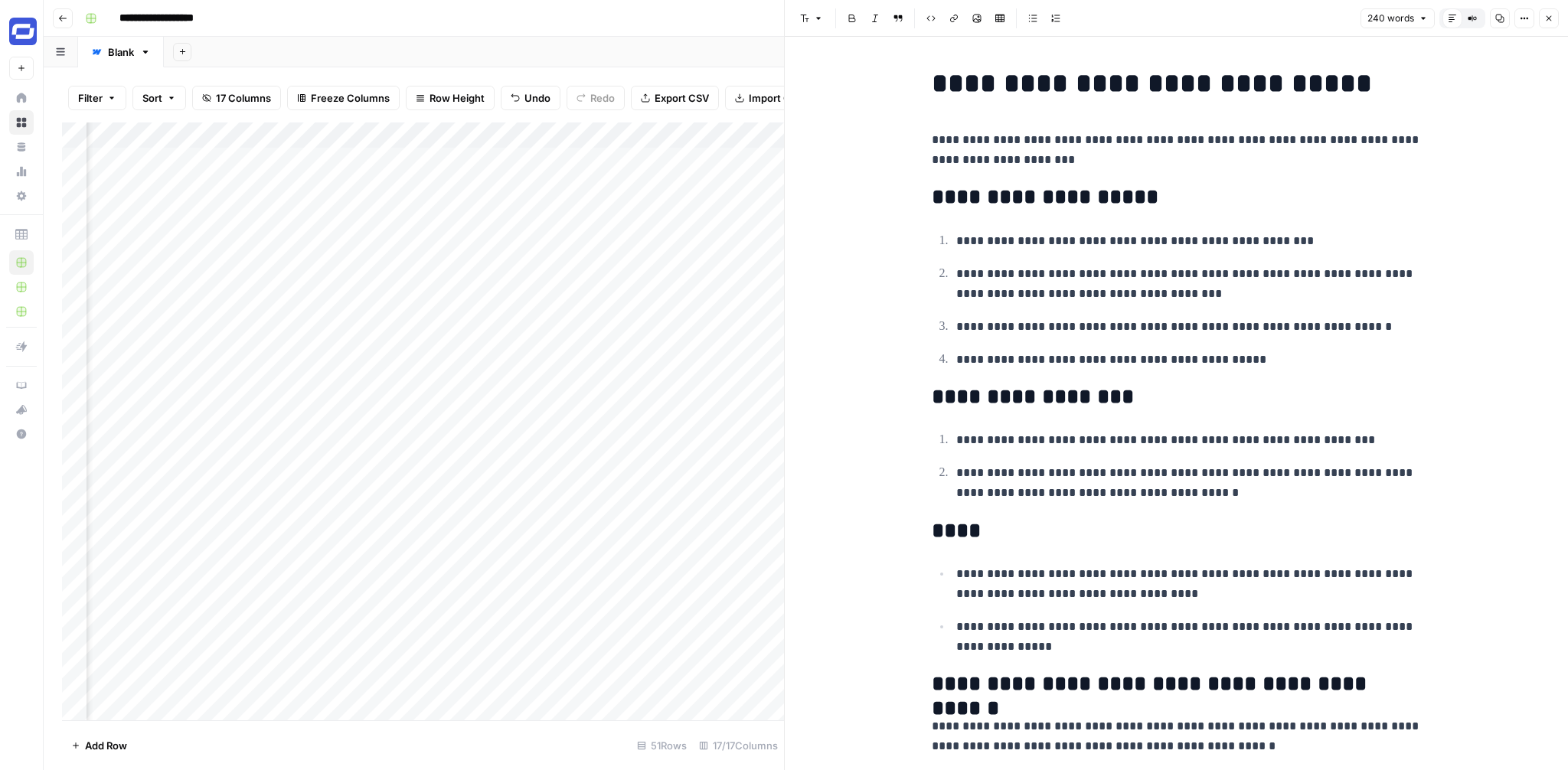click 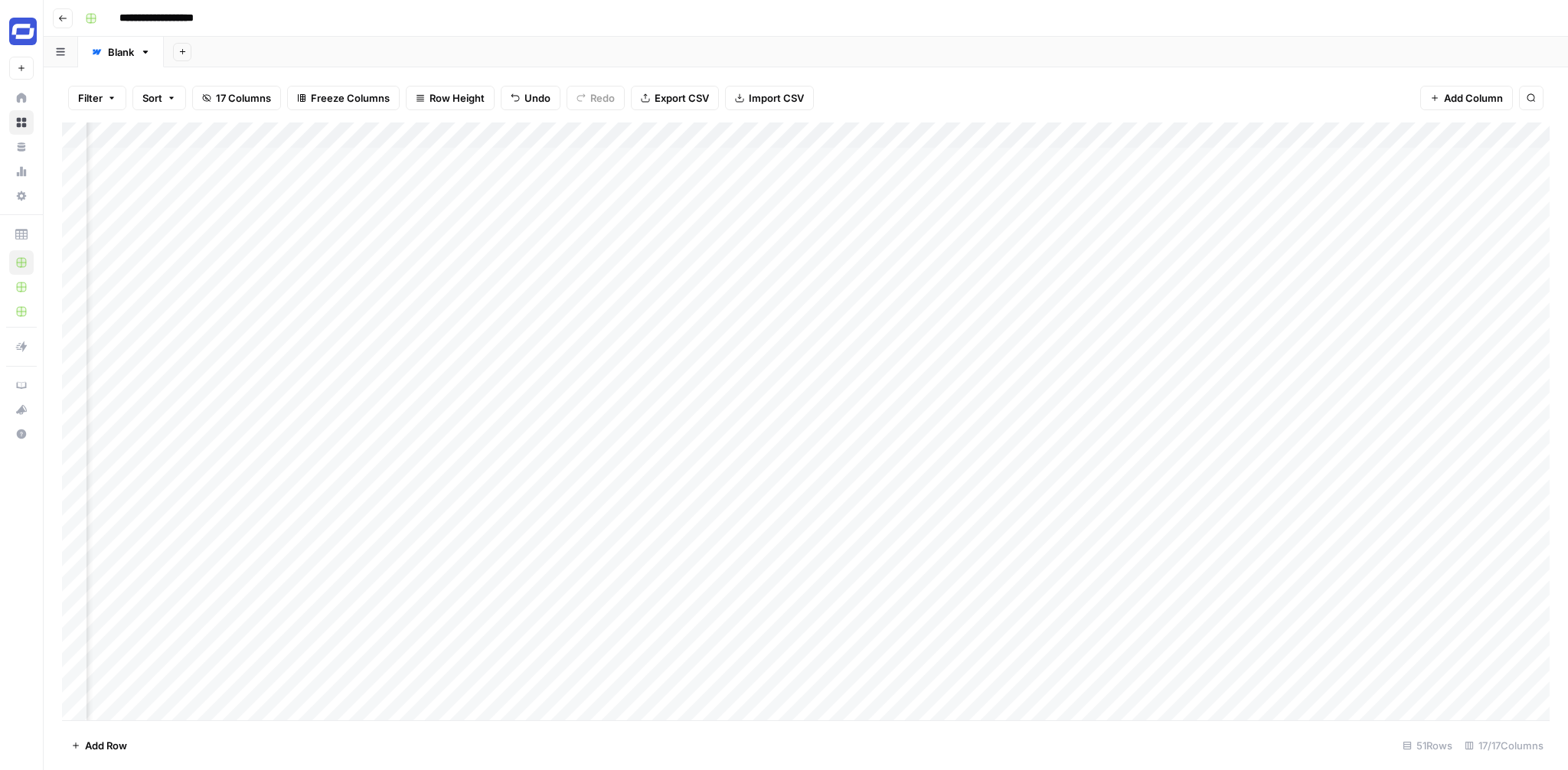 scroll, scrollTop: 2, scrollLeft: 299, axis: both 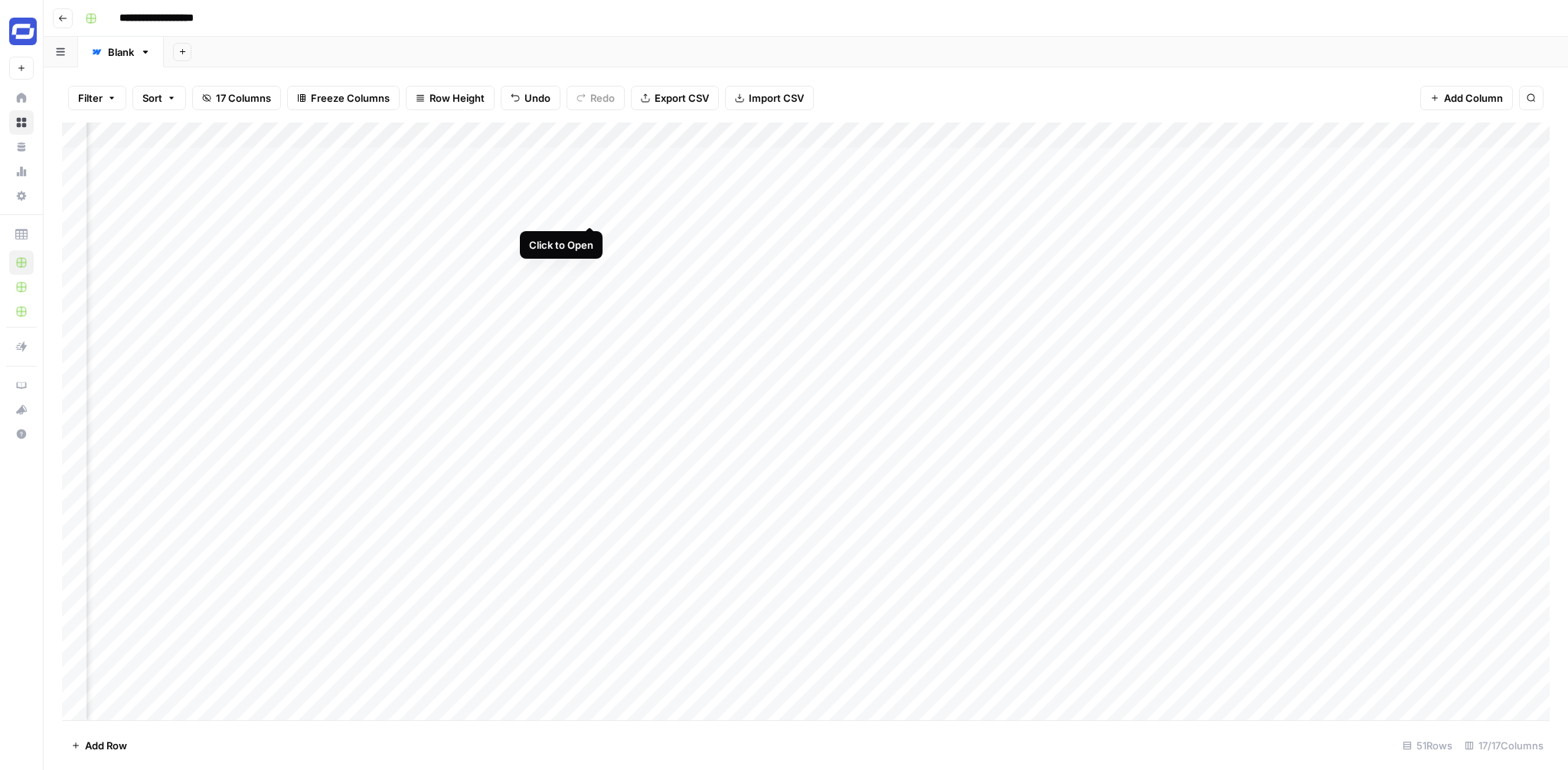 click on "Add Column" at bounding box center [805, 421] 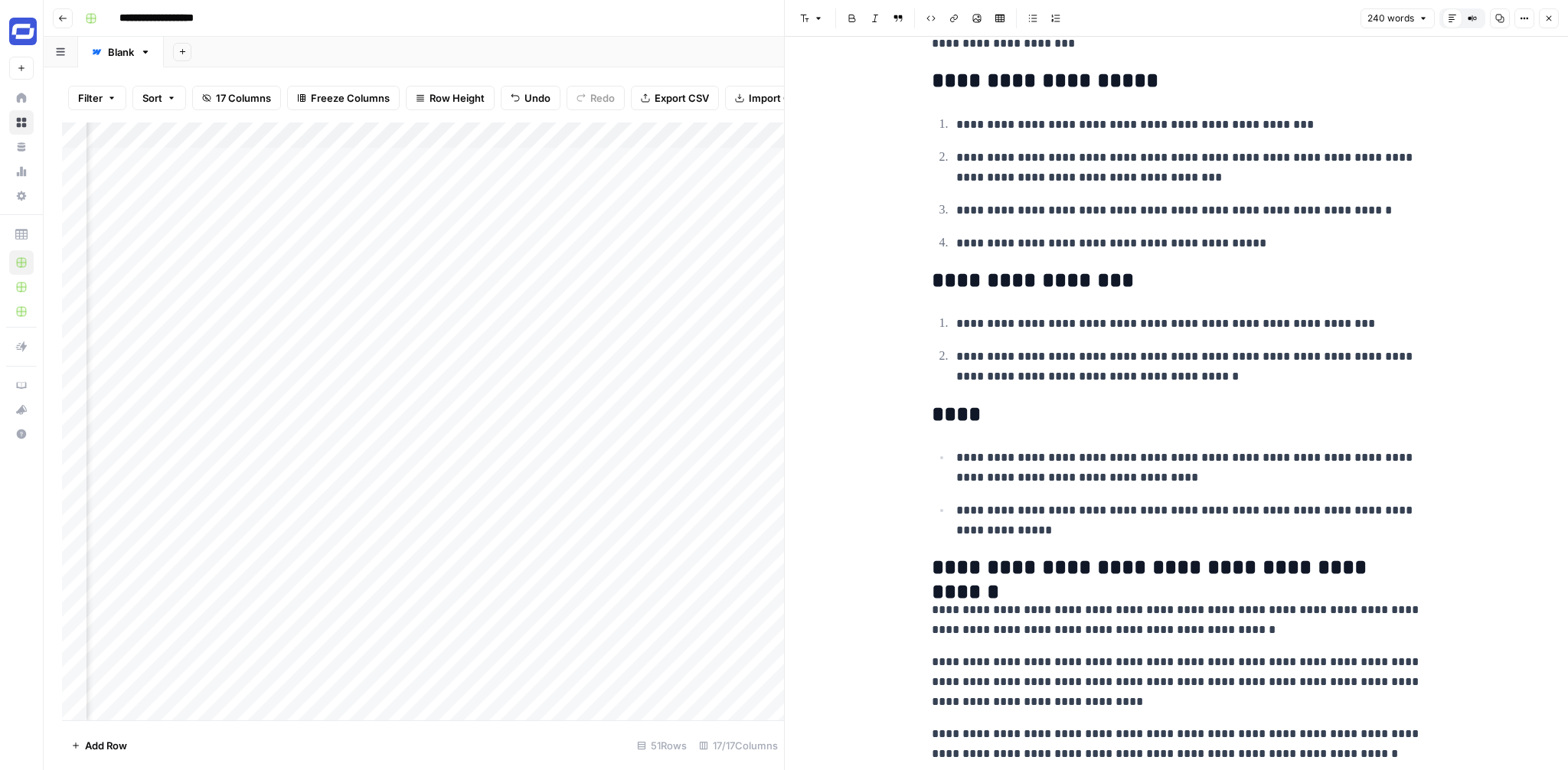 scroll, scrollTop: 0, scrollLeft: 0, axis: both 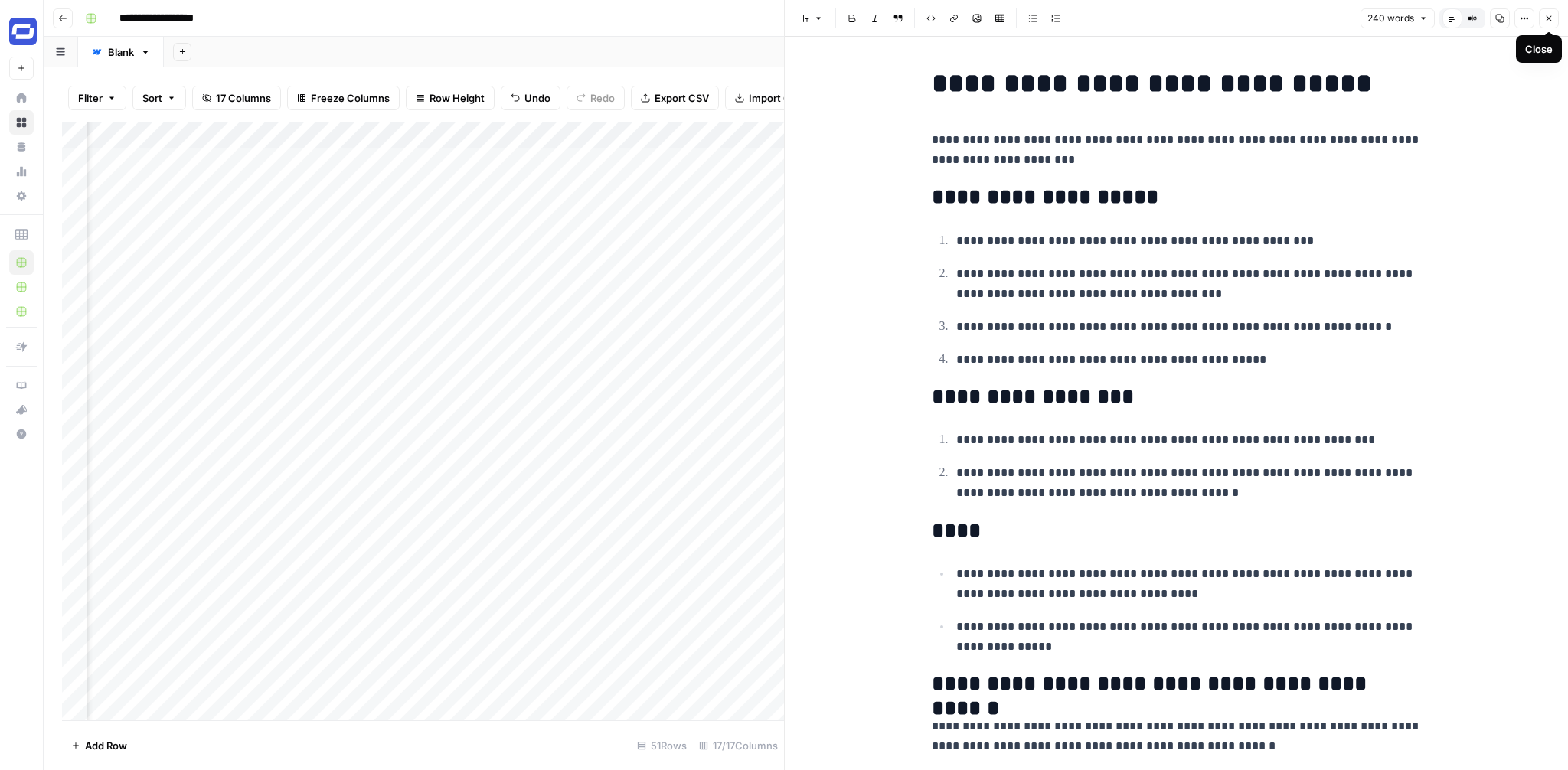 click 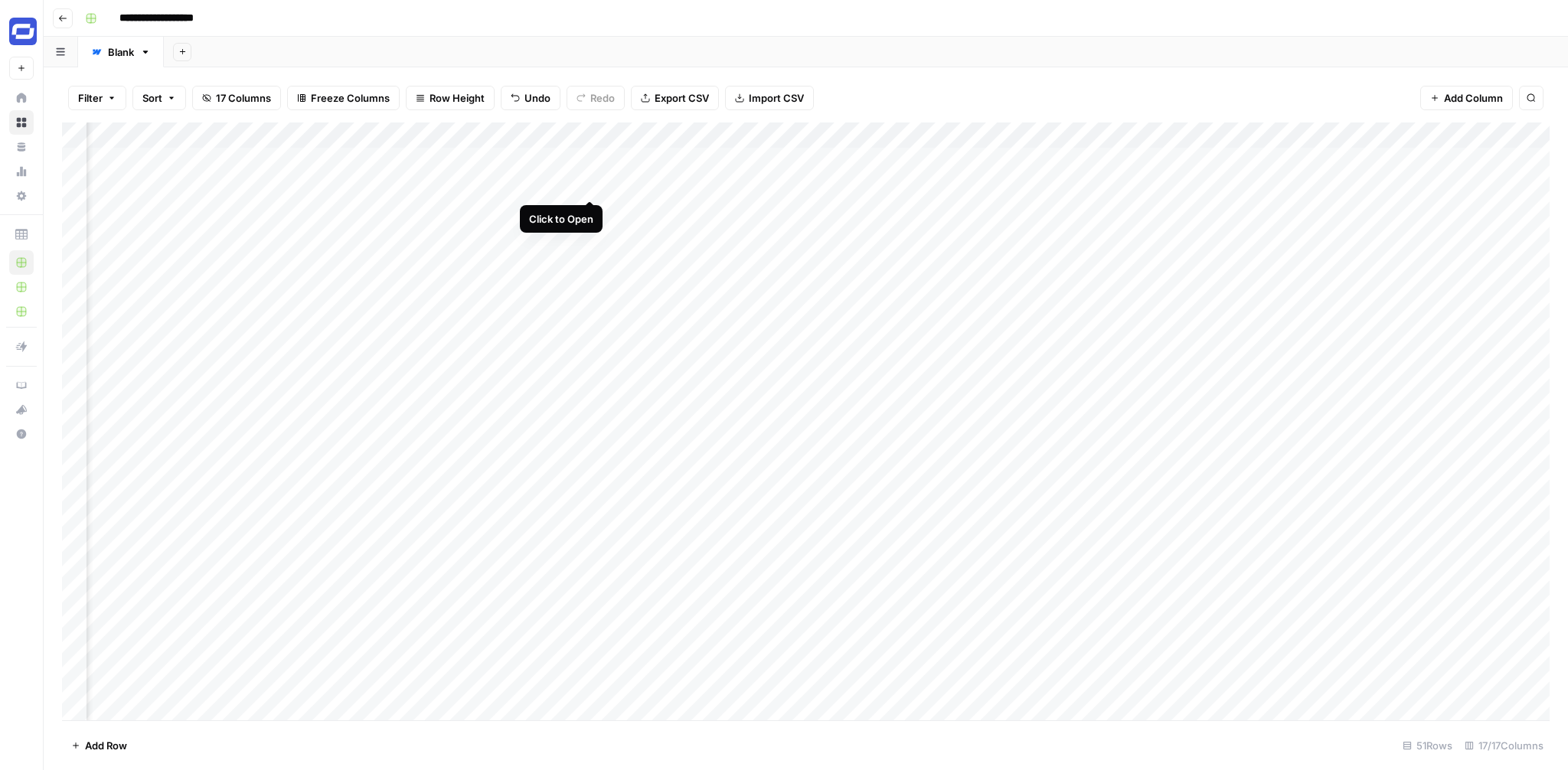 click on "Add Column" at bounding box center [805, 421] 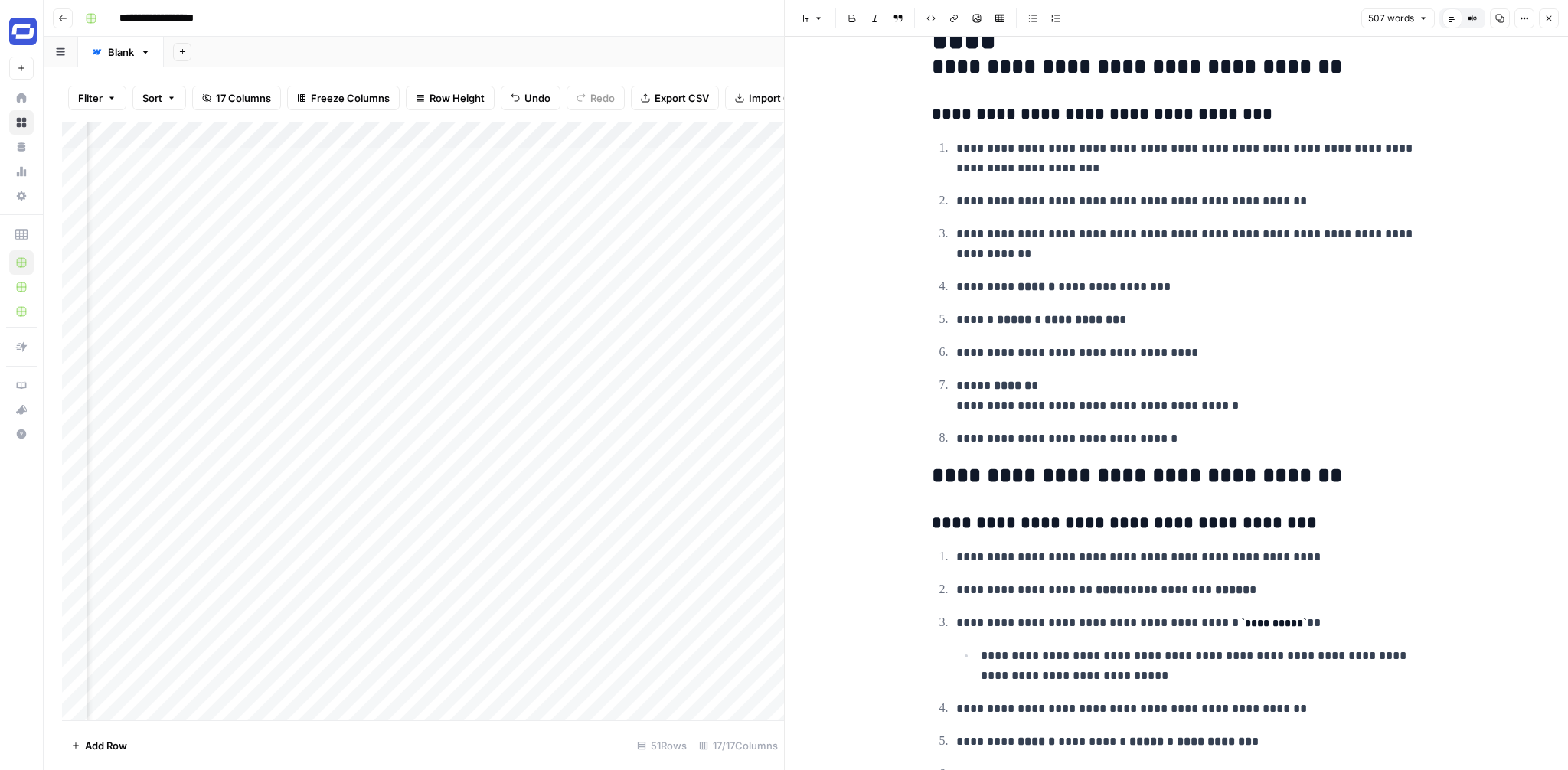 scroll, scrollTop: 0, scrollLeft: 0, axis: both 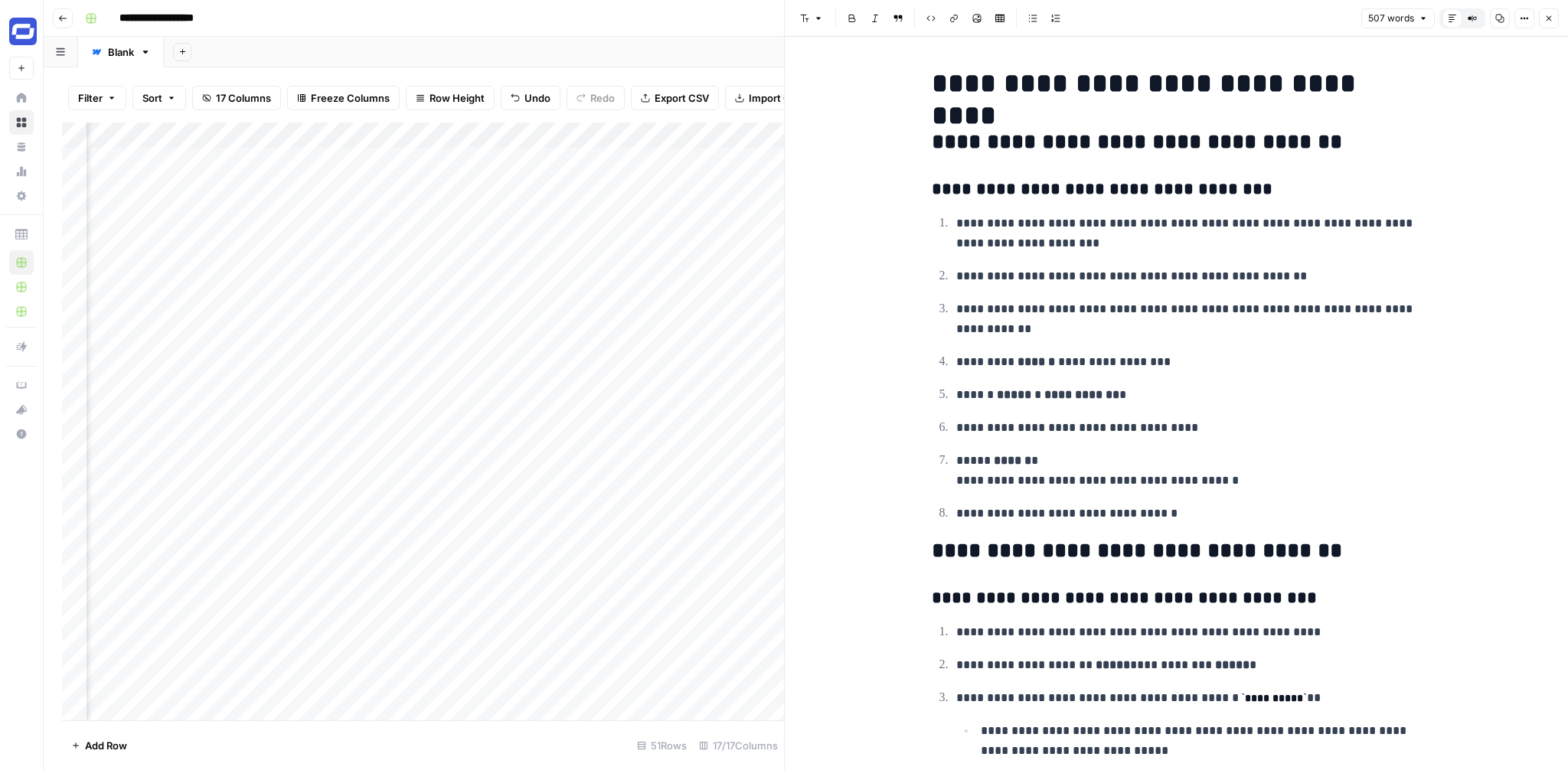 click 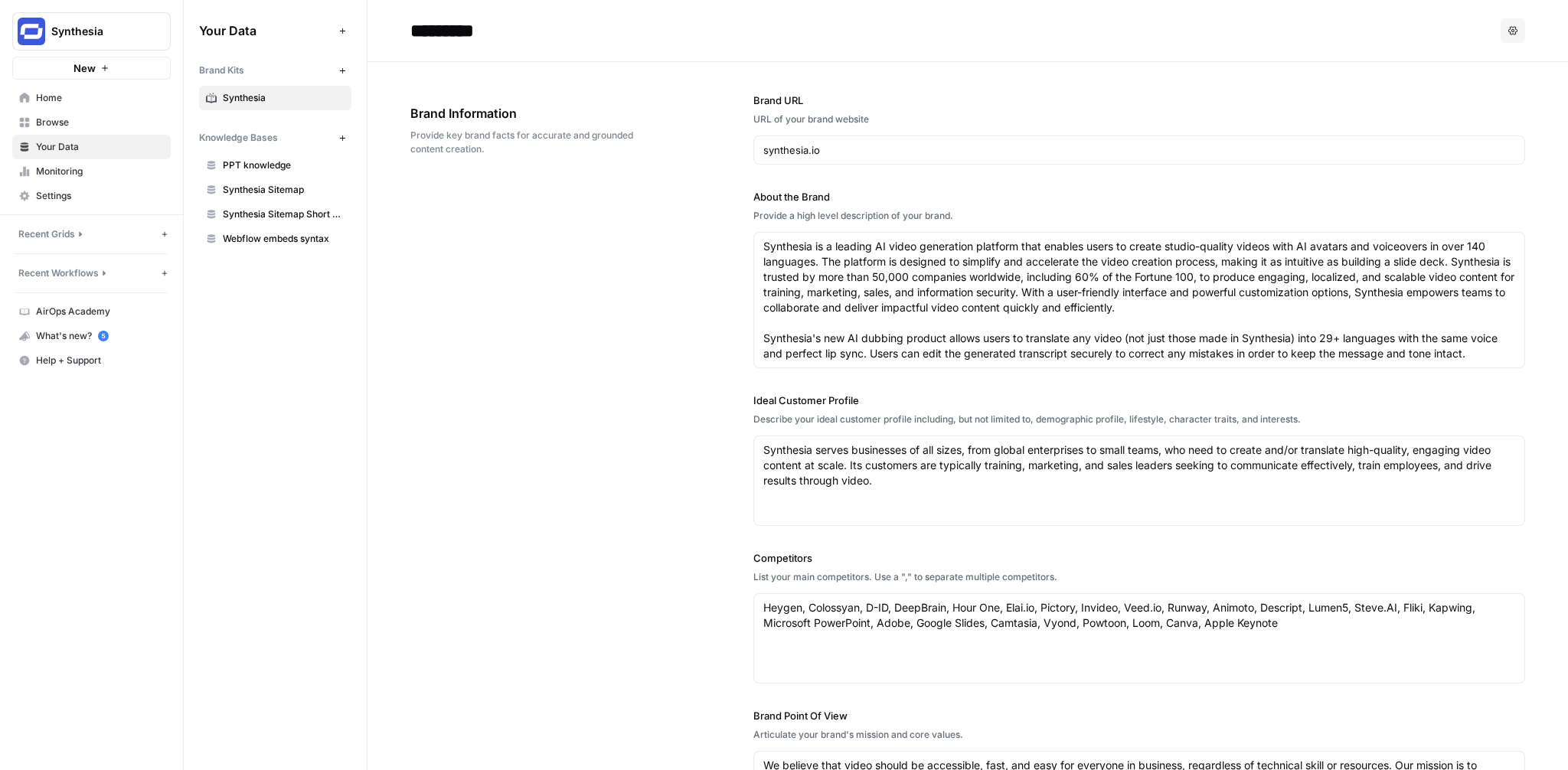 scroll, scrollTop: 0, scrollLeft: 0, axis: both 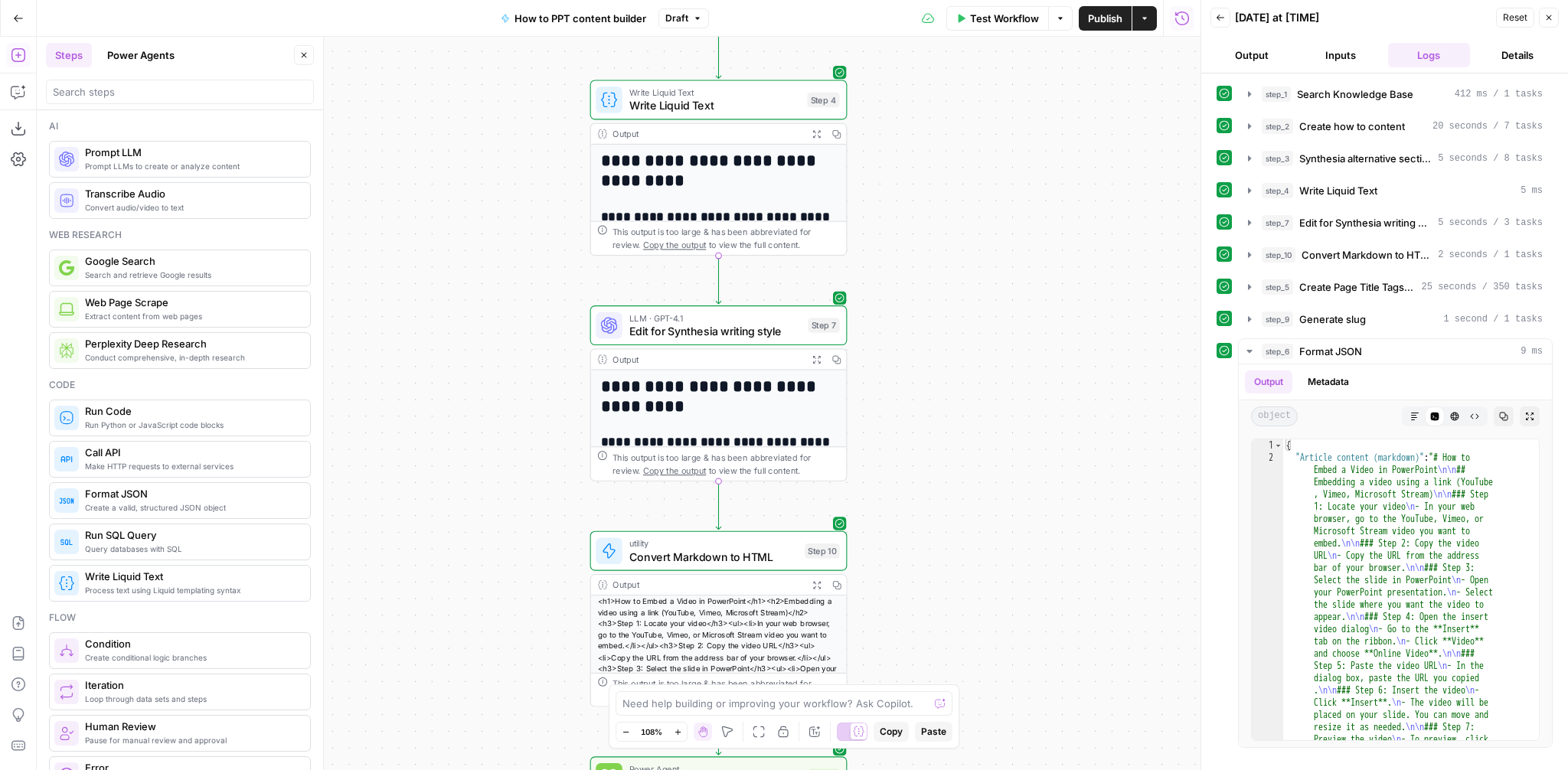 drag, startPoint x: 988, startPoint y: 579, endPoint x: 988, endPoint y: 297, distance: 282 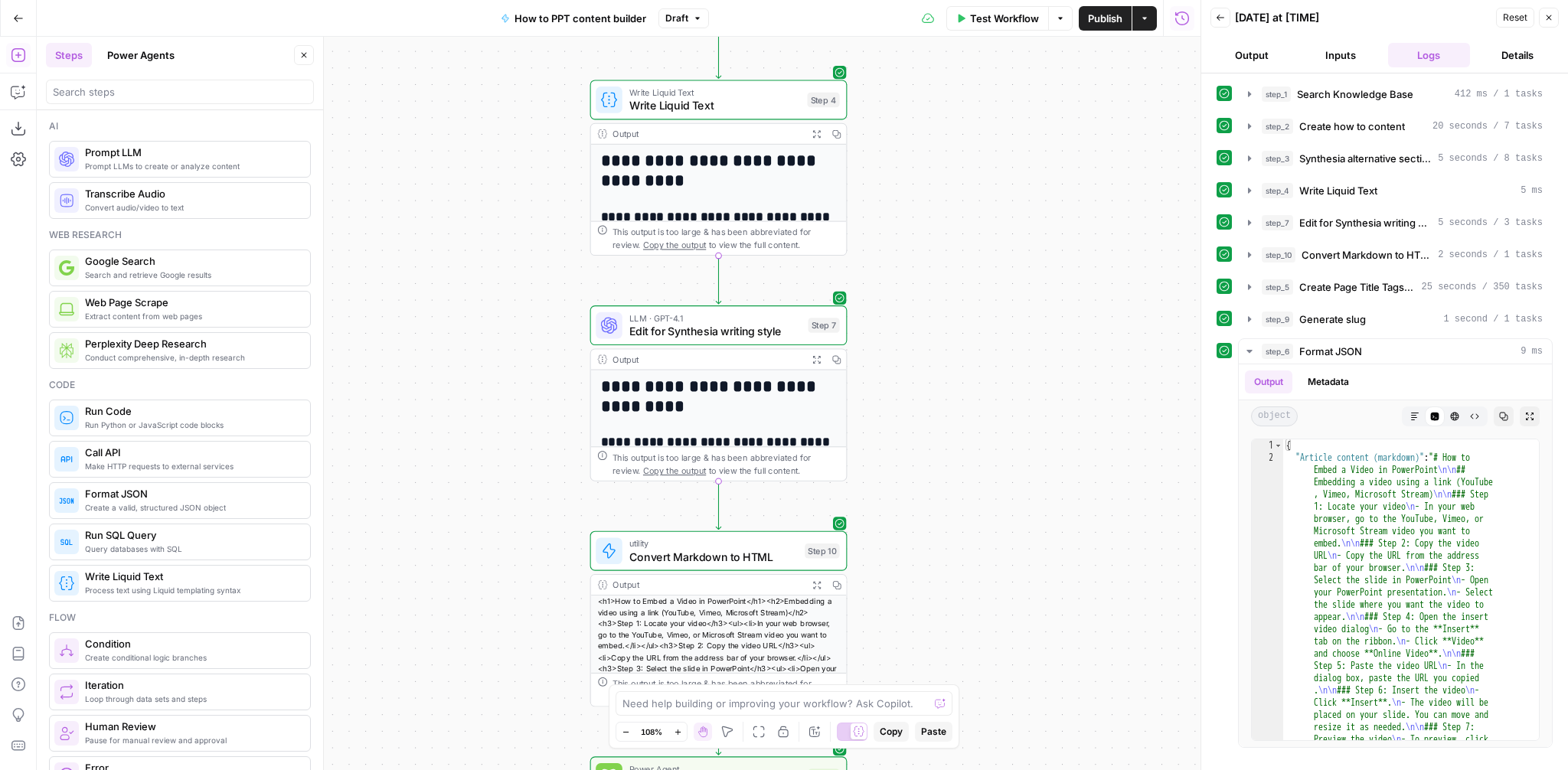 click on "Workflow Set Inputs Inputs Search Knowledge Base Search Knowledge Base Step 1 Output Expand Output Copy 1 2 3 4 5 [    {      "id" :  "vsdid:4315828:rid          :ovSQ4OXkrSUy3AZh3OPMv:cid:43053071" ,      "score" :  0.7479115 ,      "content" :  "### Insert the online video with           an  \" embed \"  code \n\n 1. On YouTube or           Vimeo, find the video that you want to           insert. \n\n 2. Below the video frame,           select Share, and then select Embed. (If           you neglect to select Embed, you'll end           up copying the wrong code.) \n\n 3. Right          -click the iFrame embed code and select           Copy. \n\n If the highlighted text that           you copy begins with  \" http \" , STOP.           It's the wrong code to copy. Return to           step 2 and select Embed. \n\n 4. In           PowerPoint, select the slide that you           want to add a video to." at bounding box center [619, 403] 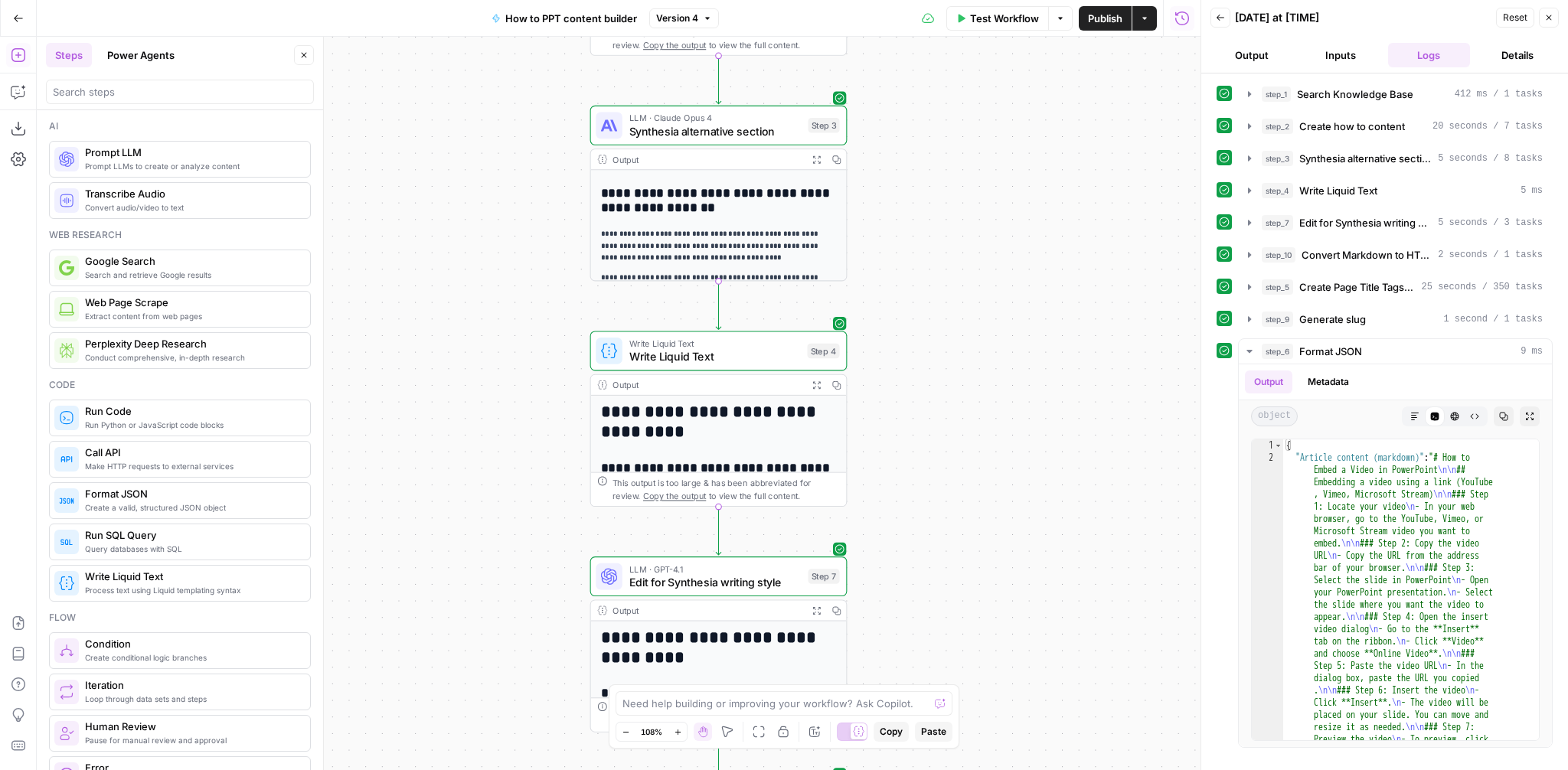 drag, startPoint x: 974, startPoint y: 218, endPoint x: 974, endPoint y: 469, distance: 251 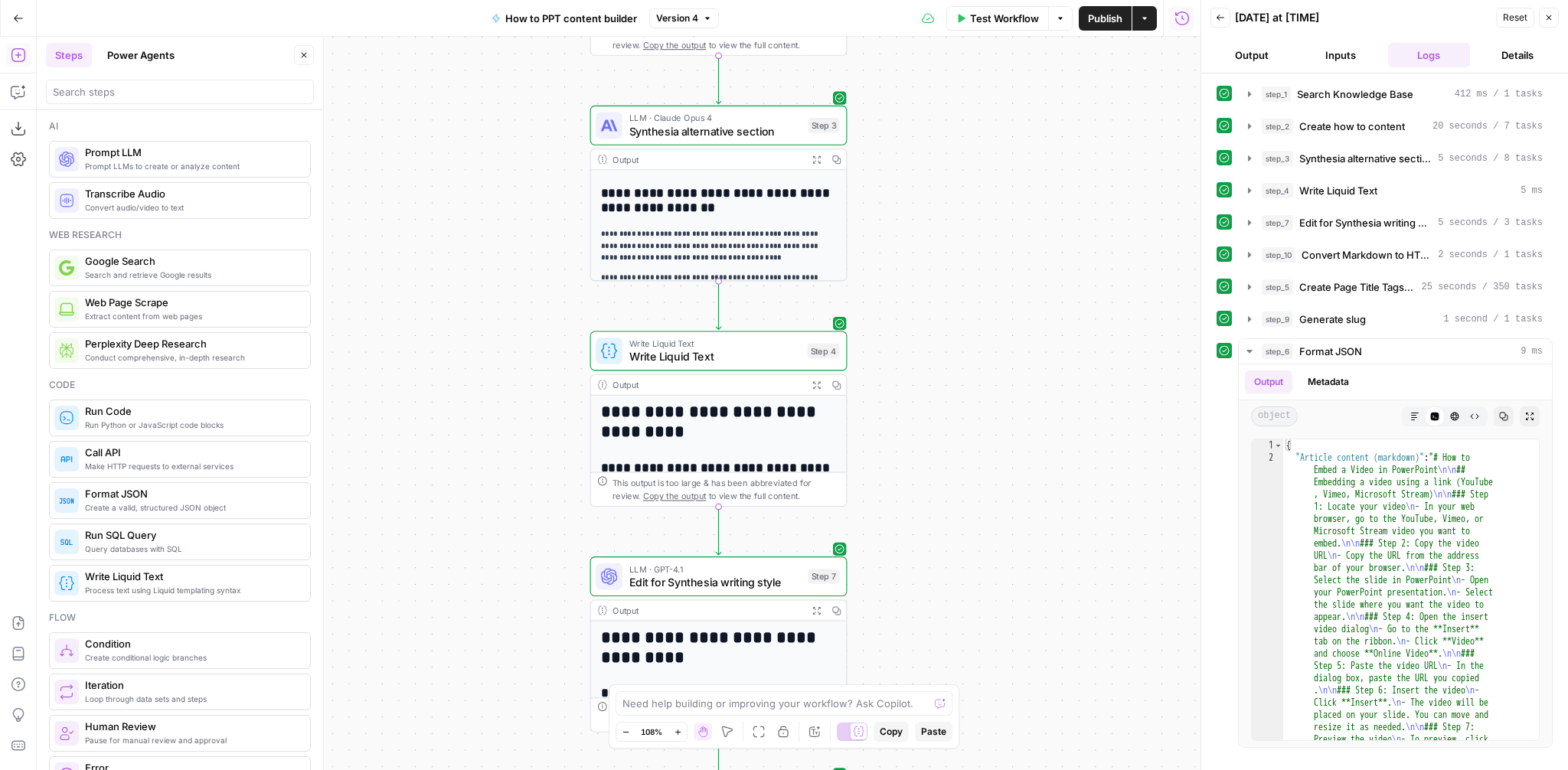 click on "Workflow Set Inputs Inputs Search Knowledge Base Search Knowledge Base Step 1 Output Expand Output Copy 1 2 3 4 5 [    {      "id" :  "vsdid:4315828:rid          :ovSQ4OXkrSUy3AZh3OPMv:cid:43053071" ,      "score" :  0.7479115 ,      "content" :  "### Insert the online video with           an  \" embed \"  code \n\n 1. On YouTube or           Vimeo, find the video that you want to           insert. \n\n 2. Below the video frame,           select Share, and then select Embed. (If           you neglect to select Embed, you'll end           up copying the wrong code.) \n\n 3. Right          -click the iFrame embed code and select           Copy. \n\n If the highlighted text that           you copy begins with  \" http \" , STOP.           It's the wrong code to copy. Return to           step 2 and select Embed. \n\n 4. In           PowerPoint, select the slide that you           want to add a video to." at bounding box center (619, 403) 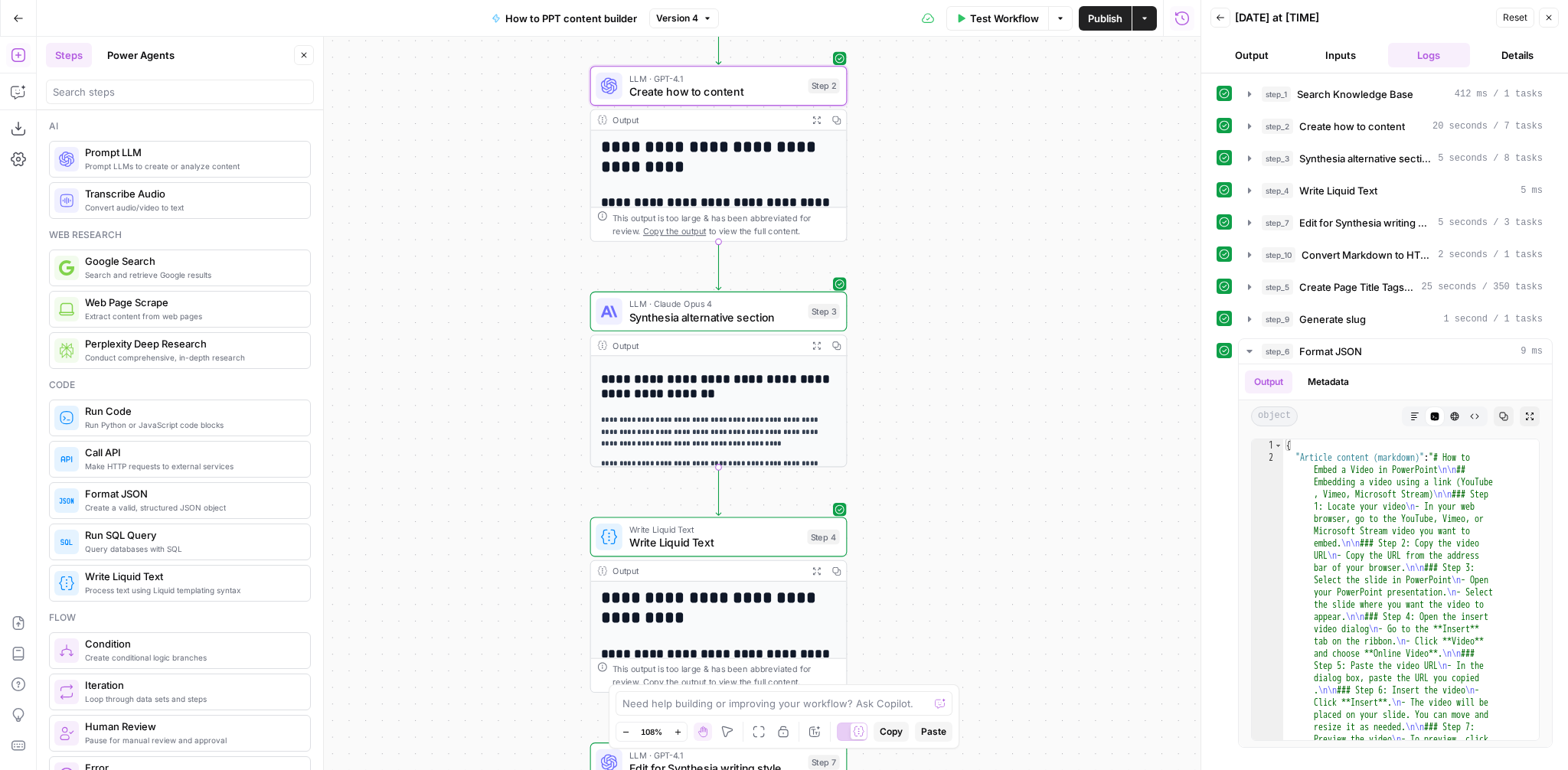 drag, startPoint x: 1011, startPoint y: 387, endPoint x: 1011, endPoint y: 564, distance: 177 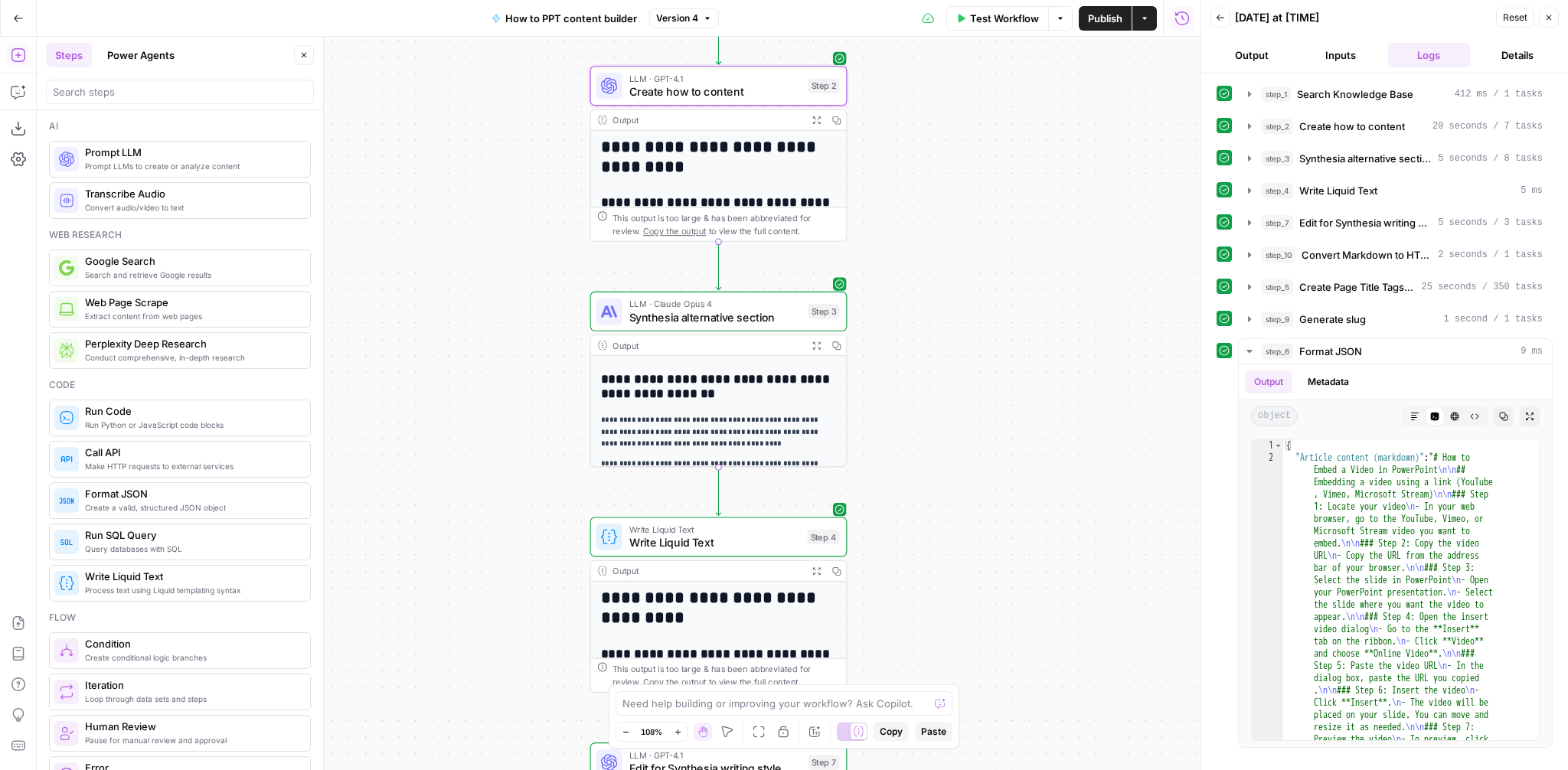 click on "Workflow Set Inputs Inputs Search Knowledge Base Search Knowledge Base Step 1 Output Expand Output Copy 1 2 3 4 5 [    {      "id" :  "vsdid:4315828:rid          :ovSQ4OXkrSUy3AZh3OPMv:cid:43053071" ,      "score" :  0.7479115 ,      "content" :  "### Insert the online video with           an  \" embed \"  code \n\n 1. On YouTube or           Vimeo, find the video that you want to           insert. \n\n 2. Below the video frame,           select Share, and then select Embed. (If           you neglect to select Embed, you'll end           up copying the wrong code.) \n\n 3. Right          -click the iFrame embed code and select           Copy. \n\n If the highlighted text that           you copy begins with  \" http \" , STOP.           It's the wrong code to copy. Return to           step 2 and select Embed. \n\n 4. In           PowerPoint, select the slide that you           want to add a video to." at bounding box center [619, 403] 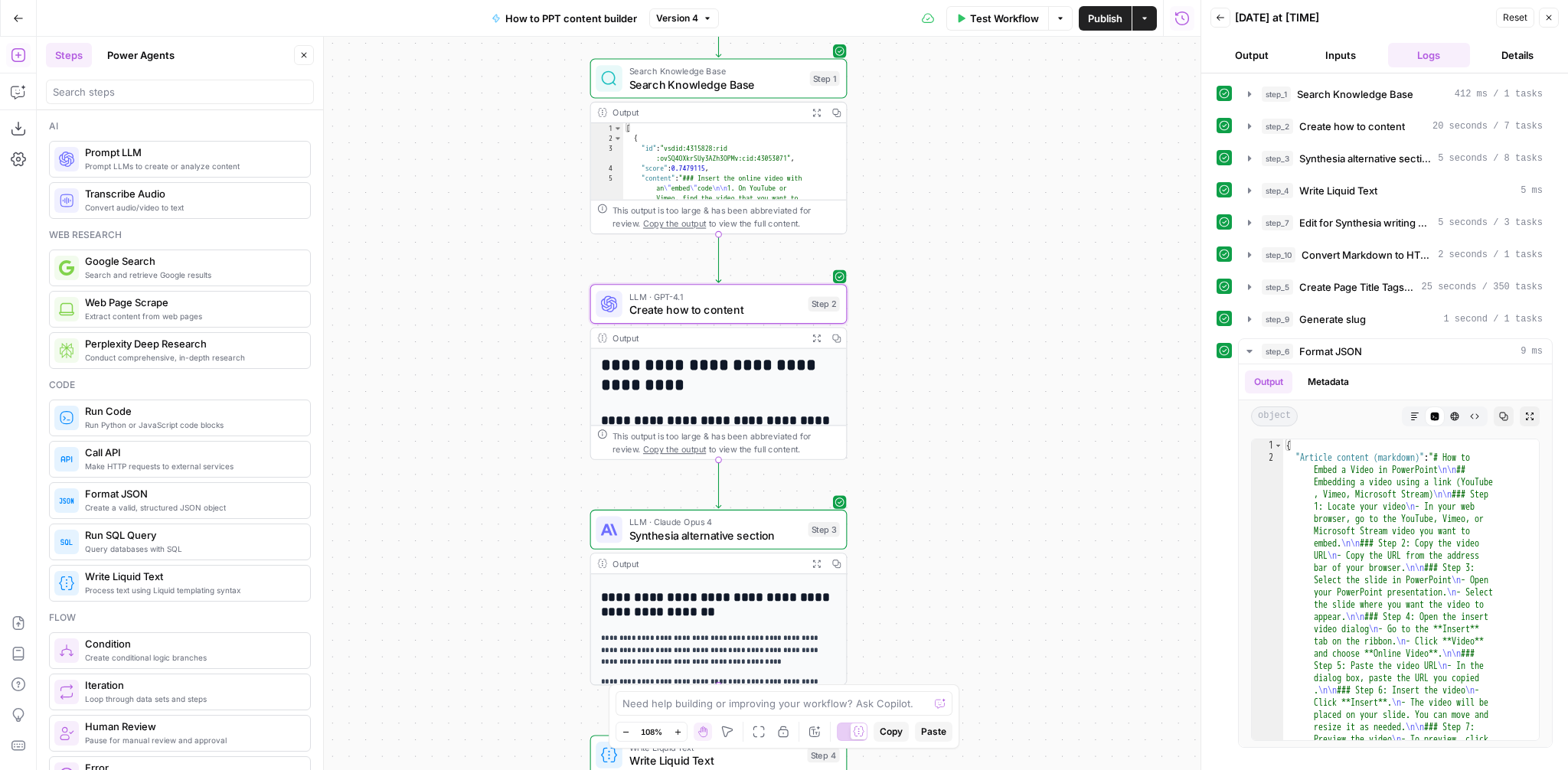 drag, startPoint x: 1039, startPoint y: 242, endPoint x: 1039, endPoint y: 461, distance: 219 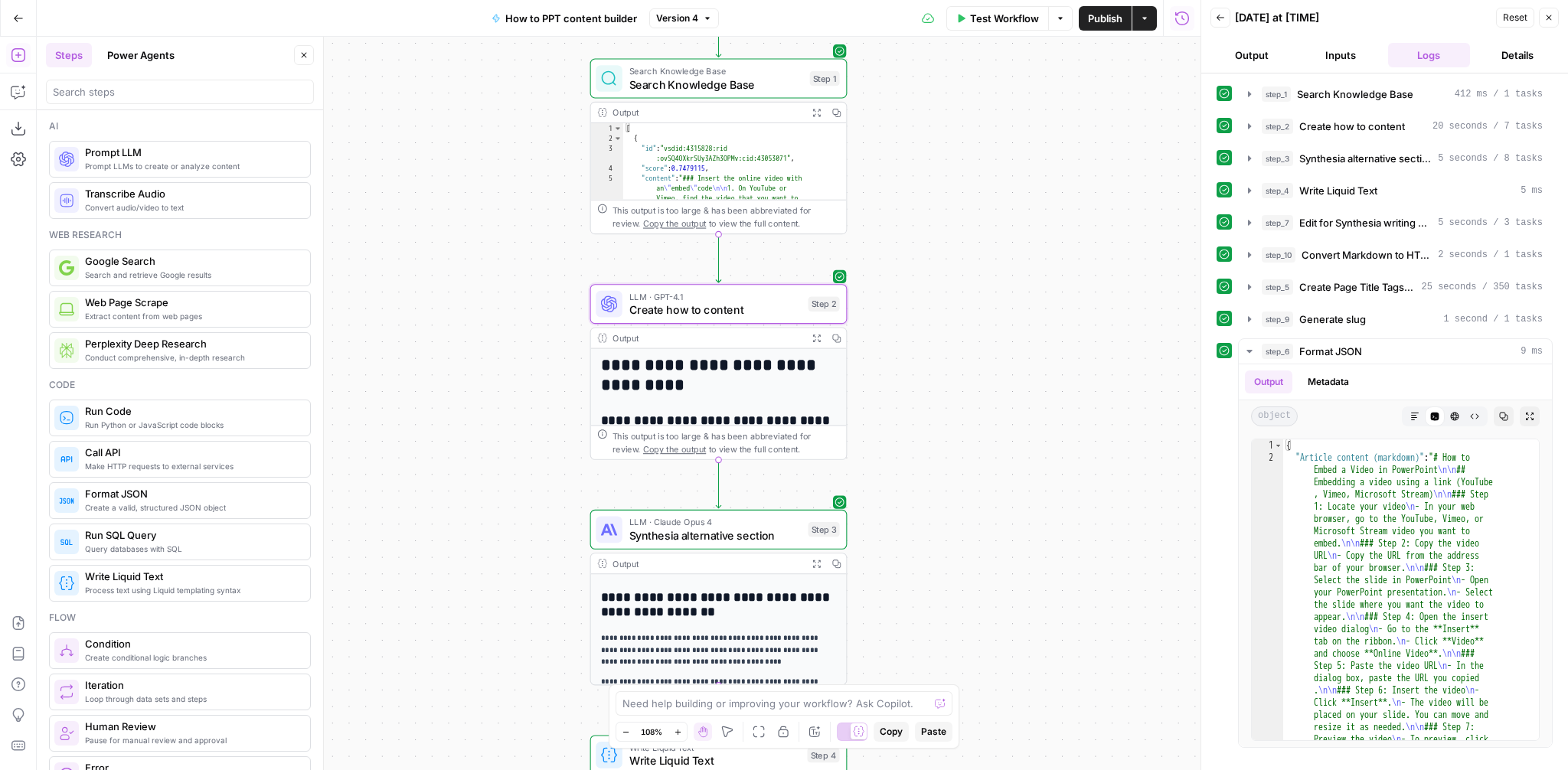 click on "Workflow Set Inputs Inputs Search Knowledge Base Search Knowledge Base Step 1 Output Expand Output Copy 1 2 3 4 5 [    {      "id" :  "vsdid:4315828:rid          :ovSQ4OXkrSUy3AZh3OPMv:cid:43053071" ,      "score" :  0.7479115 ,      "content" :  "### Insert the online video with           an  \" embed \"  code \n\n 1. On YouTube or           Vimeo, find the video that you want to           insert. \n\n 2. Below the video frame,           select Share, and then select Embed. (If           you neglect to select Embed, you'll end           up copying the wrong code.) \n\n 3. Right          -click the iFrame embed code and select           Copy. \n\n If the highlighted text that           you copy begins with  \" http \" , STOP.           It's the wrong code to copy. Return to           step 2 and select Embed. \n\n 4. In           PowerPoint, select the slide that you           want to add a video to." at bounding box center (619, 403) 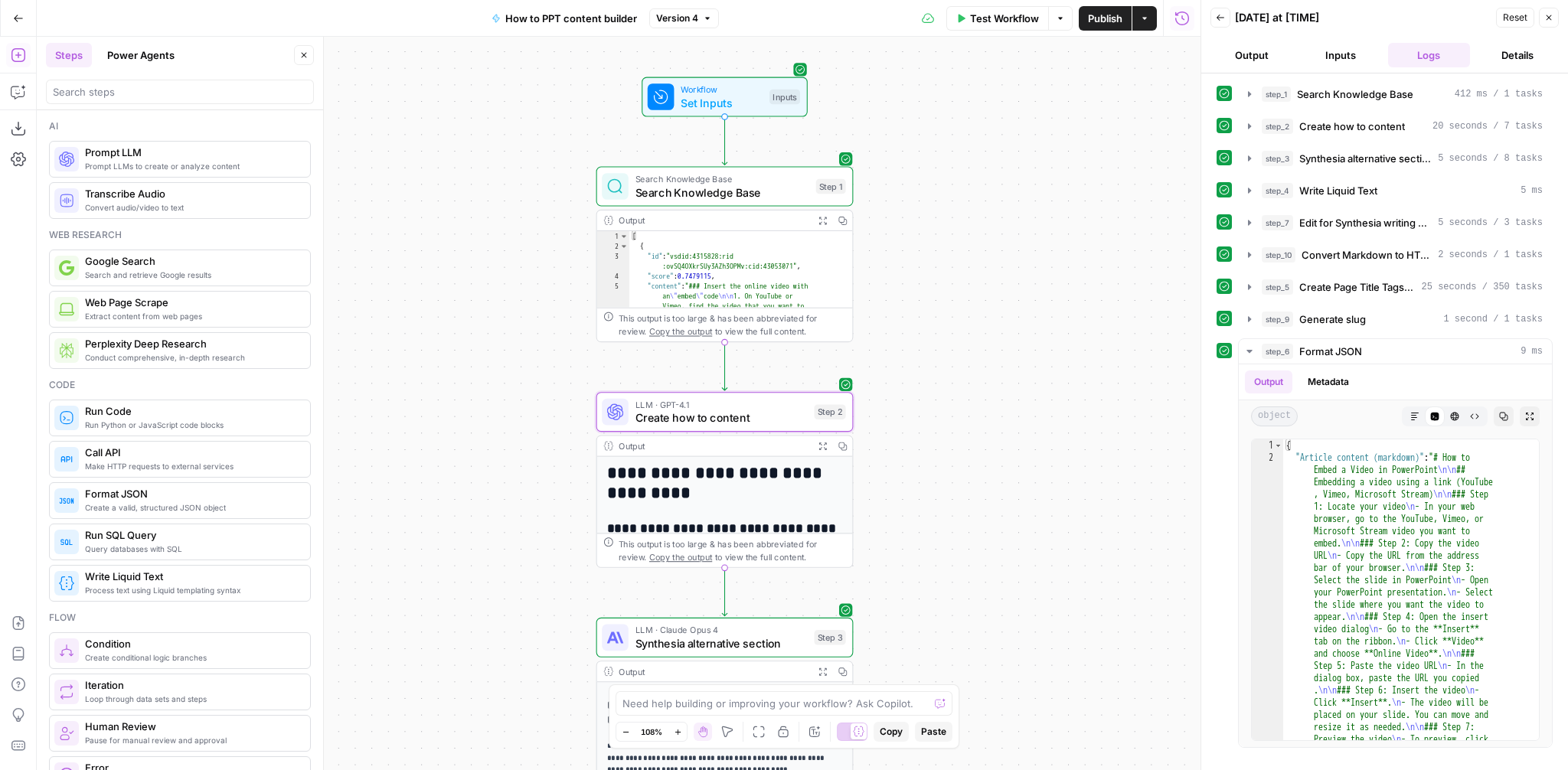 drag, startPoint x: 1040, startPoint y: 214, endPoint x: 1057, endPoint y: 177, distance: 40.718546 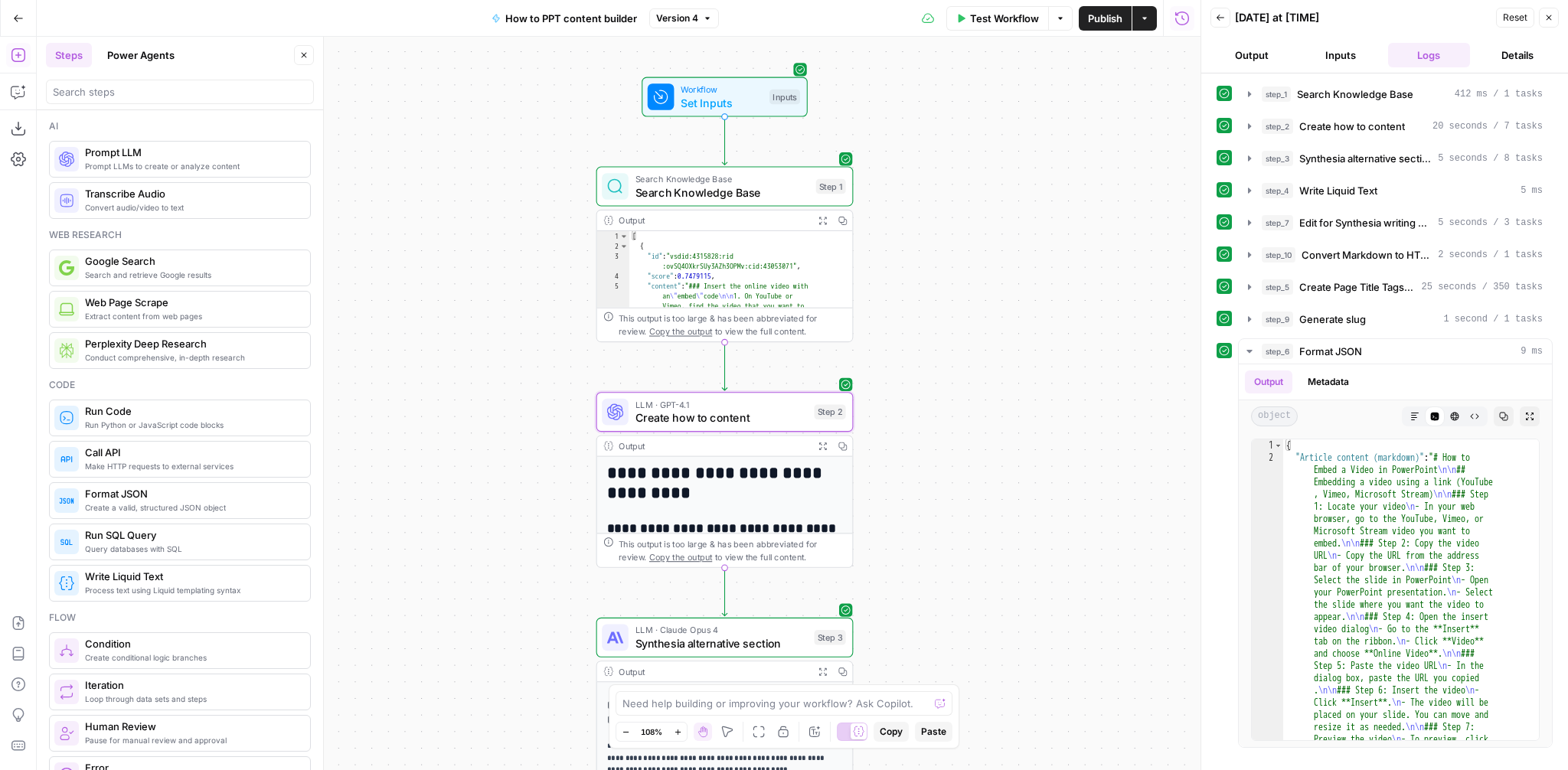click on "Workflow Set Inputs Inputs Search Knowledge Base Search Knowledge Base Step 1 Output Expand Output Copy 1 2 3 4 5 [    {      "id" :  "vsdid:4315828:rid          :ovSQ4OXkrSUy3AZh3OPMv:cid:43053071" ,      "score" :  0.7479115 ,      "content" :  "### Insert the online video with           an  \" embed \"  code \n\n 1. On YouTube or           Vimeo, find the video that you want to           insert. \n\n 2. Below the video frame,           select Share, and then select Embed. (If           you neglect to select Embed, you'll end           up copying the wrong code.) \n\n 3. Right          -click the iFrame embed code and select           Copy. \n\n If the highlighted text that           you copy begins with  \" http \" , STOP.           It's the wrong code to copy. Return to           step 2 and select Embed. \n\n 4. In           PowerPoint, select the slide that you           want to add a video to." at bounding box center (619, 403) 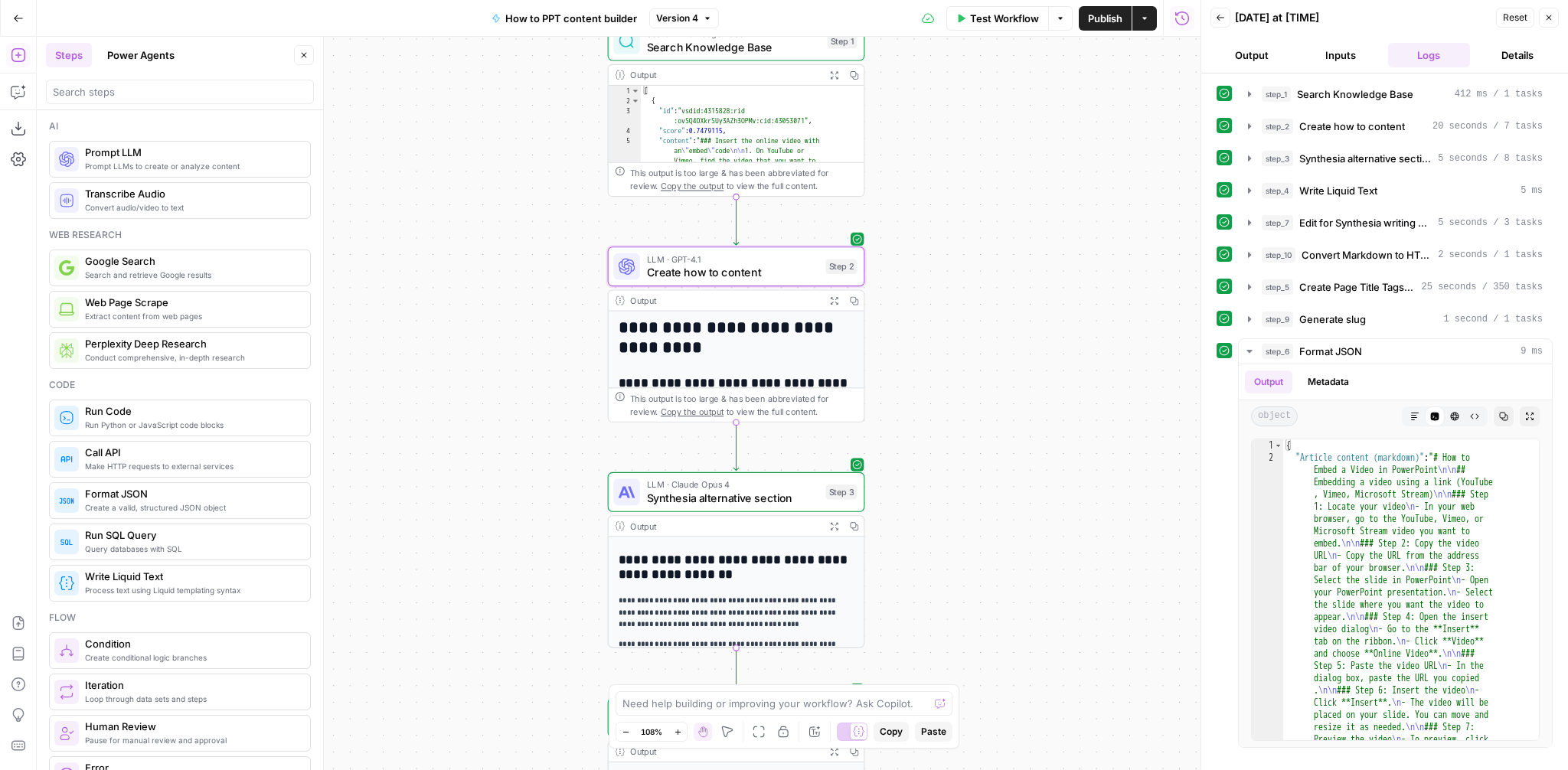 click on "Create how to content" at bounding box center (733, 272) 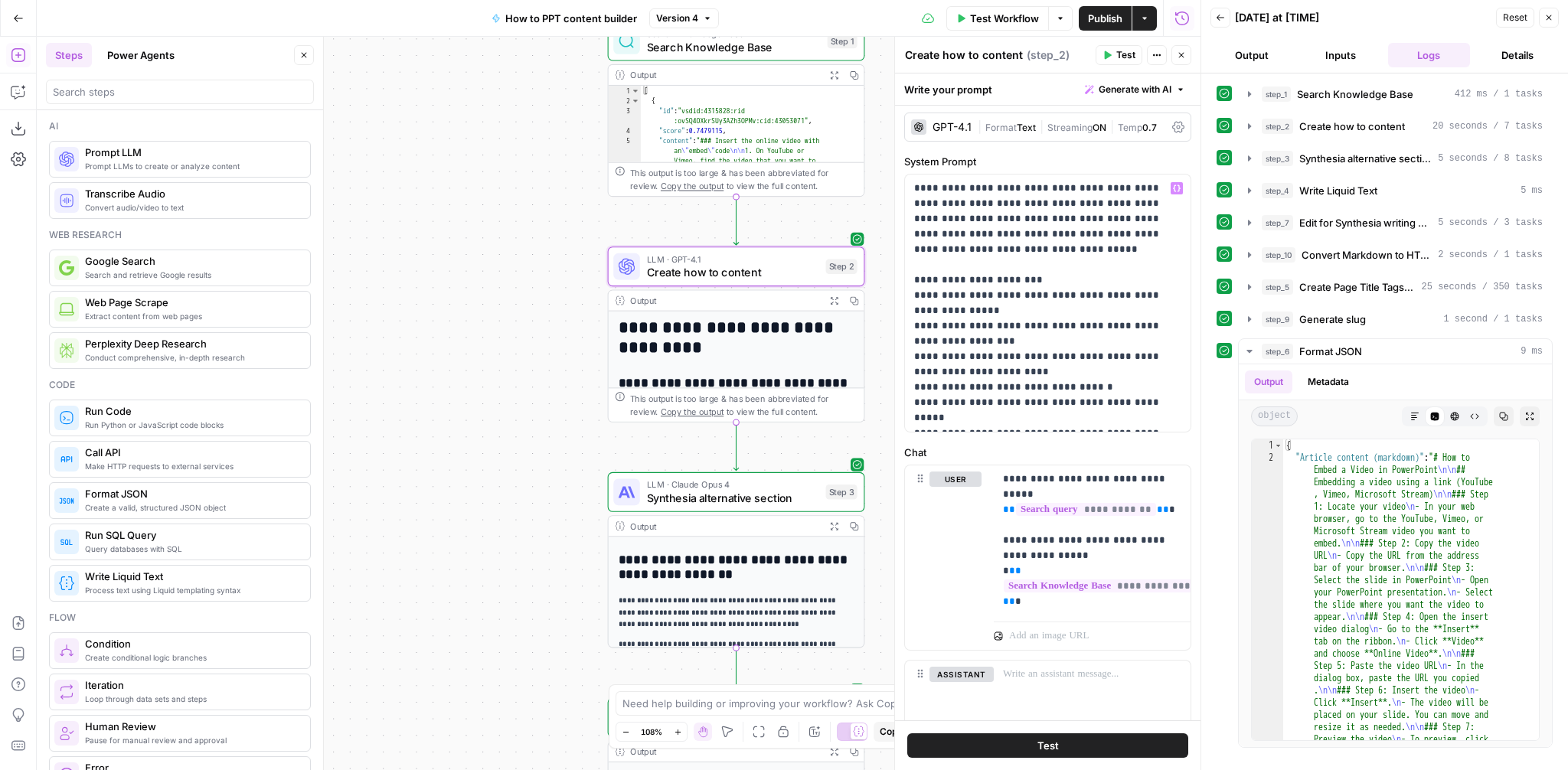 scroll, scrollTop: 0, scrollLeft: 0, axis: both 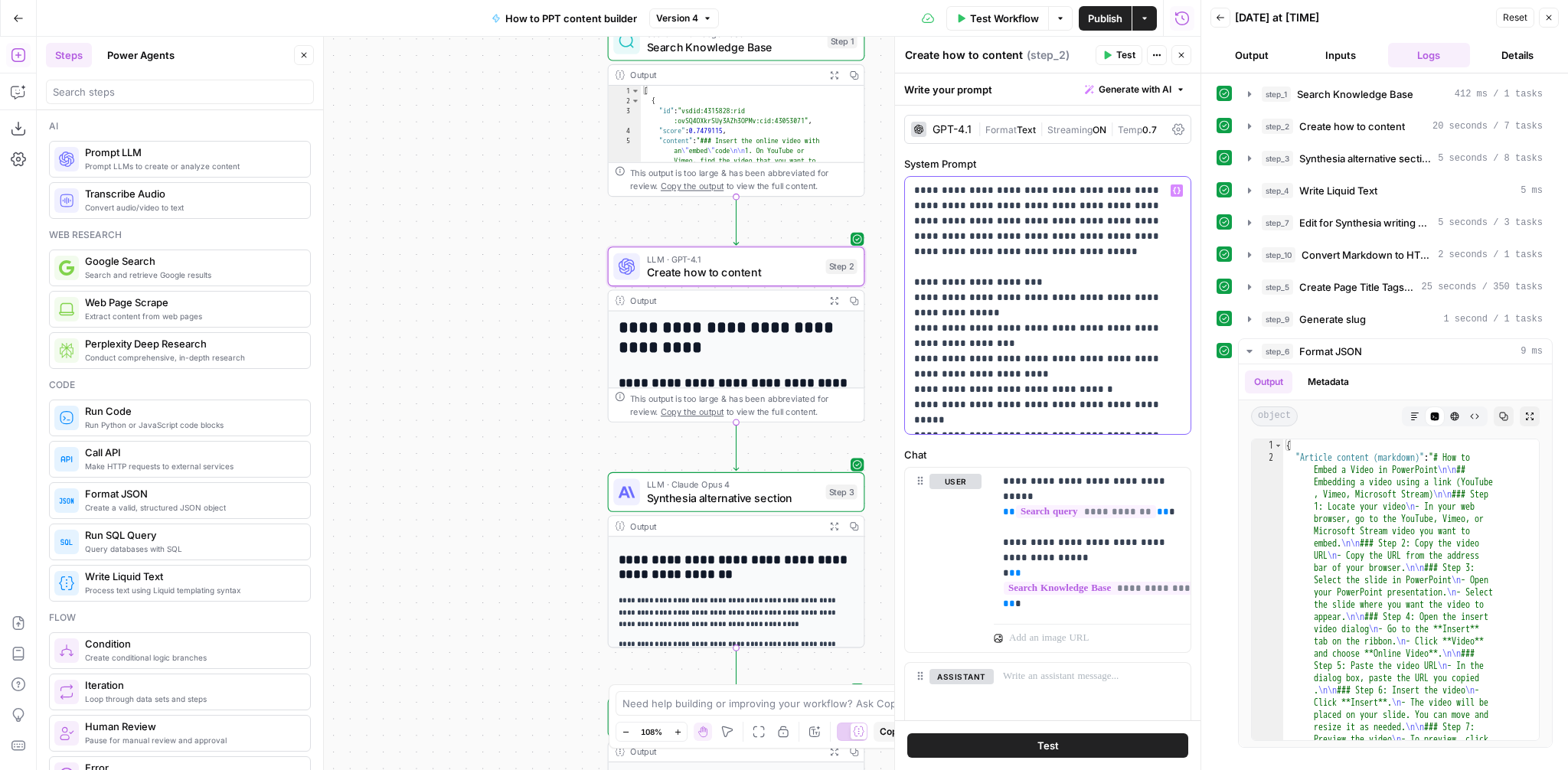 click on "**********" at bounding box center (1047, 305) 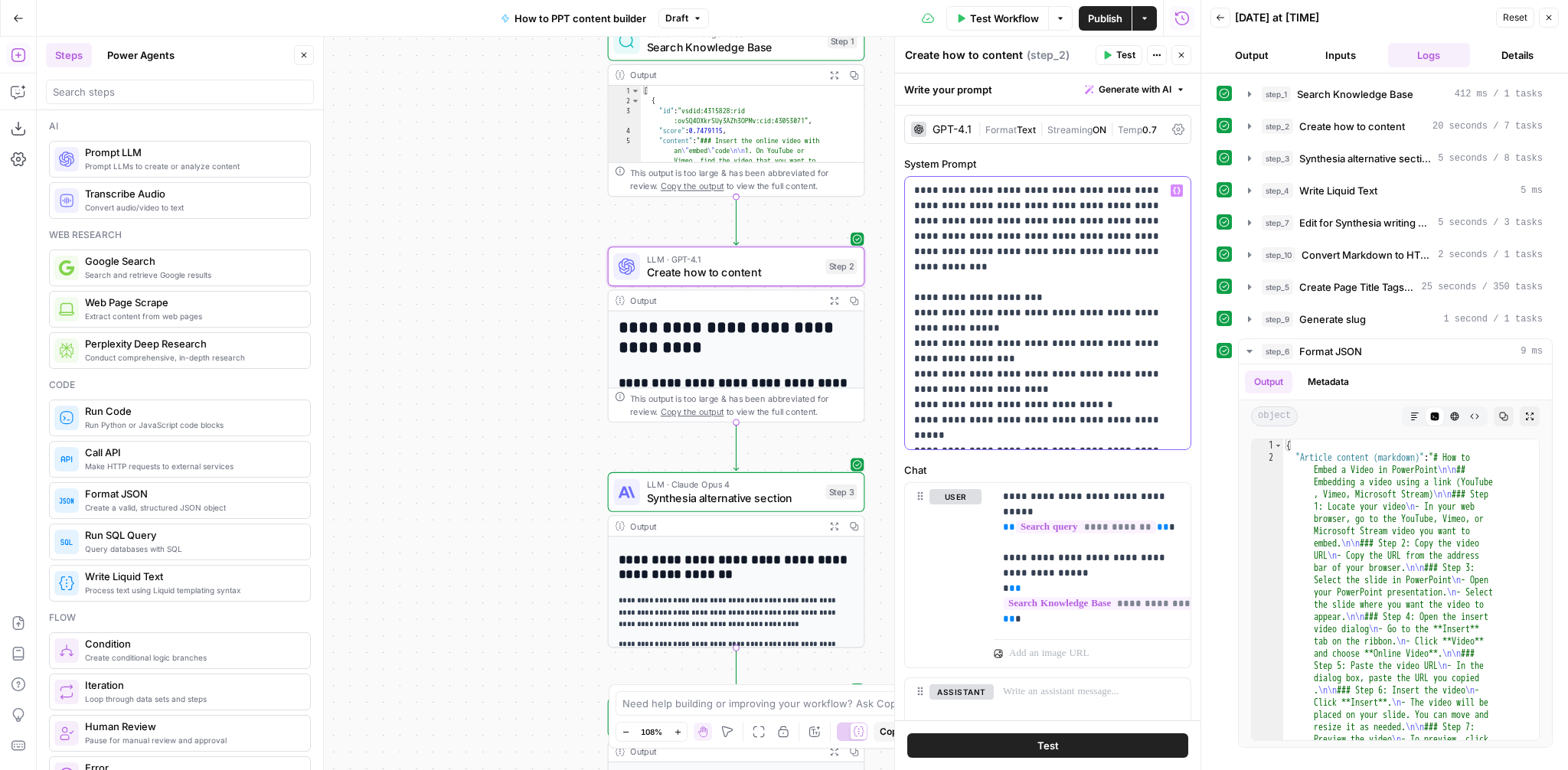 click on "**********" at bounding box center (1047, 313) 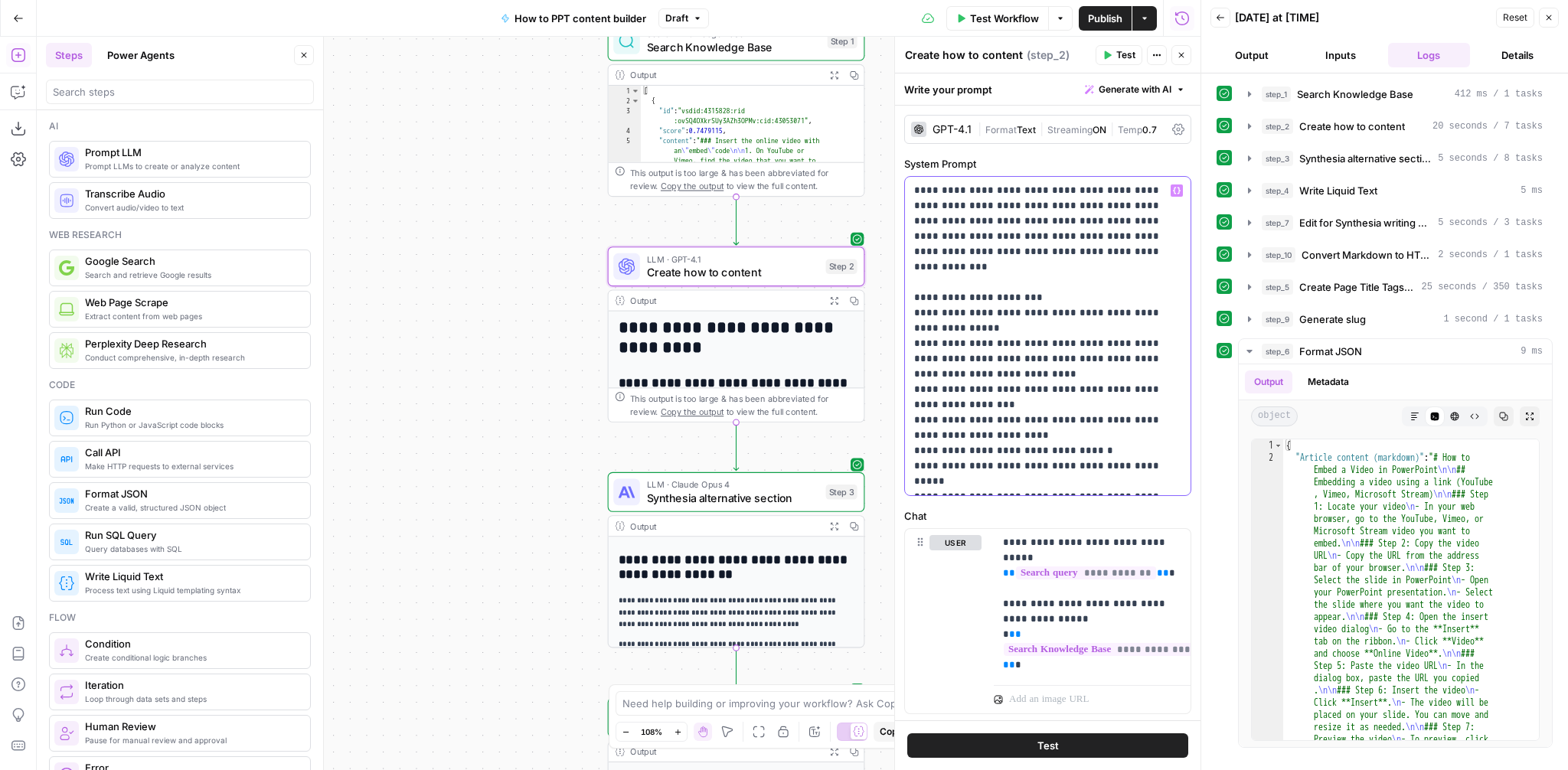 click on "**********" at bounding box center (1047, 336) 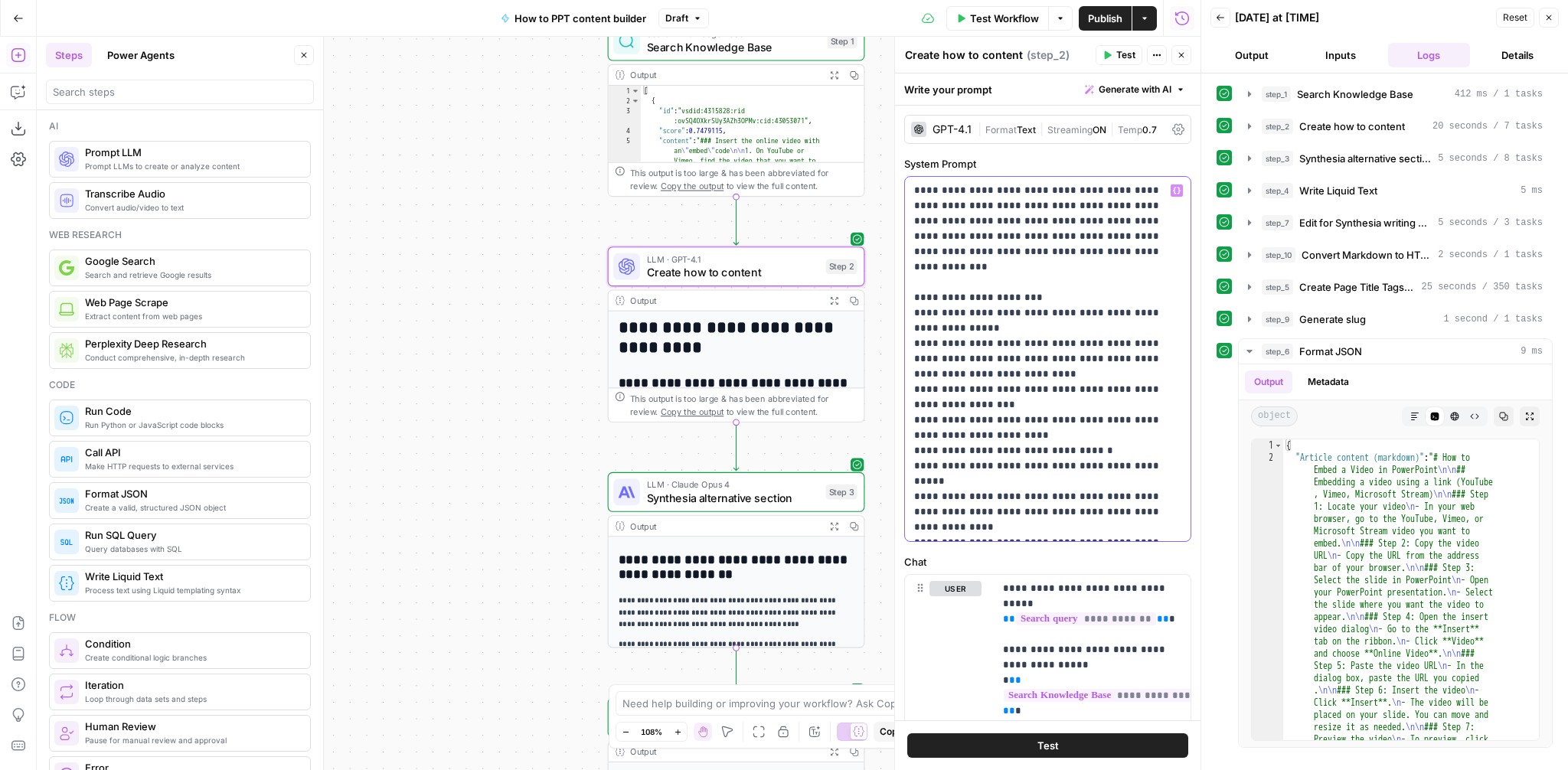 click on "**********" at bounding box center [1047, 359] 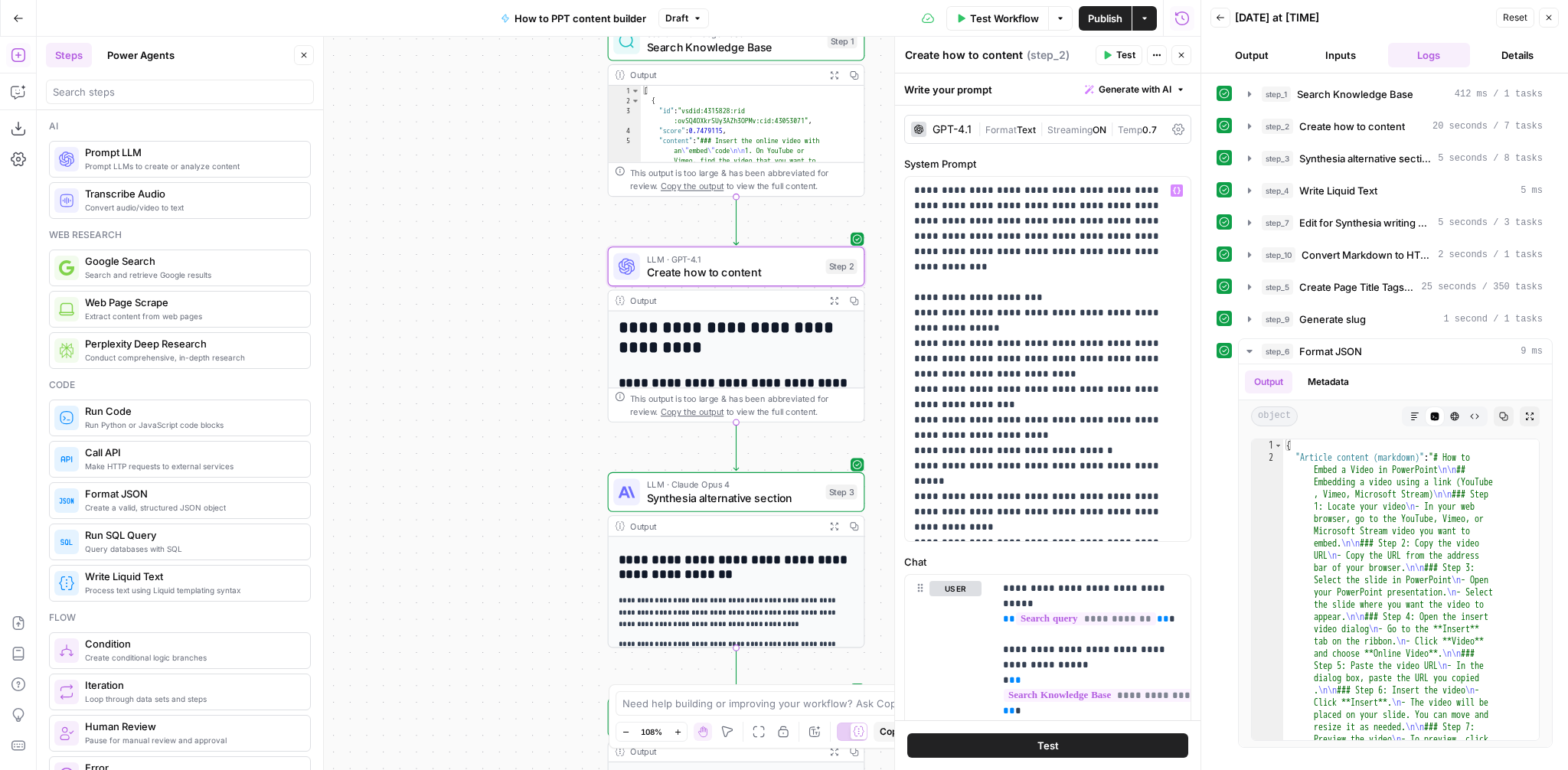 click on "Test" at bounding box center [1125, 55] 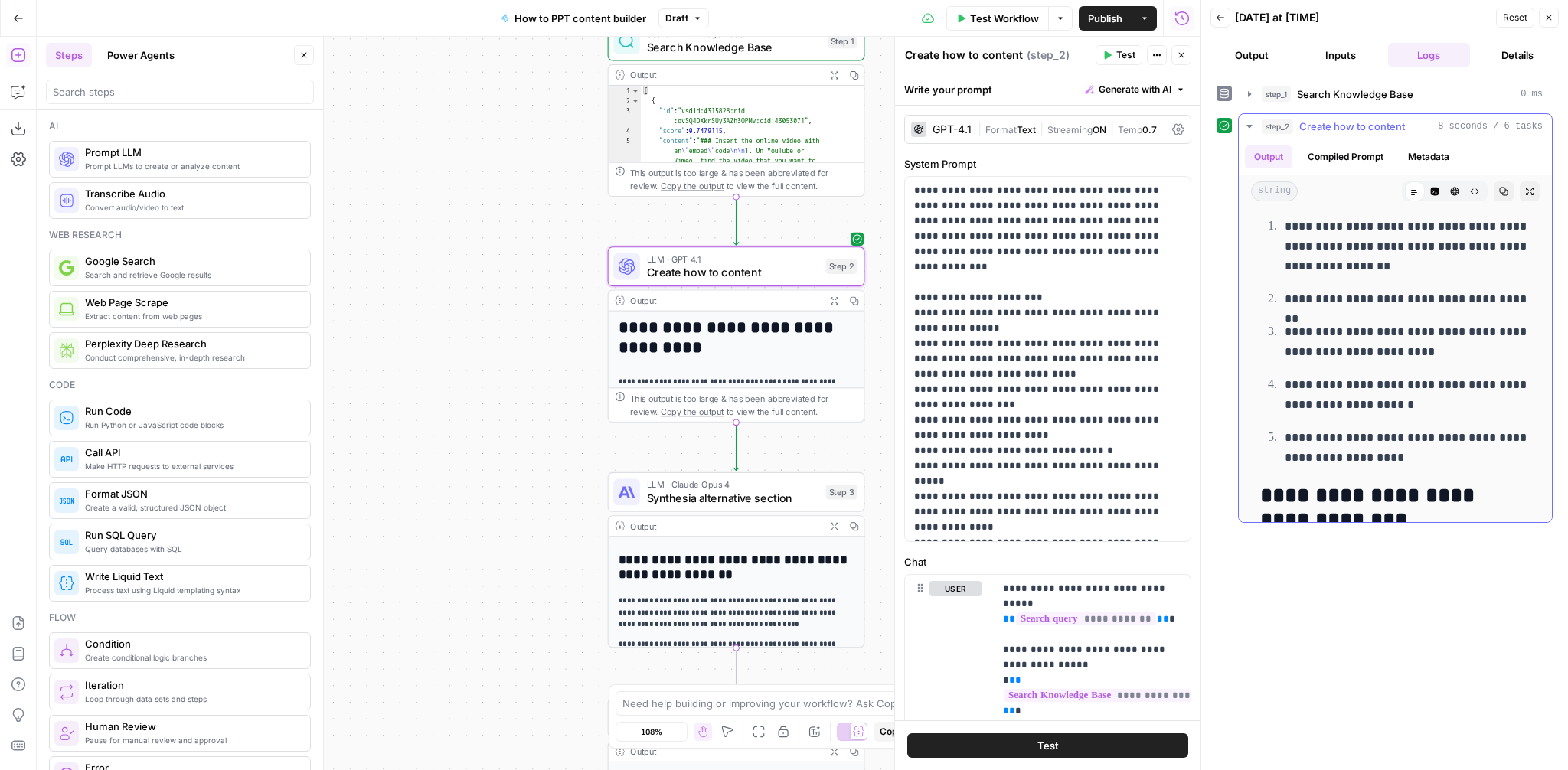 scroll, scrollTop: 0, scrollLeft: 0, axis: both 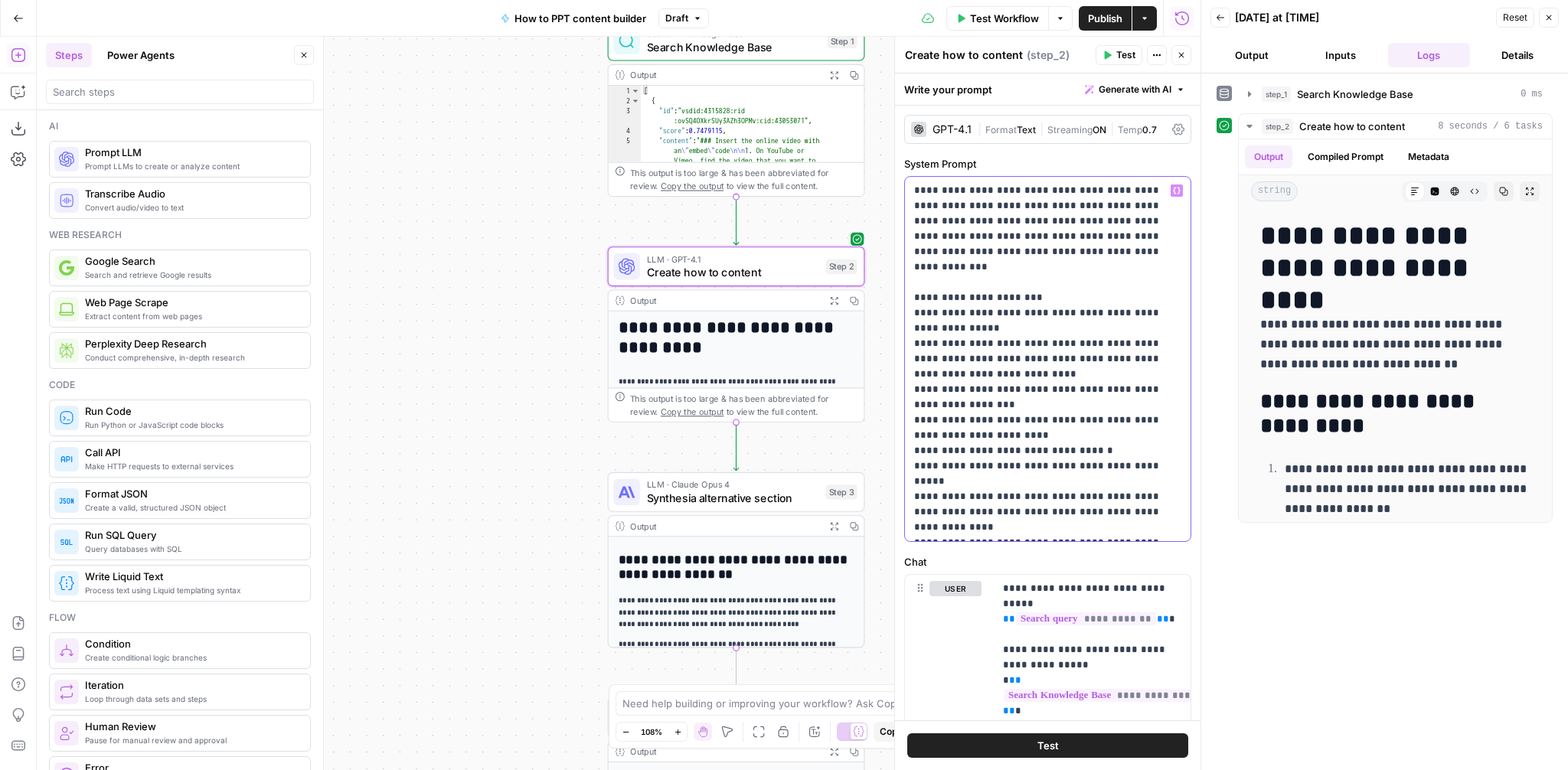 click on "**********" at bounding box center [1047, 359] 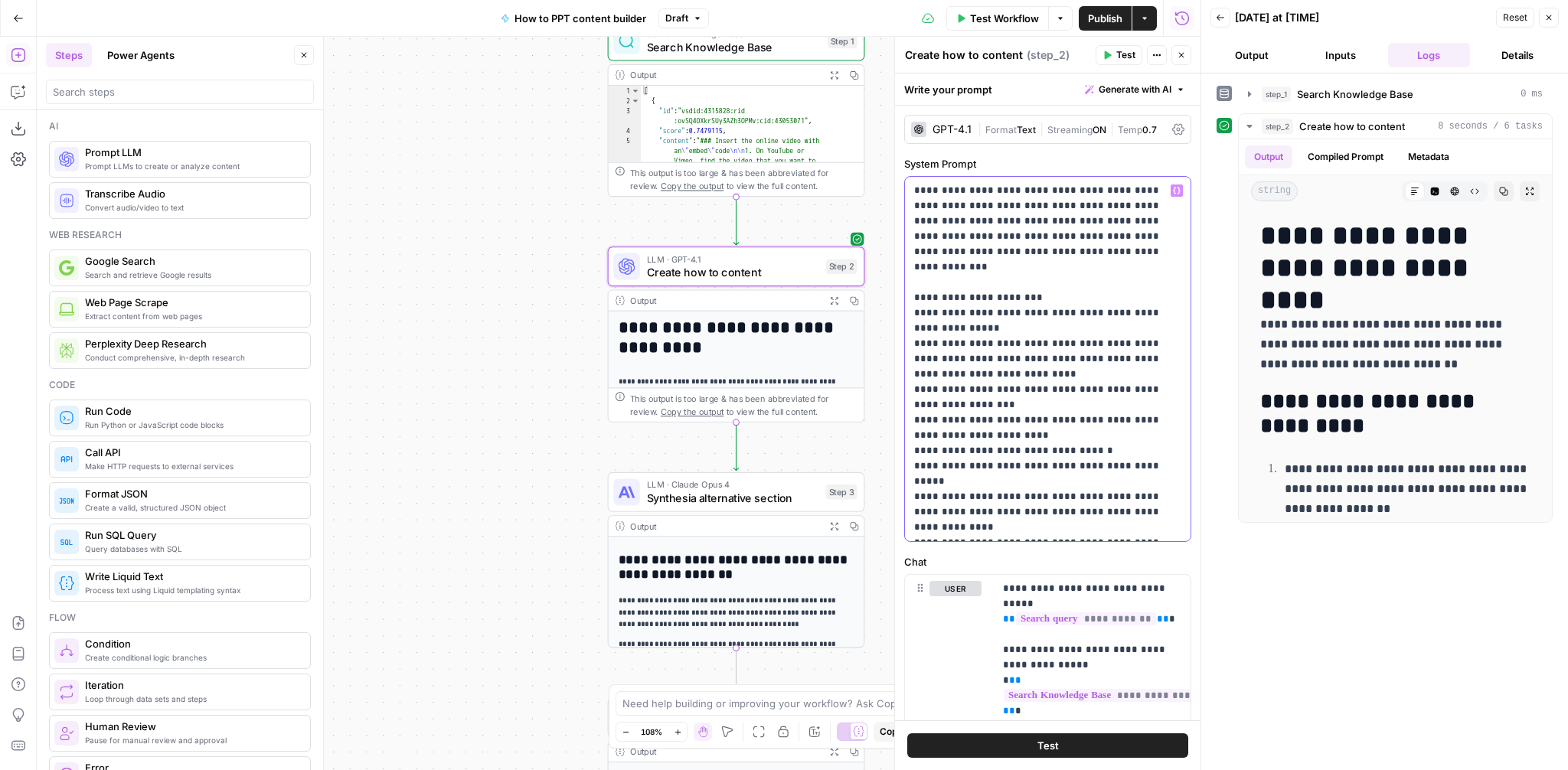 click on "**********" at bounding box center (1047, 359) 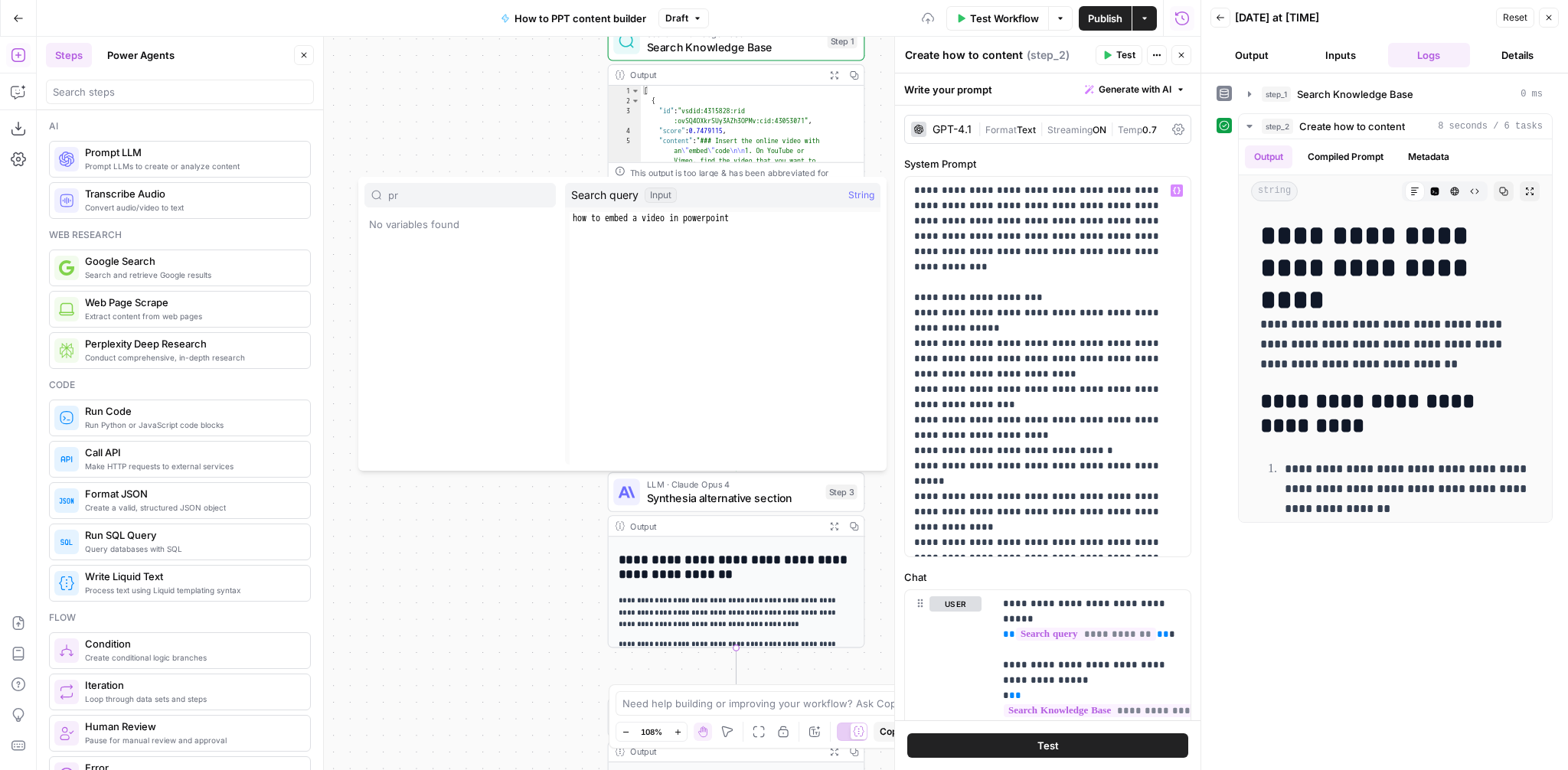 type on "pr" 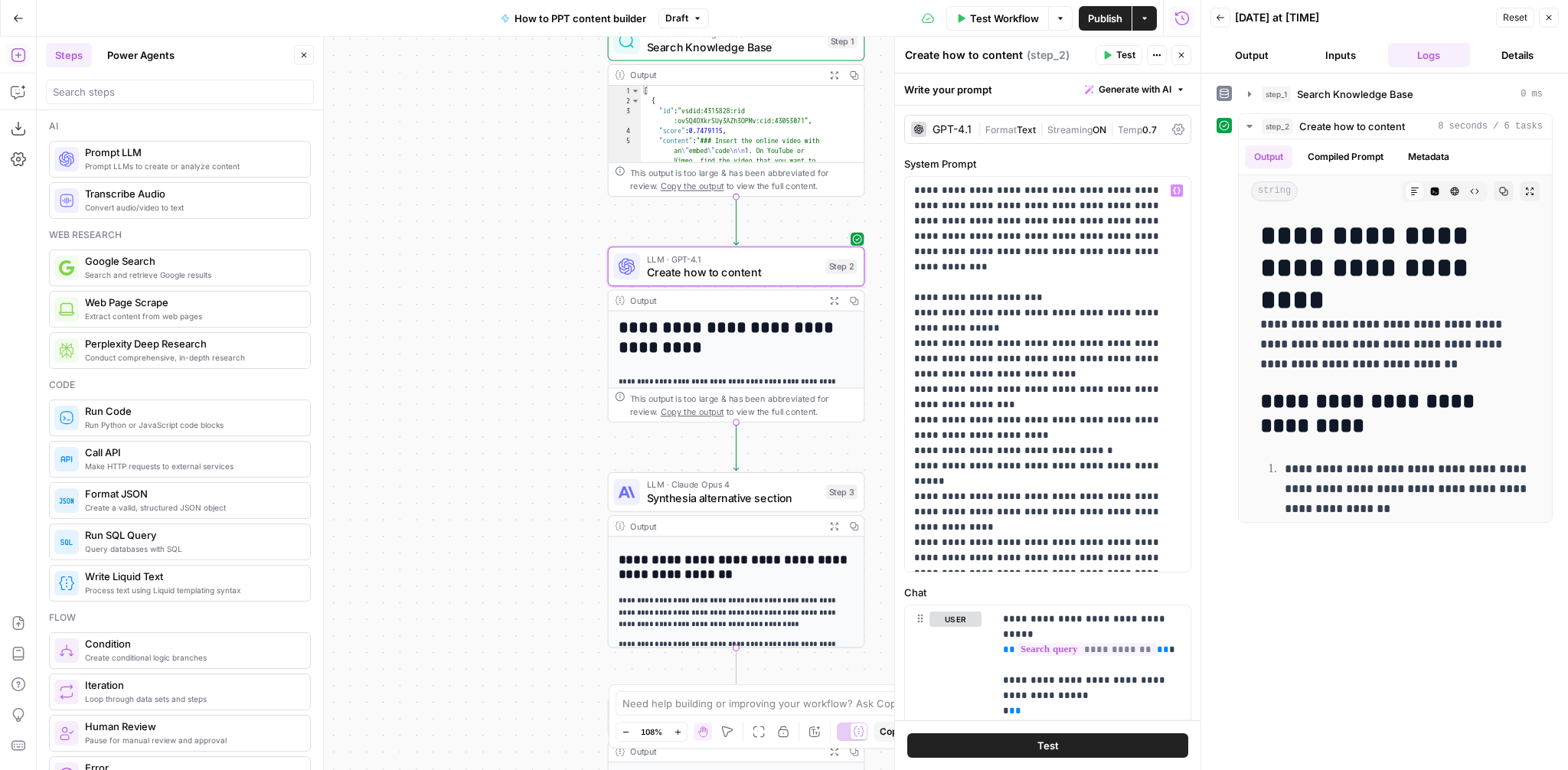 click on "Test" at bounding box center [1047, 746] 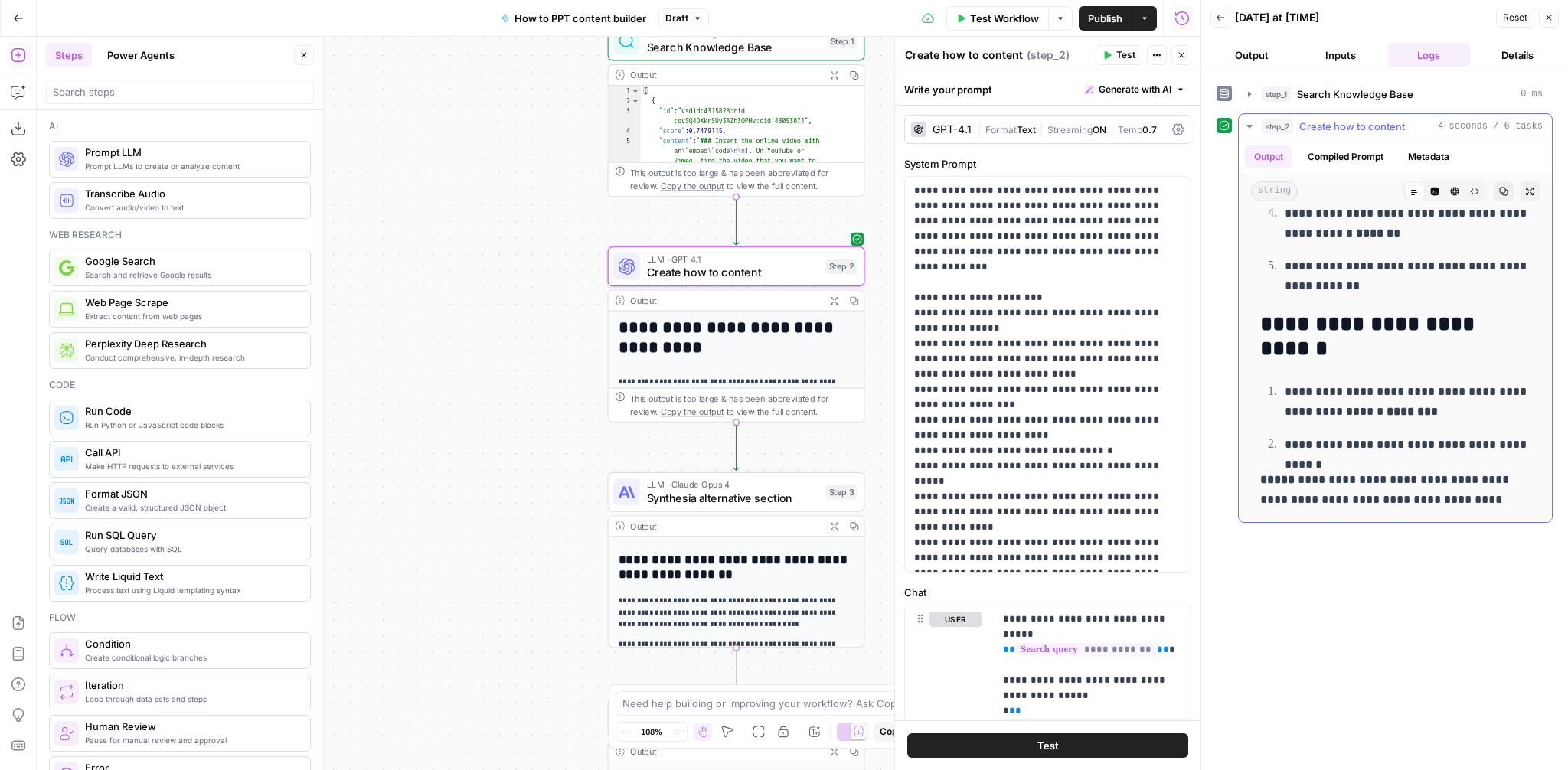 scroll, scrollTop: 0, scrollLeft: 0, axis: both 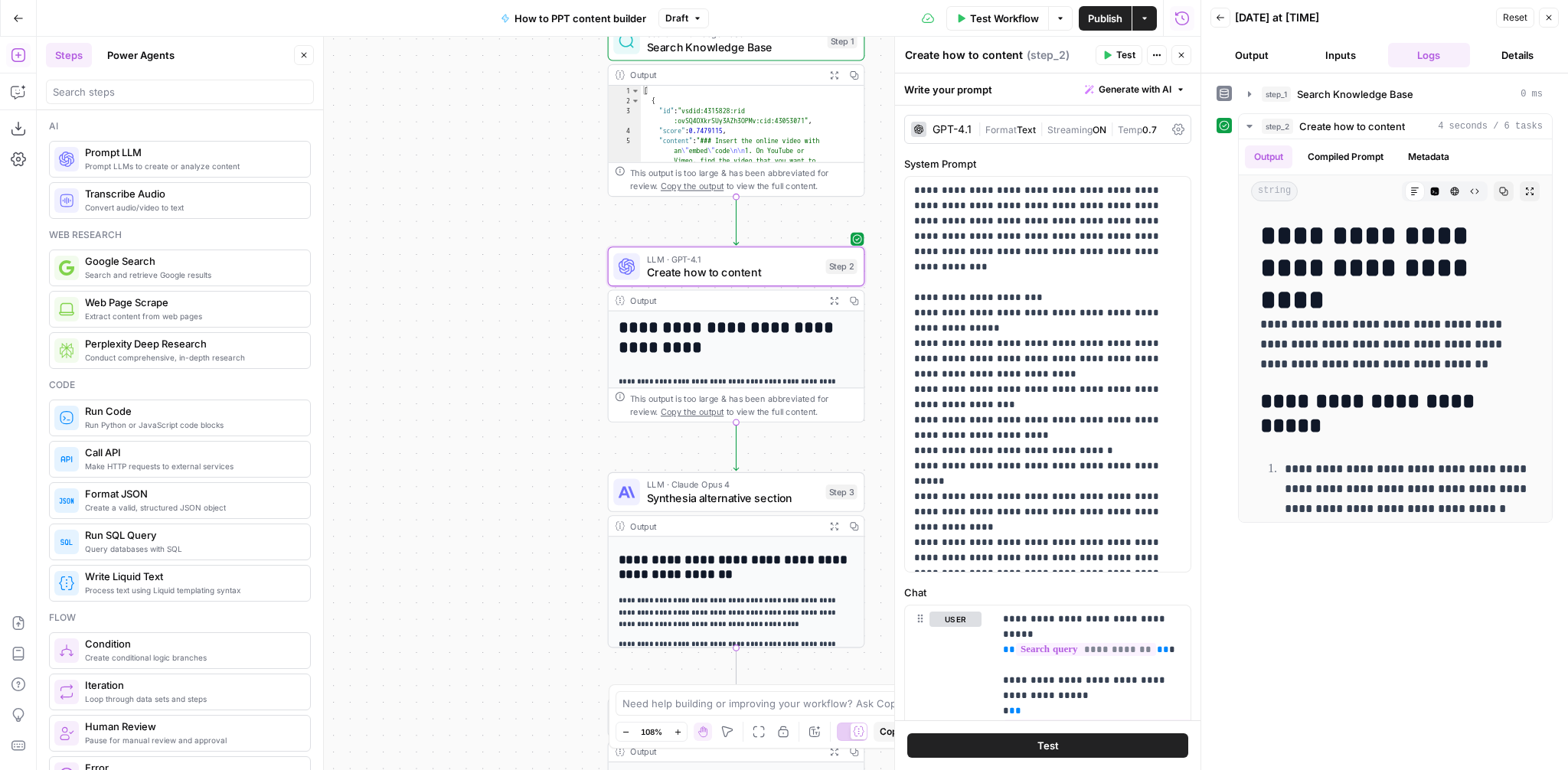 click on "Publish" at bounding box center [1105, 18] 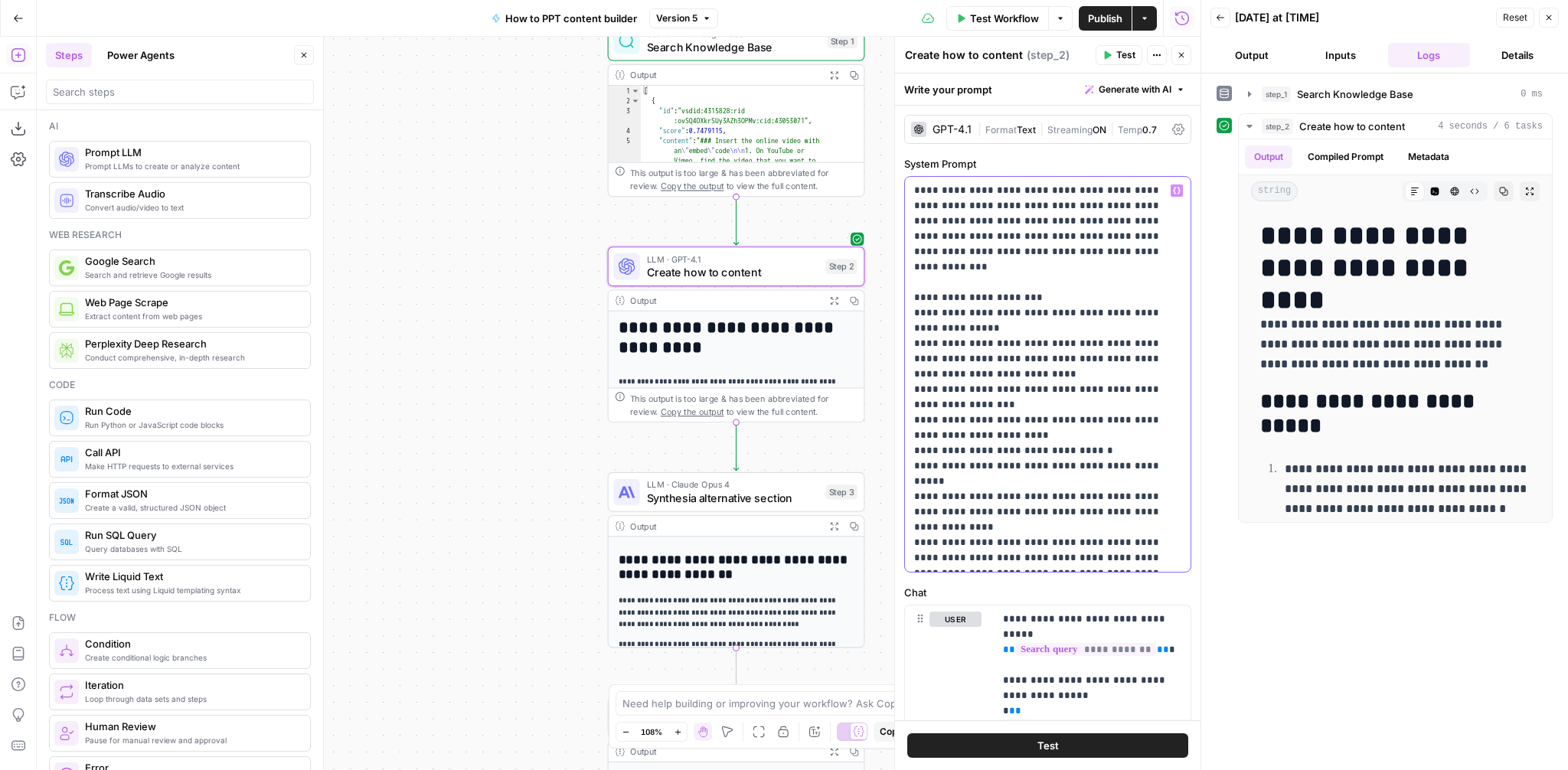 click on "**********" at bounding box center [1047, 374] 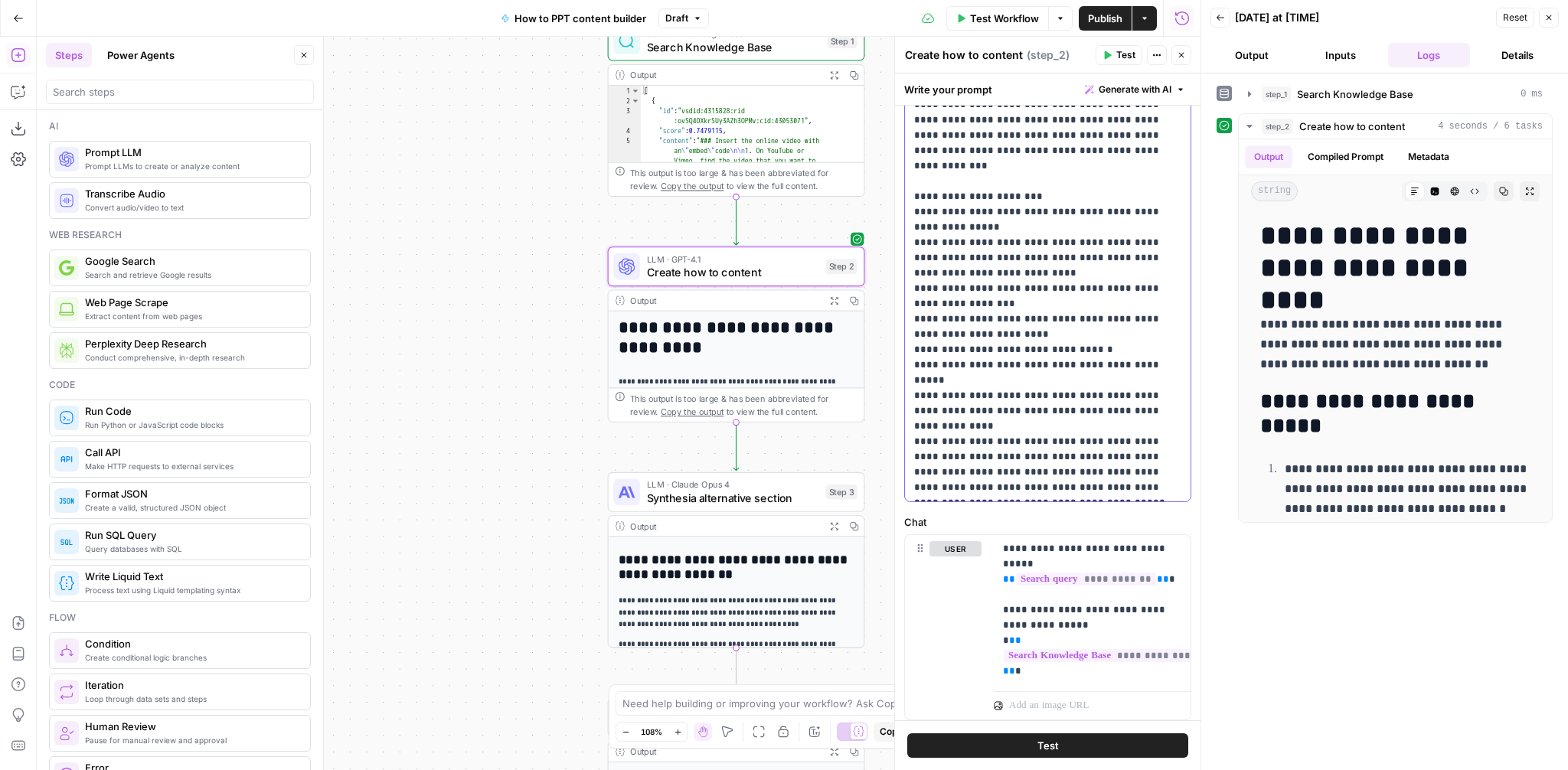 scroll, scrollTop: 159, scrollLeft: 0, axis: vertical 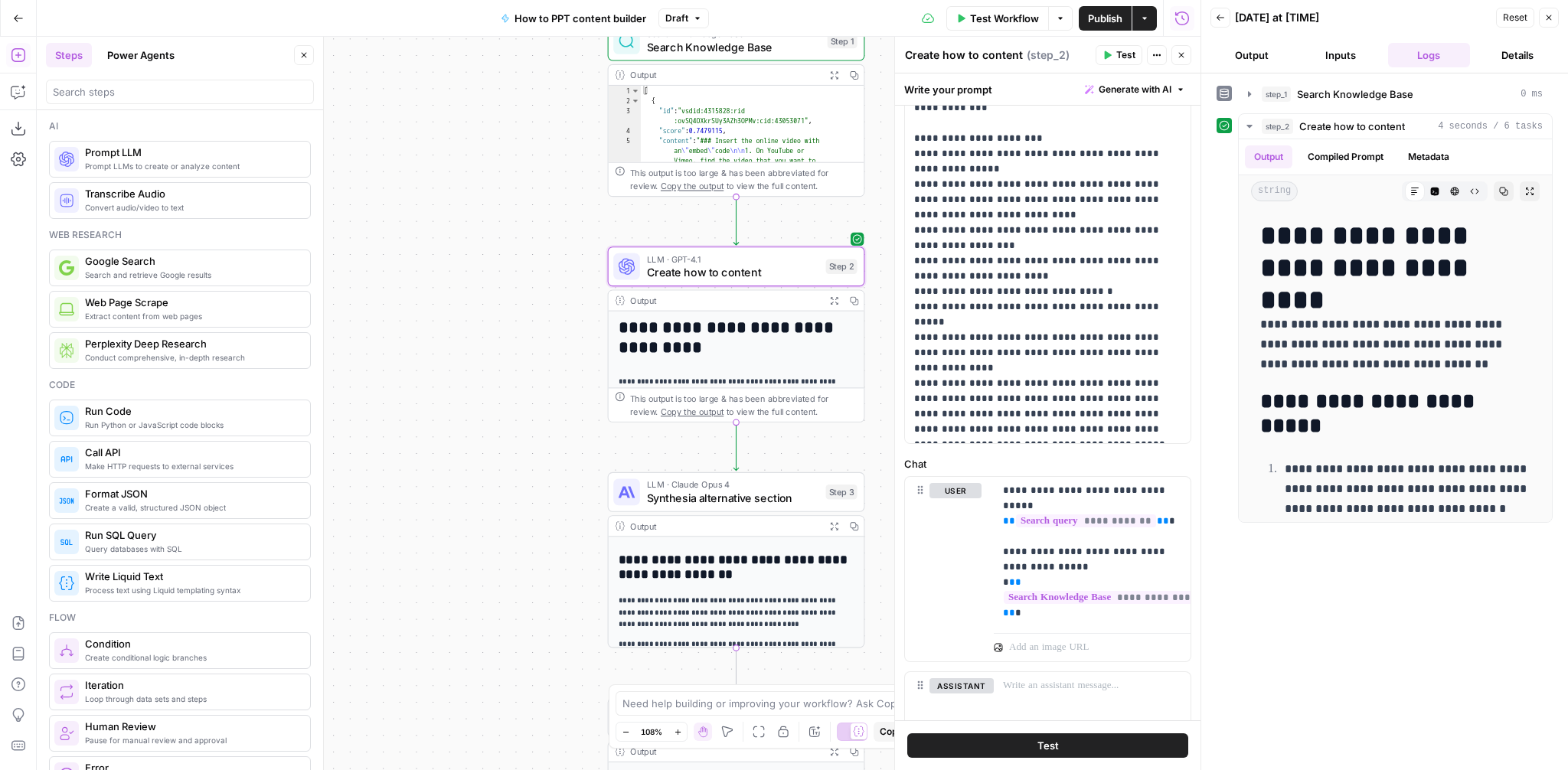 click on "Test" at bounding box center (1047, 746) 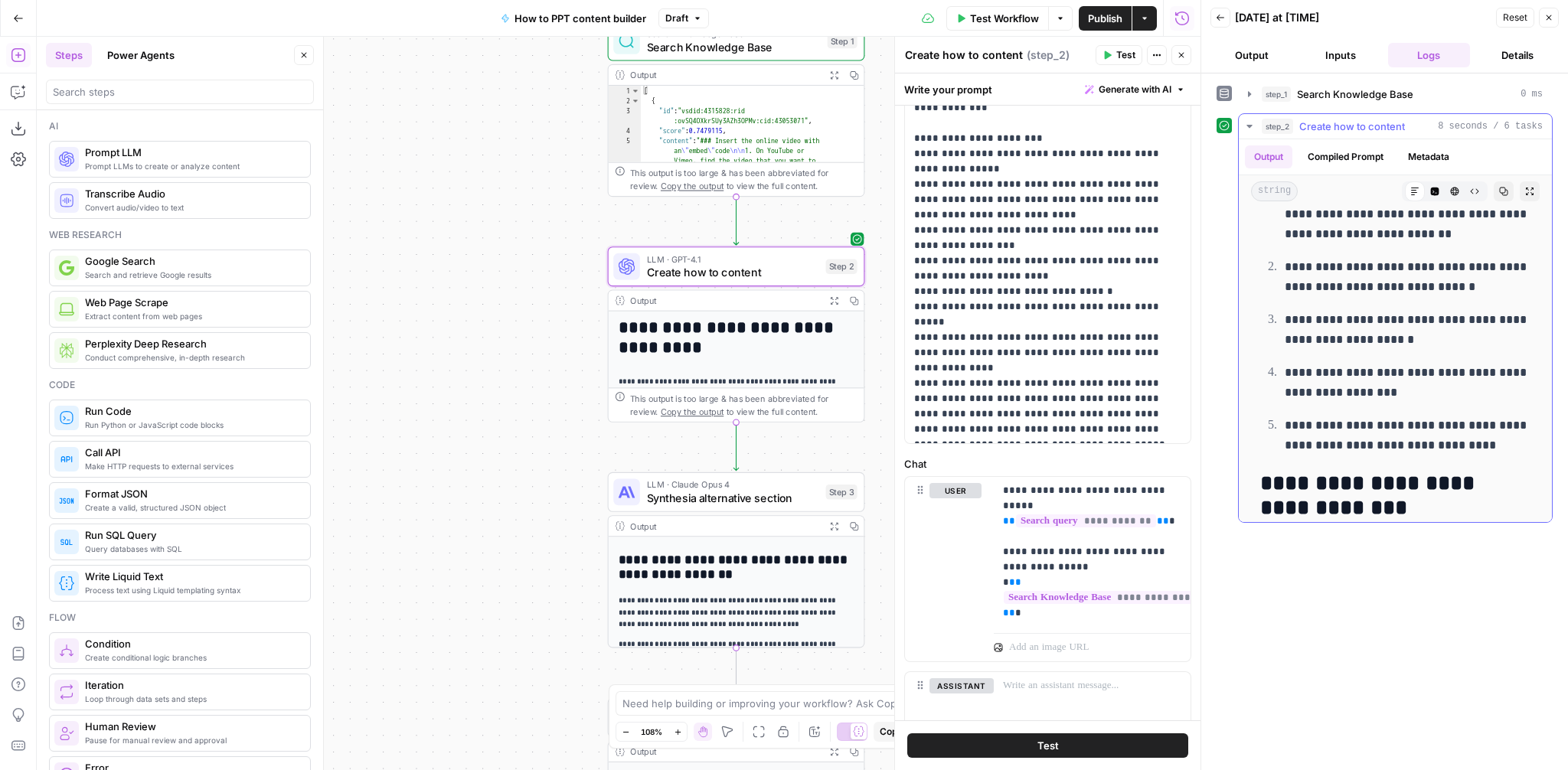 scroll, scrollTop: 0, scrollLeft: 0, axis: both 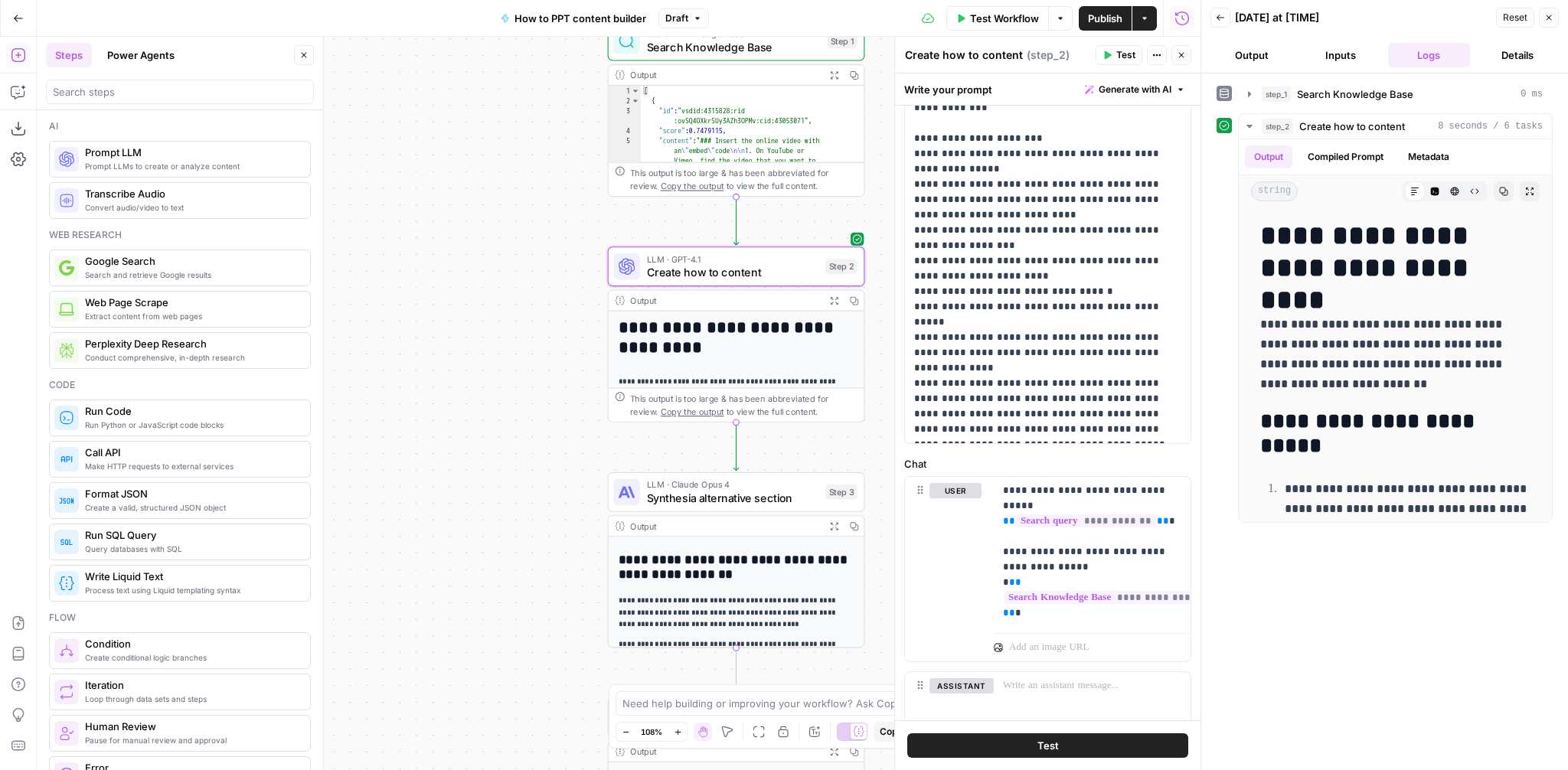 click on "Workflow Set Inputs Inputs Search Knowledge Base Search Knowledge Base Step 1 Output Expand Output Copy 1 2 3 4 5 [    {      "id" :  "vsdid:4315828:rid          :ovSQ4OXkrSUy3AZh3OPMv:cid:43053071" ,      "score" :  0.7479115 ,      "content" :  "### Insert the online video with           an  \" embed \"  code \n\n 1. On YouTube or           Vimeo, find the video that you want to           insert. \n\n 2. Below the video frame,           select Share, and then select Embed. (If           you neglect to select Embed, you'll end           up copying the wrong code.) \n\n 3. Right          -click the iFrame embed code and select           Copy. \n\n If the highlighted text that           you copy begins with  \" http \" , STOP.           It's the wrong code to copy. Return to           step 2 and select Embed. \n\n 4. In           PowerPoint, select the slide that you           want to add a video to." at bounding box center [619, 403] 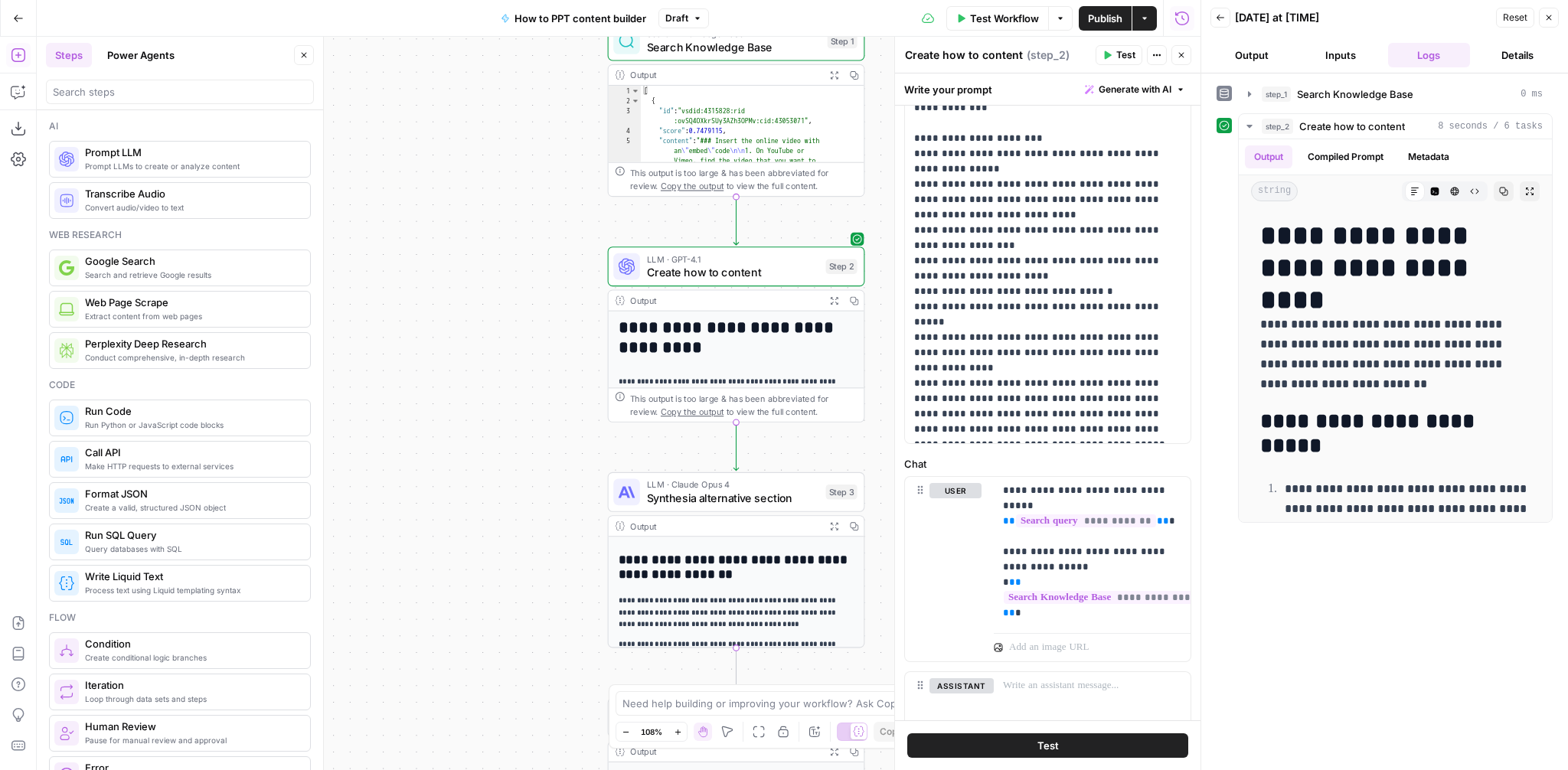 click on "Publish" at bounding box center (1105, 18) 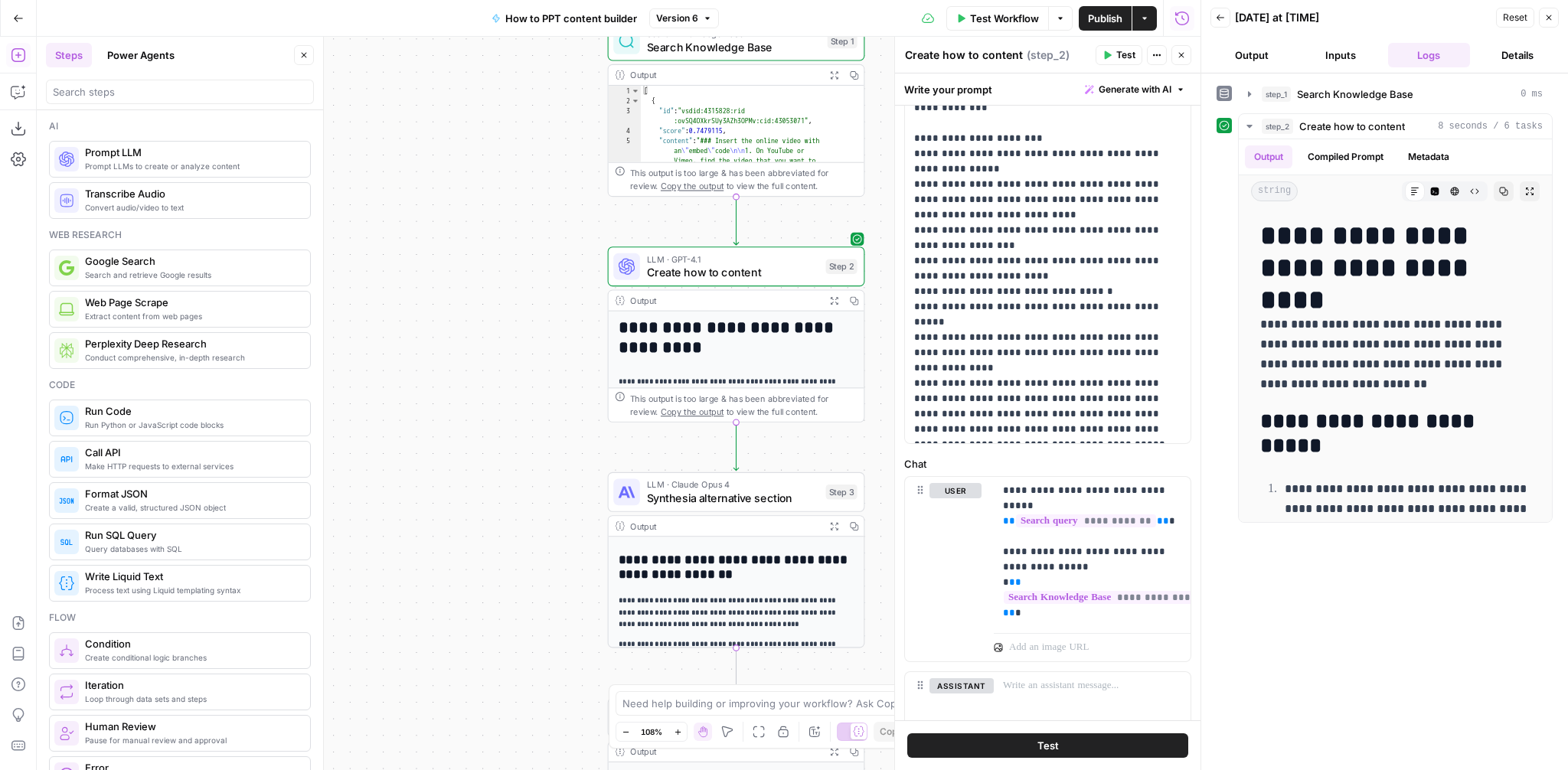 scroll, scrollTop: 159, scrollLeft: 0, axis: vertical 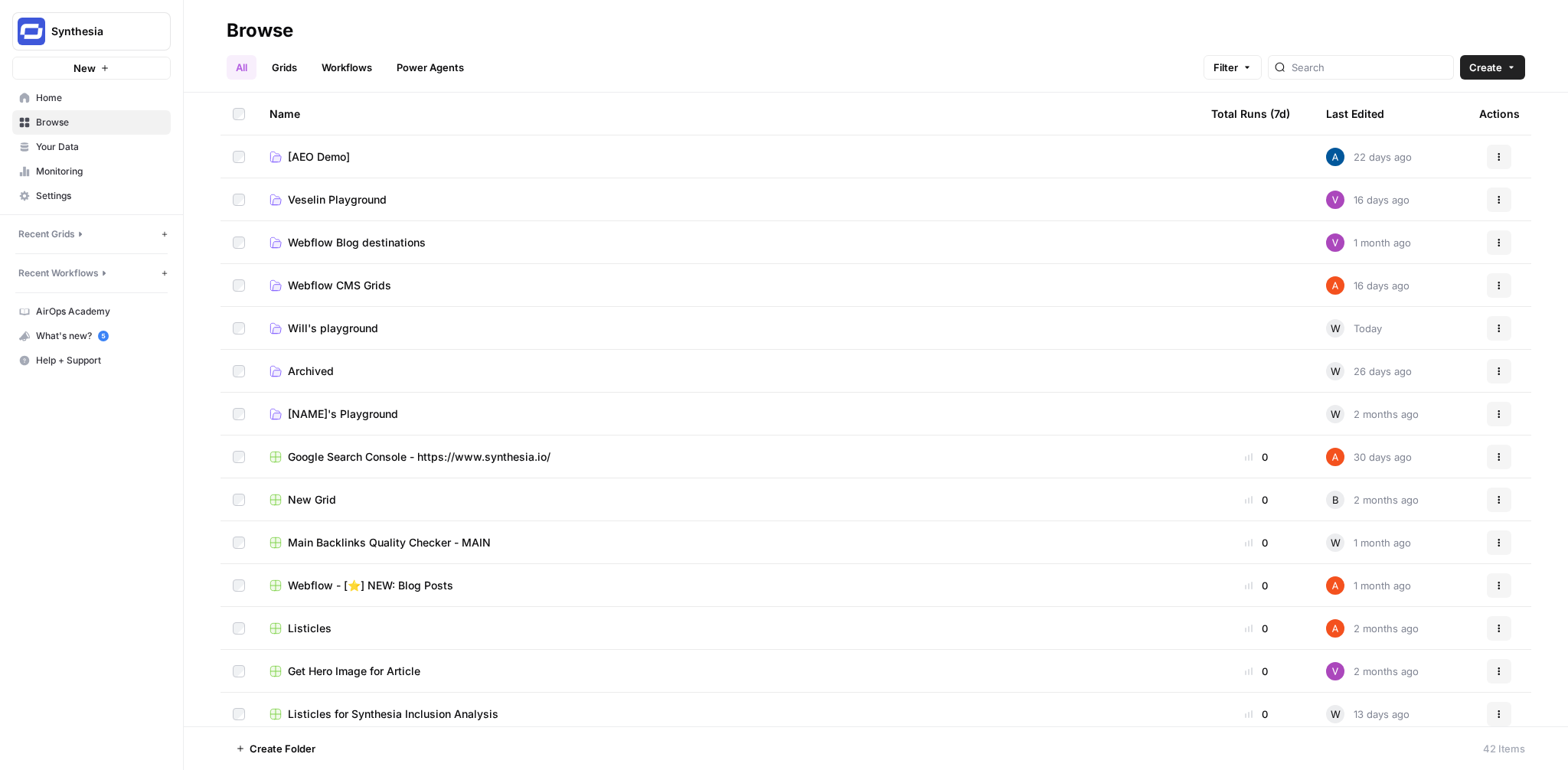 click on "Grids" at bounding box center (284, 67) 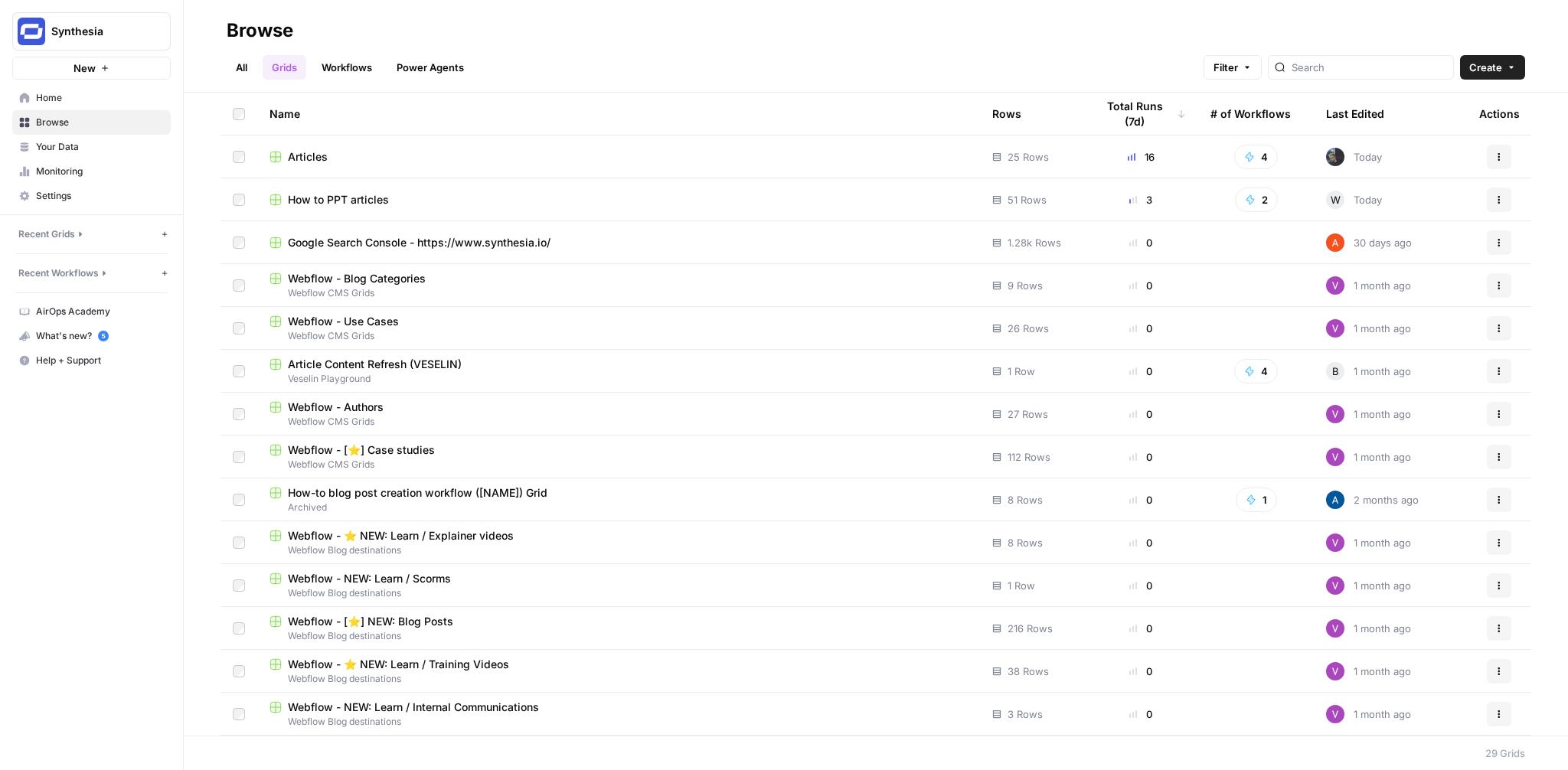 click on "Webflow - Blog Categories" at bounding box center [357, 279] 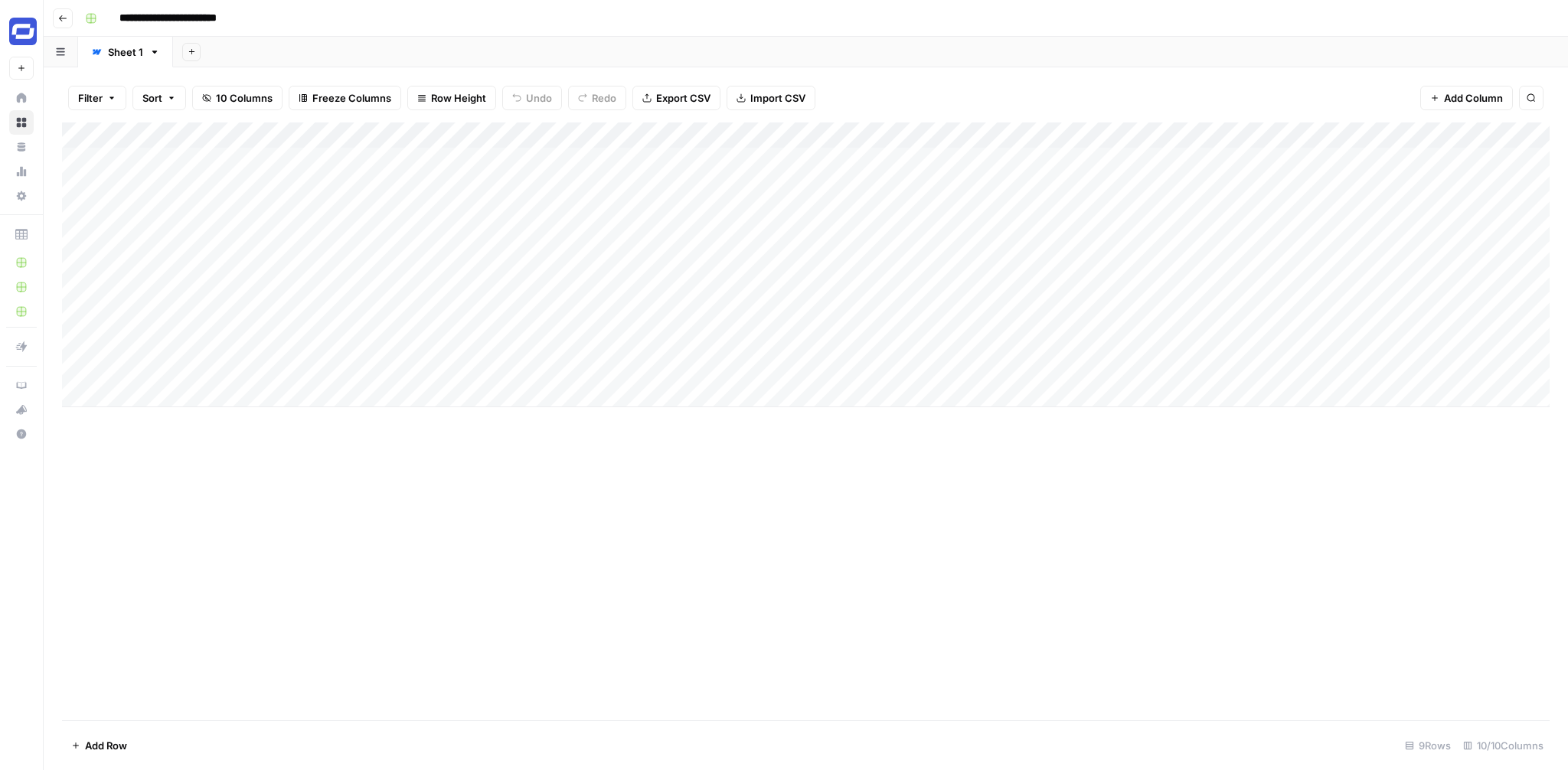click on "Add Column" at bounding box center (805, 265) 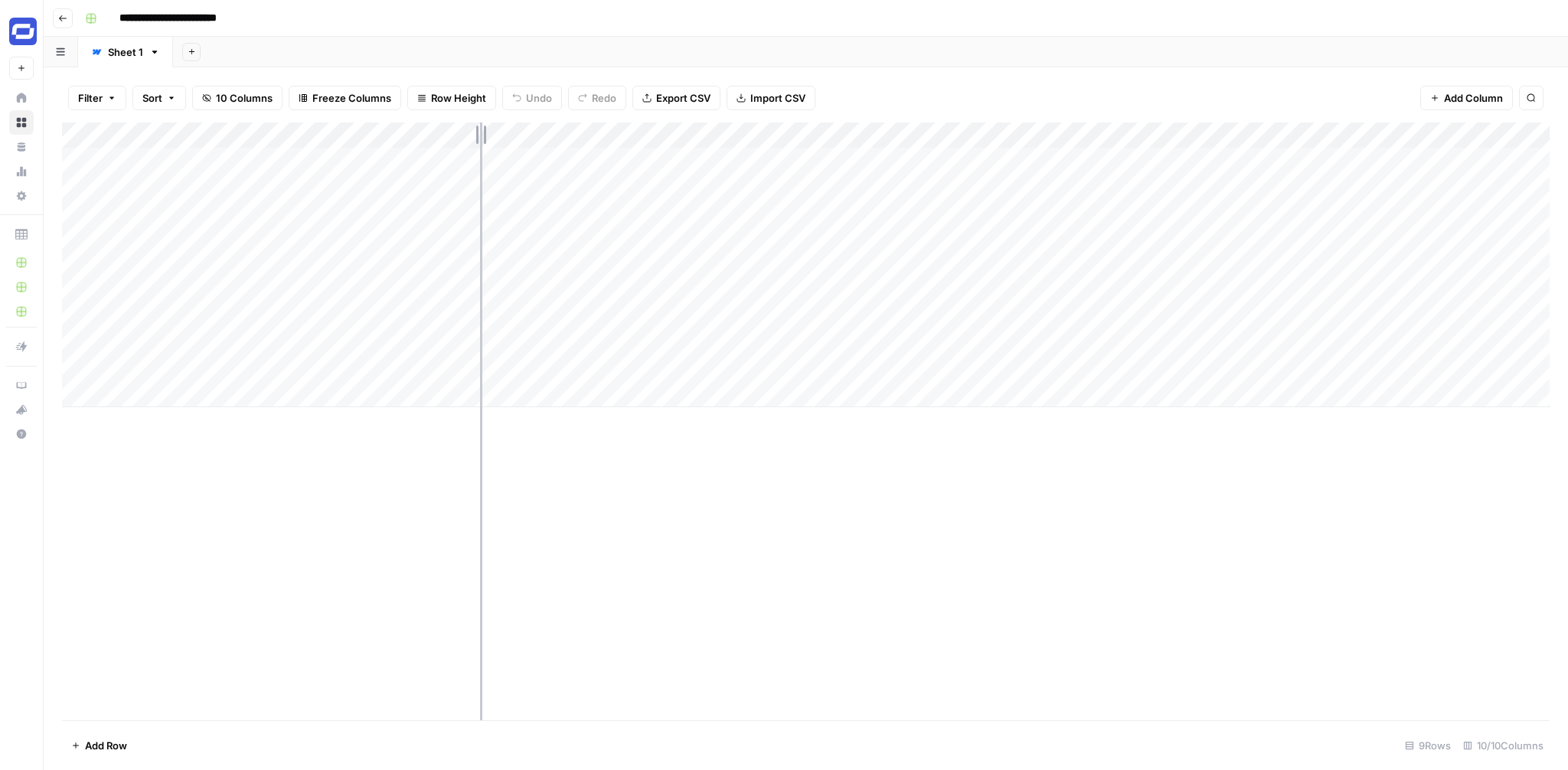 drag, startPoint x: 364, startPoint y: 132, endPoint x: 480, endPoint y: 135, distance: 116.03879 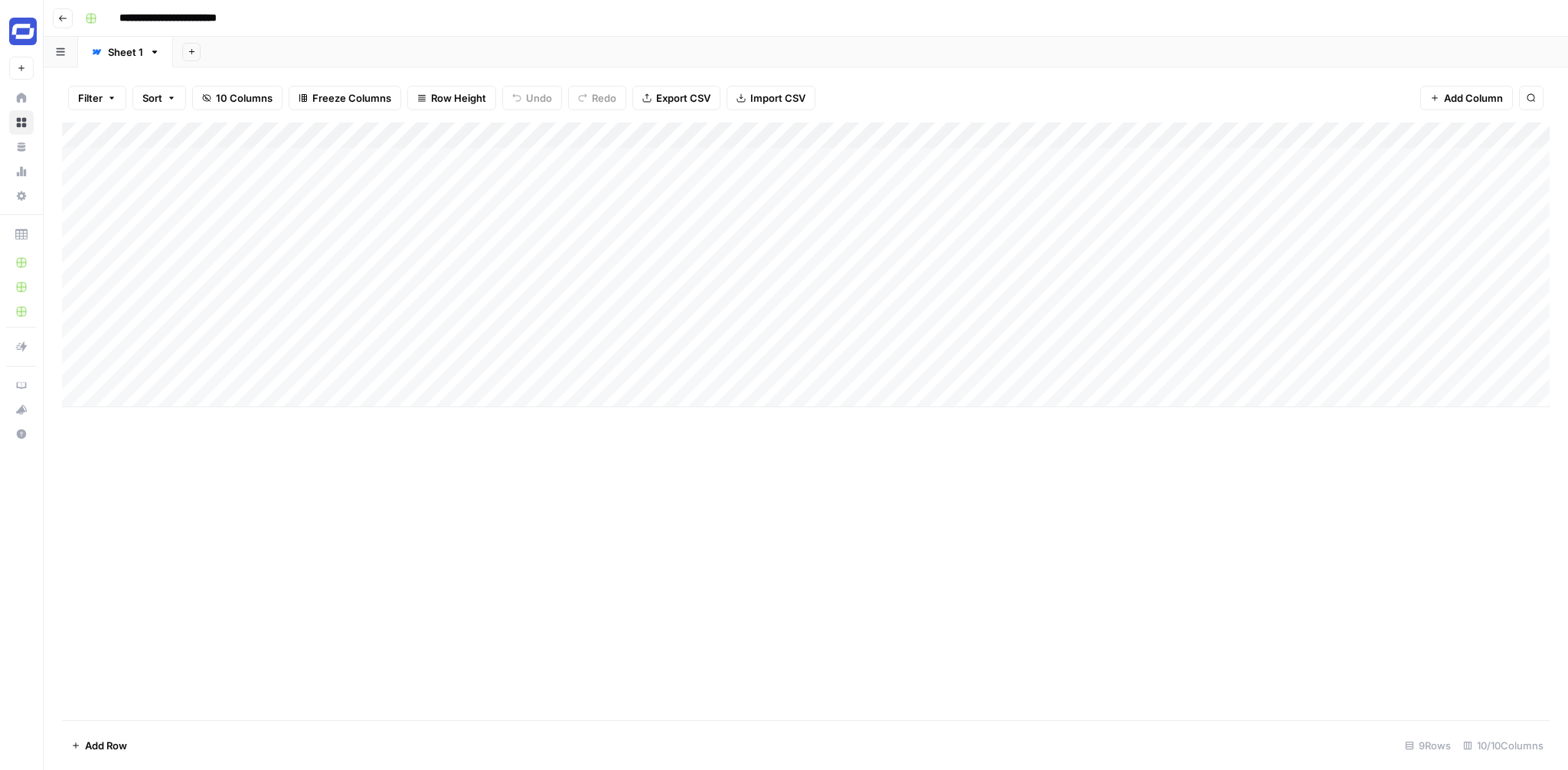 click on "Add Column" at bounding box center (805, 265) 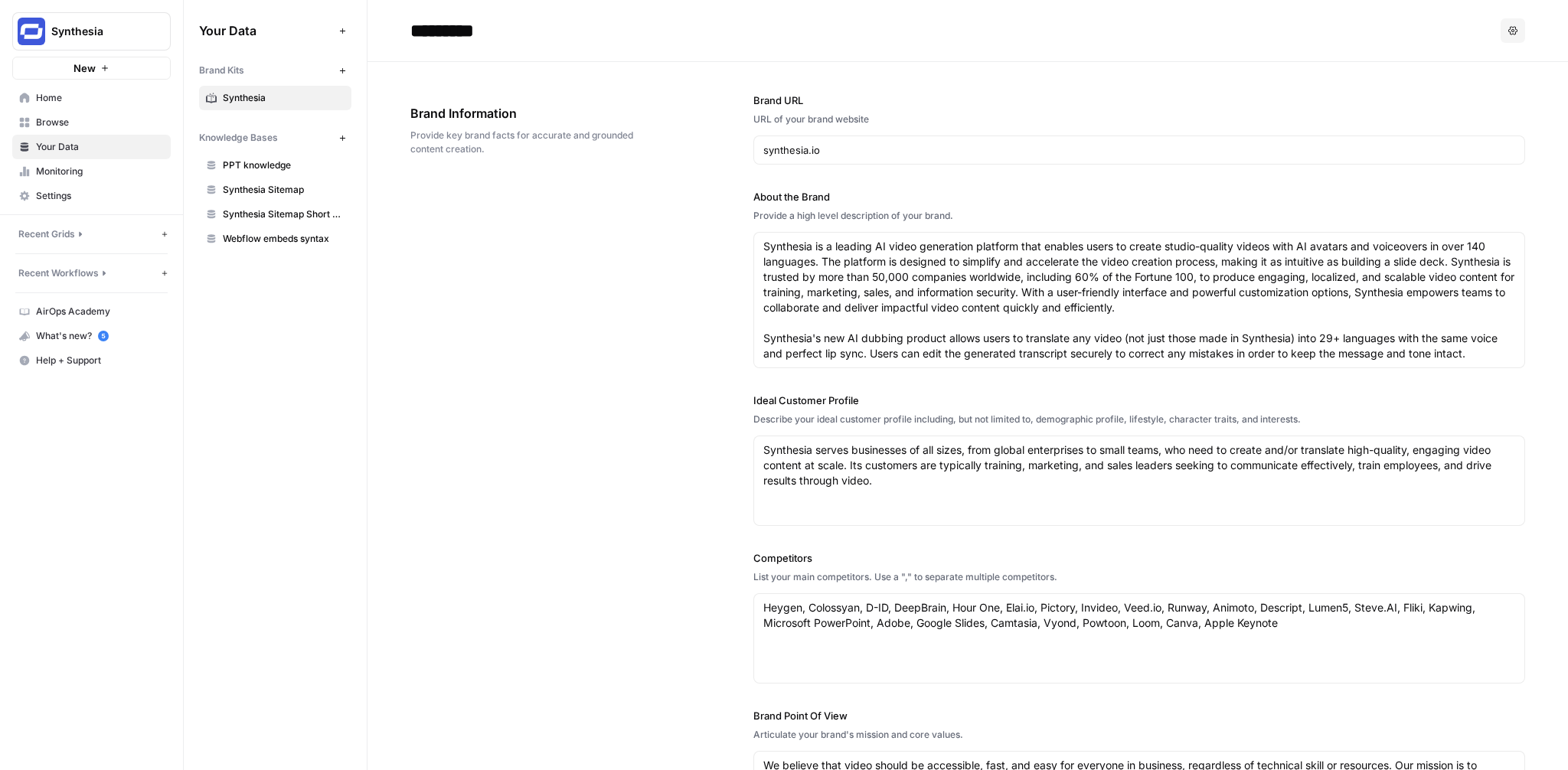 scroll, scrollTop: 0, scrollLeft: 0, axis: both 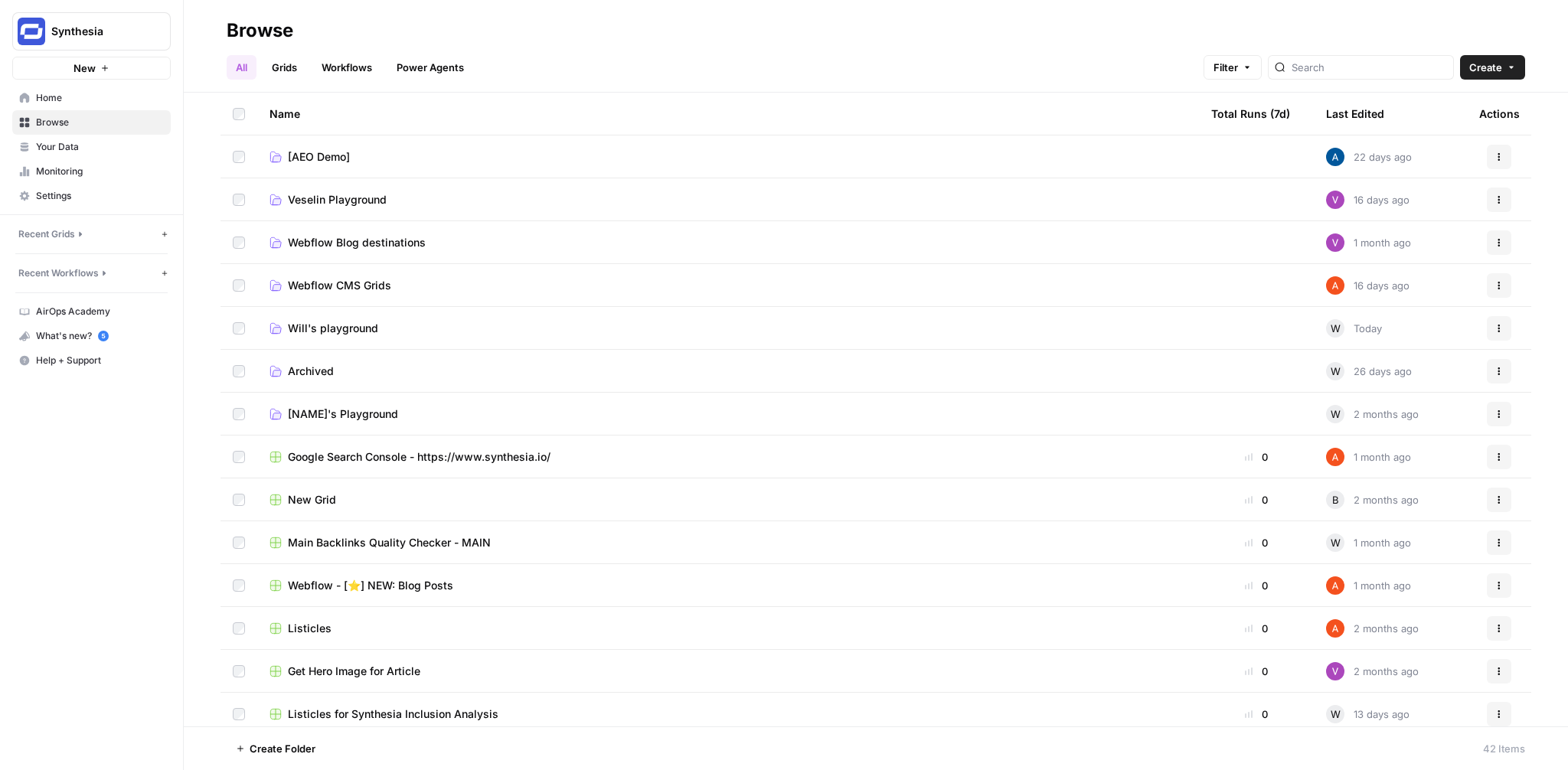 click on "Workflows" at bounding box center (347, 67) 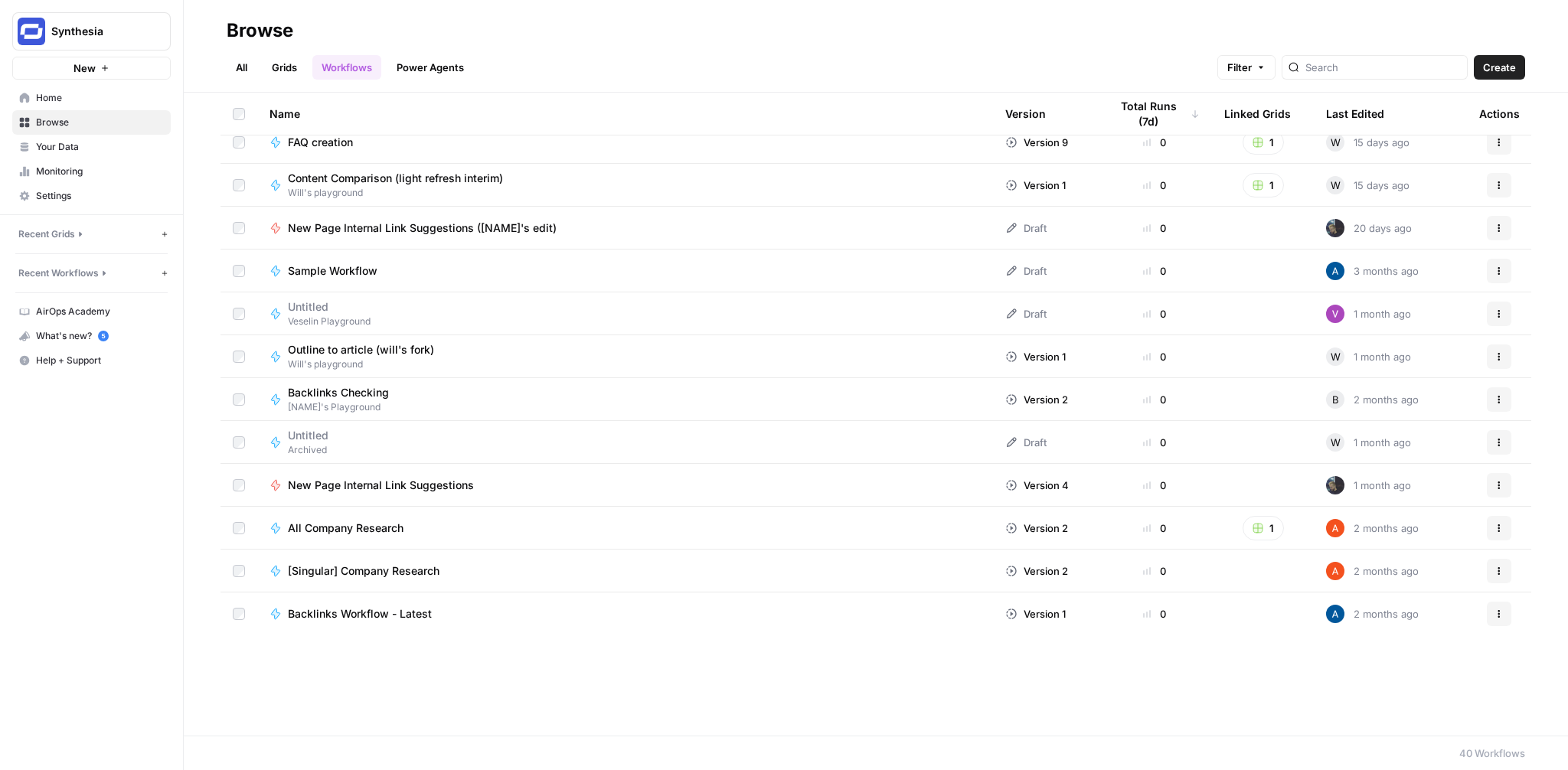 scroll, scrollTop: 0, scrollLeft: 0, axis: both 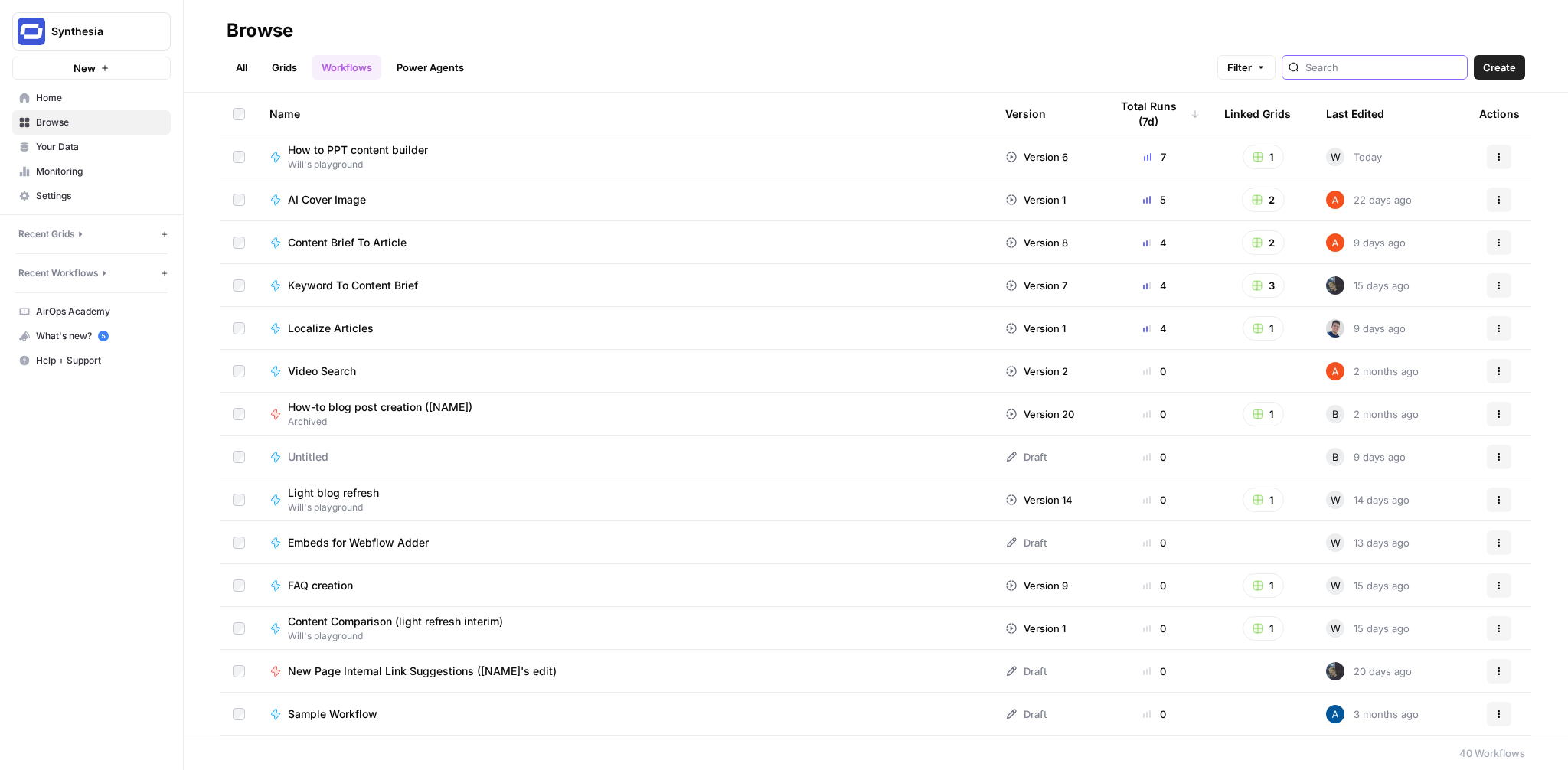 click at bounding box center [1383, 67] 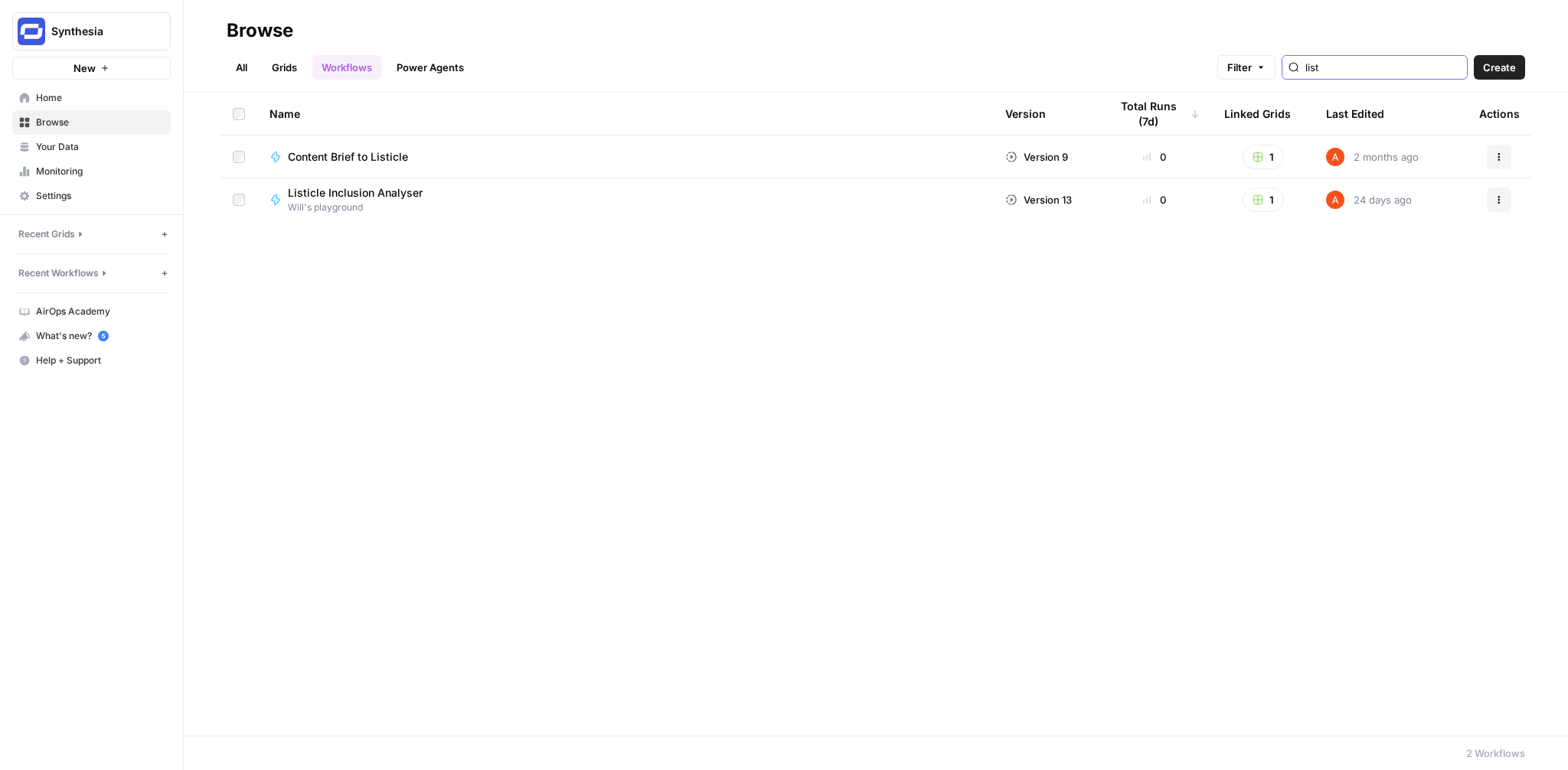 type on "list" 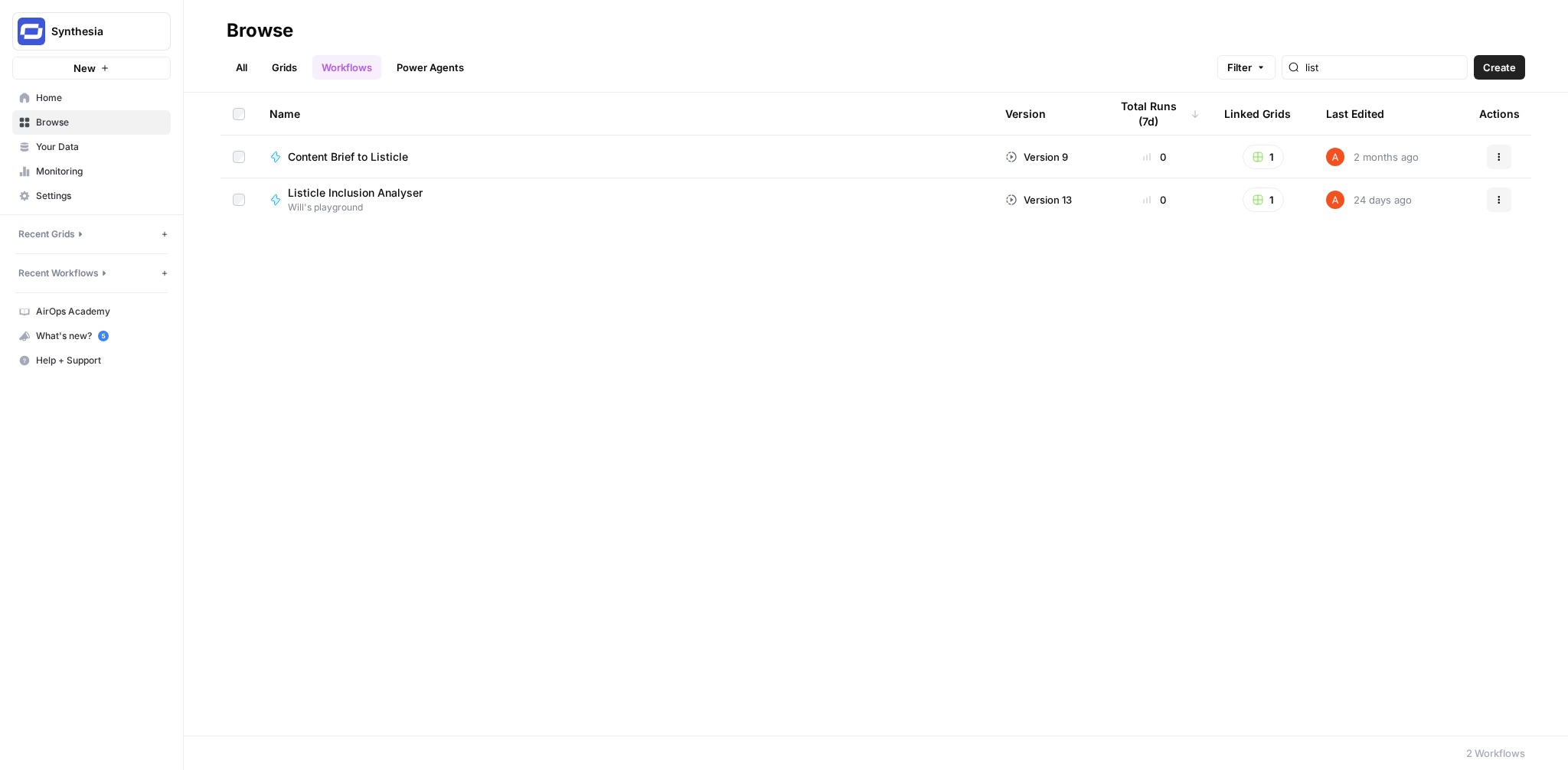 click on "Listicle Inclusion Analyser" at bounding box center (355, 193) 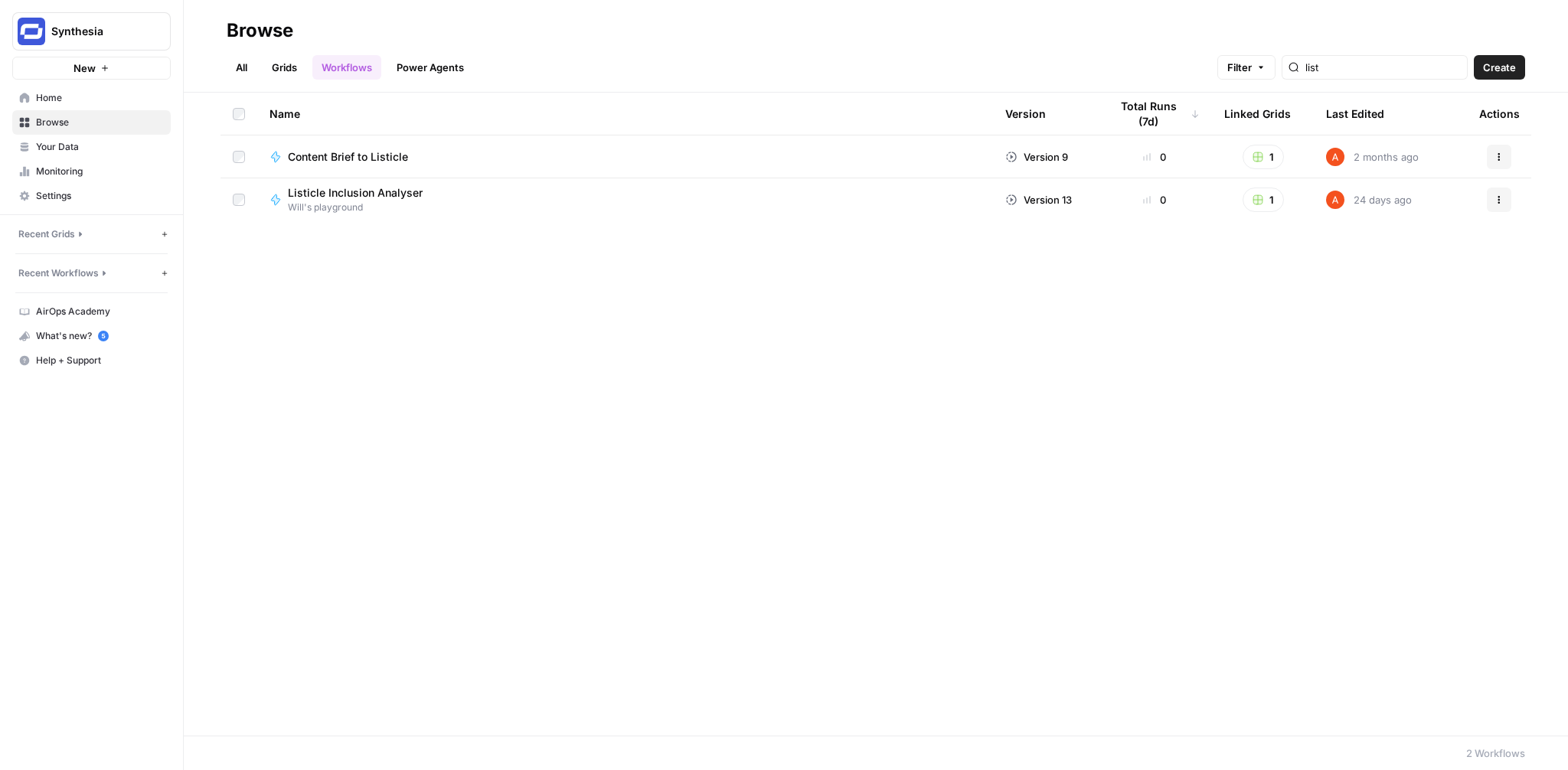 click on "Grids" at bounding box center (284, 67) 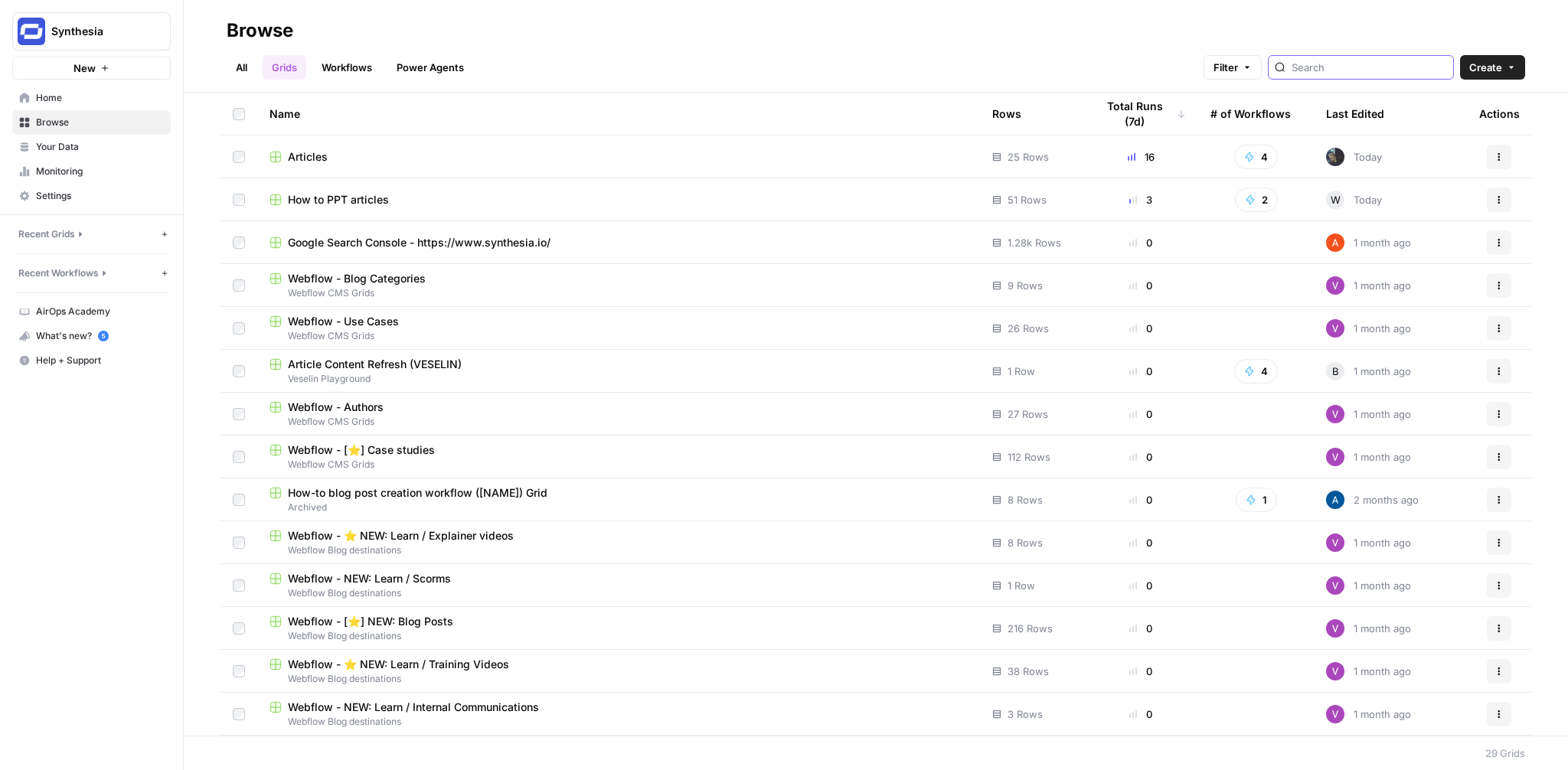 click at bounding box center (1369, 67) 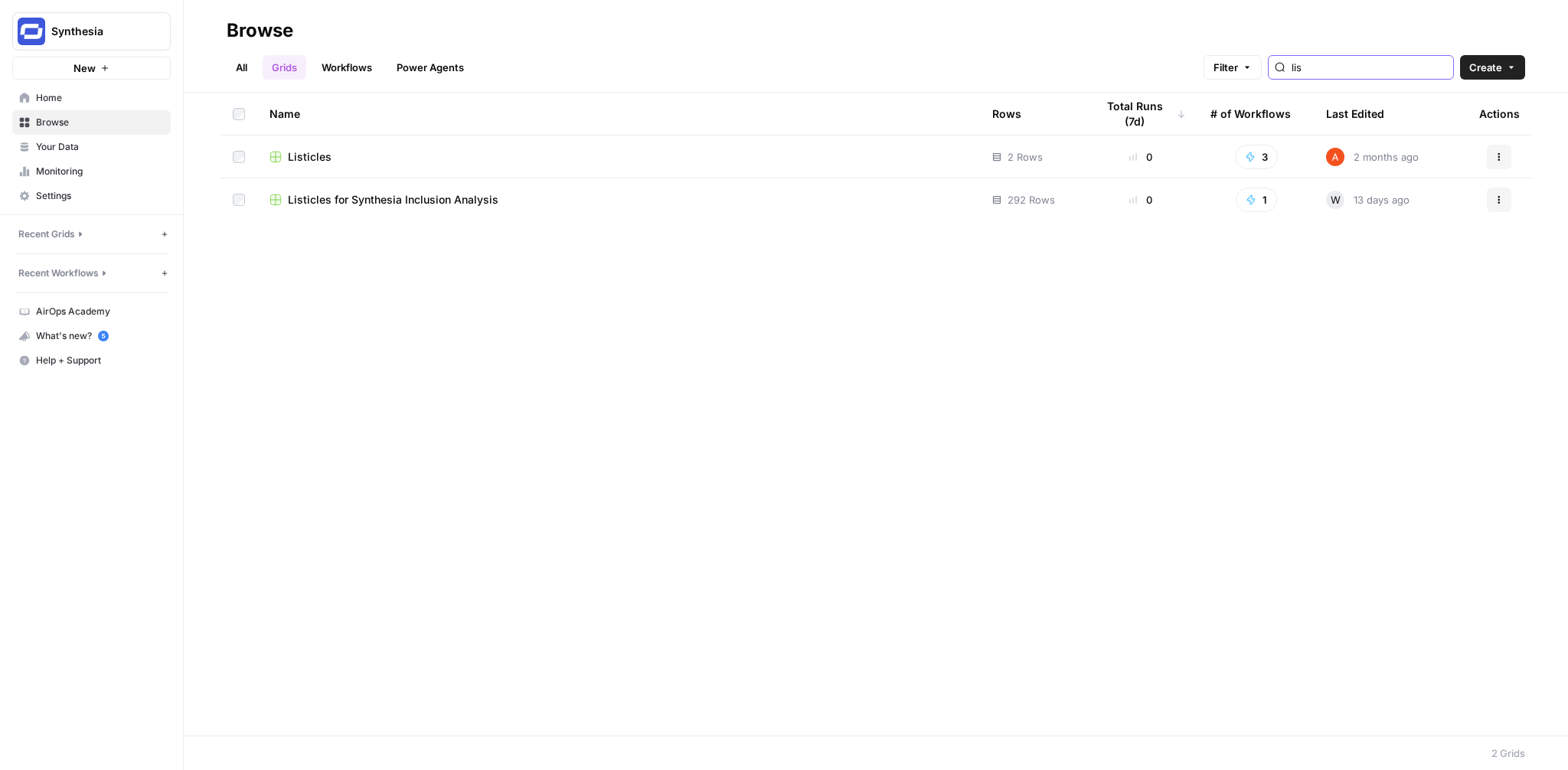 type on "lis" 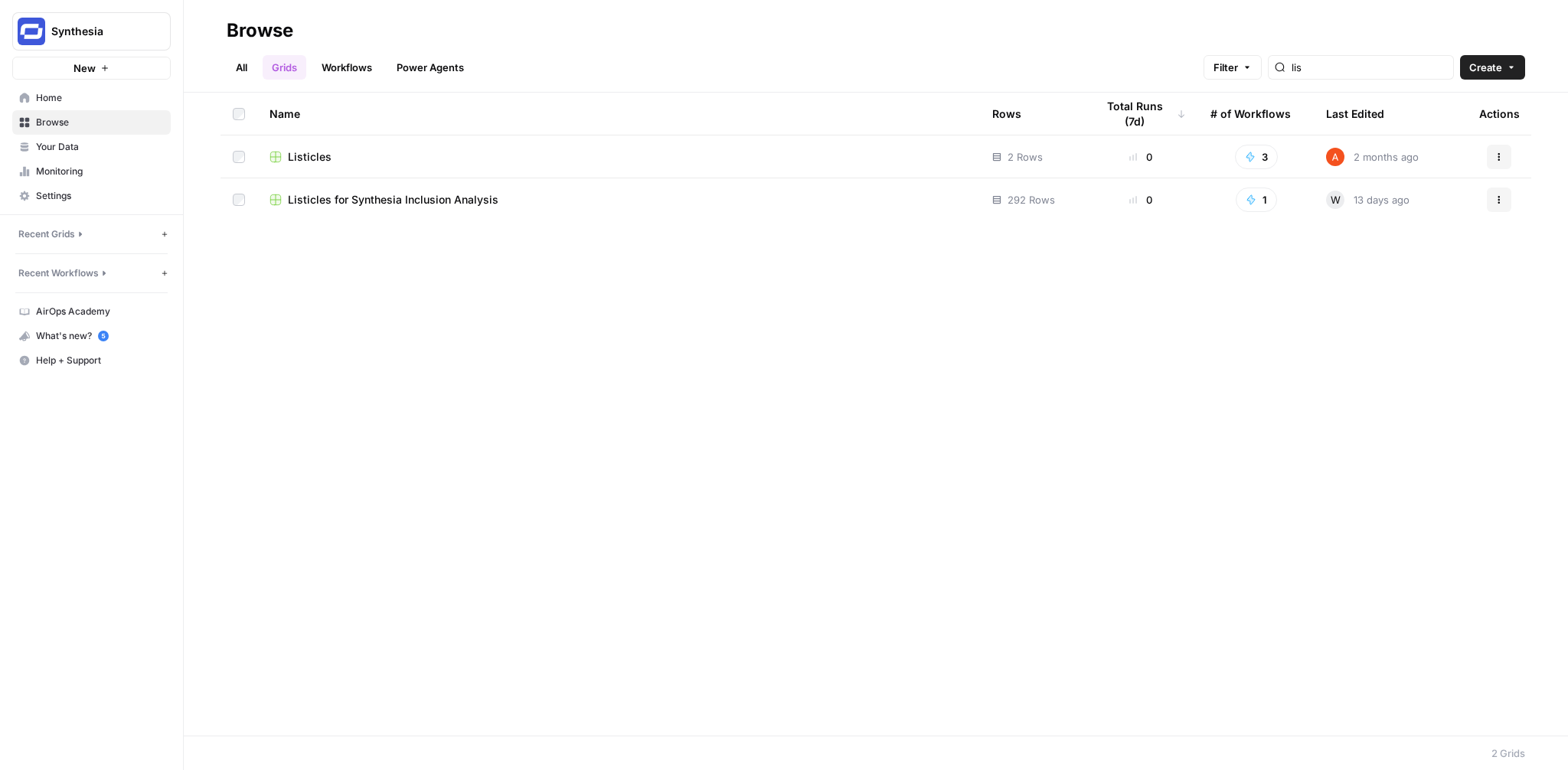 click on "Listicles for Synthesia Inclusion Analysis" at bounding box center [393, 200] 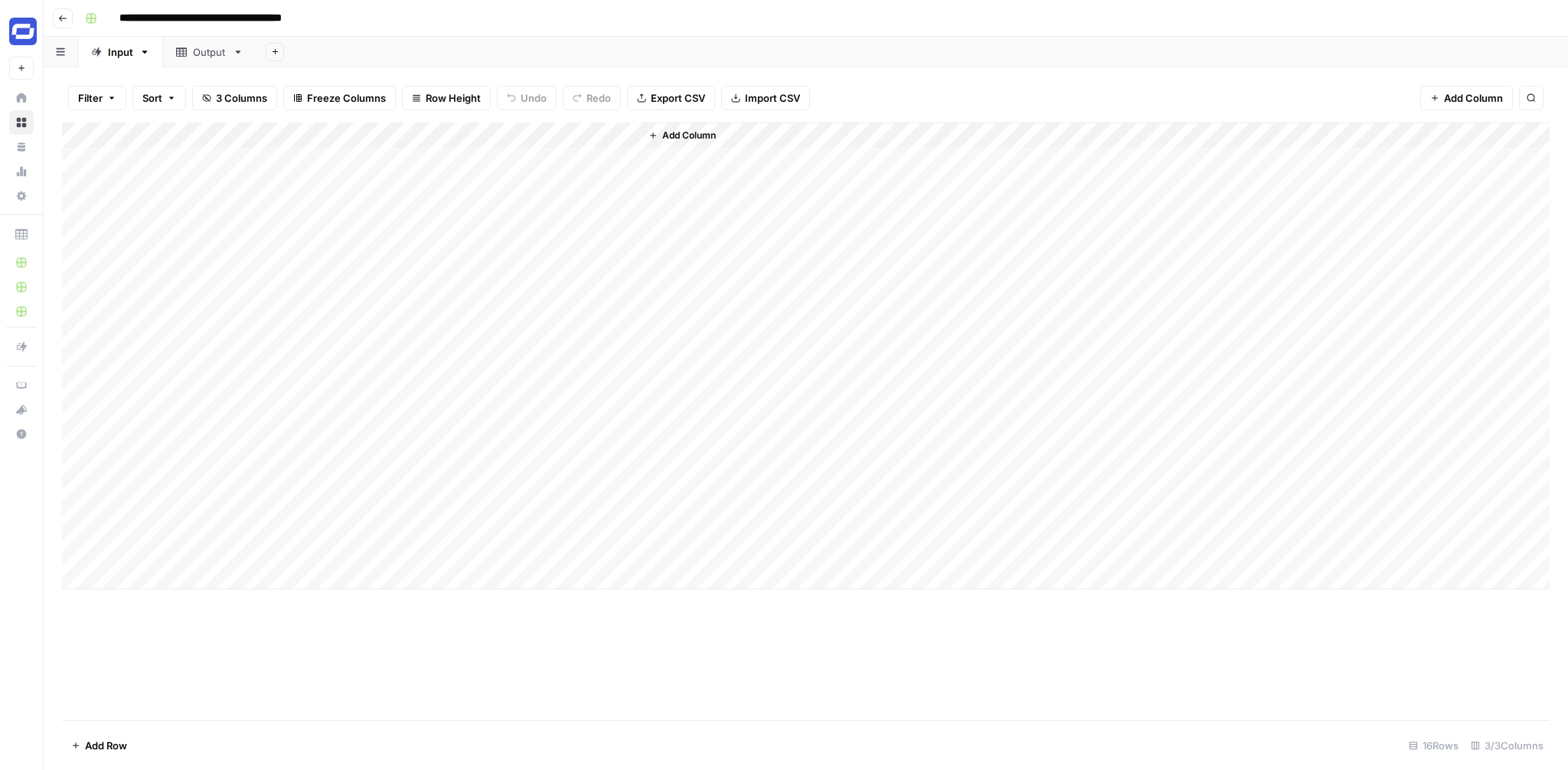 click on "Output" at bounding box center (210, 52) 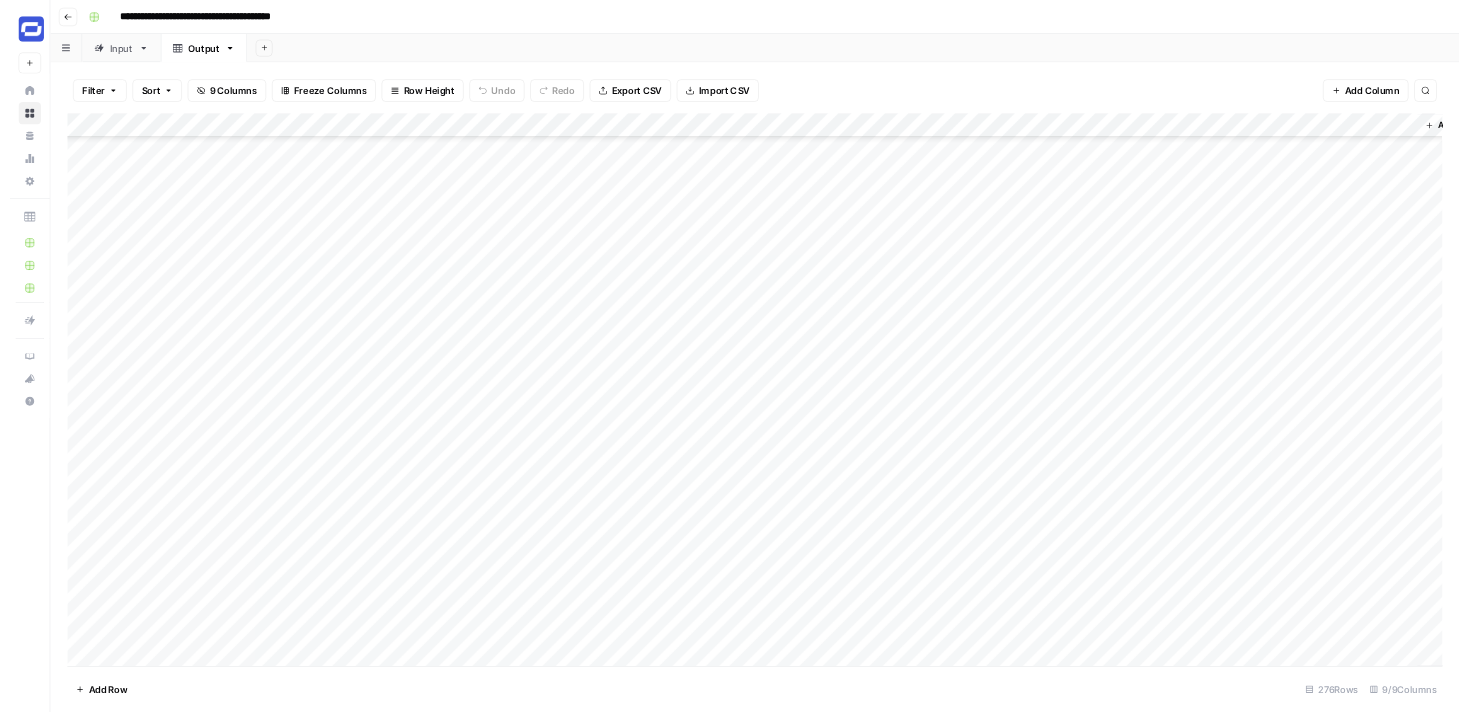 scroll, scrollTop: 8669, scrollLeft: 0, axis: vertical 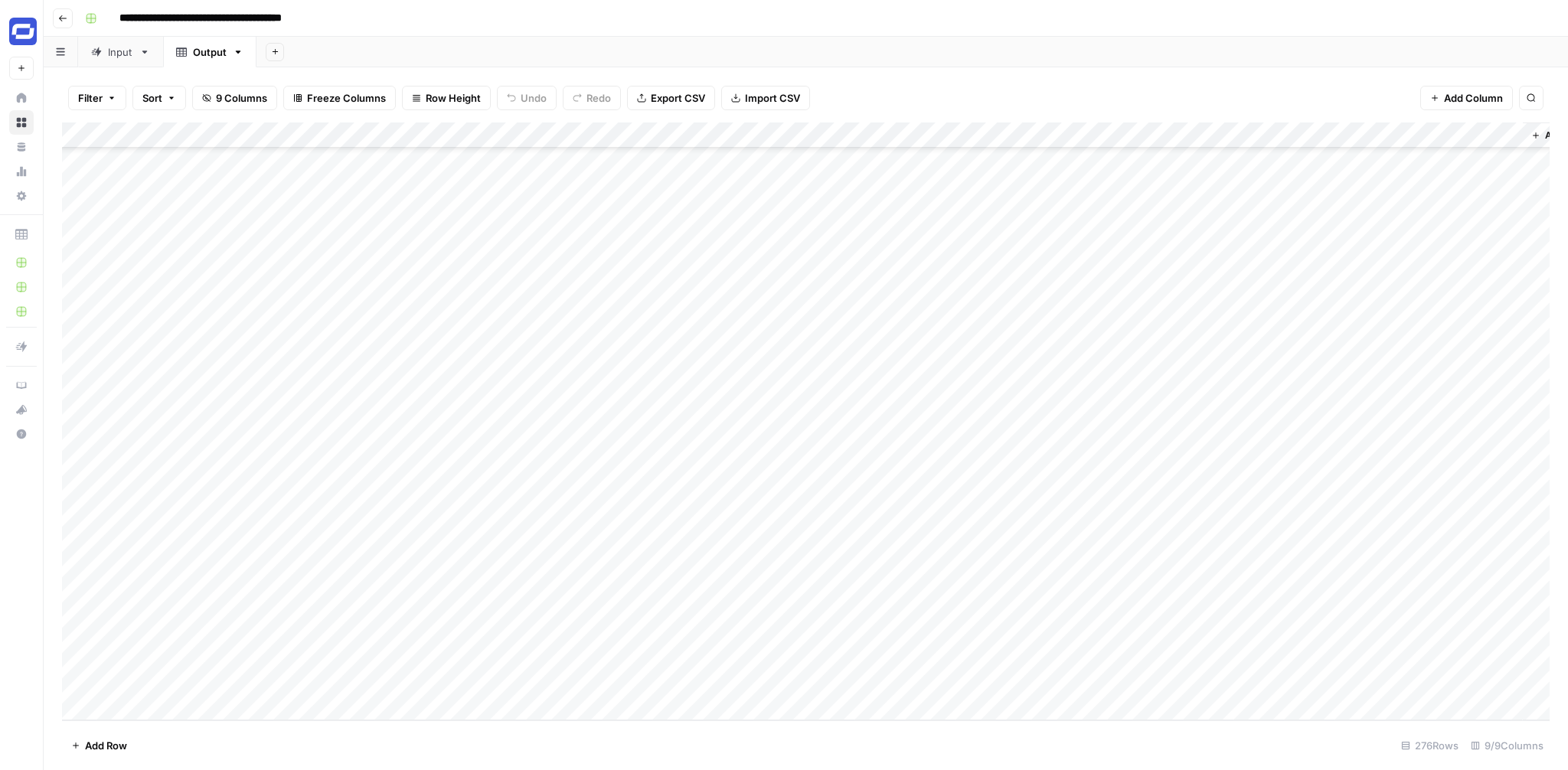 click on "Input" at bounding box center (120, 52) 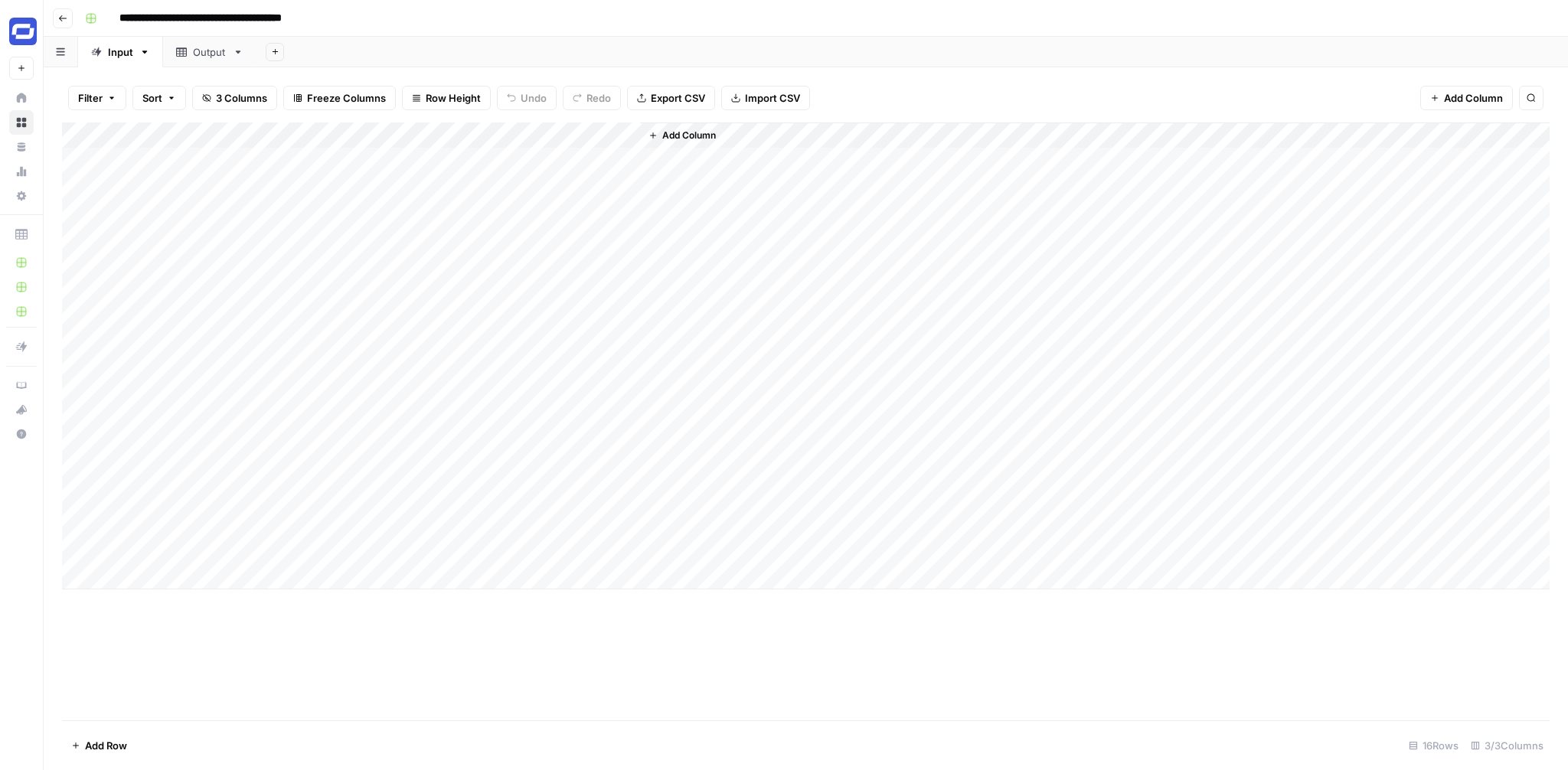 click on "Add Column" at bounding box center (805, 356) 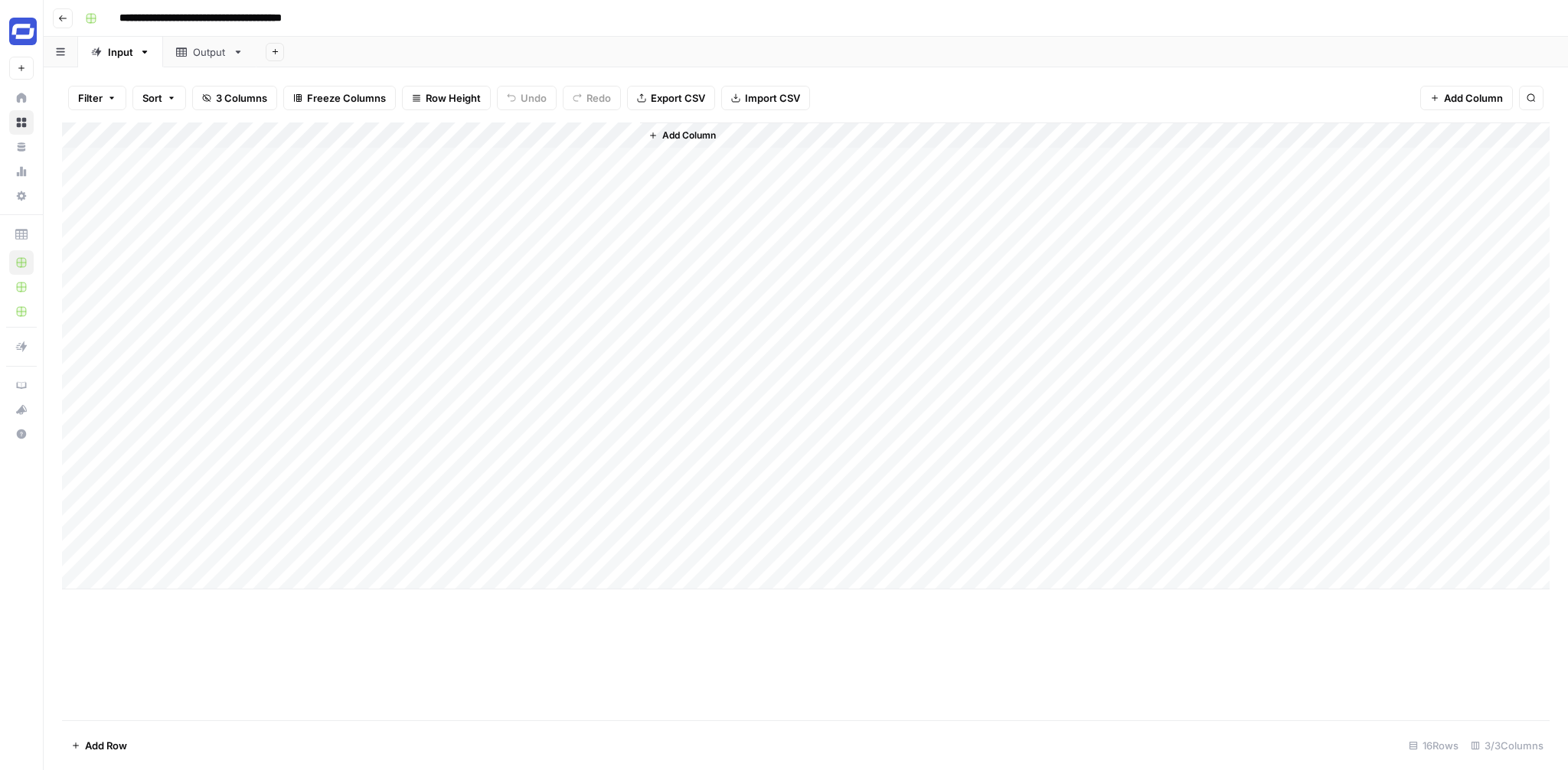 click on "Add Column" at bounding box center (805, 356) 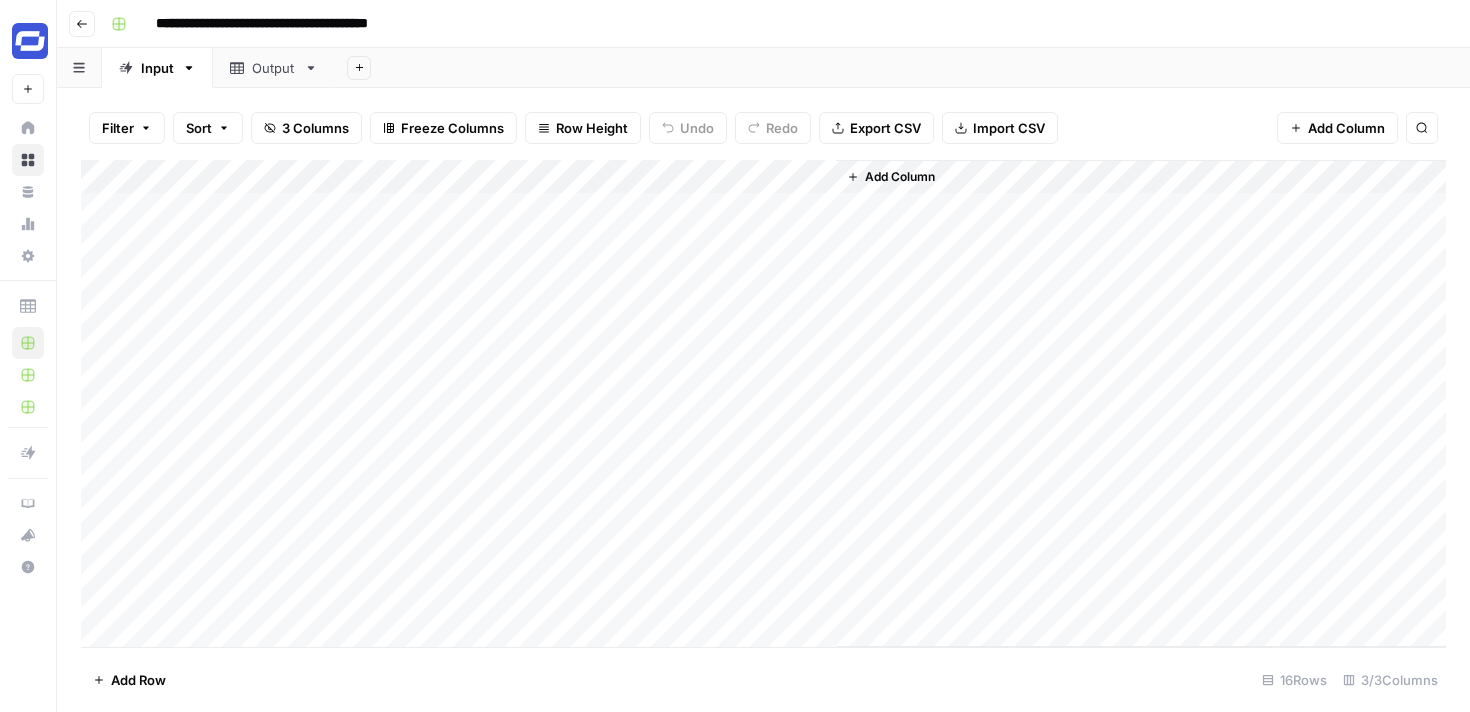click on "Output" at bounding box center [274, 68] 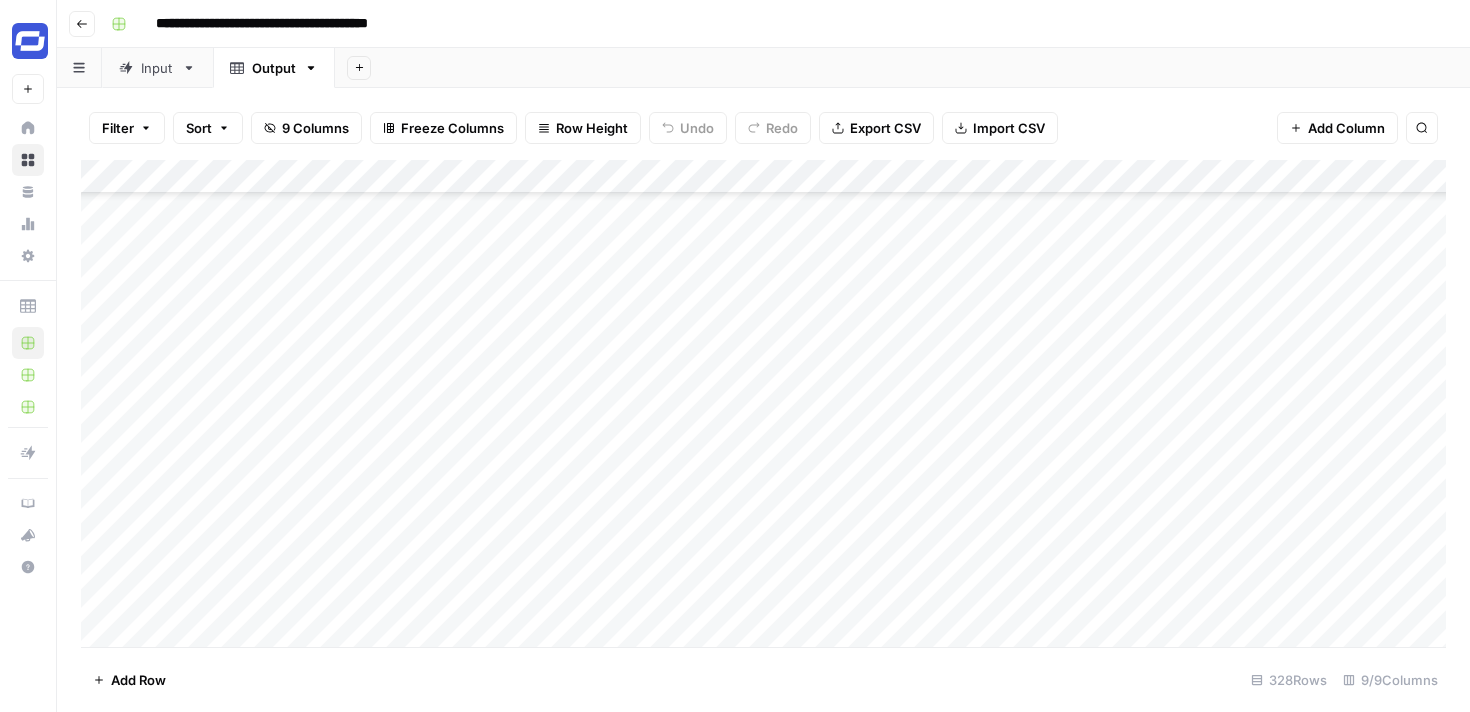 scroll, scrollTop: 480, scrollLeft: 0, axis: vertical 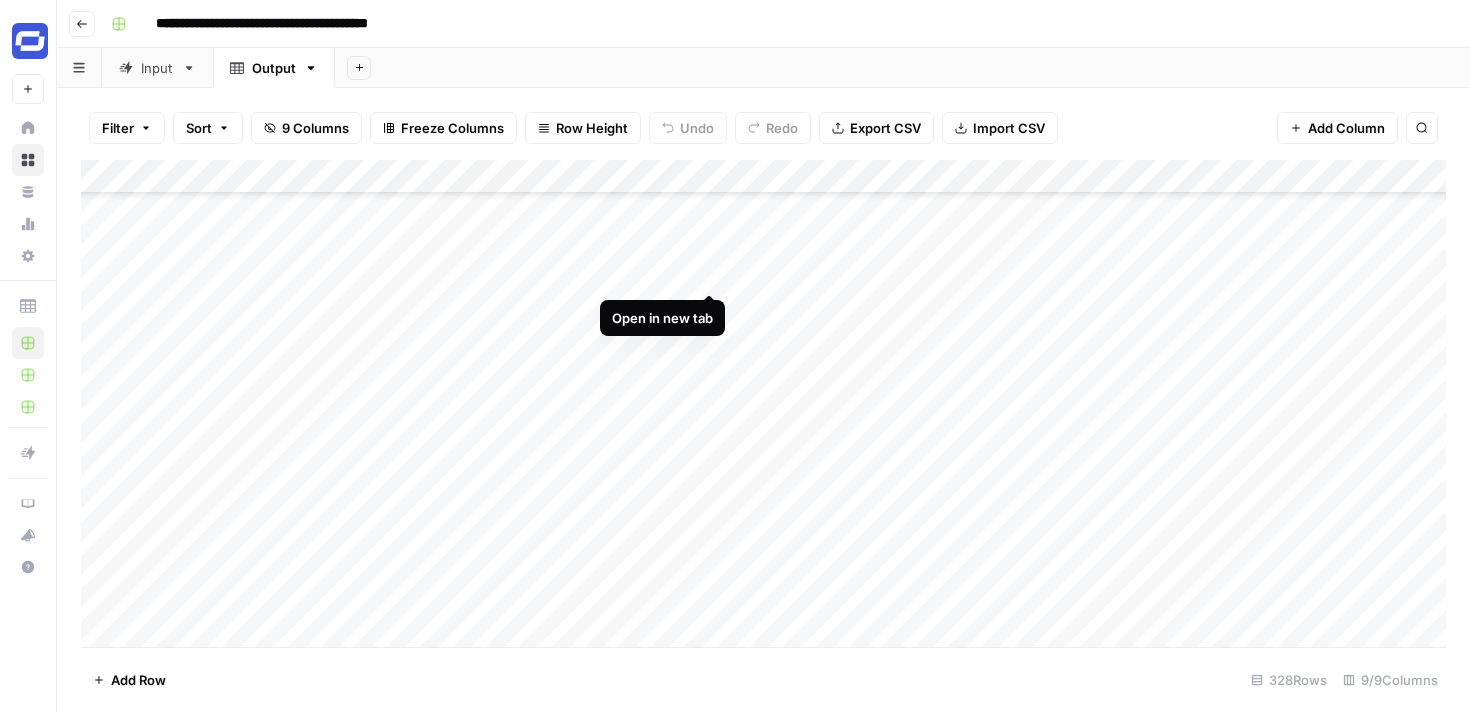 click on "Add Column" at bounding box center [763, 403] 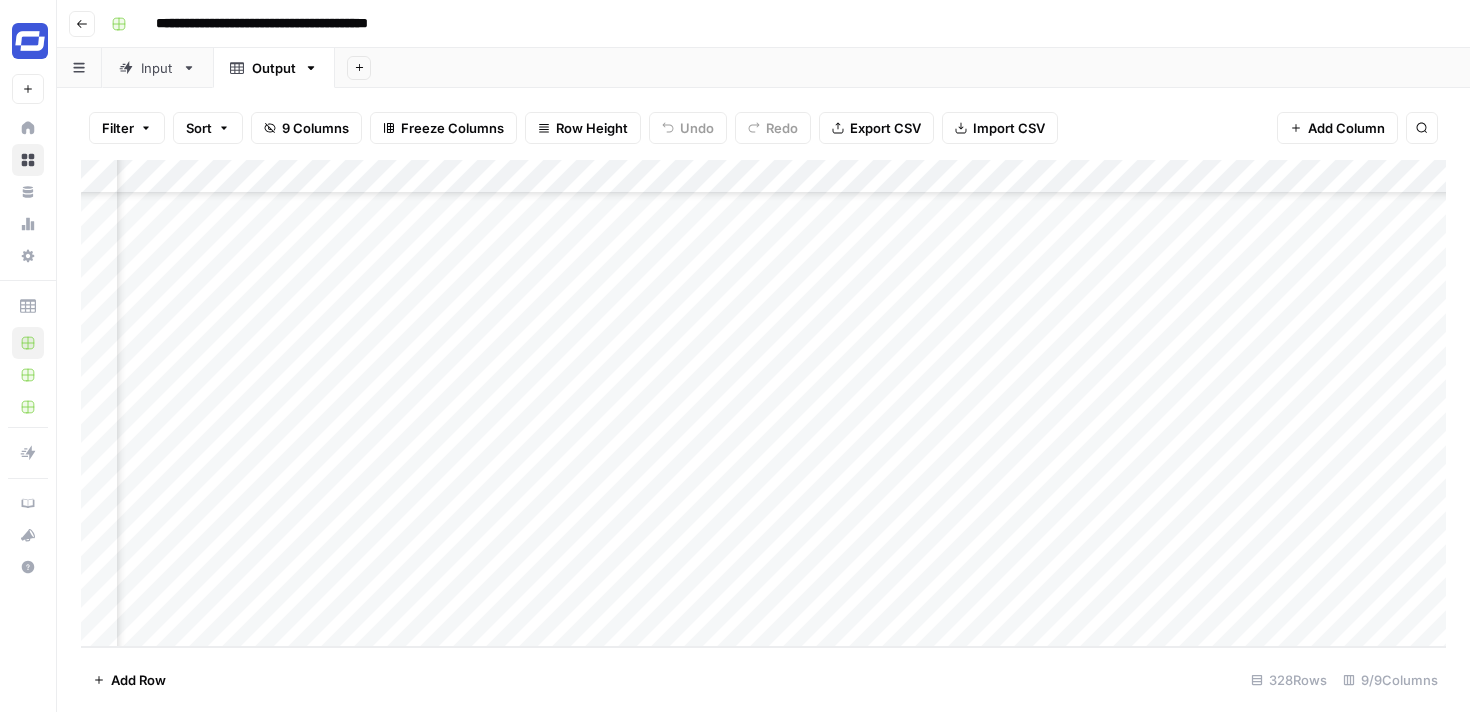 scroll, scrollTop: 10731, scrollLeft: 343, axis: both 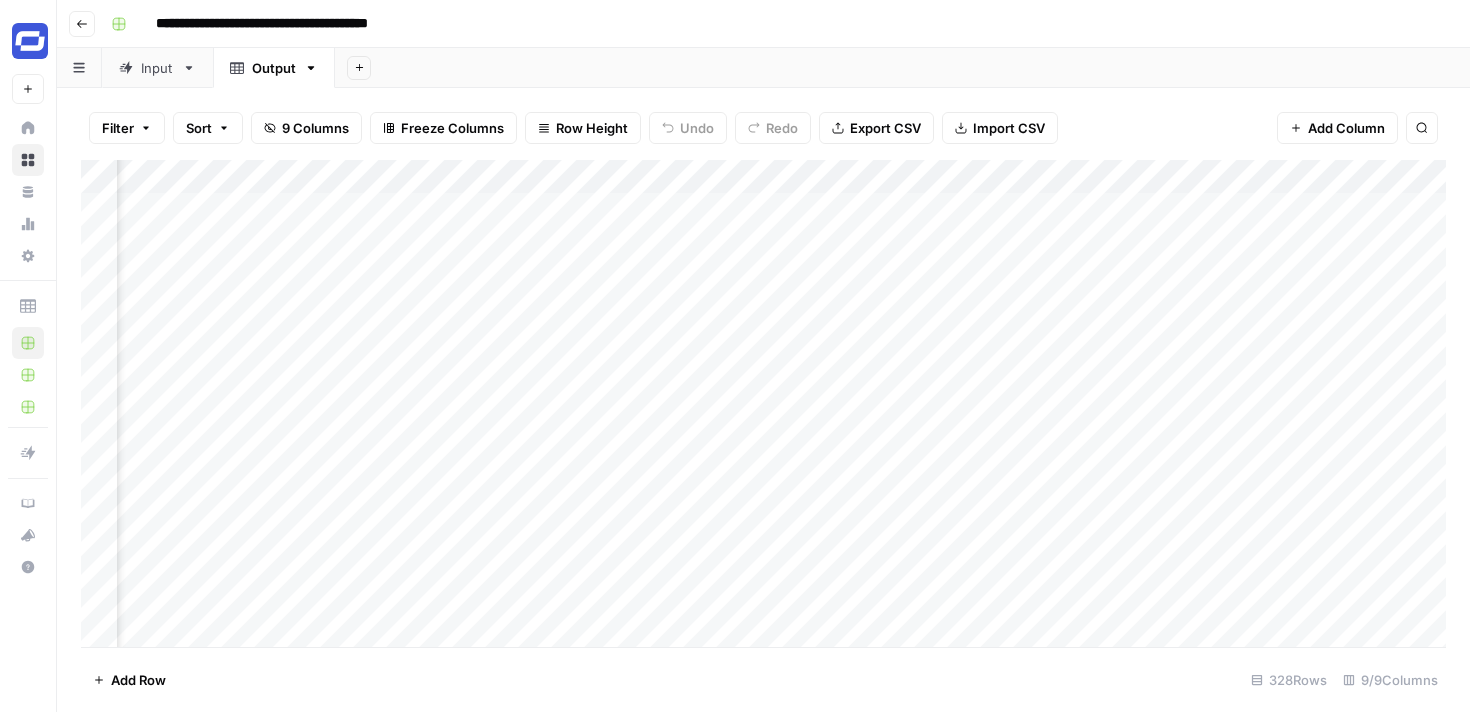 click on "Add Column" at bounding box center (763, 403) 